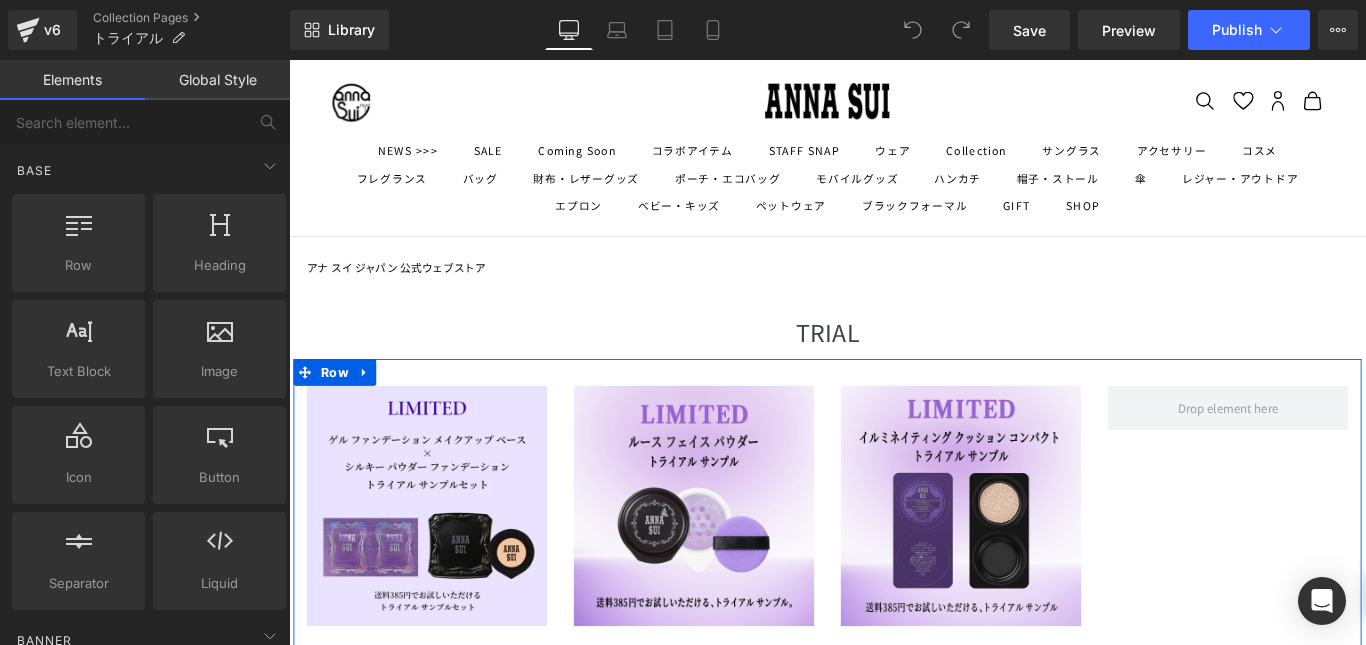 scroll, scrollTop: 0, scrollLeft: 0, axis: both 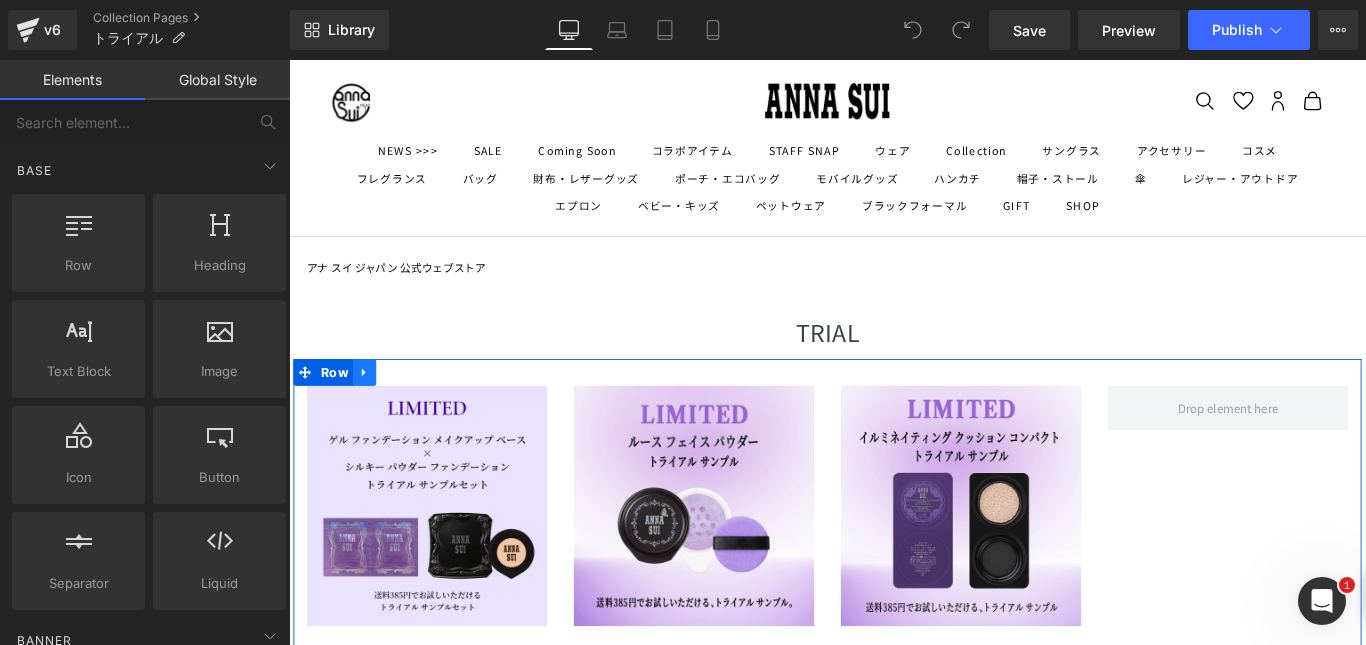 click 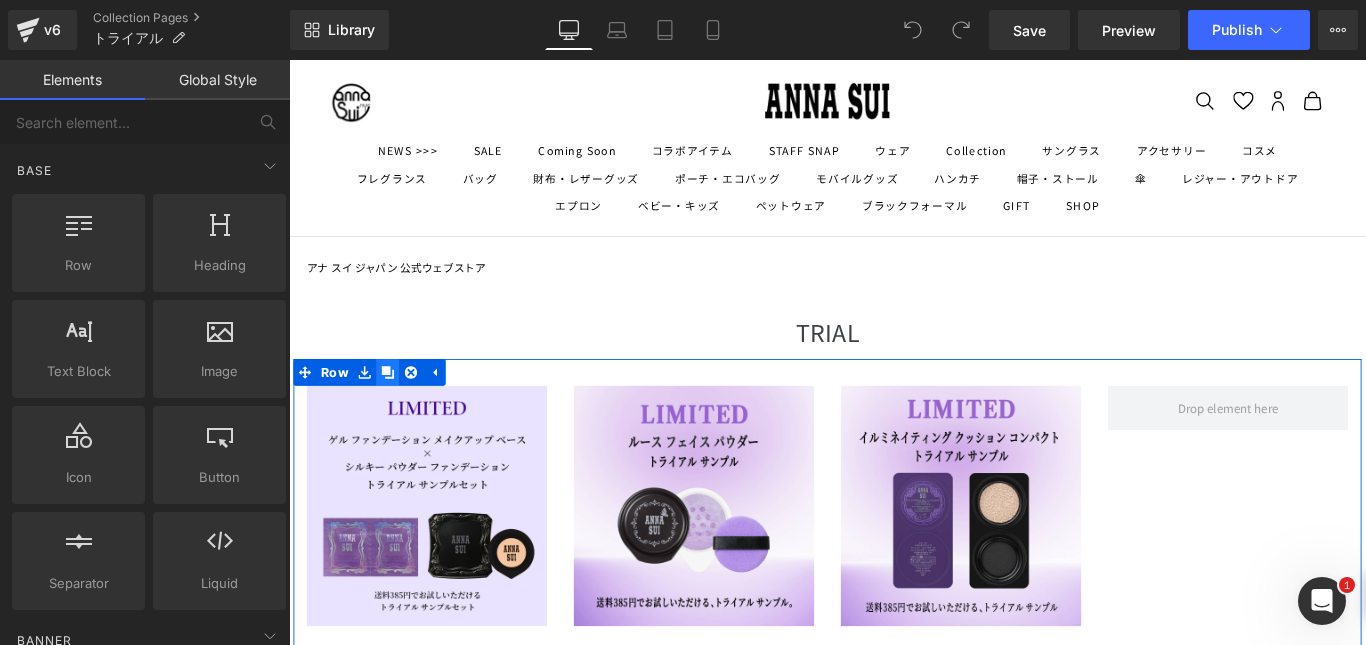 click 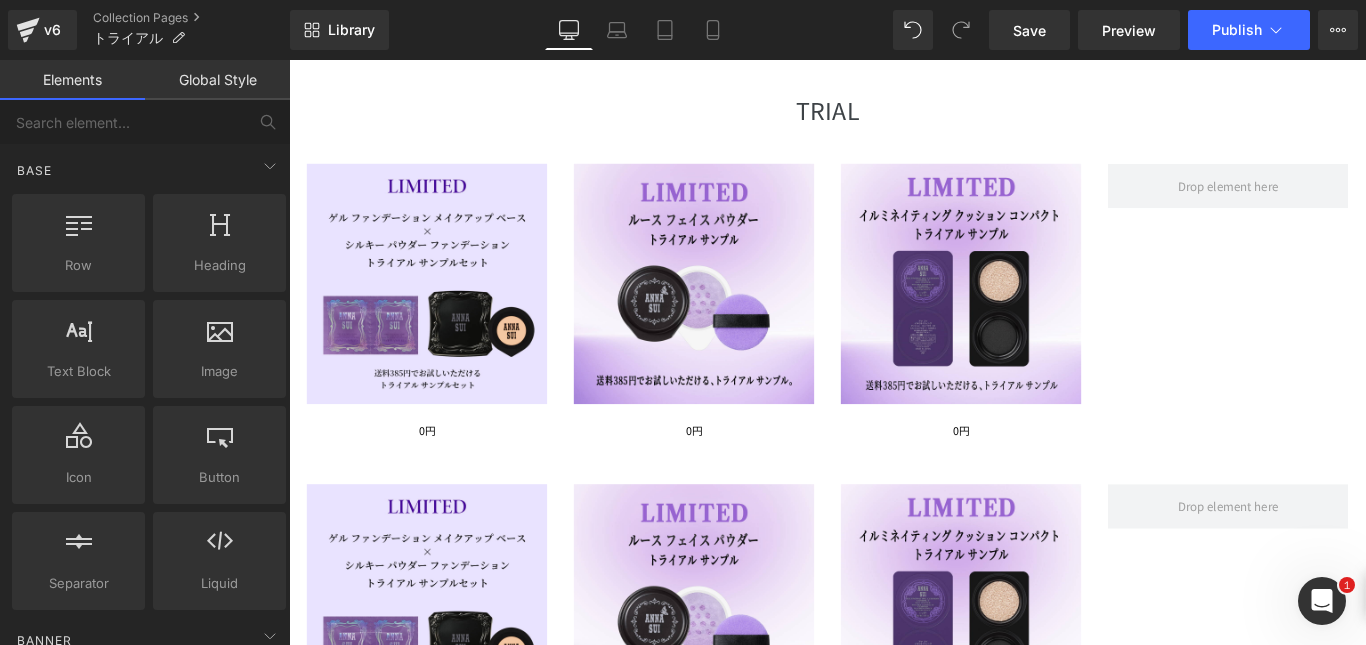 scroll, scrollTop: 201, scrollLeft: 0, axis: vertical 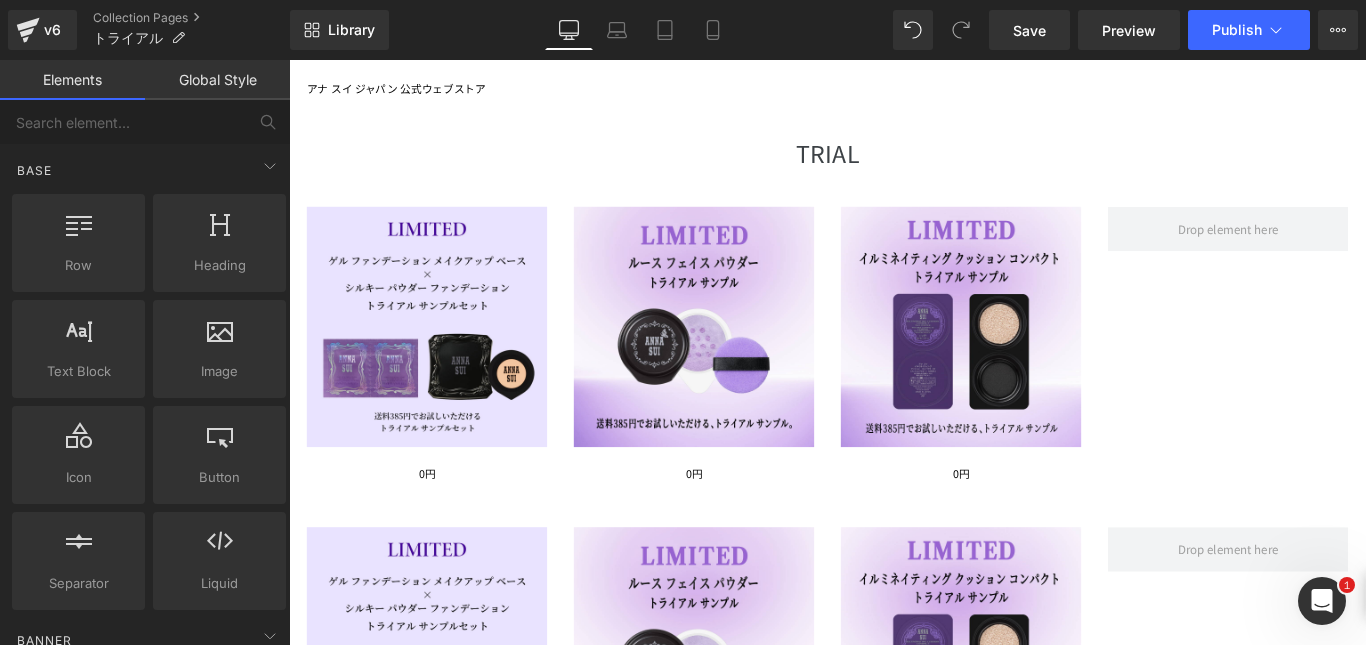 click at bounding box center (444, 360) 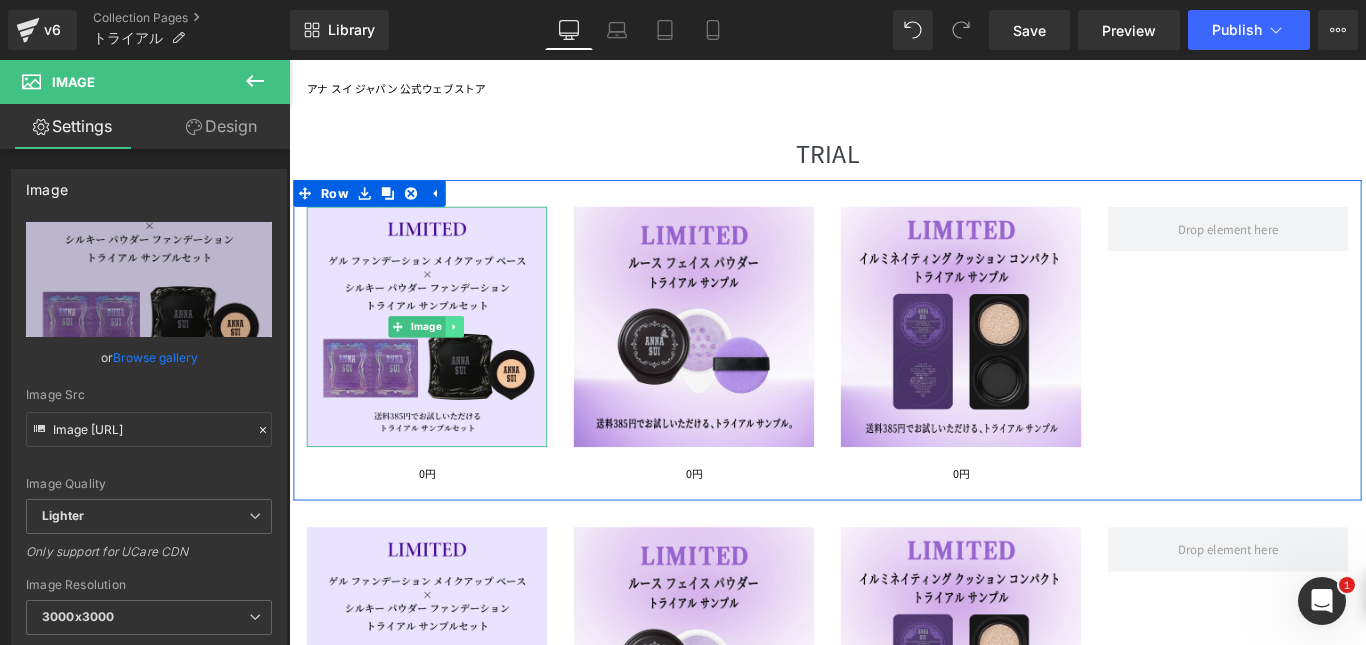 click at bounding box center (475, 360) 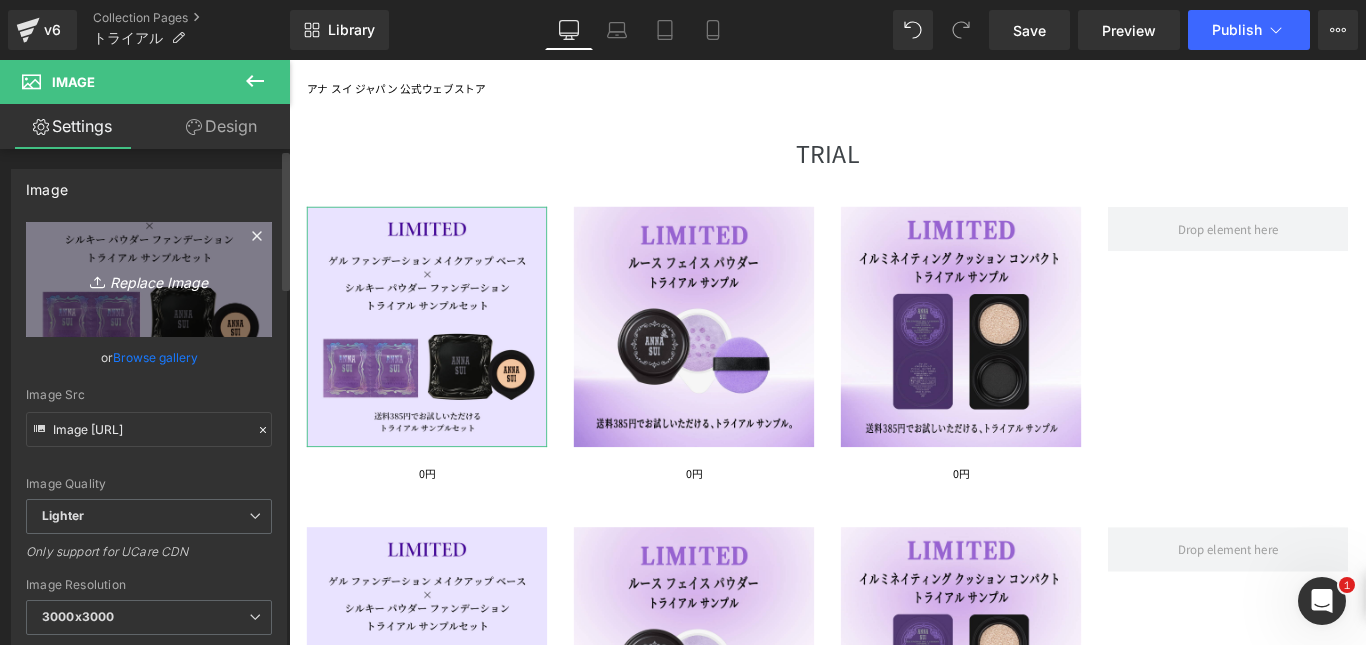 click 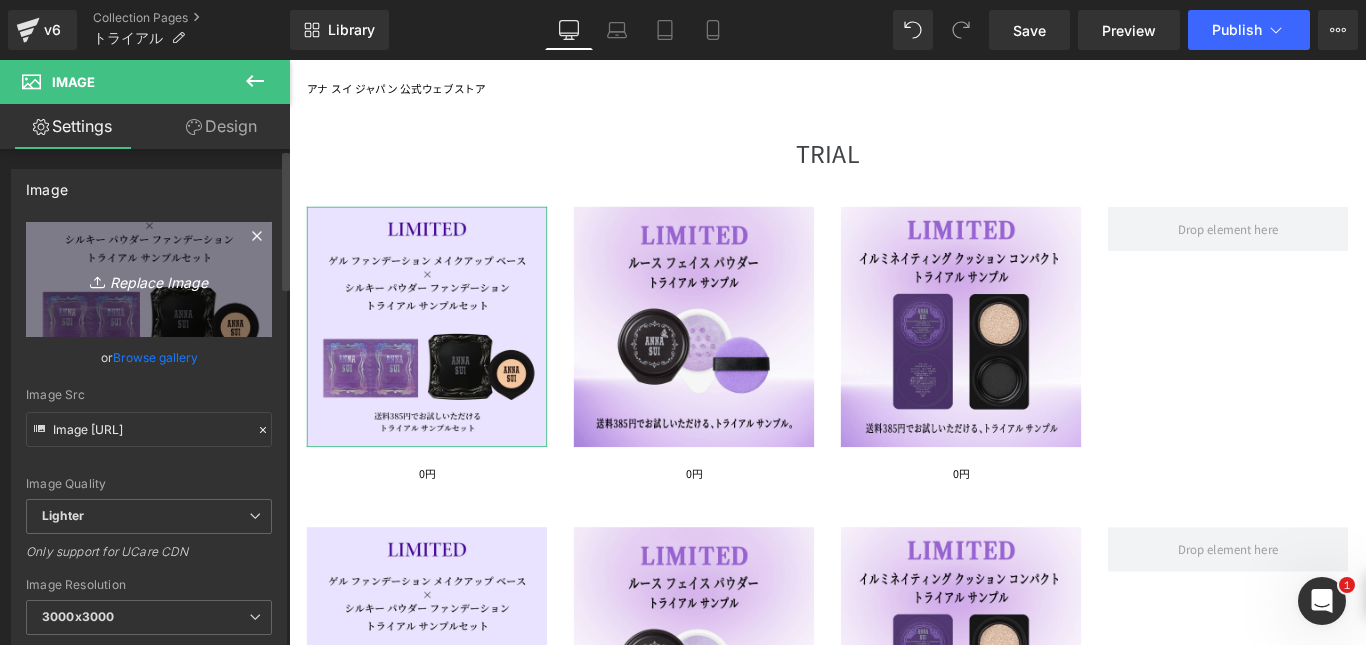 type on "C:\fakepath\[FILENAME]" 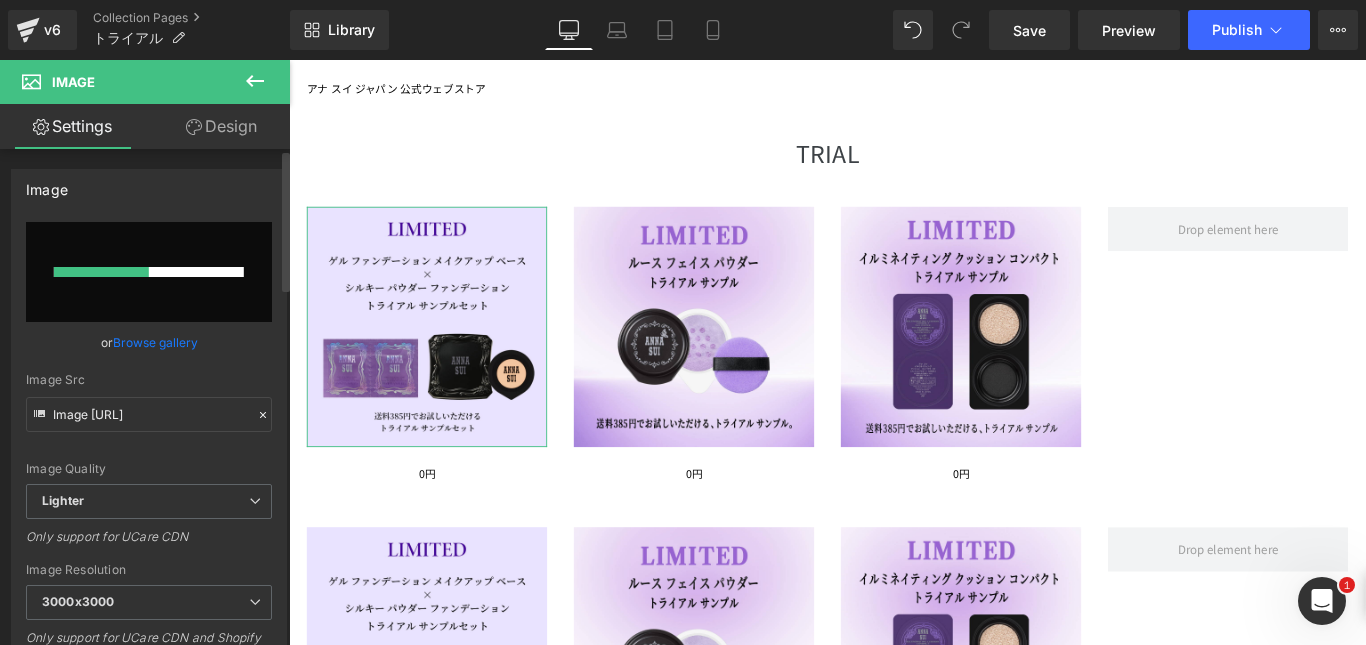 type 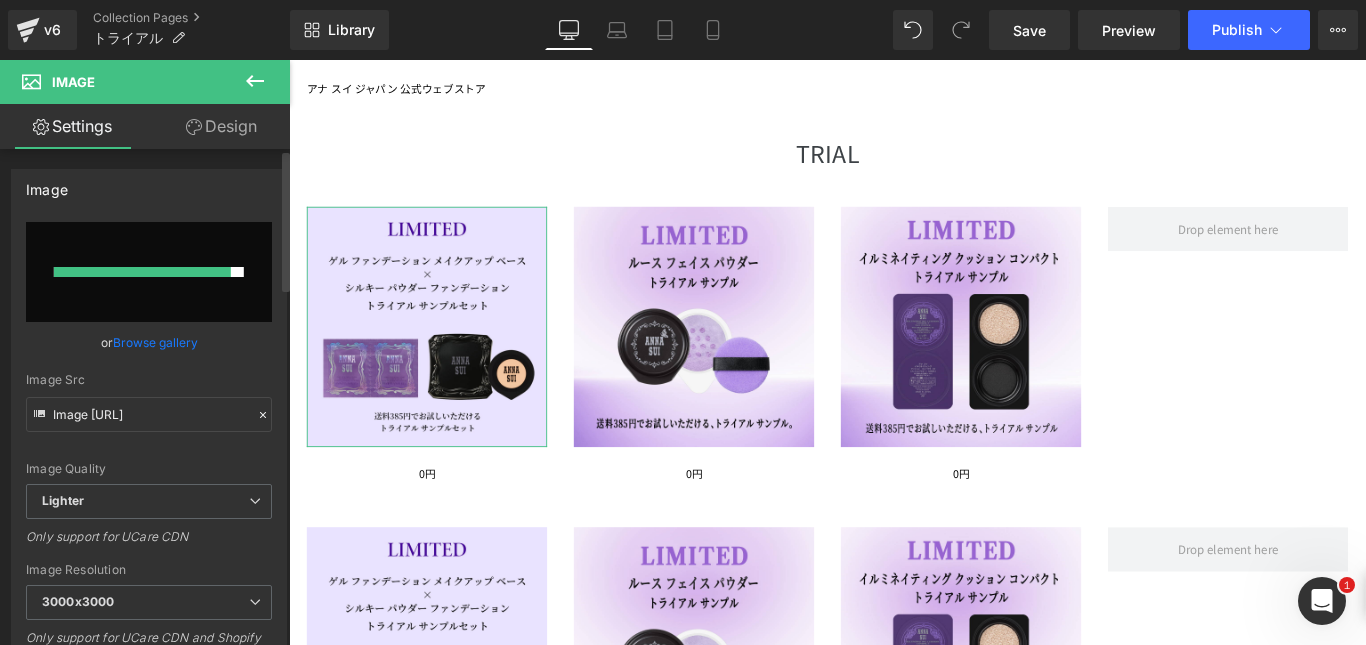 type on "Image [URL]" 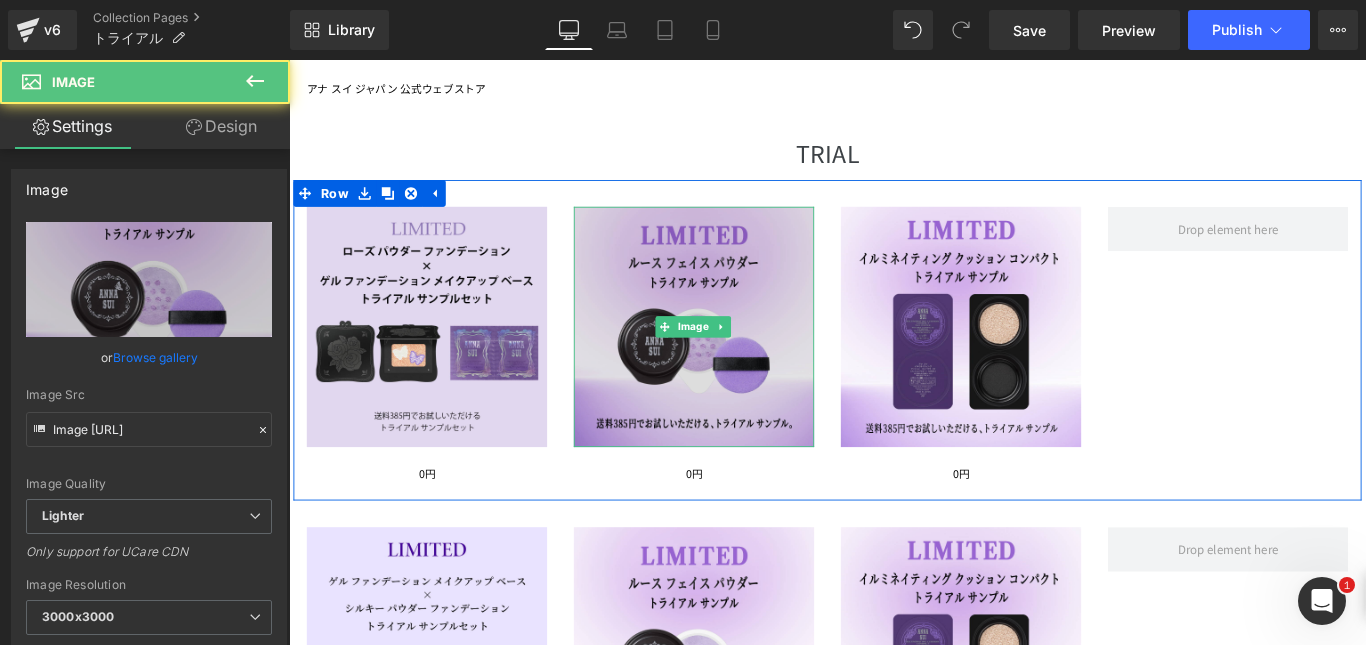 click at bounding box center (744, 360) 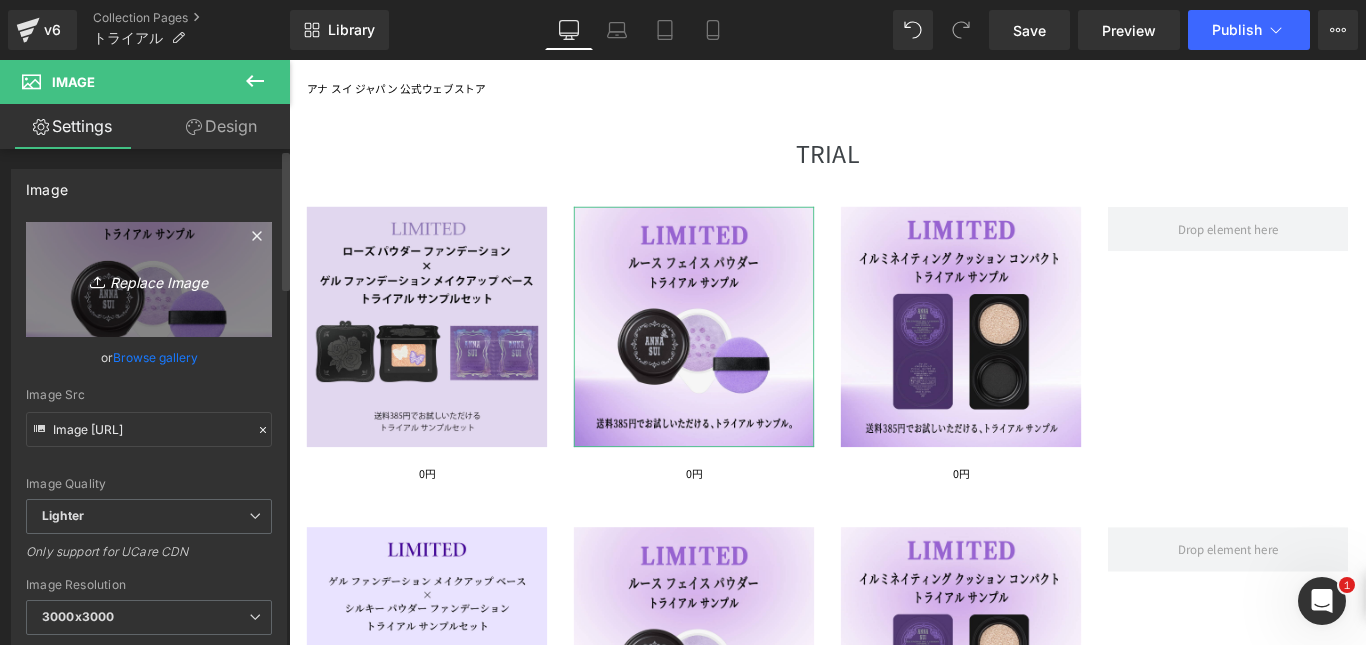 click 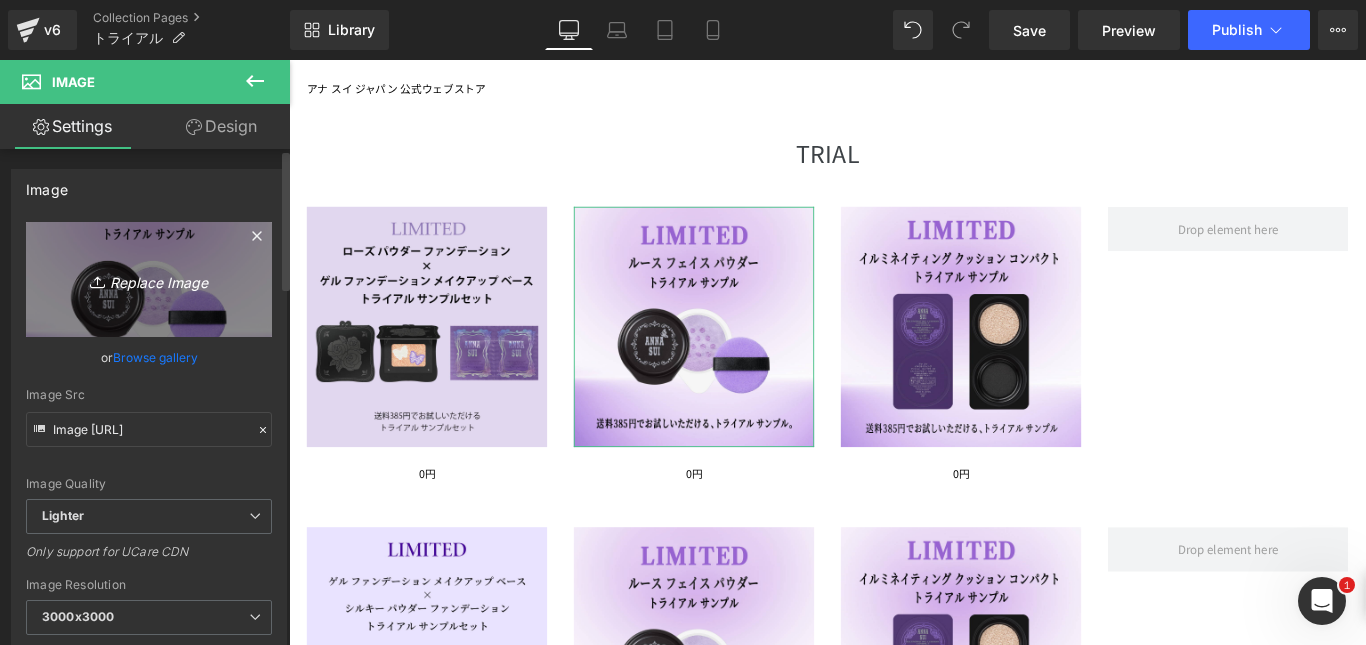 type on "C:\fakepath\[FILENAME]" 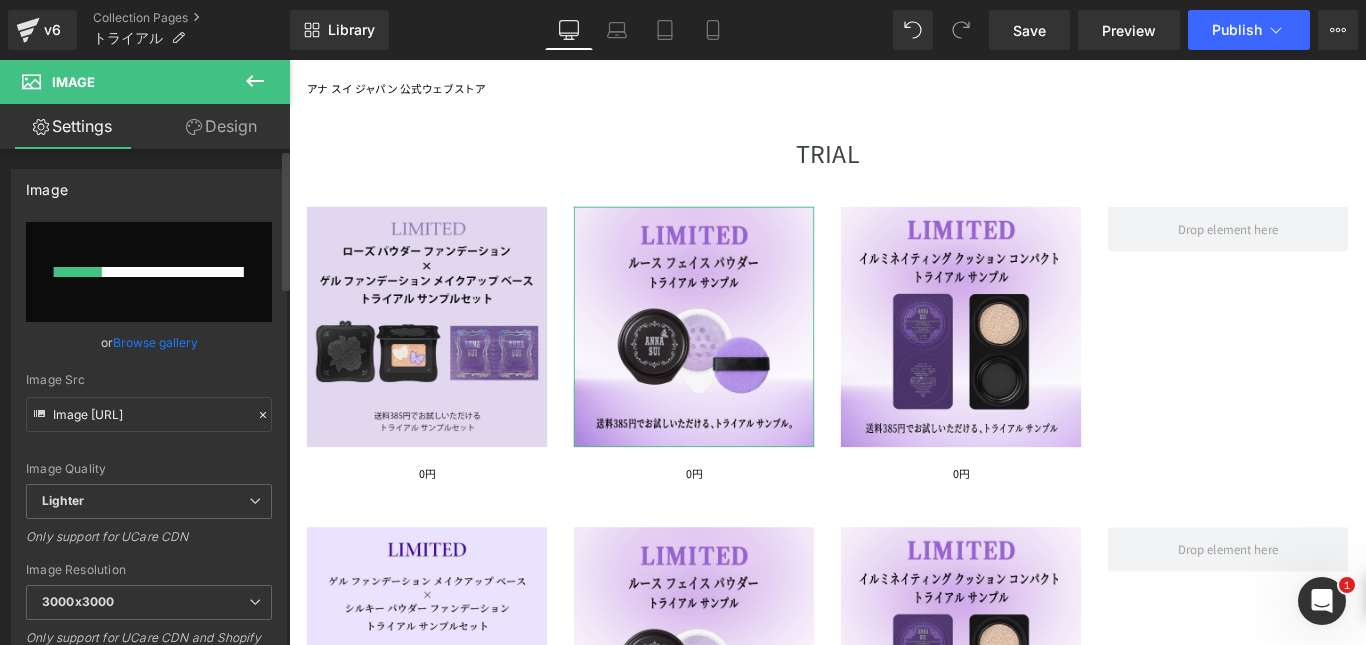 type 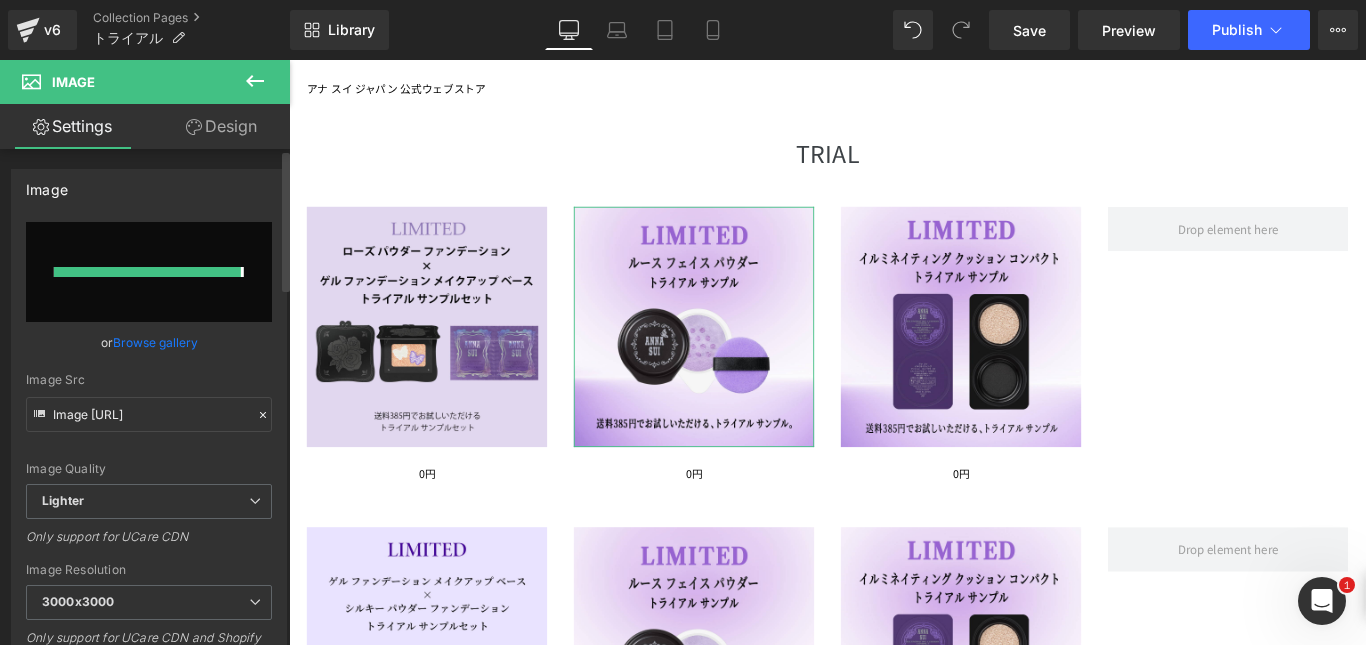type on "Image [URL]" 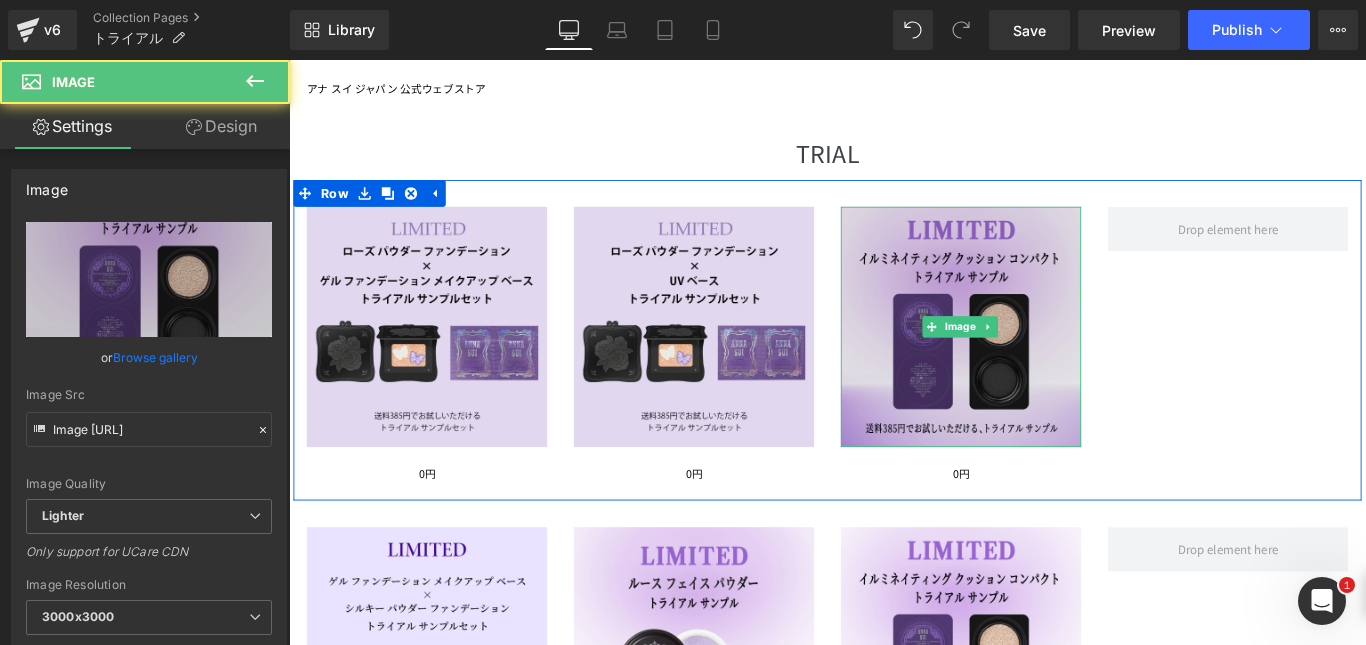 click at bounding box center [1044, 360] 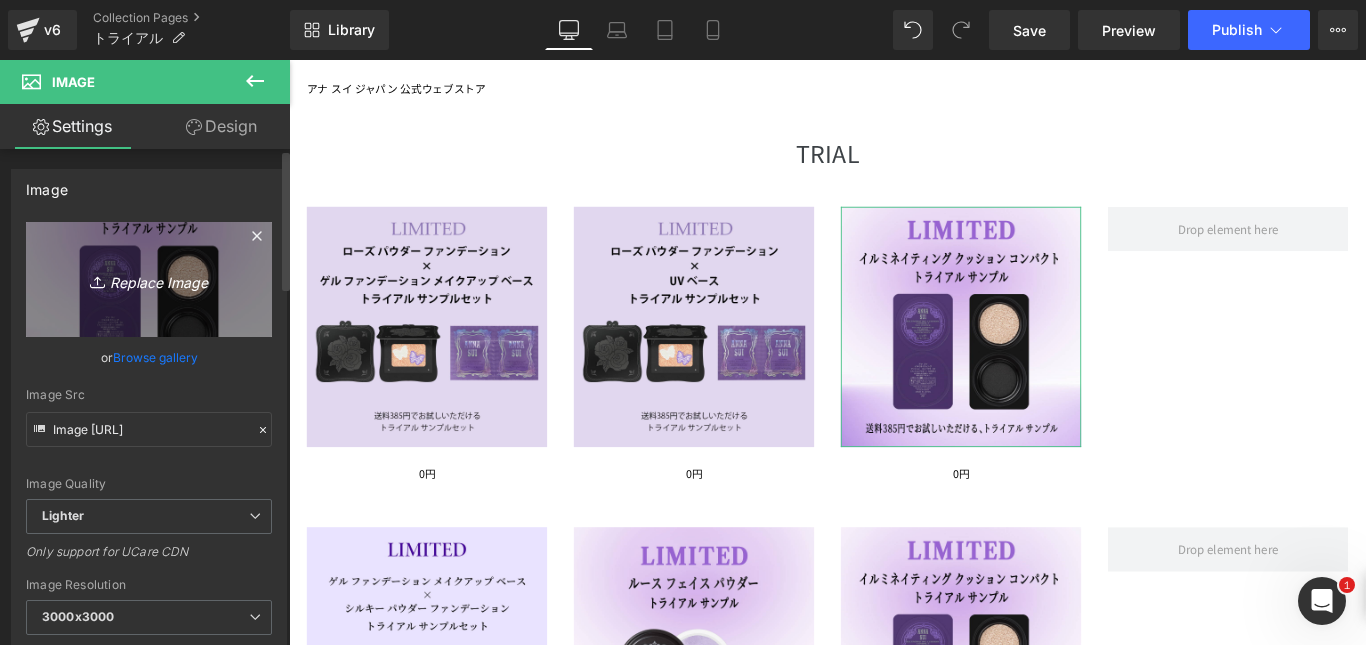 click 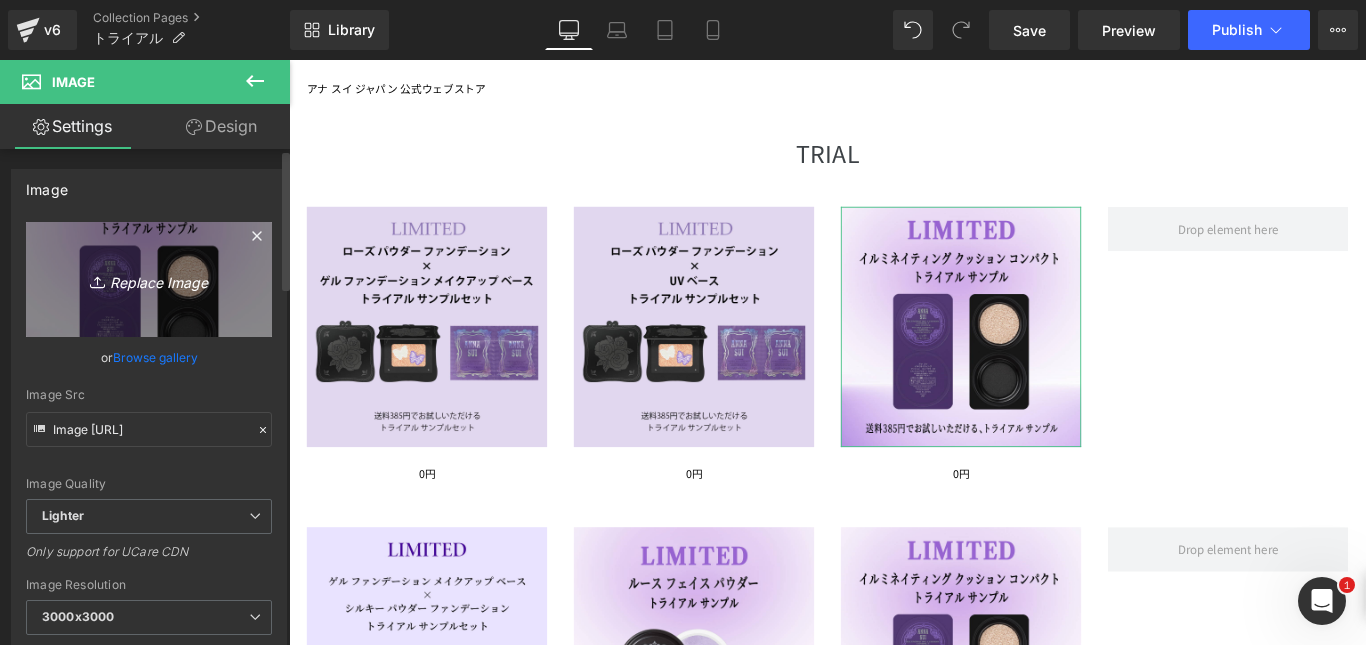 type on "C:\fakepath\[FILENAME]" 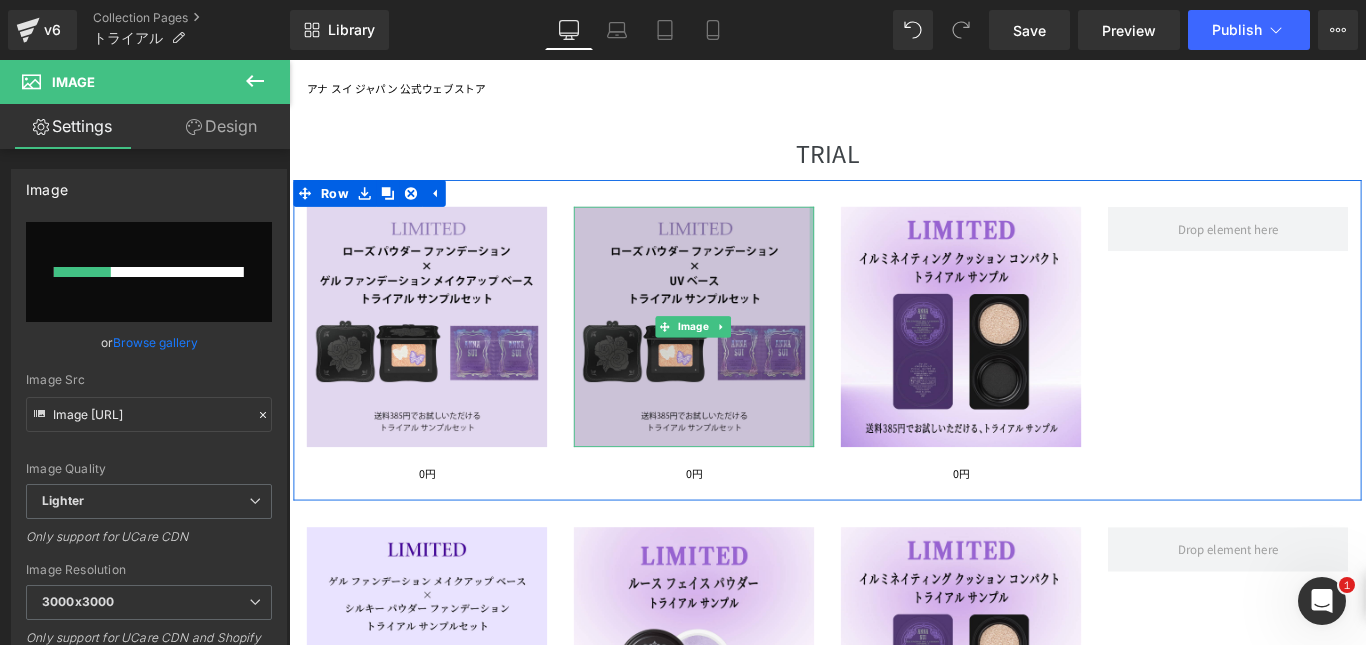 type 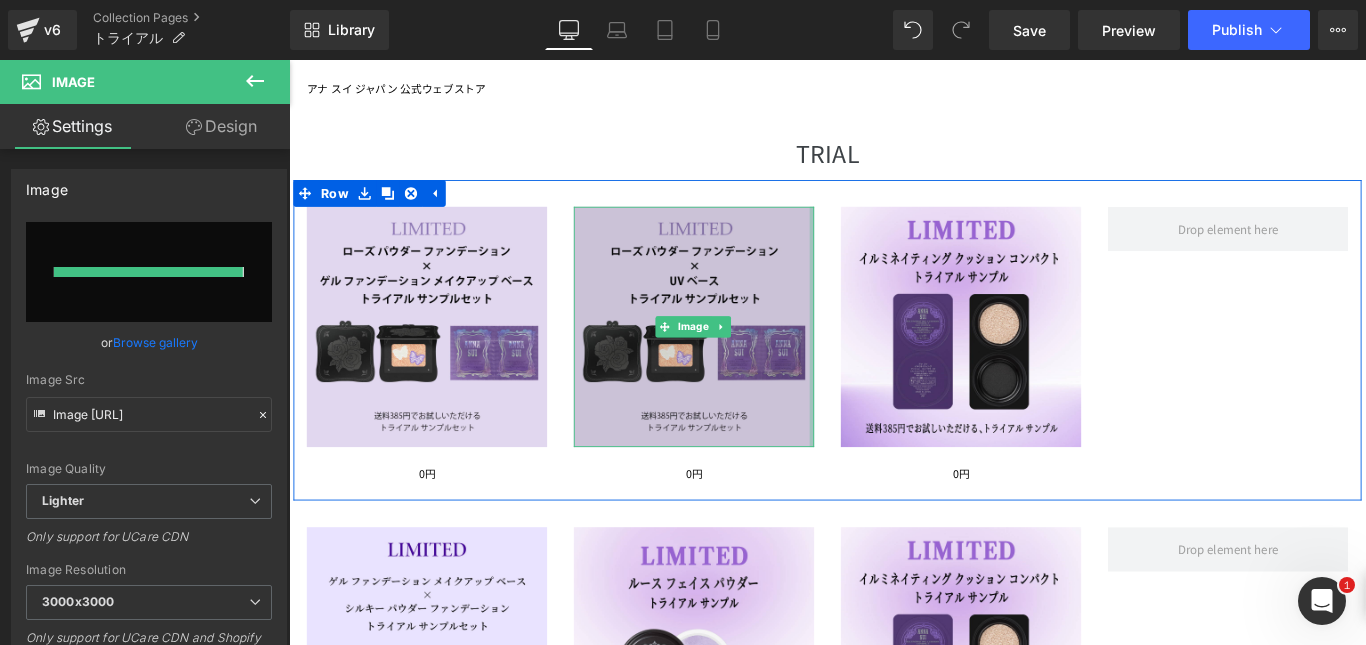 type on "https://ucarecdn.com/5a1e867d-36de-4c2a-9493-e56dfd78e8d7/-/format/auto/-/preview/3000x3000/-/quality/lighter/sampe_08.png" 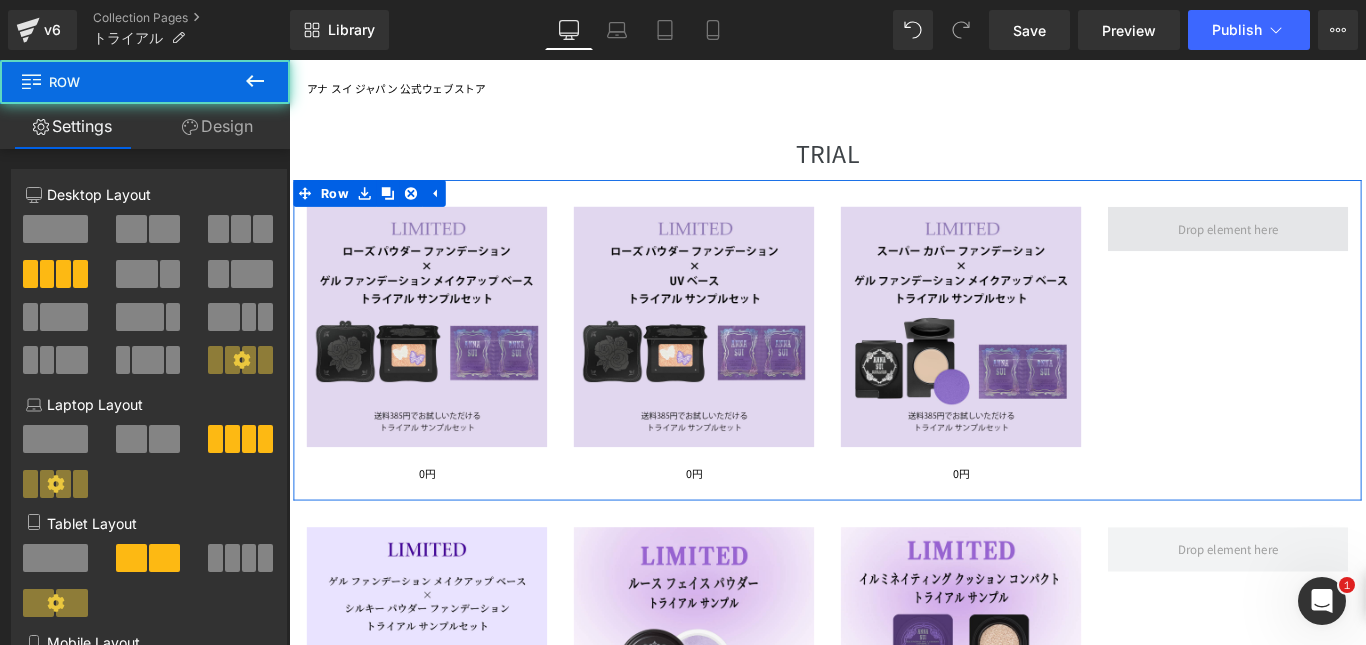 click at bounding box center [1344, 250] 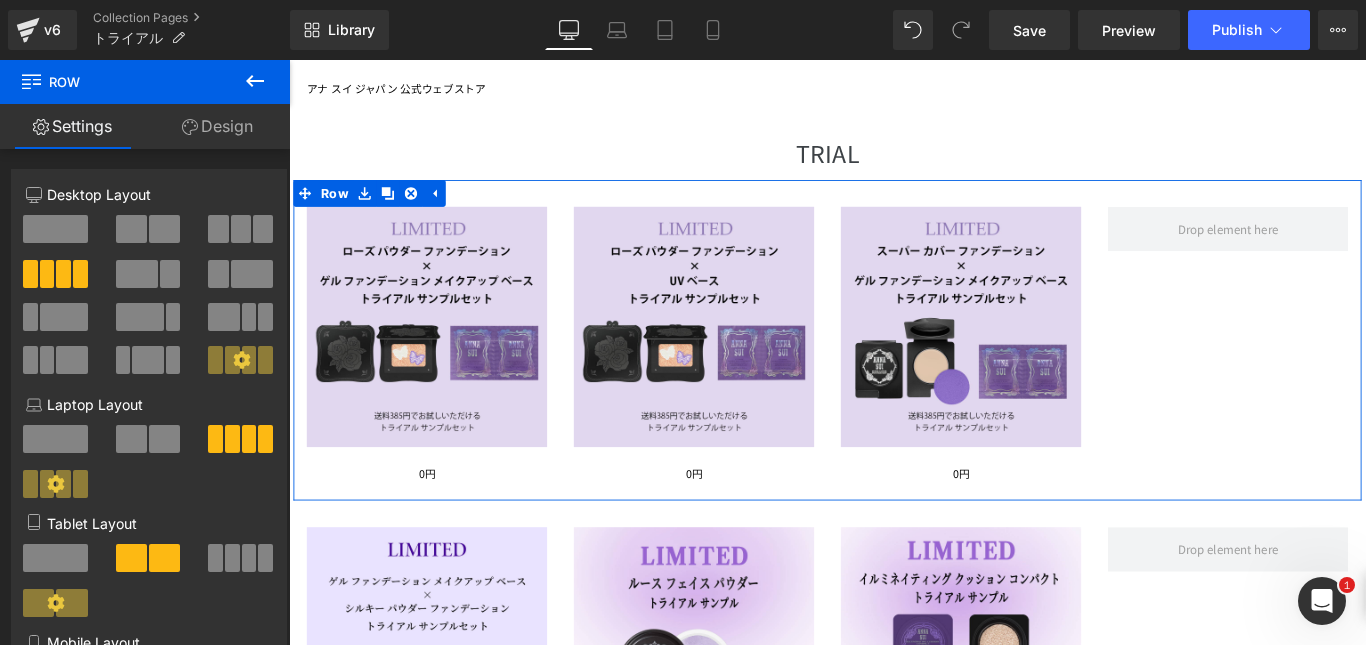 click on "Design" at bounding box center (217, 126) 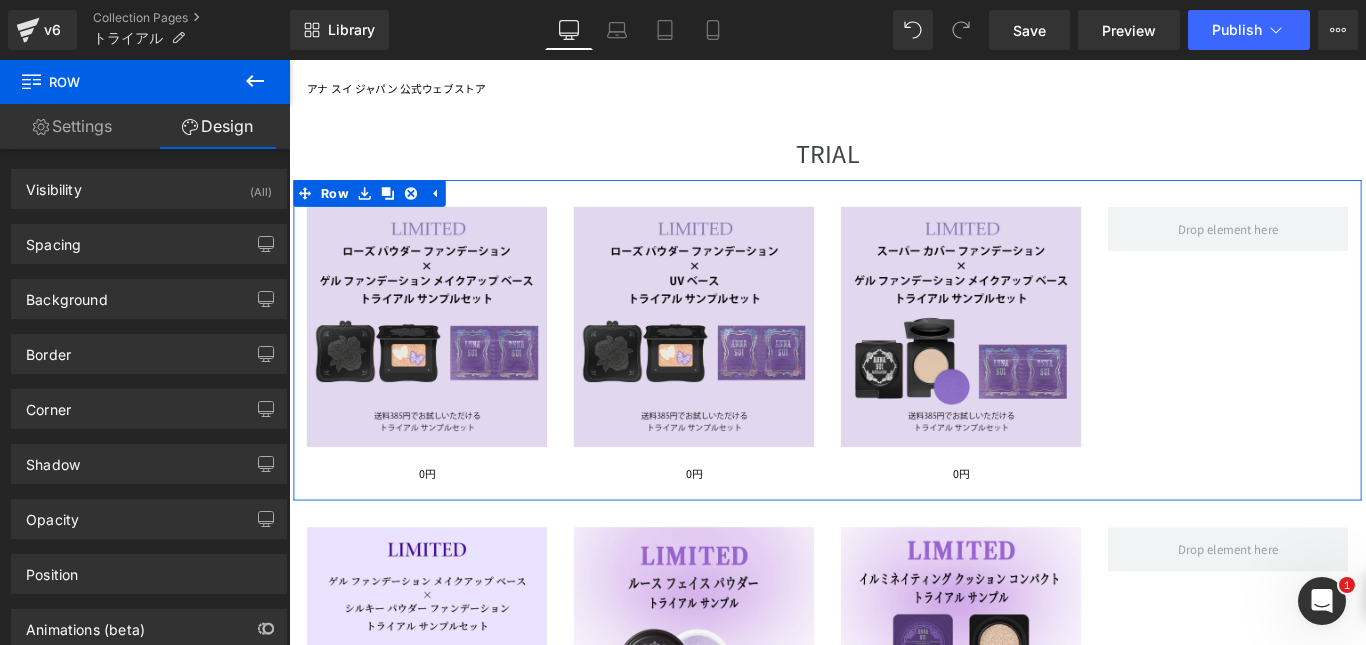 click on "Settings" at bounding box center [72, 126] 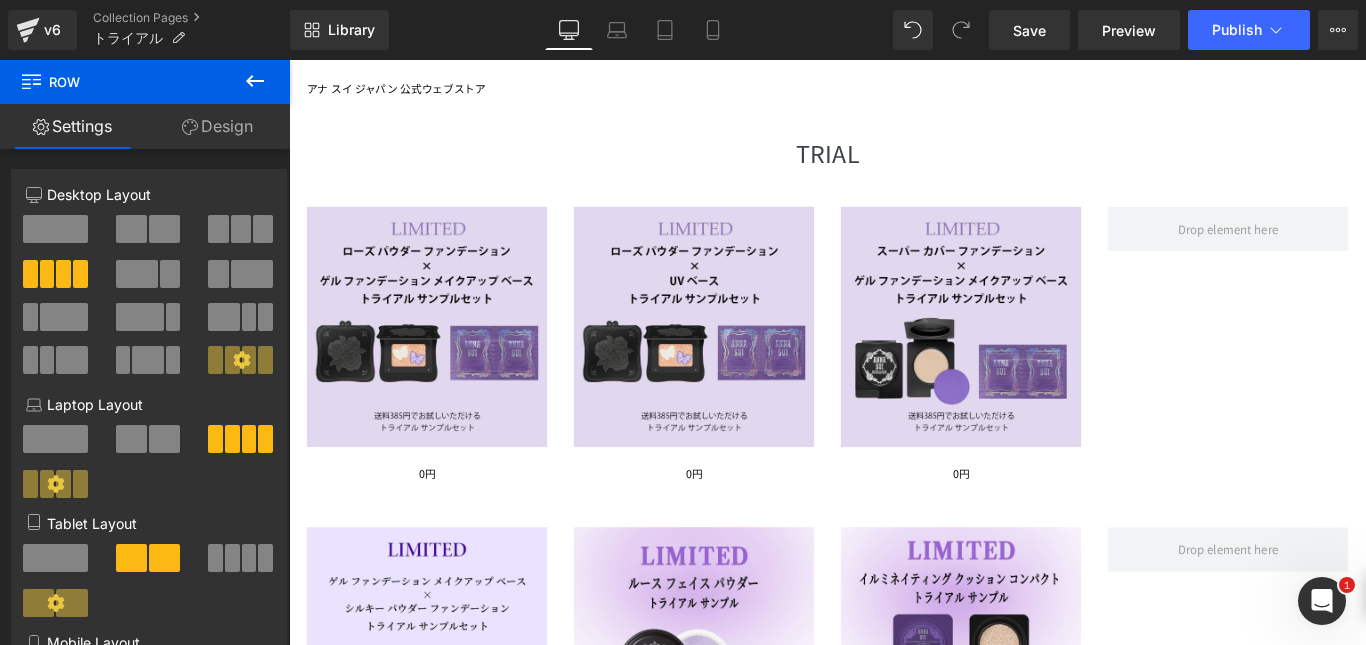 click 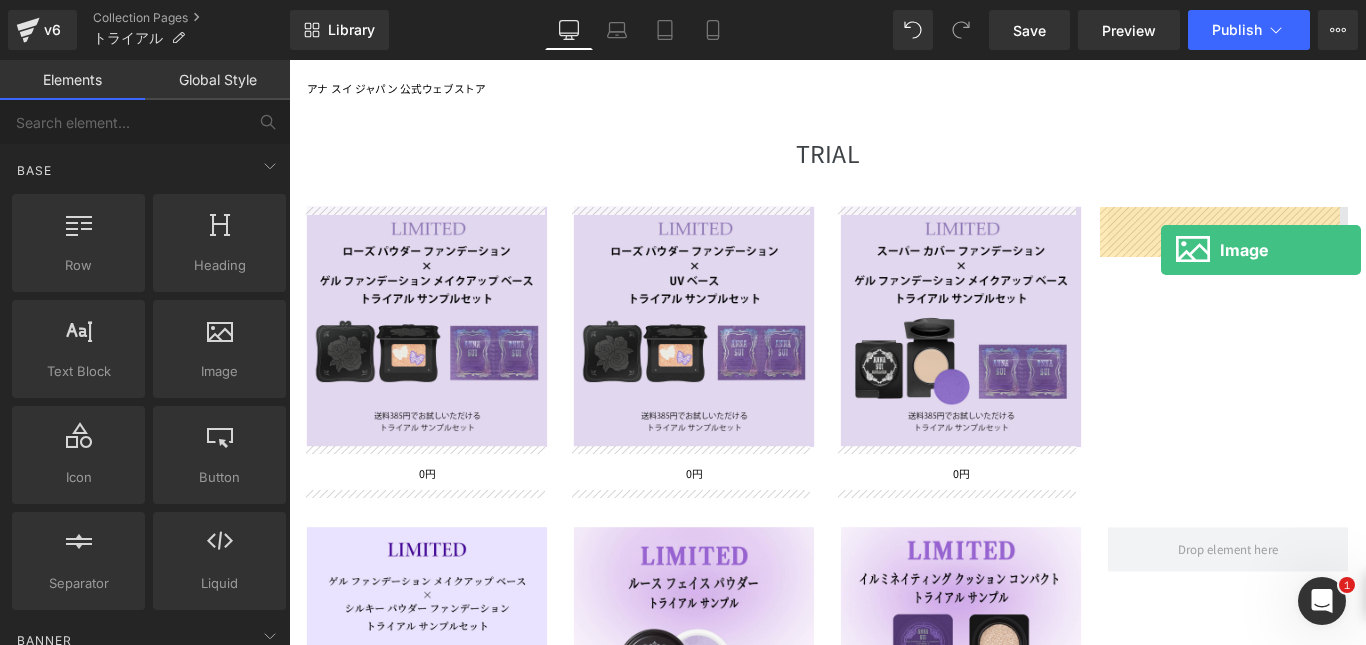 drag, startPoint x: 507, startPoint y: 434, endPoint x: 1291, endPoint y: 274, distance: 800.16 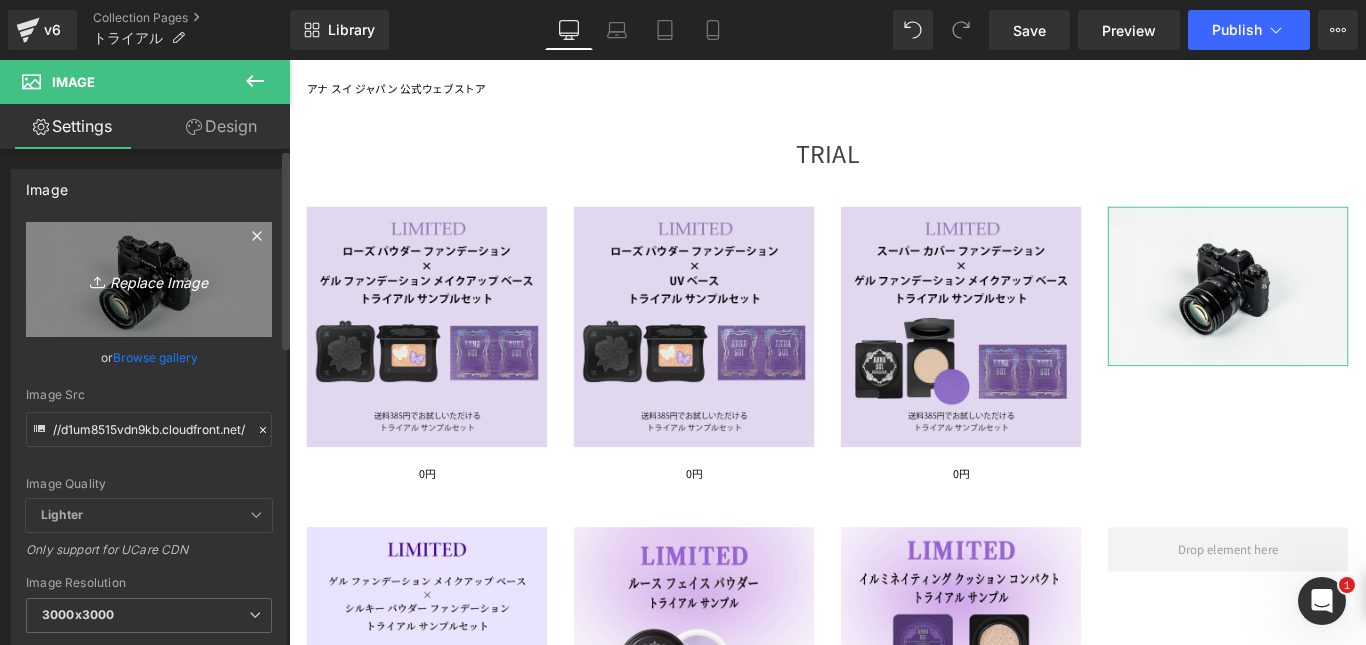 click 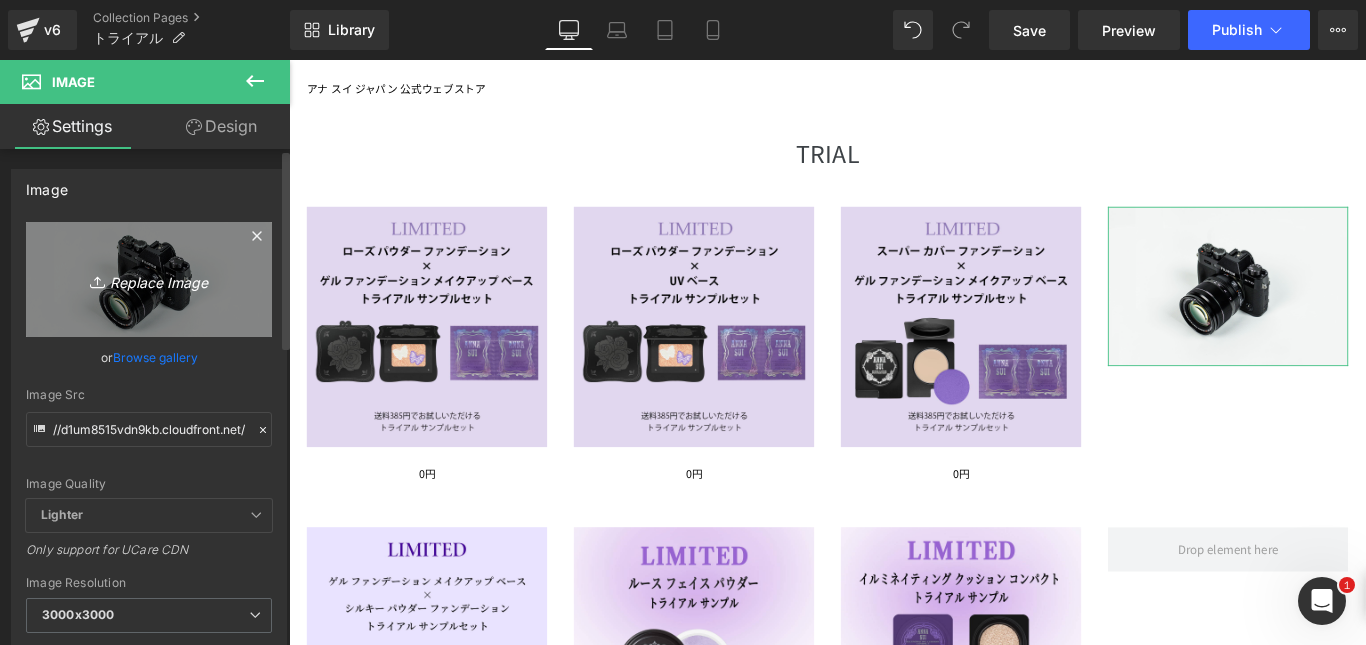 type on "C:\fakepath\[FILENAME]" 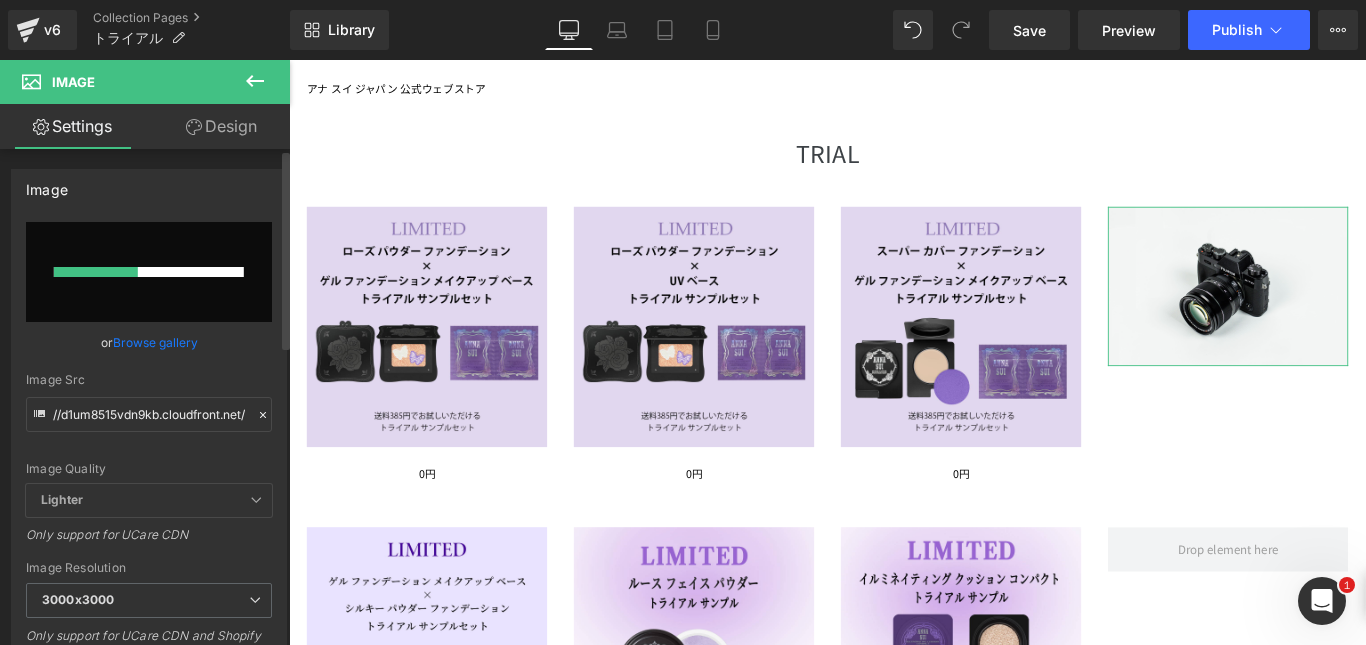 type 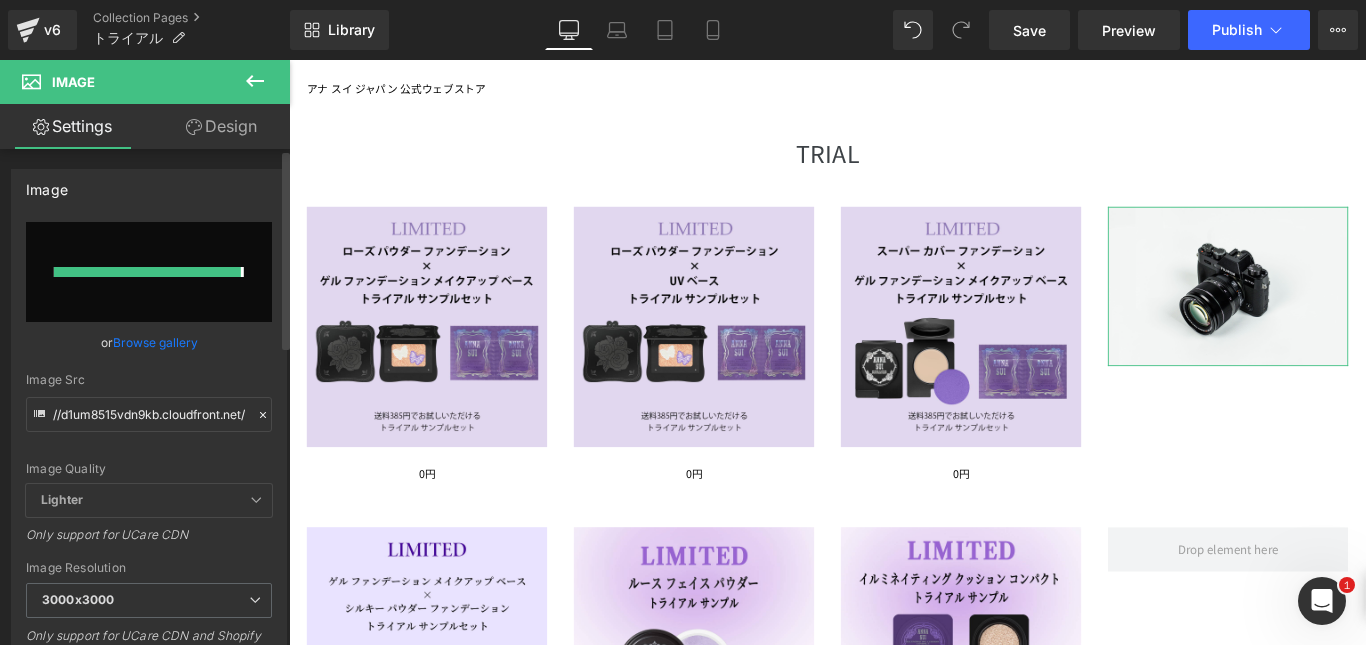 type on "https://ucarecdn.com/b197dd58-e843-49f3-89a9-9baea7544955/-/format/auto/-/preview/3000x3000/-/quality/lighter/sampe_07.png" 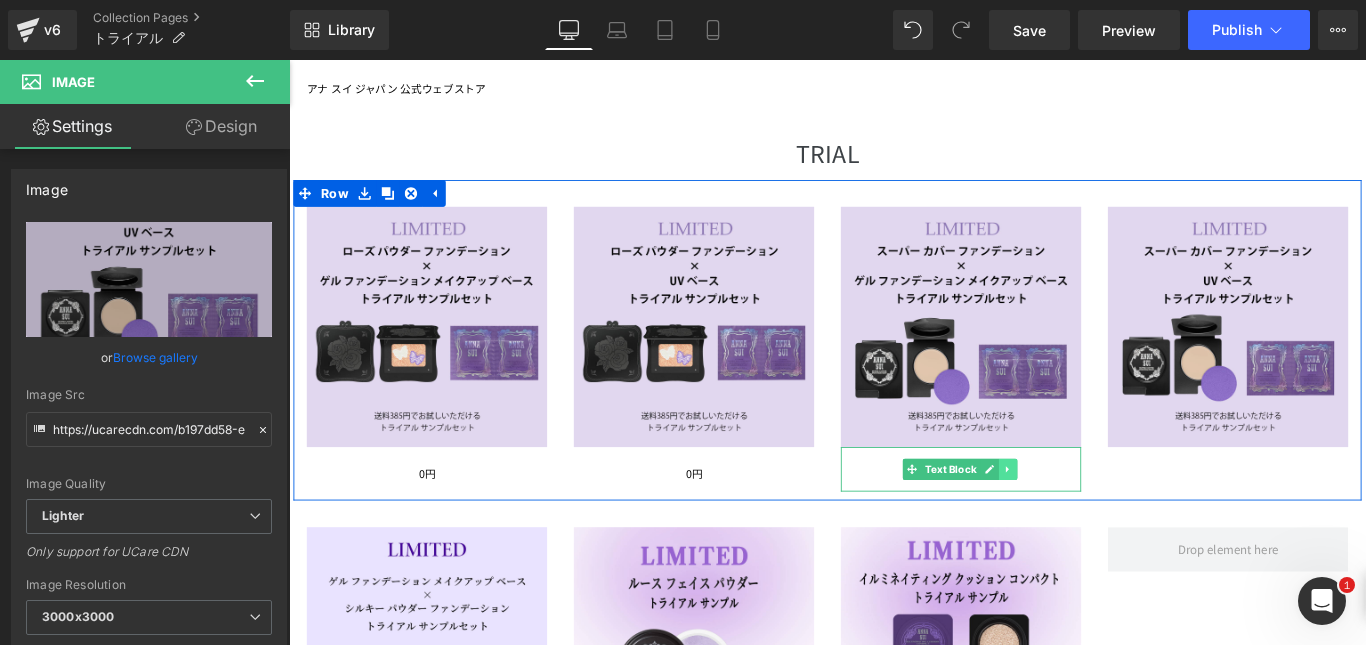 click 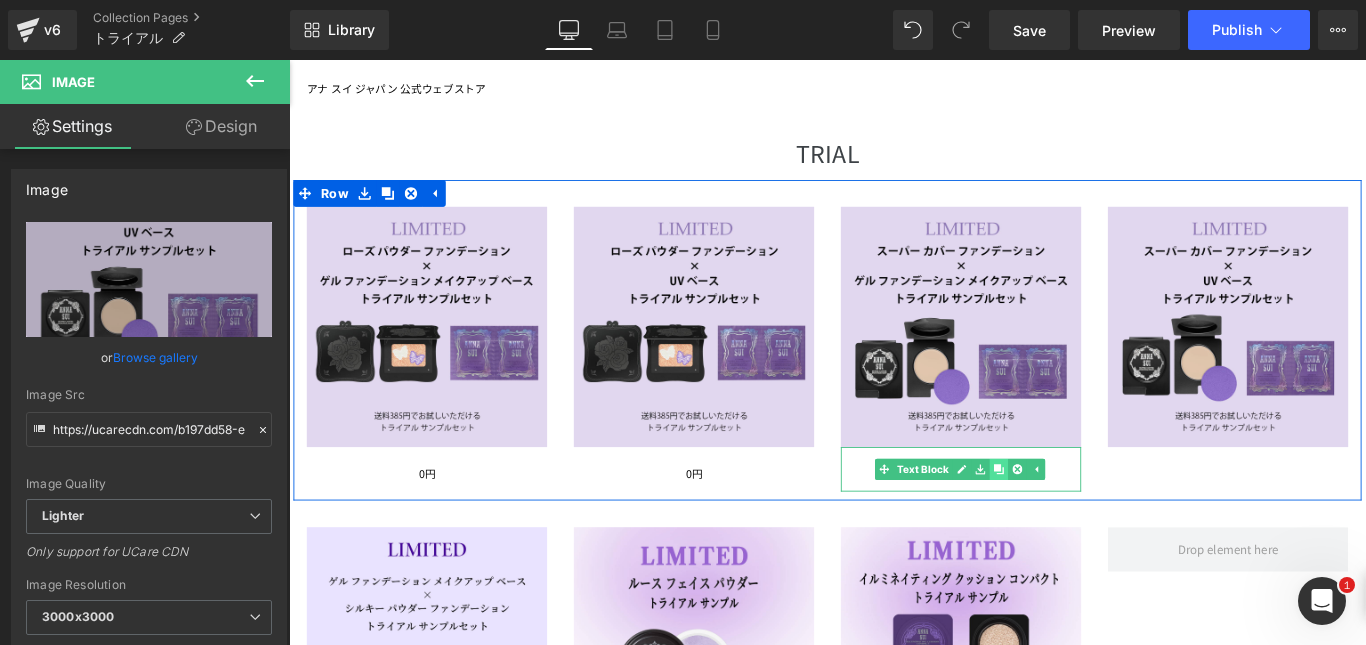 click 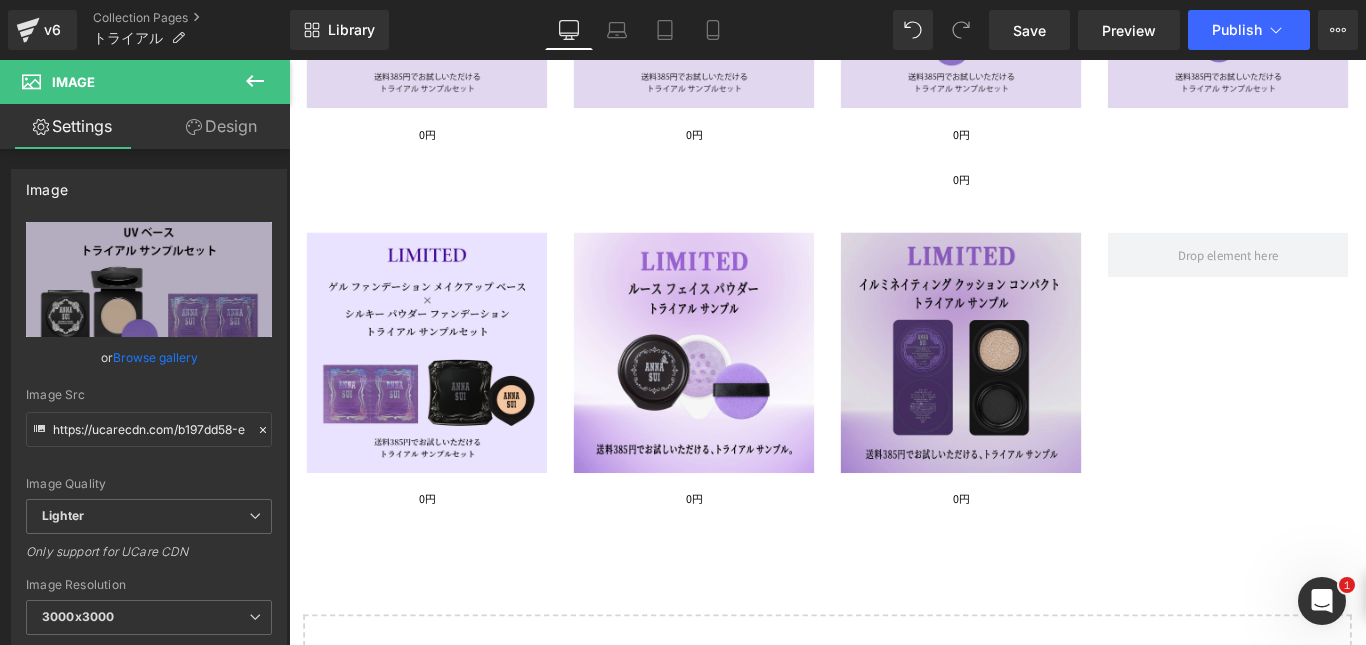 scroll, scrollTop: 605, scrollLeft: 0, axis: vertical 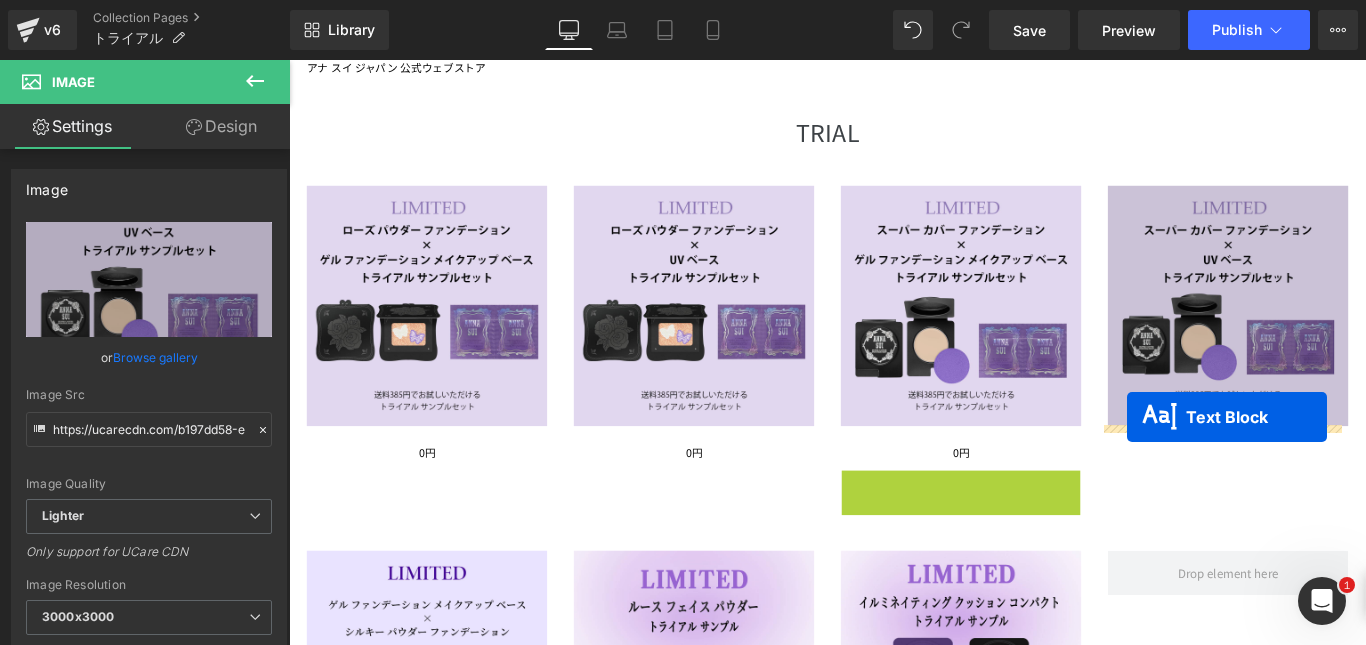 drag, startPoint x: 978, startPoint y: 165, endPoint x: 1231, endPoint y: 461, distance: 389.39056 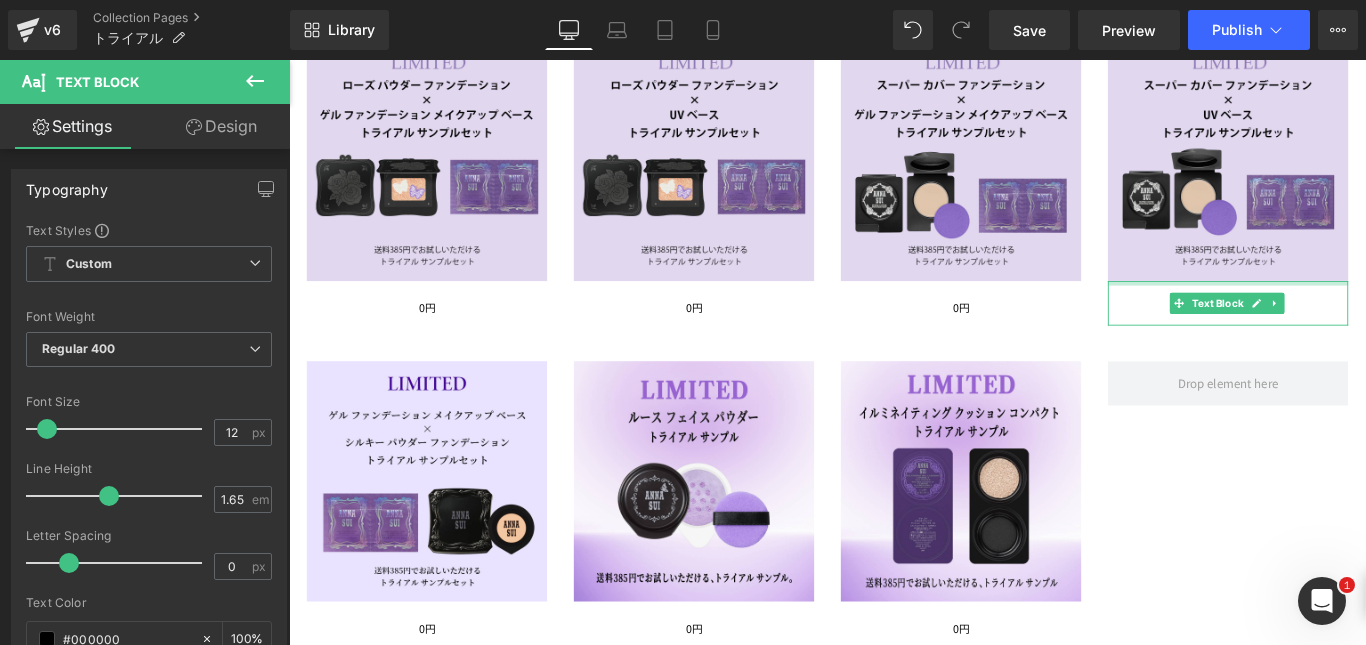 scroll, scrollTop: 424, scrollLeft: 0, axis: vertical 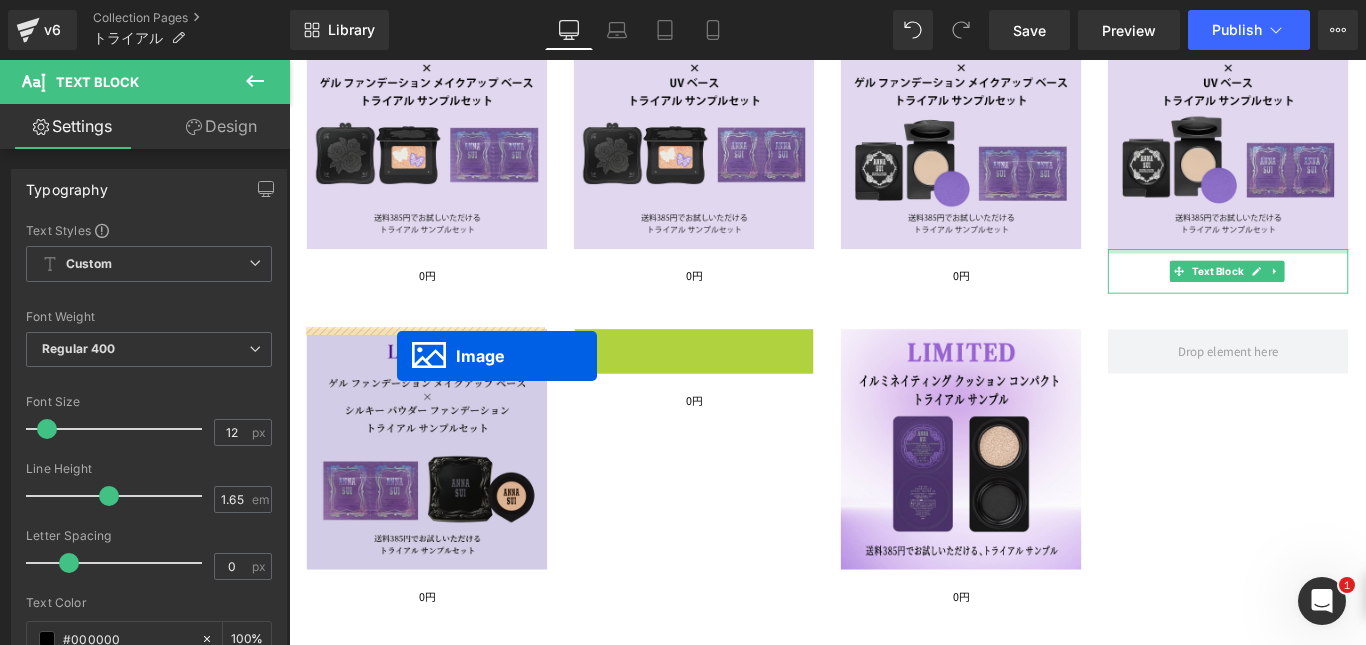 drag, startPoint x: 699, startPoint y: 485, endPoint x: 392, endPoint y: 385, distance: 322.87613 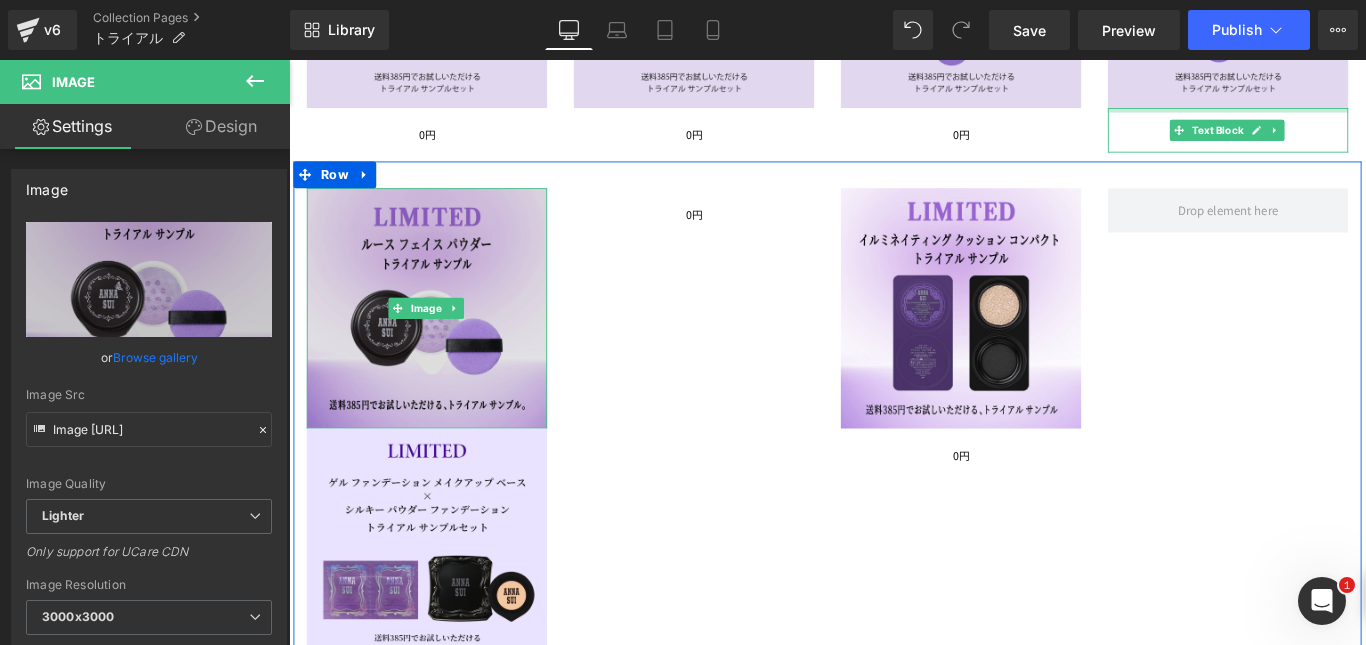 scroll, scrollTop: 584, scrollLeft: 0, axis: vertical 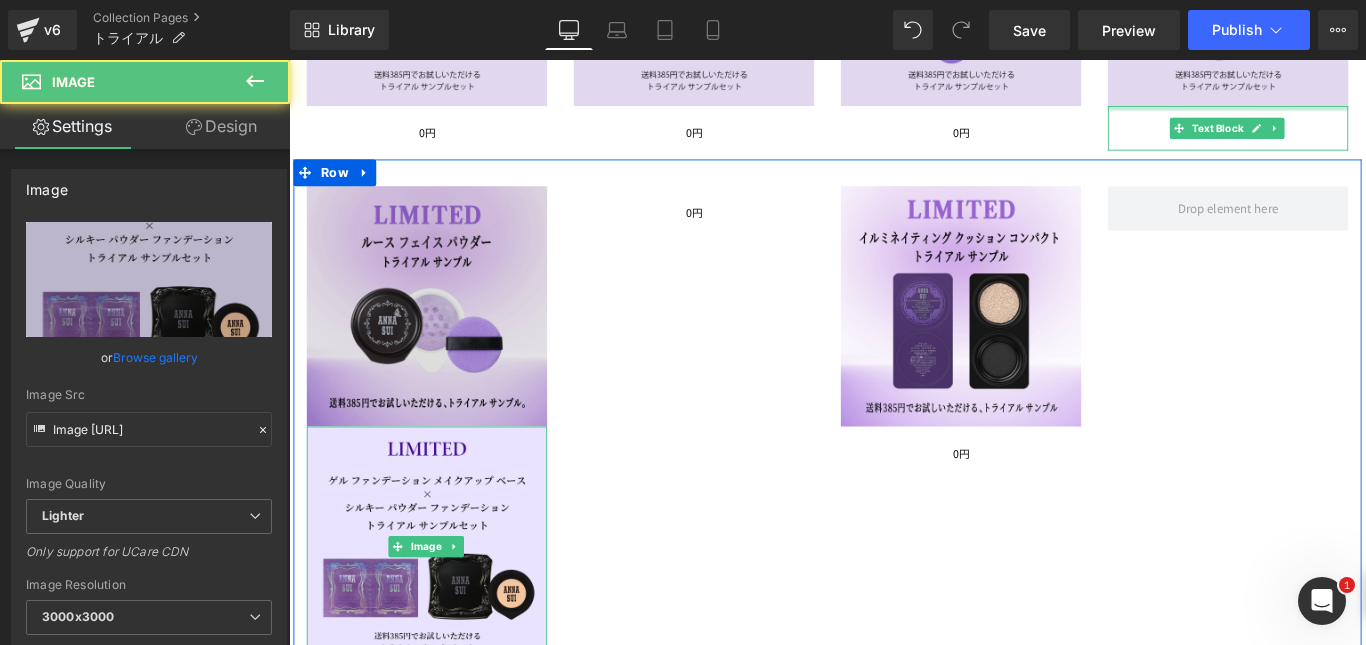 click at bounding box center (444, 607) 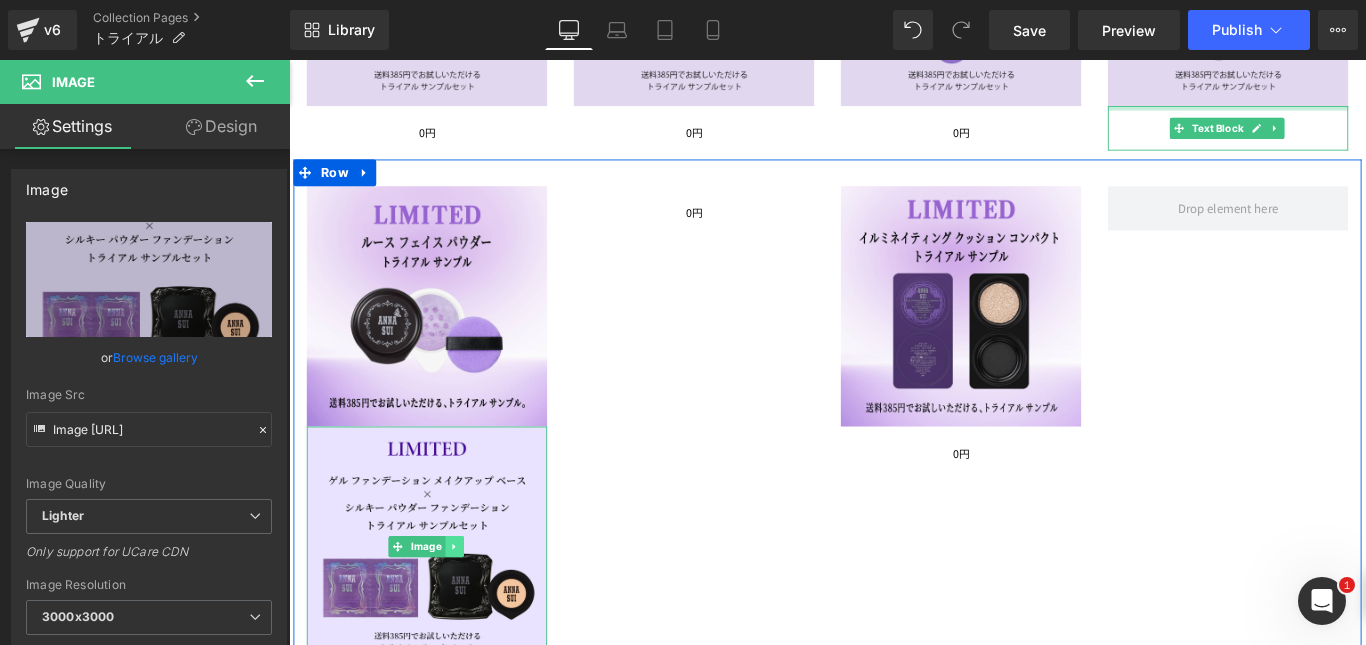 click 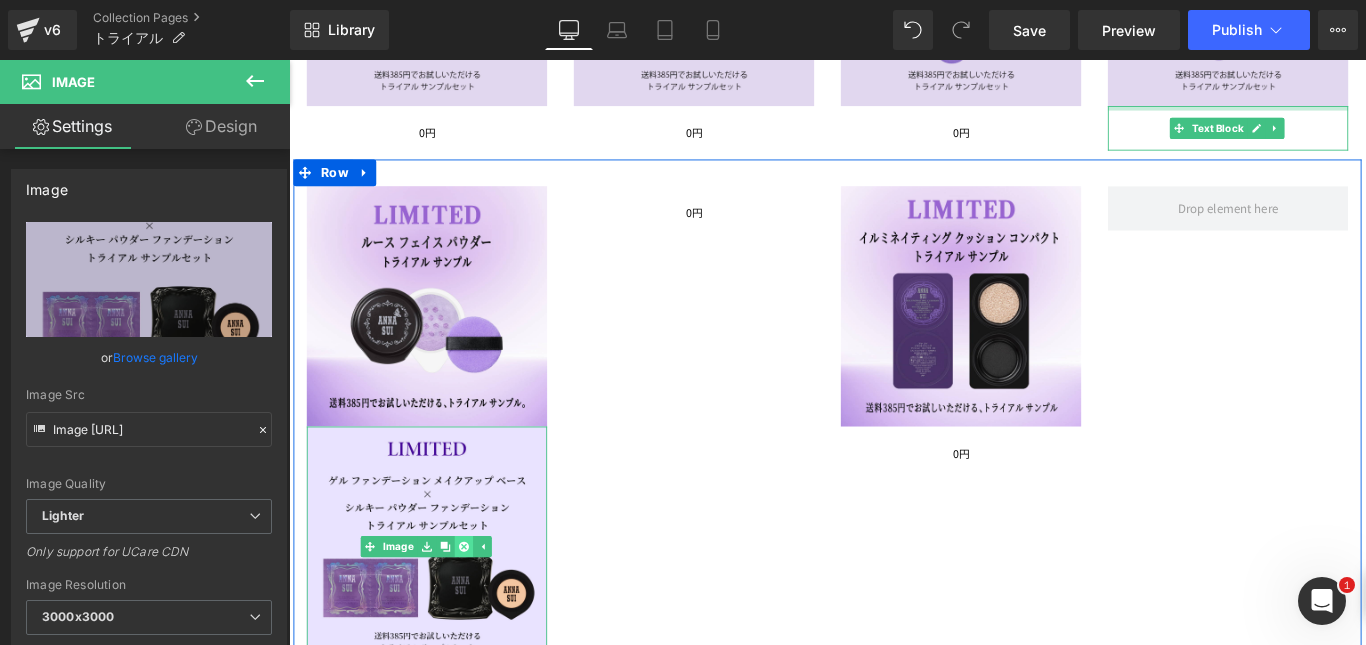 click 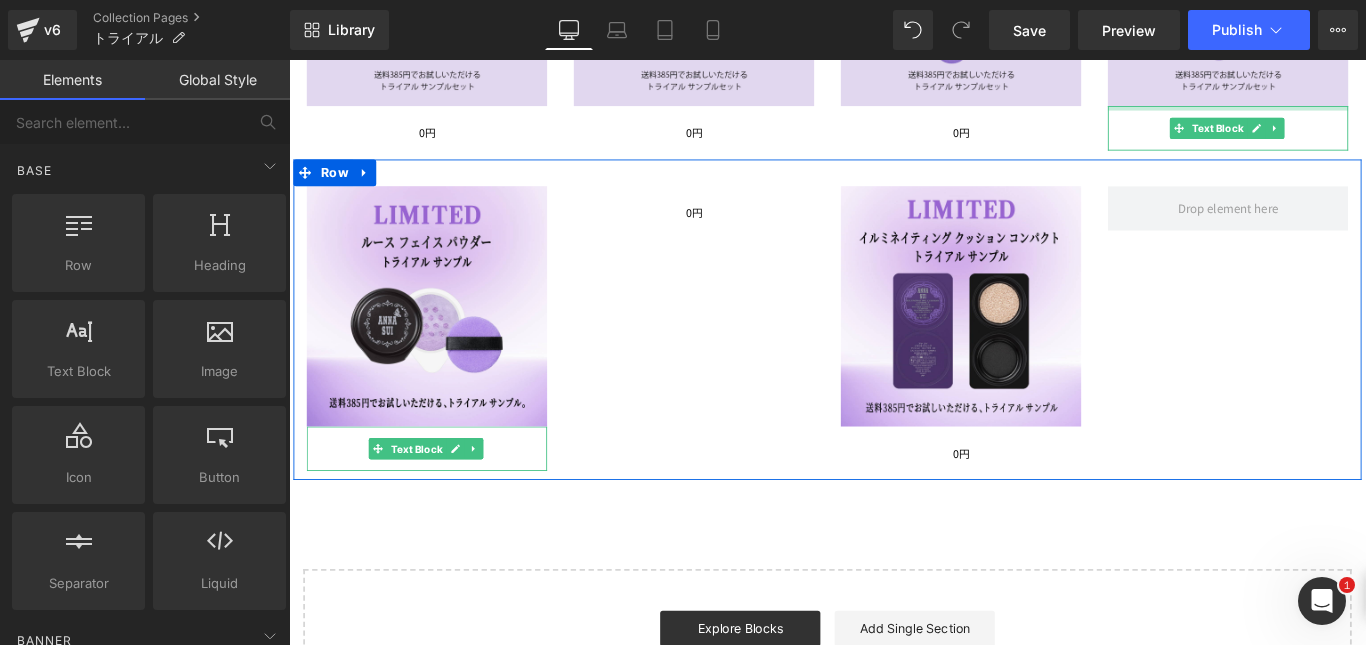 click on "Text Block" at bounding box center (433, 498) 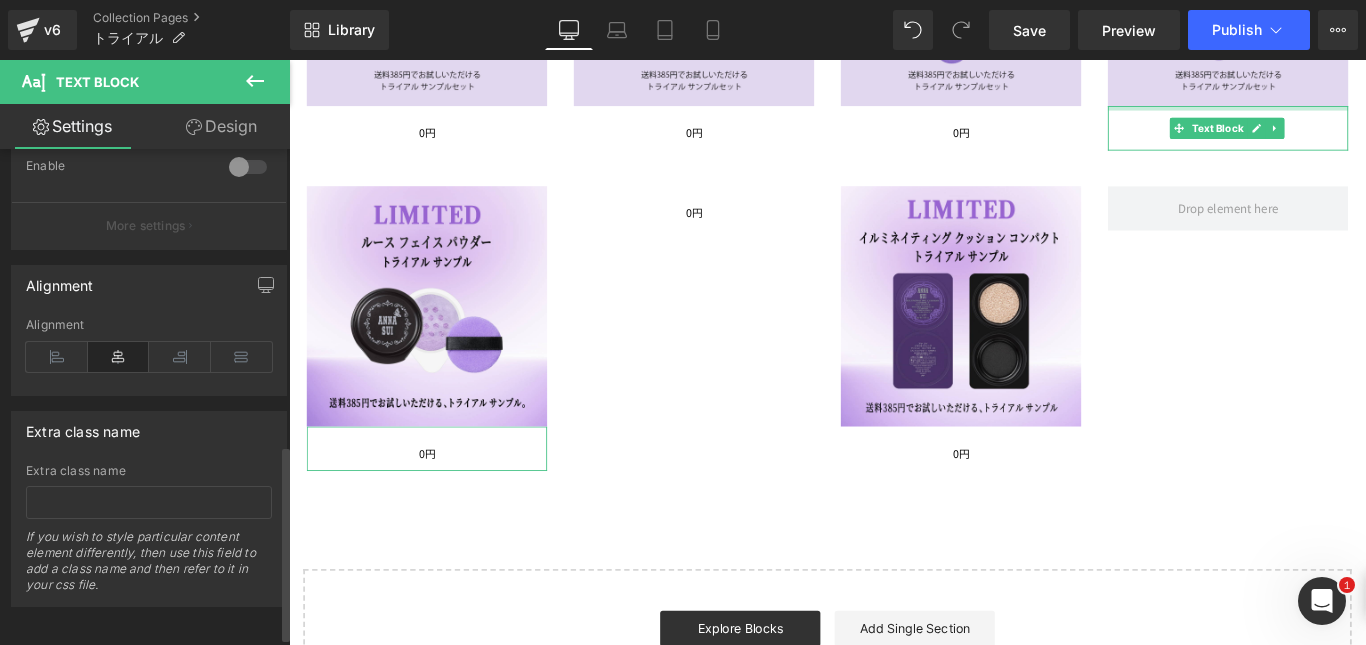 scroll, scrollTop: 754, scrollLeft: 0, axis: vertical 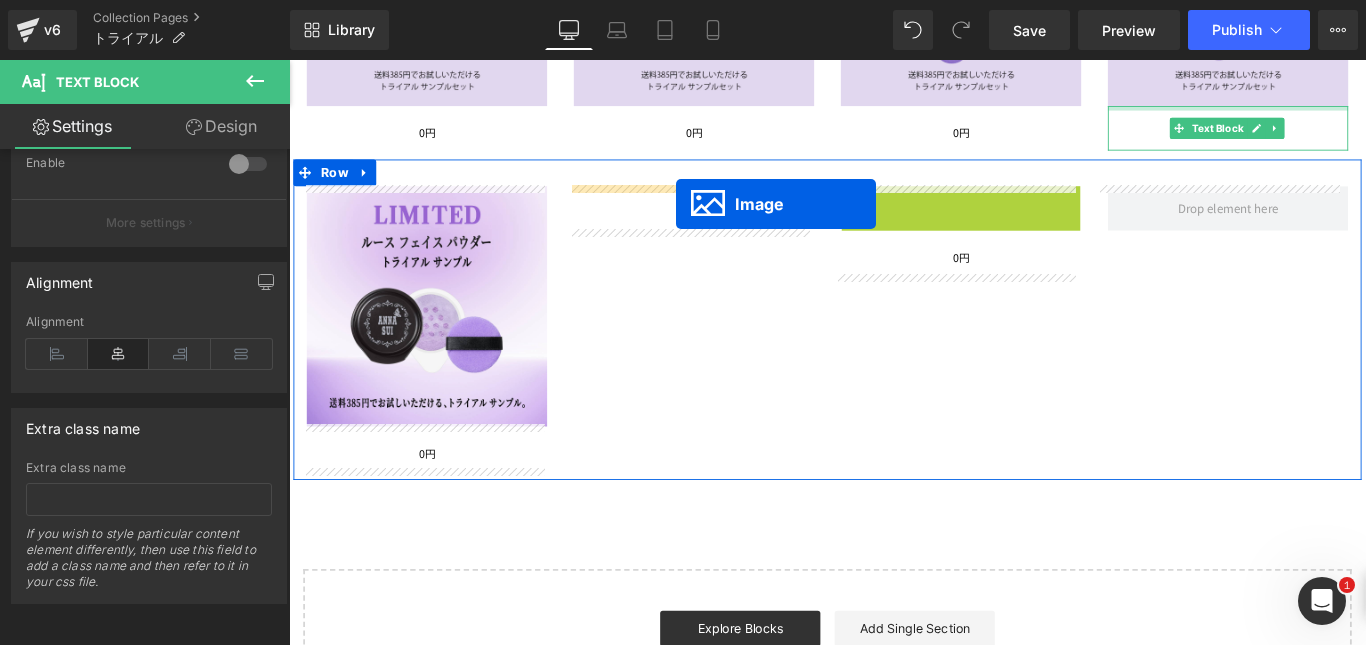 drag, startPoint x: 1000, startPoint y: 325, endPoint x: 711, endPoint y: 222, distance: 306.80612 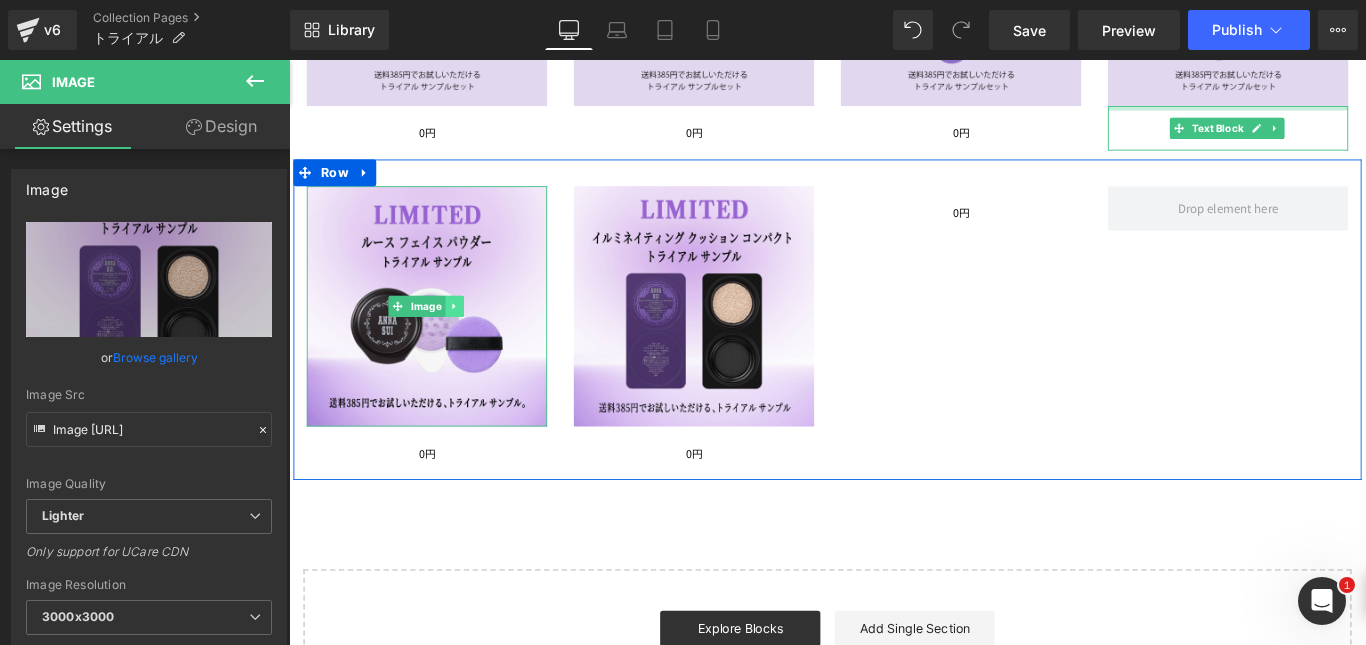 click 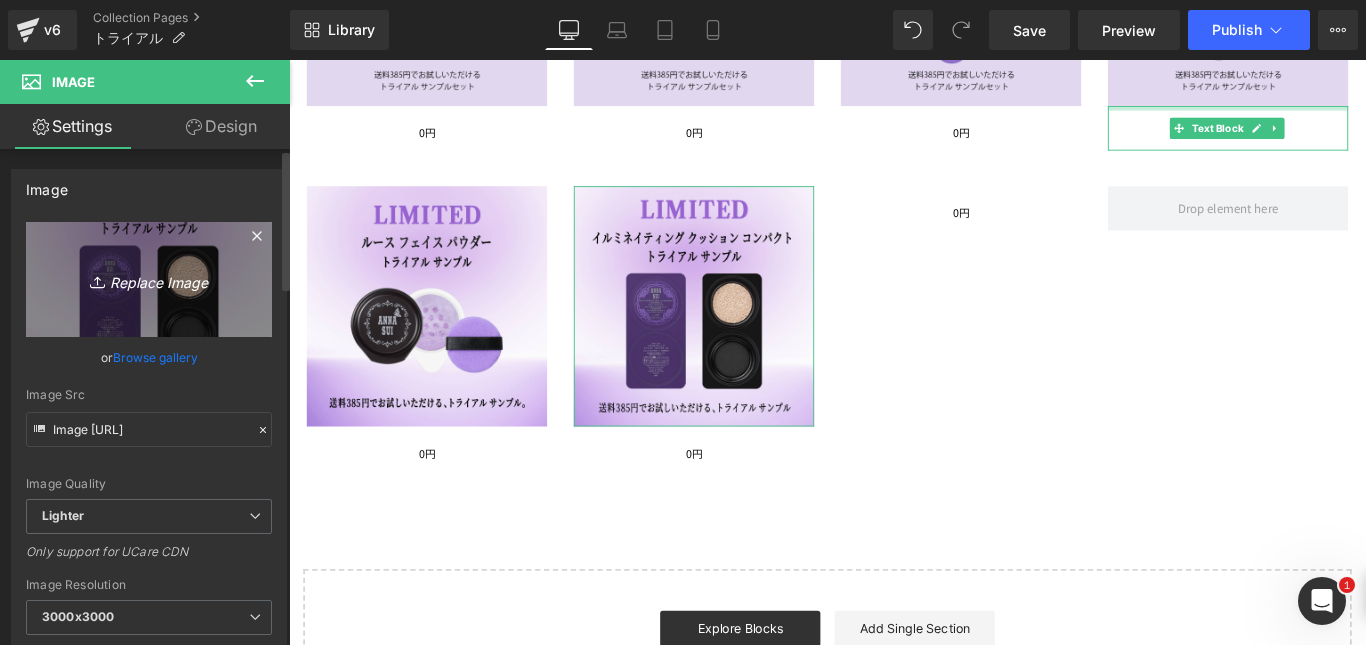 click on "Replace Image" at bounding box center (149, 279) 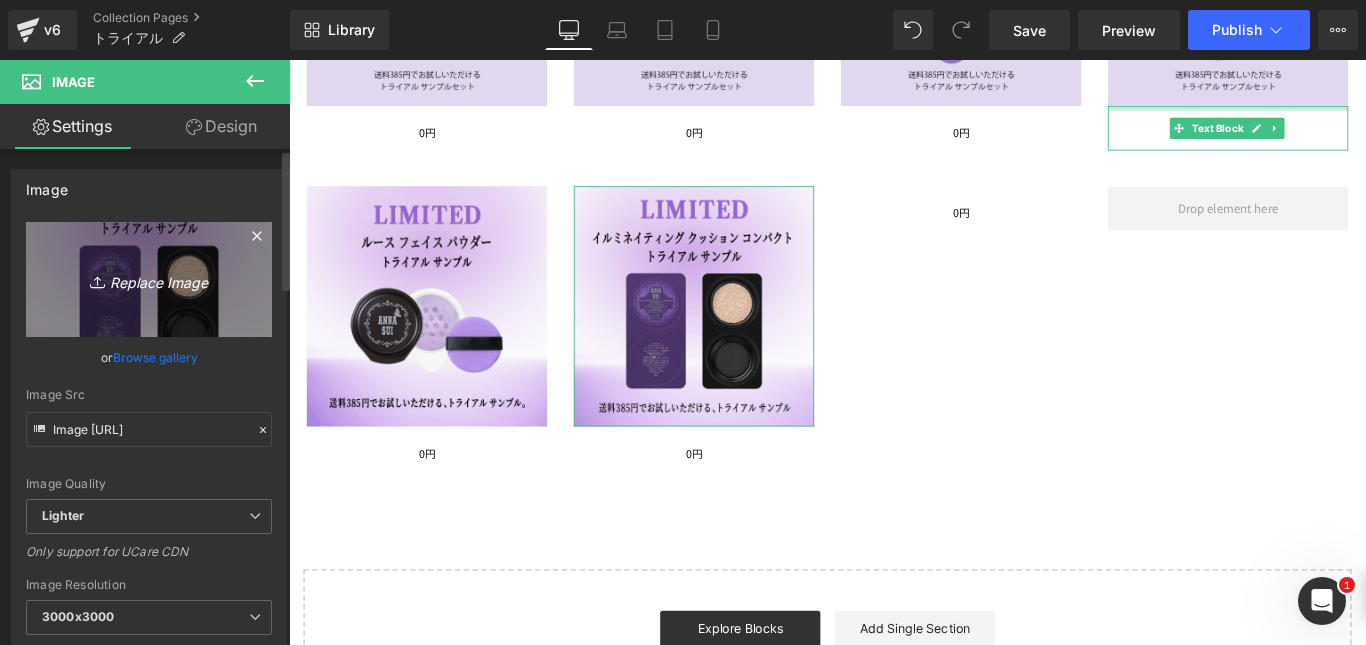 type on "C:\fakepath\[FILENAME]" 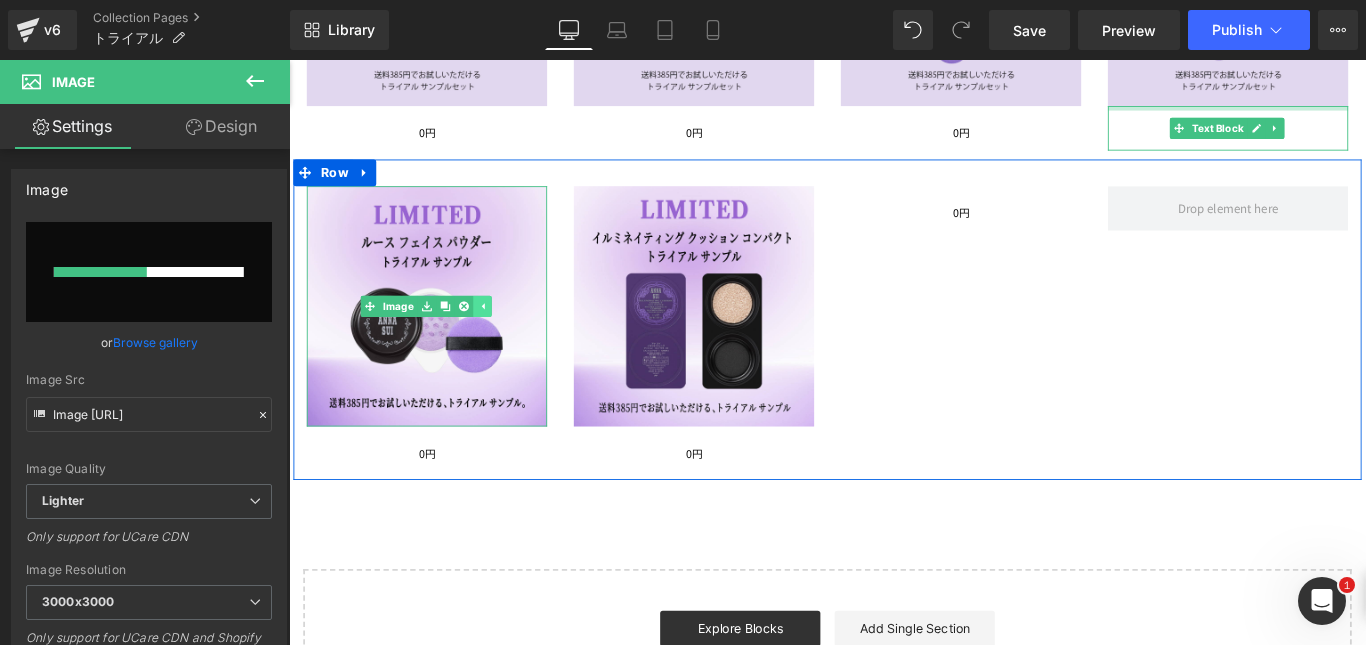 type 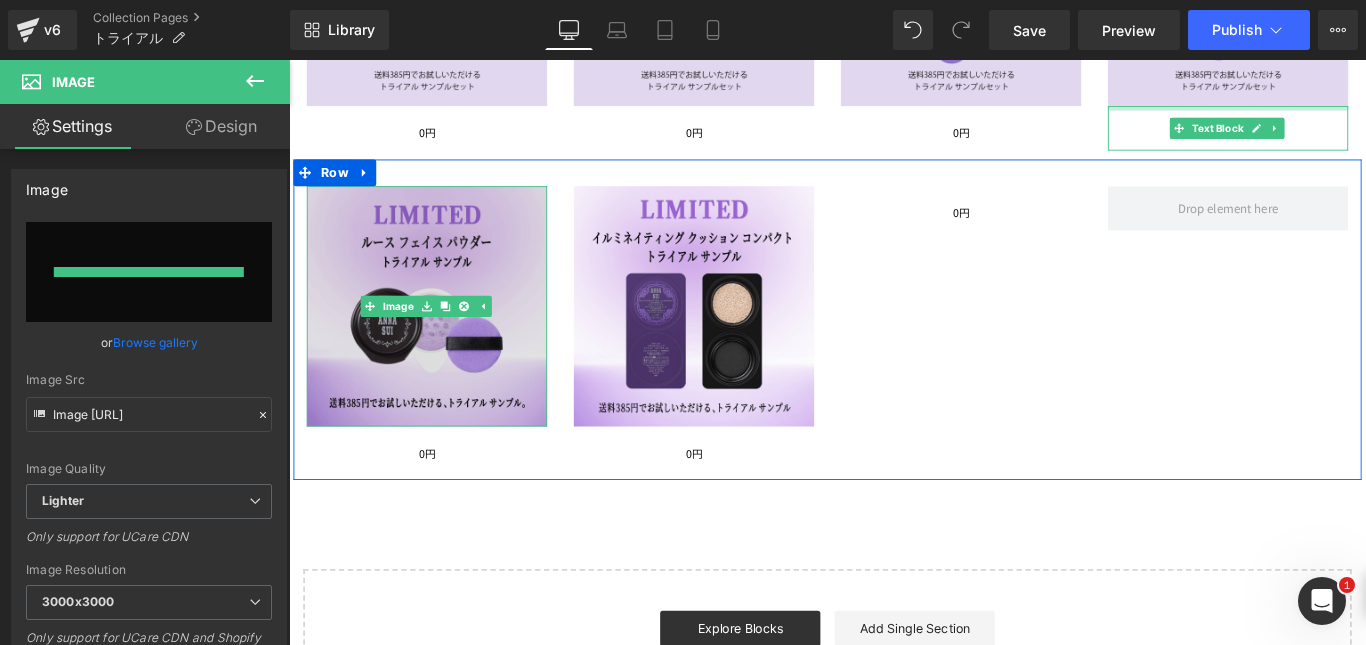 type on "Image [URL]  Replace Image  Upload image or  Browse gallery Image Src [URL] Image Quality Lighter Lightest
Lighter
Lighter Lightest Only support for UCare CDN 100x100 240x240 480x480 576x576 640x640 768x768 800x800 960x960 1024x1024 1280x1280 1440x1440 1600x1600 1920x1920 2560x2560 3000x3000 Image Resolution
3000x3000
100x100 240x240 480x480 576x576 640x640 768x768 800x800 960x960 1024x1024 1280x1280 1440x1440 1600x1600 1920x1920 2560x2560 3000x3000 Only support for UCare CDN and Shopify CDN More settings Image Title Show title when hover to image Back Dimension 100% Width 100 % % px auto Height auto 0 Circle Image Link" 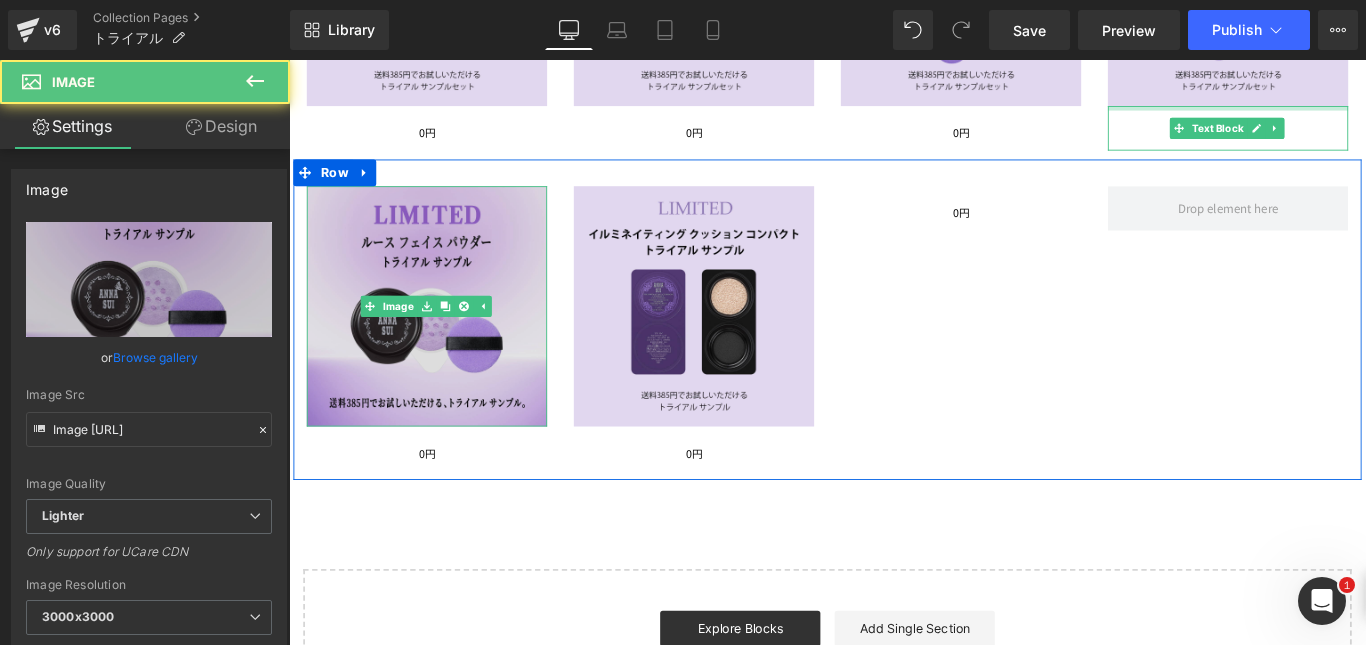 click at bounding box center [444, 337] 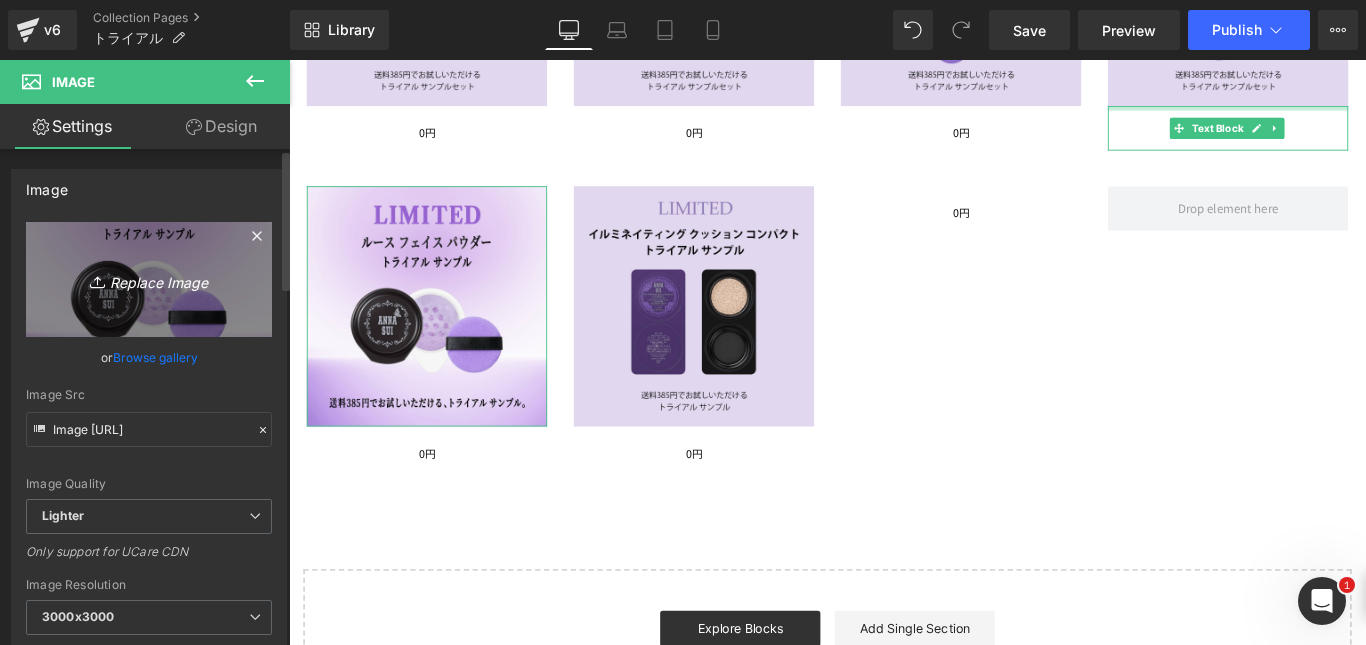 click 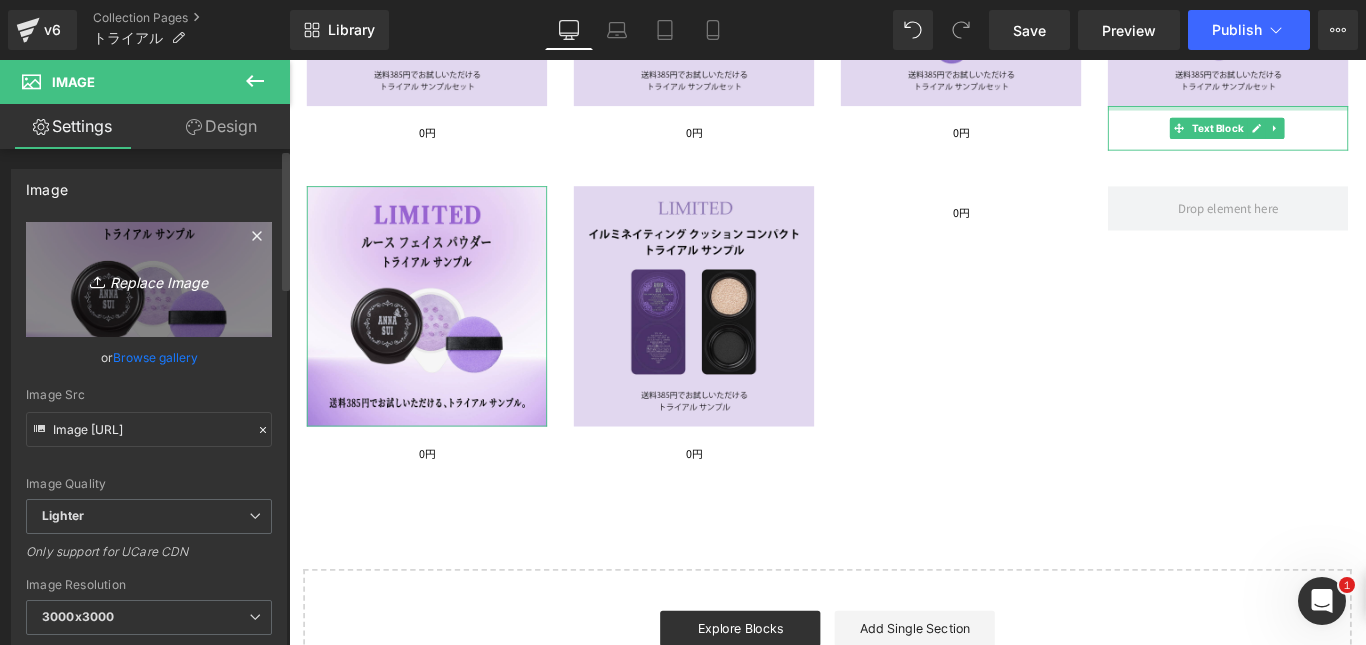 type on "C:\fakepath\[FILENAME]" 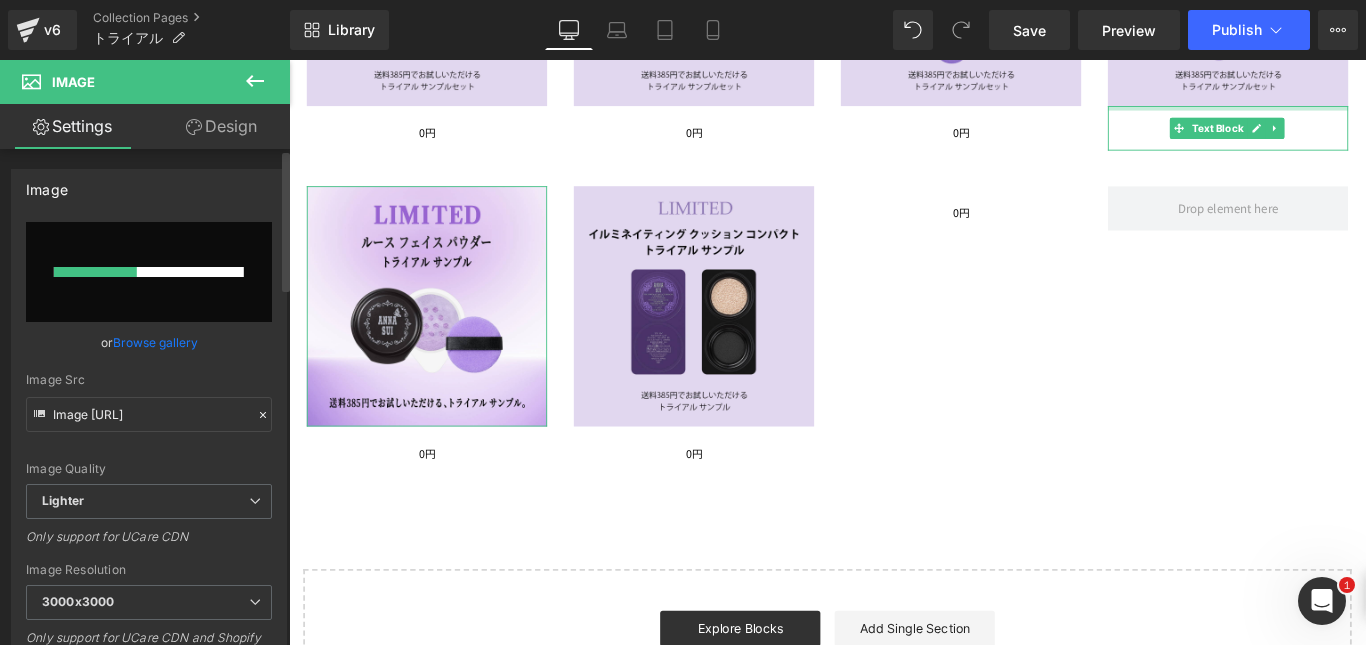 type 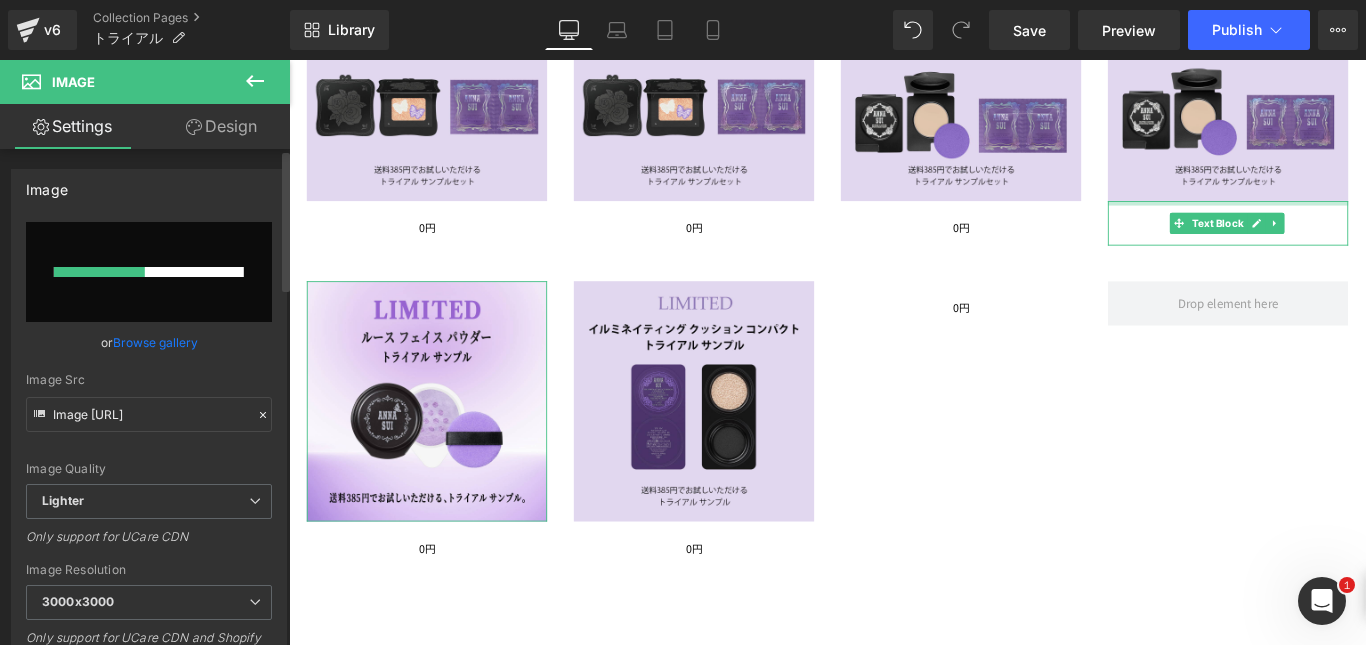 scroll, scrollTop: 284, scrollLeft: 0, axis: vertical 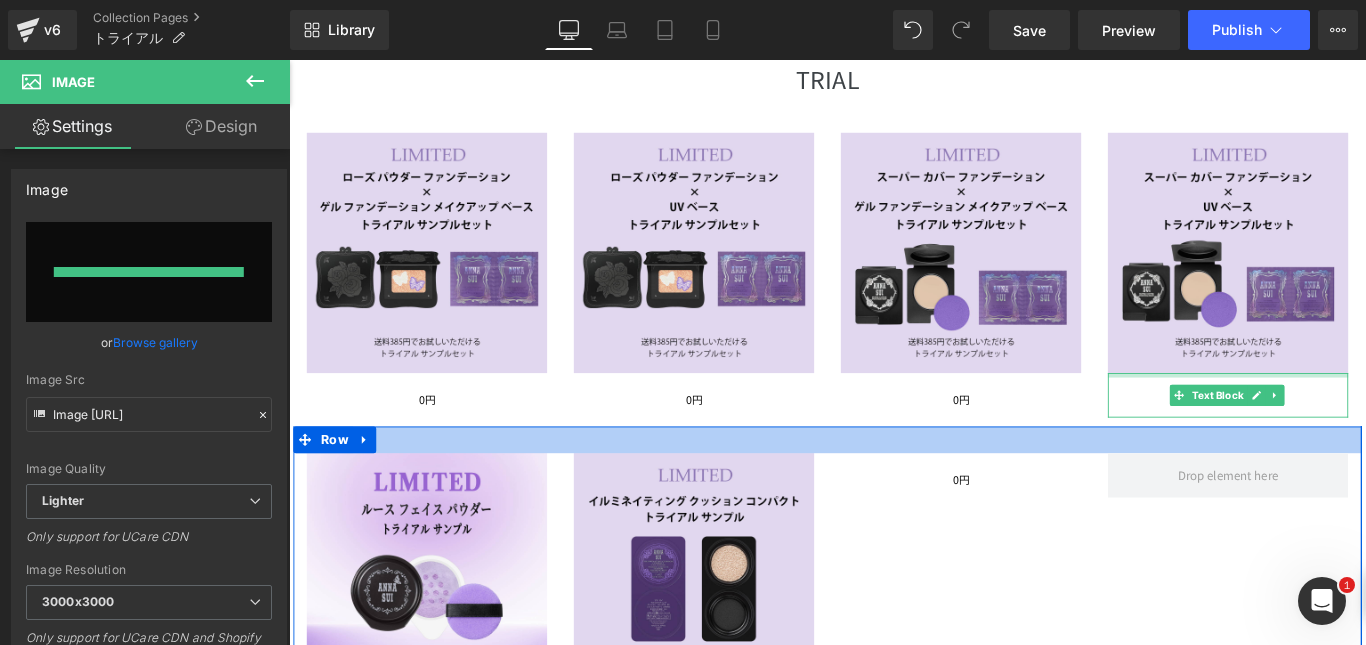 type on "https://ucarecdn.com/f4a1ef1b-a63a-4527-a3ab-06ea0ced4bde/-/format/auto/-/preview/3000x3000/-/quality/lighter/sampe_04.png" 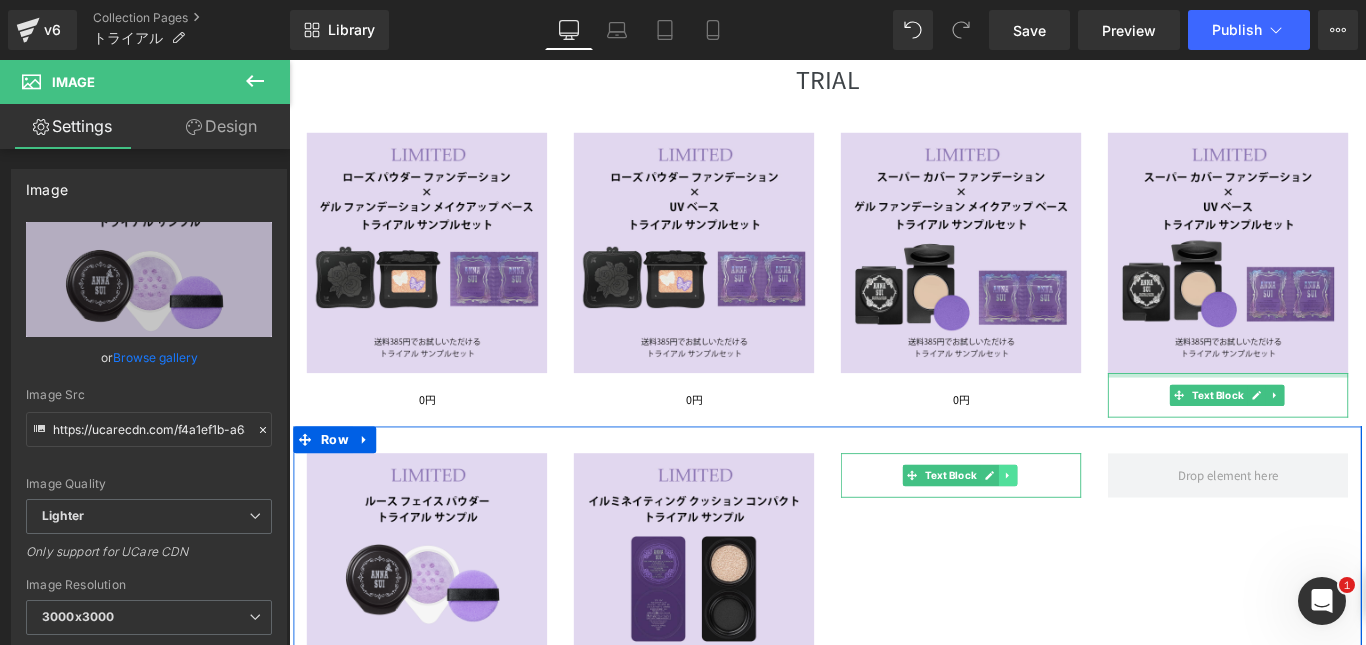 click 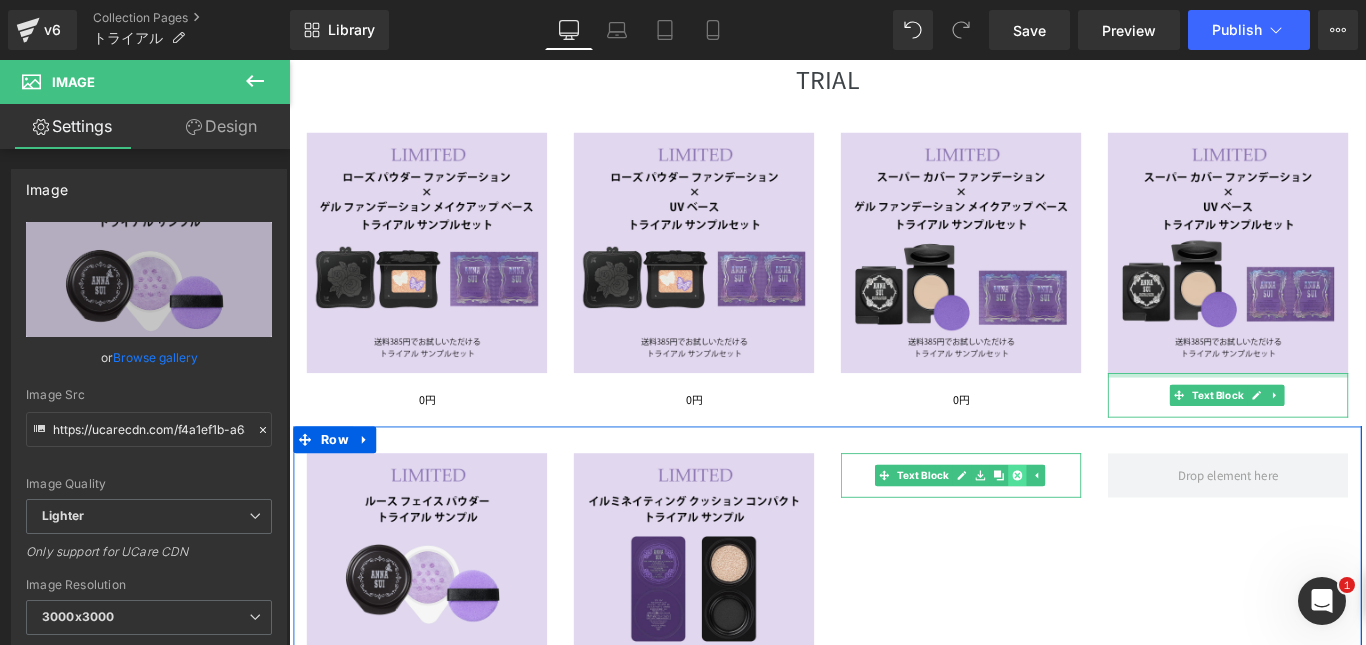 click 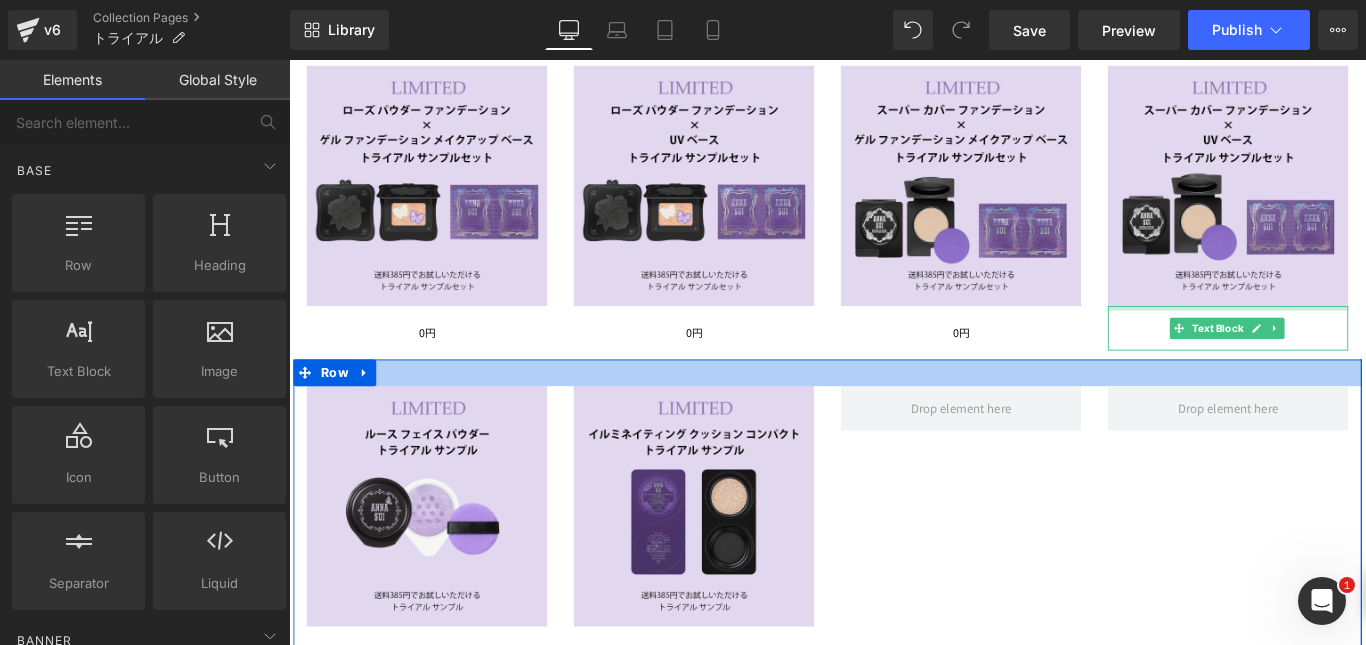 scroll, scrollTop: 361, scrollLeft: 0, axis: vertical 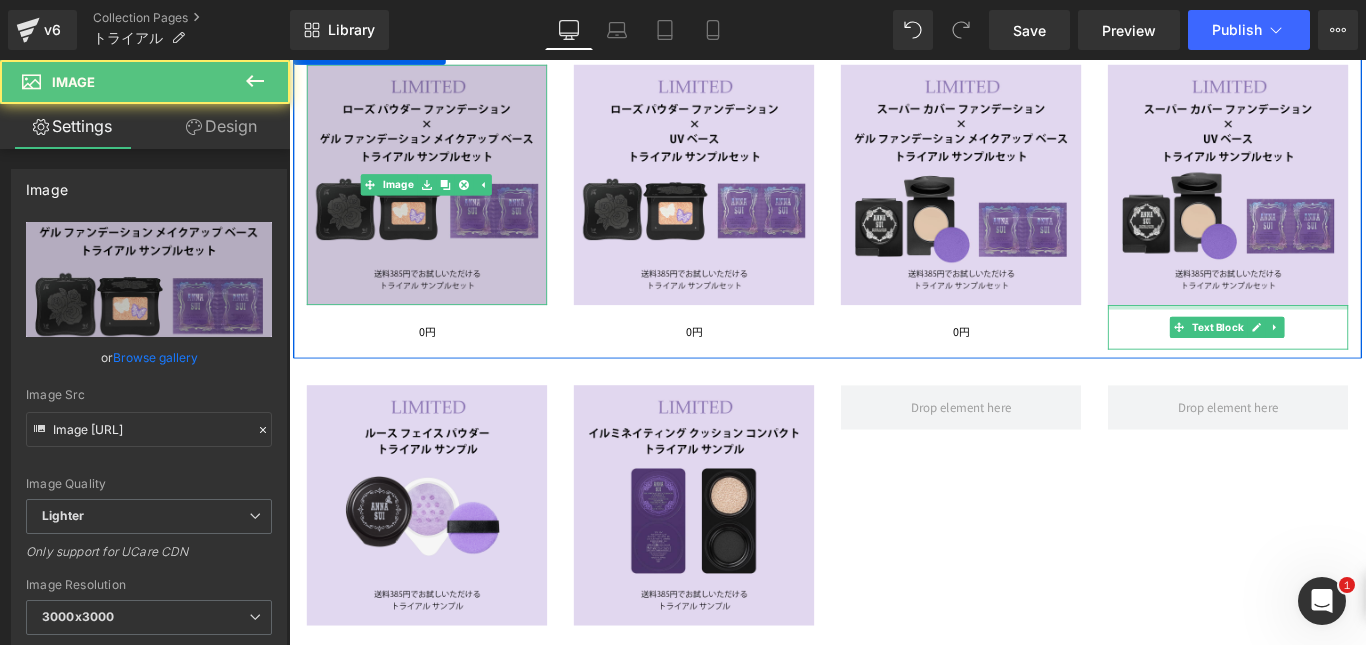 click at bounding box center [444, 200] 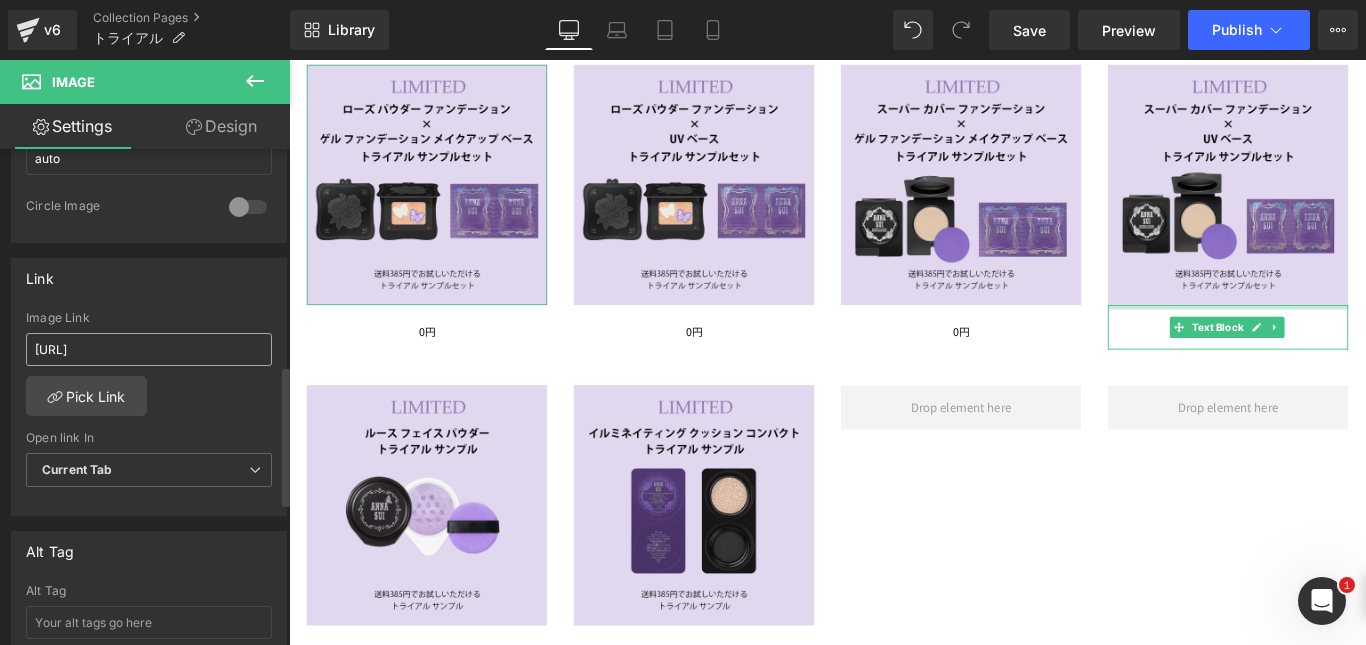 scroll, scrollTop: 770, scrollLeft: 0, axis: vertical 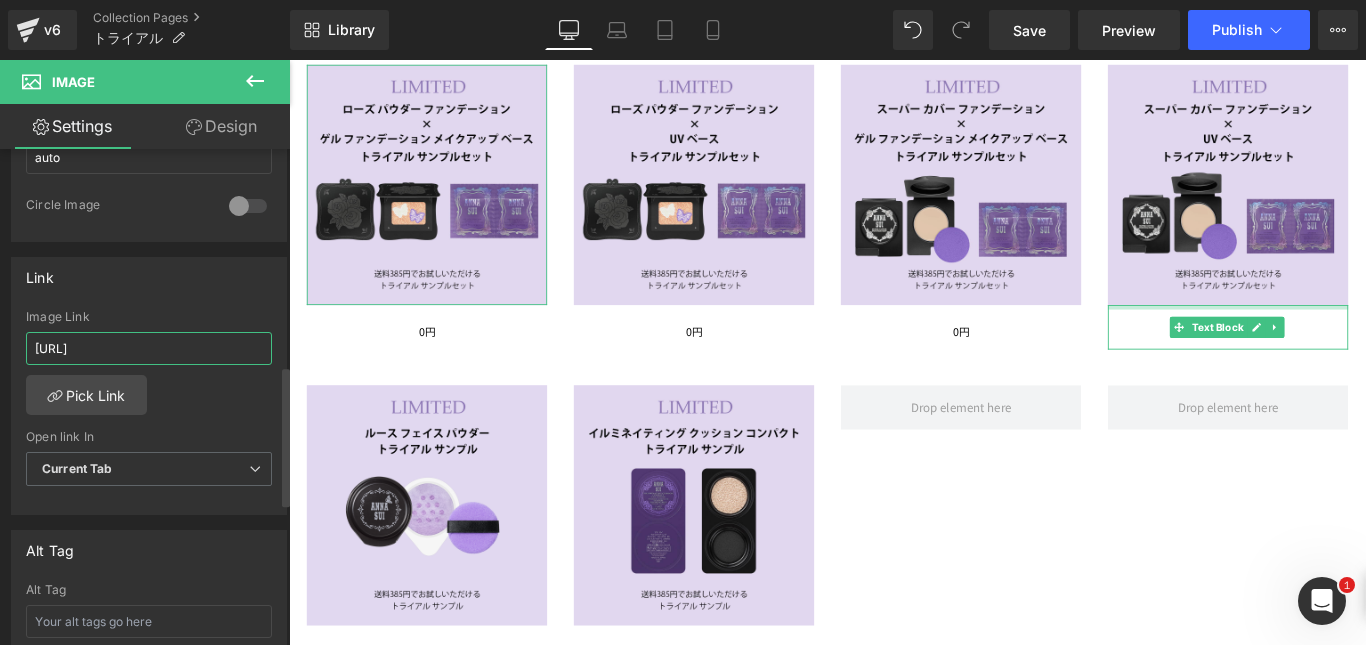 drag, startPoint x: 169, startPoint y: 356, endPoint x: 22, endPoint y: 352, distance: 147.05441 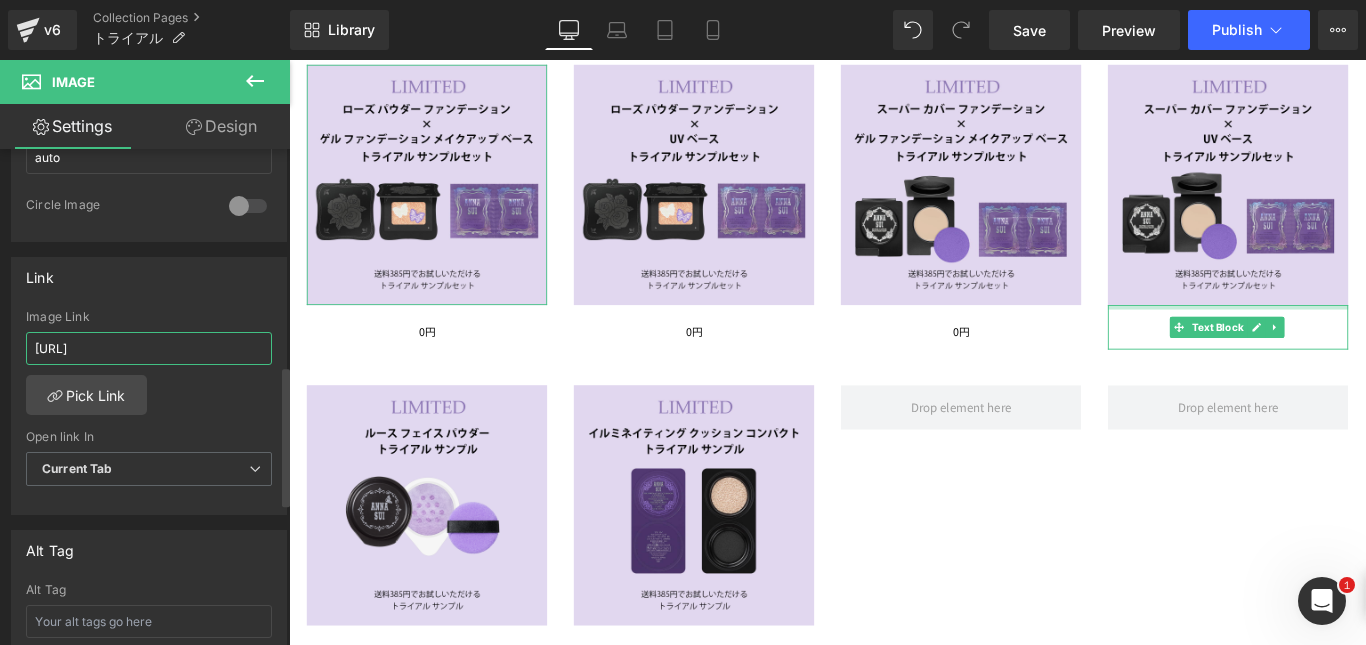 type on "oducts/[PRODUCT_CODE]" 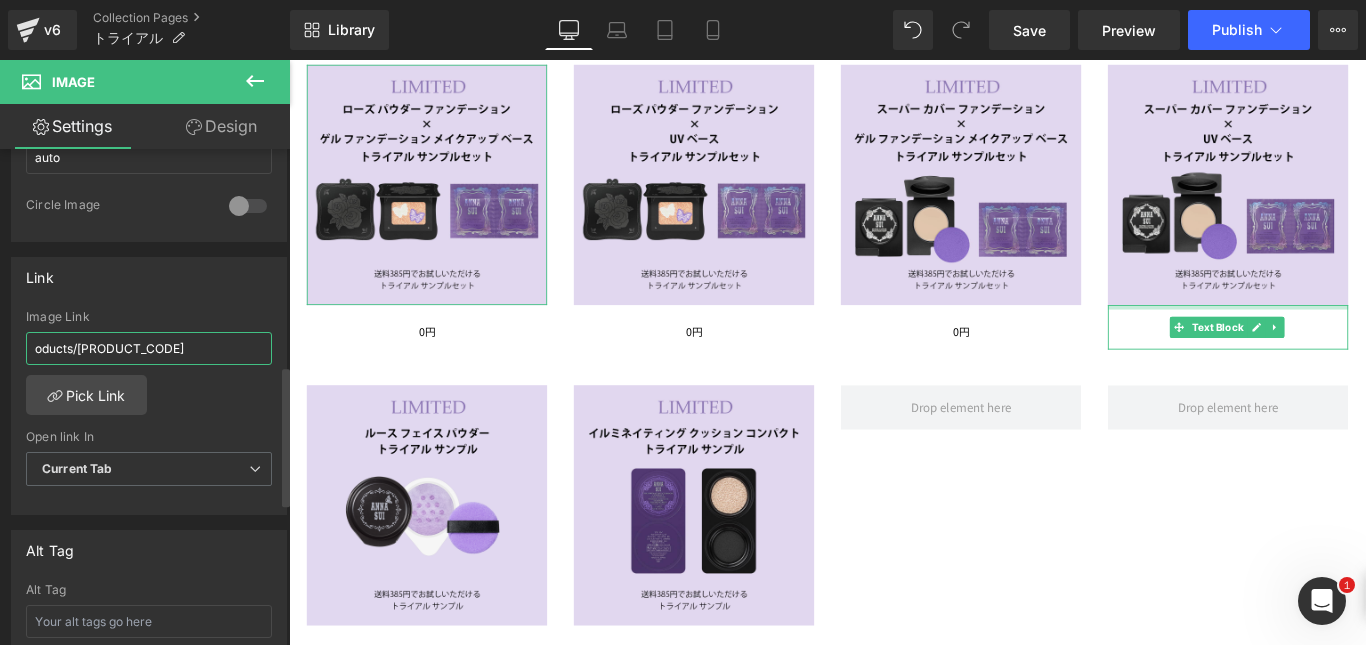 drag, startPoint x: 145, startPoint y: 351, endPoint x: 0, endPoint y: 363, distance: 145.4957 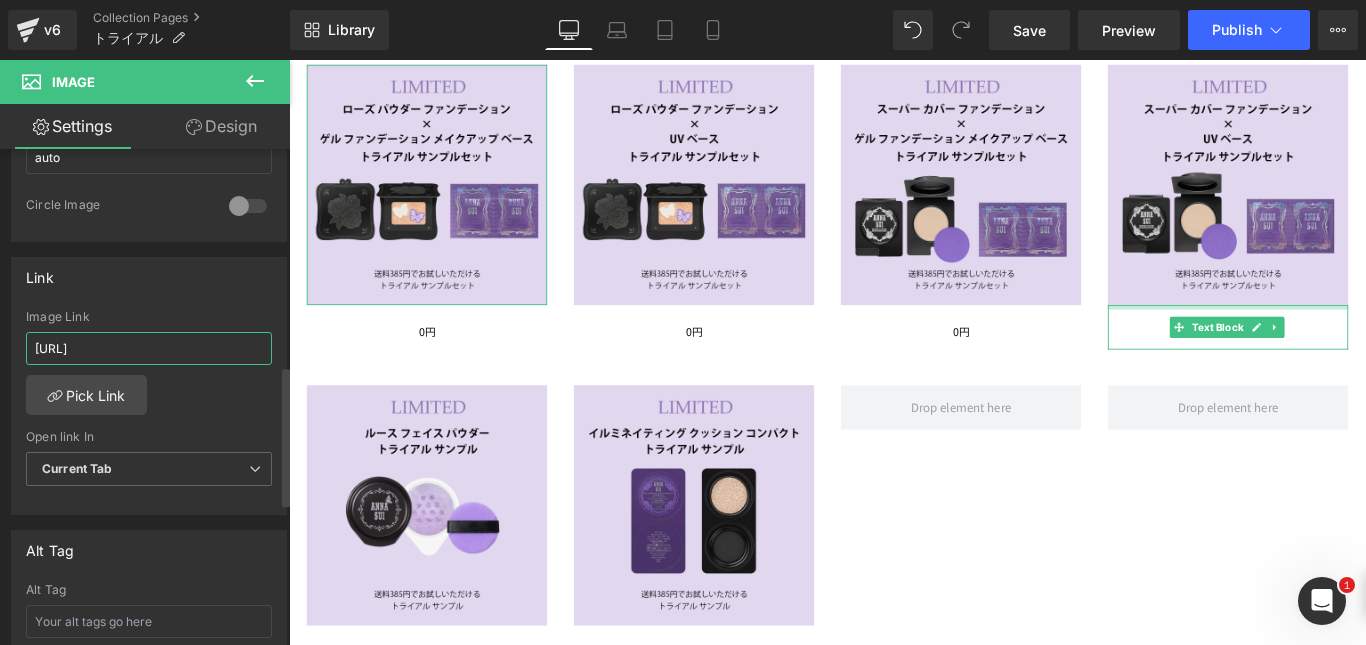 scroll, scrollTop: 0, scrollLeft: 11, axis: horizontal 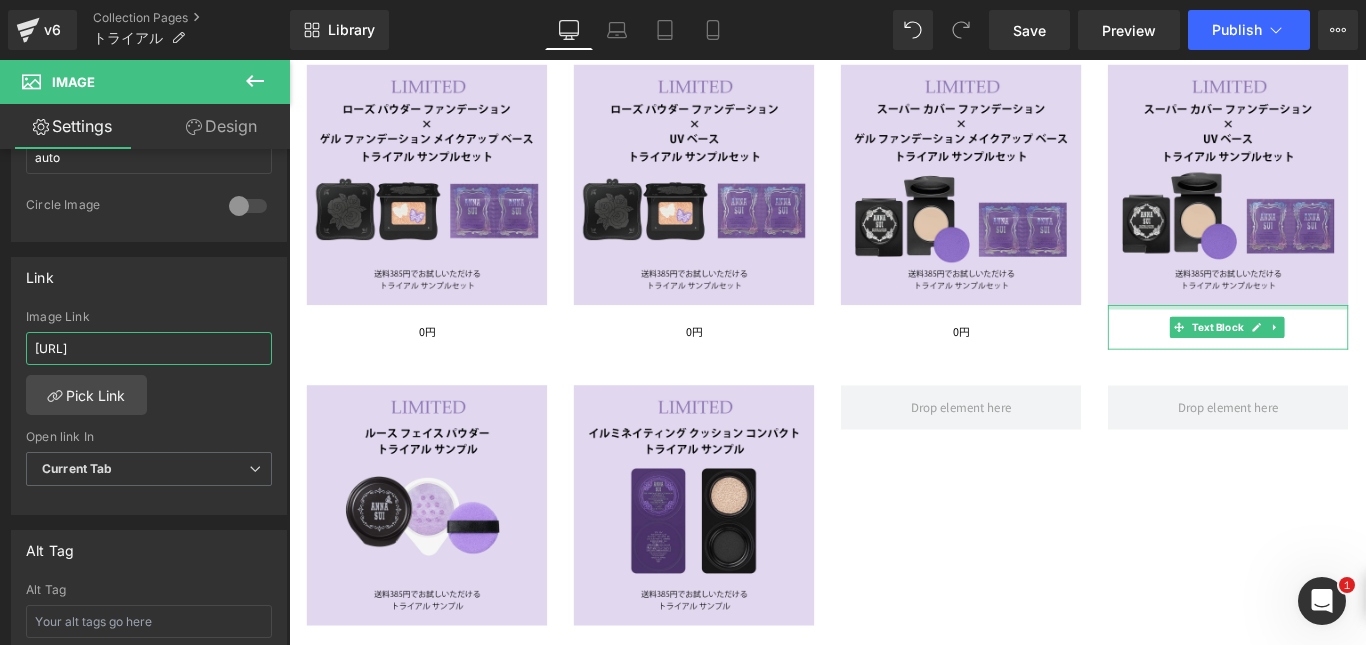 type on "[URL]" 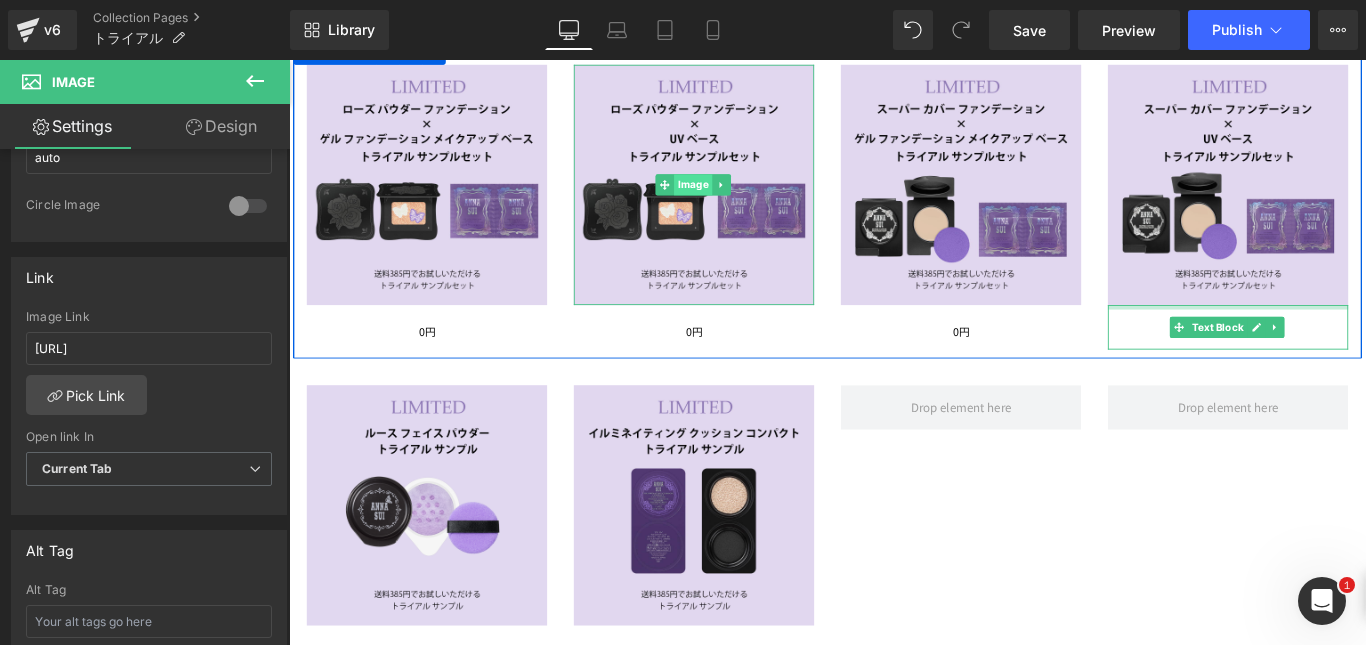click on "Image" at bounding box center [743, 200] 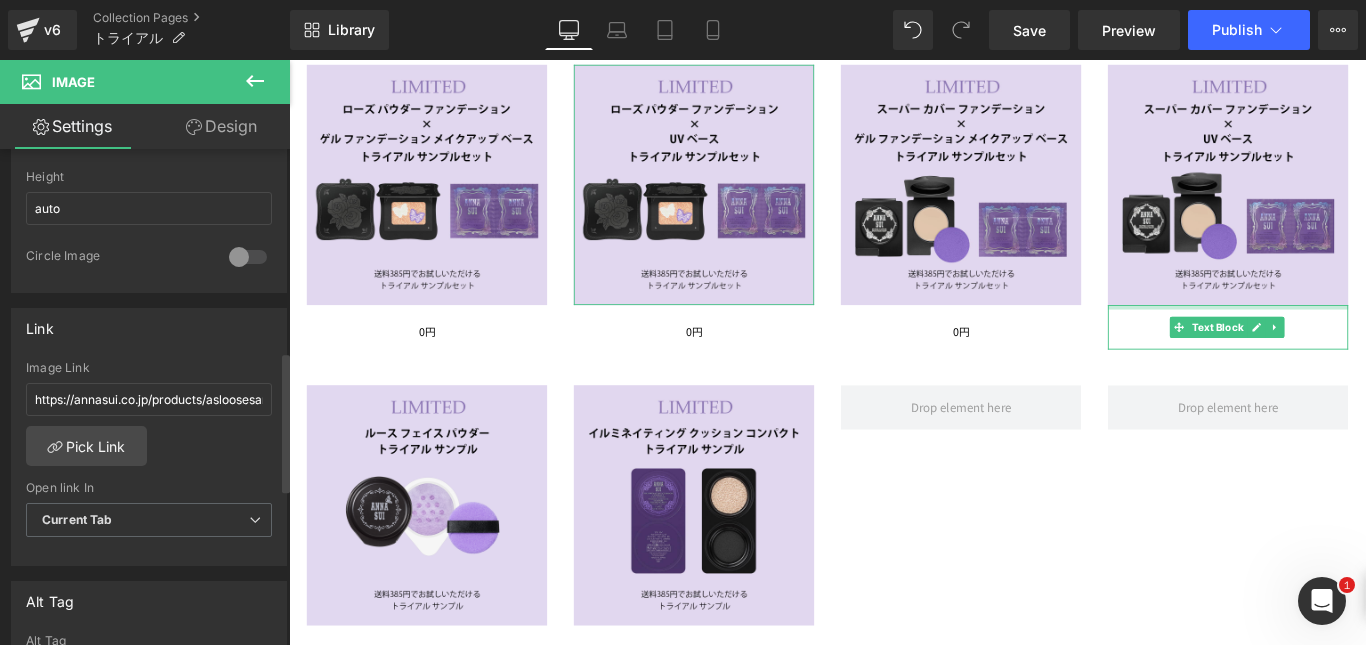 scroll, scrollTop: 720, scrollLeft: 0, axis: vertical 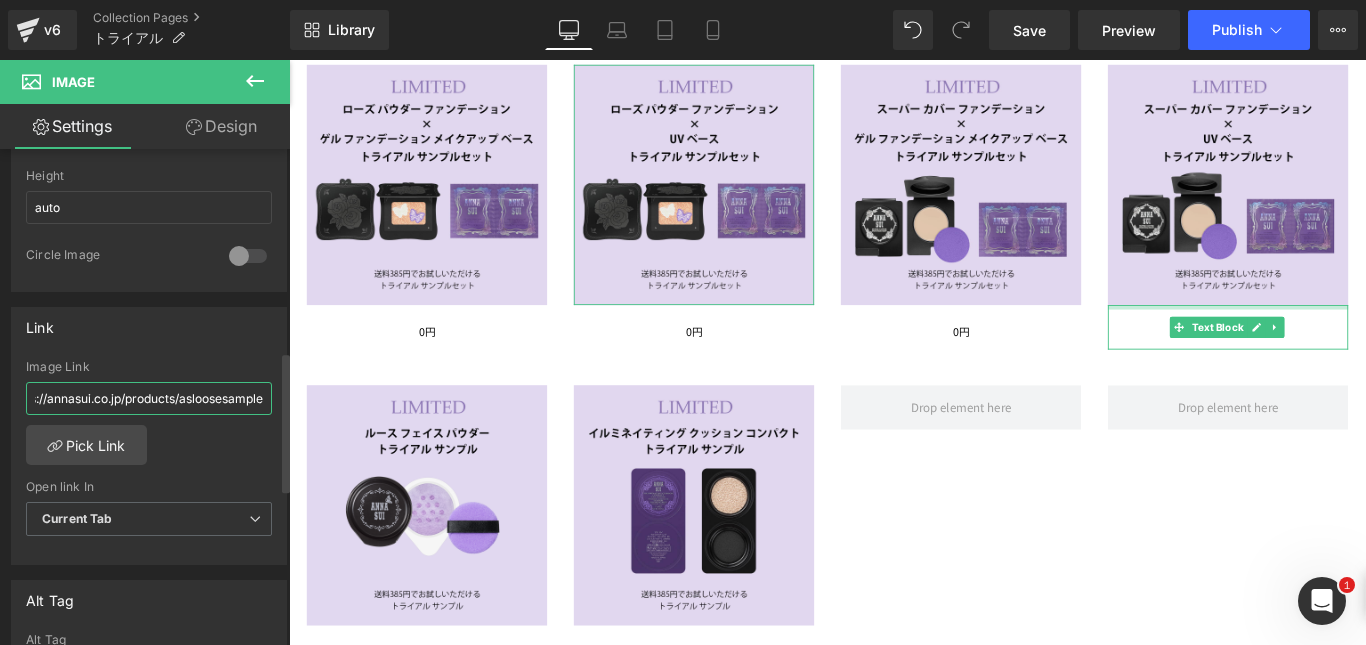 drag, startPoint x: 39, startPoint y: 400, endPoint x: 270, endPoint y: 400, distance: 231 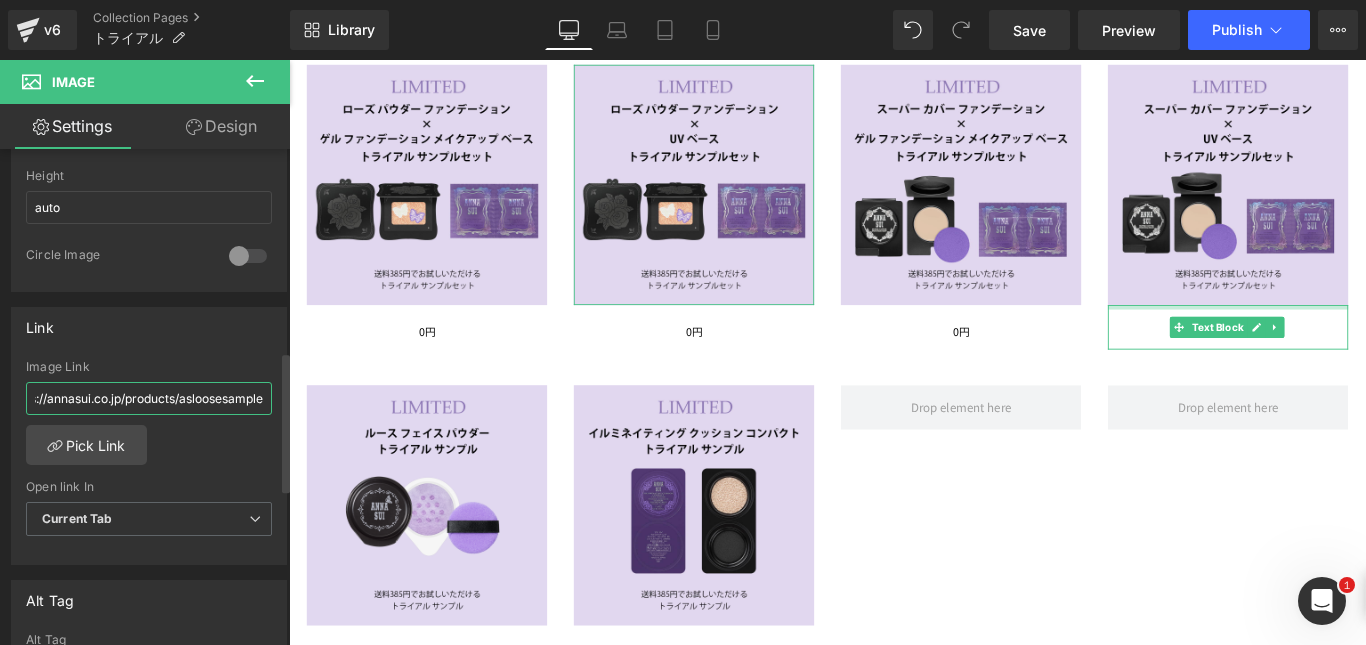 type on "h" 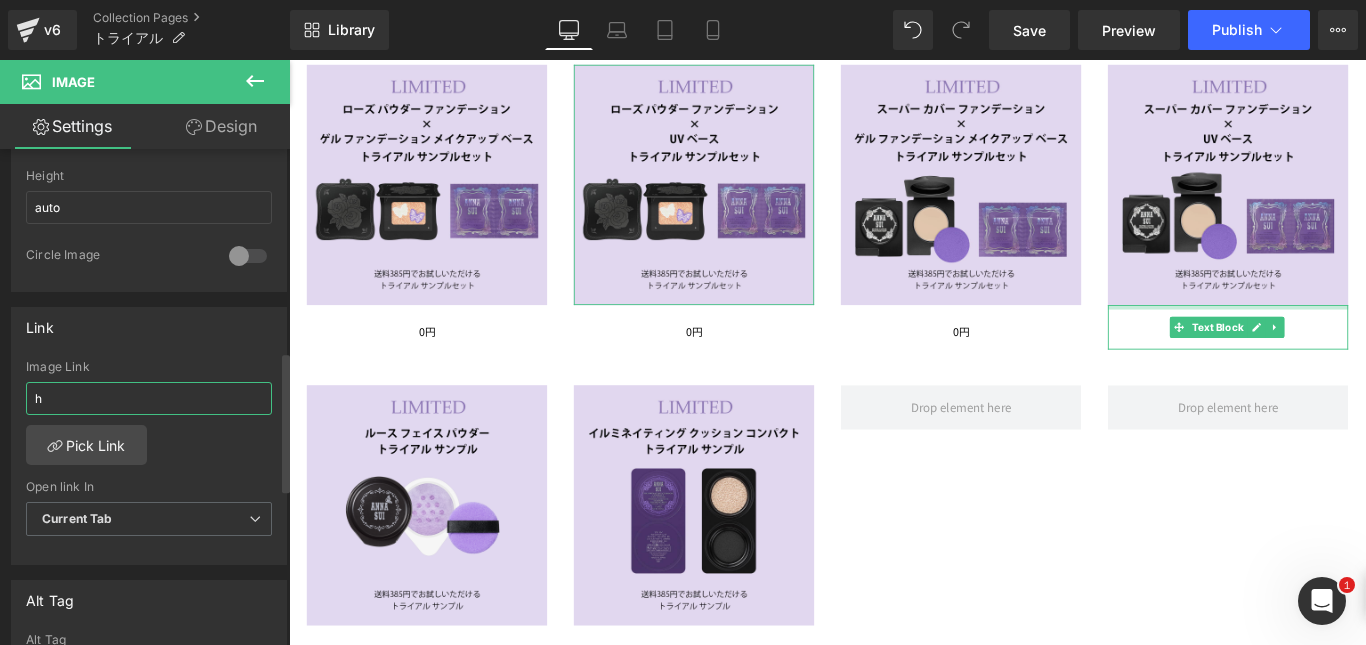scroll, scrollTop: 0, scrollLeft: 0, axis: both 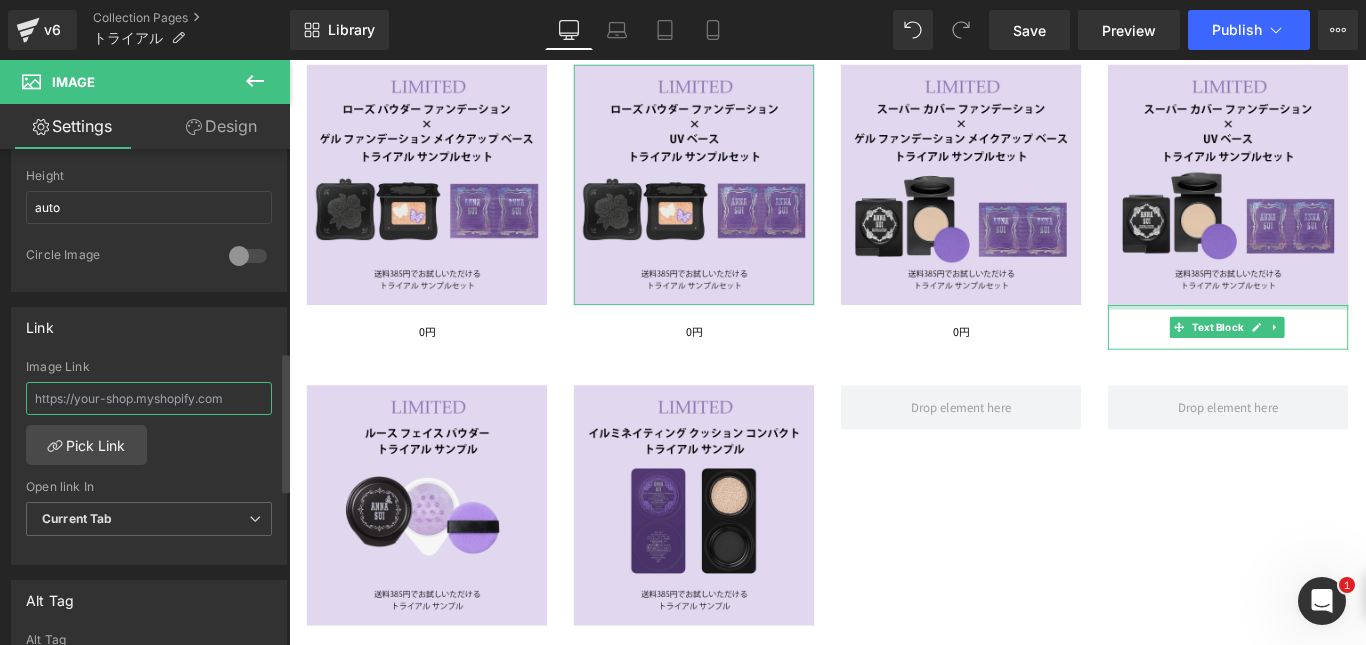 paste on "[URL]" 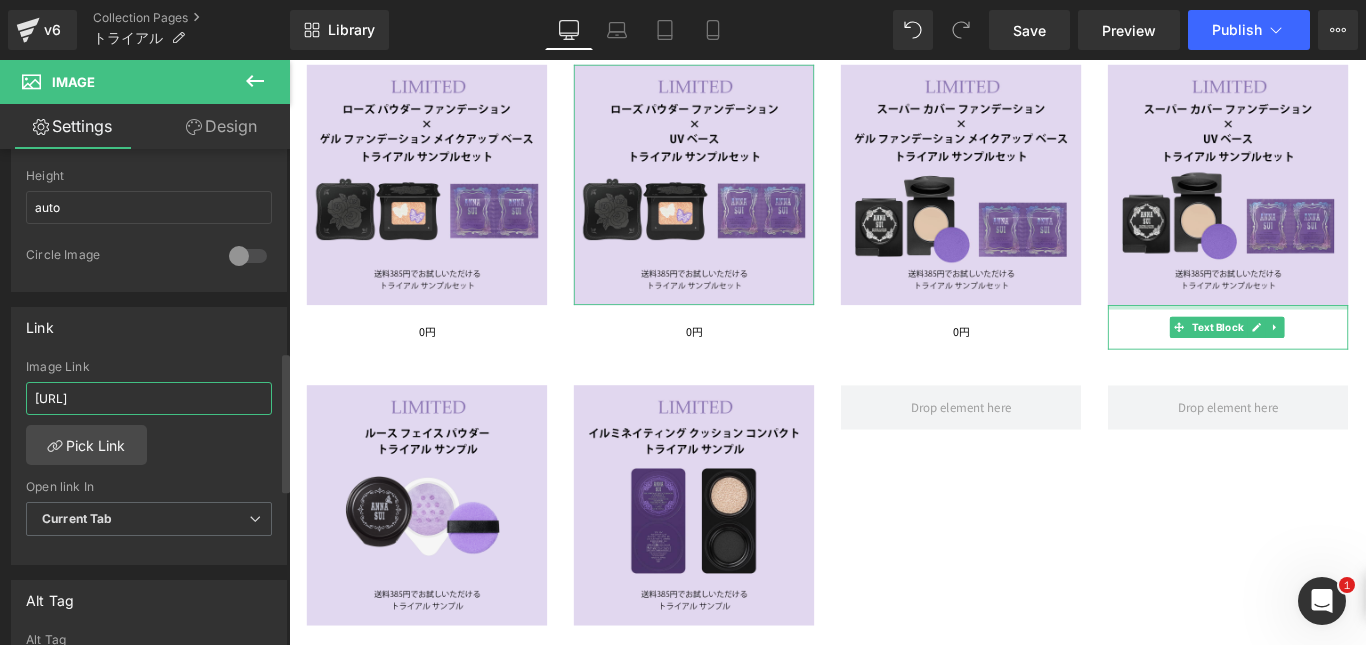 scroll, scrollTop: 0, scrollLeft: 11, axis: horizontal 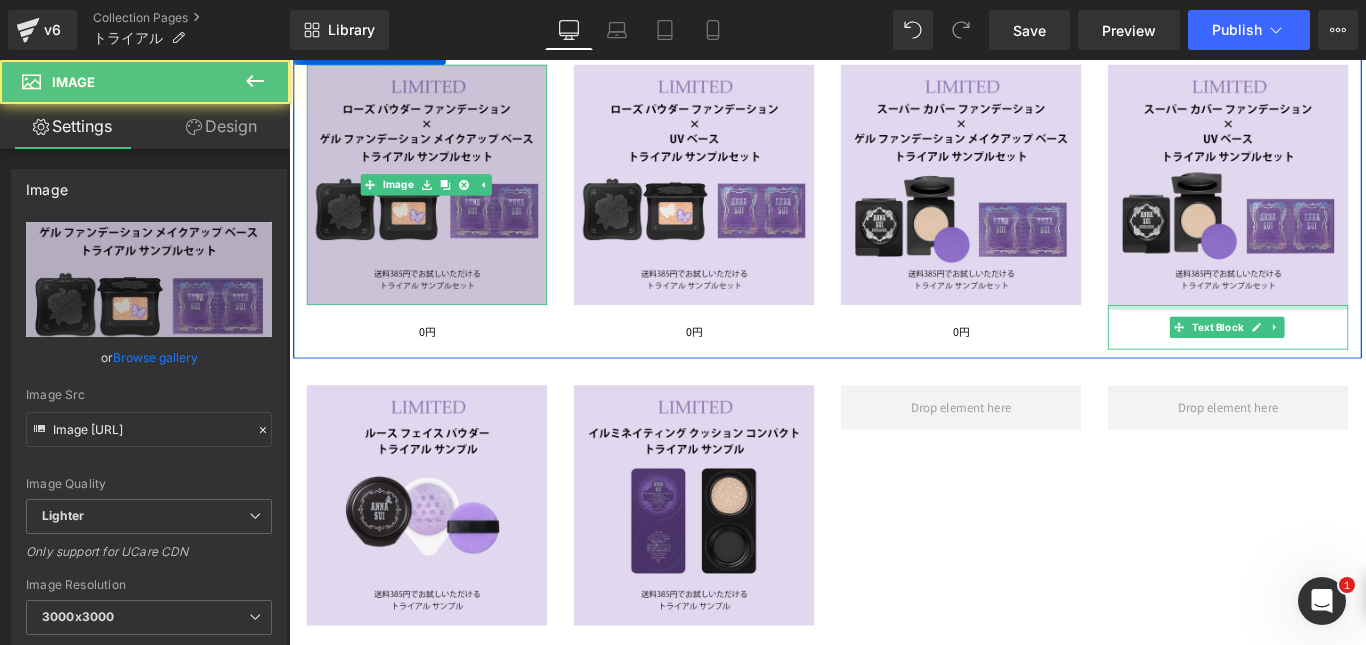 click at bounding box center (444, 200) 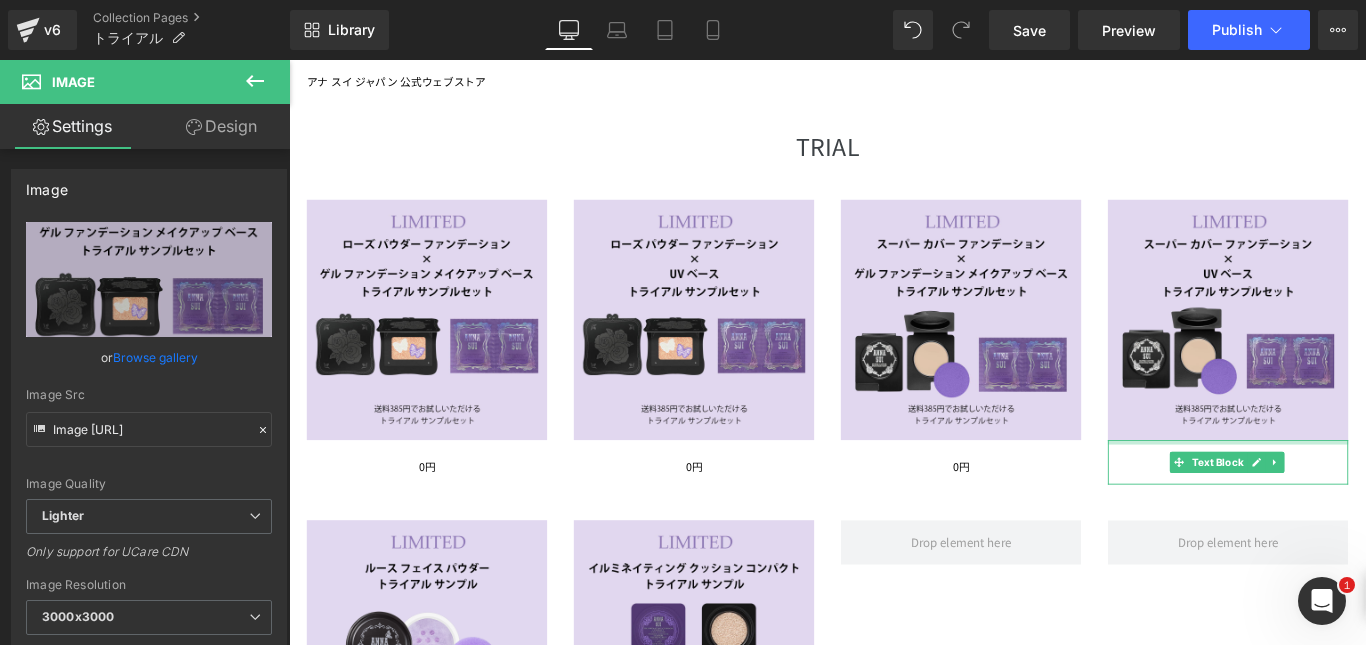 scroll, scrollTop: 208, scrollLeft: 0, axis: vertical 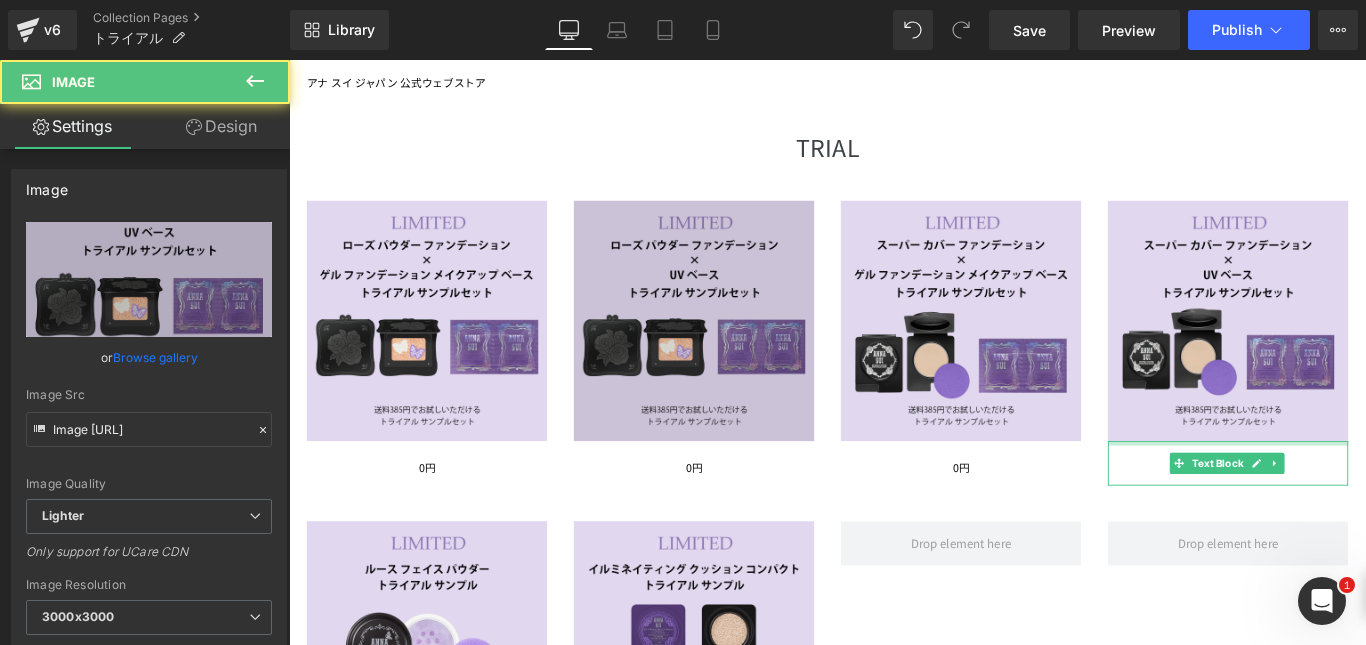 click at bounding box center [744, 353] 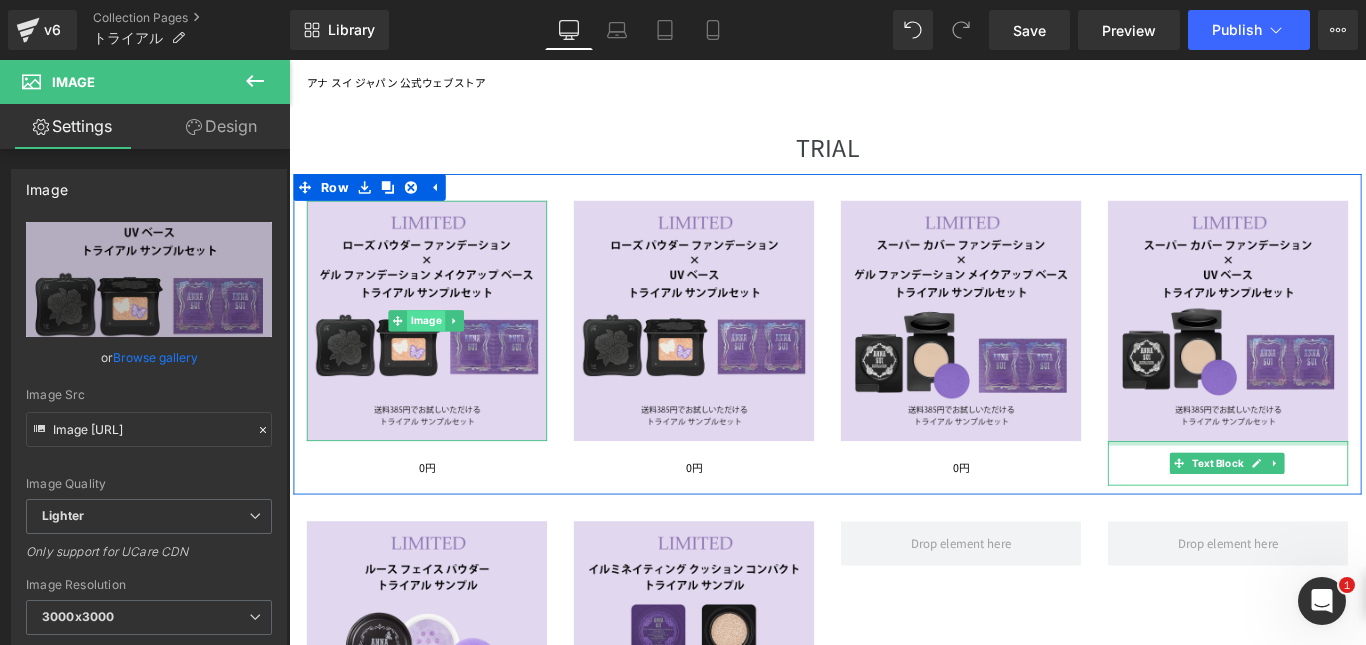 click on "Image" at bounding box center (443, 353) 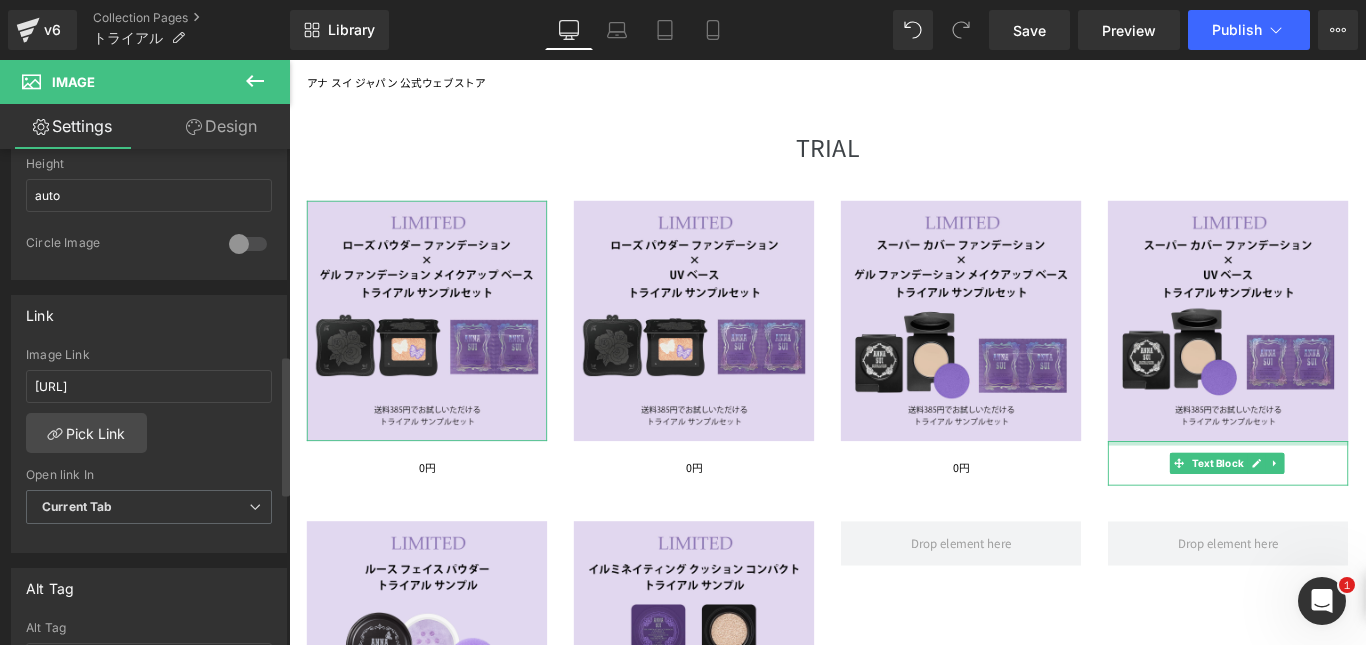scroll, scrollTop: 733, scrollLeft: 0, axis: vertical 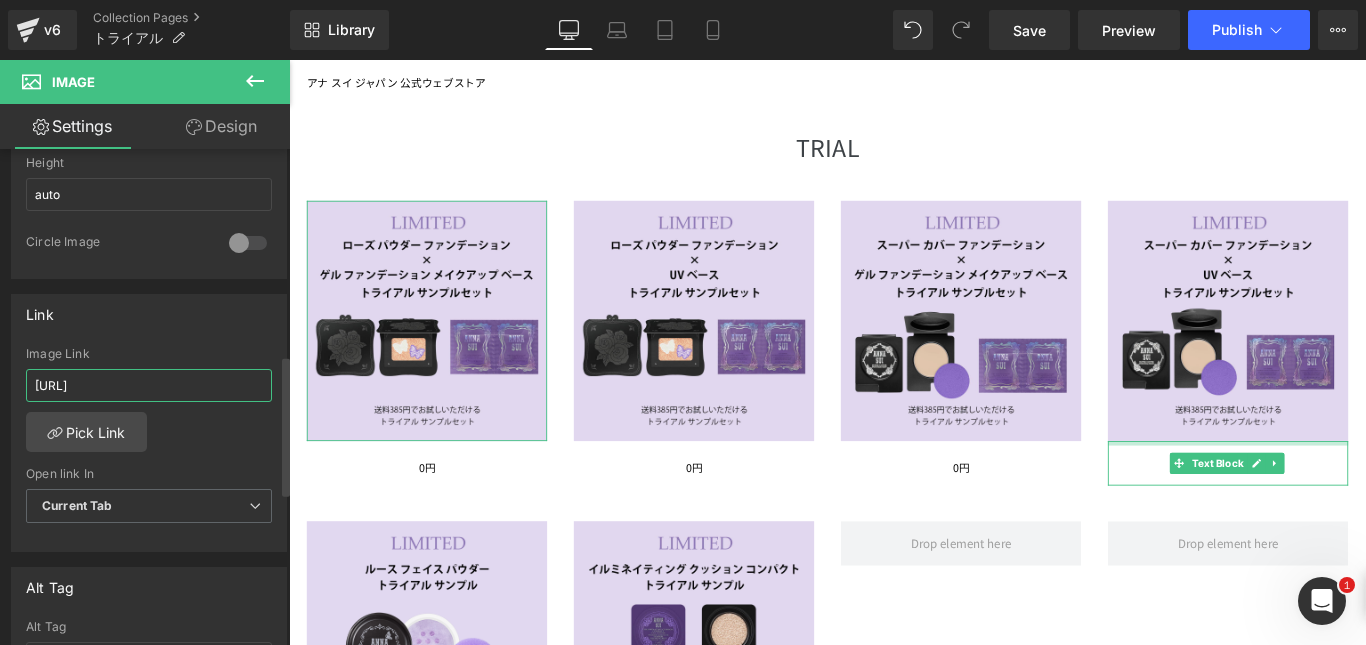 drag, startPoint x: 37, startPoint y: 388, endPoint x: 275, endPoint y: 388, distance: 238 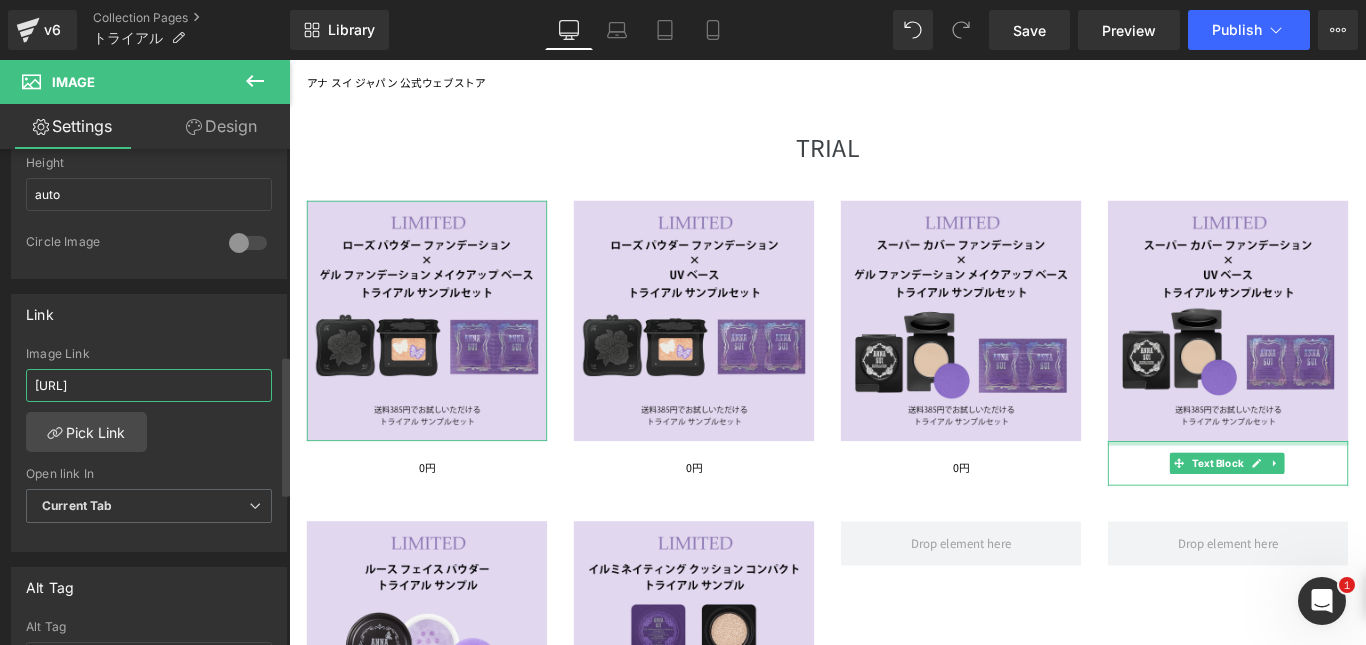 paste on "1" 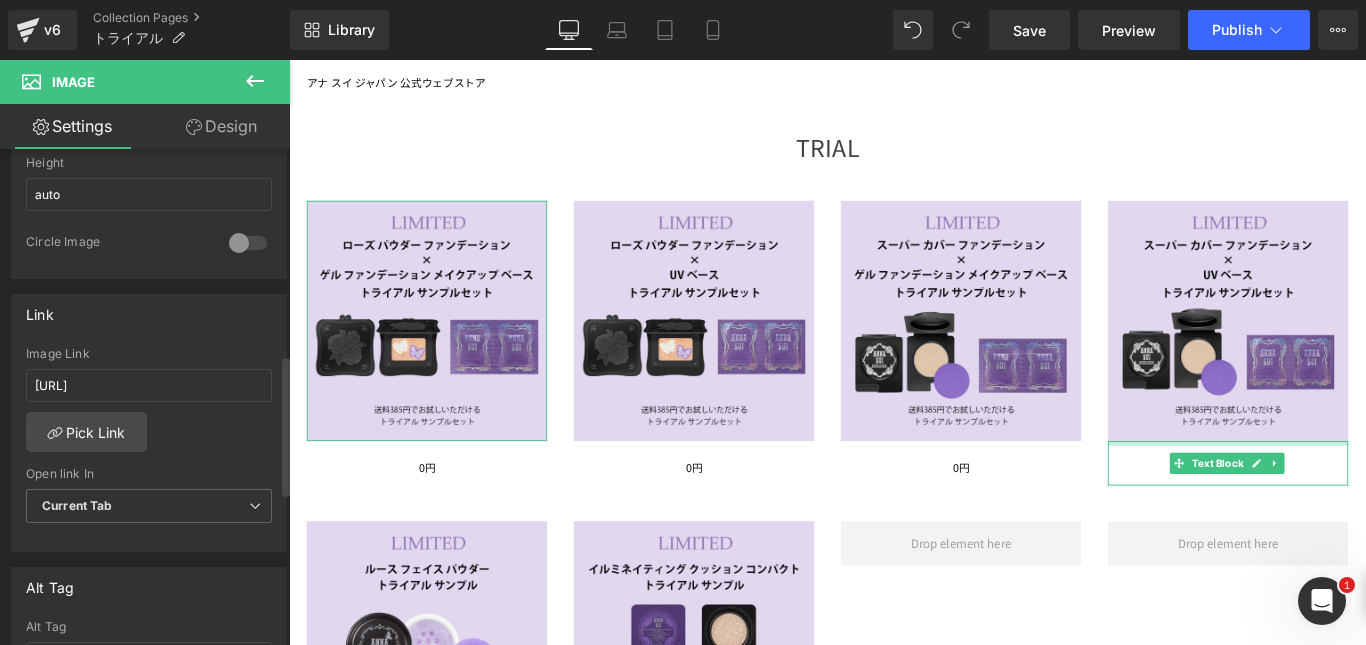 scroll, scrollTop: 0, scrollLeft: 0, axis: both 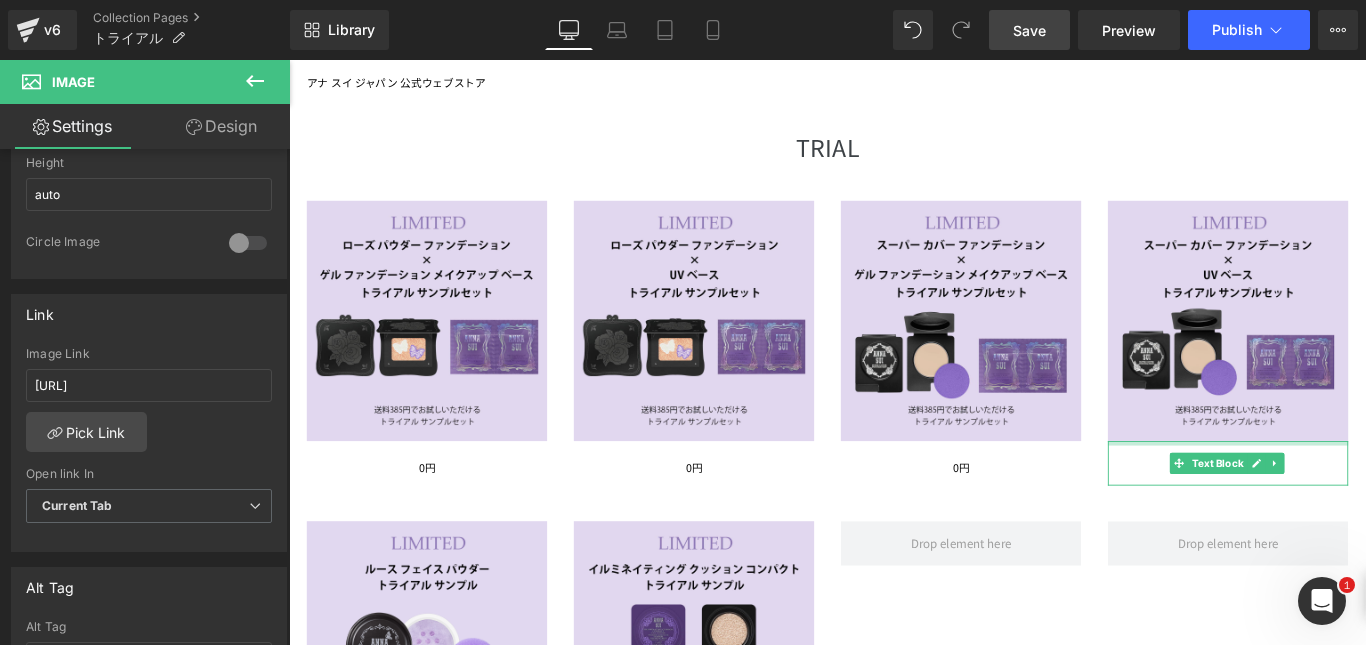 click on "Save" at bounding box center [1029, 30] 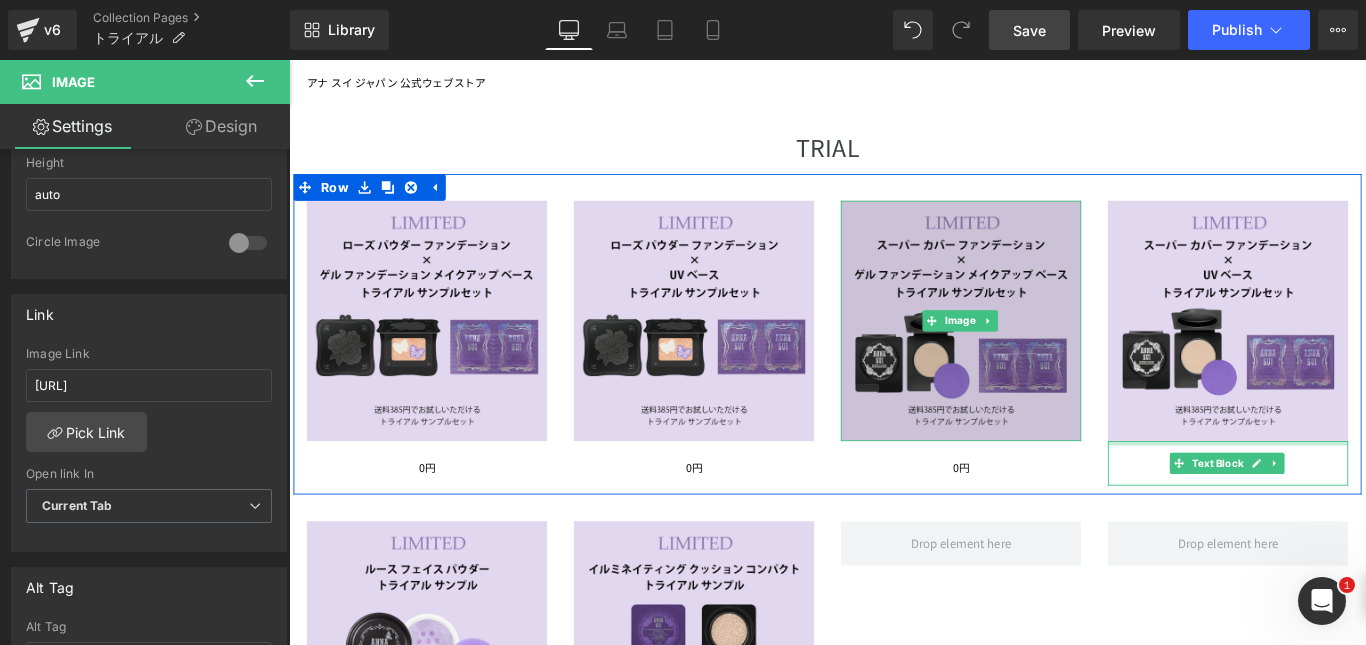 click at bounding box center (1044, 353) 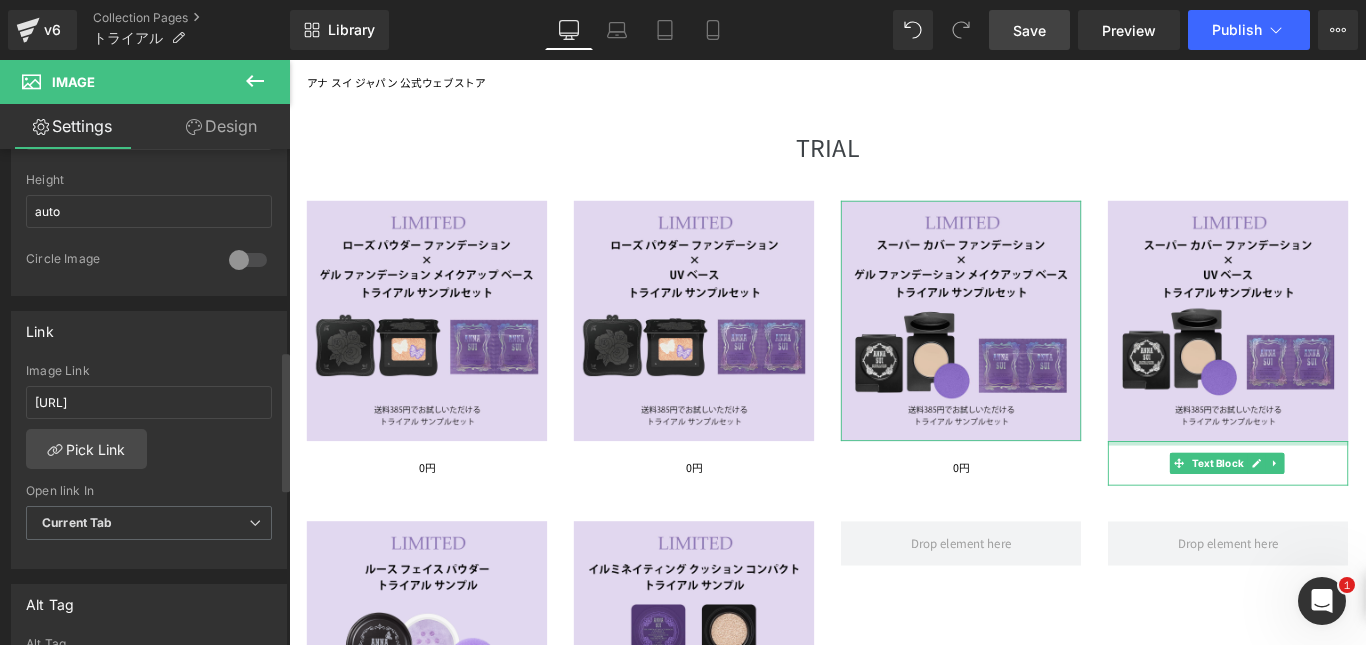 scroll, scrollTop: 718, scrollLeft: 0, axis: vertical 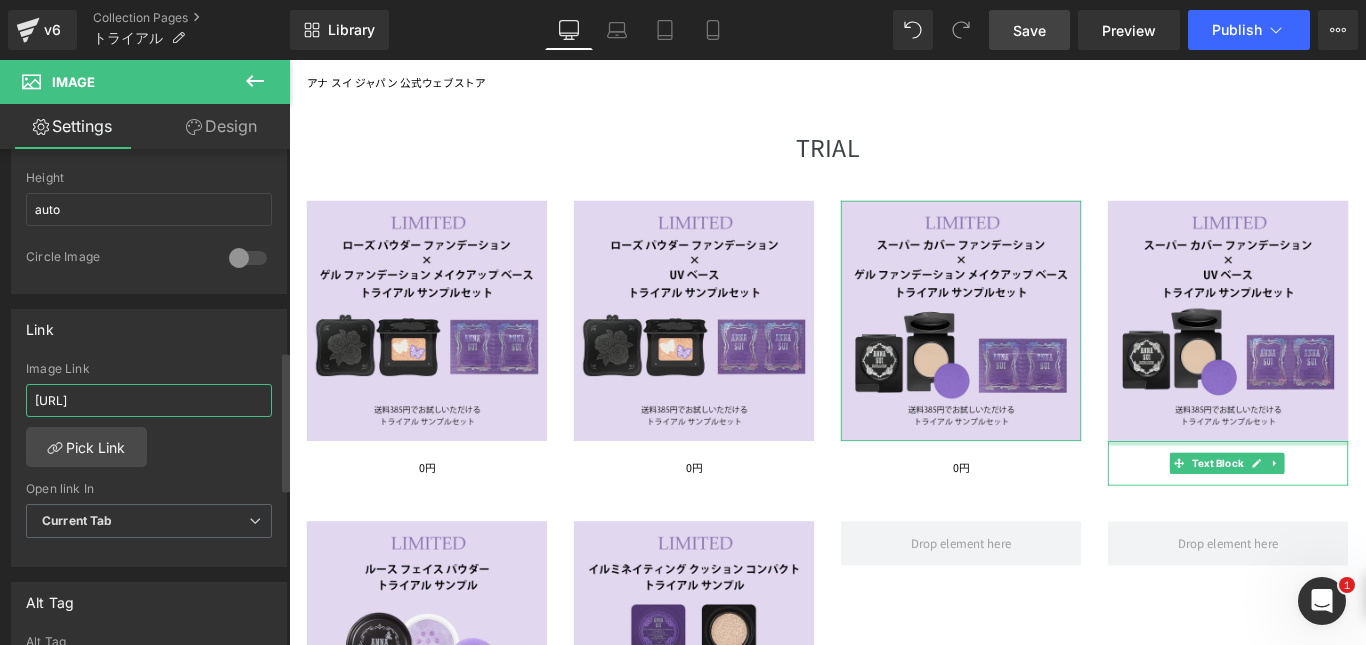 drag, startPoint x: 36, startPoint y: 401, endPoint x: 274, endPoint y: 414, distance: 238.35478 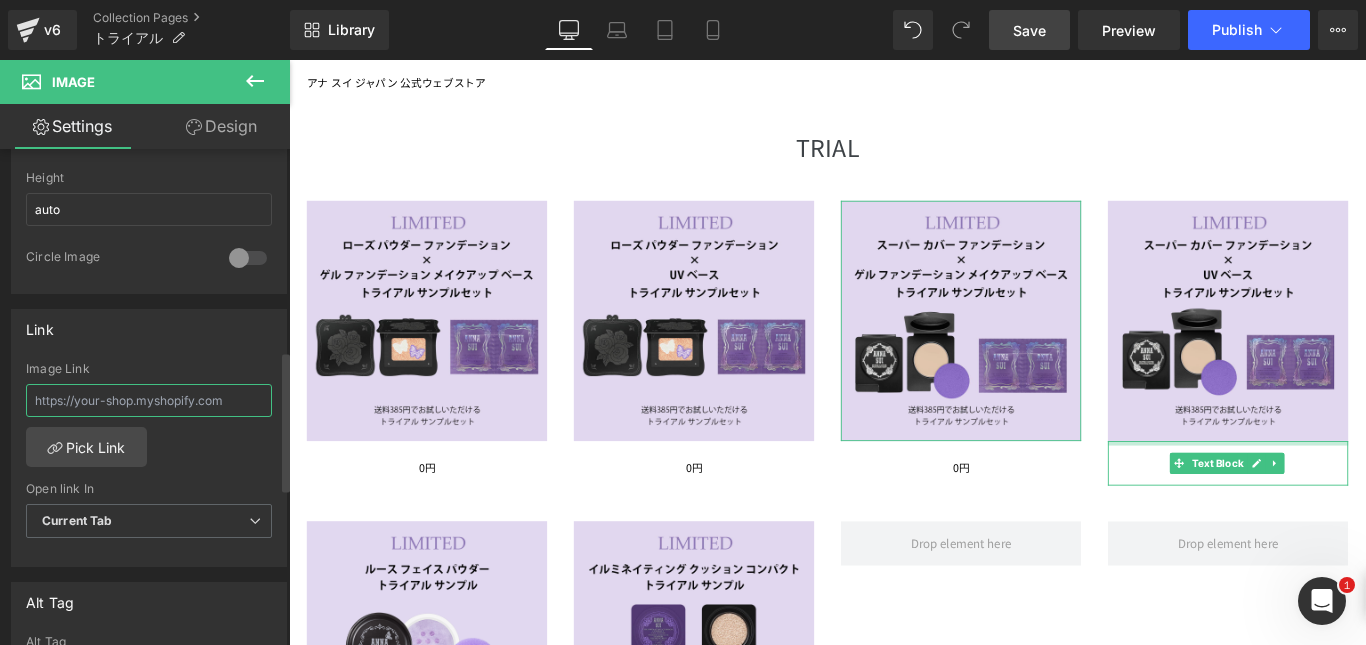 paste on "https://annasui.co.jp/products/as24au01" 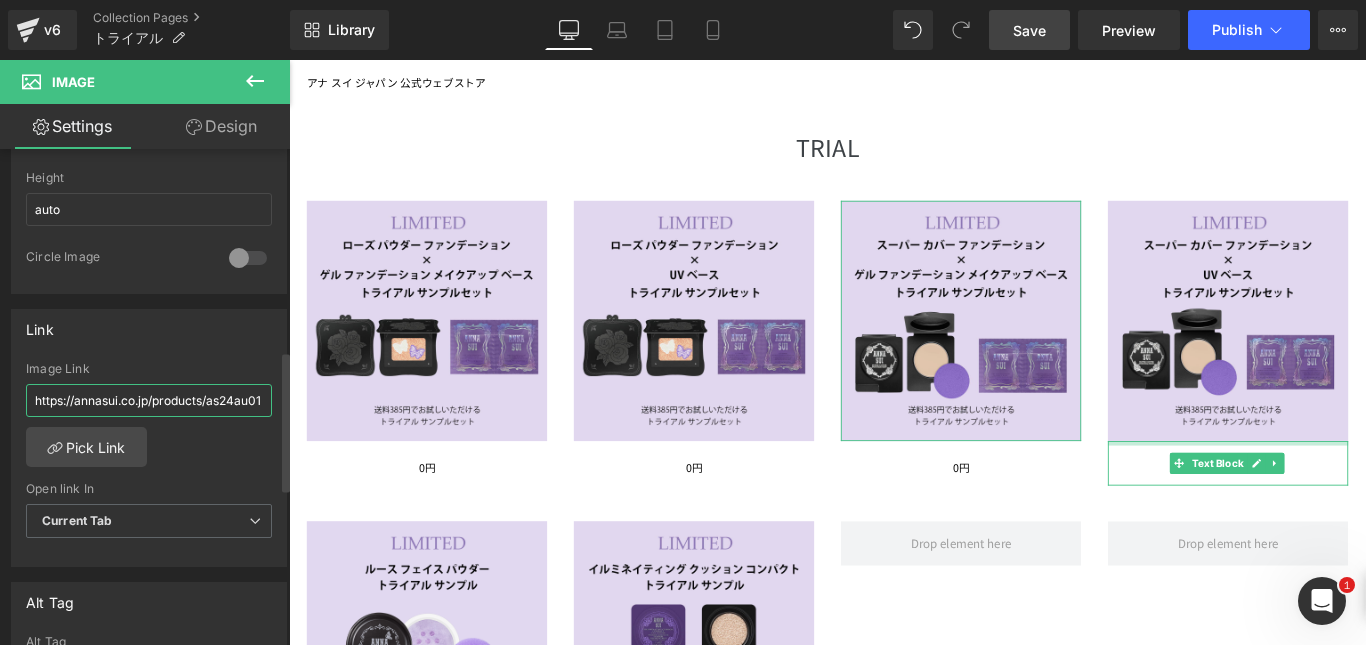 type on "https://annasui.co.jp/products/as24au01" 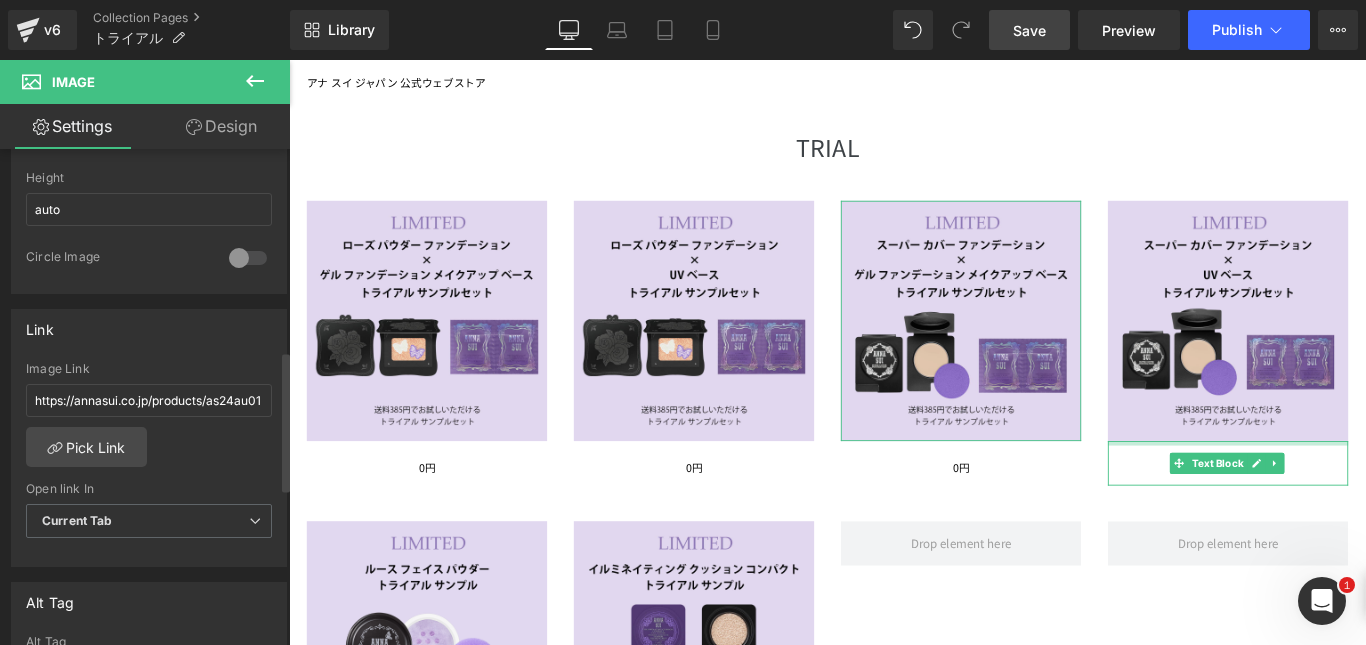 scroll, scrollTop: 0, scrollLeft: 0, axis: both 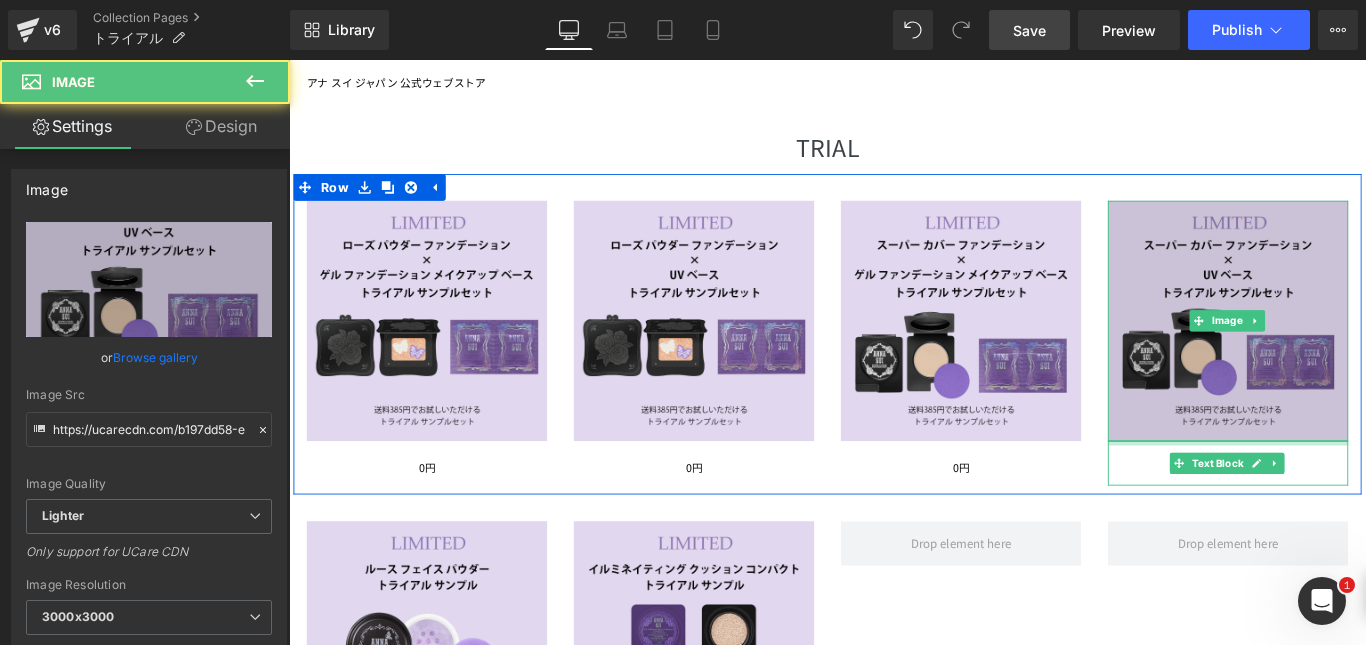 click at bounding box center [1344, 353] 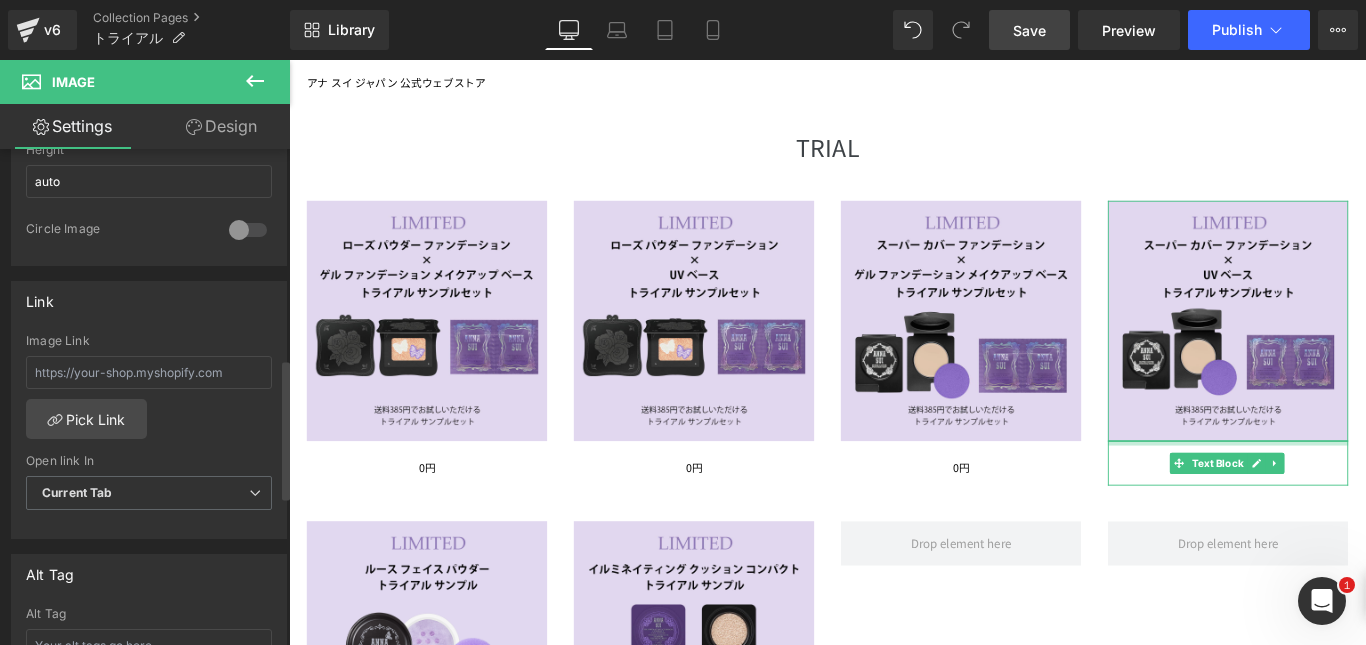 scroll, scrollTop: 747, scrollLeft: 0, axis: vertical 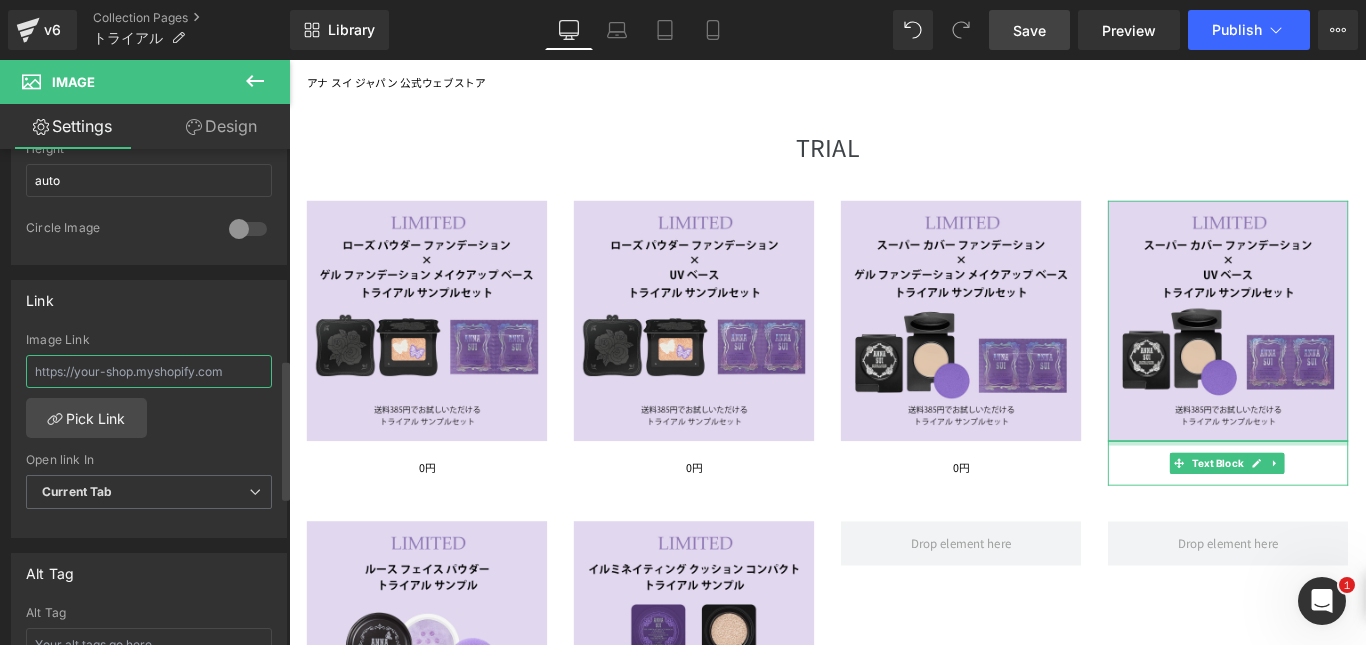 click at bounding box center [149, 371] 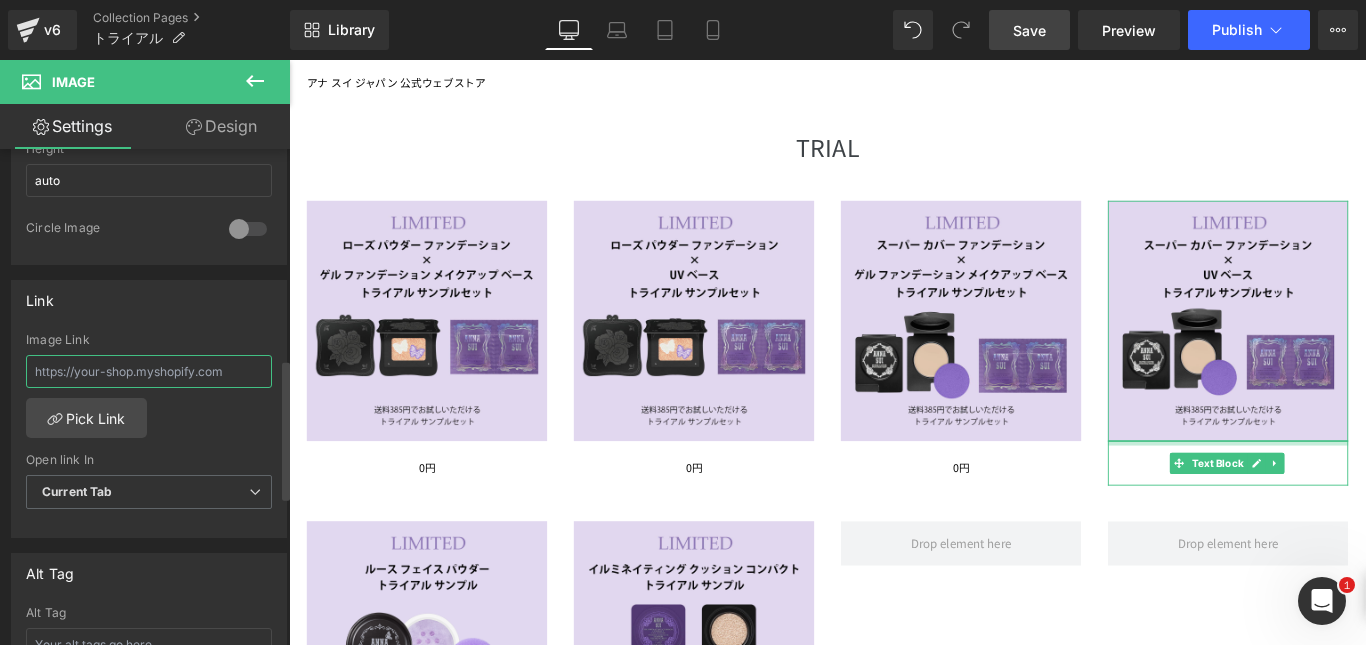 paste on "https://annasui.co.jp/products/as24sp02" 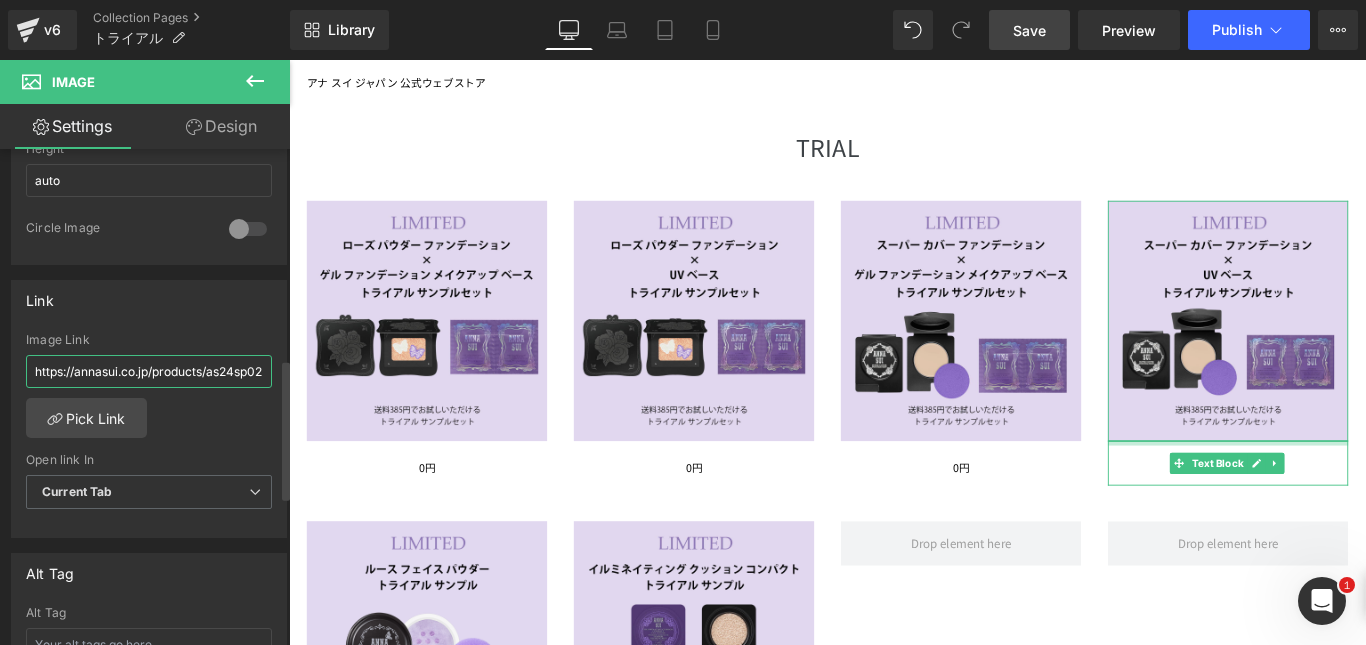 scroll, scrollTop: 0, scrollLeft: 11, axis: horizontal 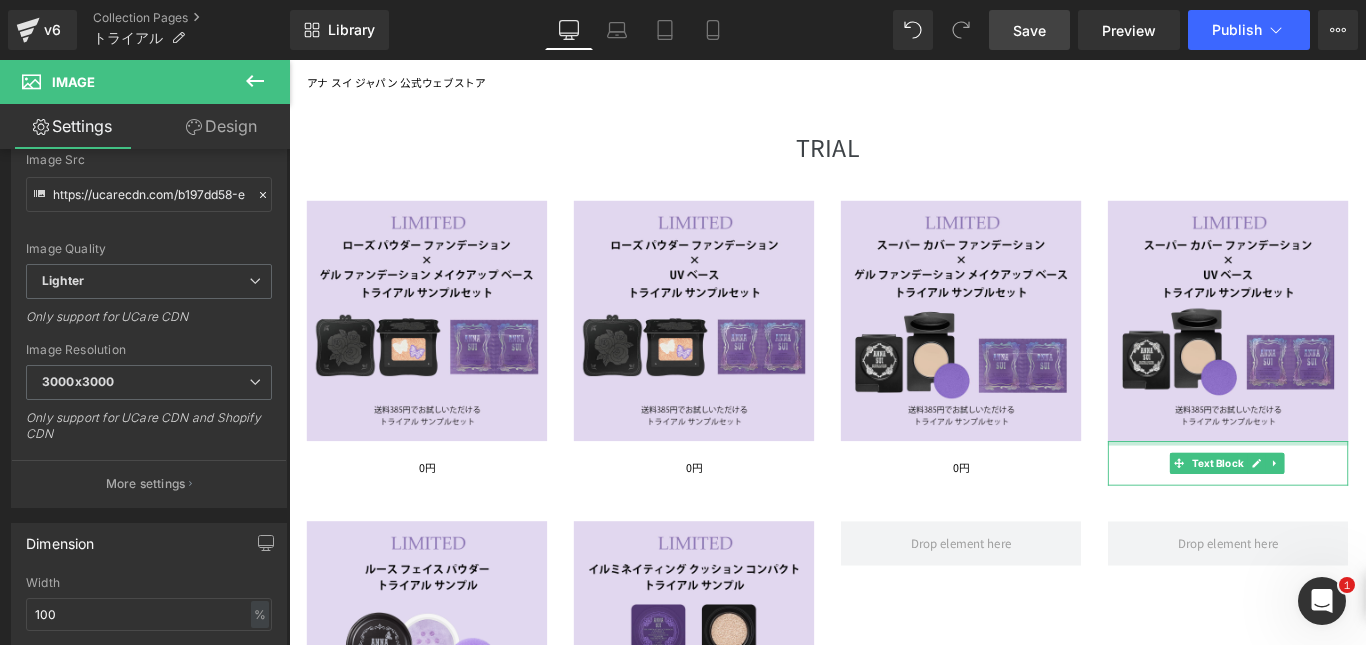 type on "https://annasui.co.jp/products/as24sp02" 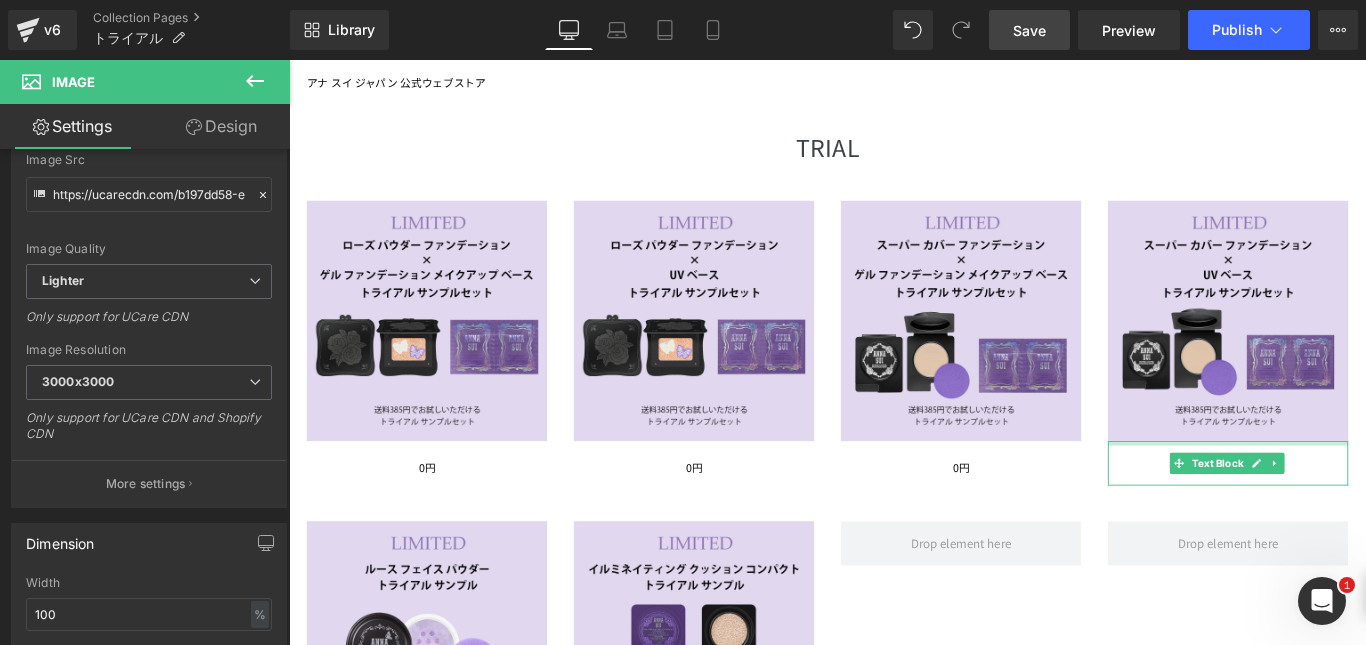 scroll, scrollTop: 0, scrollLeft: 0, axis: both 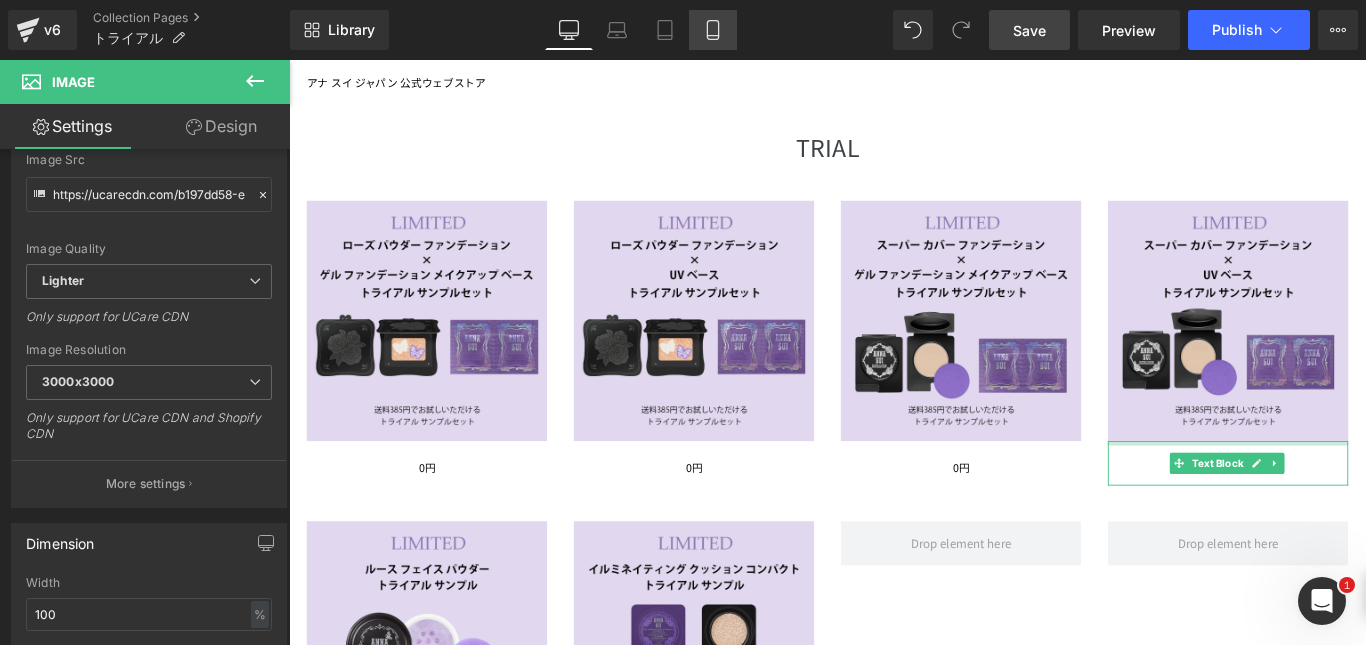 click 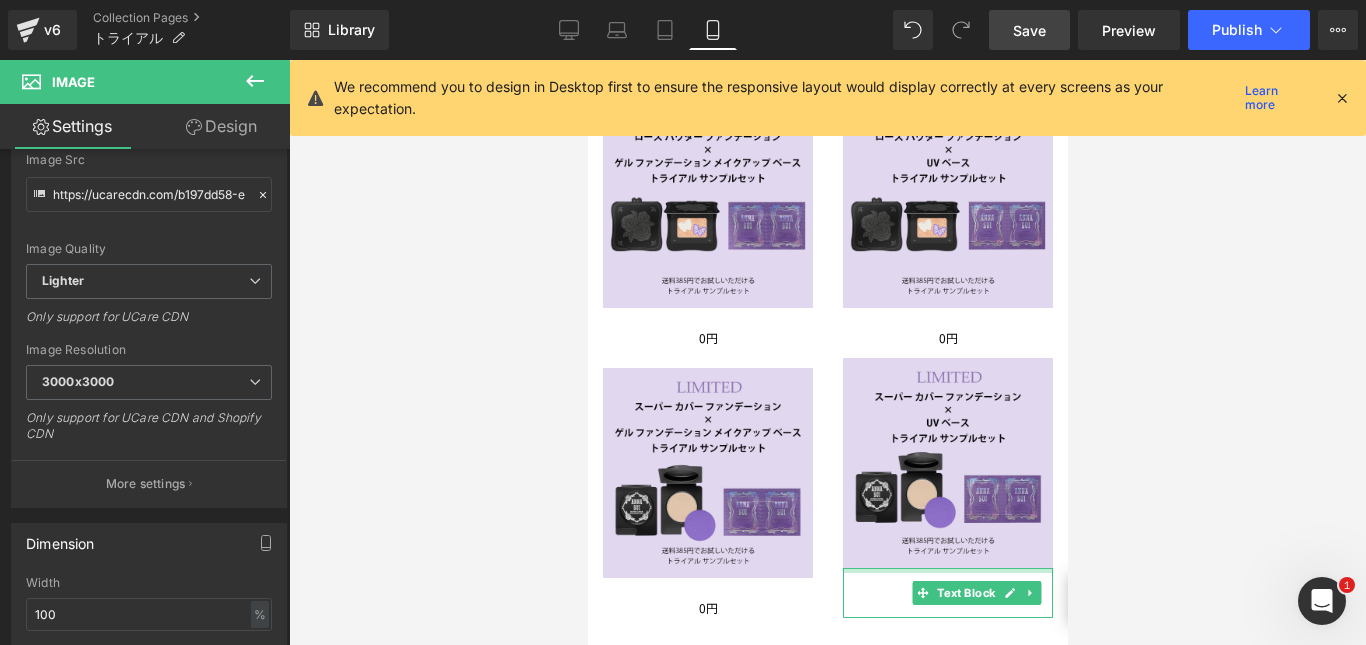 scroll, scrollTop: 340, scrollLeft: 0, axis: vertical 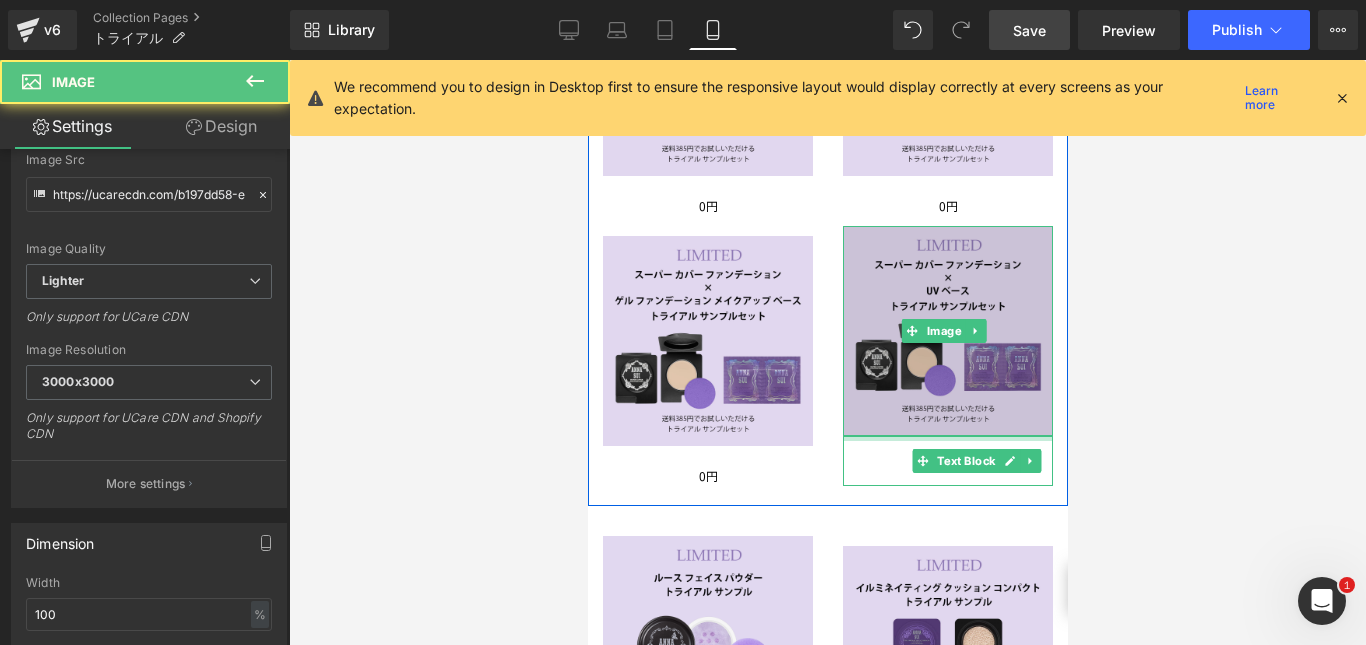 click at bounding box center [947, 331] 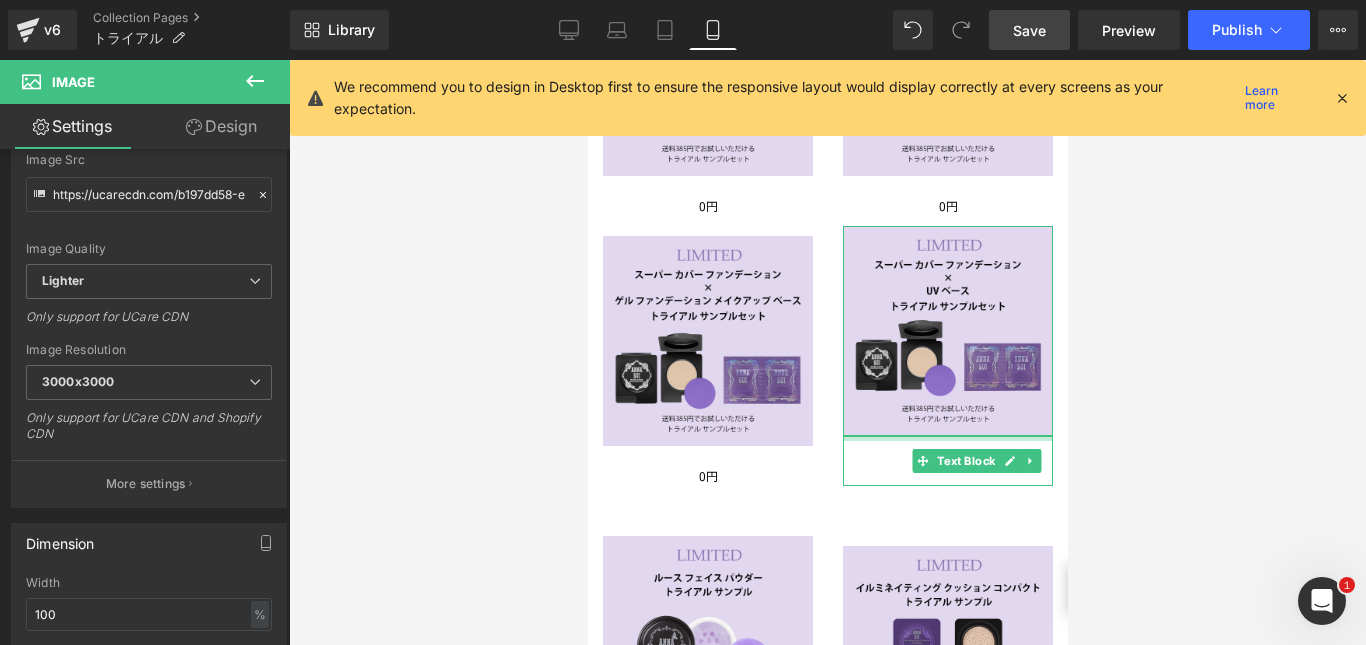 click on "Design" at bounding box center (221, 126) 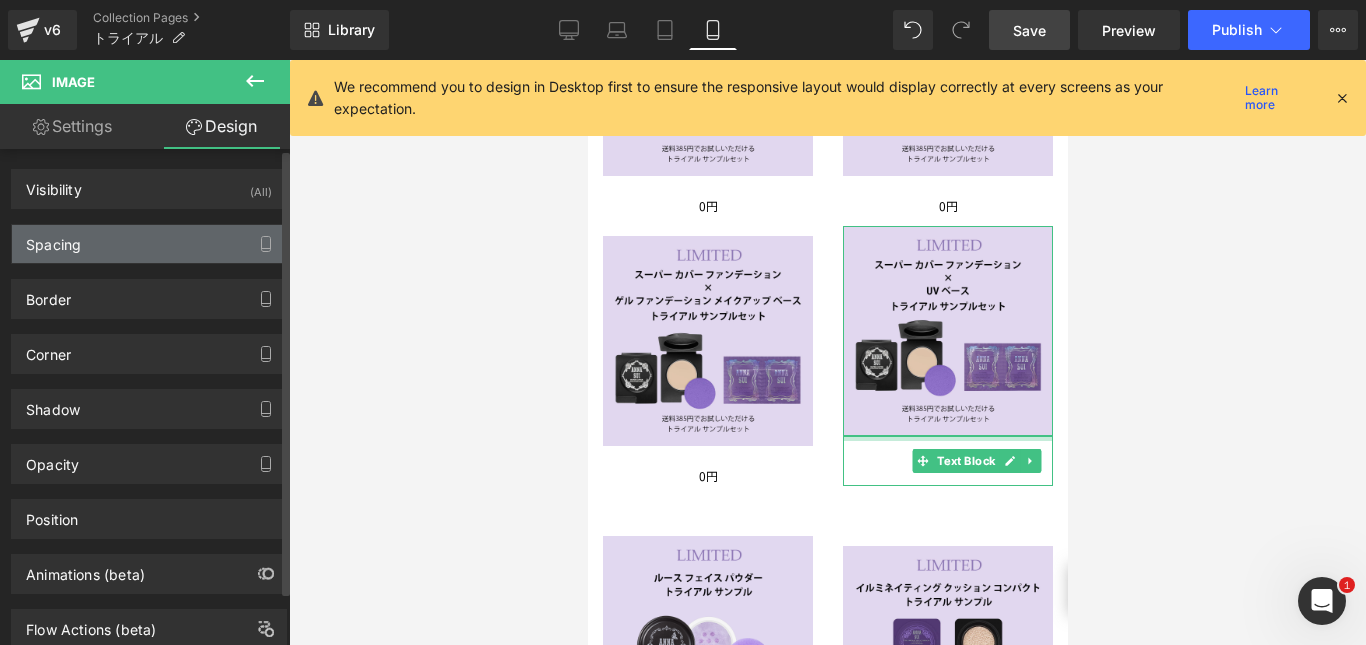 type on "0" 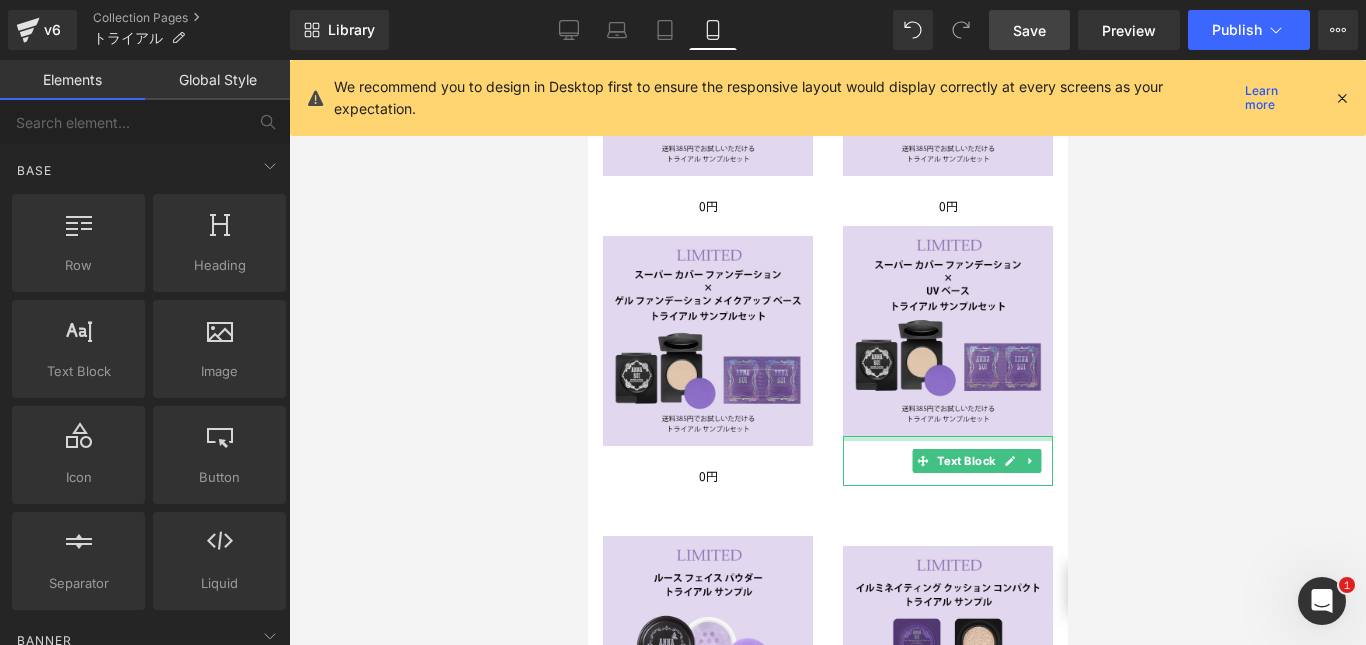 click at bounding box center [827, 352] 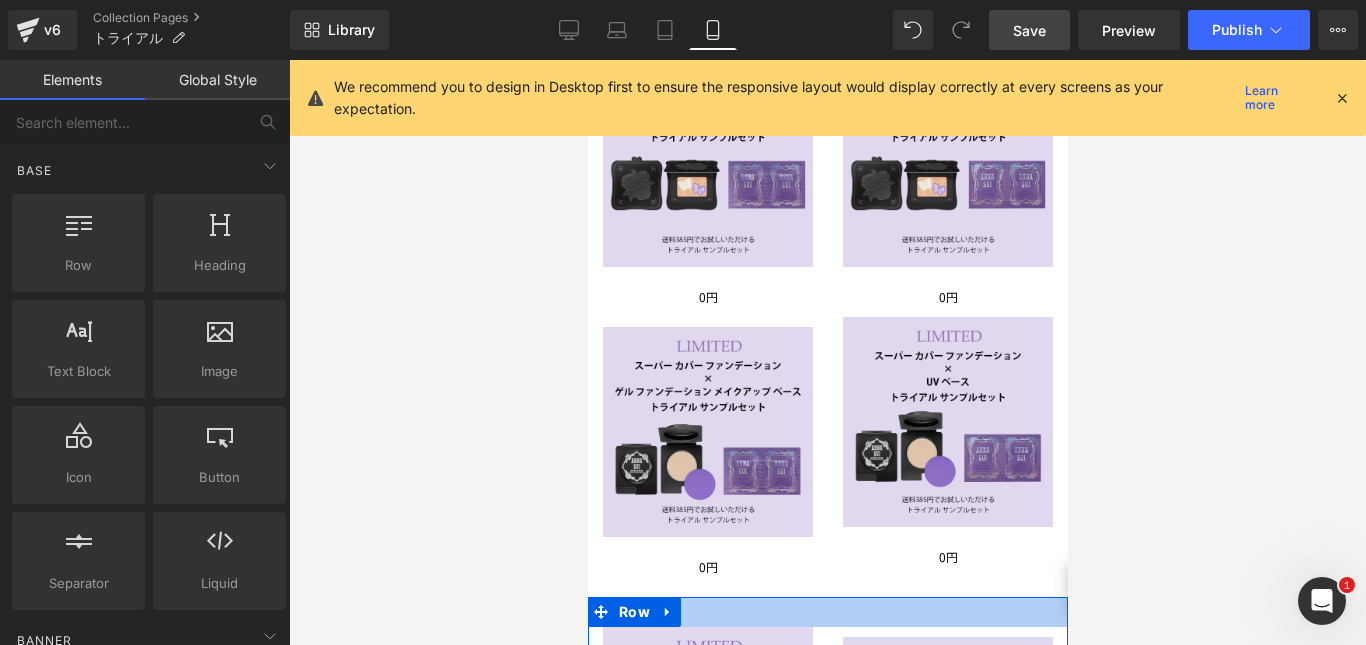 scroll, scrollTop: 248, scrollLeft: 0, axis: vertical 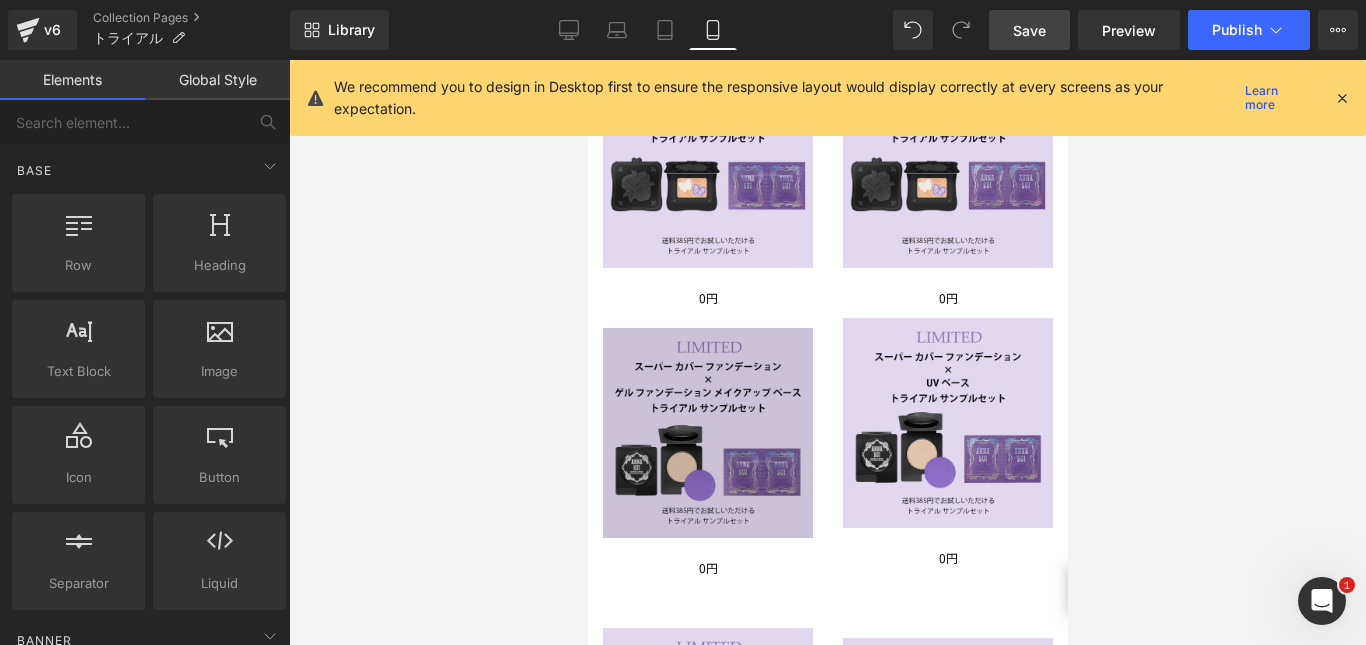click at bounding box center [707, 433] 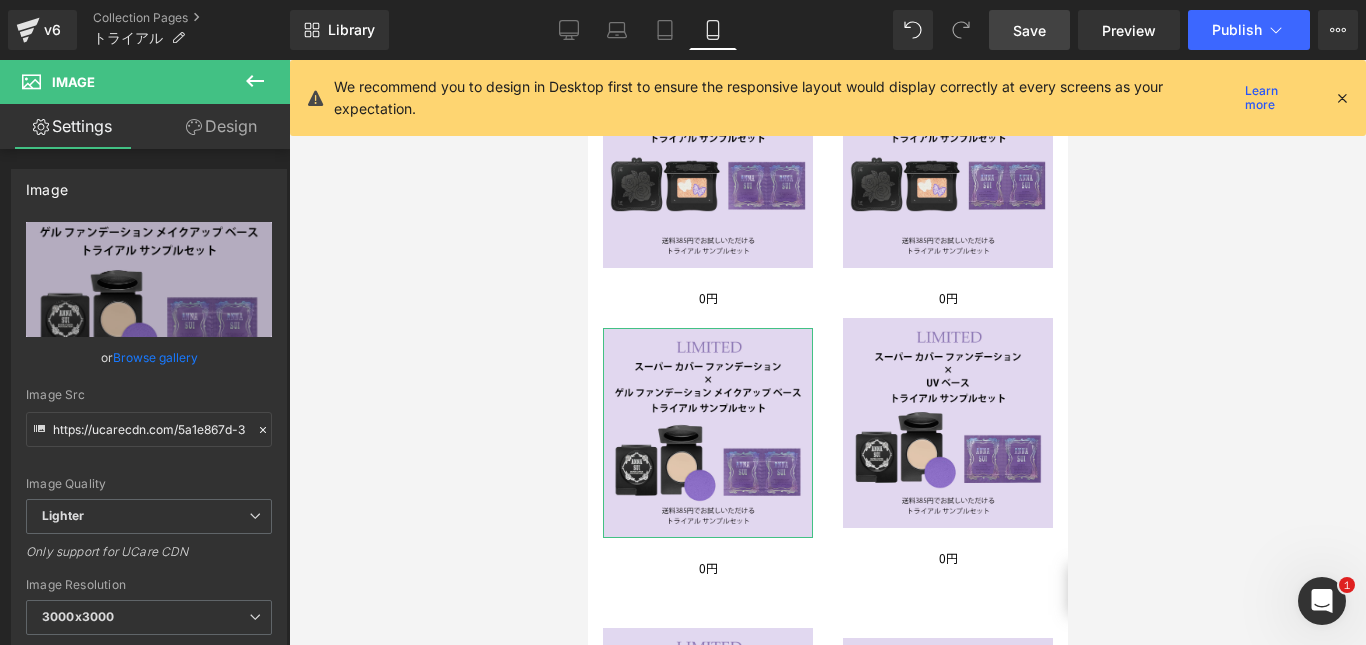click on "Design" at bounding box center (221, 126) 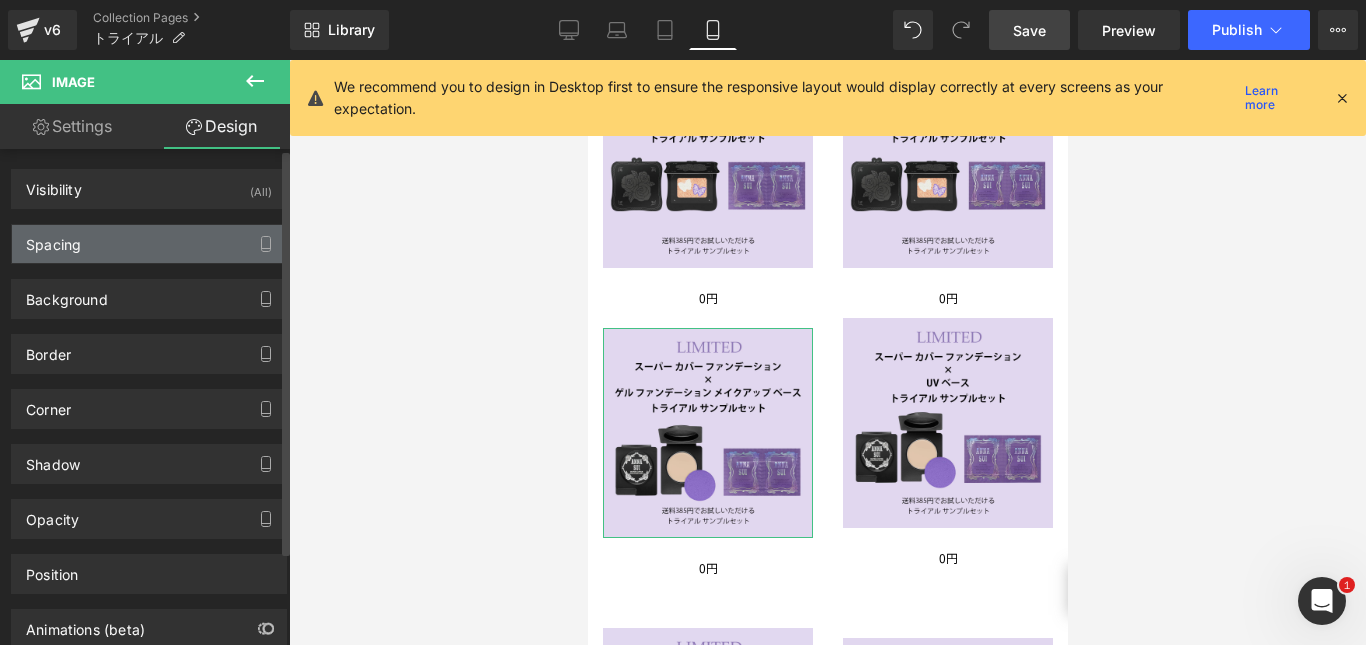 type on "10" 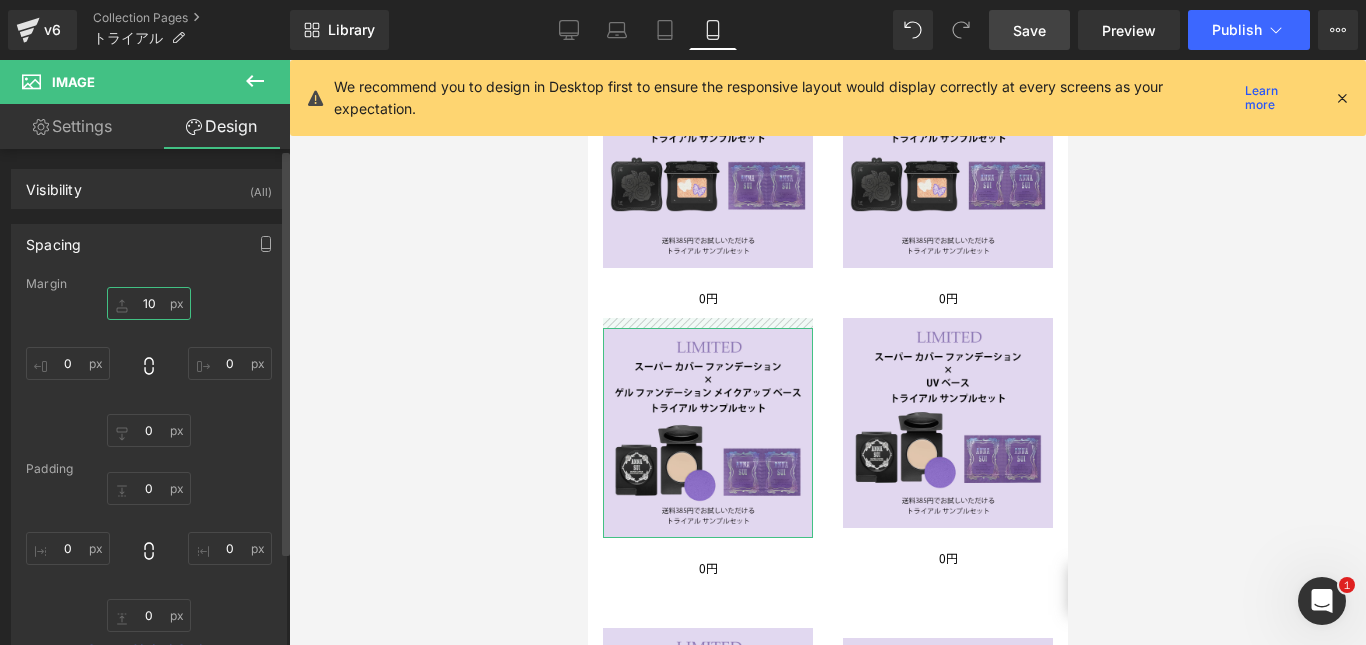 click on "10" at bounding box center [149, 303] 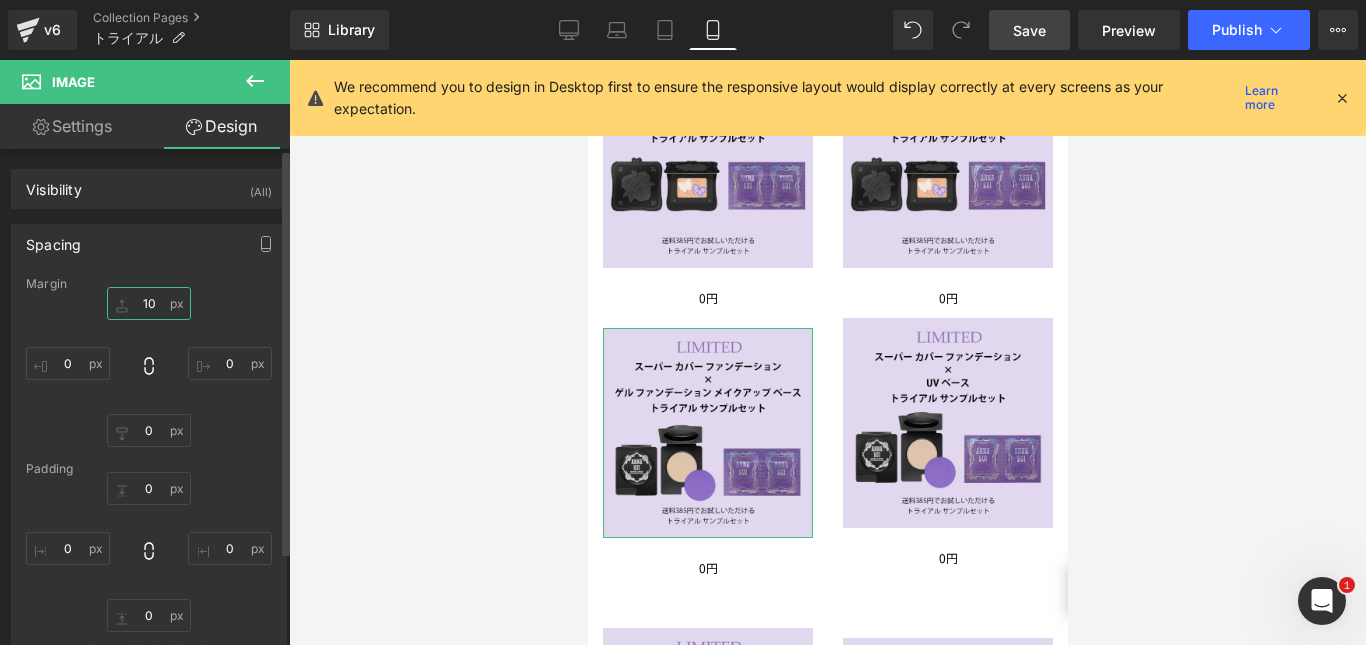 type 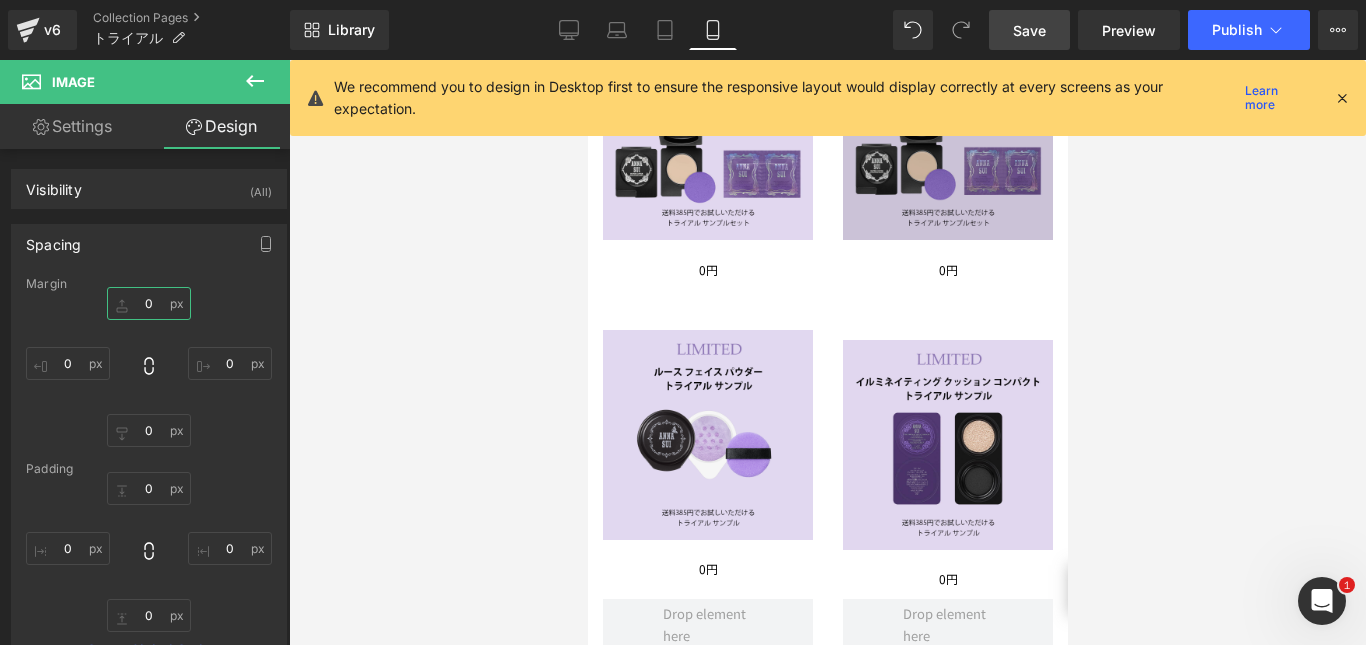 scroll, scrollTop: 537, scrollLeft: 0, axis: vertical 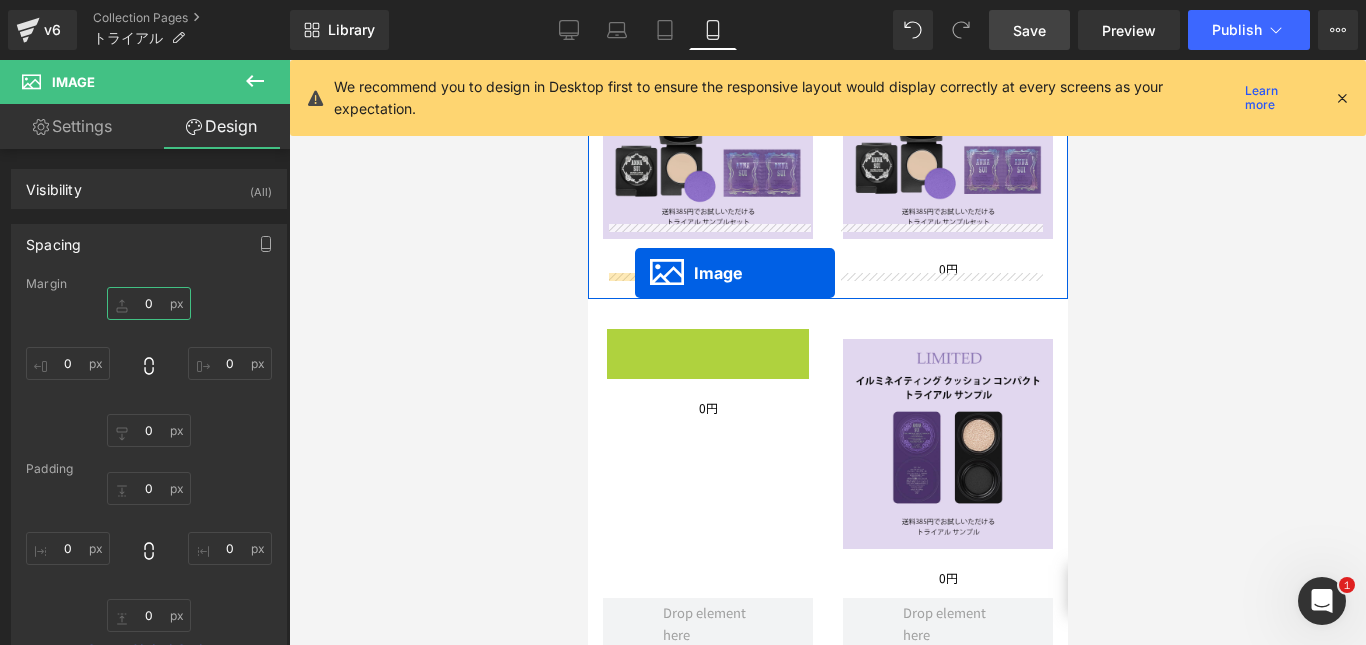 drag, startPoint x: 641, startPoint y: 408, endPoint x: 634, endPoint y: 273, distance: 135.18137 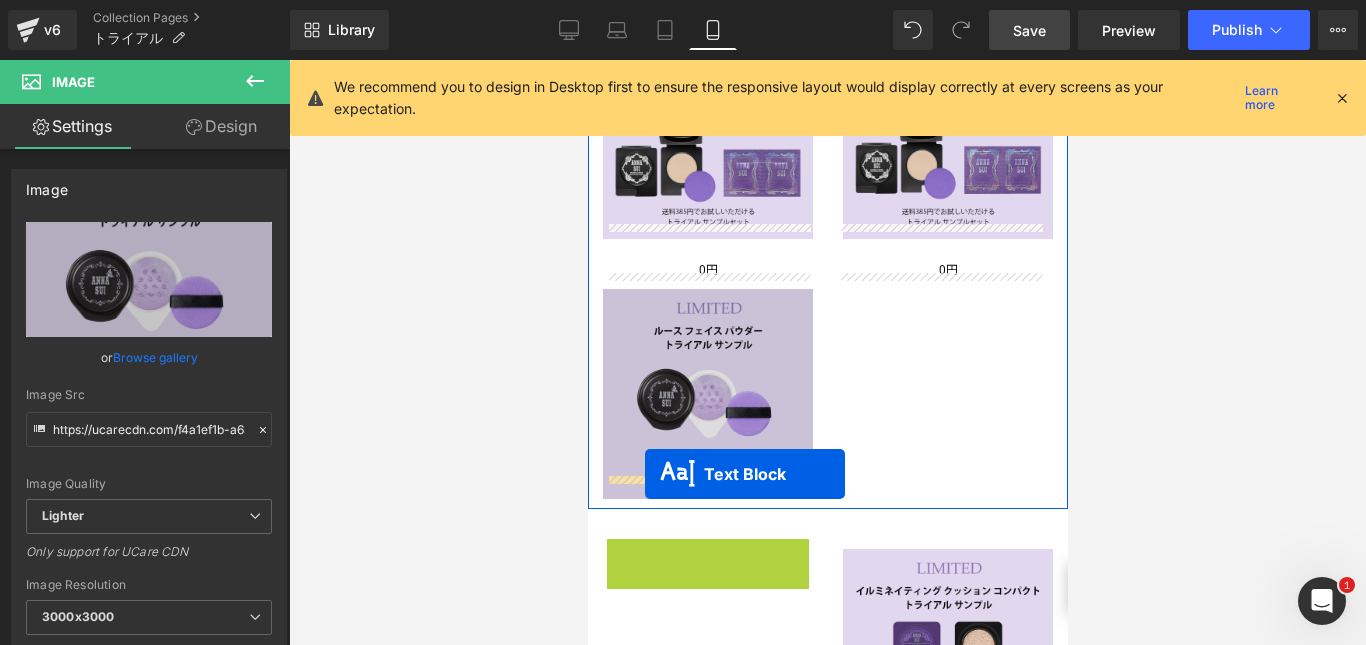 drag, startPoint x: 651, startPoint y: 544, endPoint x: 644, endPoint y: 474, distance: 70.34913 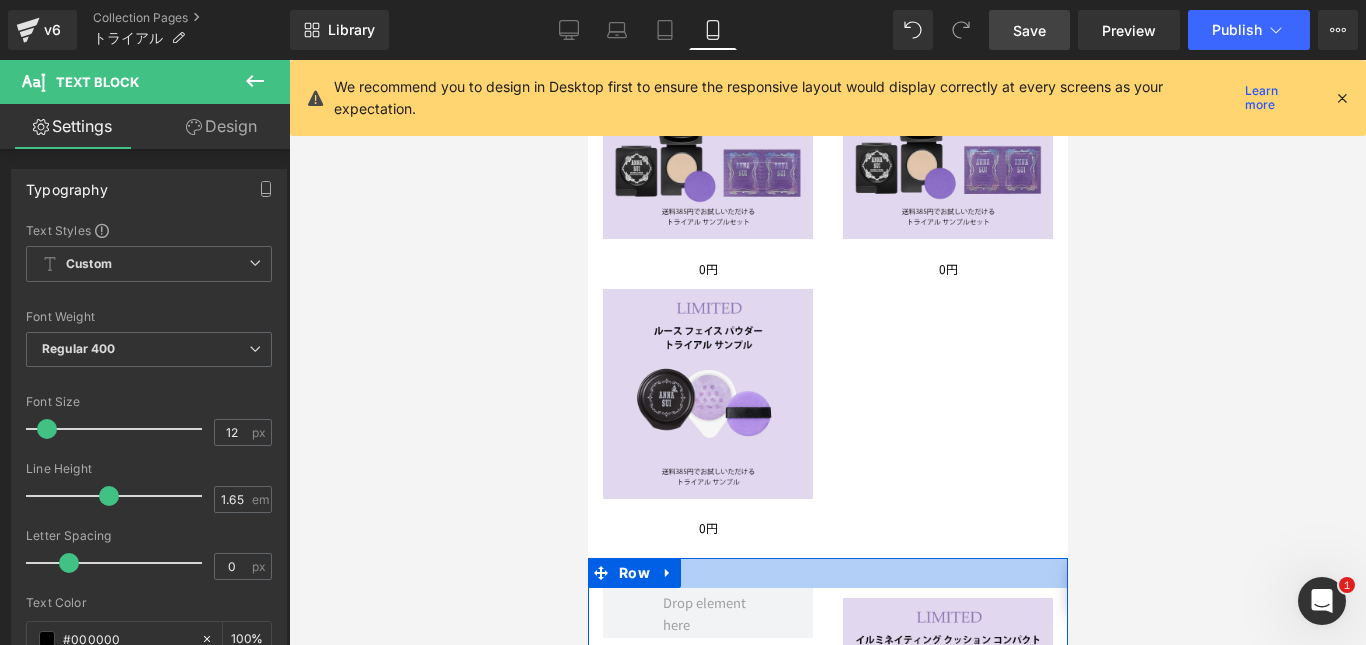 scroll, scrollTop: 679, scrollLeft: 0, axis: vertical 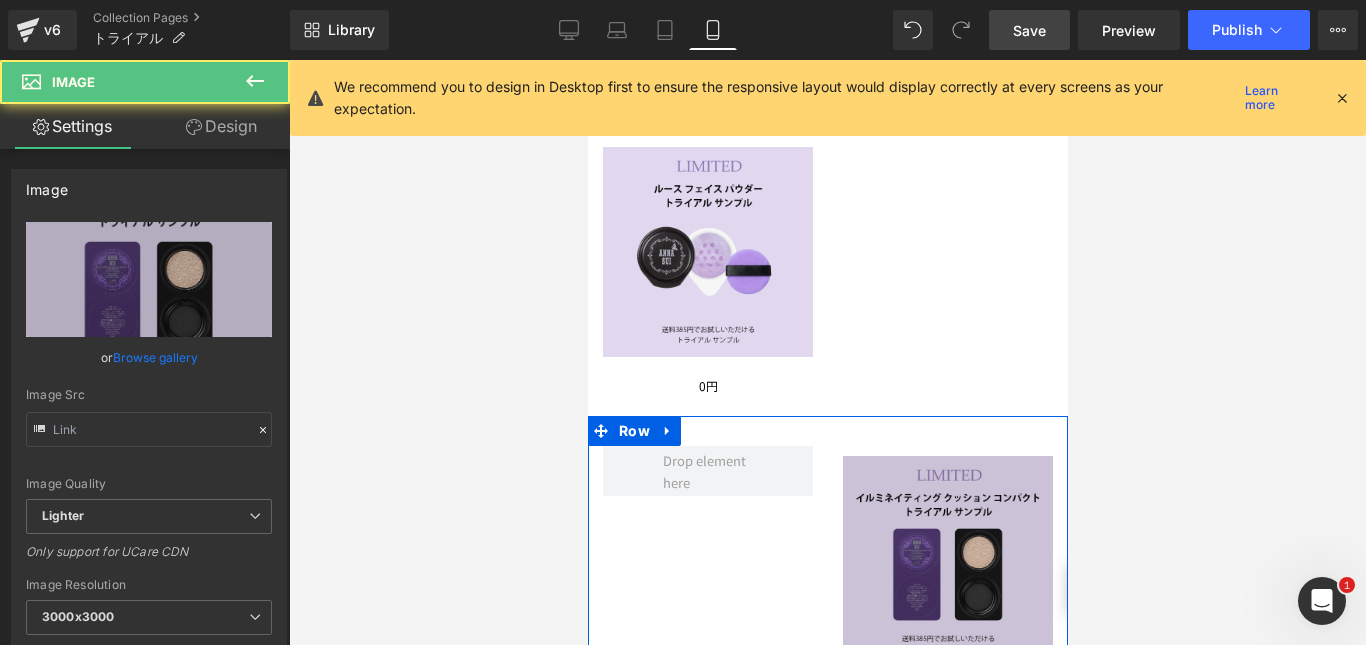 click at bounding box center [947, 561] 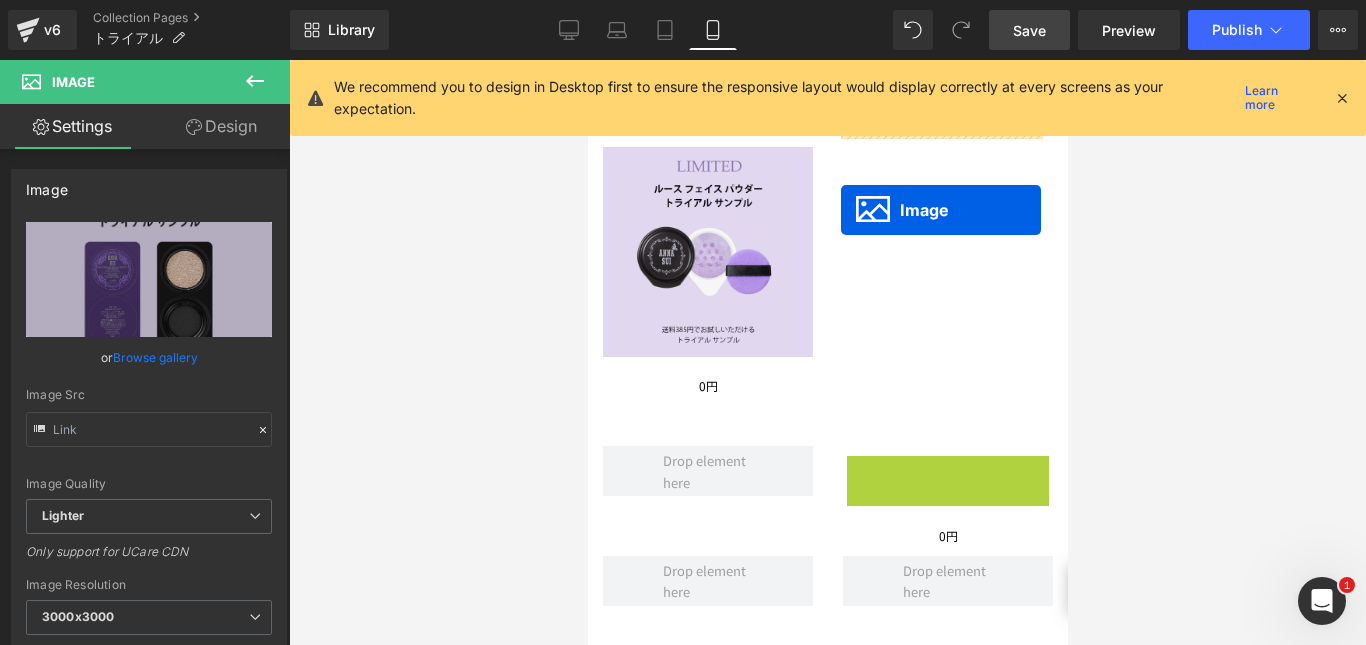drag, startPoint x: 901, startPoint y: 534, endPoint x: 840, endPoint y: 210, distance: 329.6923 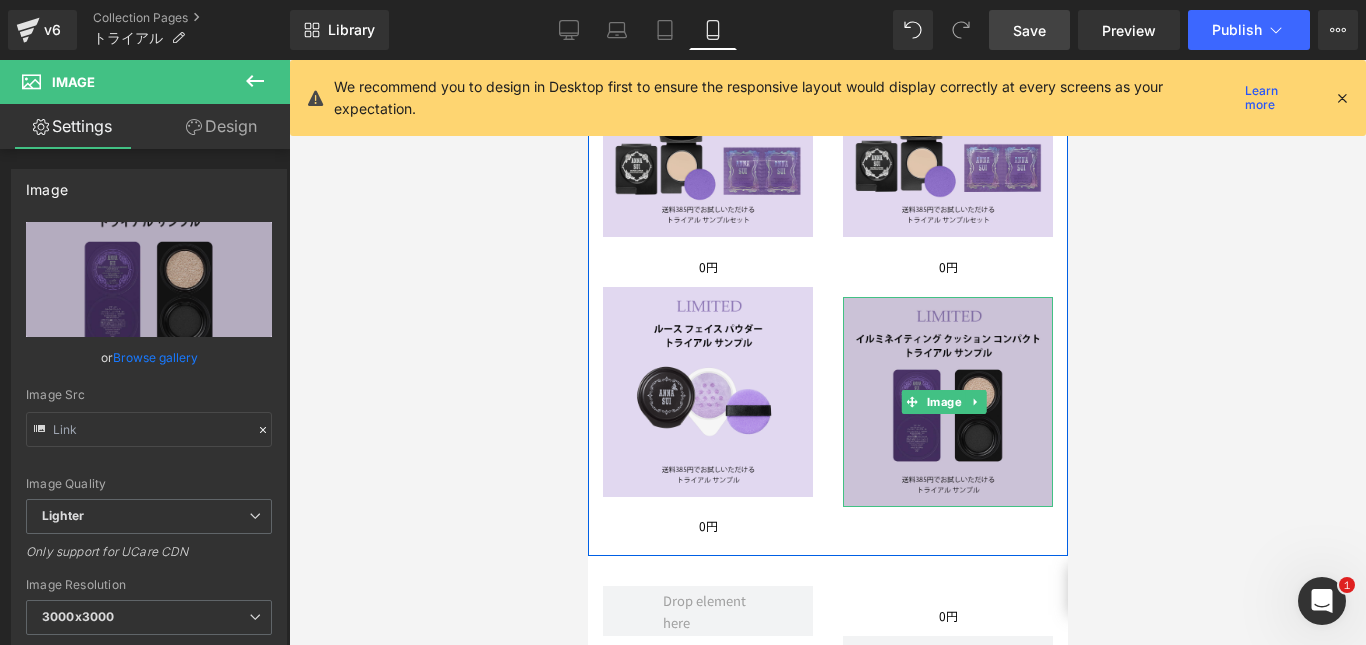 scroll, scrollTop: 538, scrollLeft: 0, axis: vertical 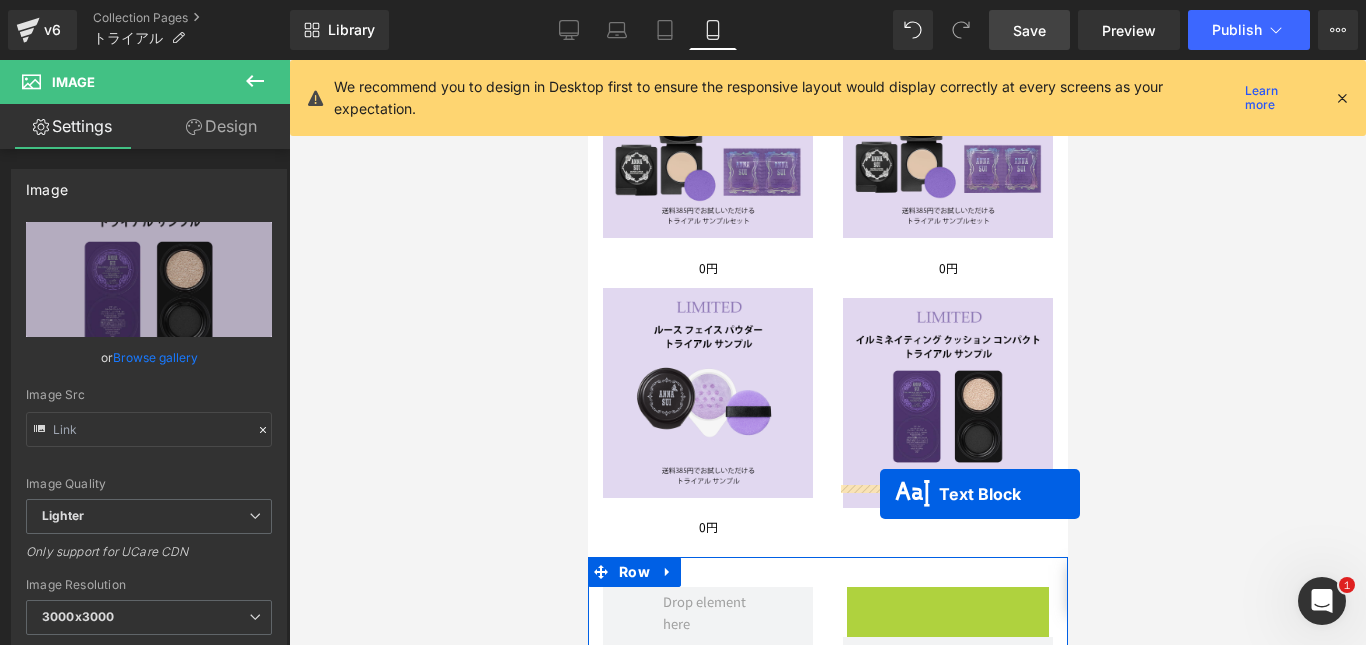 drag, startPoint x: 883, startPoint y: 594, endPoint x: 879, endPoint y: 494, distance: 100.07997 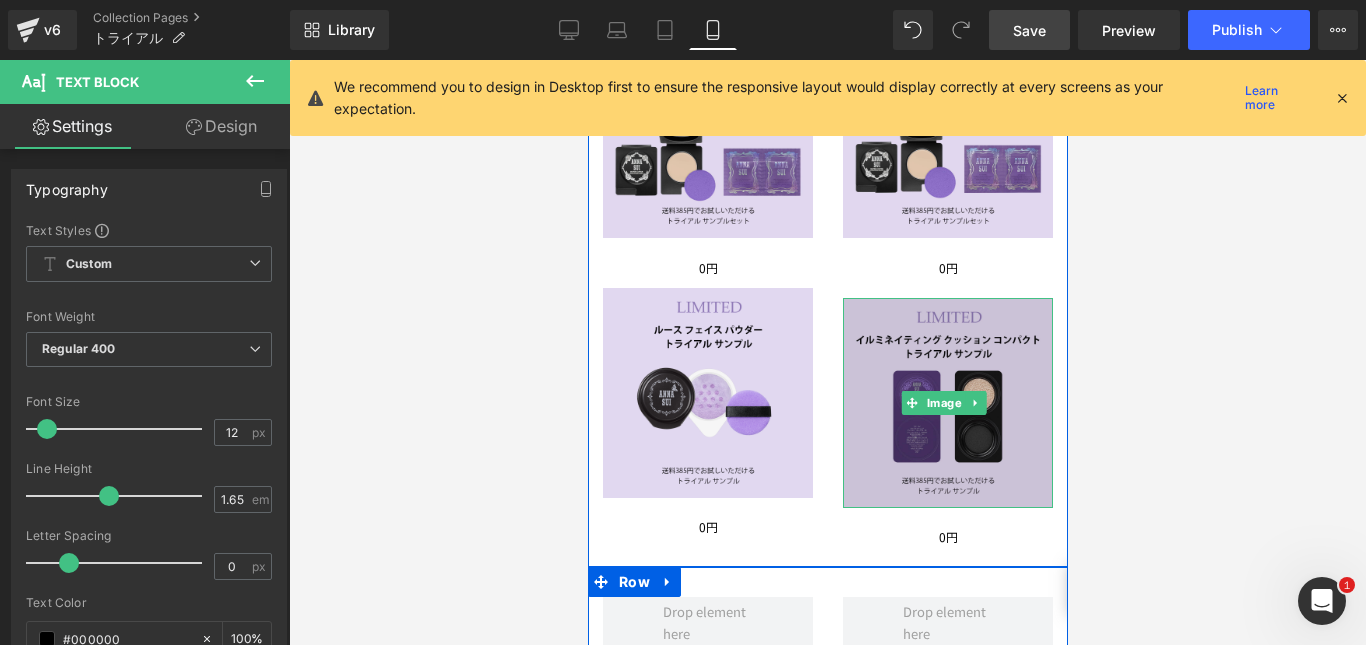 click at bounding box center (947, 403) 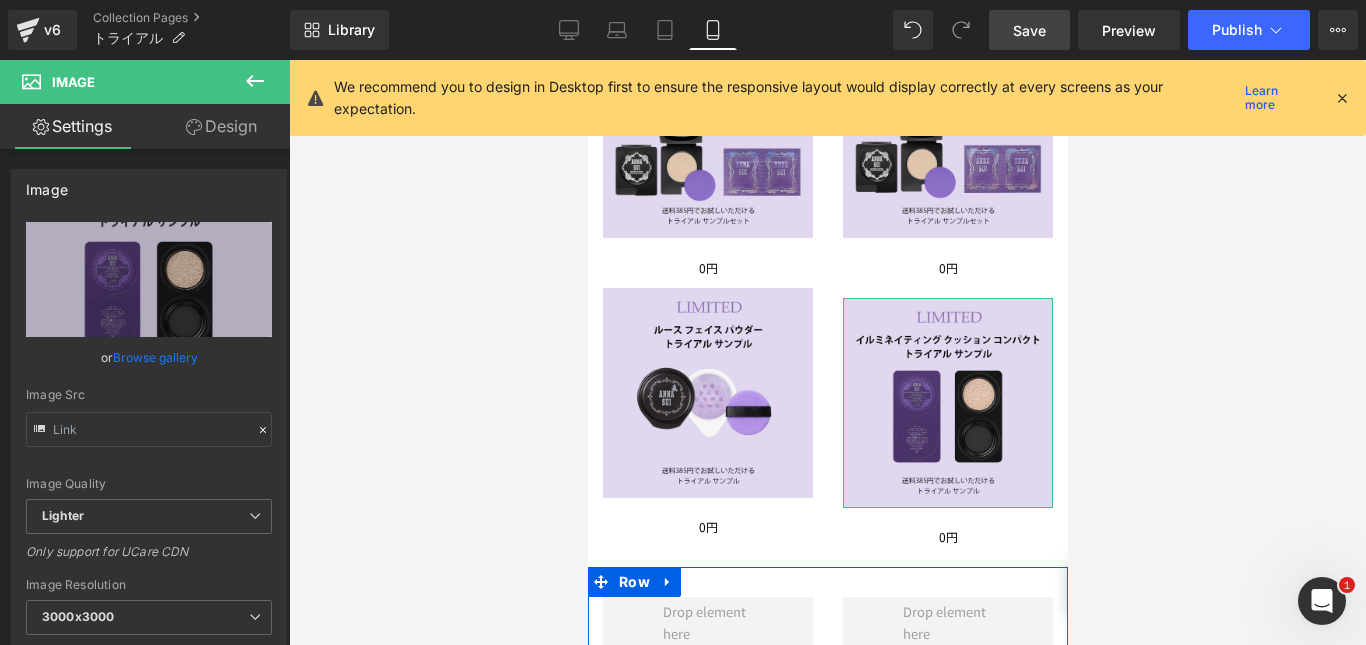 click on "Design" at bounding box center [221, 126] 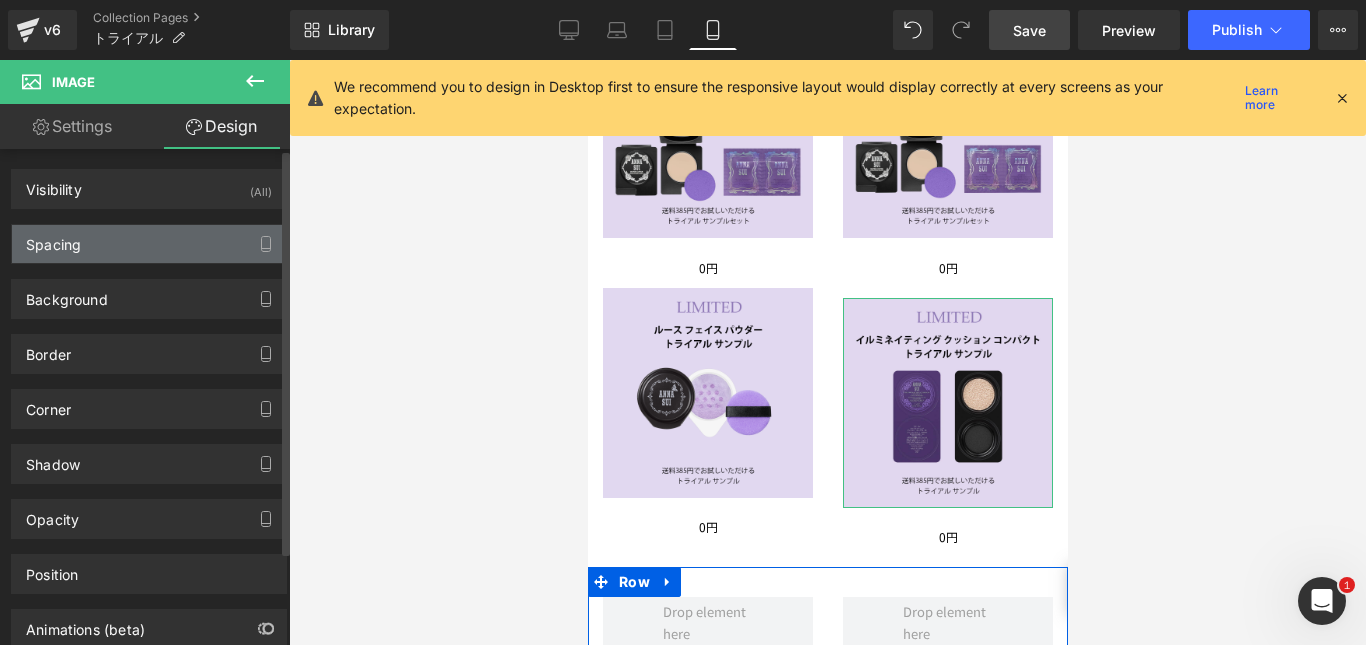 type on "10" 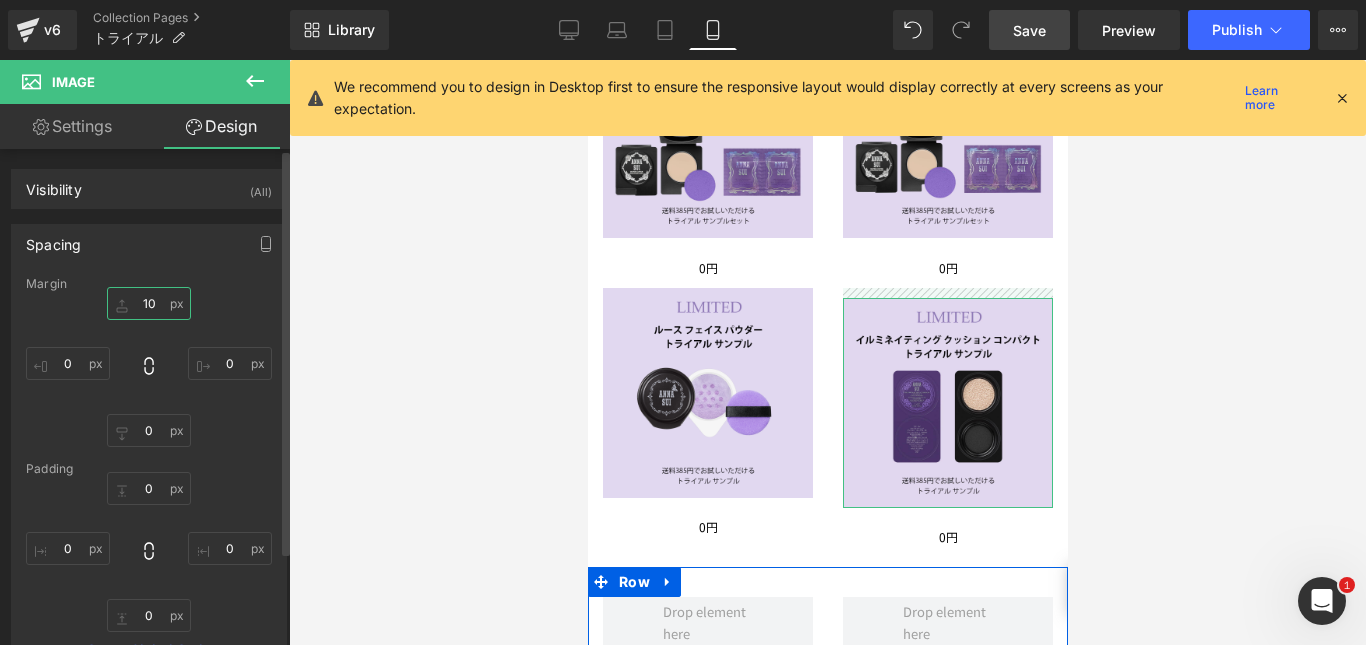 click on "10" at bounding box center [149, 303] 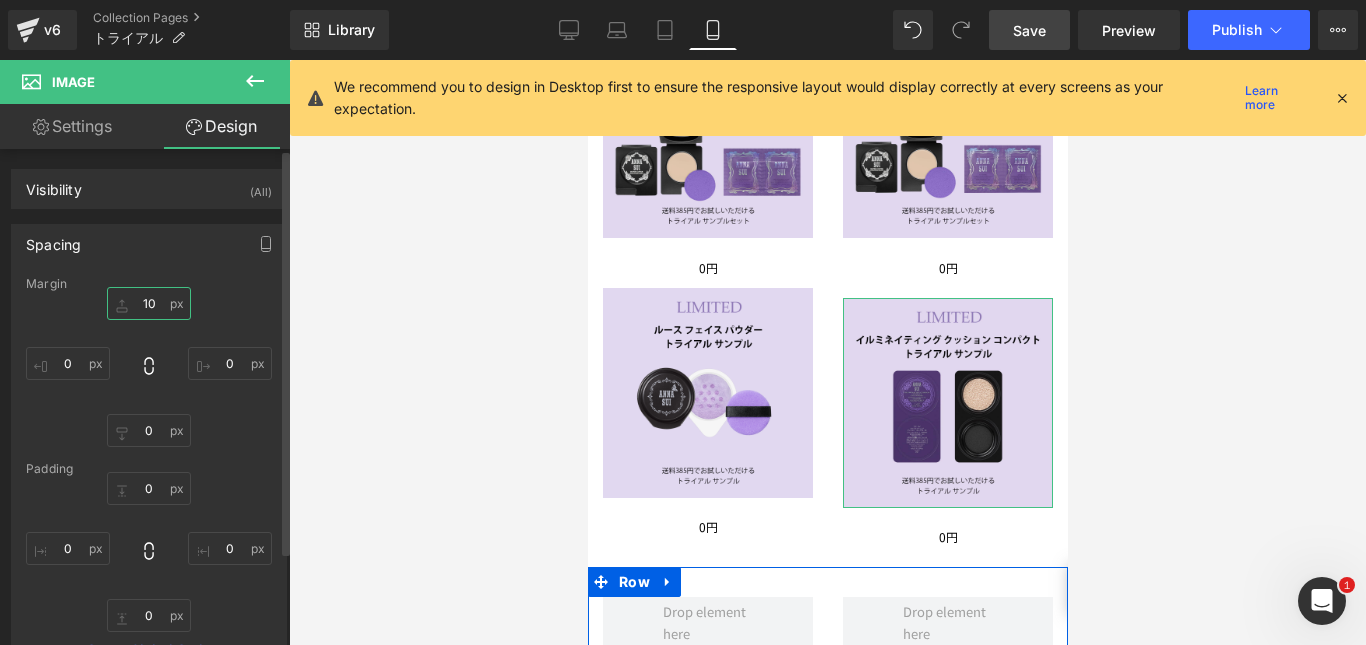 type 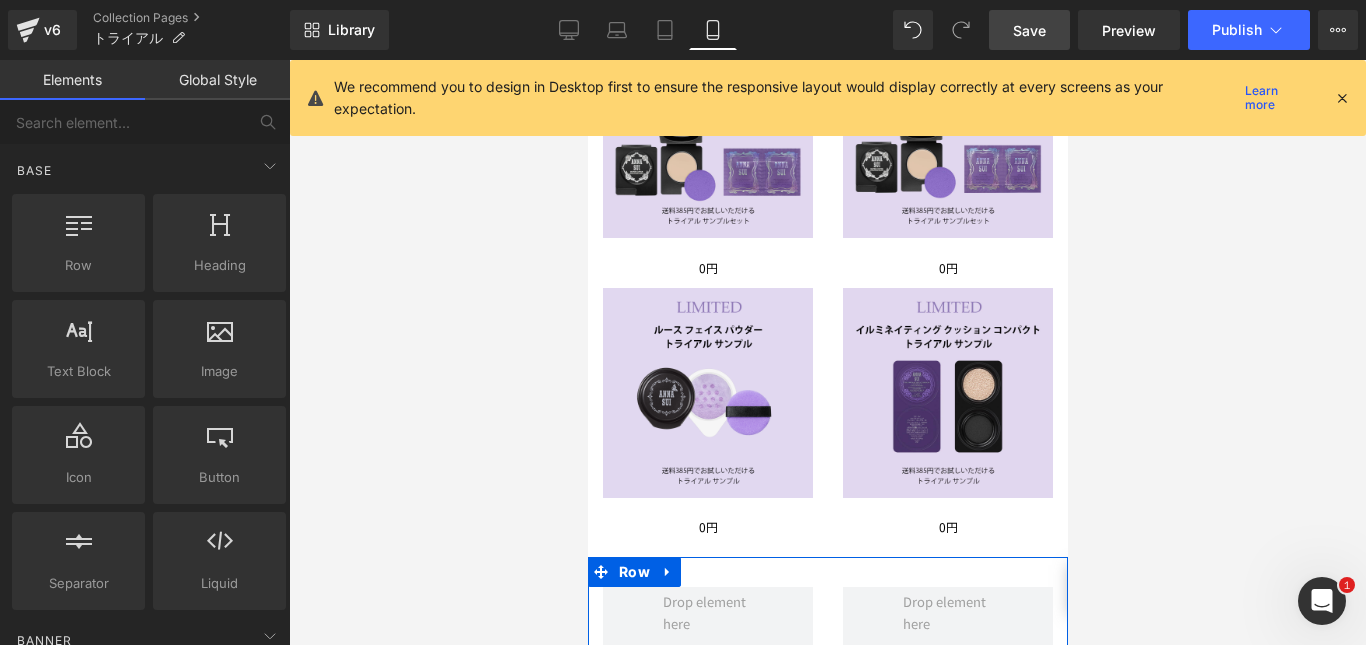 click at bounding box center [827, 352] 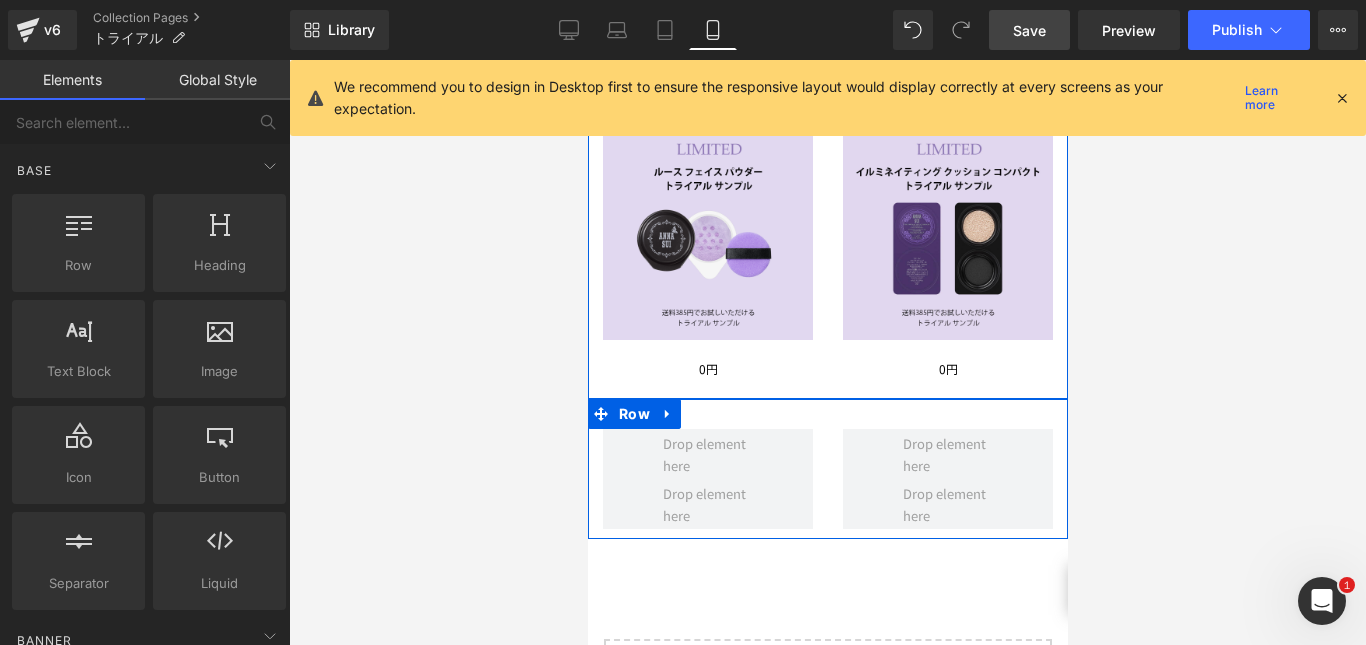 scroll, scrollTop: 697, scrollLeft: 0, axis: vertical 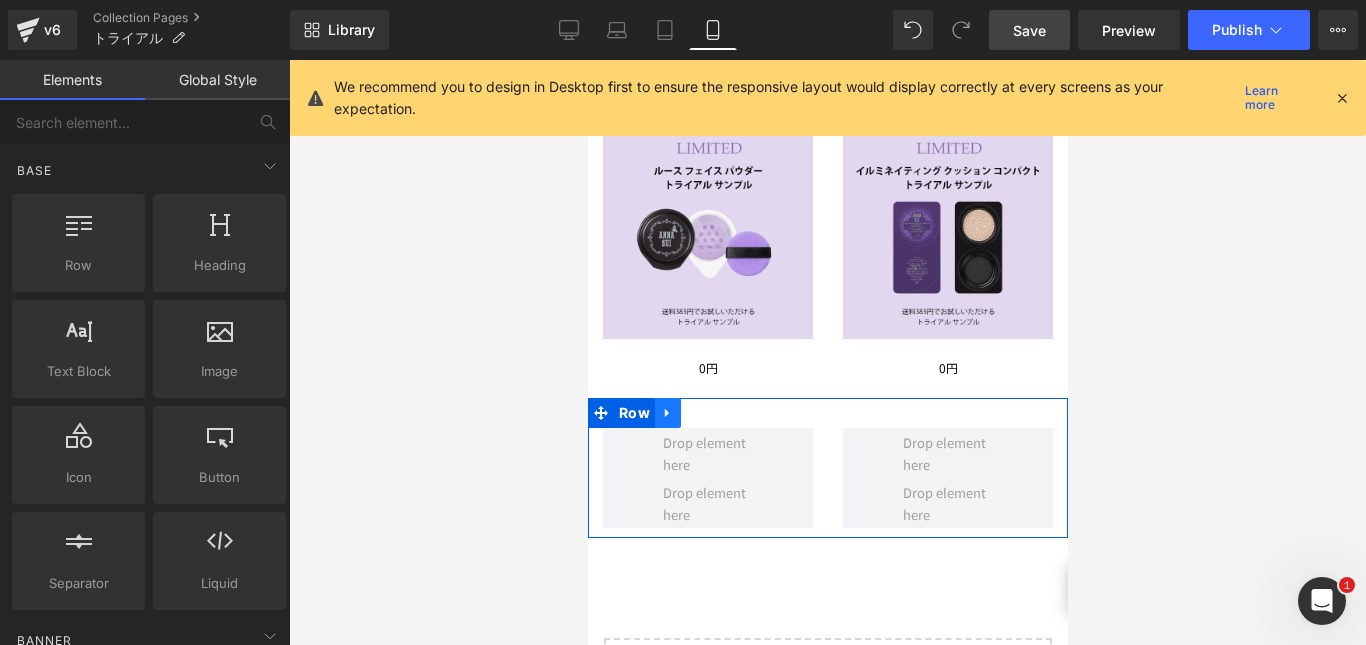 click 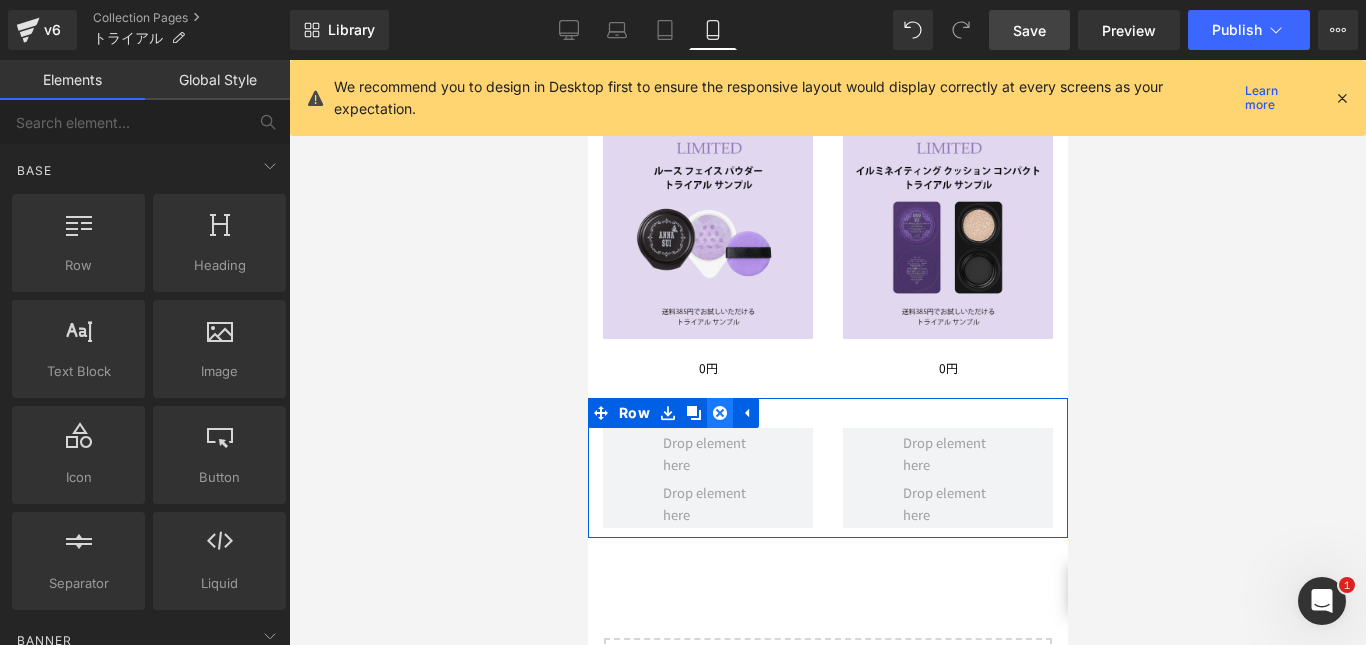 click 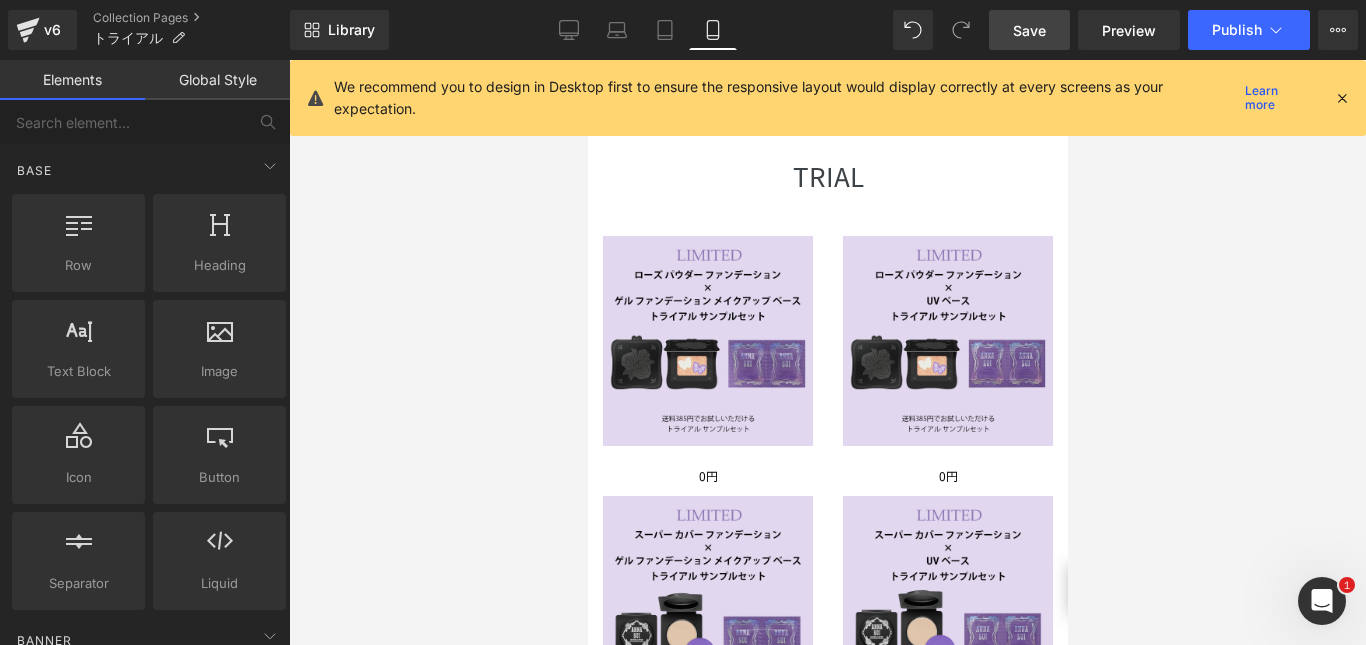 scroll, scrollTop: 0, scrollLeft: 0, axis: both 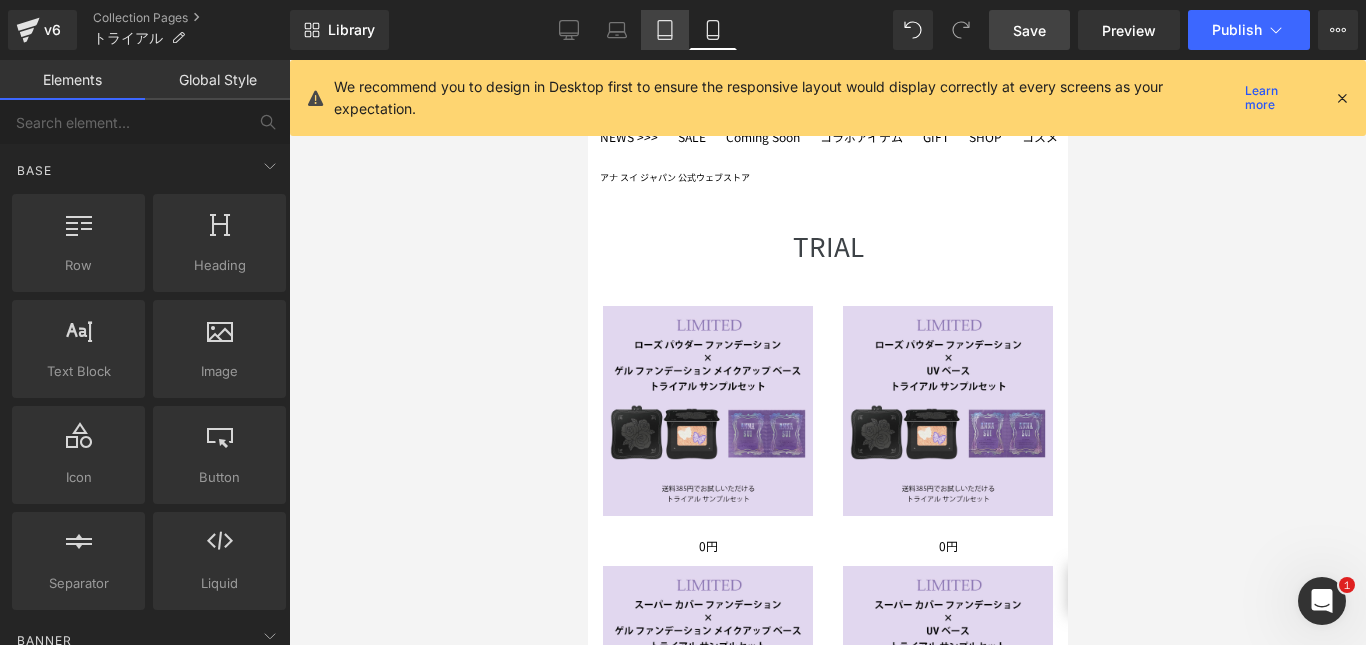 click 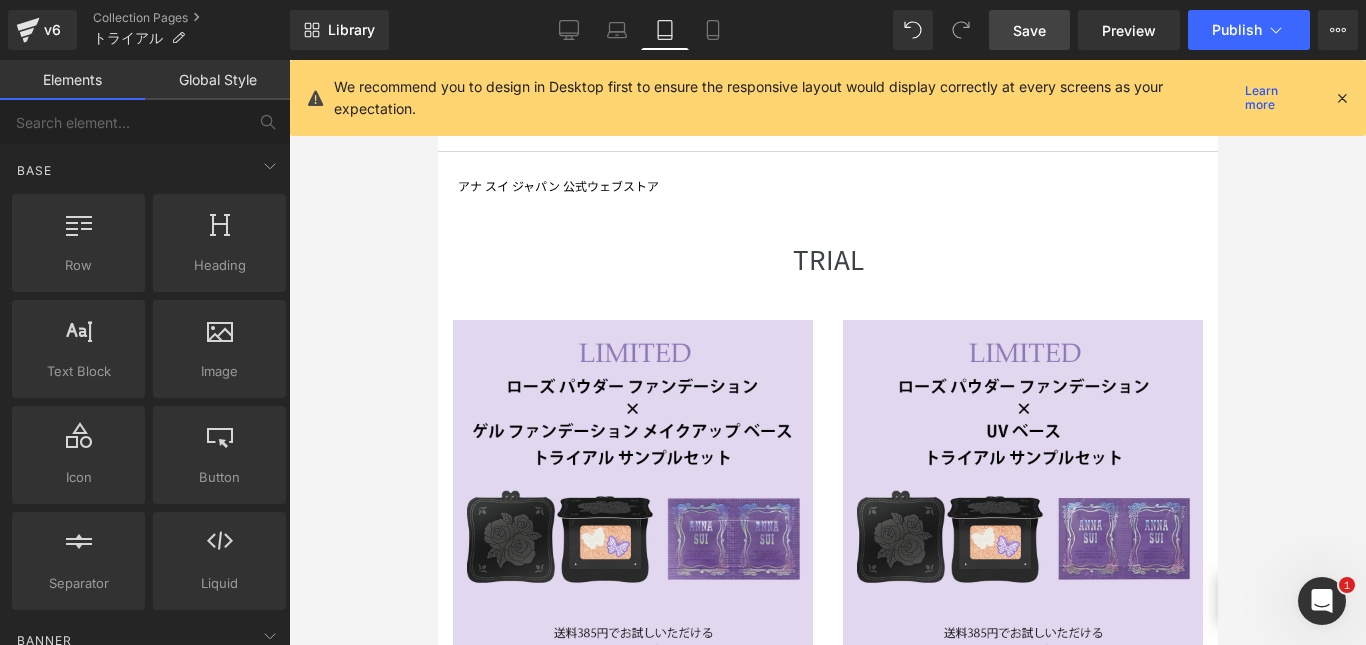 scroll, scrollTop: 148, scrollLeft: 0, axis: vertical 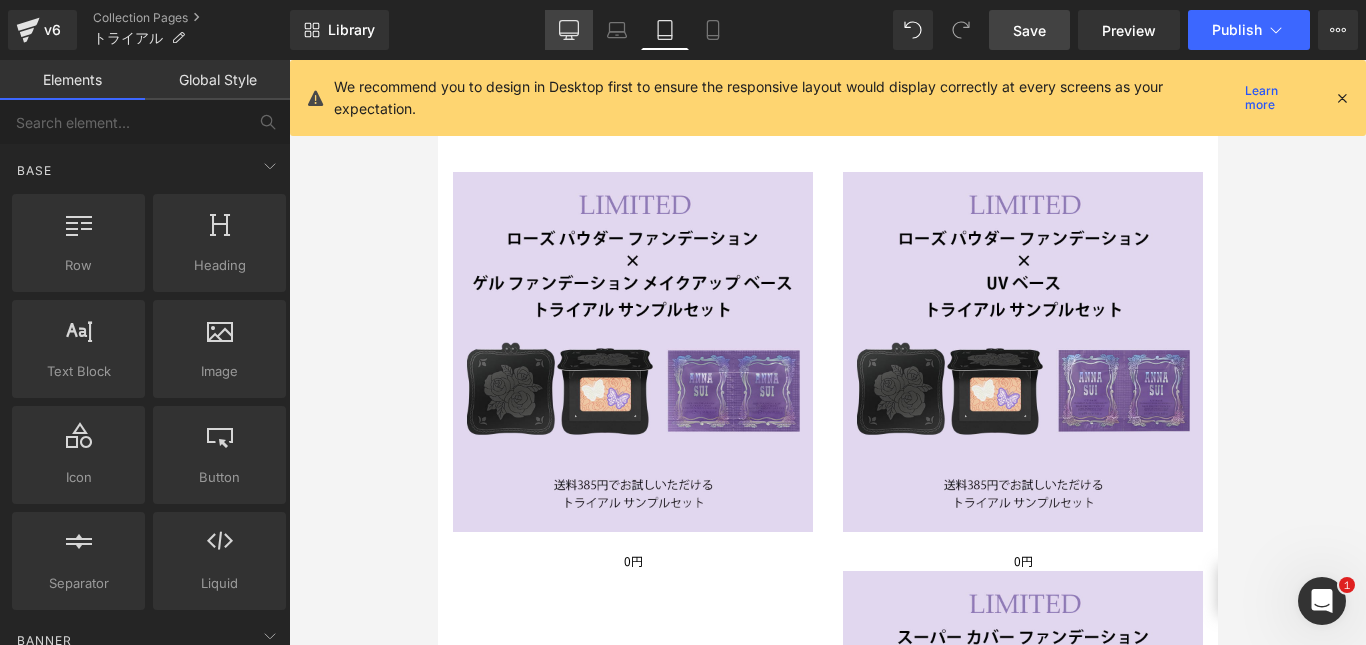 click on "Desktop" at bounding box center (569, 30) 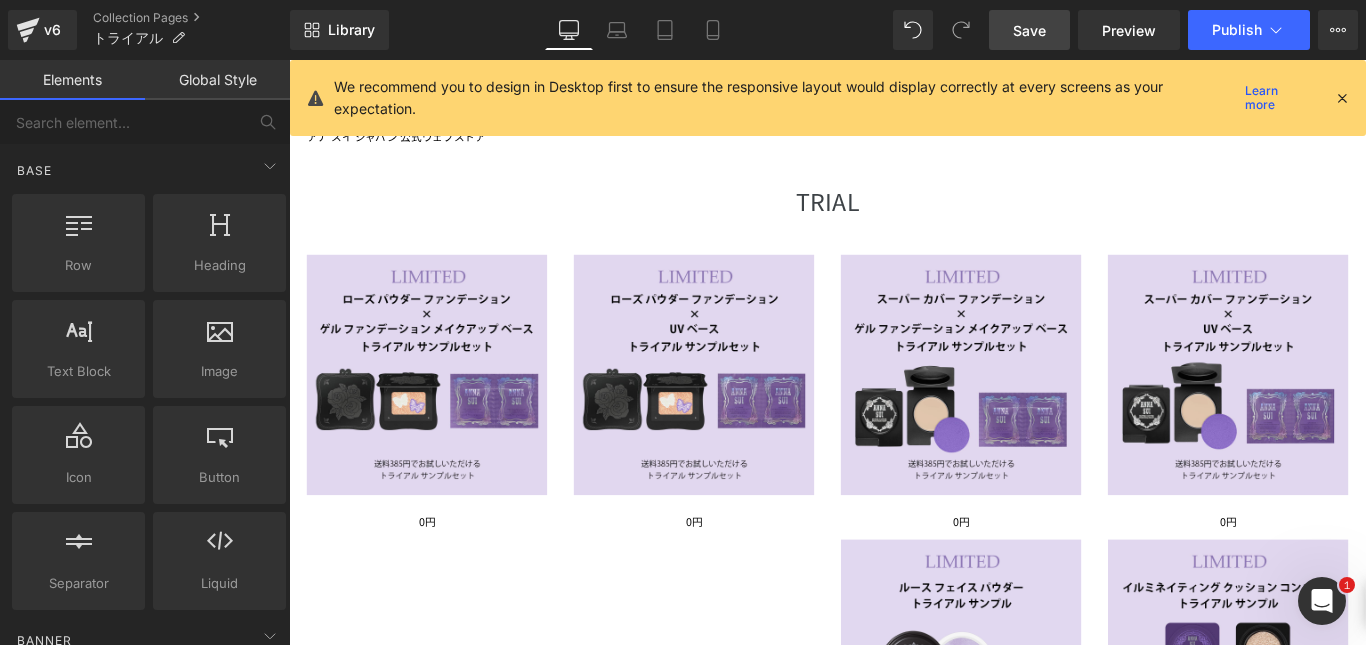 scroll, scrollTop: 336, scrollLeft: 0, axis: vertical 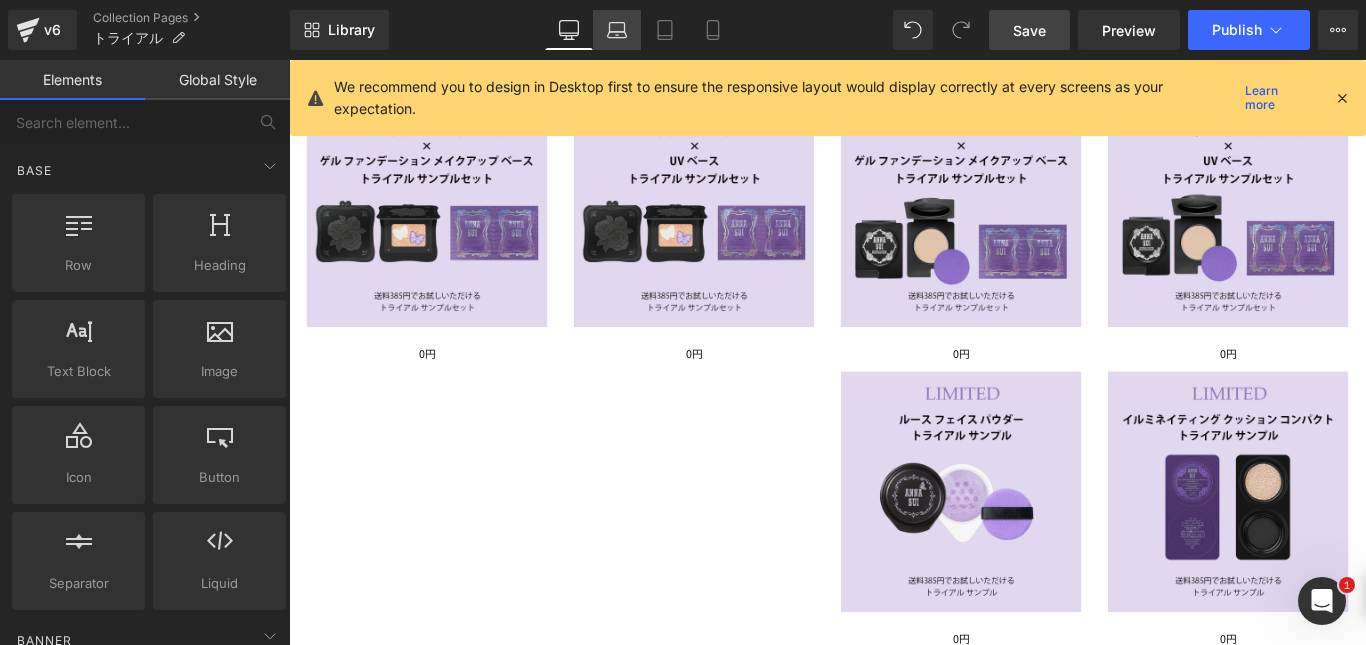click 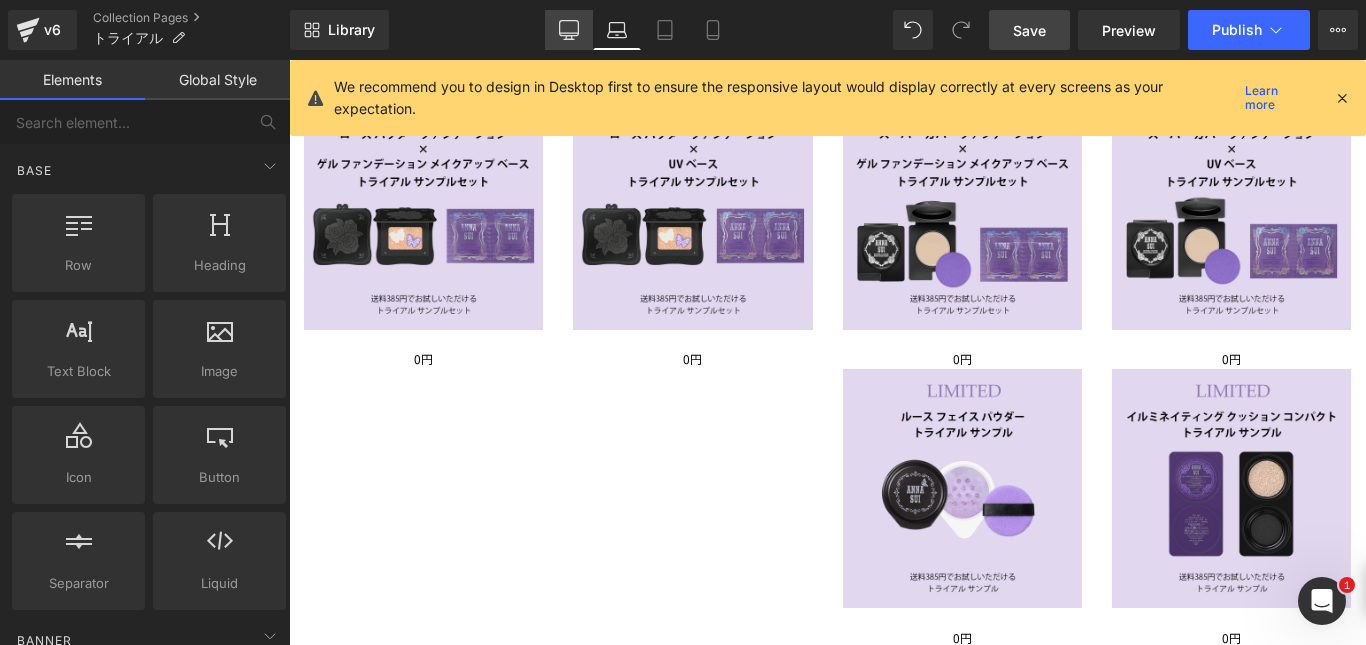 click 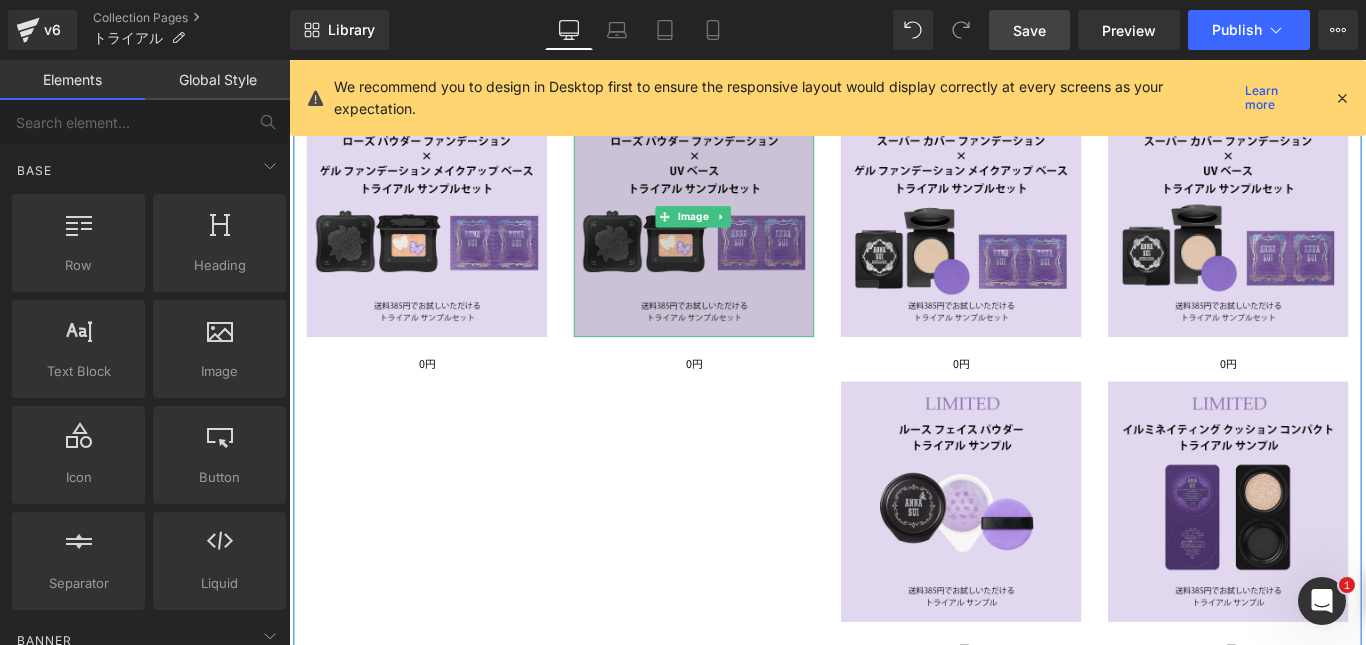 scroll, scrollTop: 329, scrollLeft: 0, axis: vertical 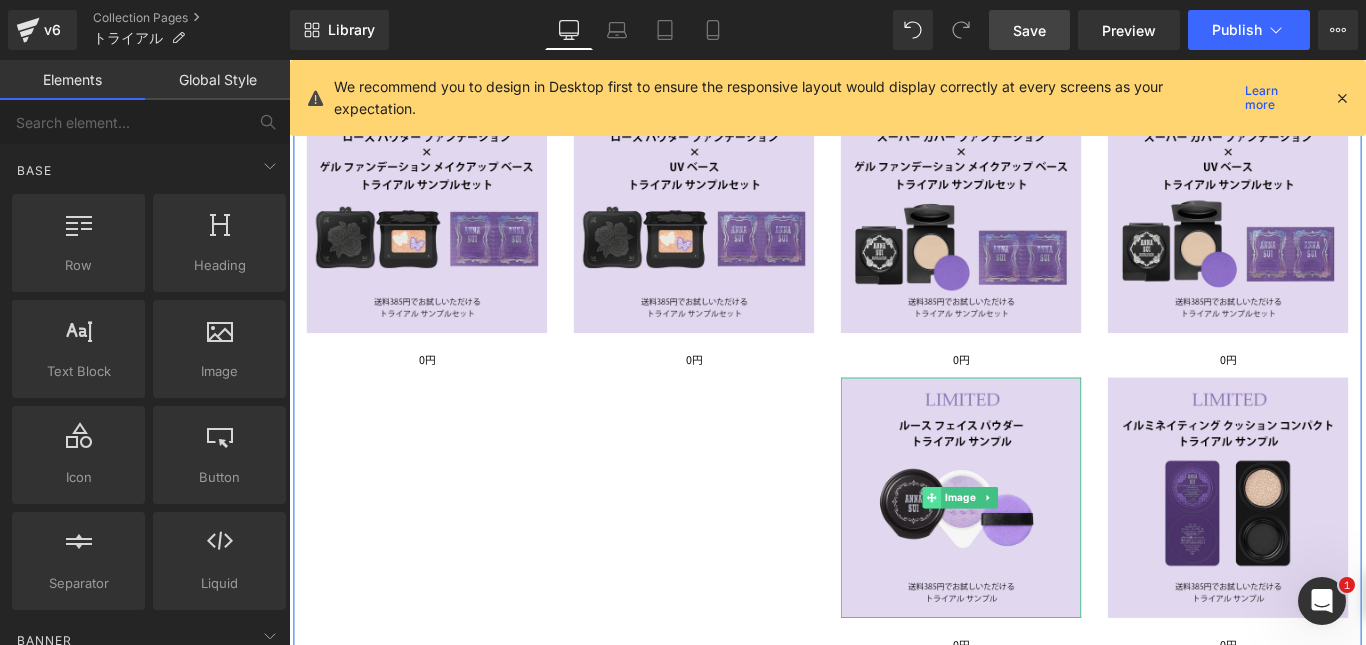 click at bounding box center [1011, 552] 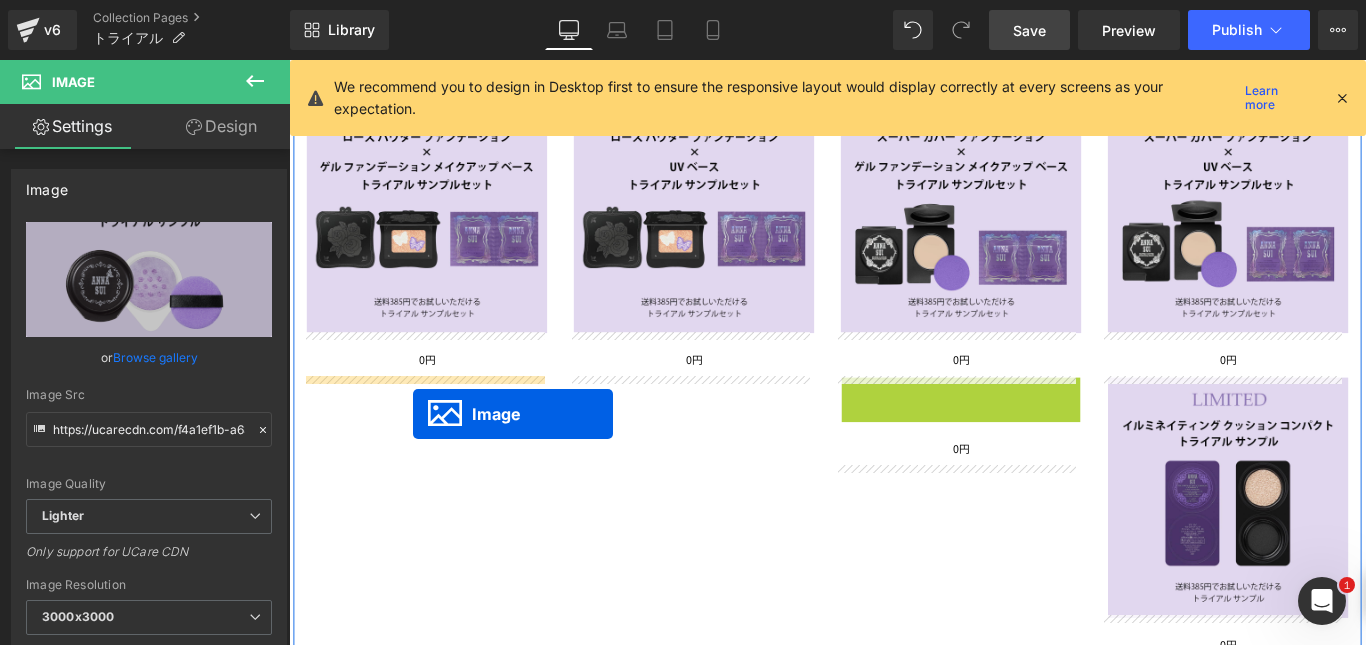 drag, startPoint x: 1003, startPoint y: 539, endPoint x: 429, endPoint y: 458, distance: 579.687 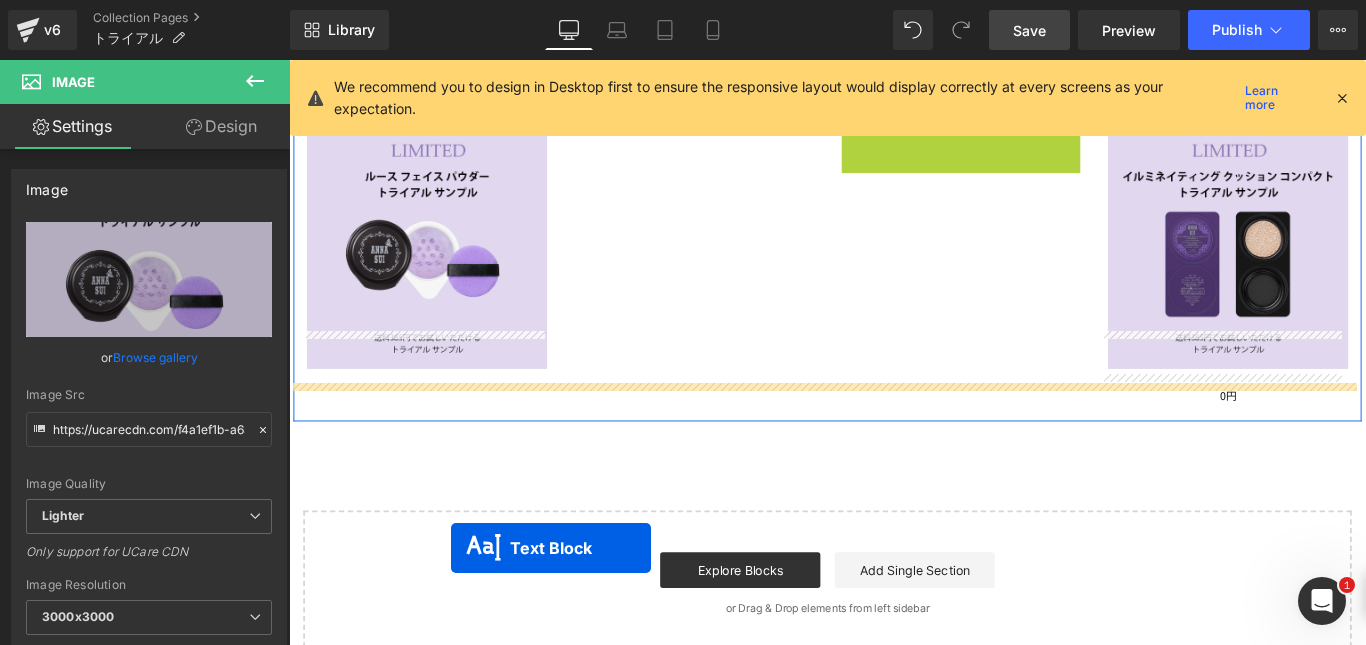 scroll, scrollTop: 649, scrollLeft: 0, axis: vertical 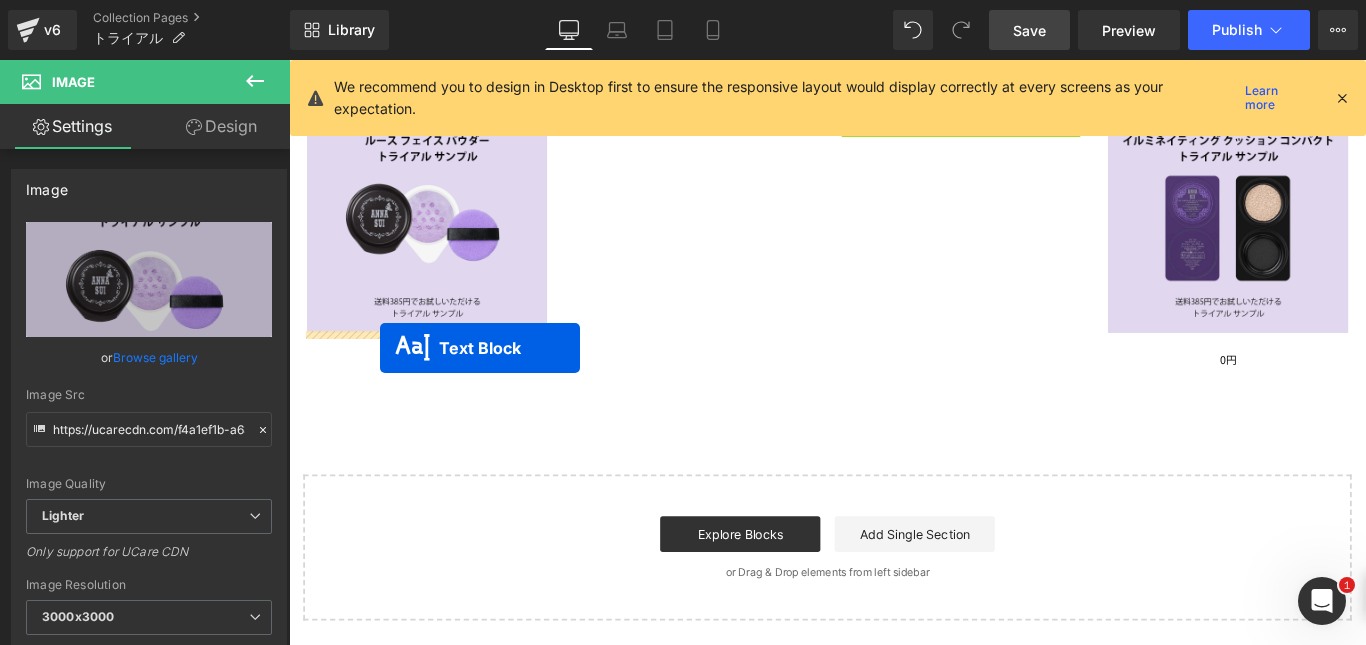 drag, startPoint x: 984, startPoint y: 444, endPoint x: 391, endPoint y: 383, distance: 596.12915 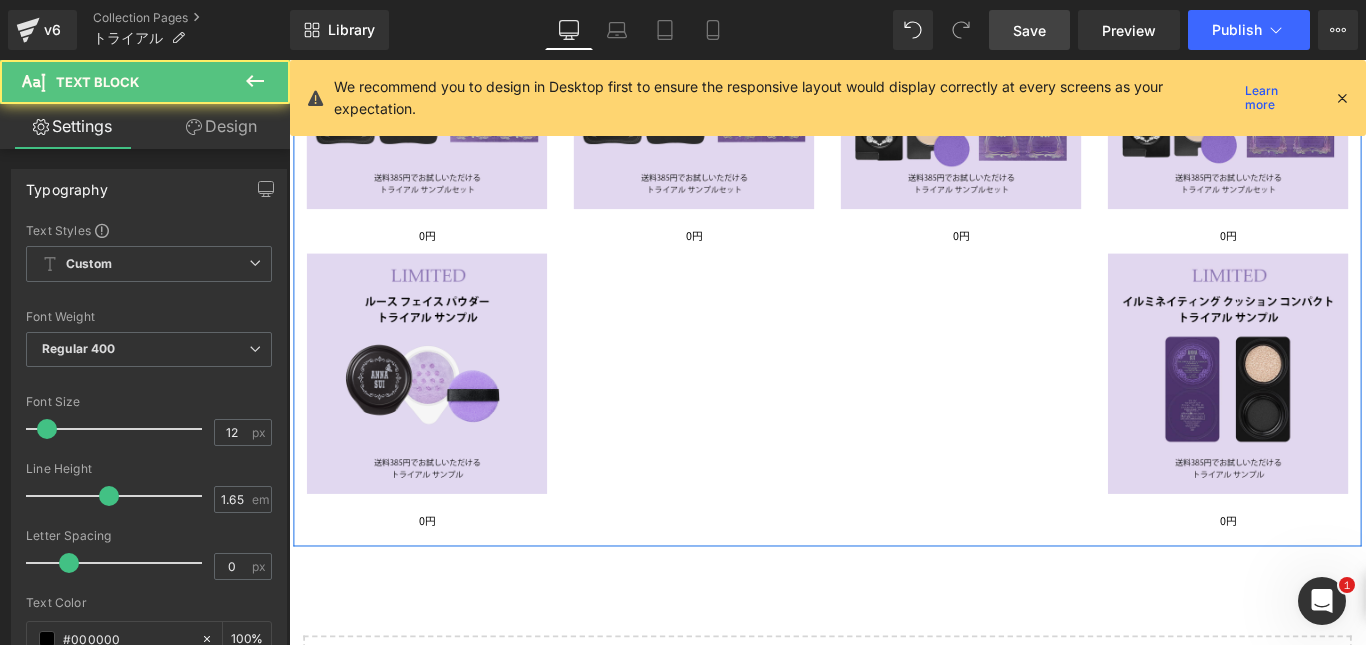 scroll, scrollTop: 467, scrollLeft: 0, axis: vertical 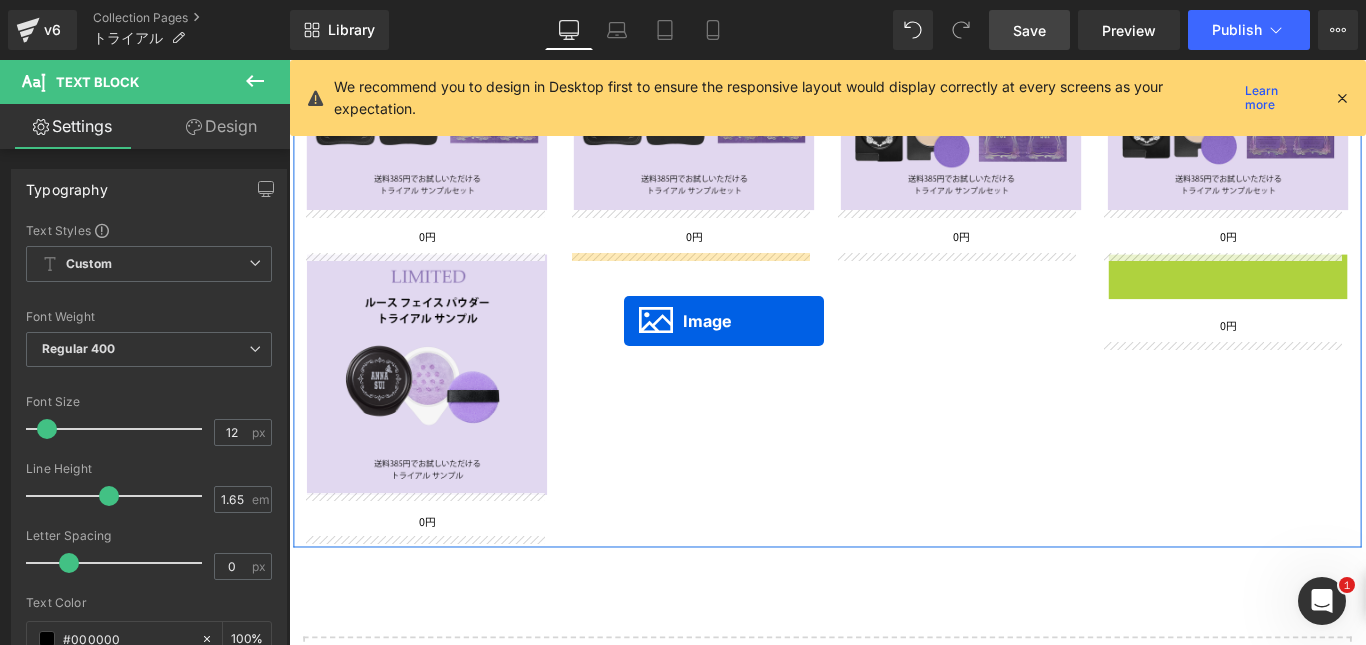 drag, startPoint x: 1308, startPoint y: 404, endPoint x: 665, endPoint y: 353, distance: 645.0194 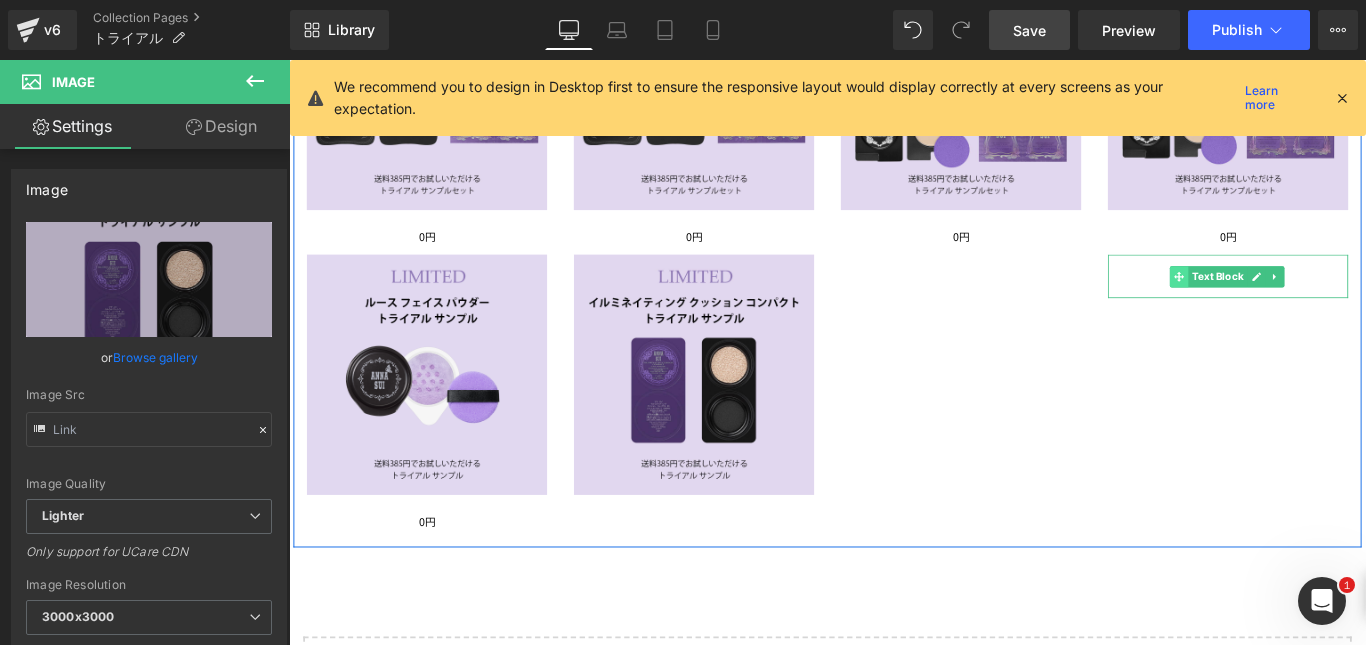 click at bounding box center (1289, 304) 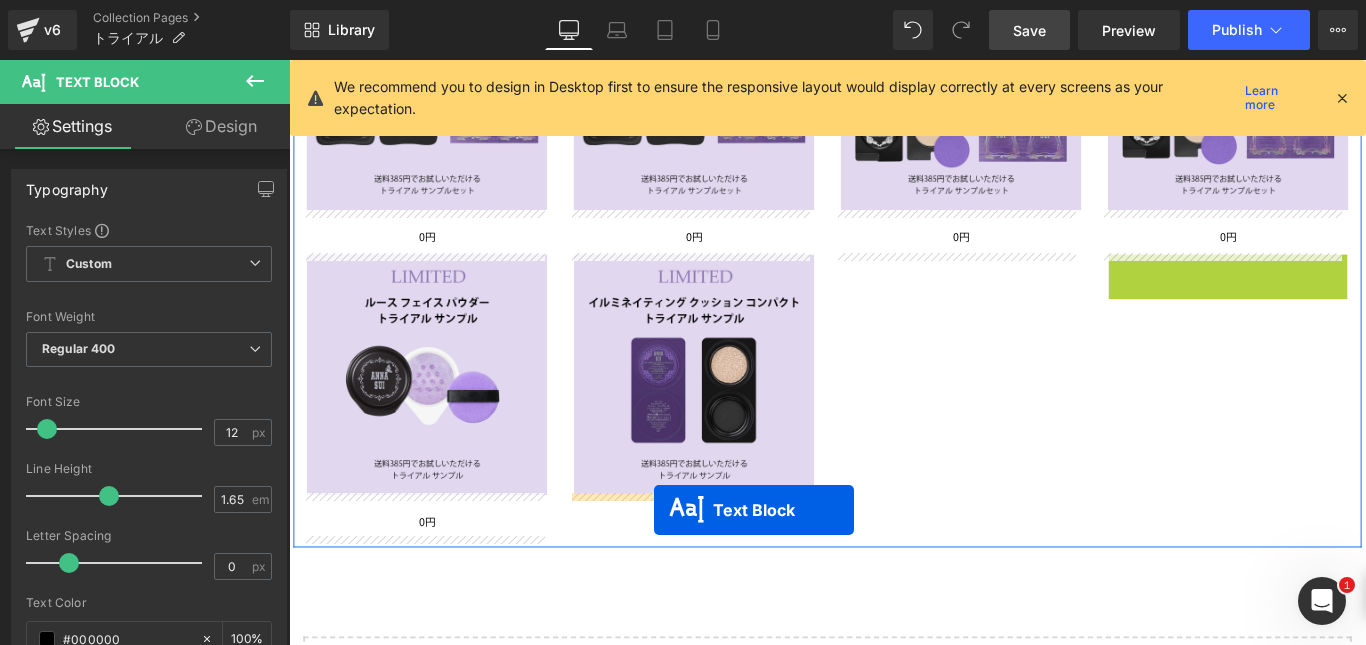 drag, startPoint x: 1278, startPoint y: 302, endPoint x: 699, endPoint y: 566, distance: 636.3466 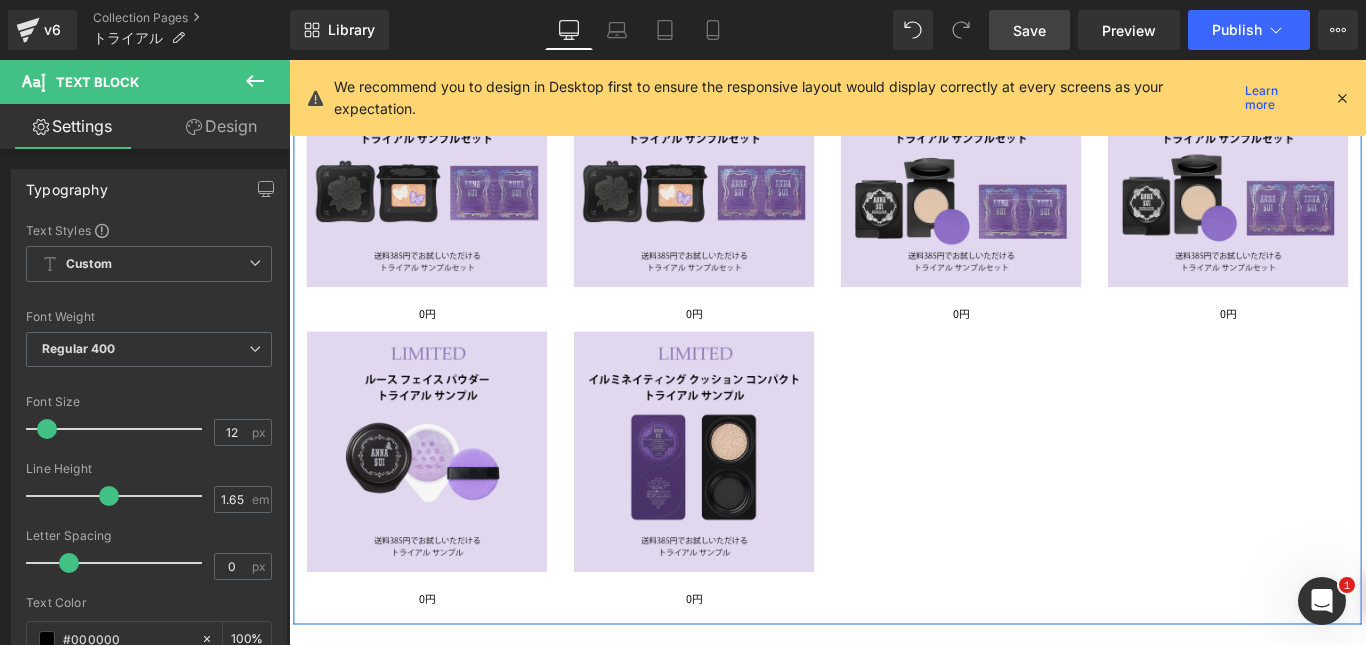 scroll, scrollTop: 150, scrollLeft: 0, axis: vertical 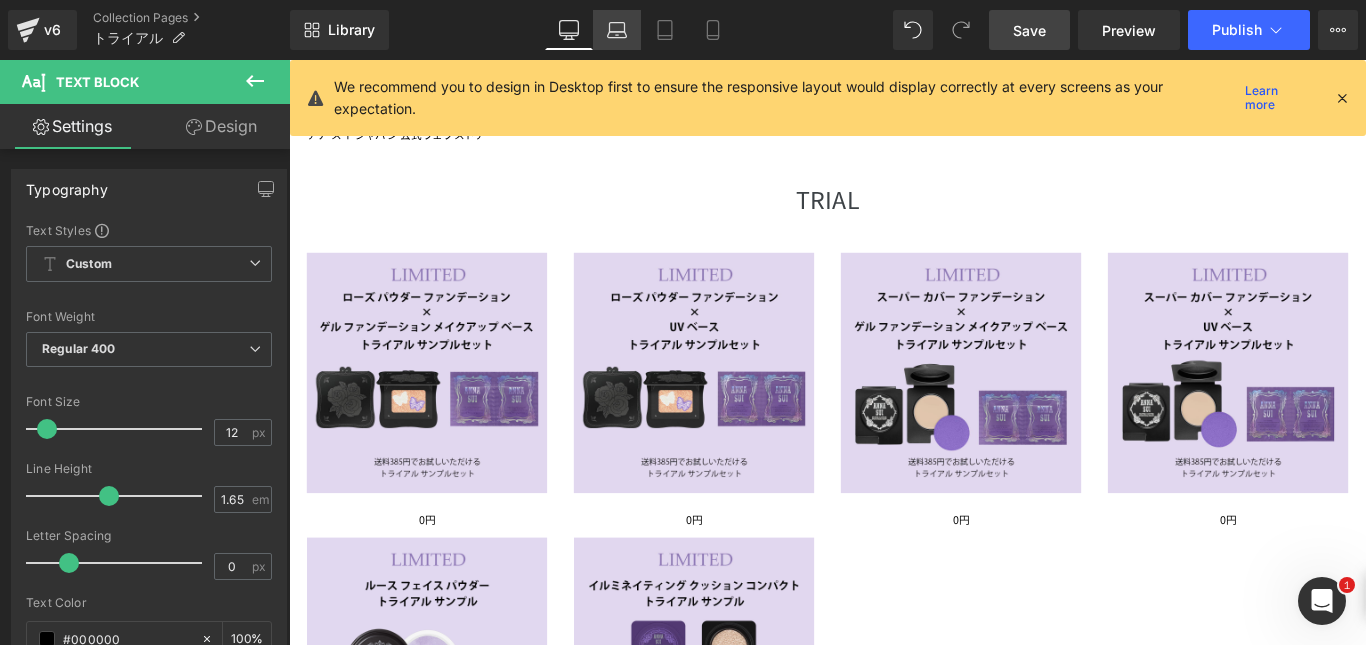 click 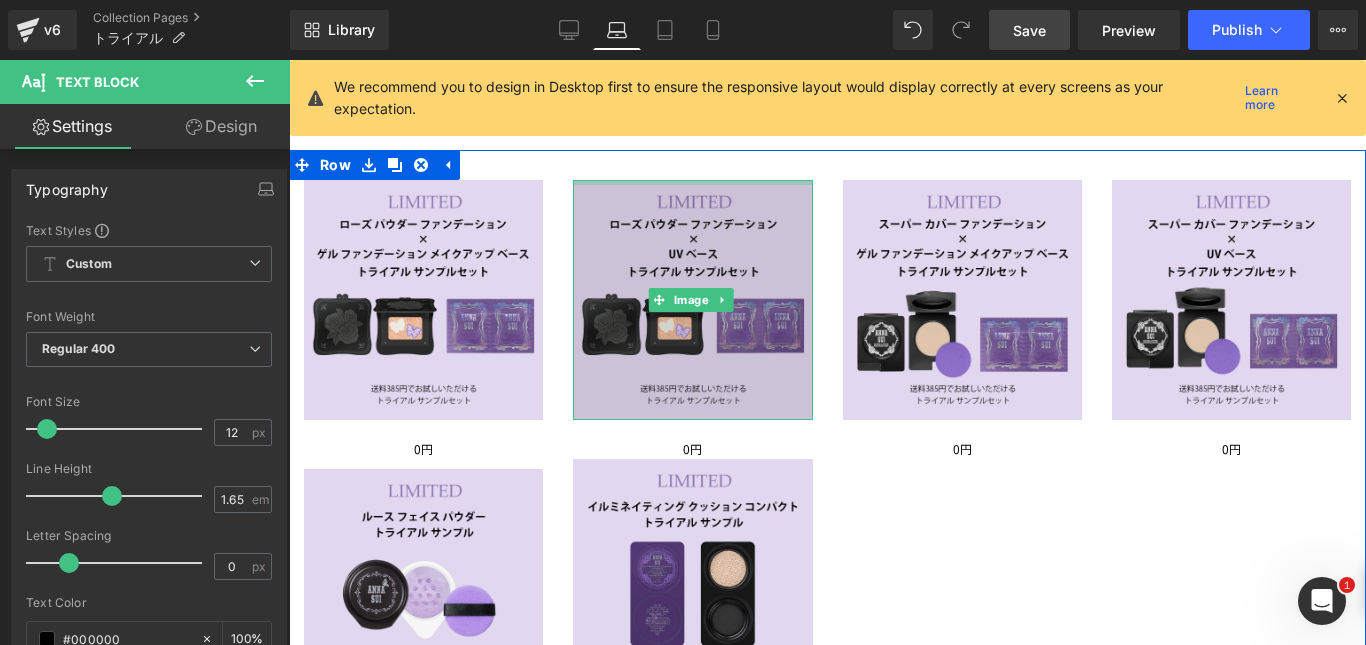 scroll, scrollTop: 253, scrollLeft: 0, axis: vertical 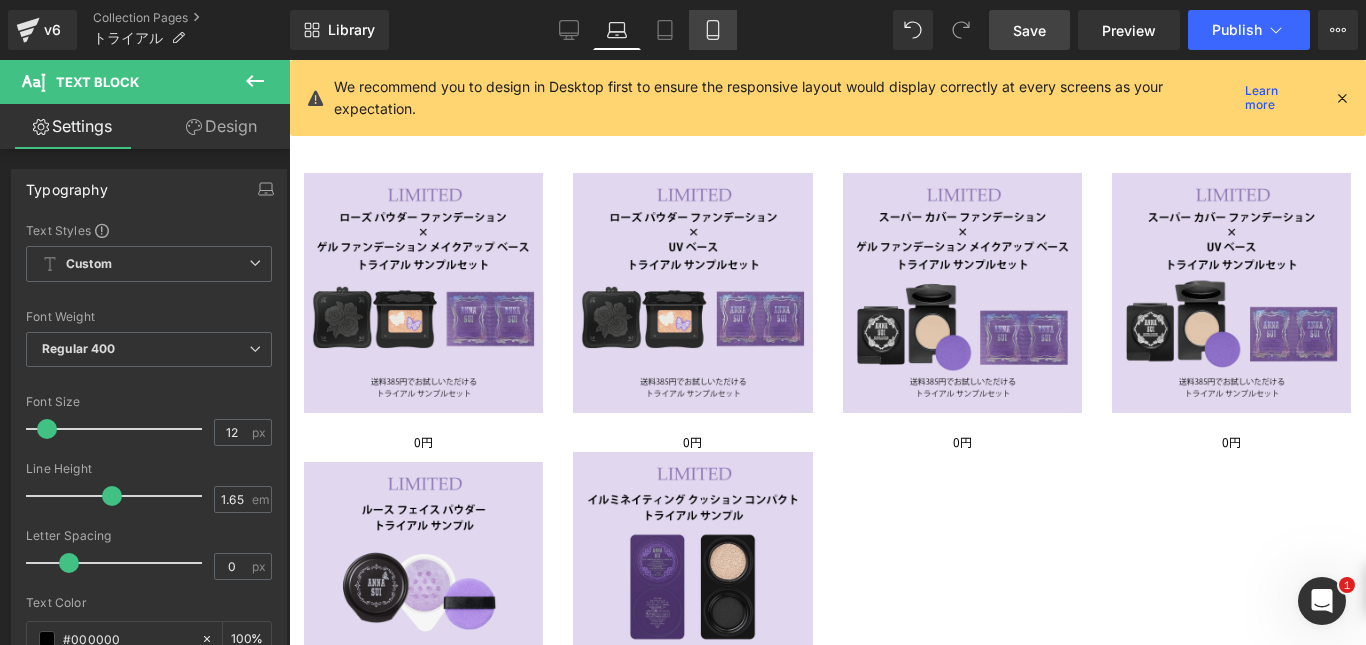 click 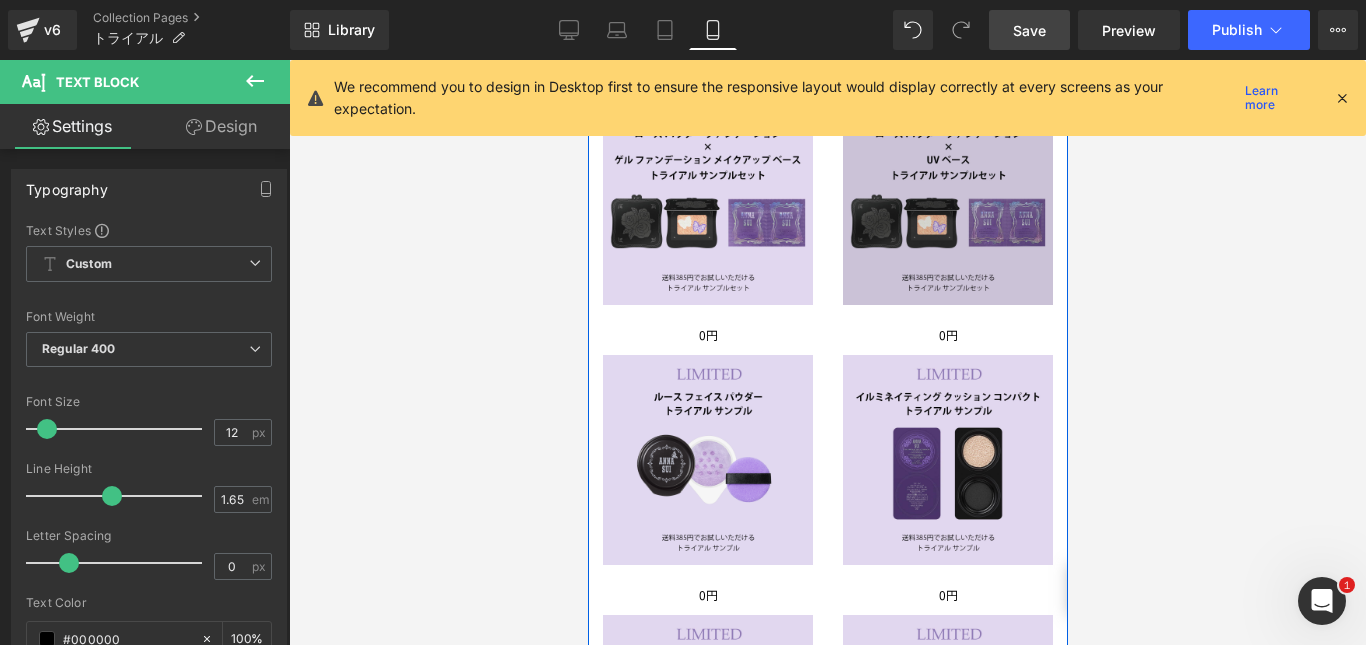 scroll, scrollTop: 198, scrollLeft: 0, axis: vertical 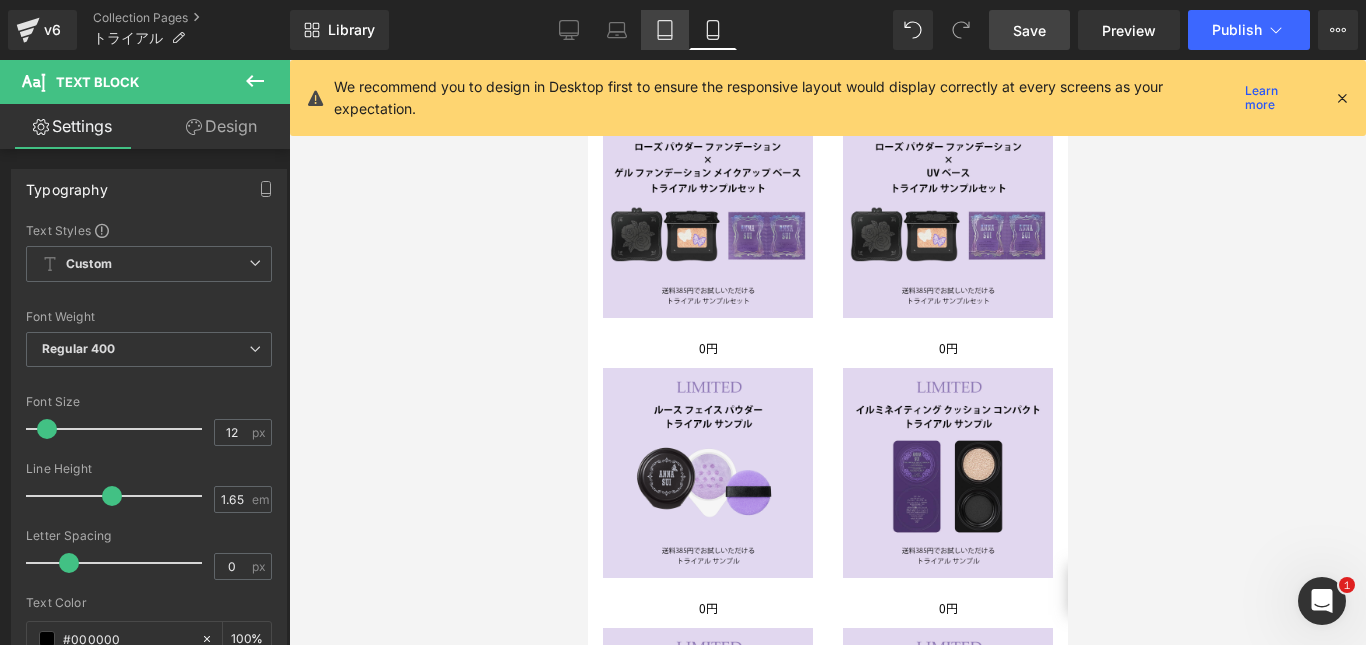 click on "Tablet" at bounding box center (665, 30) 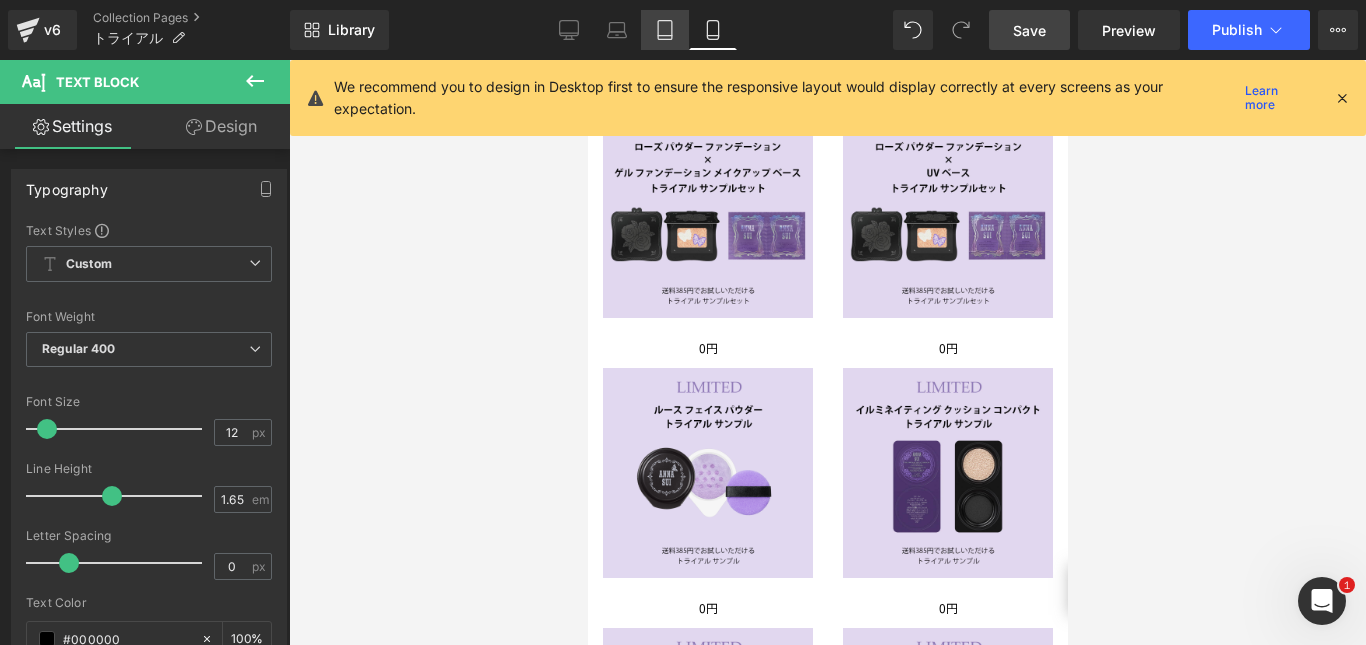 type on "100" 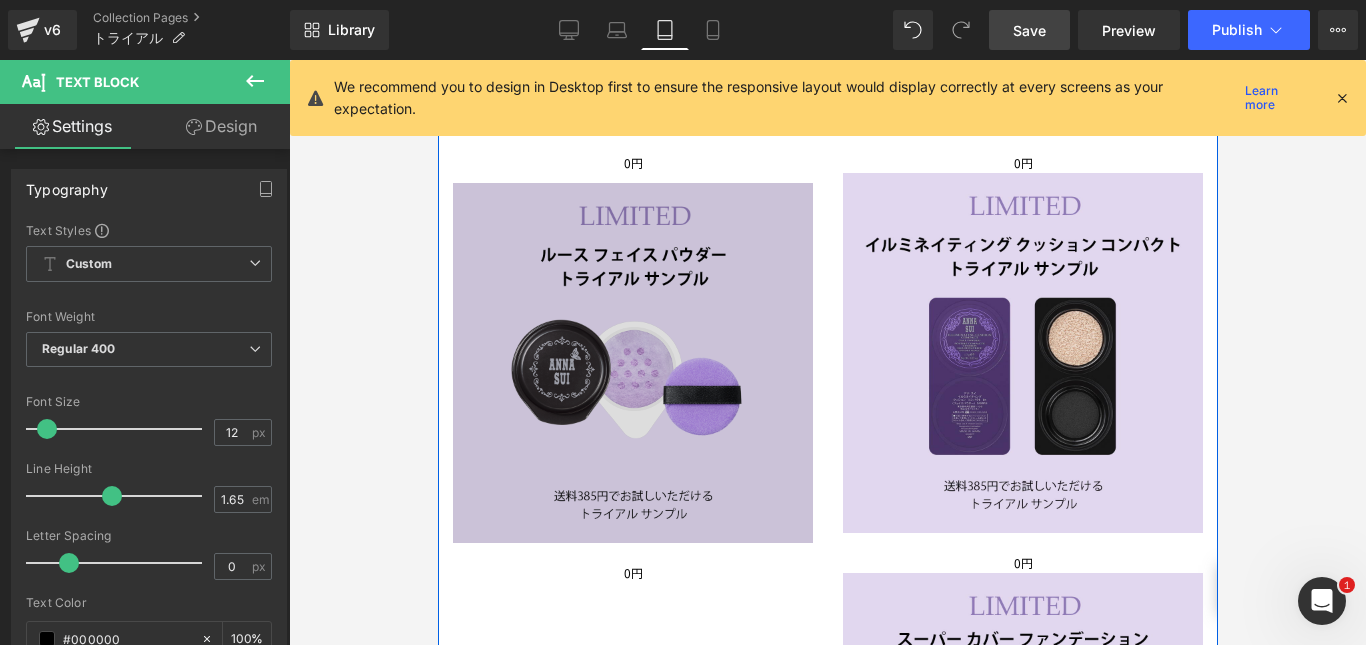 scroll, scrollTop: 547, scrollLeft: 0, axis: vertical 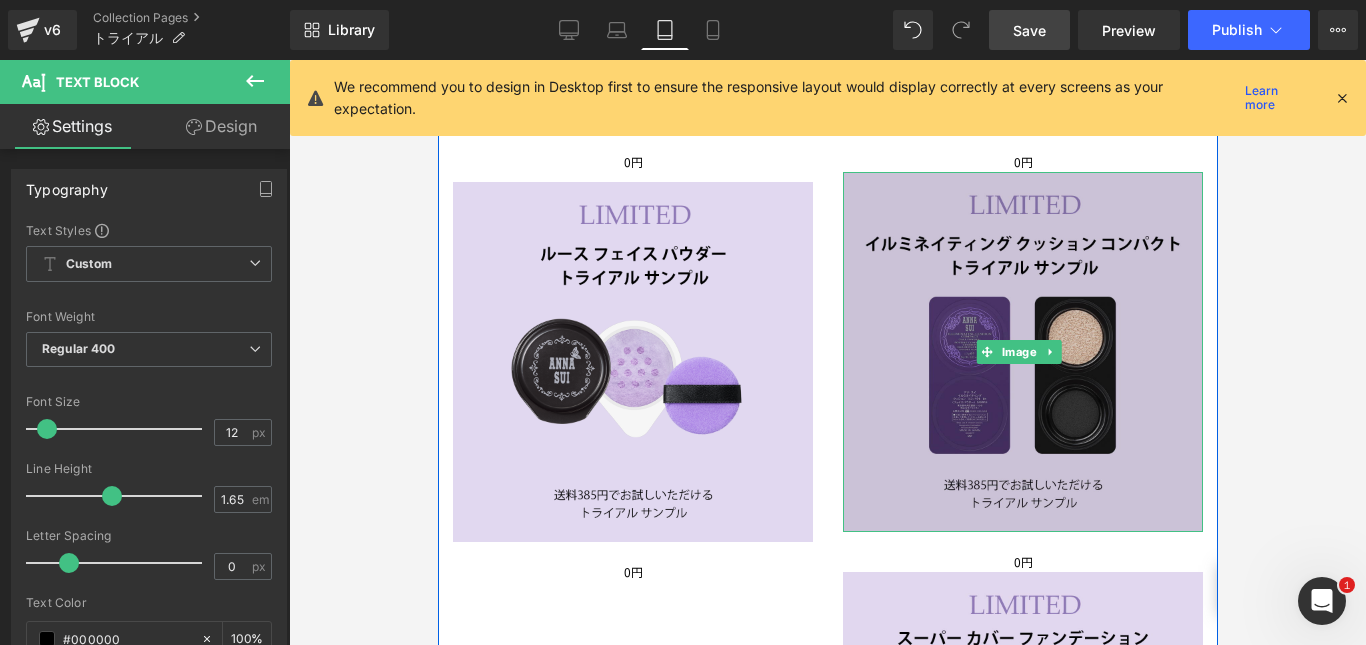 click at bounding box center (1022, 352) 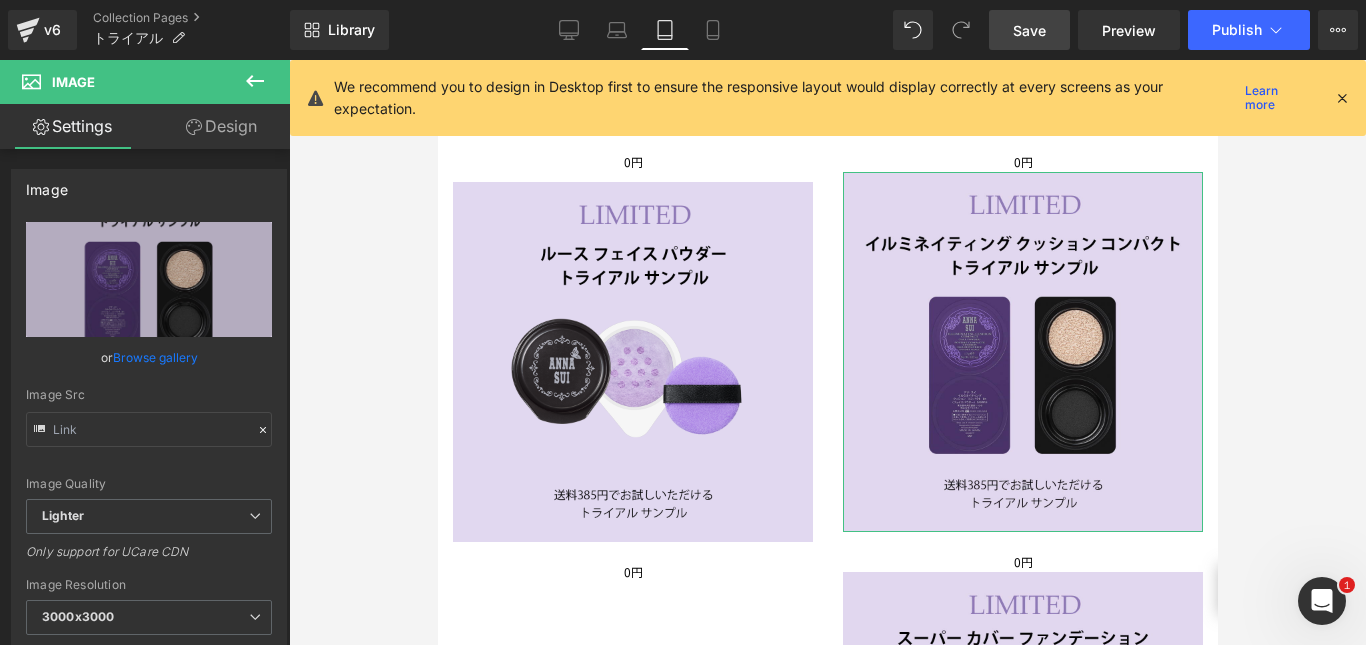 click on "Design" at bounding box center (221, 126) 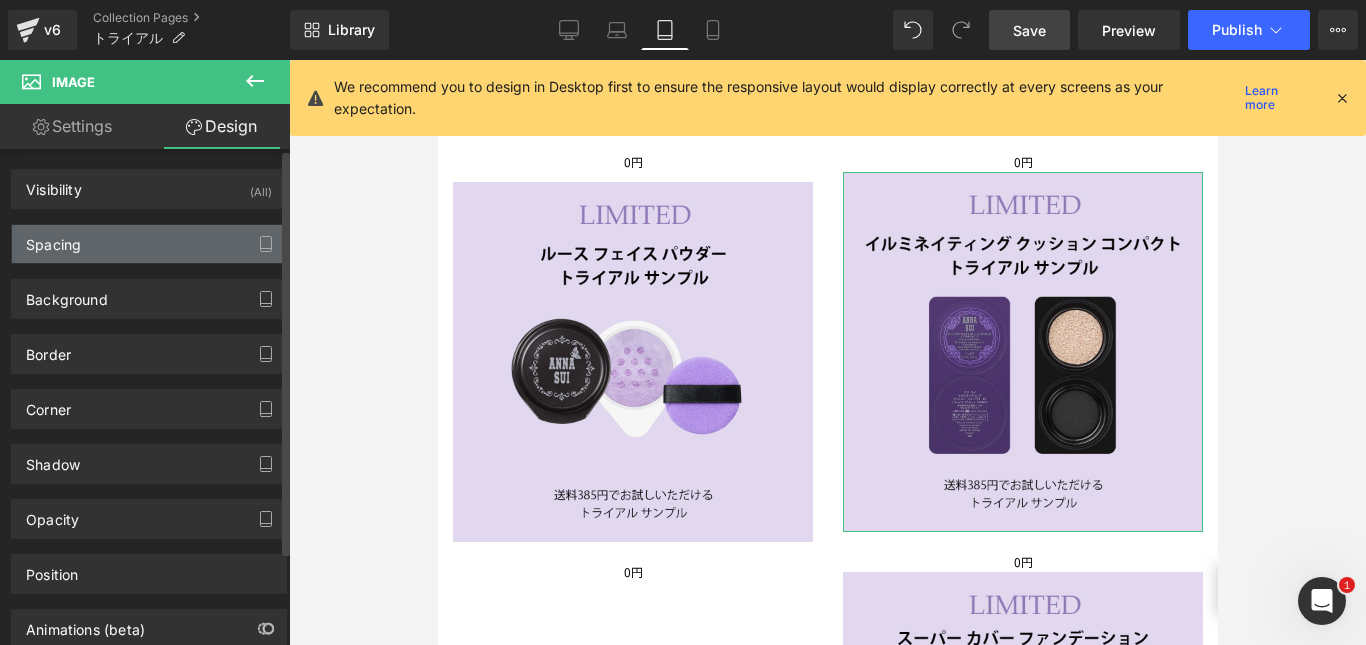 click on "Spacing" at bounding box center [149, 244] 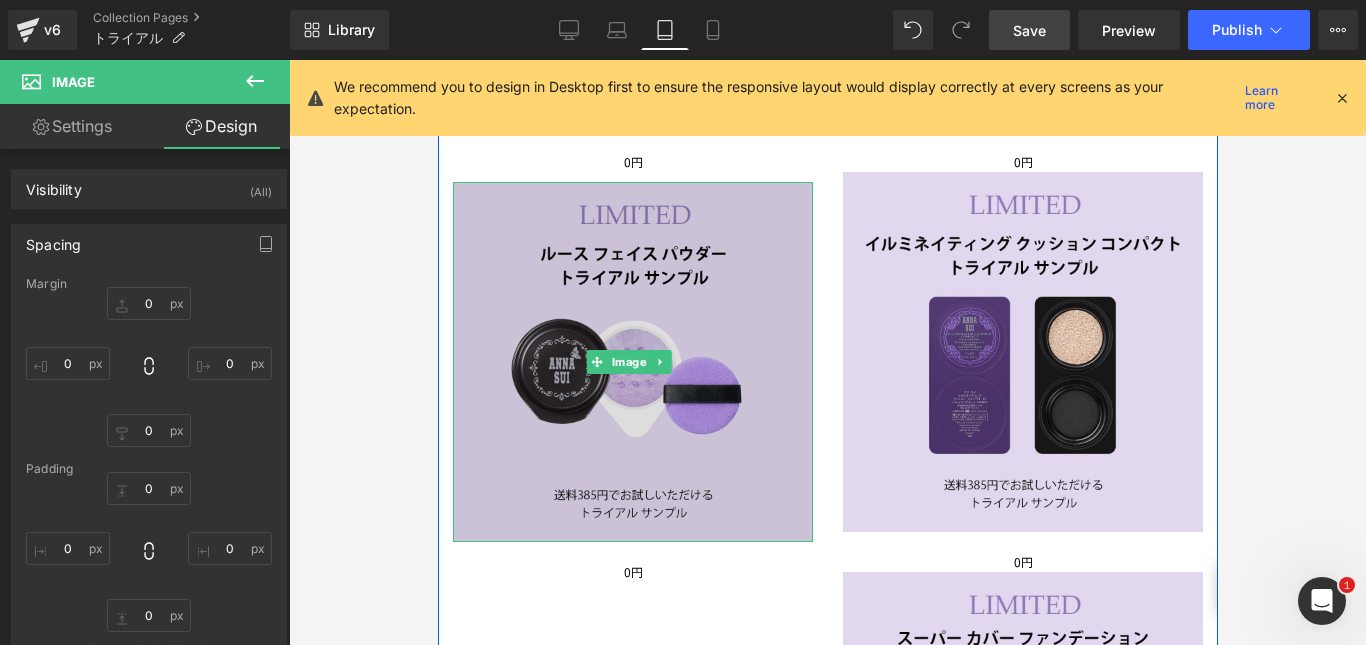 click at bounding box center [632, 362] 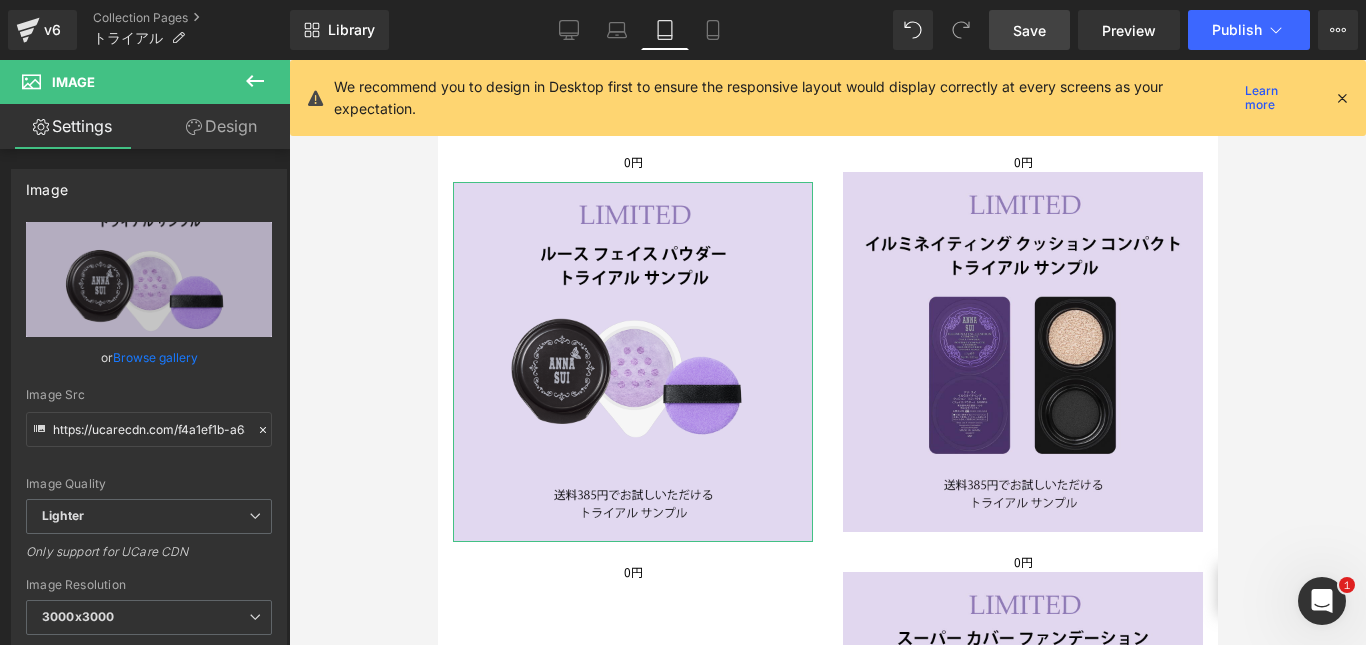 click on "Design" at bounding box center (221, 126) 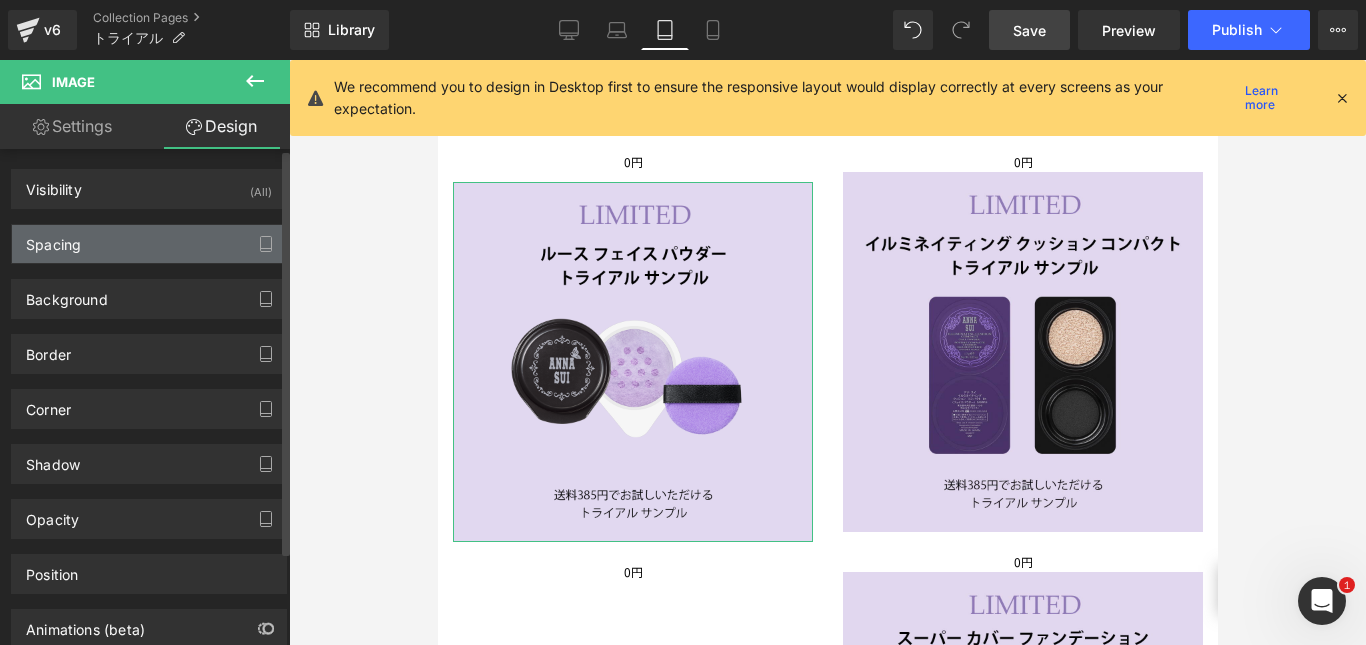type on "0" 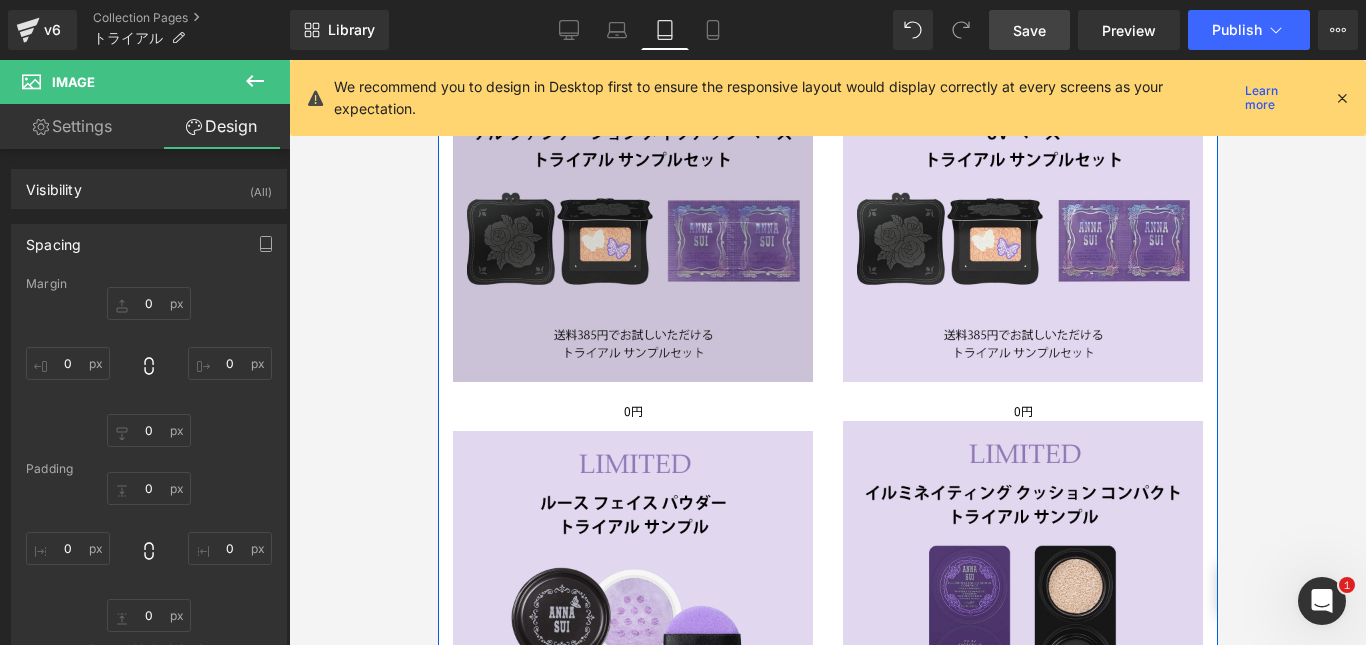 scroll, scrollTop: 297, scrollLeft: 0, axis: vertical 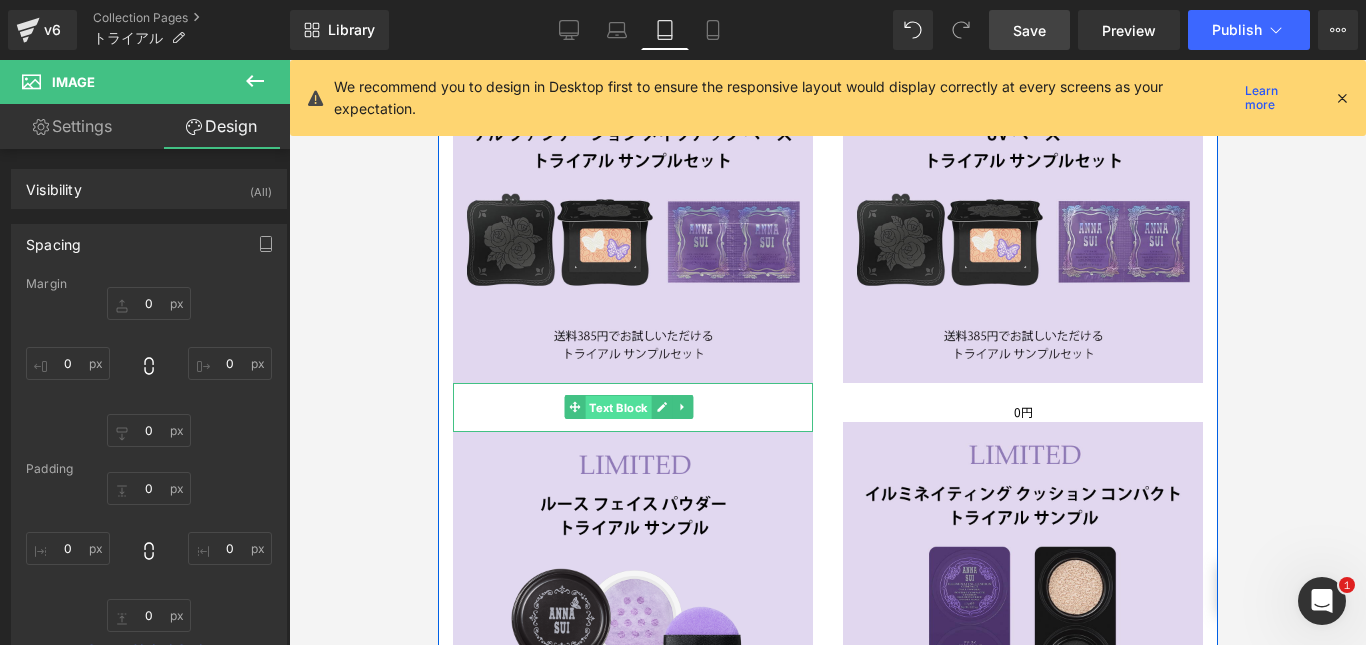 click on "Text Block" at bounding box center [618, 408] 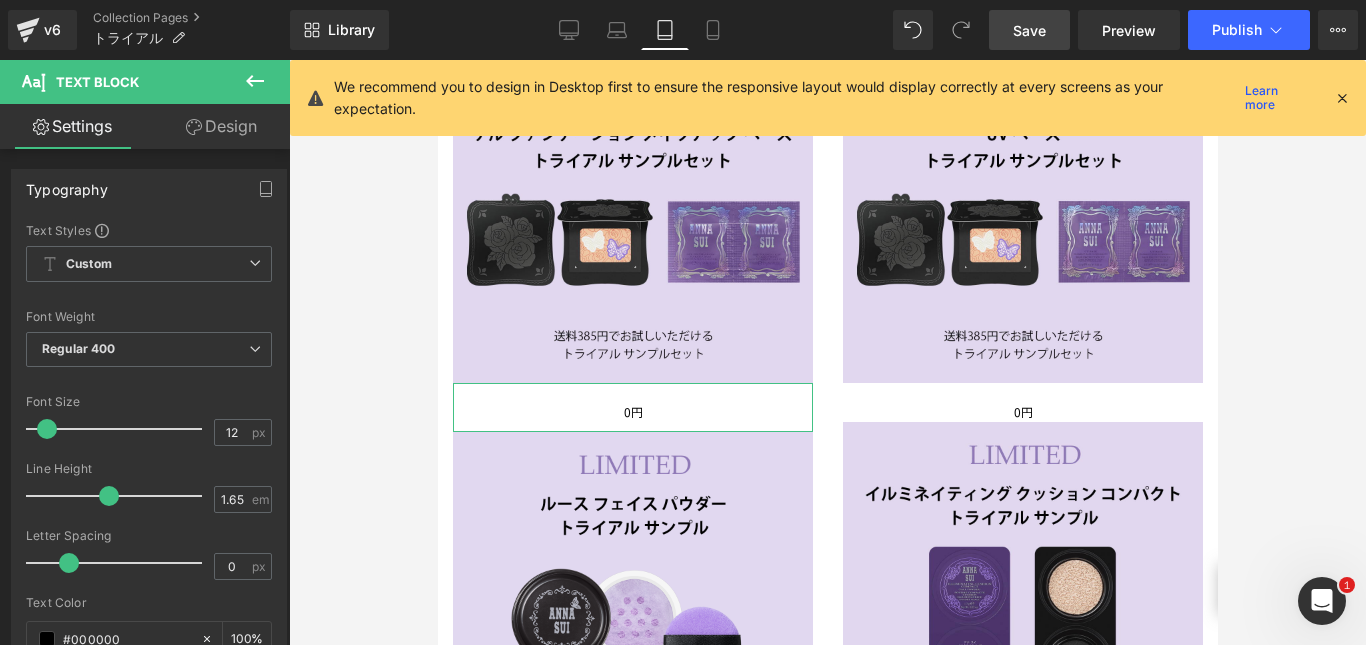 click on "Design" at bounding box center (221, 126) 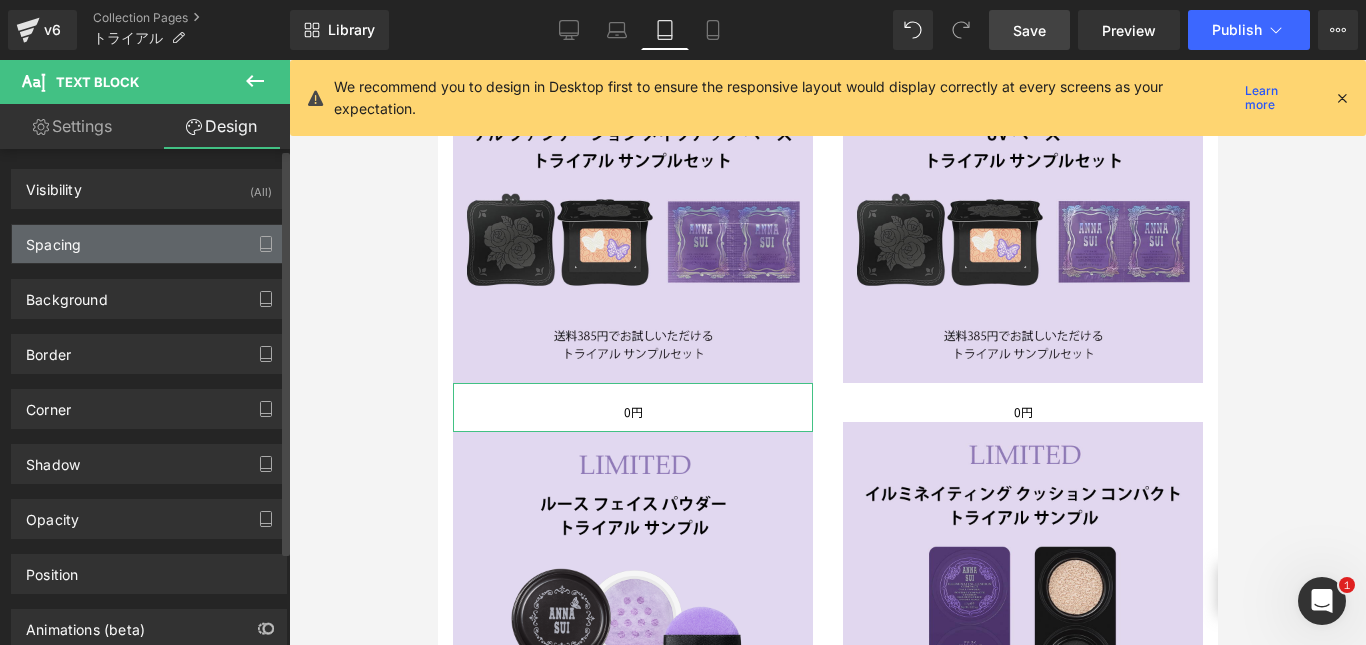 type on "0" 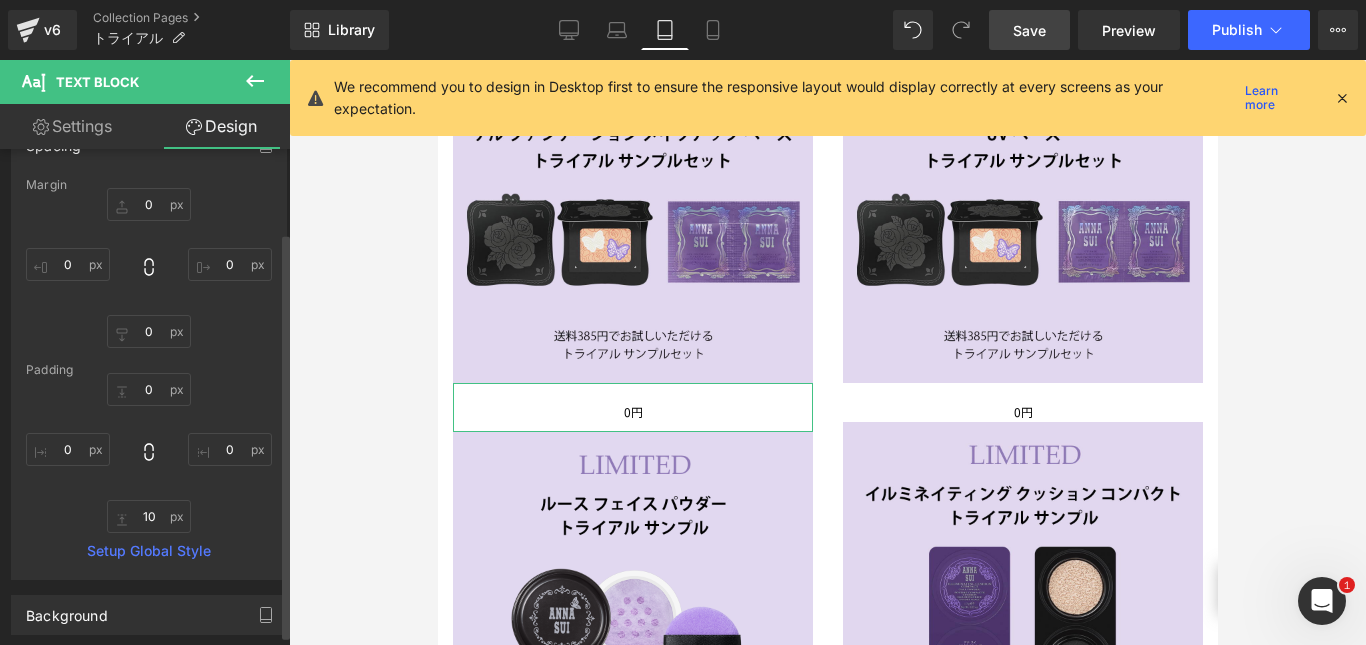 scroll, scrollTop: 103, scrollLeft: 0, axis: vertical 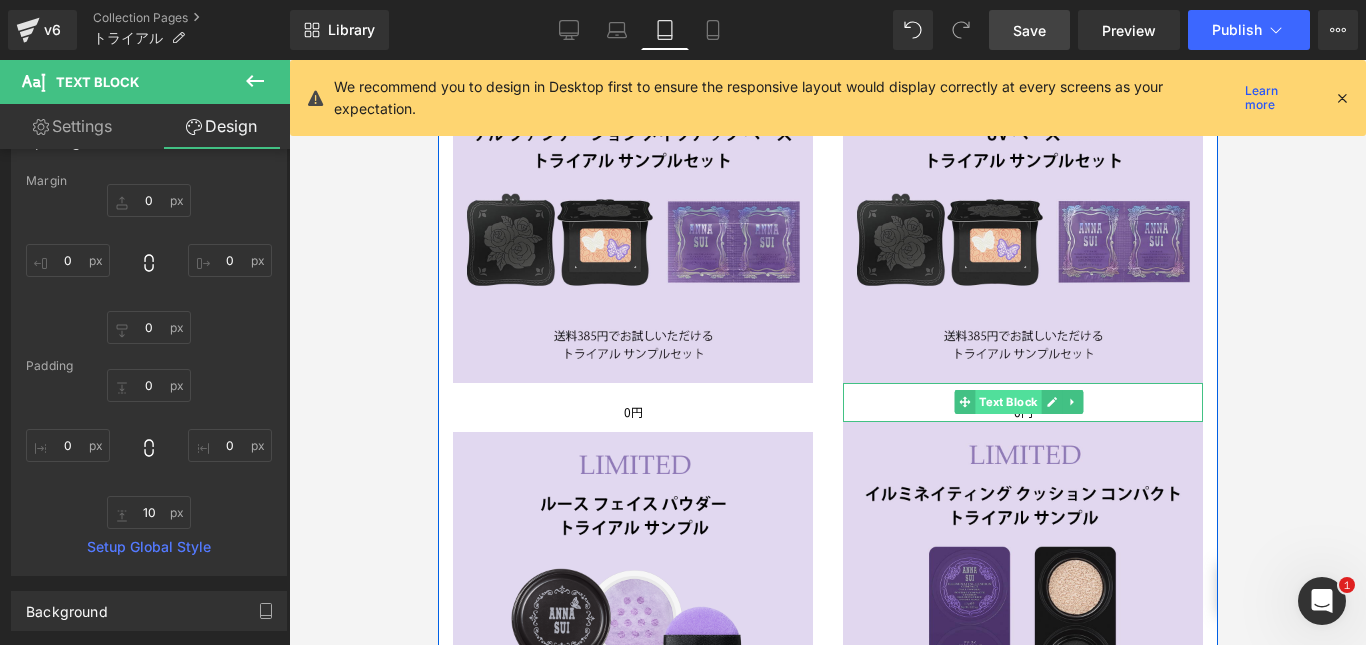 drag, startPoint x: 989, startPoint y: 398, endPoint x: 836, endPoint y: 350, distance: 160.35274 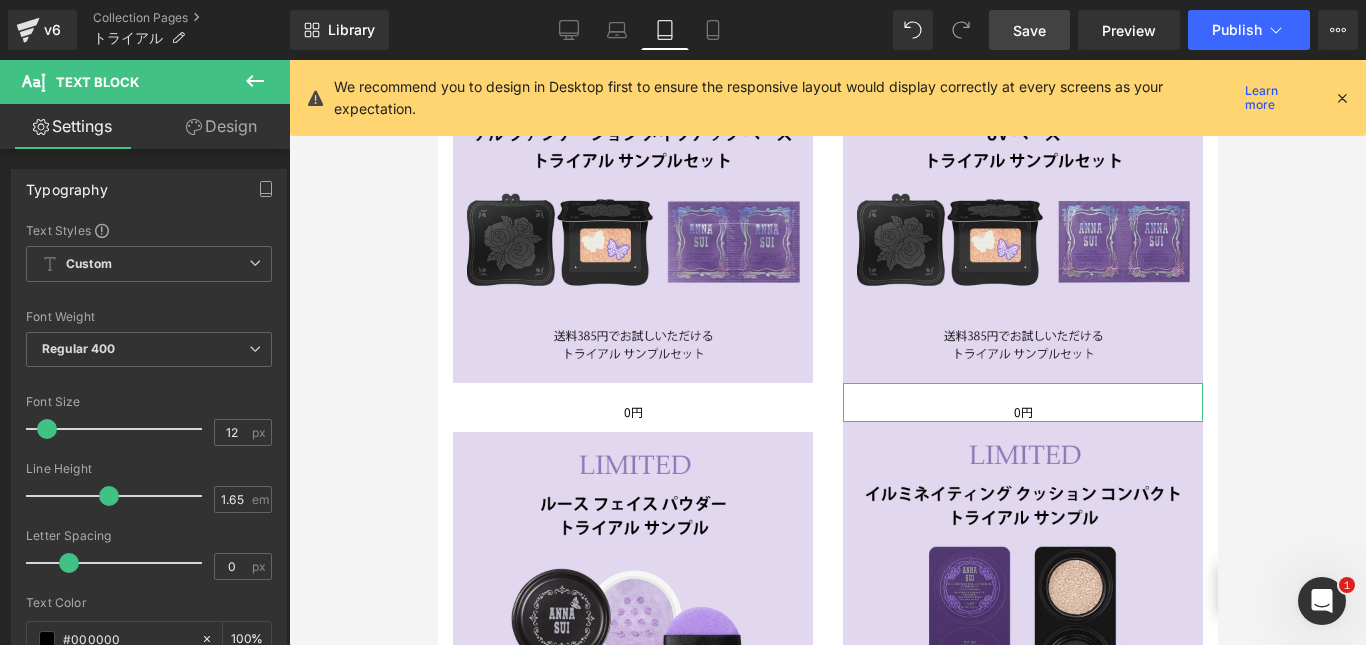 click on "Design" at bounding box center (221, 126) 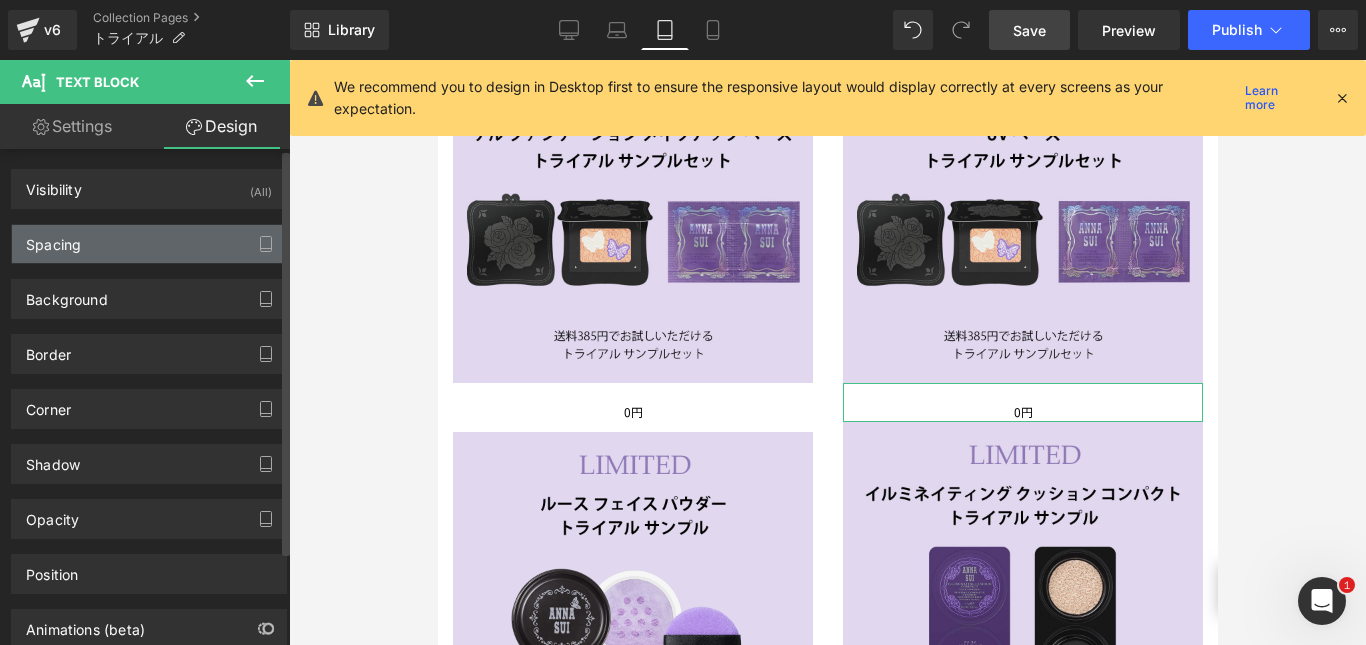 type on "0" 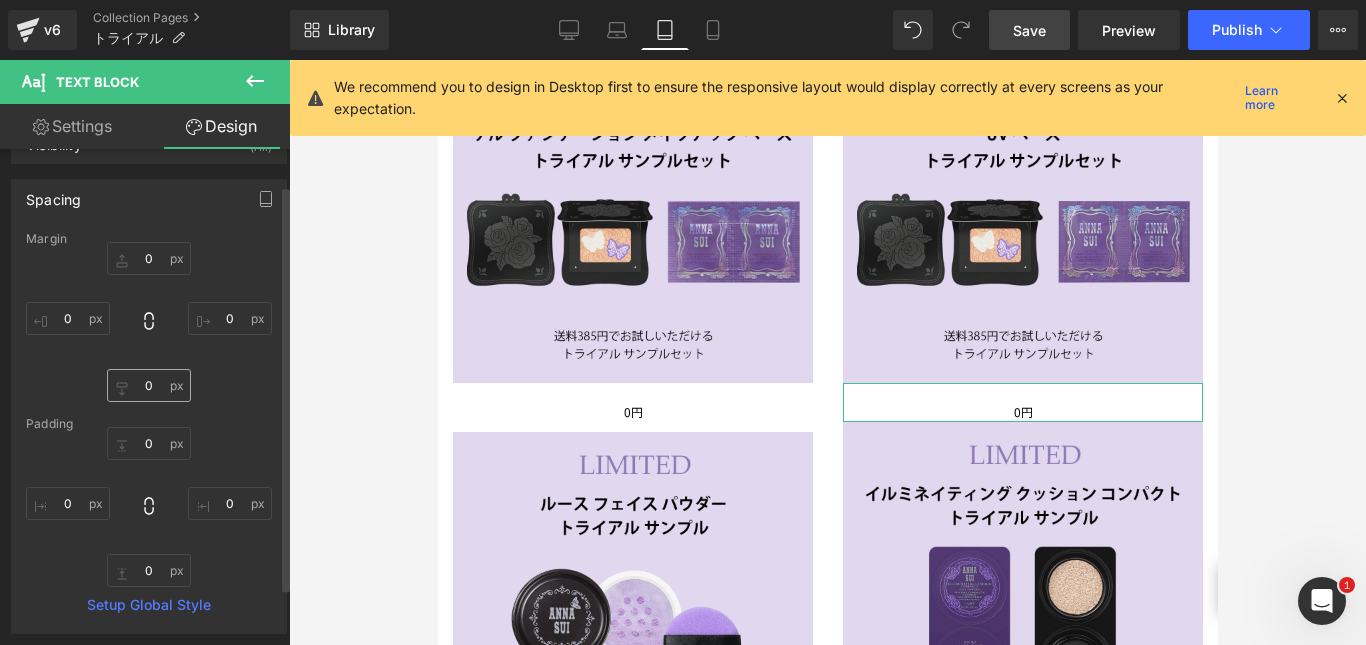 scroll, scrollTop: 46, scrollLeft: 0, axis: vertical 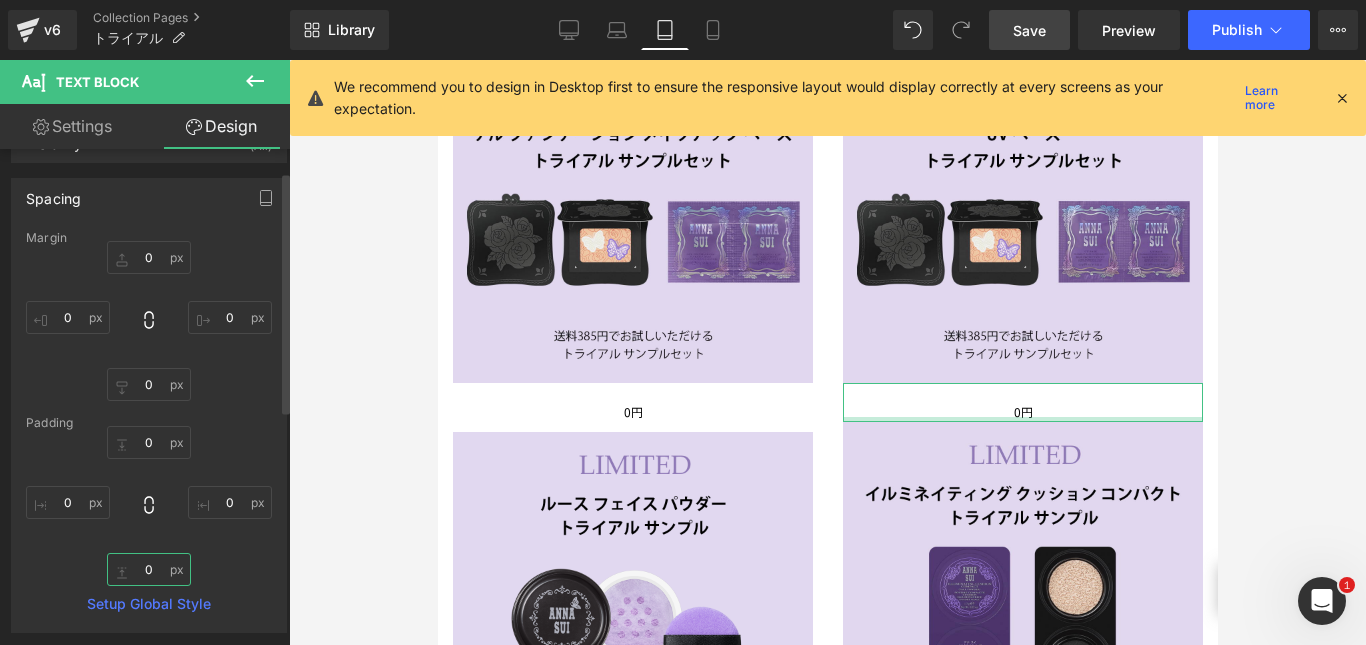 click on "0" at bounding box center (149, 569) 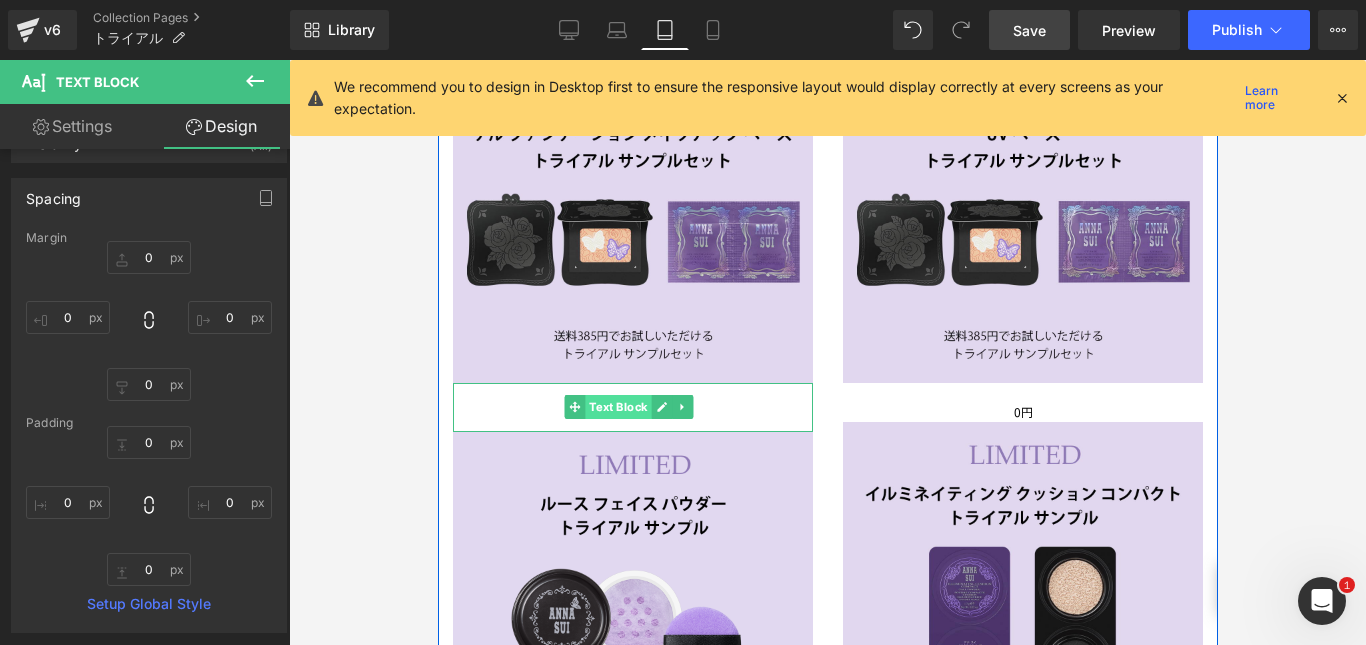 click on "Text Block" at bounding box center (618, 407) 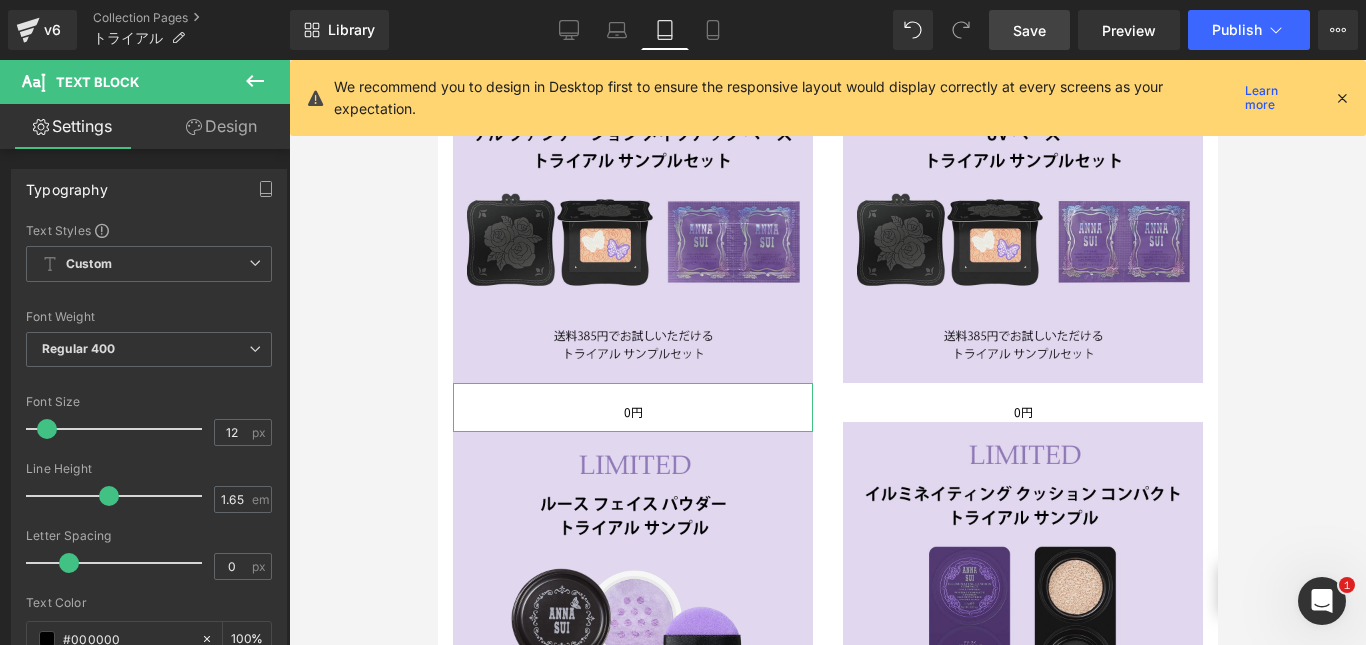click on "Design" at bounding box center [221, 126] 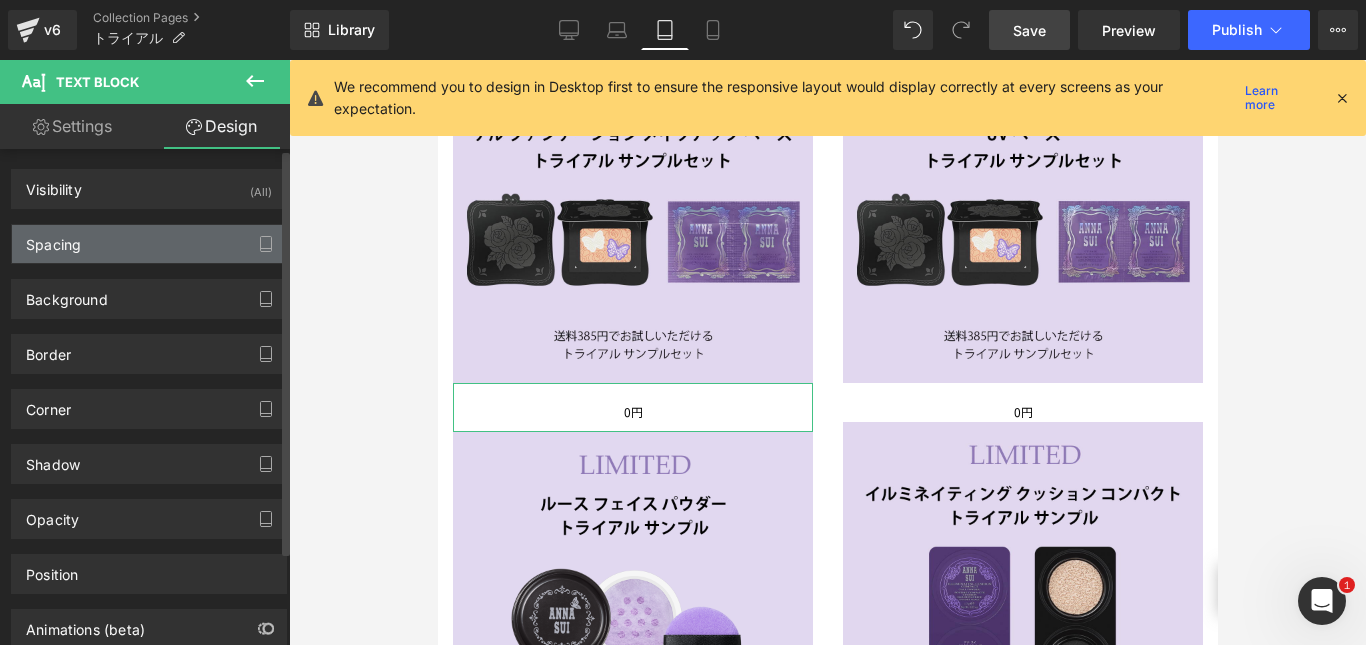click on "Spacing" at bounding box center (149, 244) 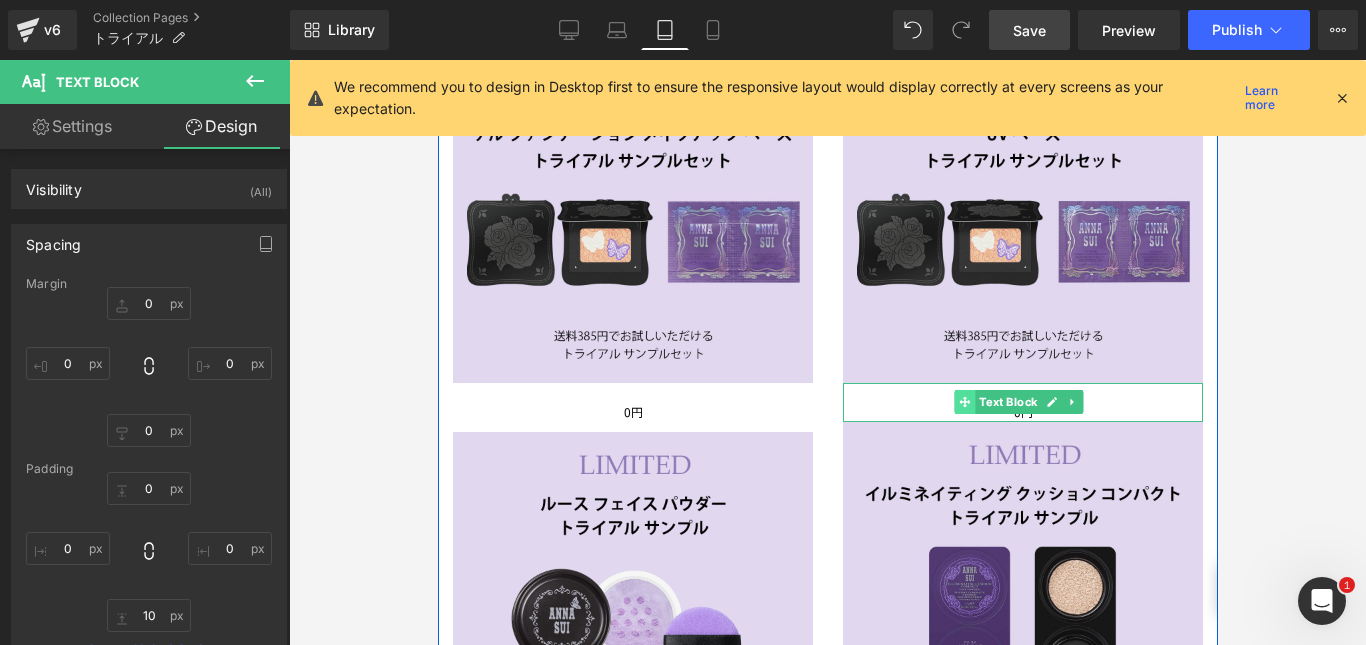 click at bounding box center [964, 402] 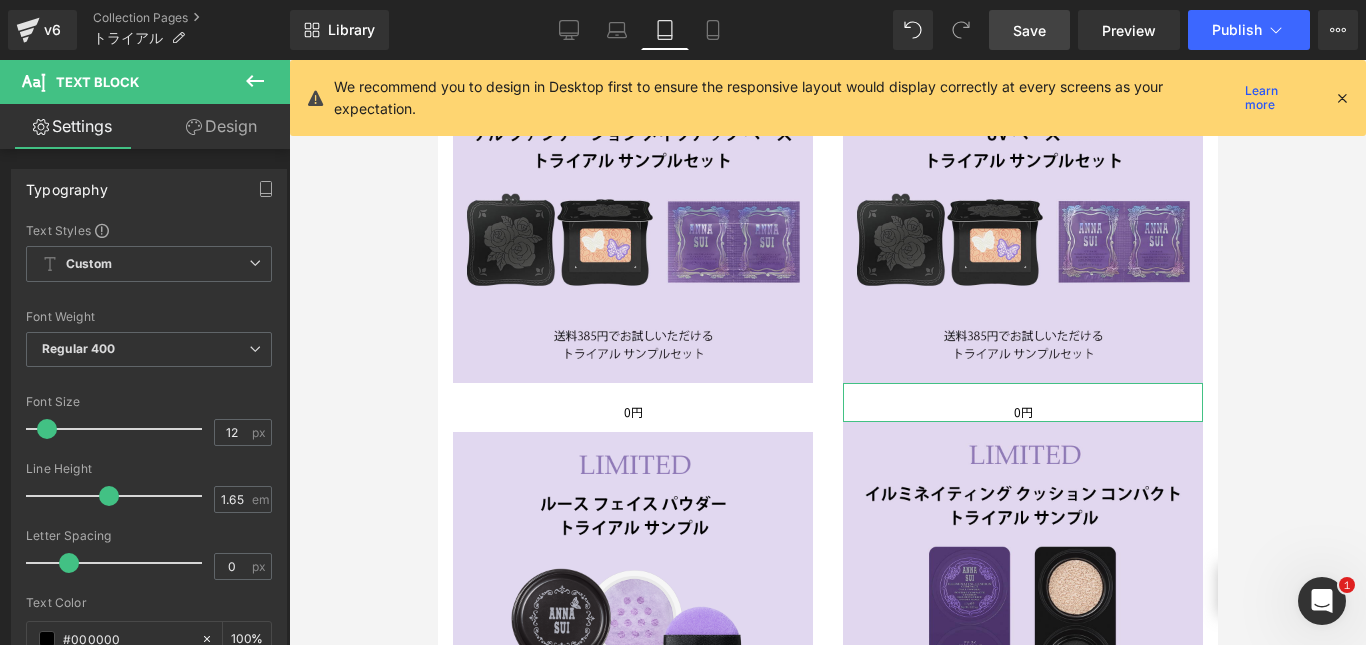 click on "Design" at bounding box center [221, 126] 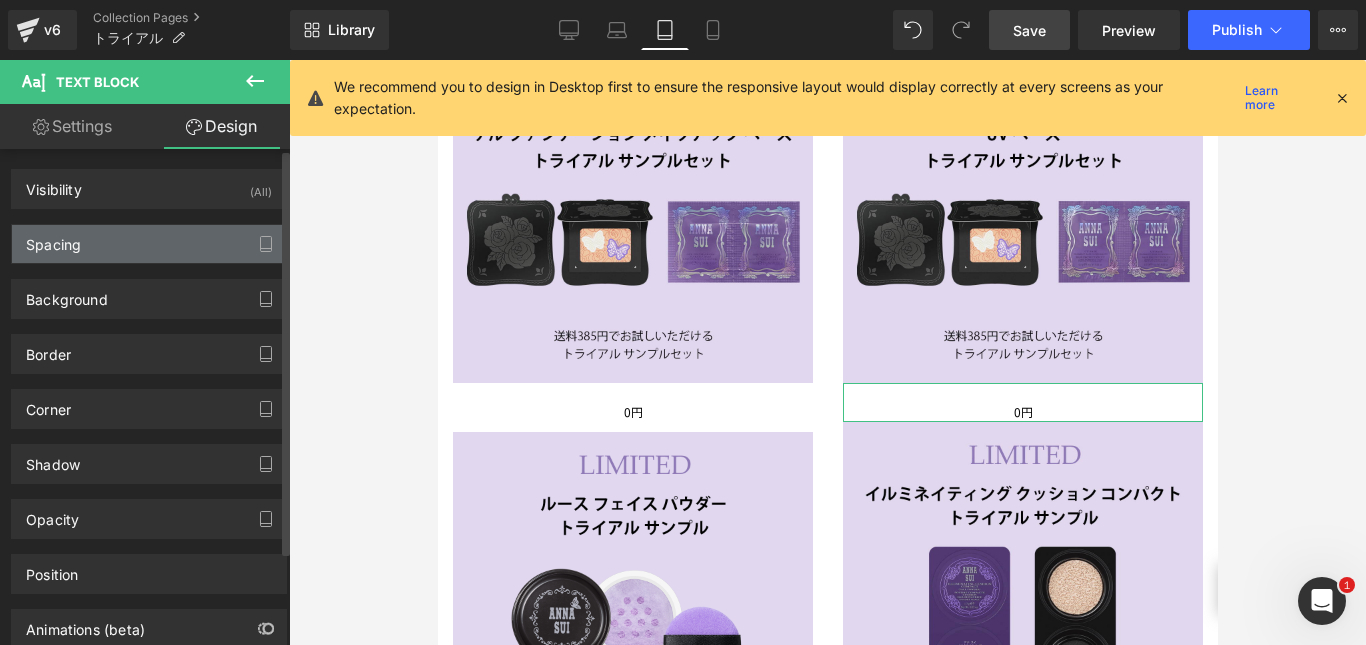 type on "0" 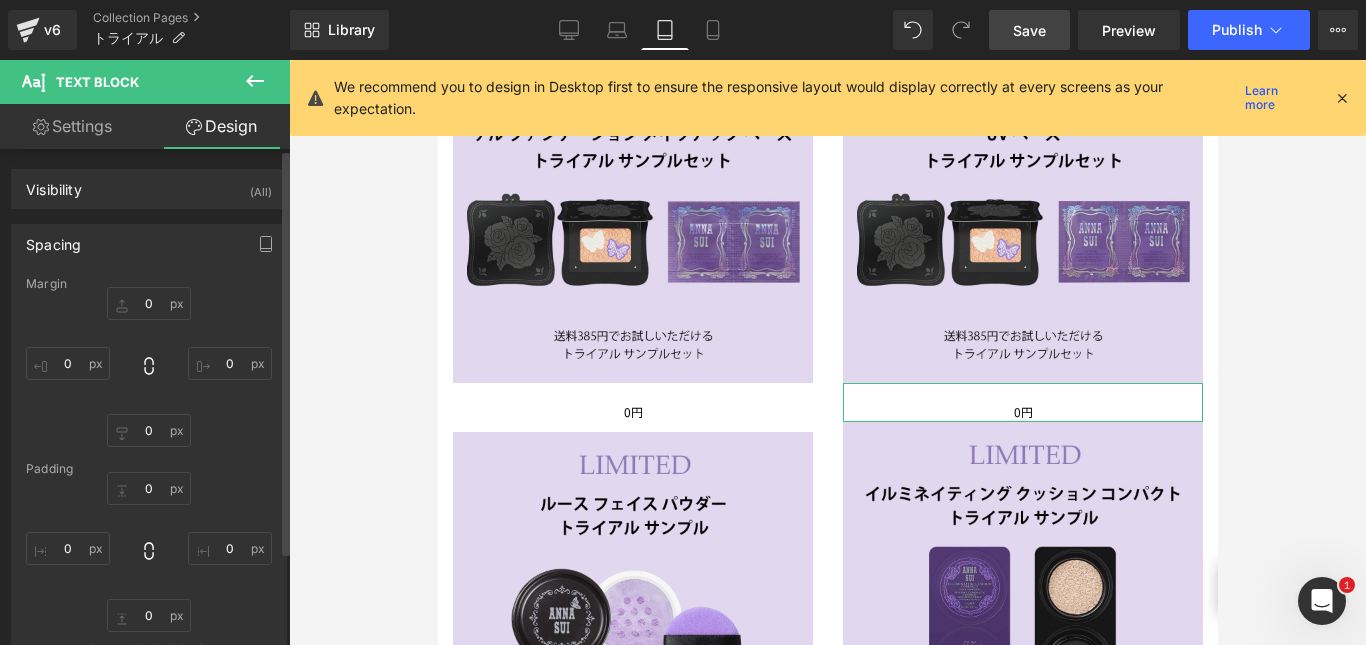 click on "Spacing" at bounding box center (149, 244) 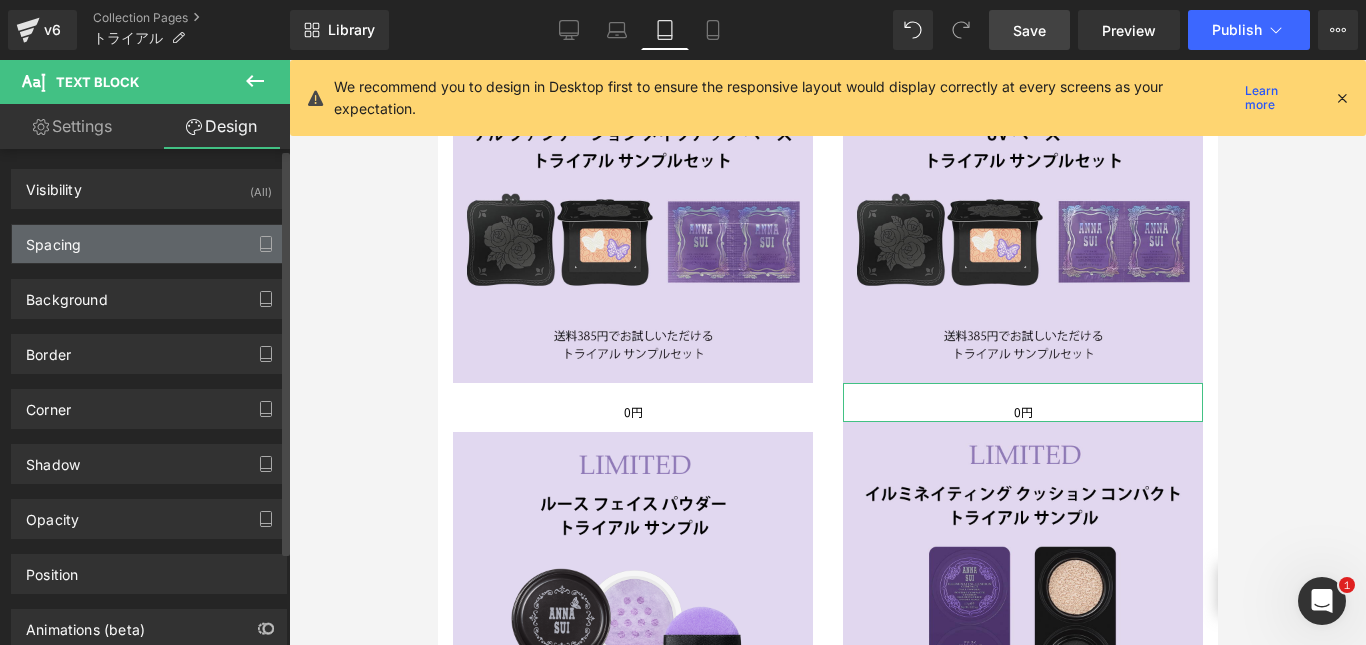 click on "Spacing" at bounding box center (149, 244) 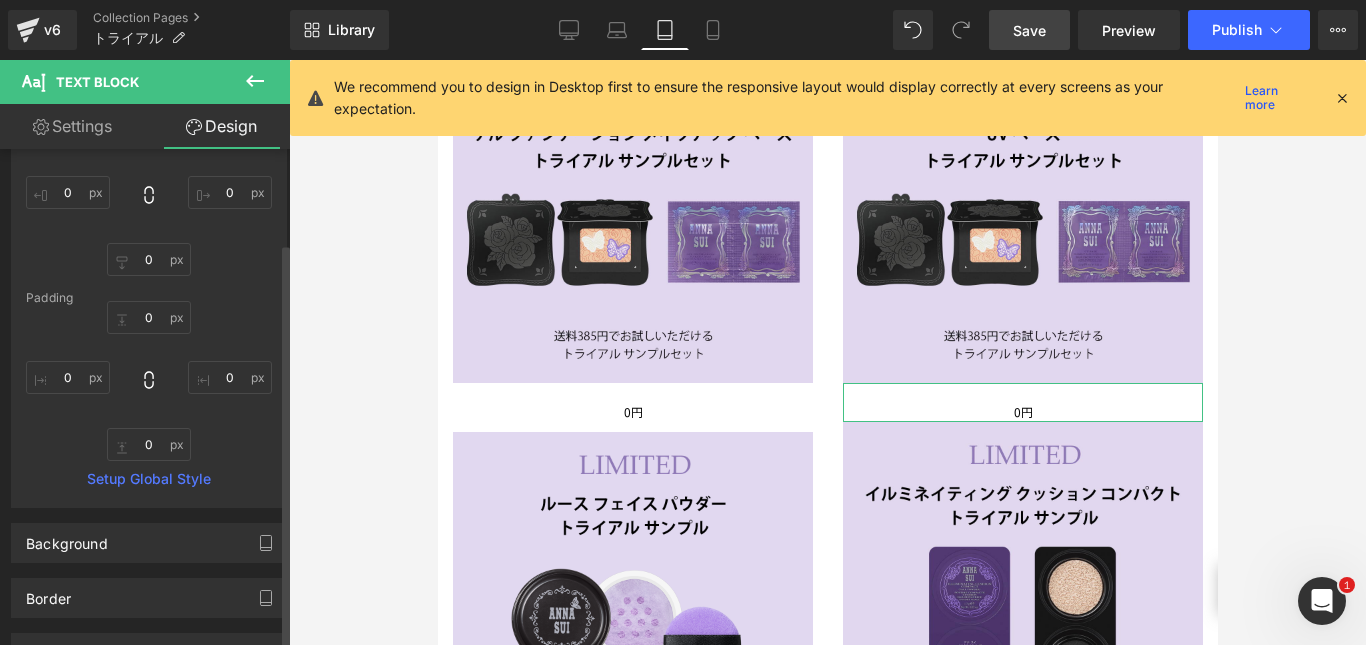 scroll, scrollTop: 176, scrollLeft: 0, axis: vertical 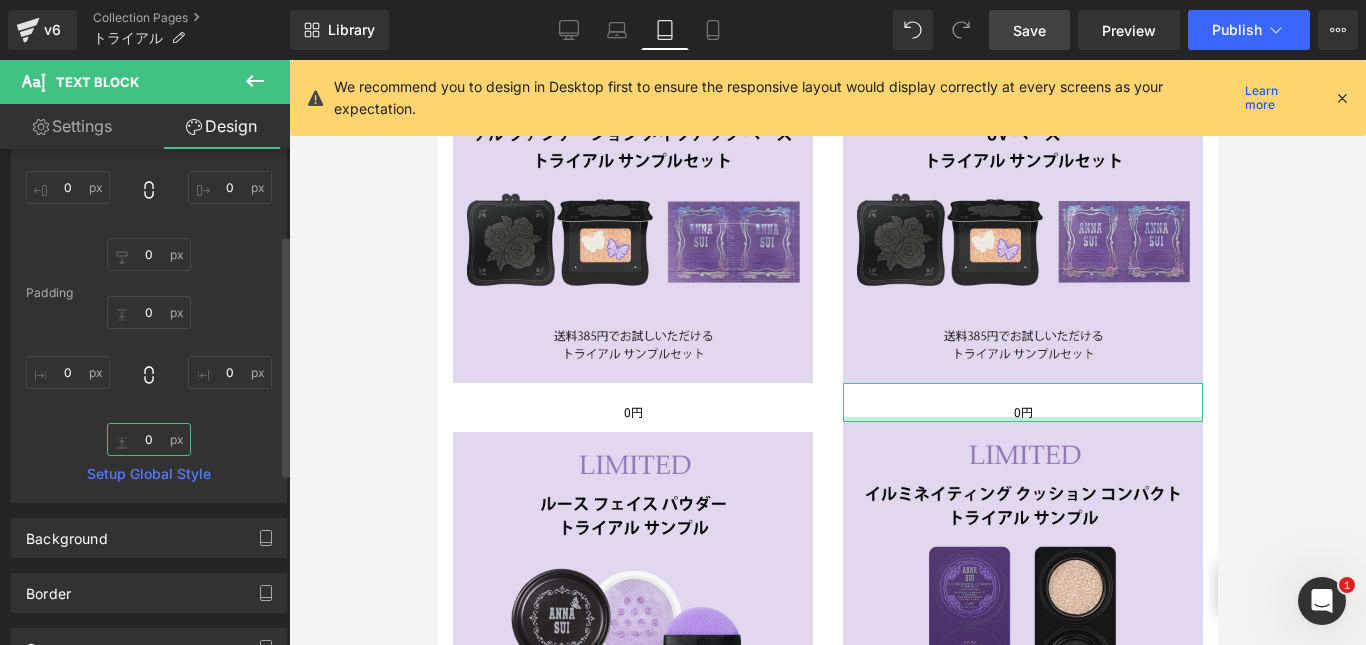 click on "0" at bounding box center (149, 439) 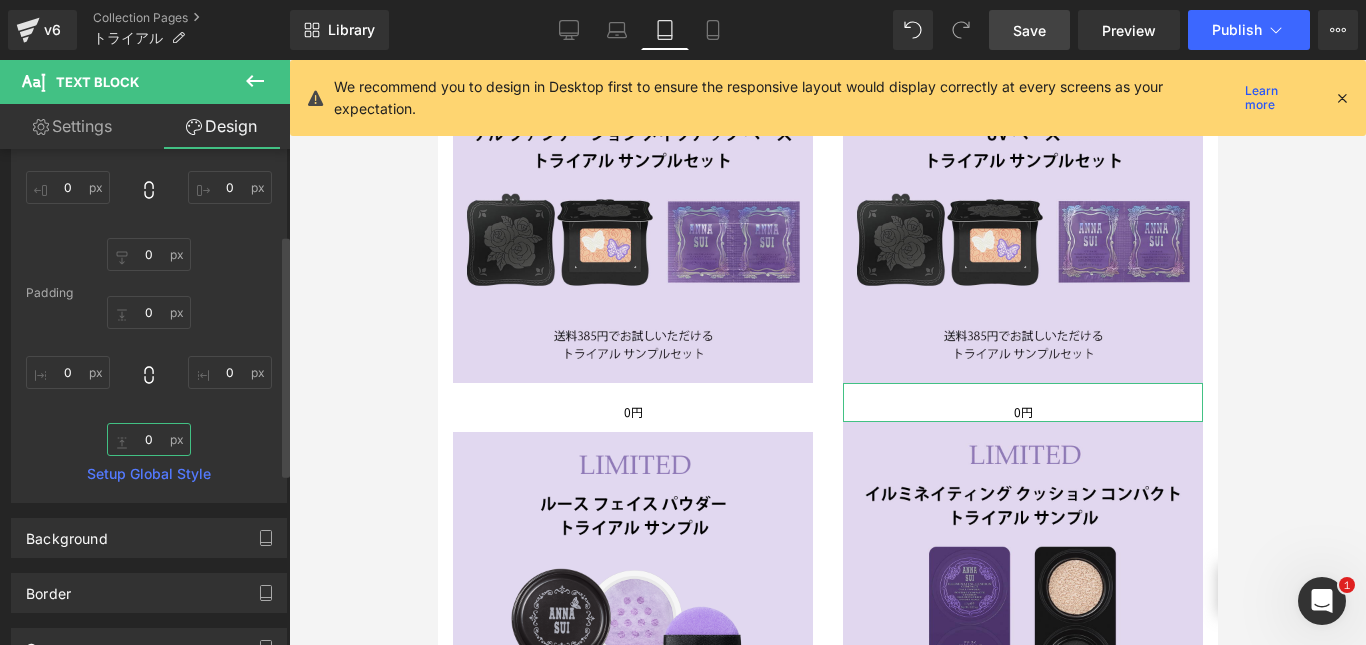 type on "１" 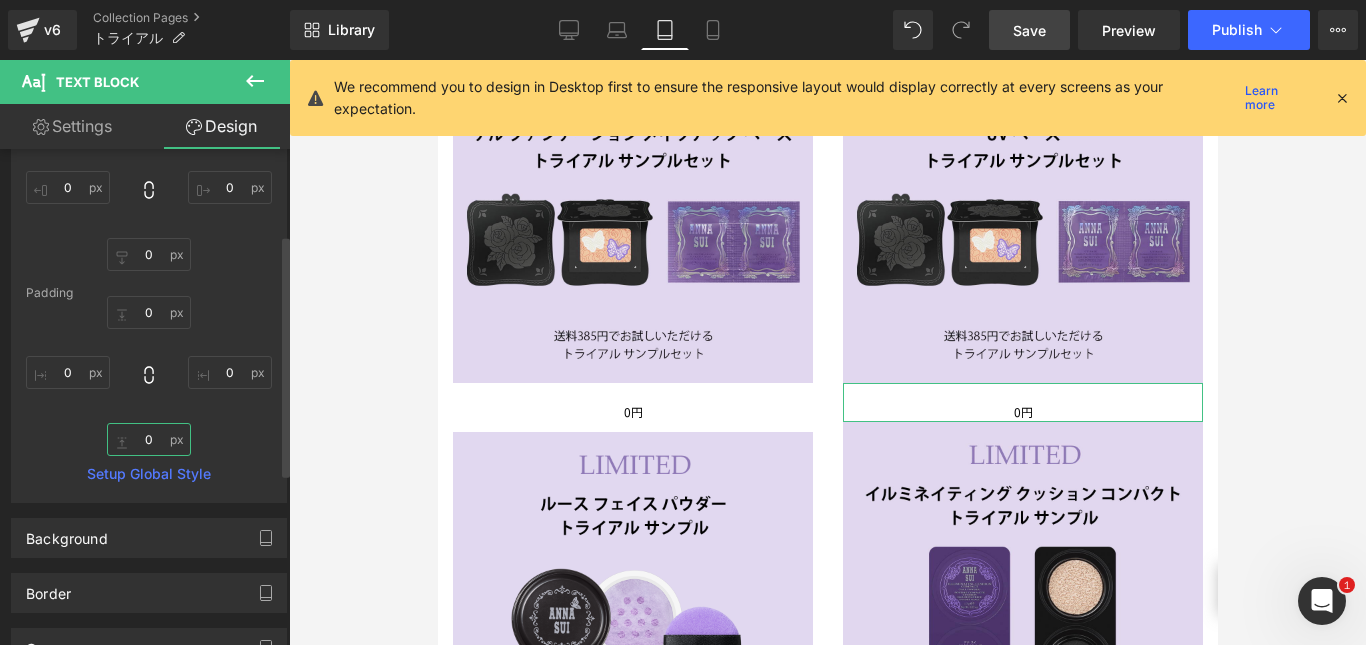 type on "１０" 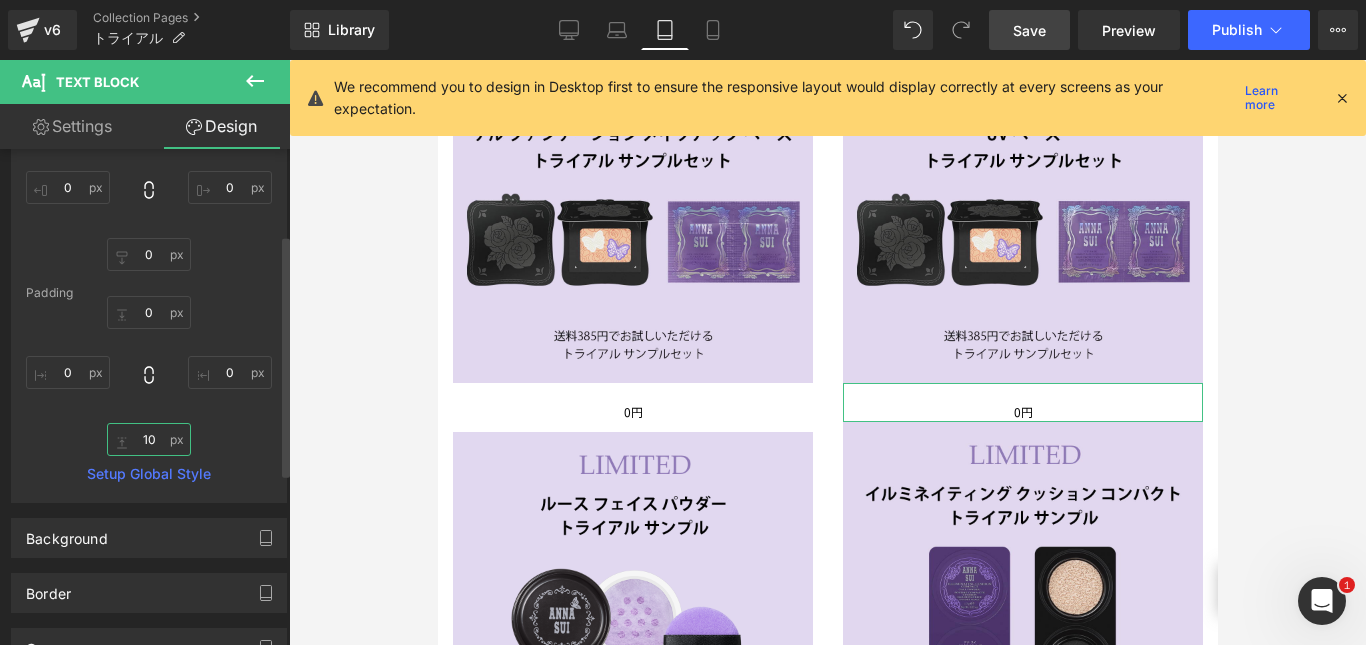 type on "10" 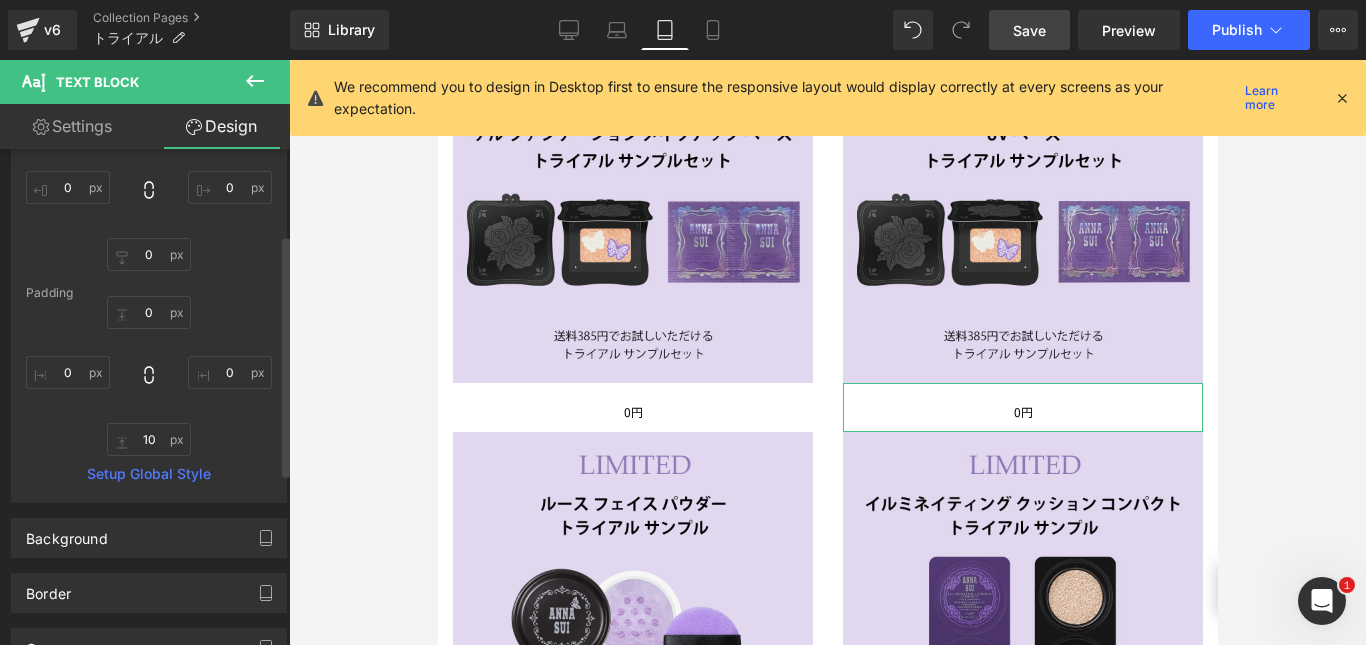 click on "0px 0
0px 0
10 10
0px 0" at bounding box center (149, 376) 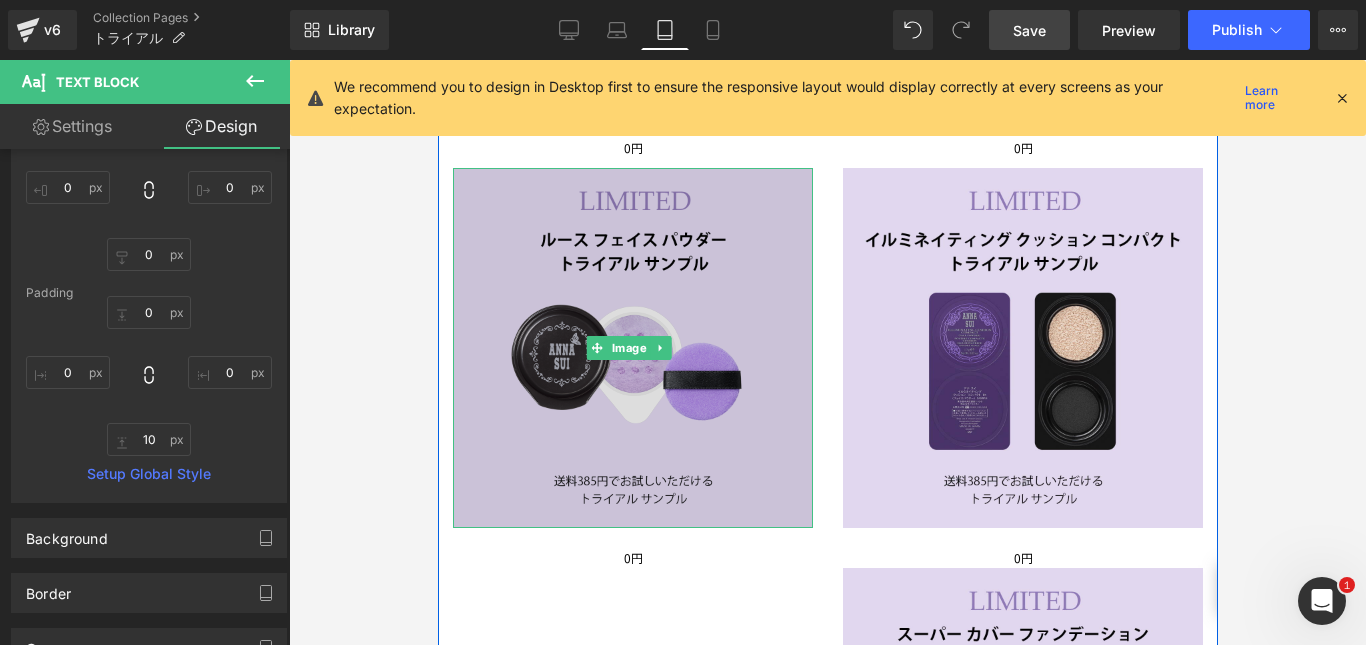scroll, scrollTop: 562, scrollLeft: 0, axis: vertical 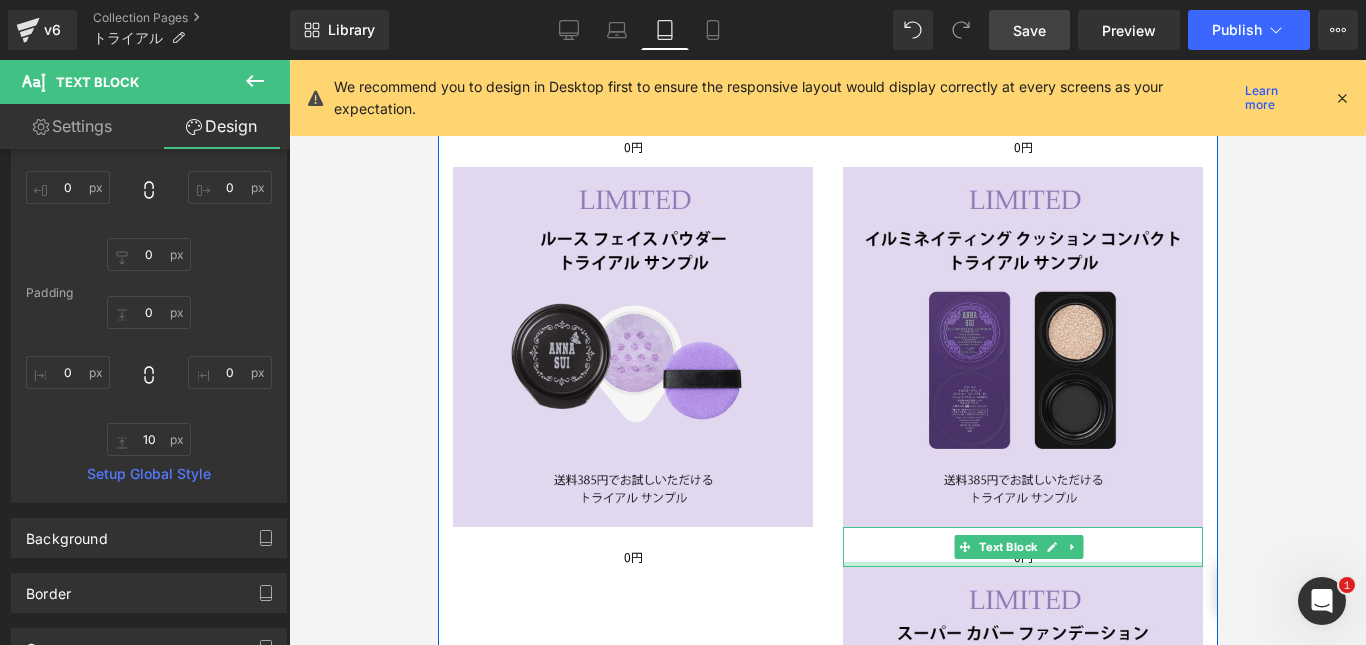 click at bounding box center [1022, 564] 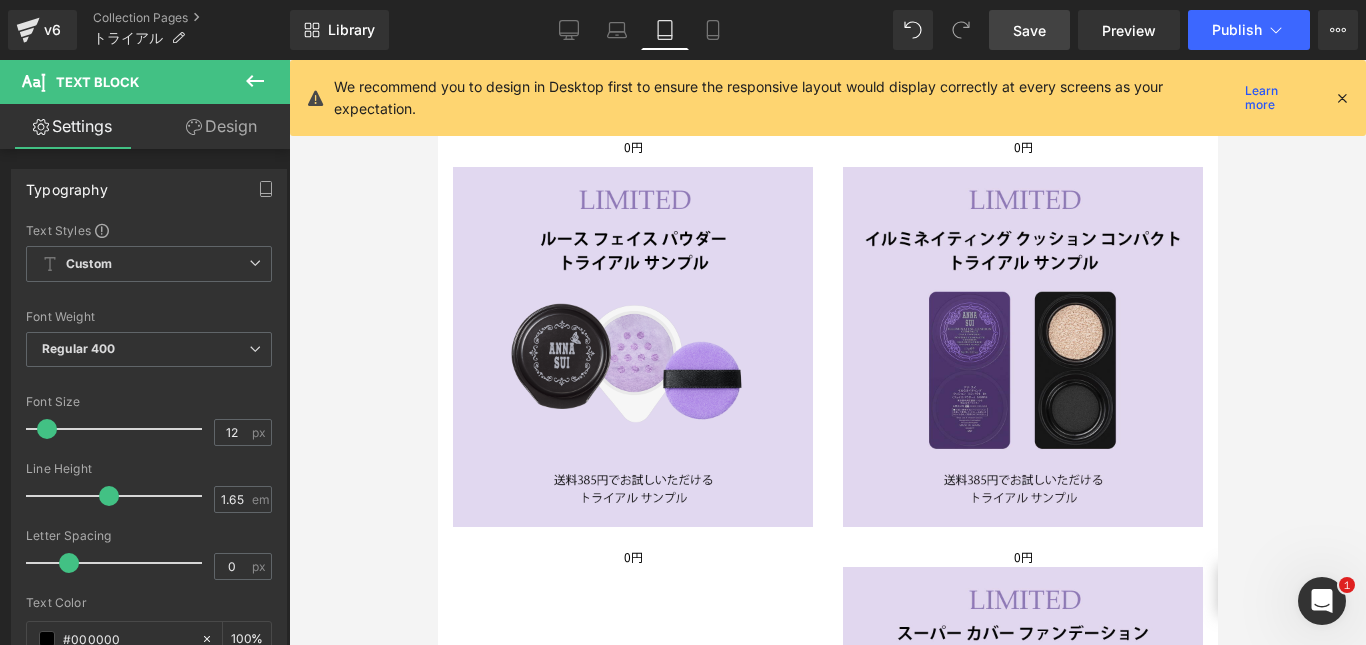 click on "Design" at bounding box center (221, 126) 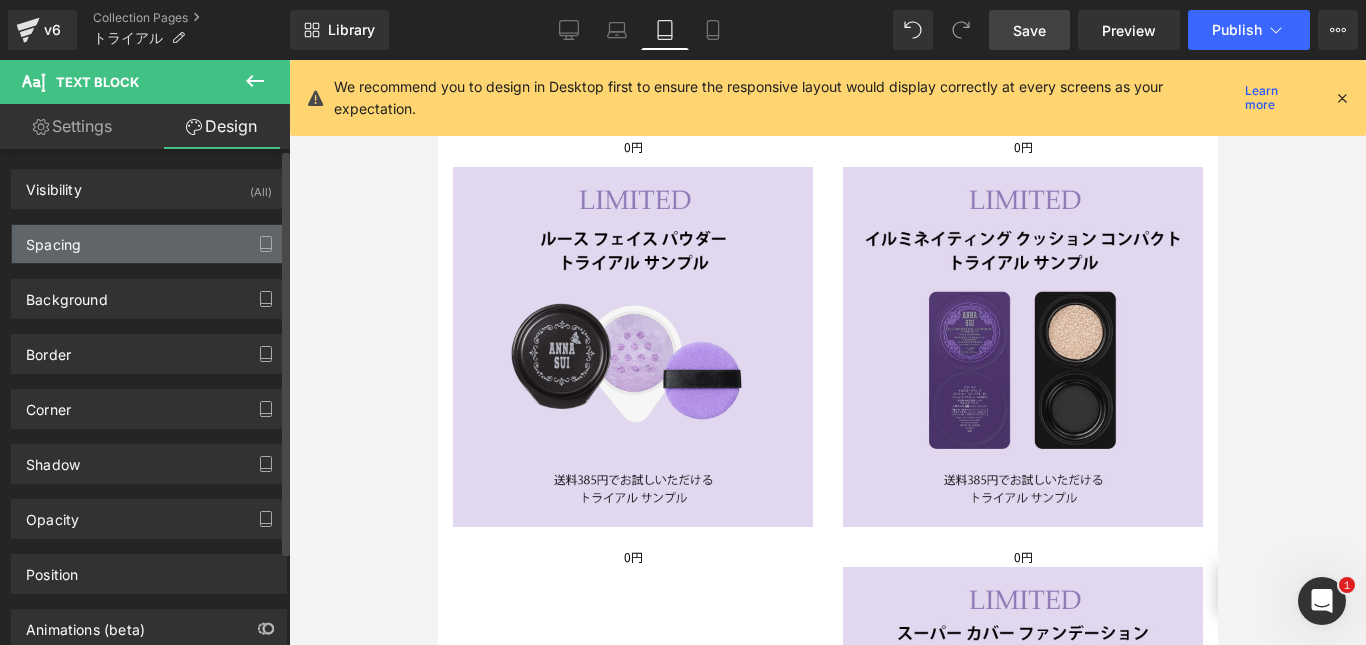 type on "0" 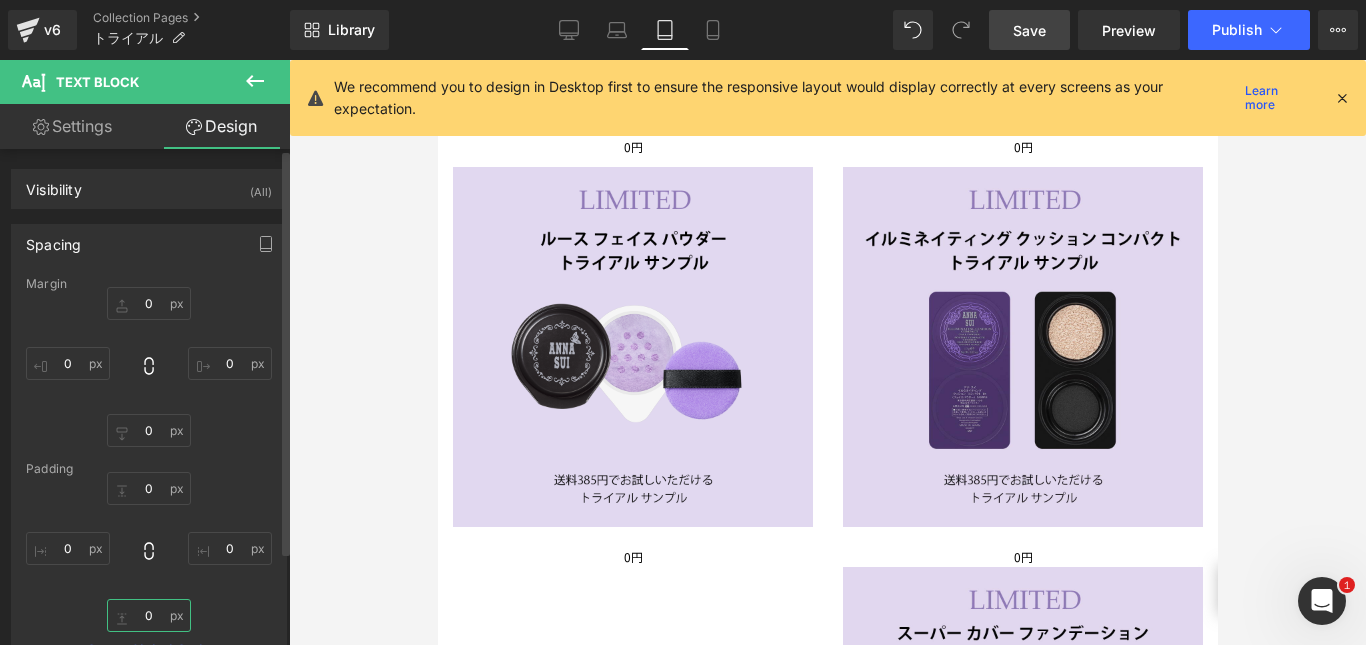 click on "0" at bounding box center (149, 615) 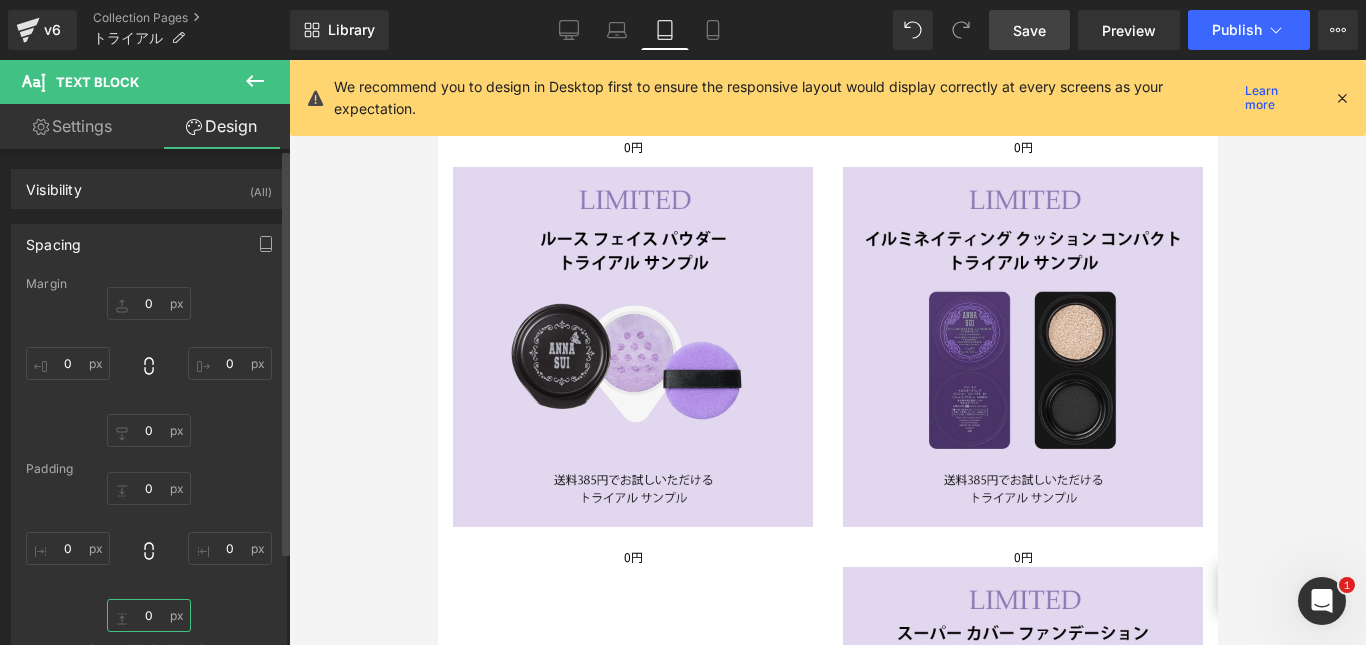 type on "10" 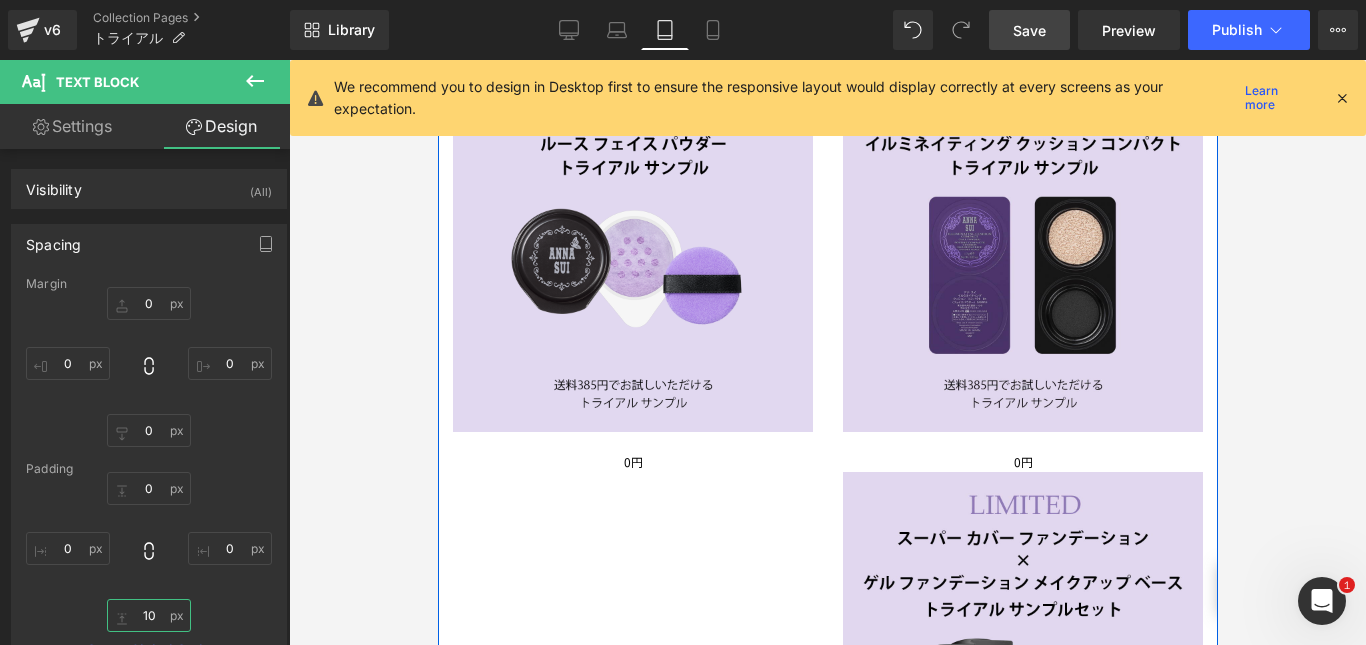 scroll, scrollTop: 658, scrollLeft: 0, axis: vertical 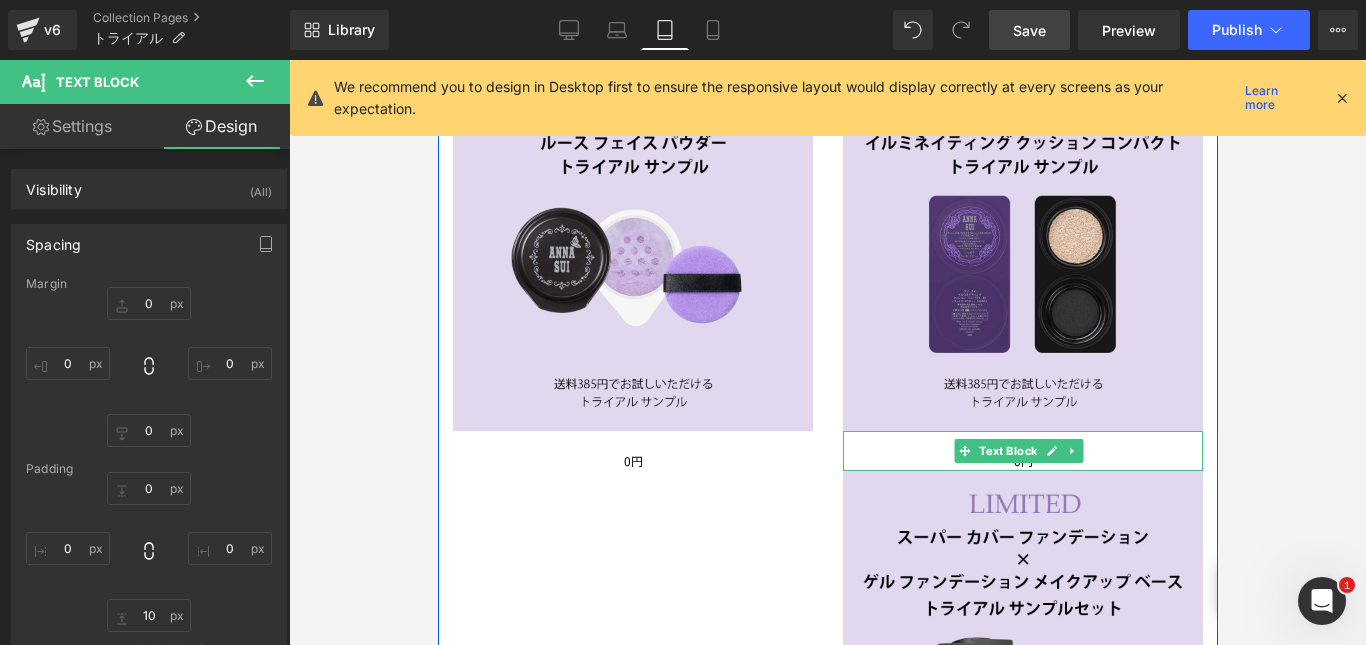 click on "0円" at bounding box center [1022, 461] 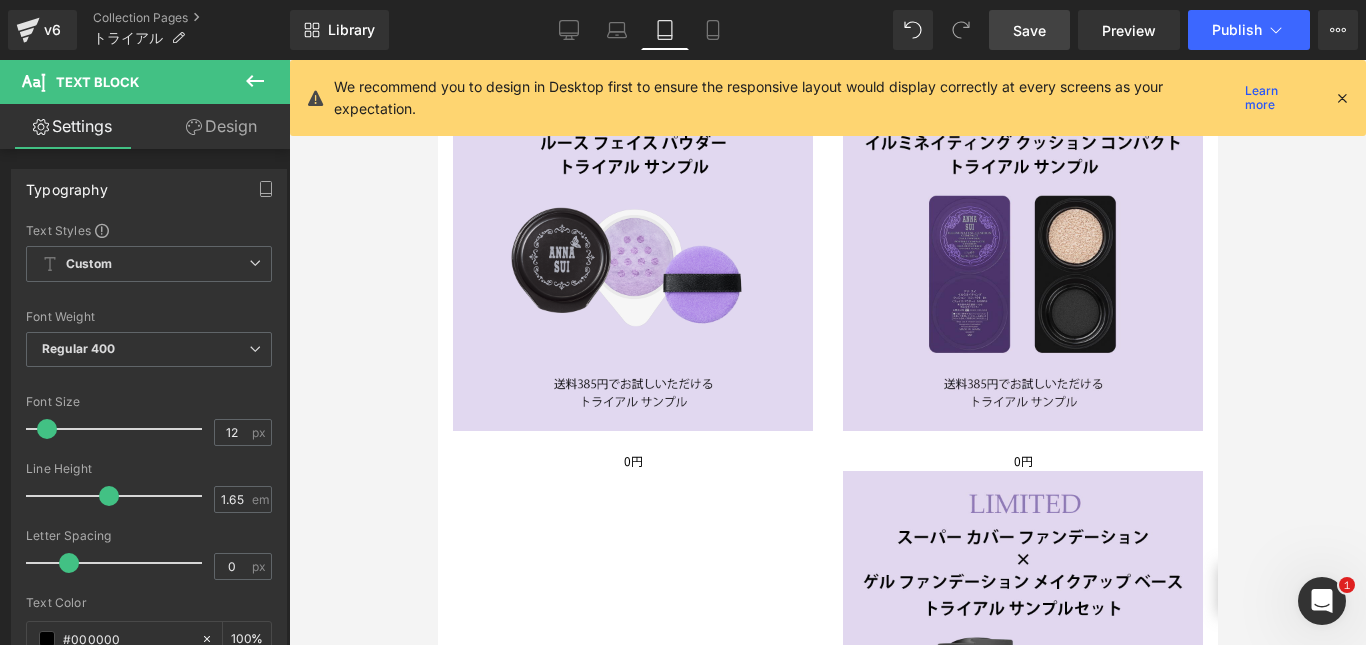 click on "Design" at bounding box center [221, 126] 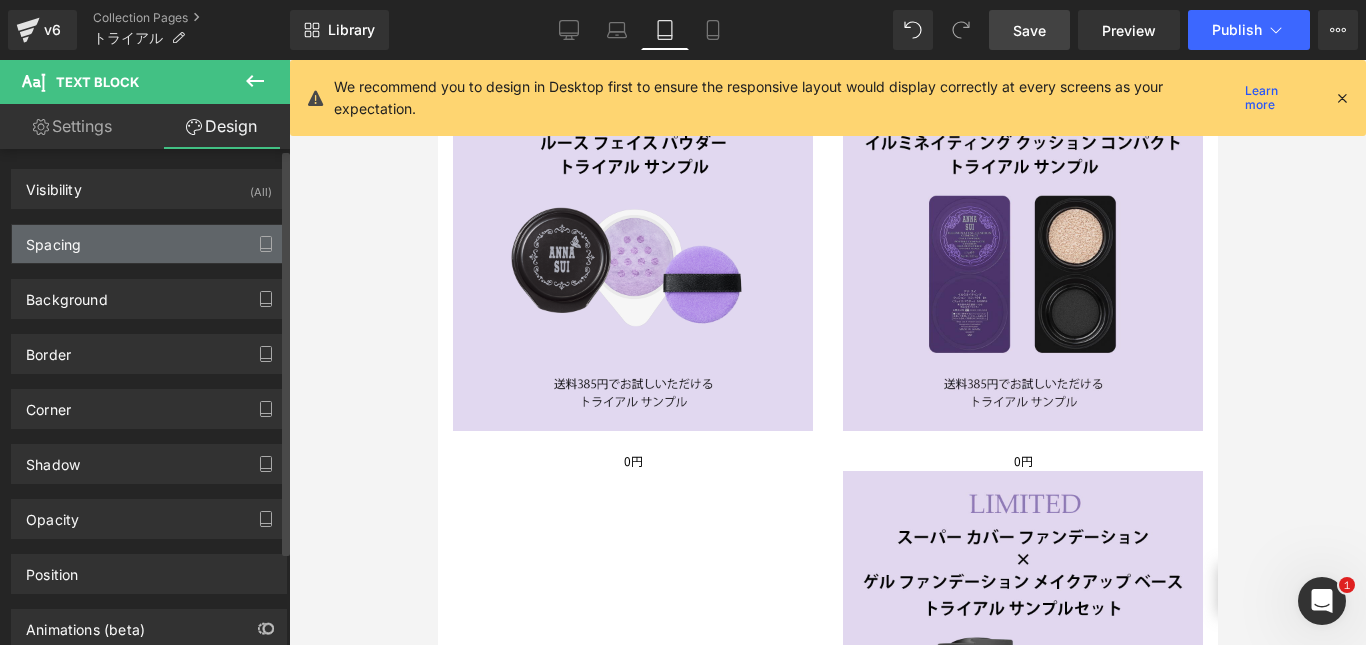 type on "0" 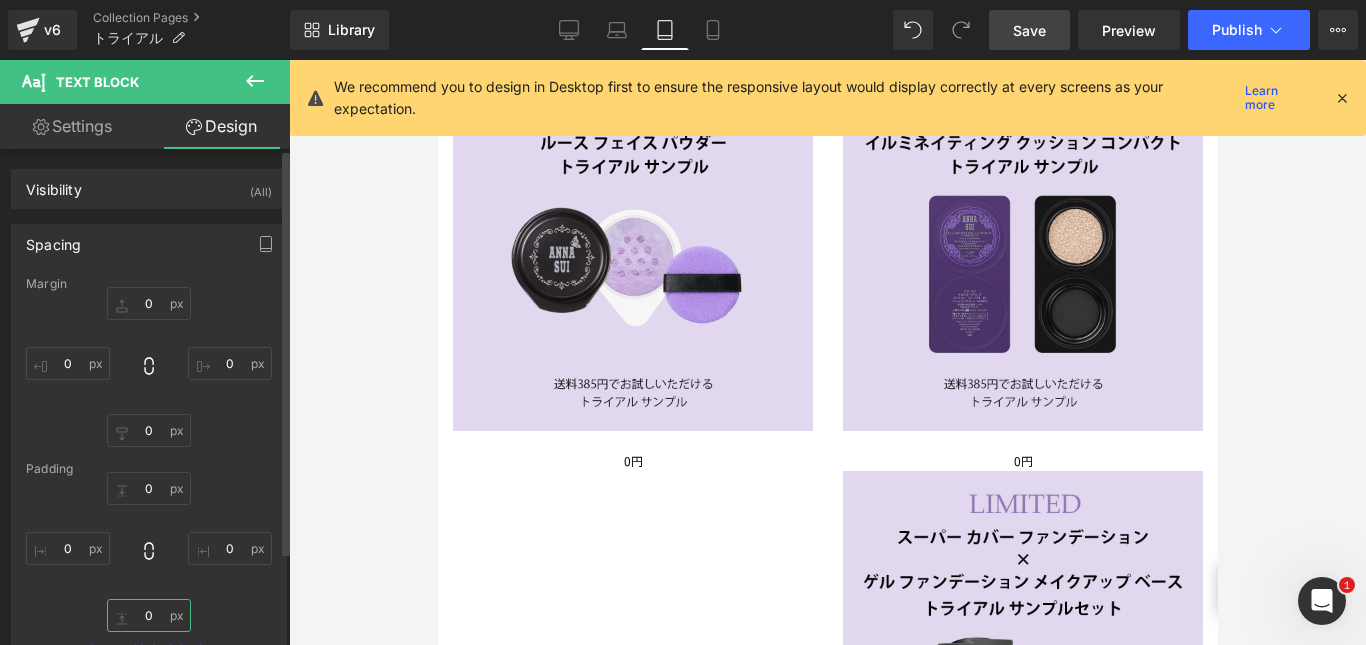 click on "0" at bounding box center (149, 615) 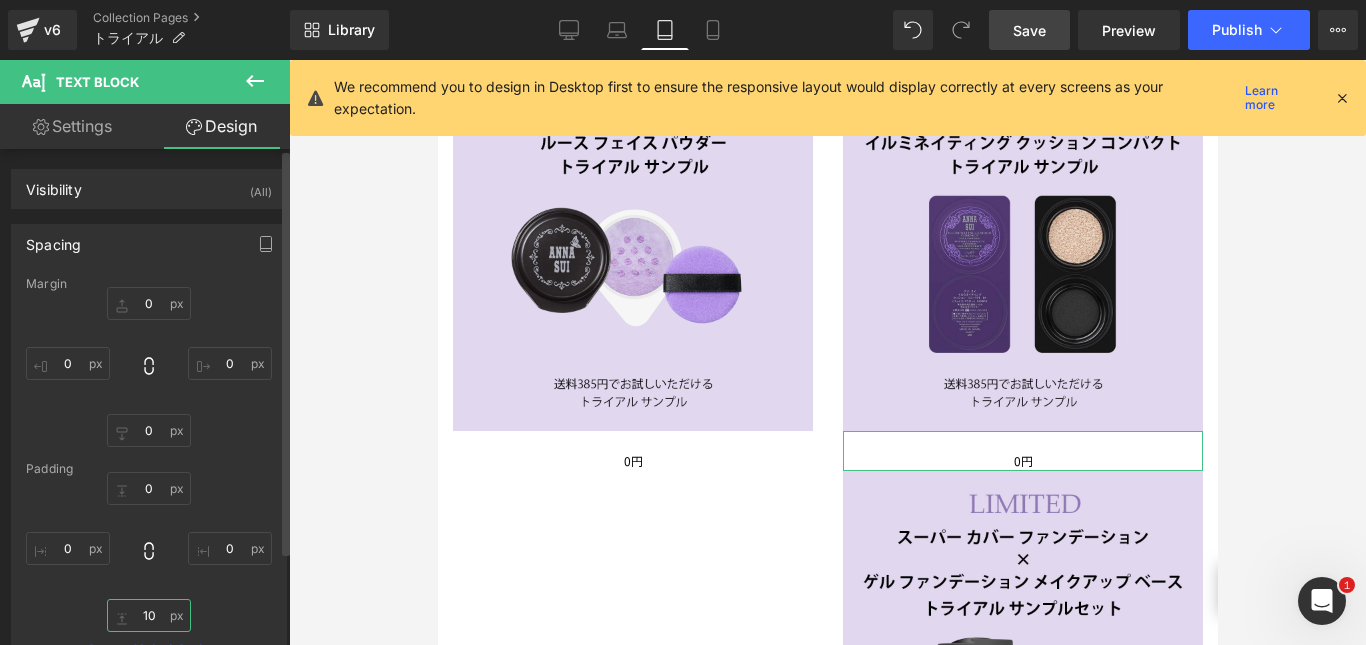 type on "10" 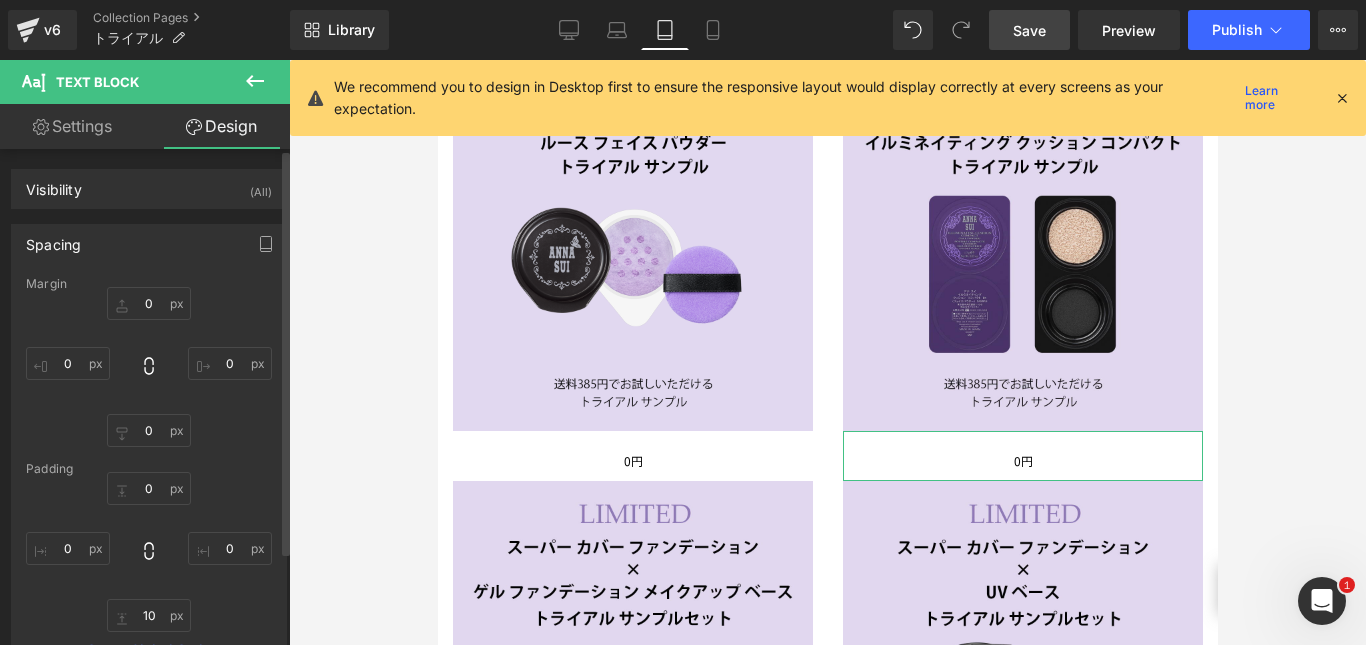 click on "Margin
0px 0
0px 0
0px 0
0px 0
Padding
0px 0
0px 0
10 10
Setup Global Style" at bounding box center (149, 477) 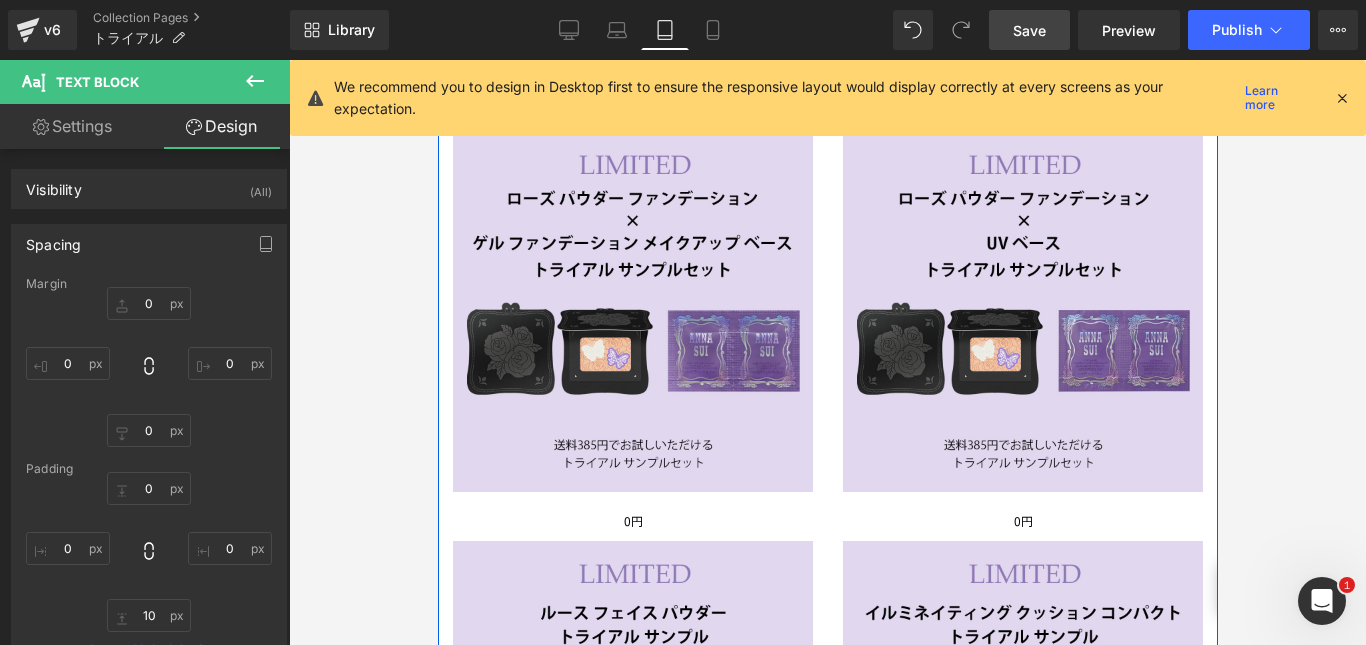 scroll, scrollTop: 0, scrollLeft: 0, axis: both 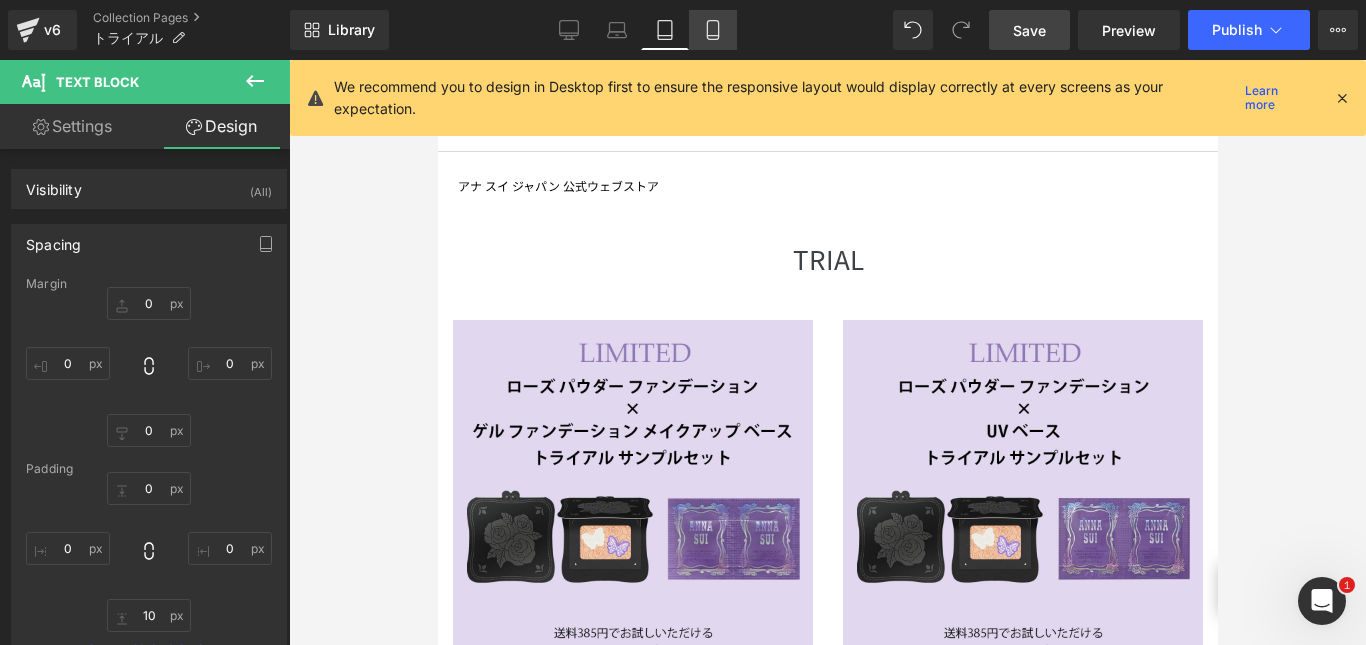 click 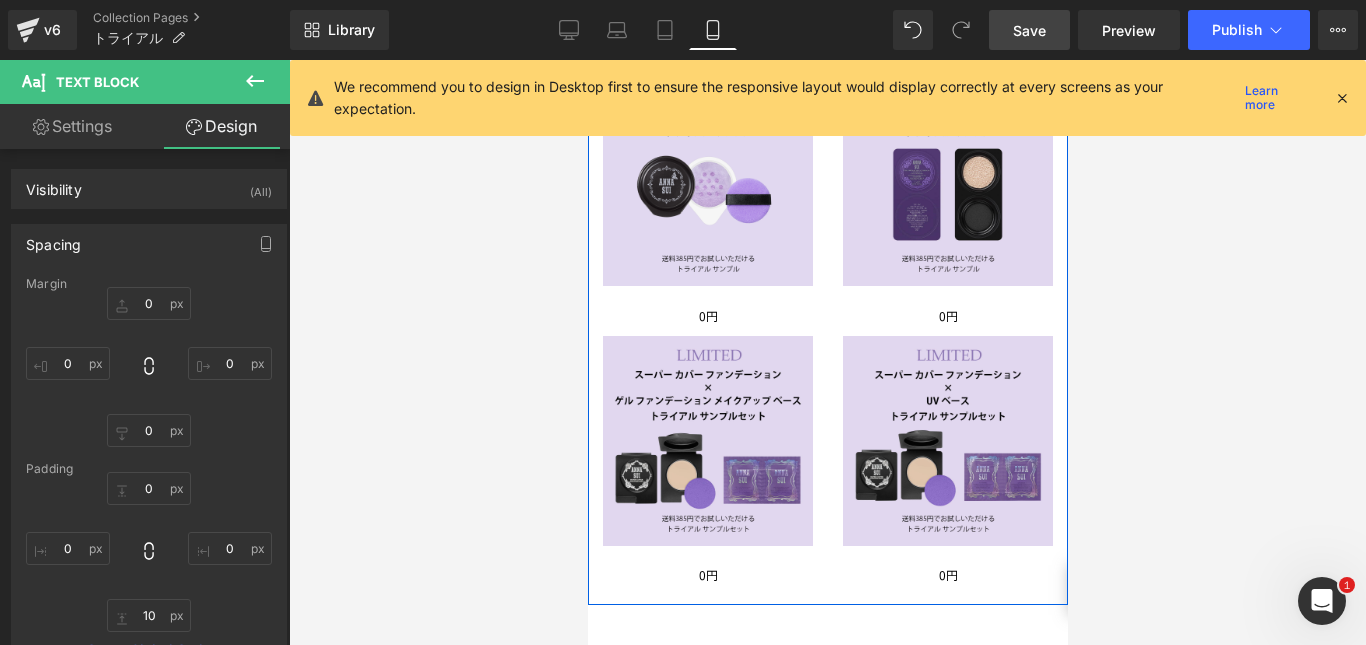 scroll, scrollTop: 497, scrollLeft: 0, axis: vertical 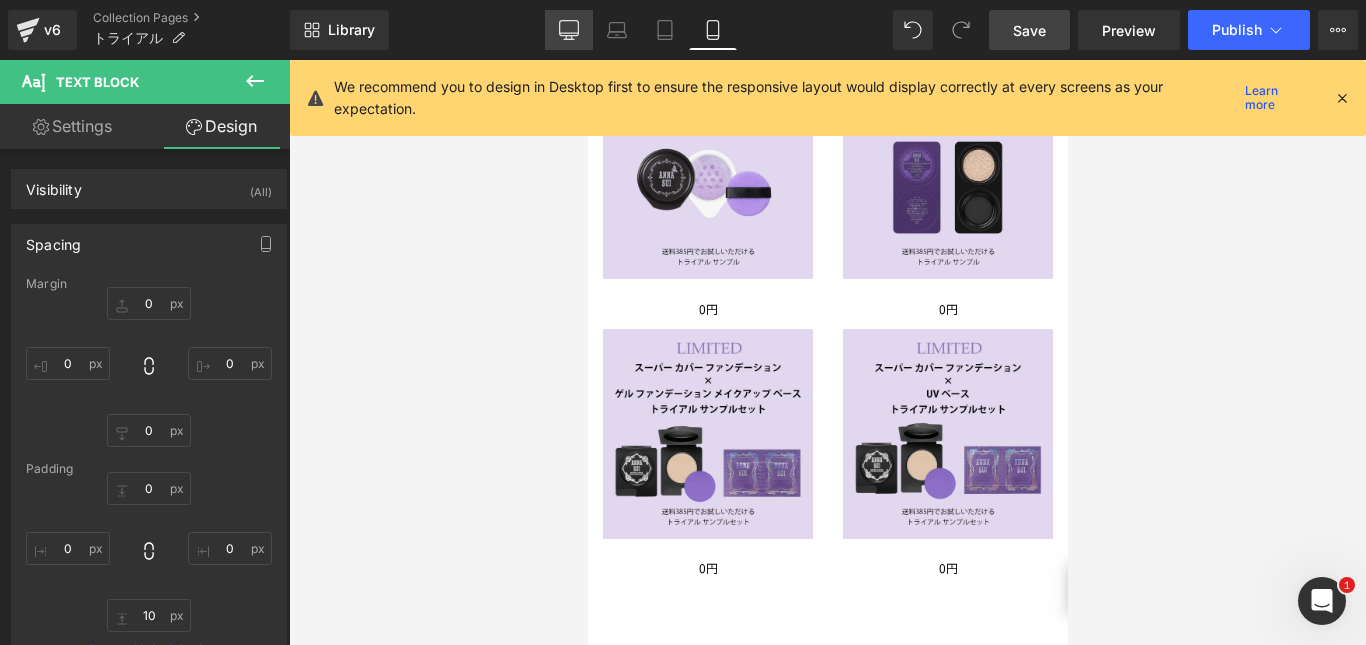 click on "Desktop" at bounding box center (569, 30) 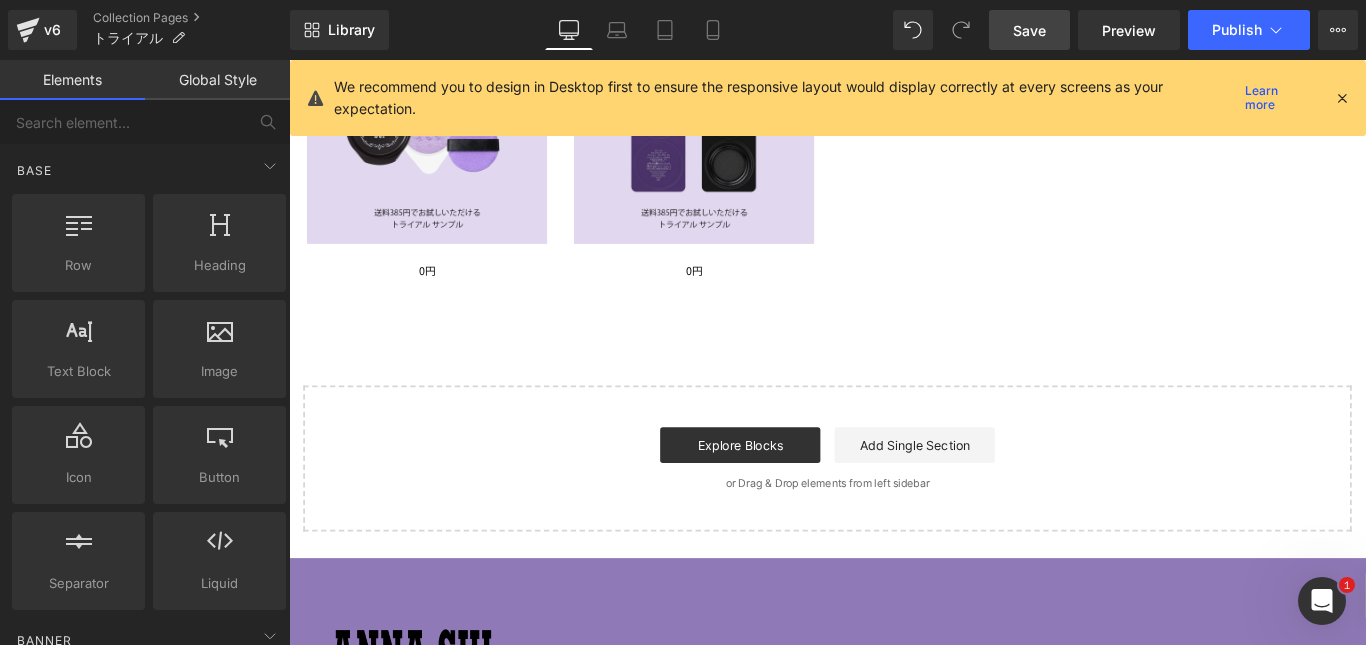 click on "Start building your page
Explore Blocks
Add Single Section
or Drag & Drop elements from left sidebar" at bounding box center (894, 508) 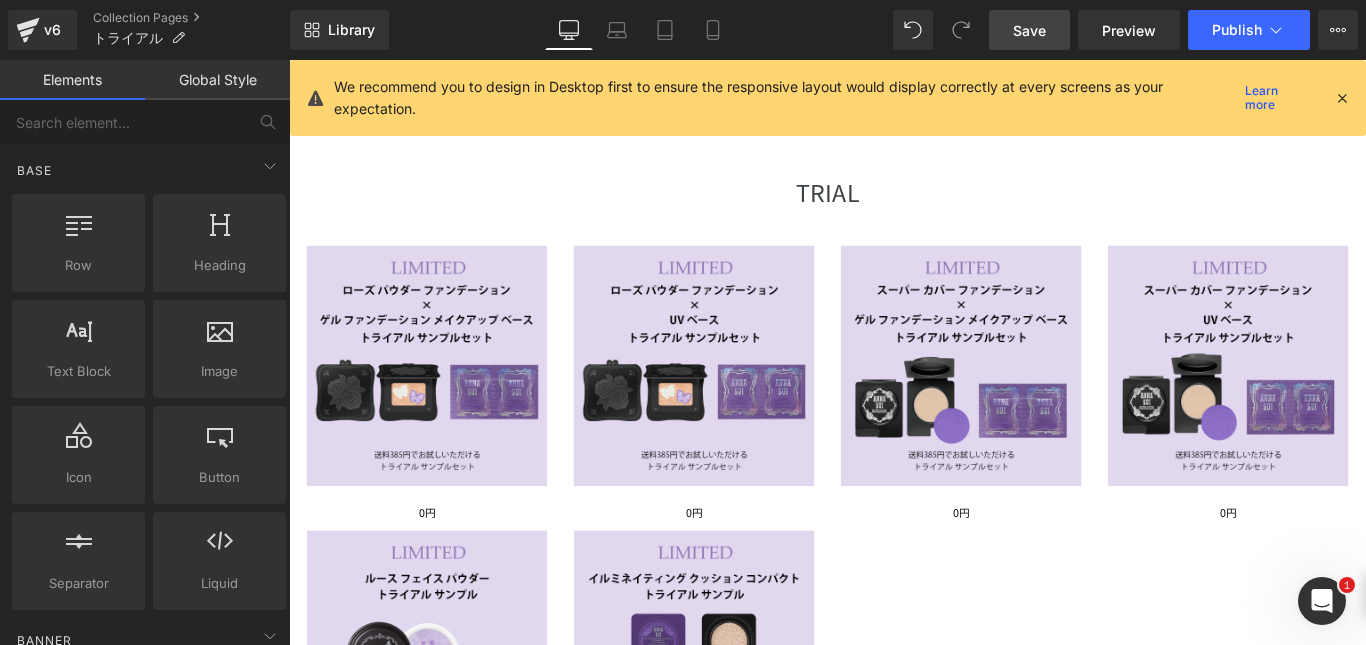 scroll, scrollTop: 163, scrollLeft: 0, axis: vertical 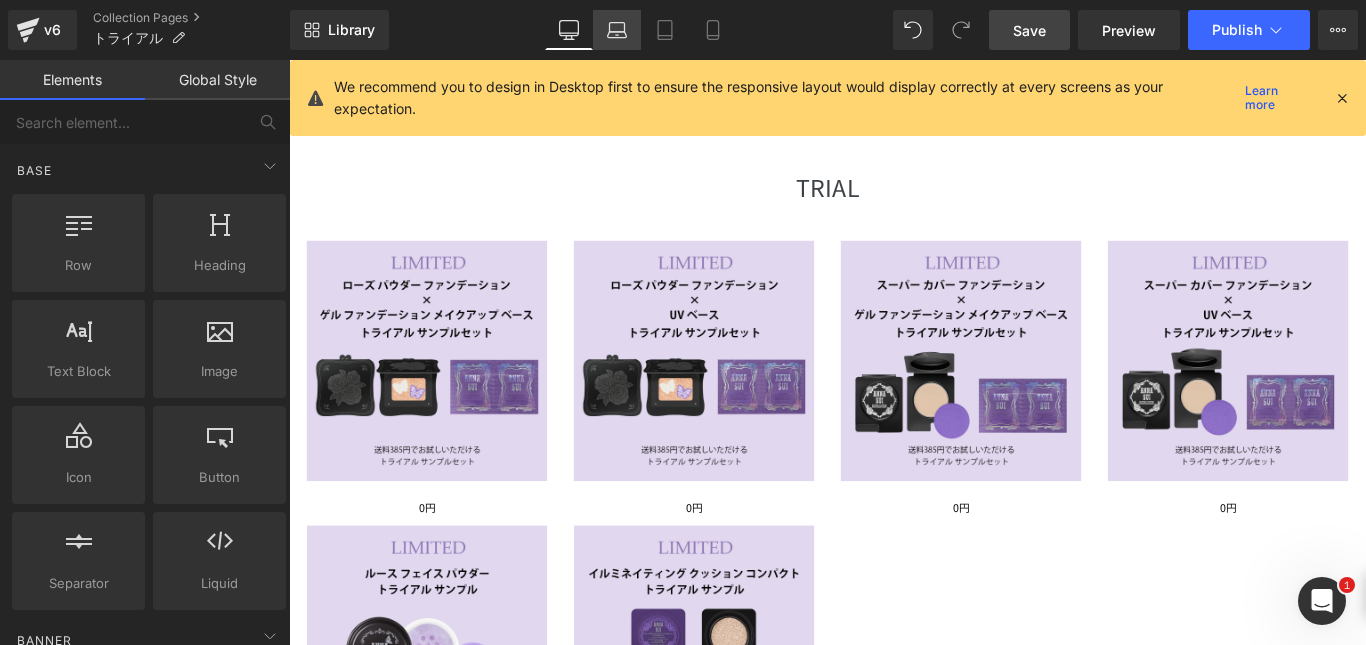 click 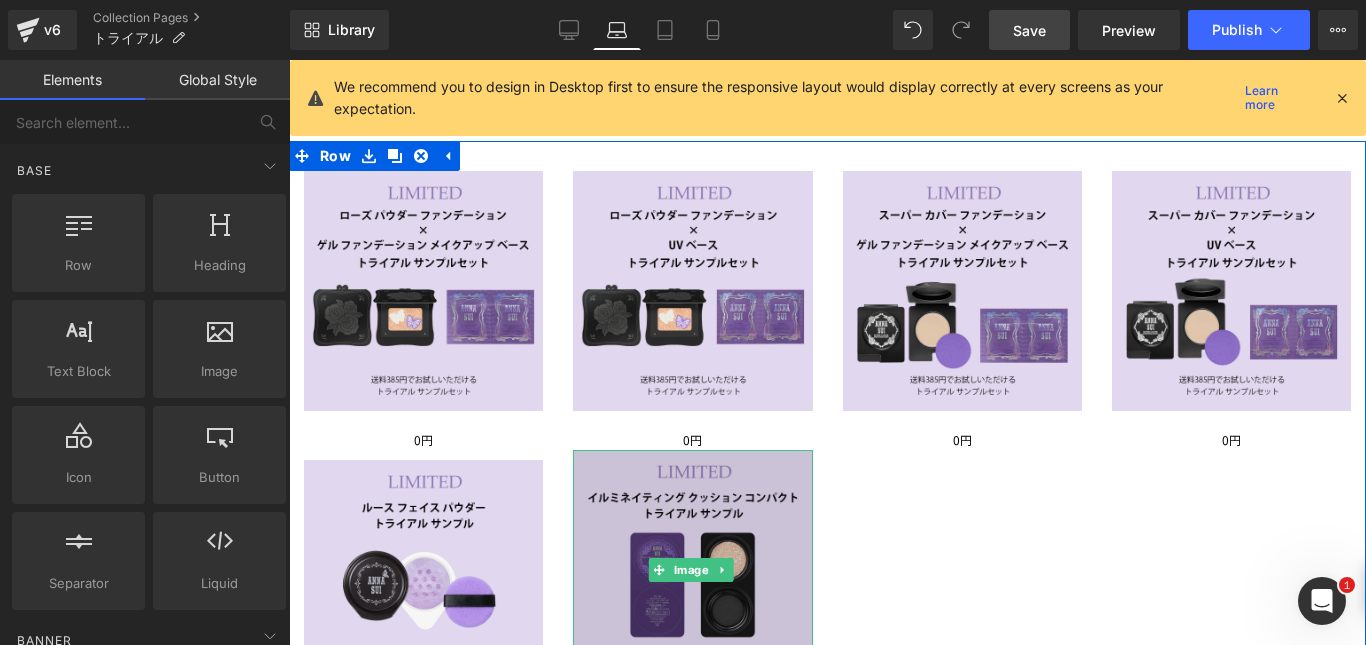 click at bounding box center [692, 569] 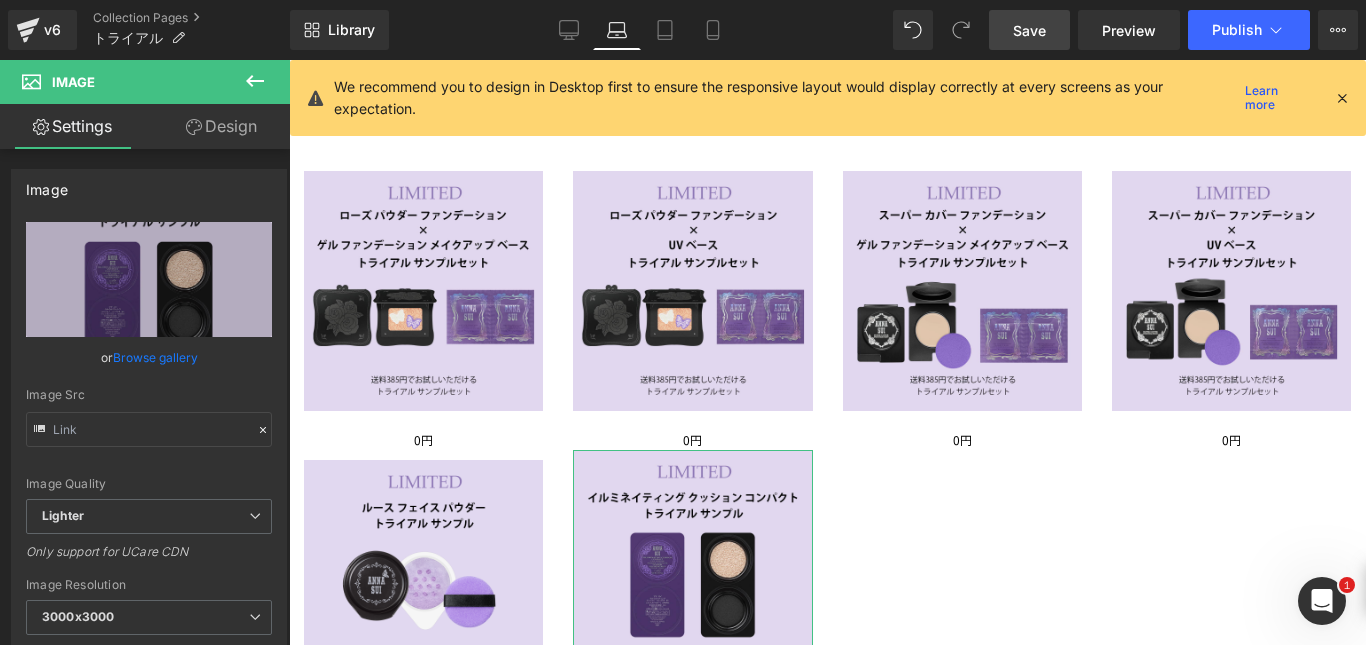 click on "Design" at bounding box center [221, 126] 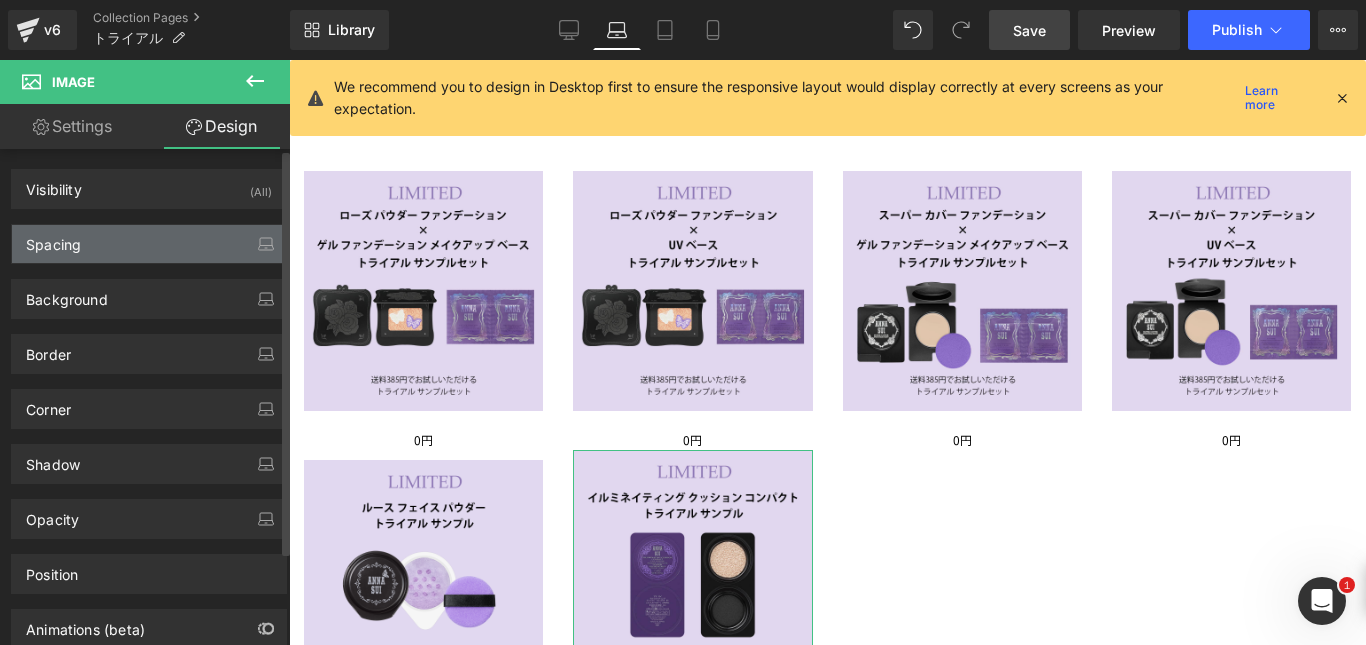 type on "0" 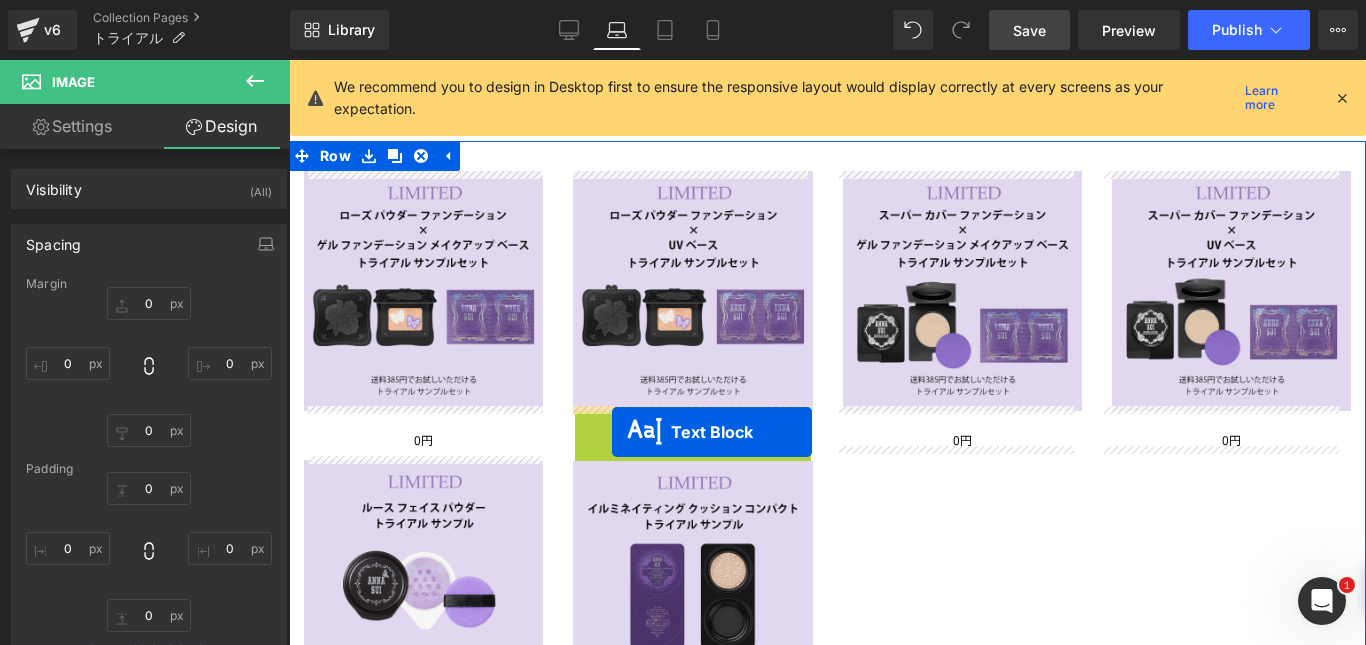 drag, startPoint x: 635, startPoint y: 432, endPoint x: 605, endPoint y: 432, distance: 30 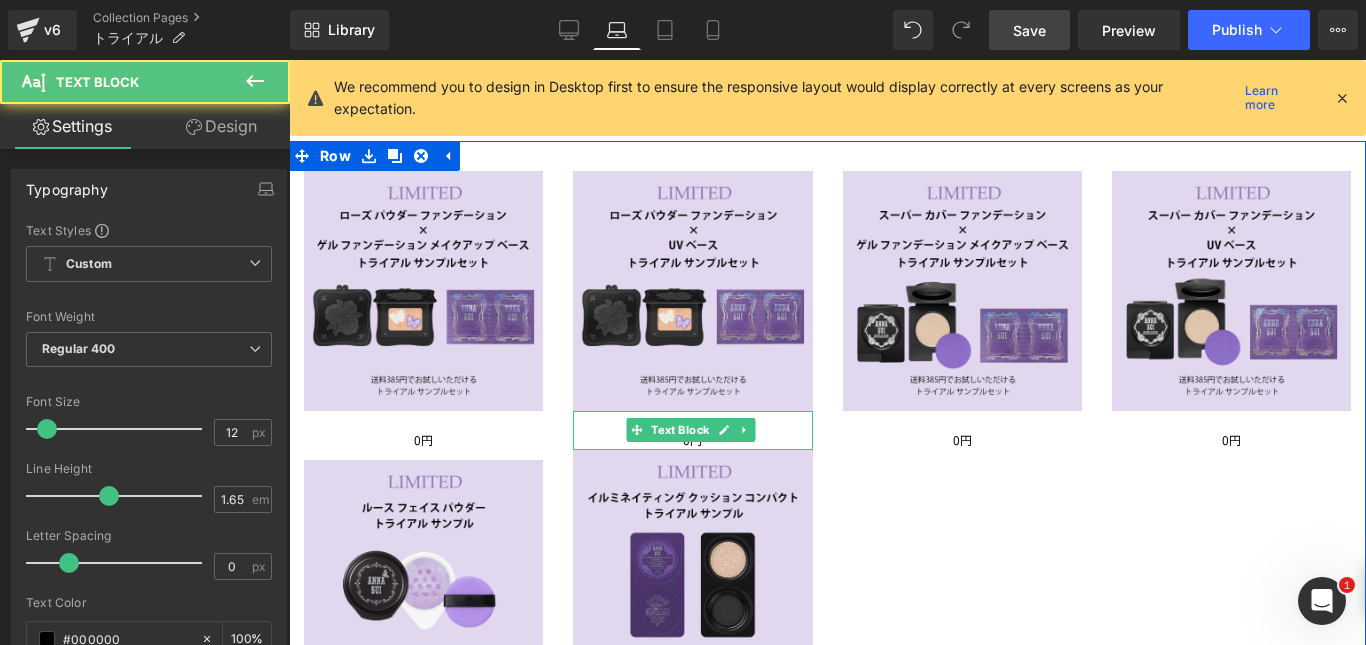 click on "0円" at bounding box center (692, 440) 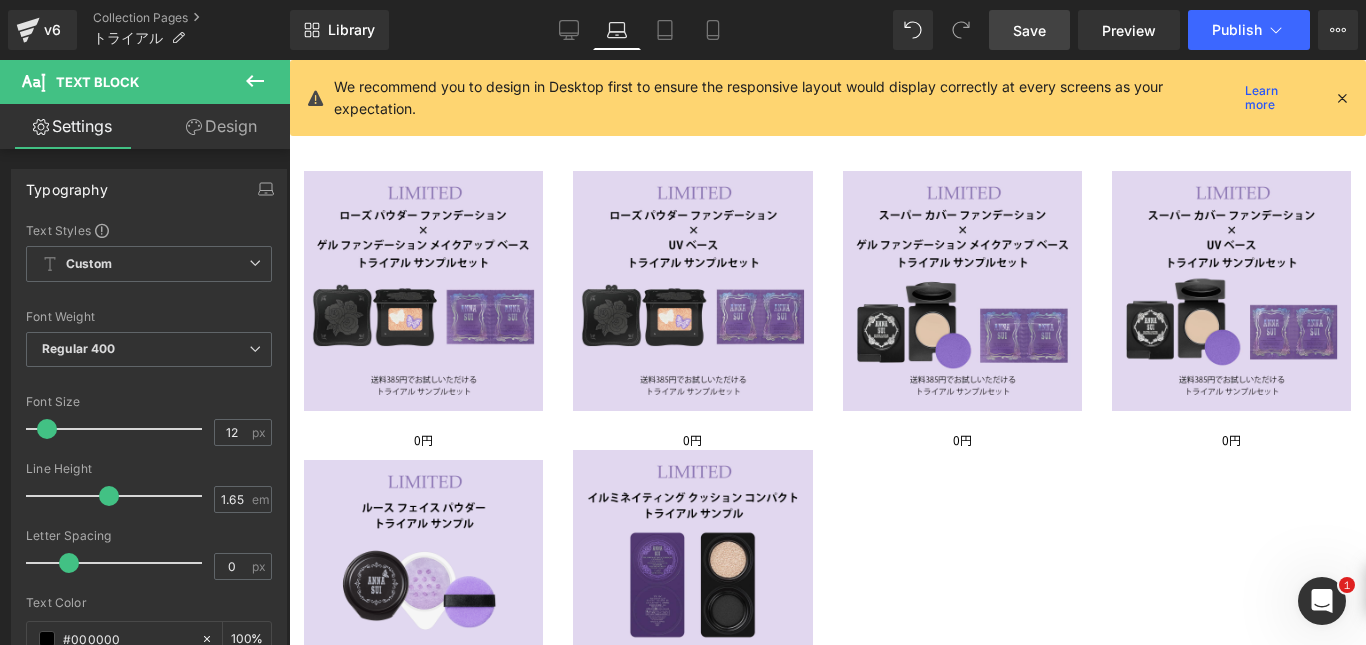click on "Design" at bounding box center (221, 126) 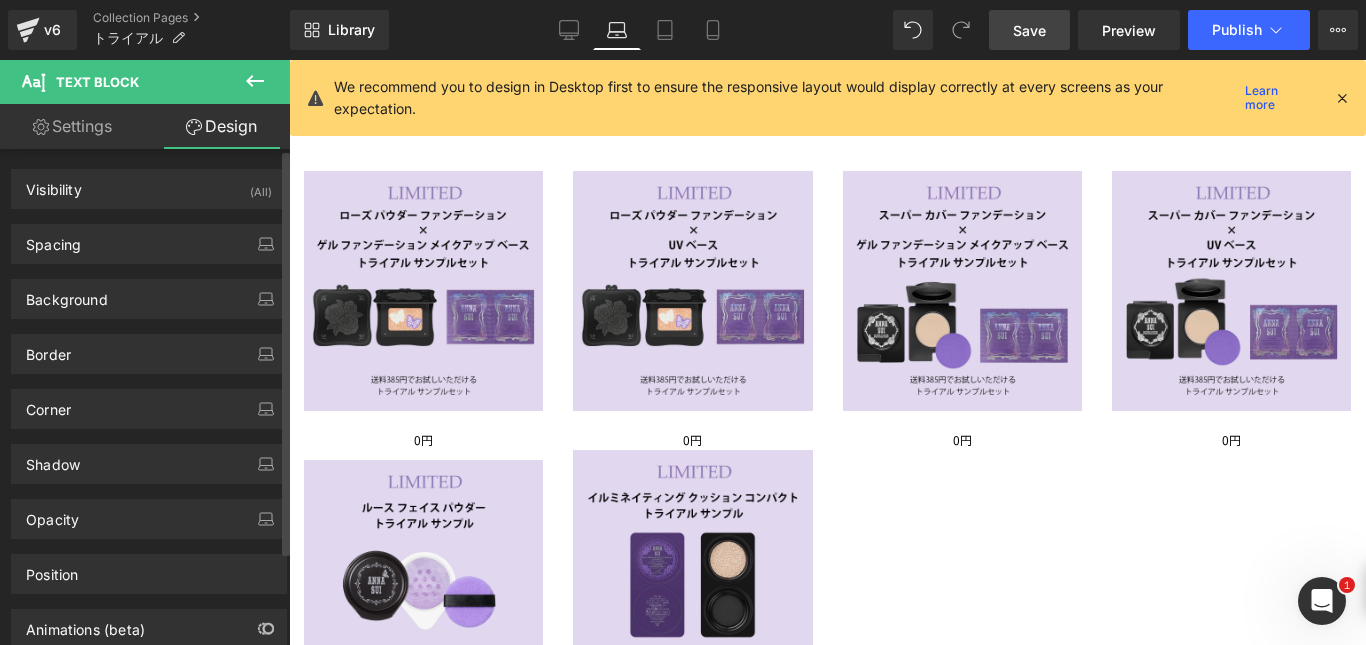 type on "0" 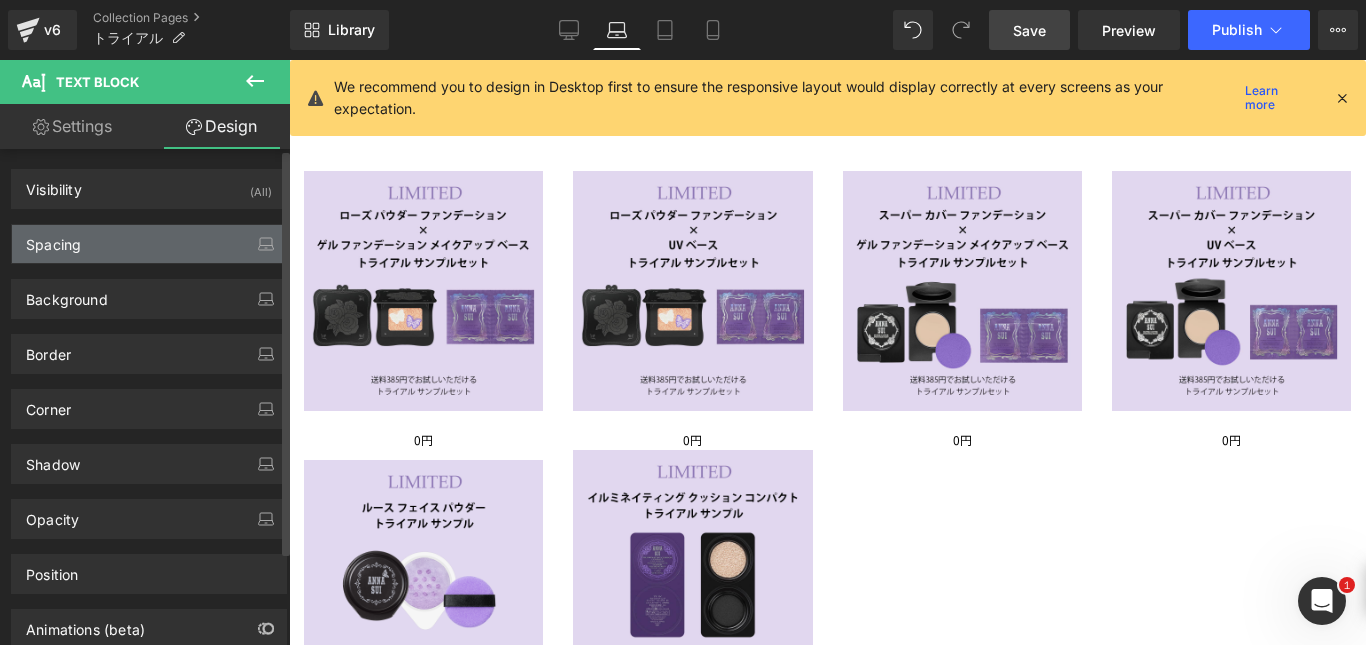 click on "Spacing" at bounding box center (149, 244) 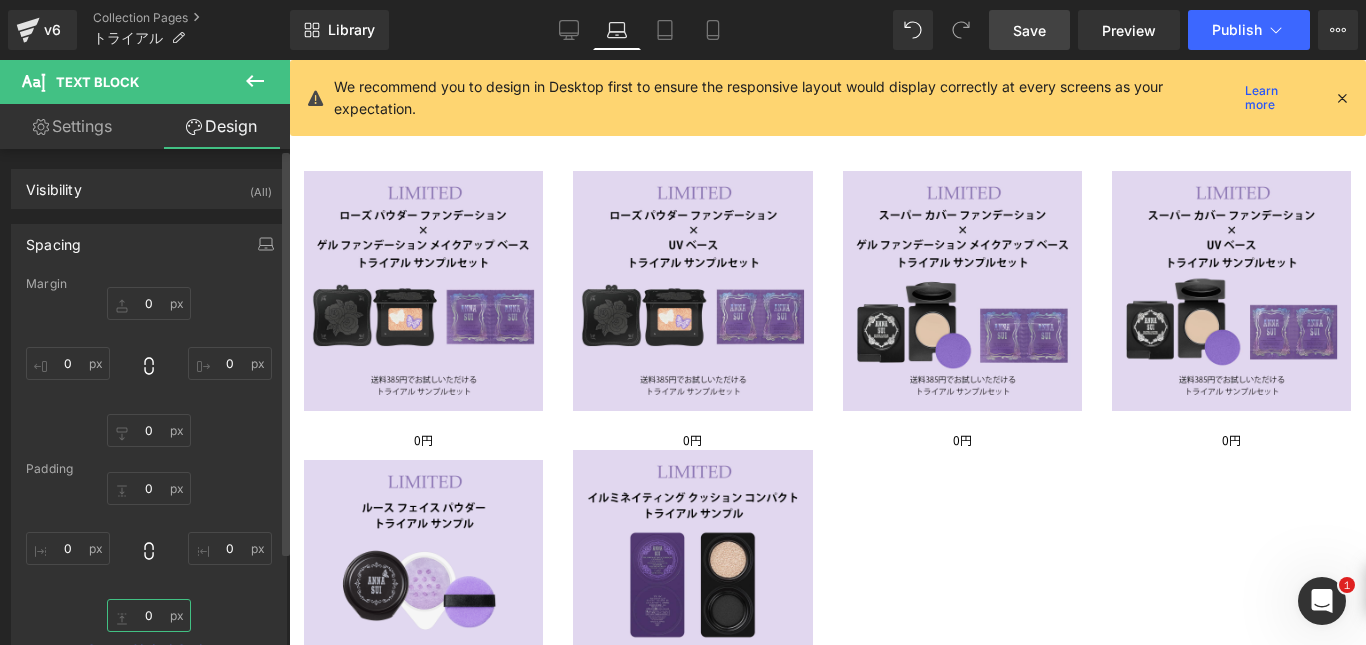 click on "0" at bounding box center [149, 615] 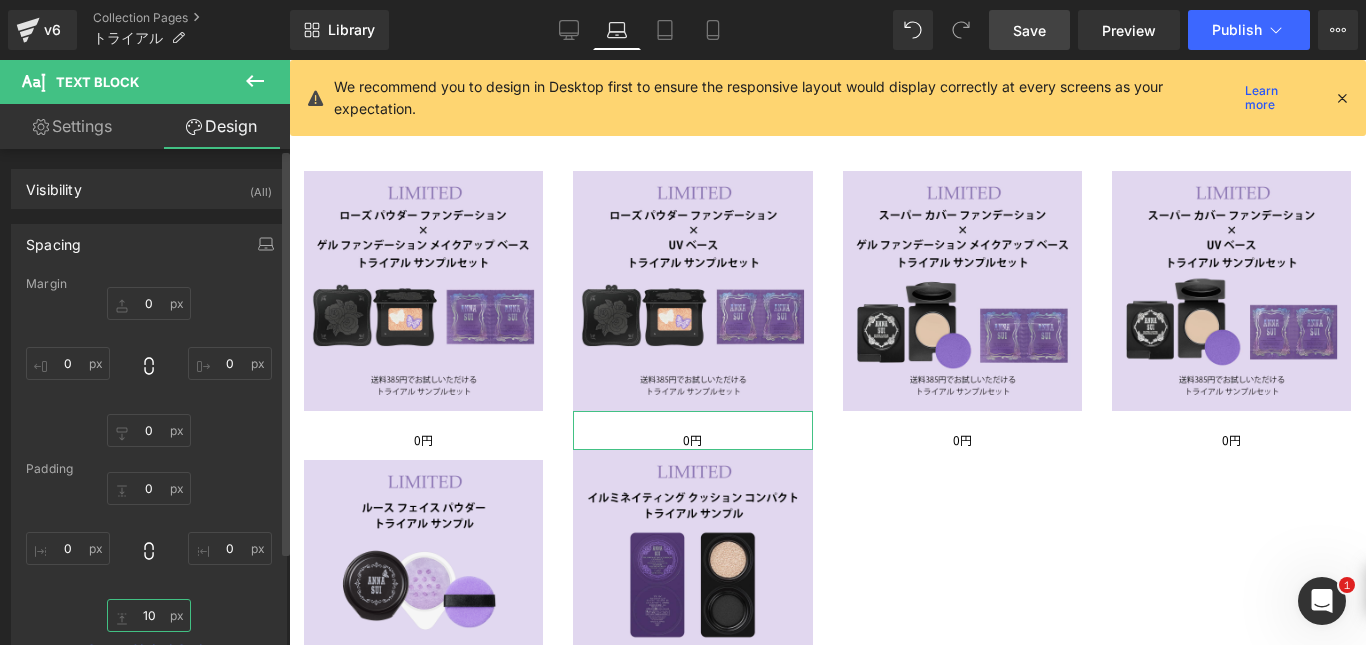 type on "10" 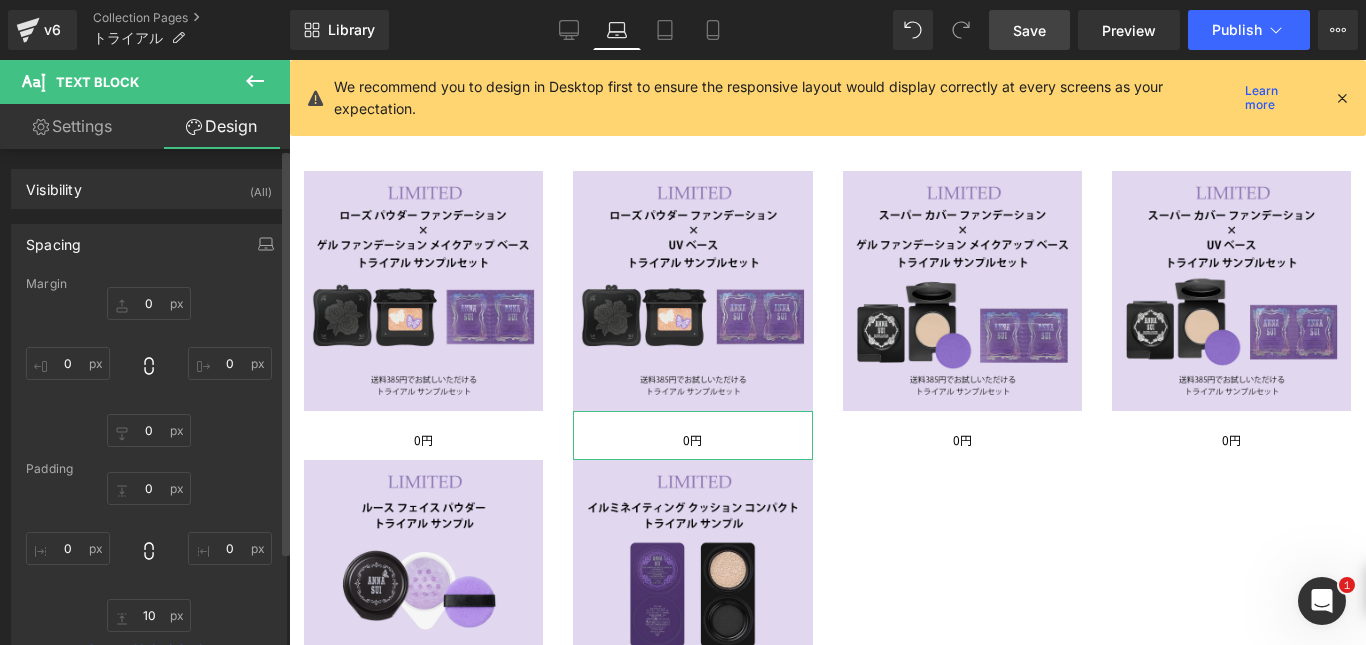 click on "Padding" at bounding box center [149, 469] 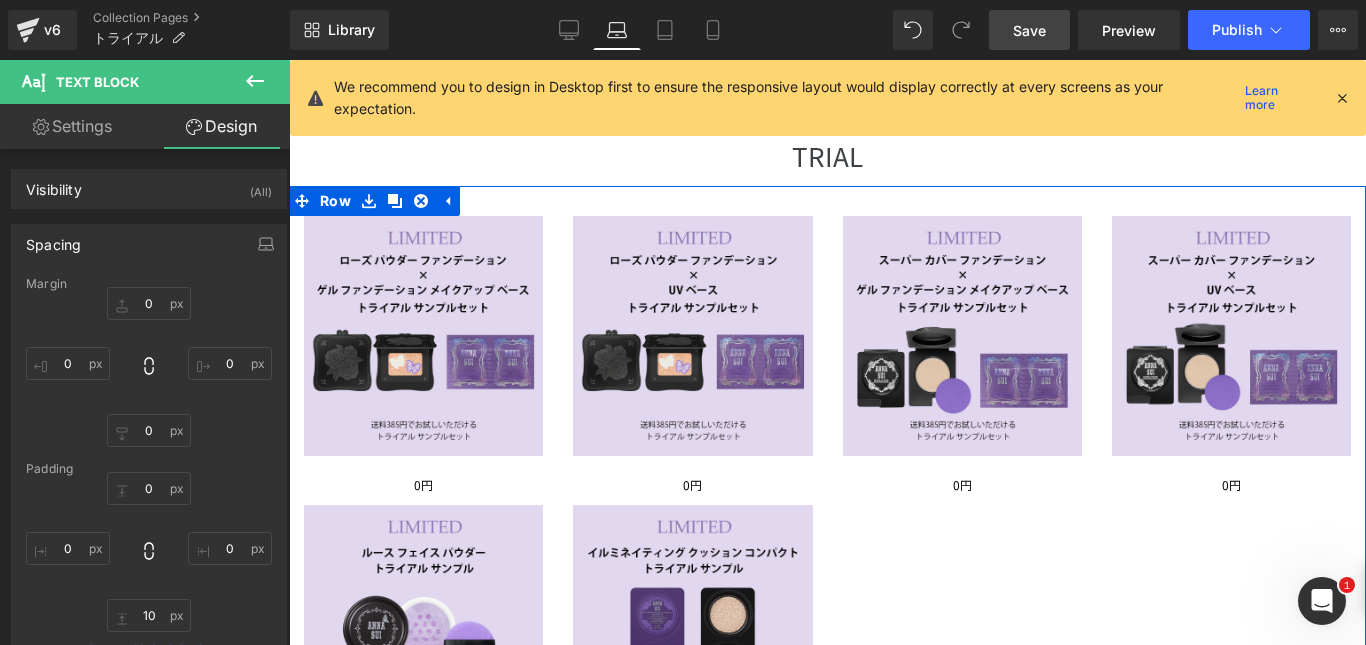 scroll, scrollTop: 174, scrollLeft: 0, axis: vertical 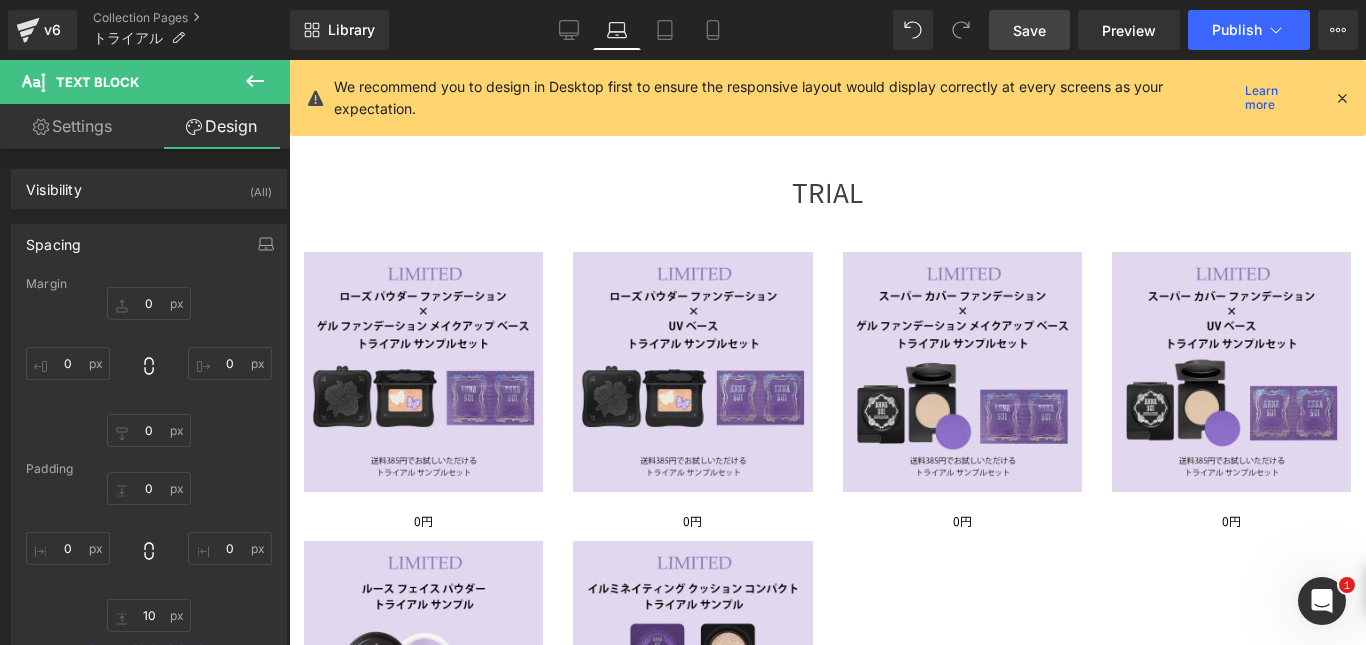 click on "Save" at bounding box center [1029, 30] 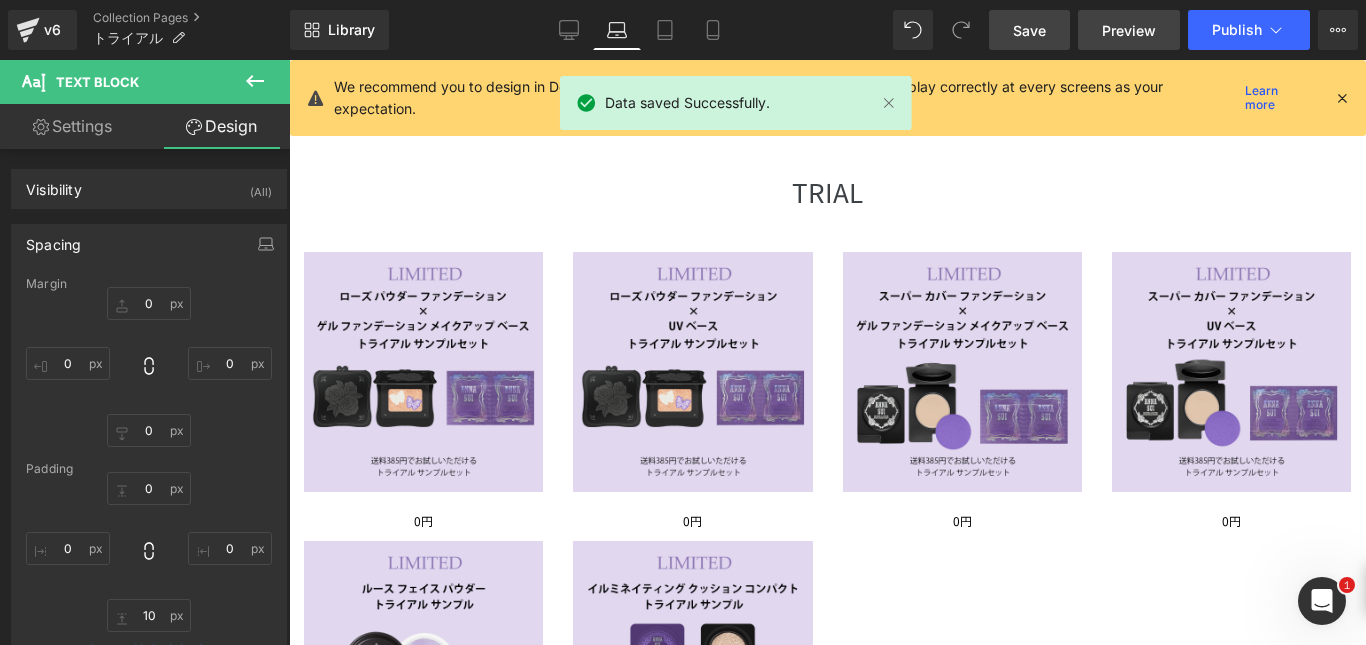 click on "Preview" at bounding box center (1129, 30) 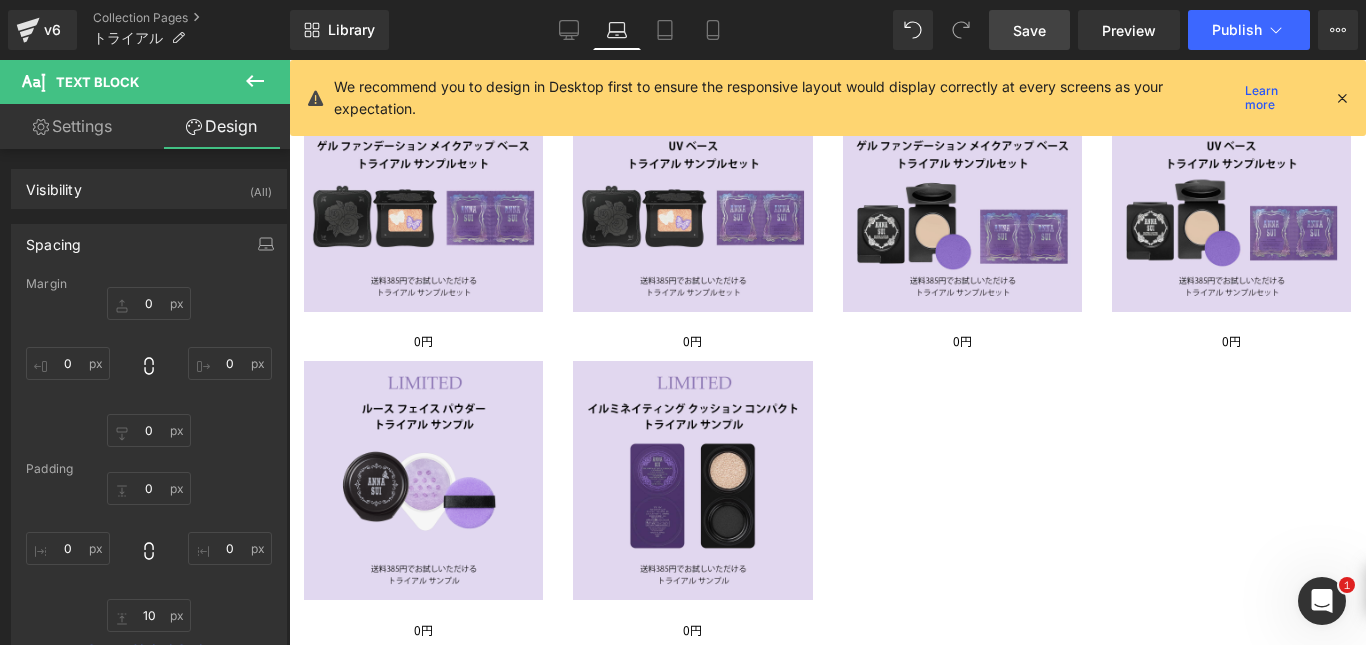 scroll, scrollTop: 357, scrollLeft: 0, axis: vertical 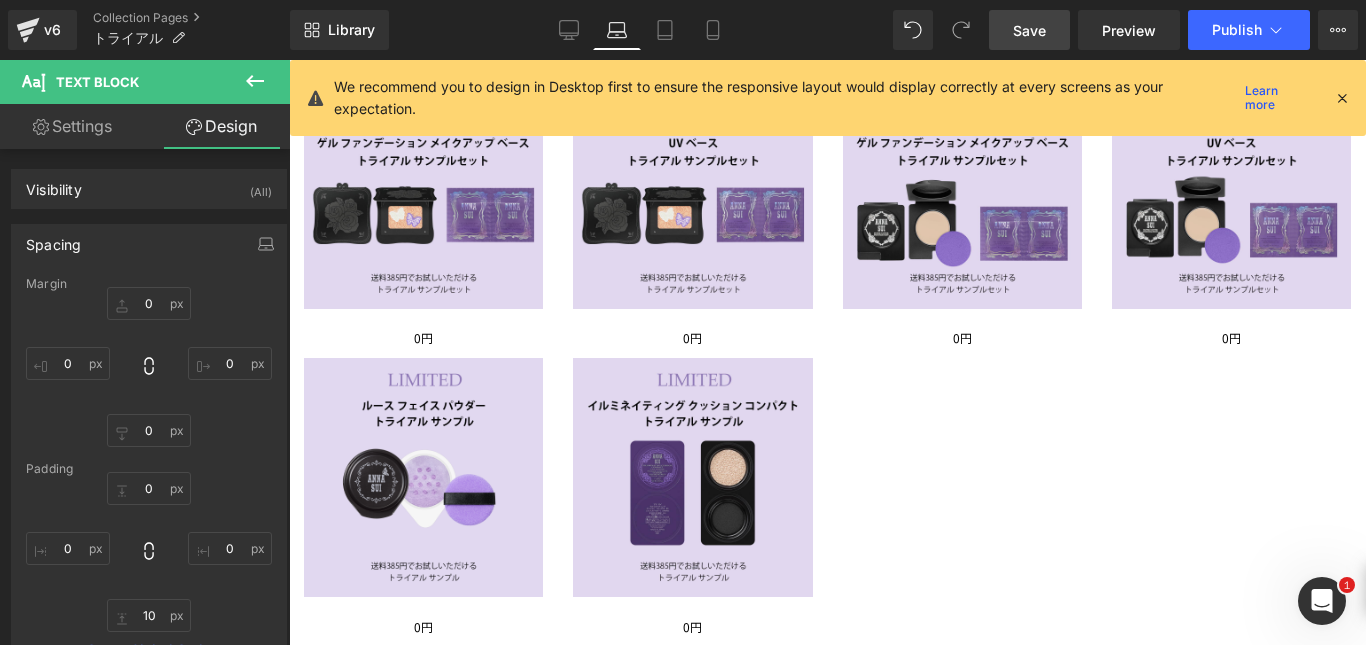click at bounding box center [1342, 98] 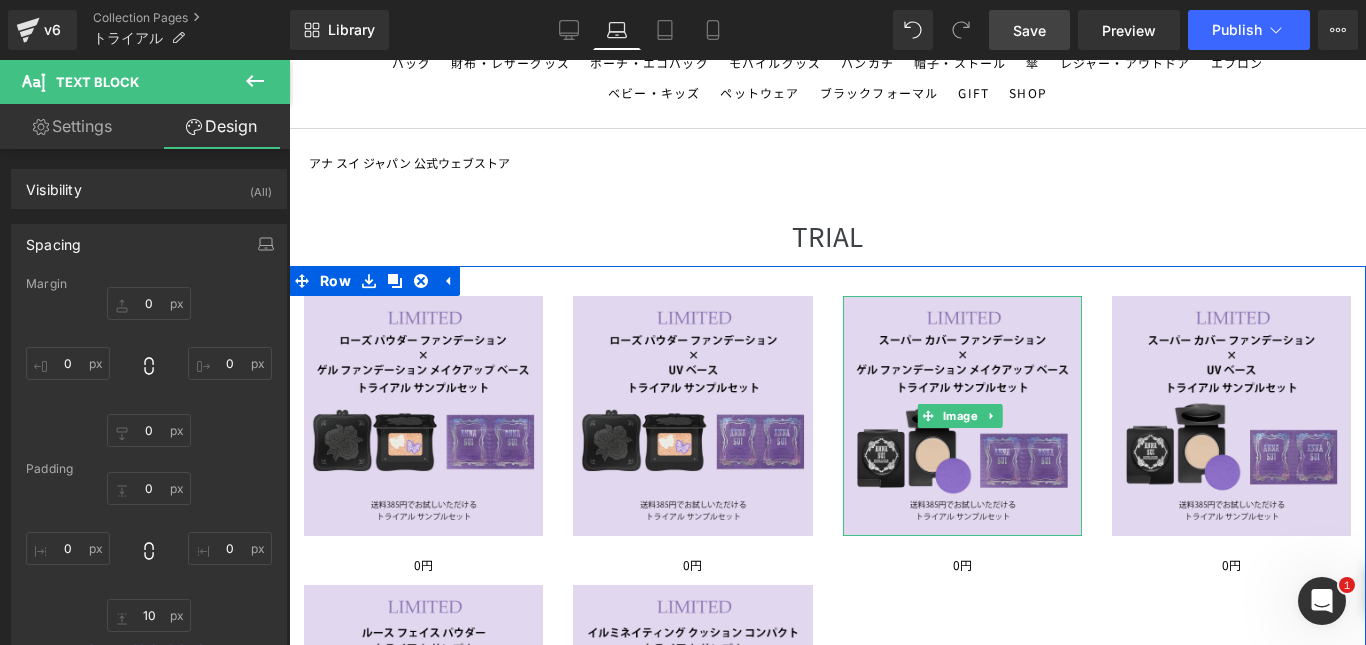 scroll, scrollTop: 120, scrollLeft: 0, axis: vertical 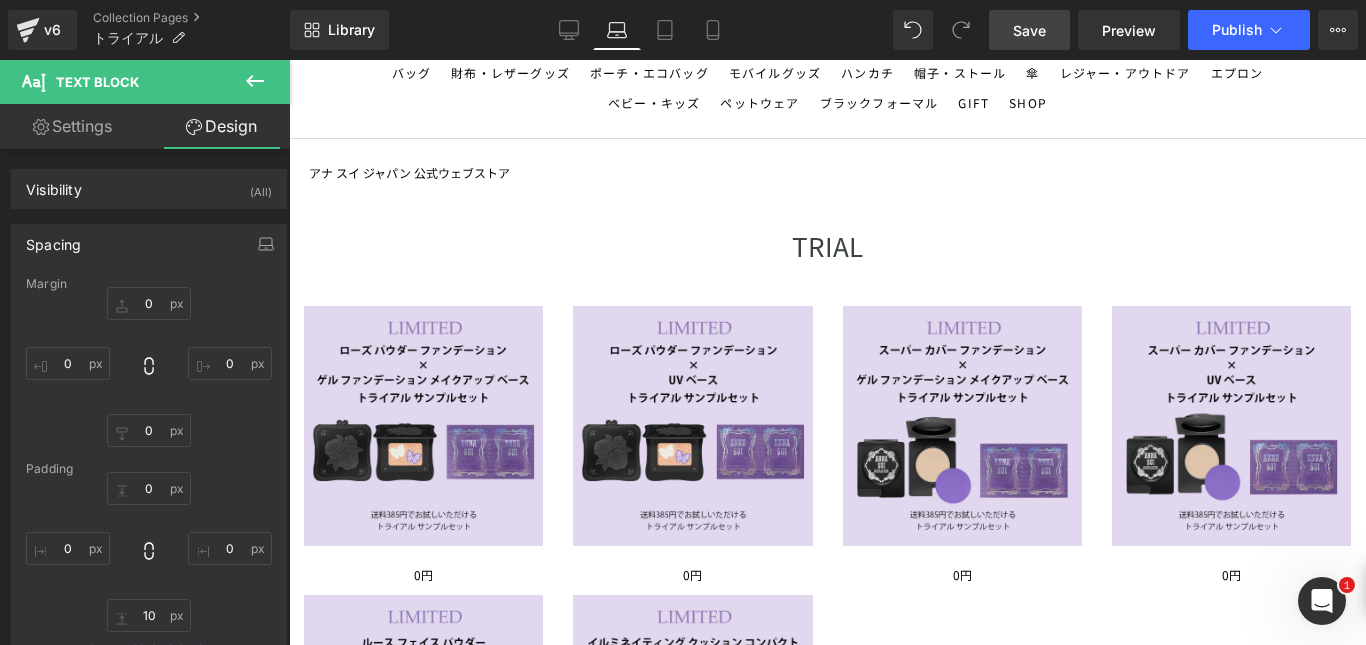 click on "Save" at bounding box center [1029, 30] 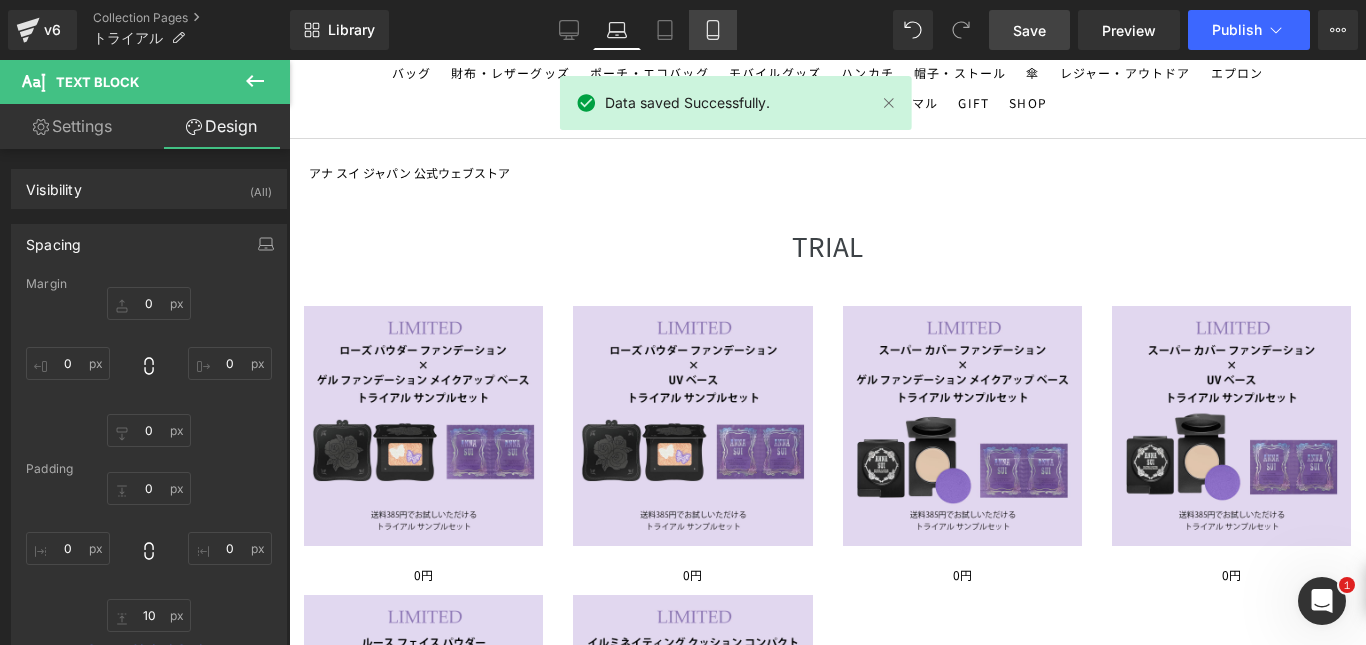 click 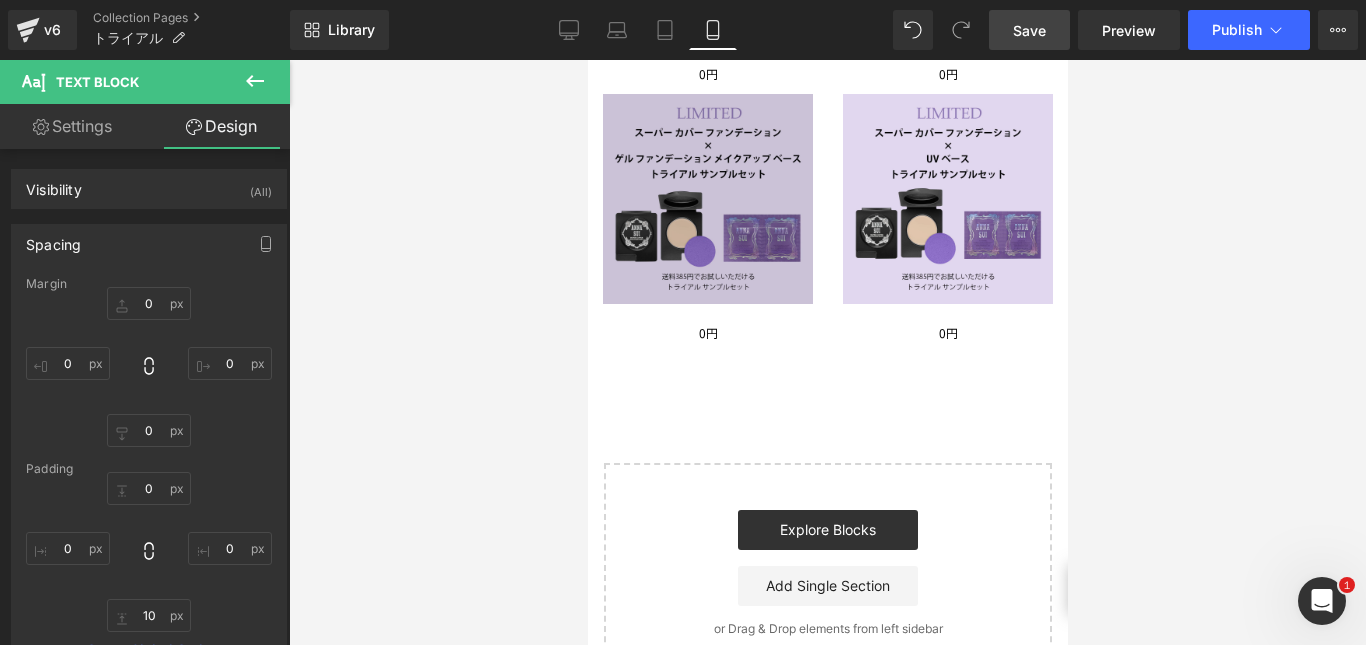 scroll, scrollTop: 733, scrollLeft: 0, axis: vertical 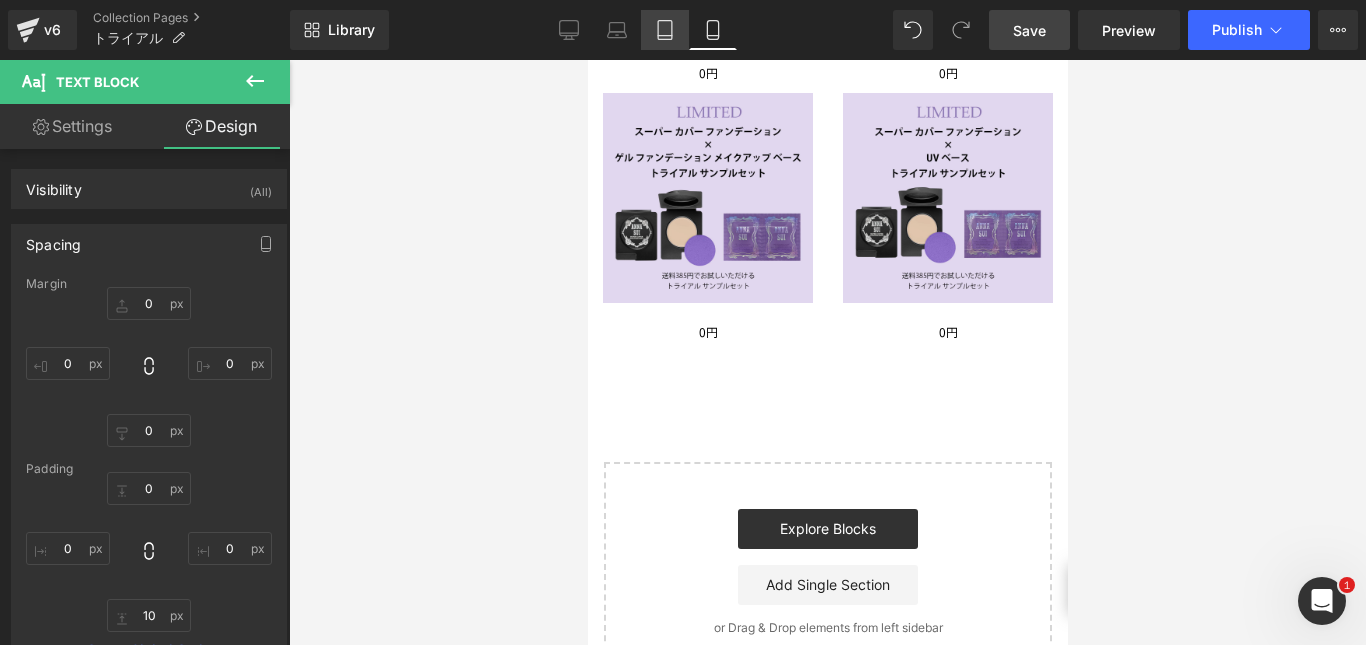 click 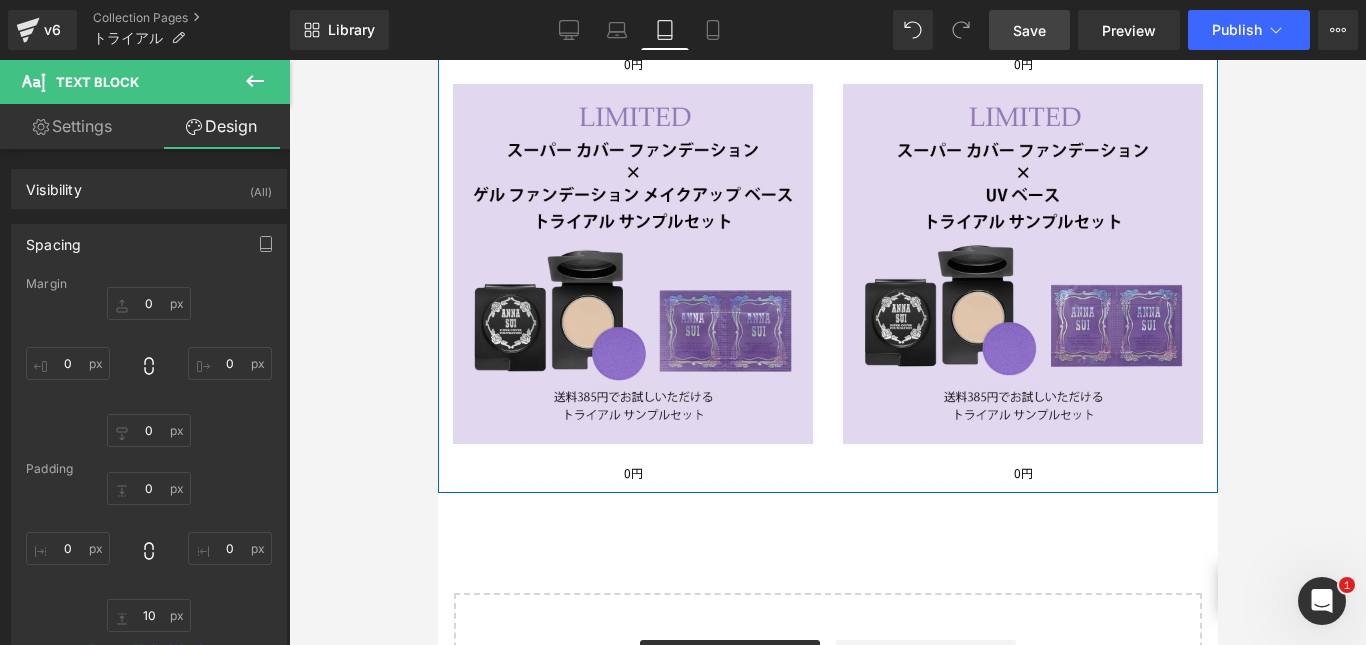 scroll, scrollTop: 1060, scrollLeft: 0, axis: vertical 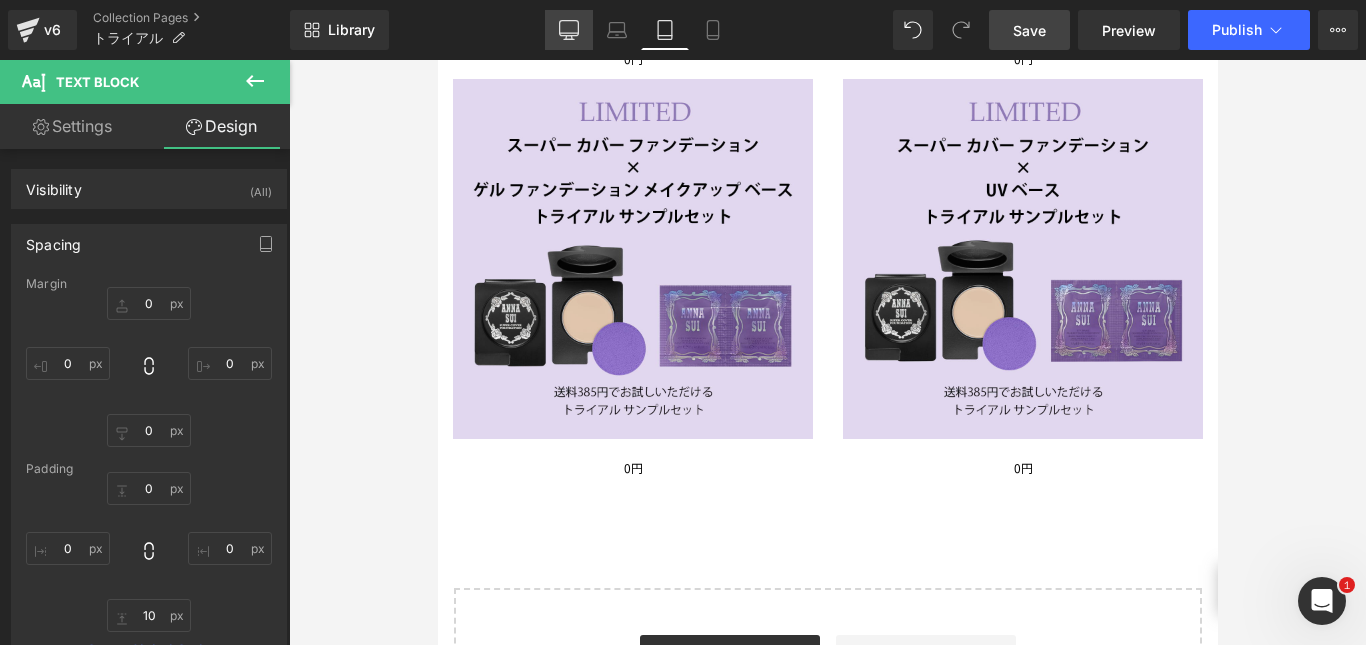 click 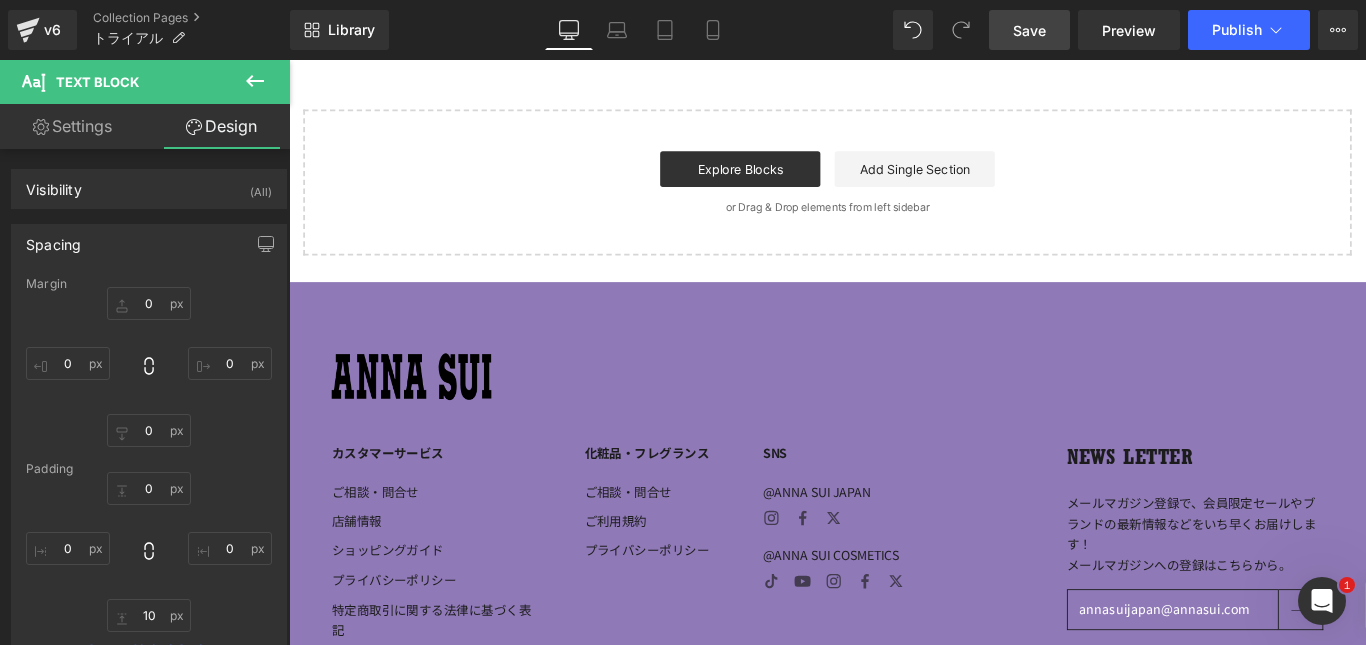 scroll, scrollTop: 437, scrollLeft: 0, axis: vertical 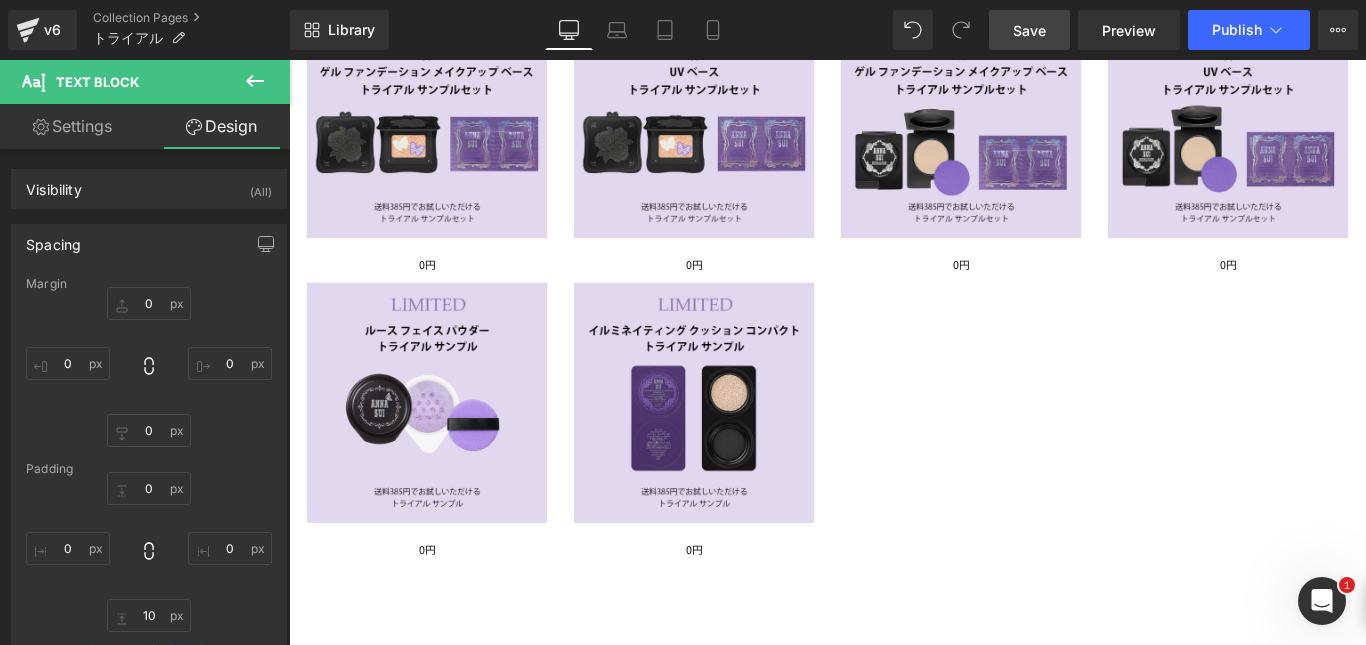type on "0" 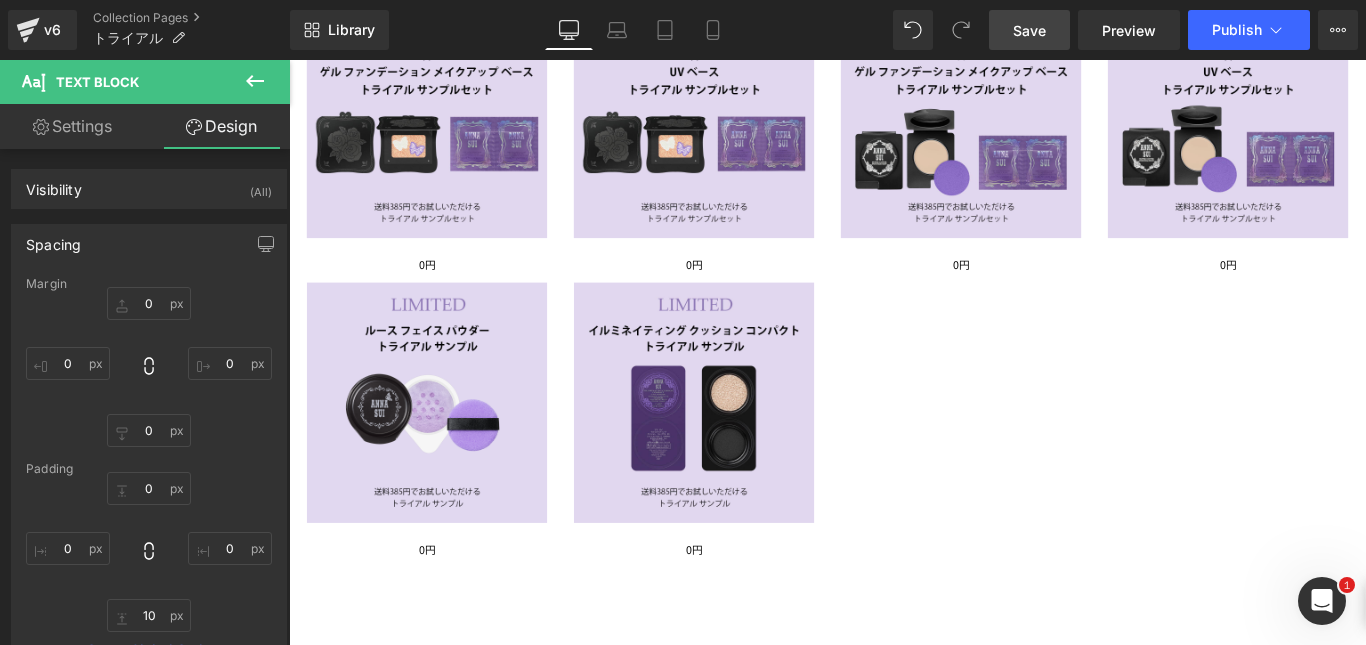 type on "0" 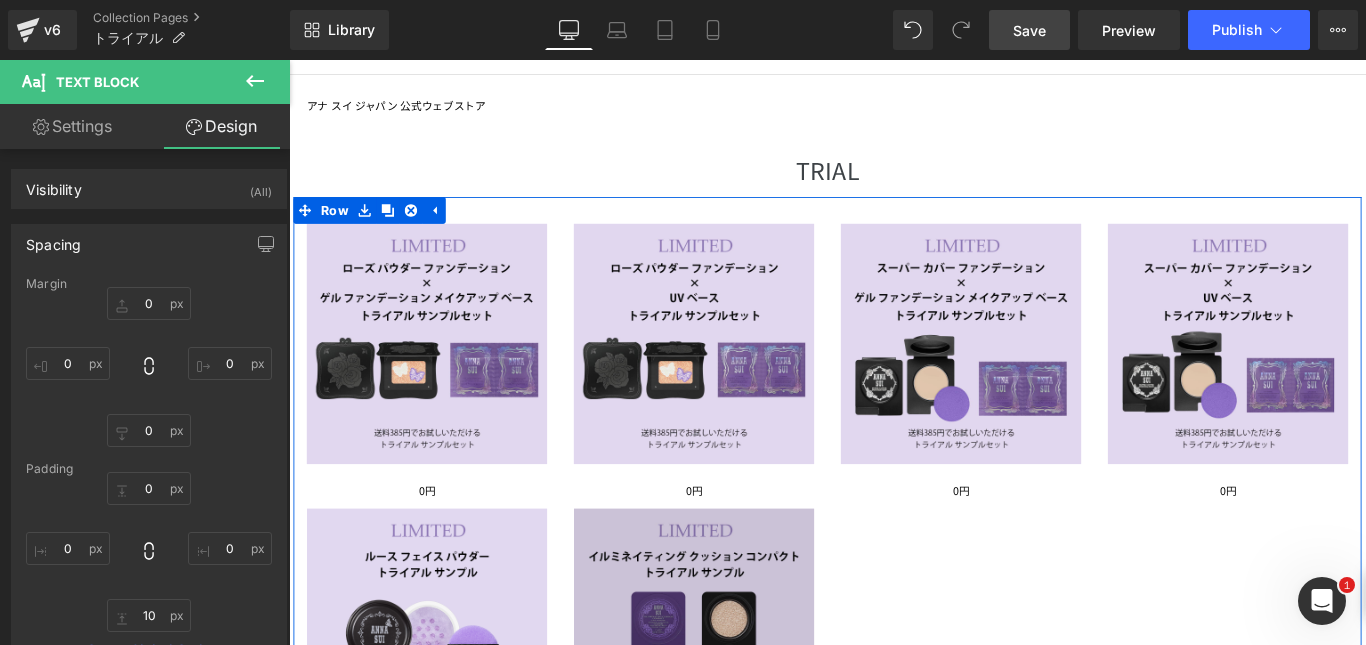 scroll, scrollTop: 181, scrollLeft: 0, axis: vertical 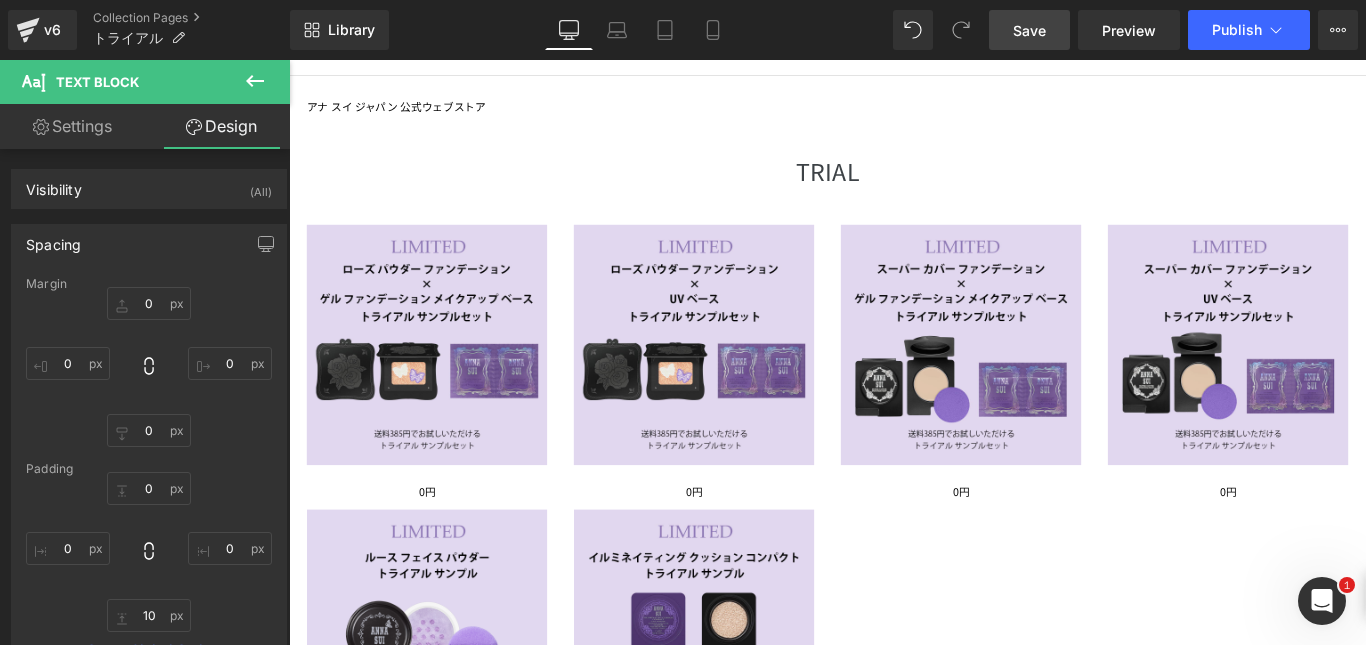 drag, startPoint x: 2422, startPoint y: 1191, endPoint x: 1314, endPoint y: 599, distance: 1256.2356 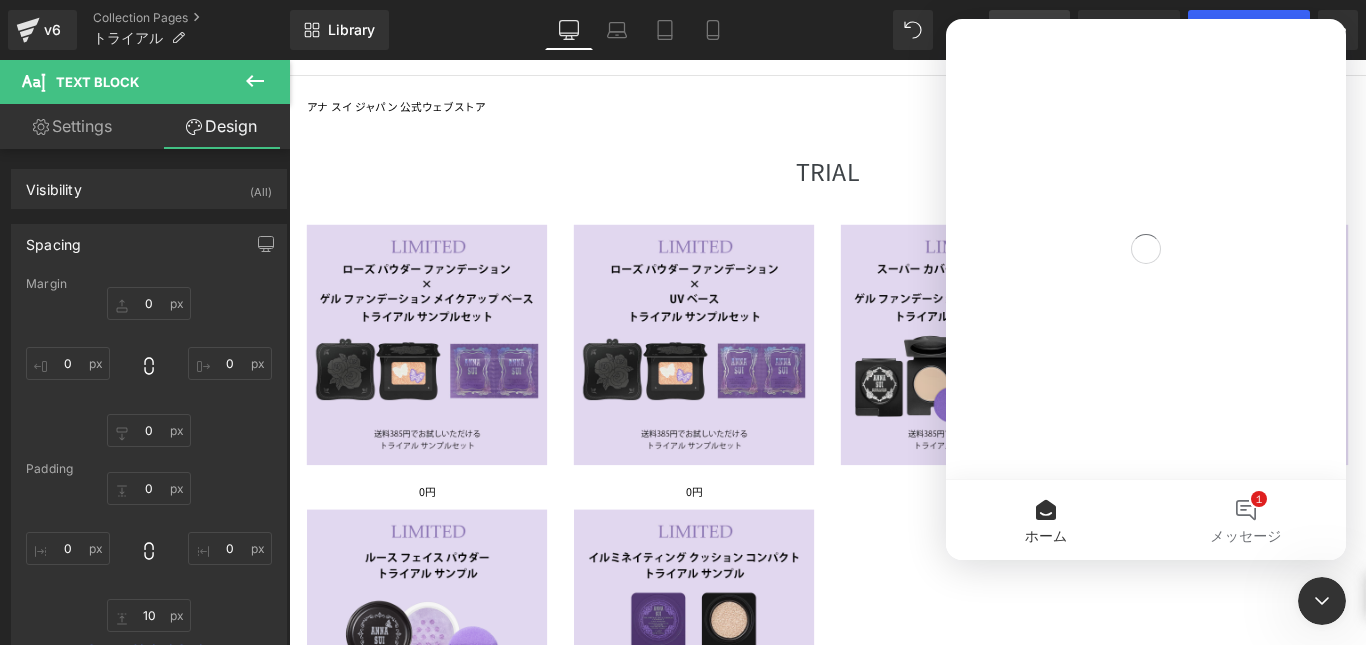 scroll, scrollTop: 0, scrollLeft: 0, axis: both 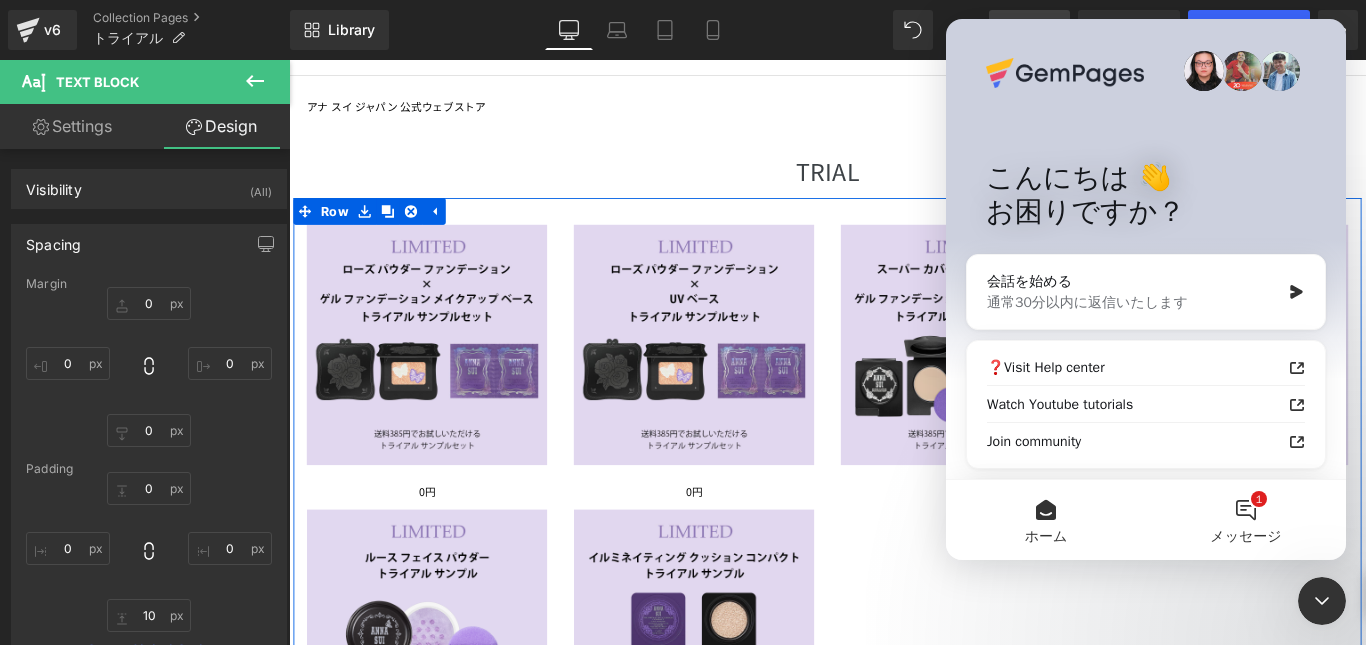 click on "メッセージ" at bounding box center [1245, 537] 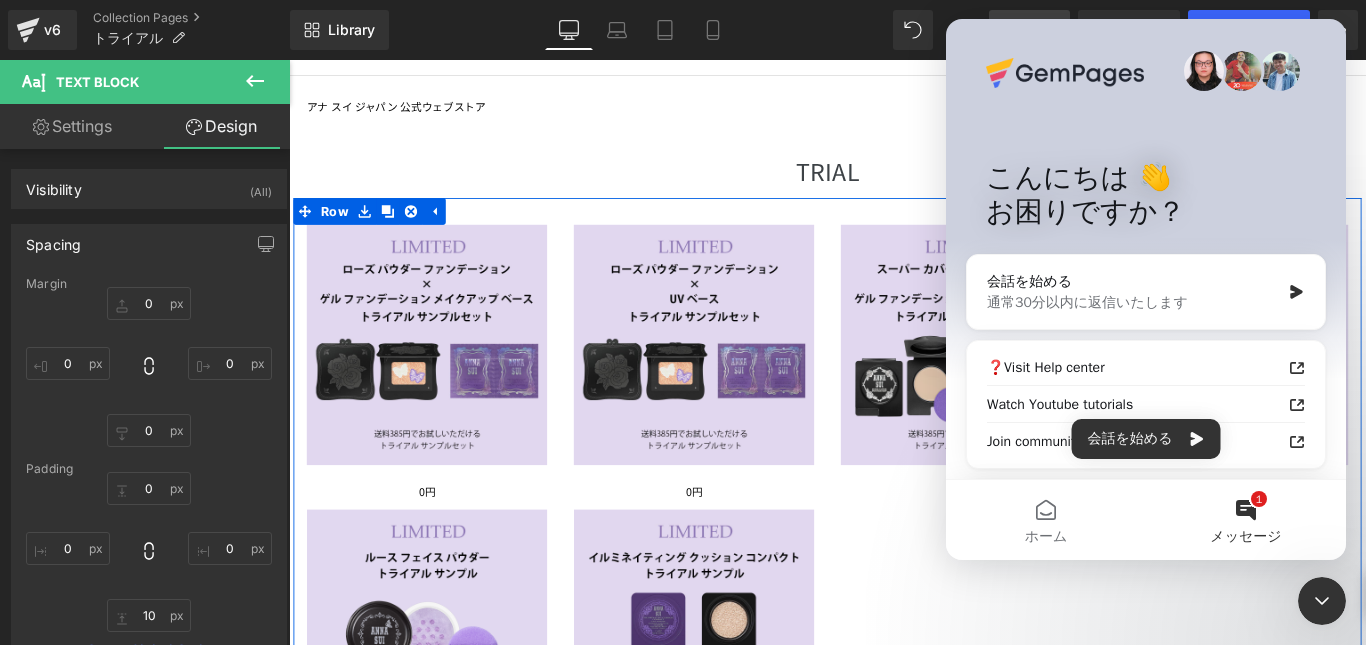 click on "1 メッセージ" at bounding box center [1246, 520] 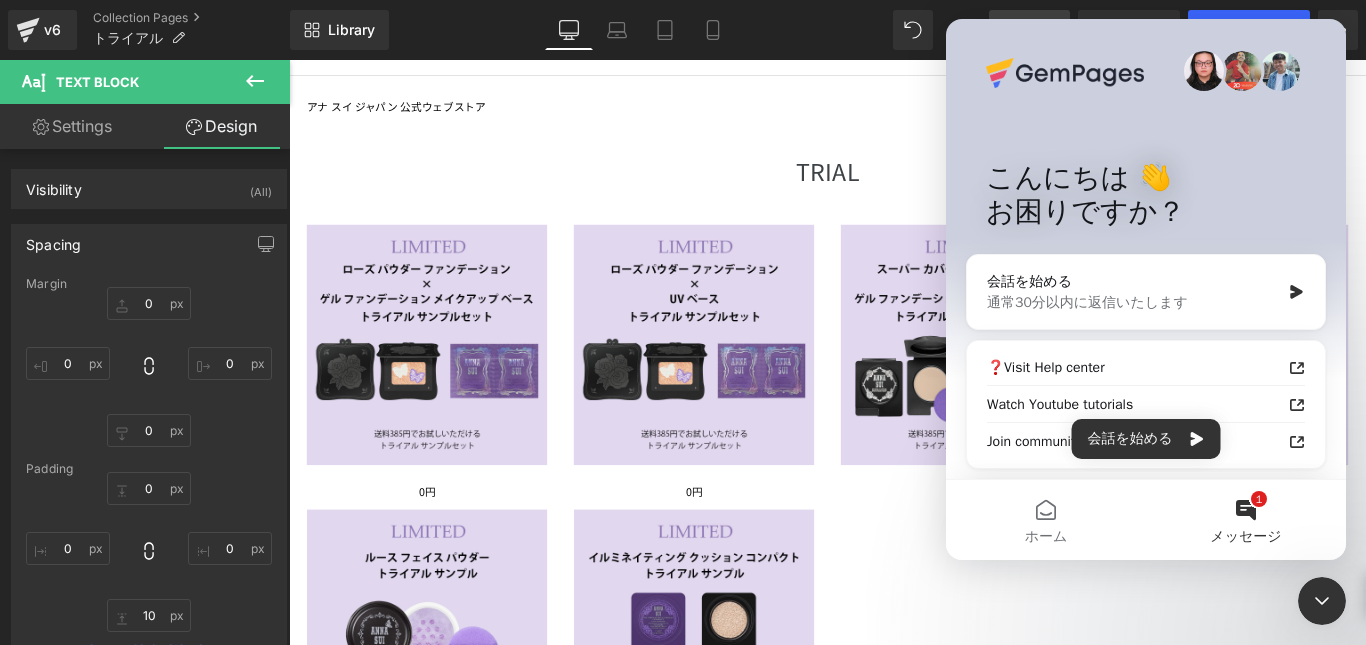 click on "Image         0円 Text Block         Image         0円 Text Block         Image         0円 Text Block         Image         0円 Text Block         Image         0円 Text Block
Image         0円 Text Block         Row" at bounding box center (894, 554) 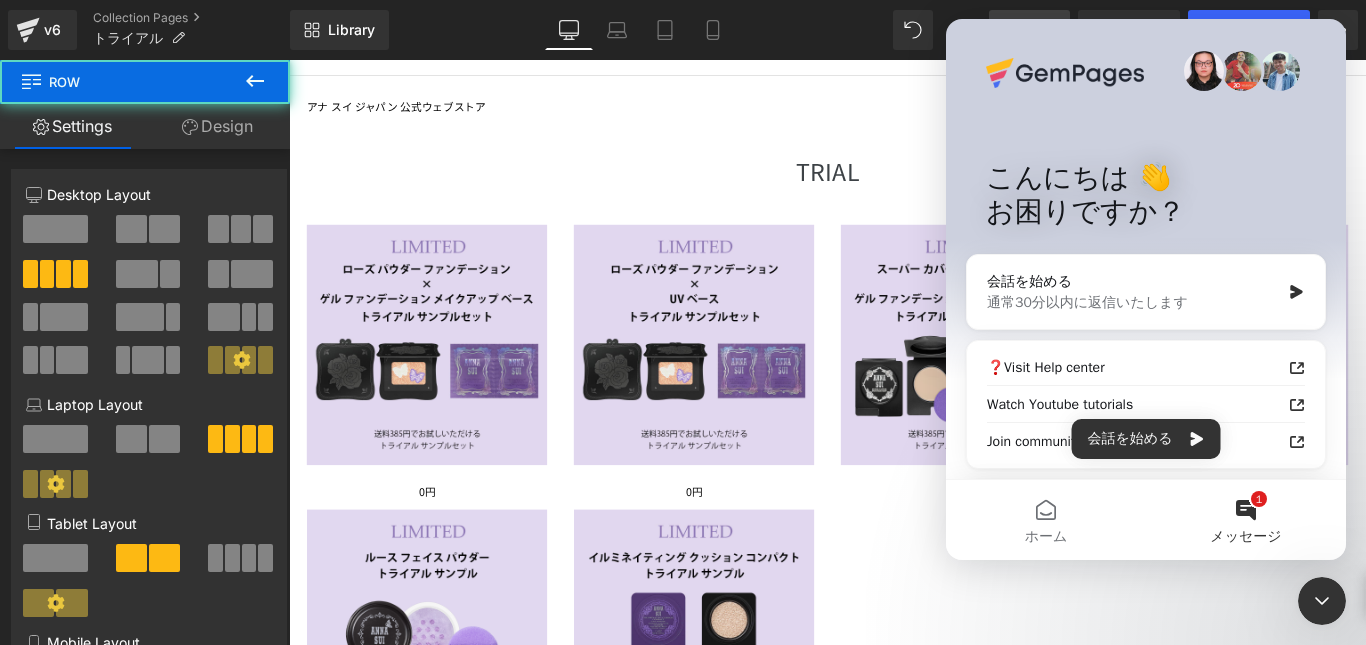 click at bounding box center (1322, 601) 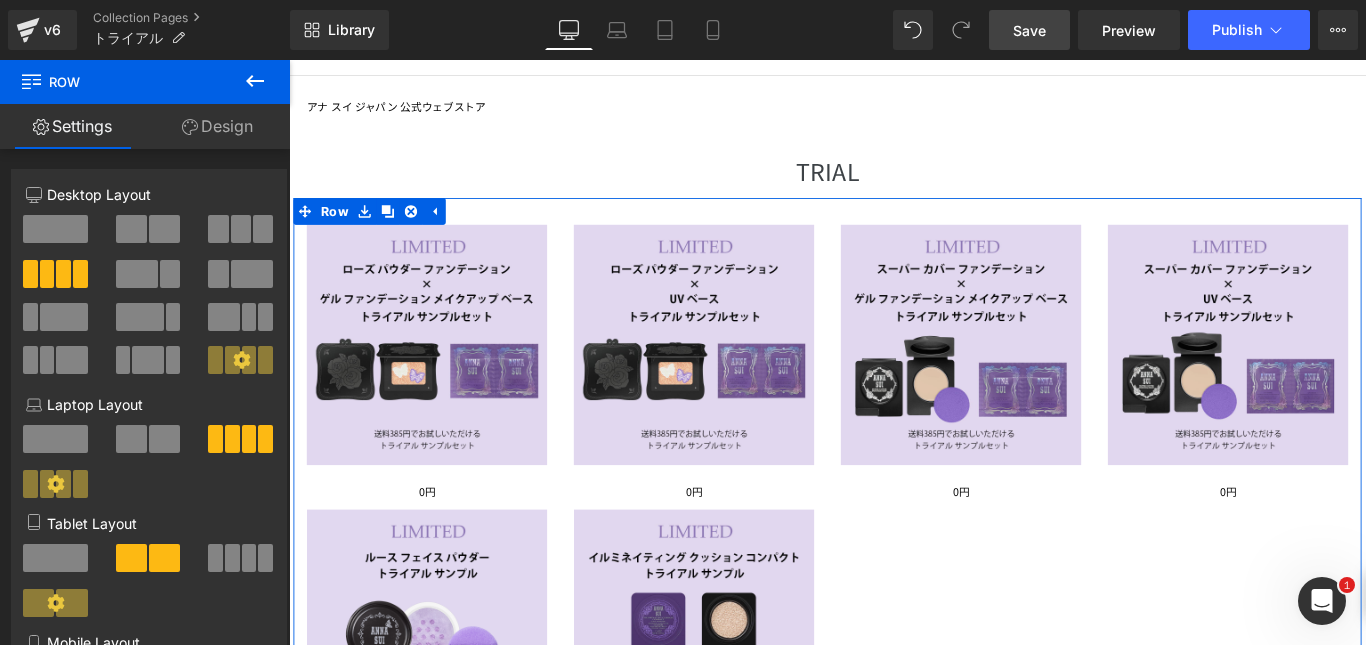 scroll, scrollTop: 0, scrollLeft: 0, axis: both 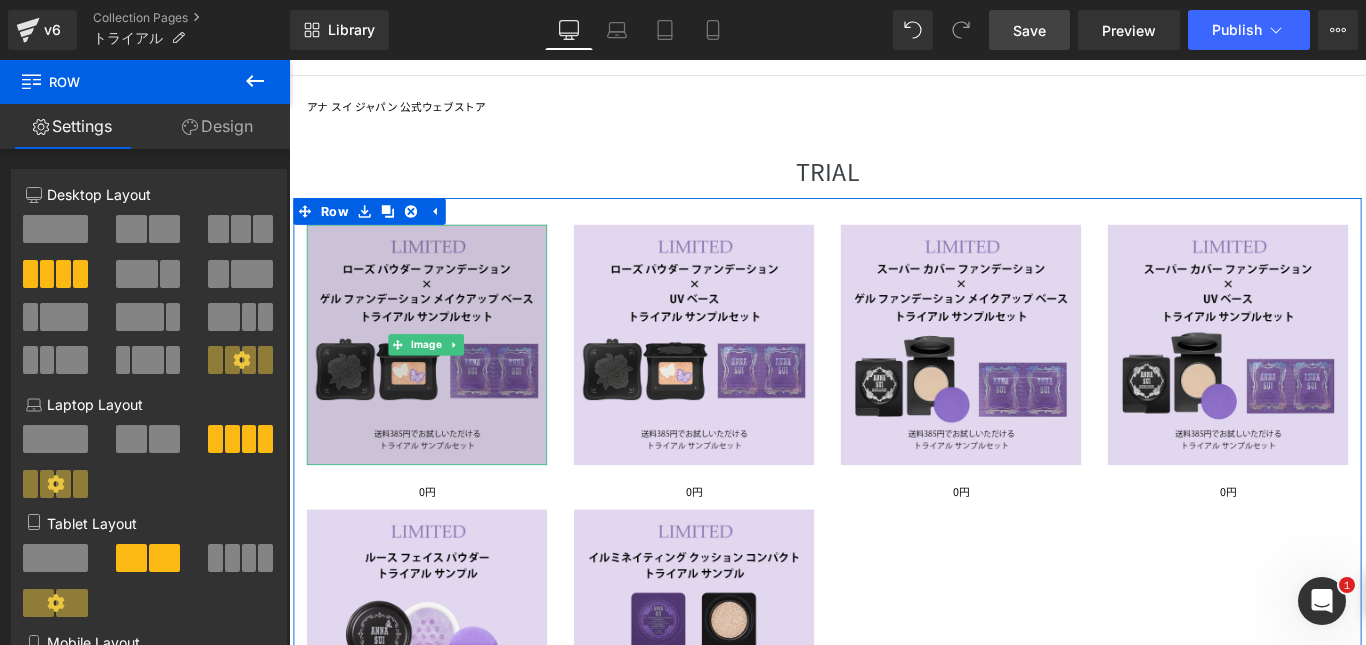click at bounding box center [444, 380] 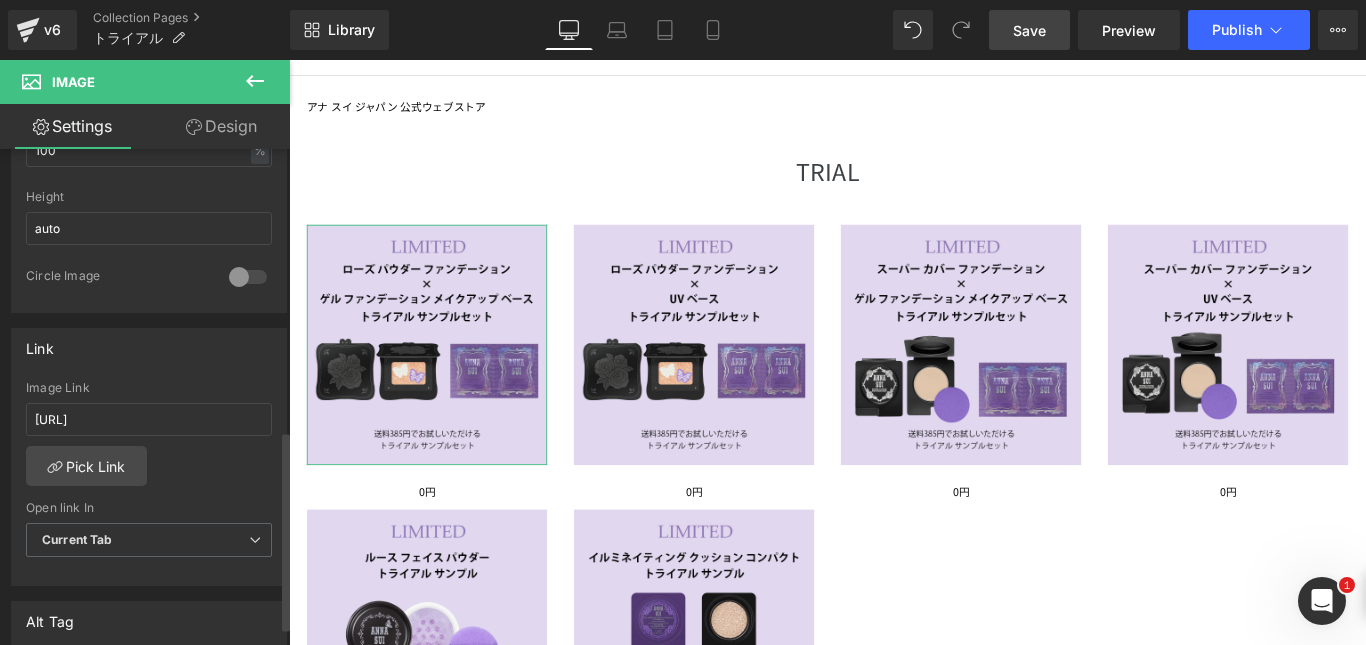 scroll, scrollTop: 700, scrollLeft: 0, axis: vertical 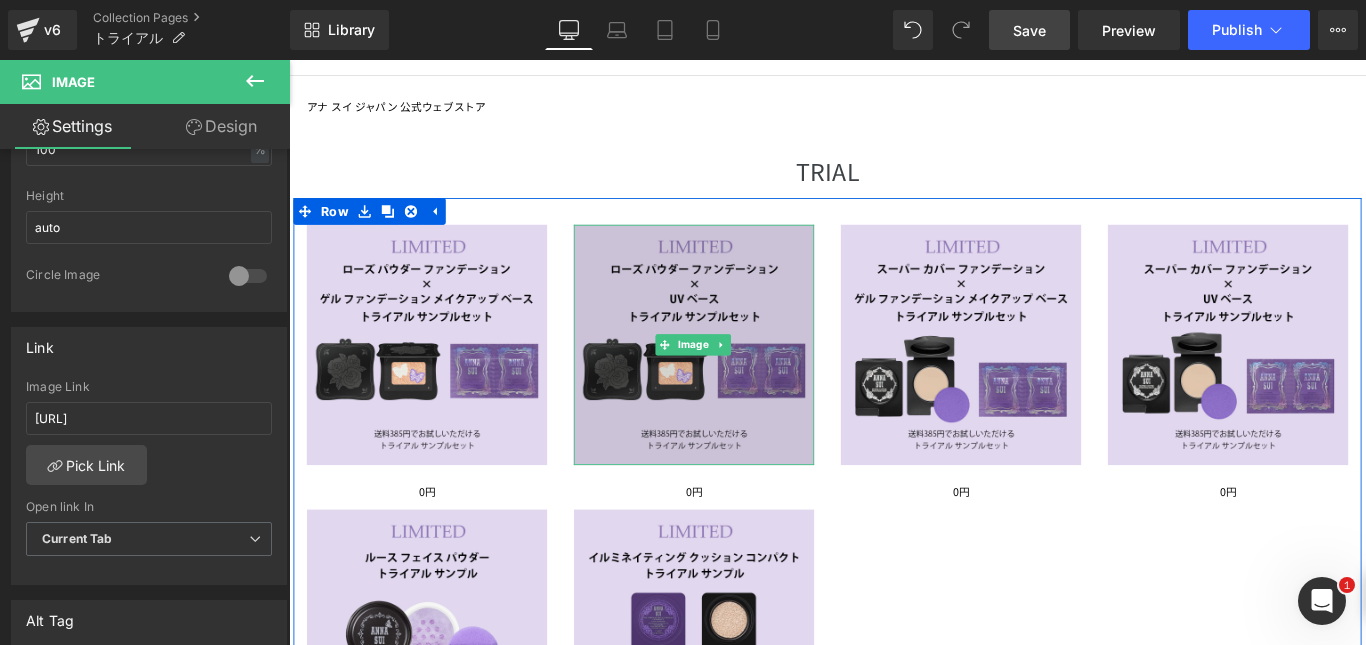 click at bounding box center [744, 380] 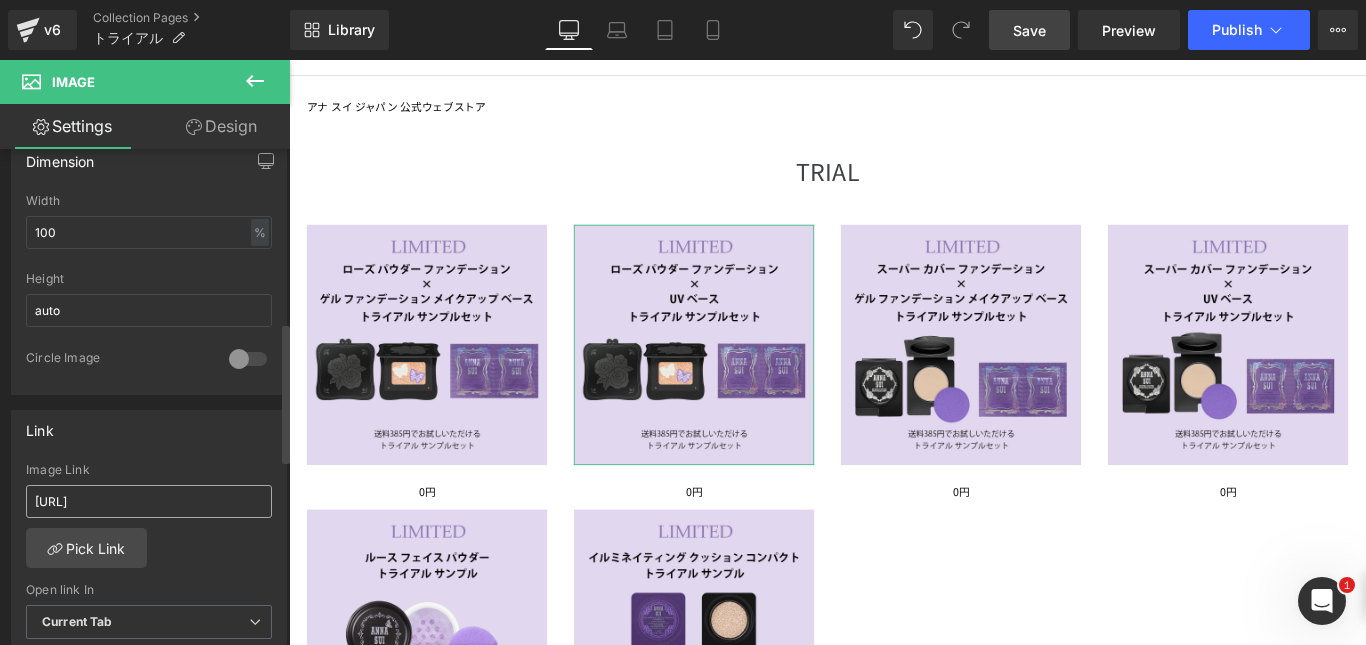 scroll, scrollTop: 616, scrollLeft: 0, axis: vertical 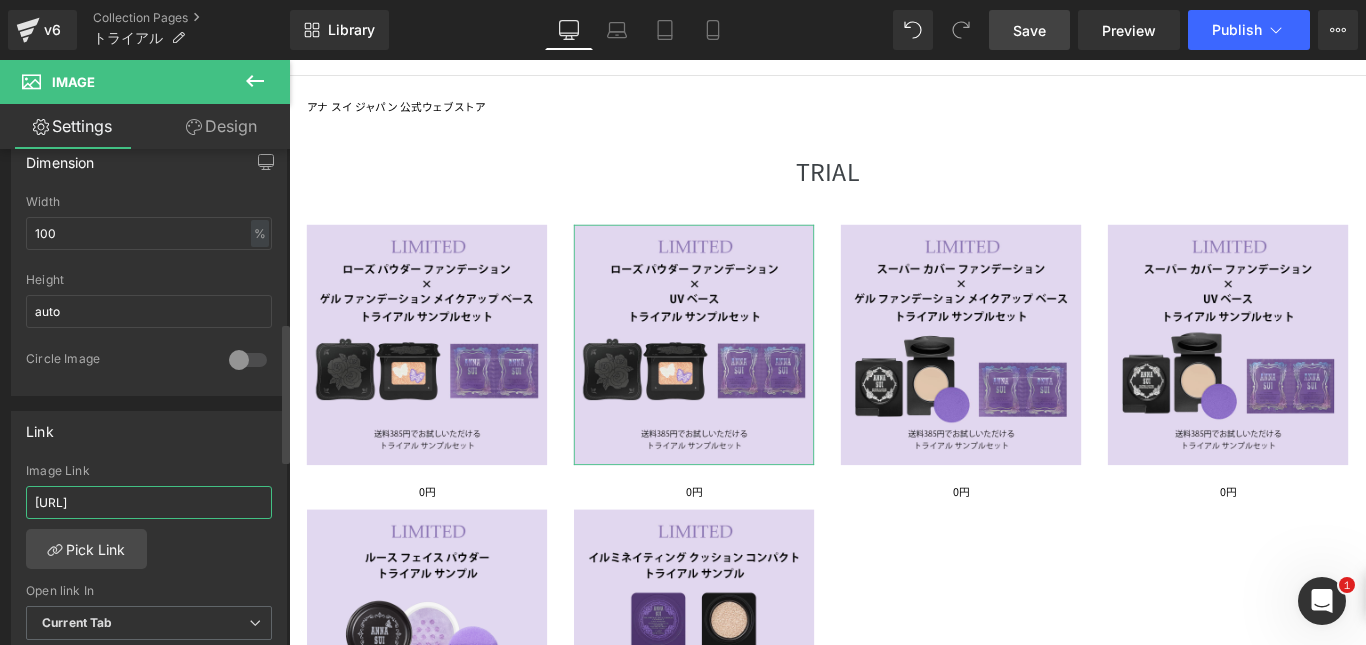 drag, startPoint x: 163, startPoint y: 515, endPoint x: 268, endPoint y: 515, distance: 105 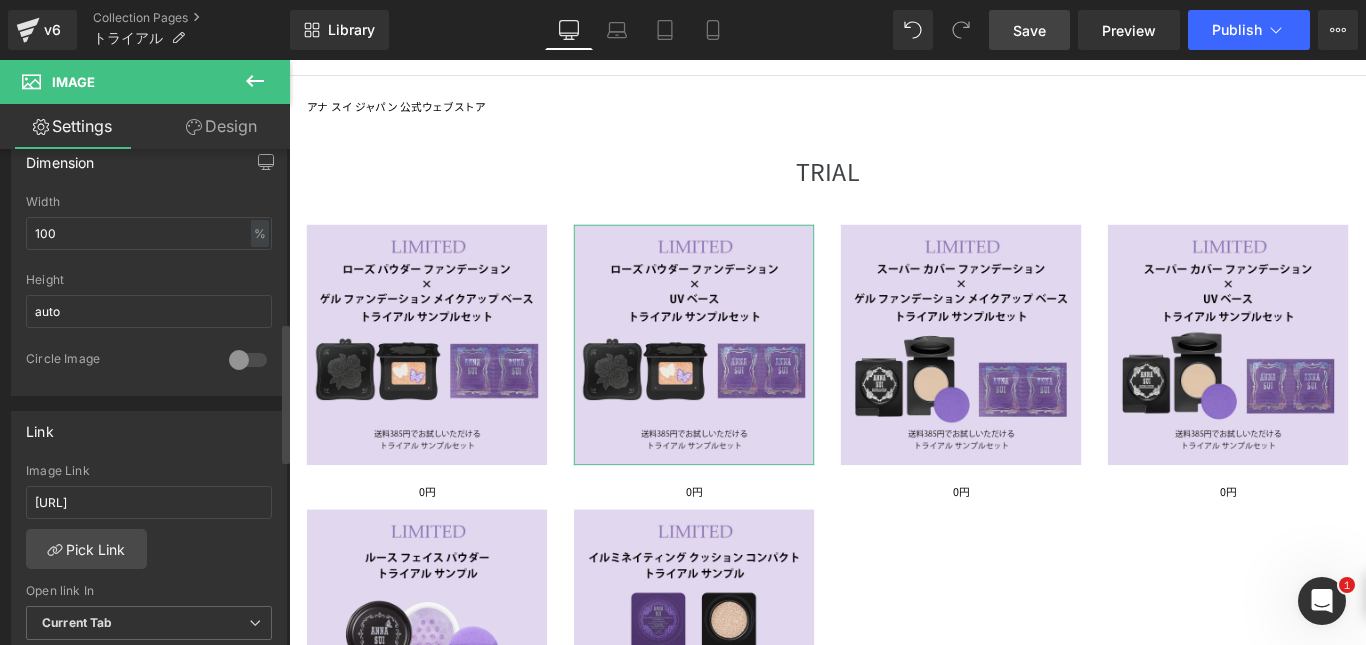 scroll, scrollTop: 0, scrollLeft: 0, axis: both 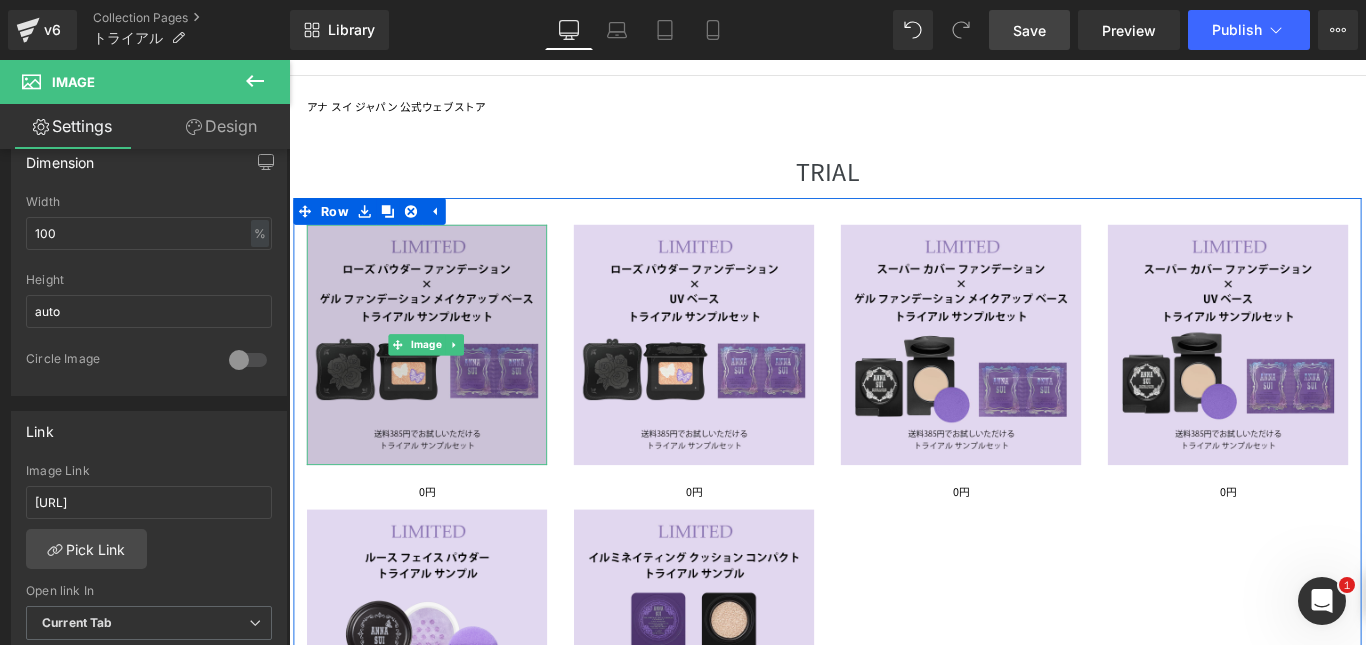 click at bounding box center (444, 380) 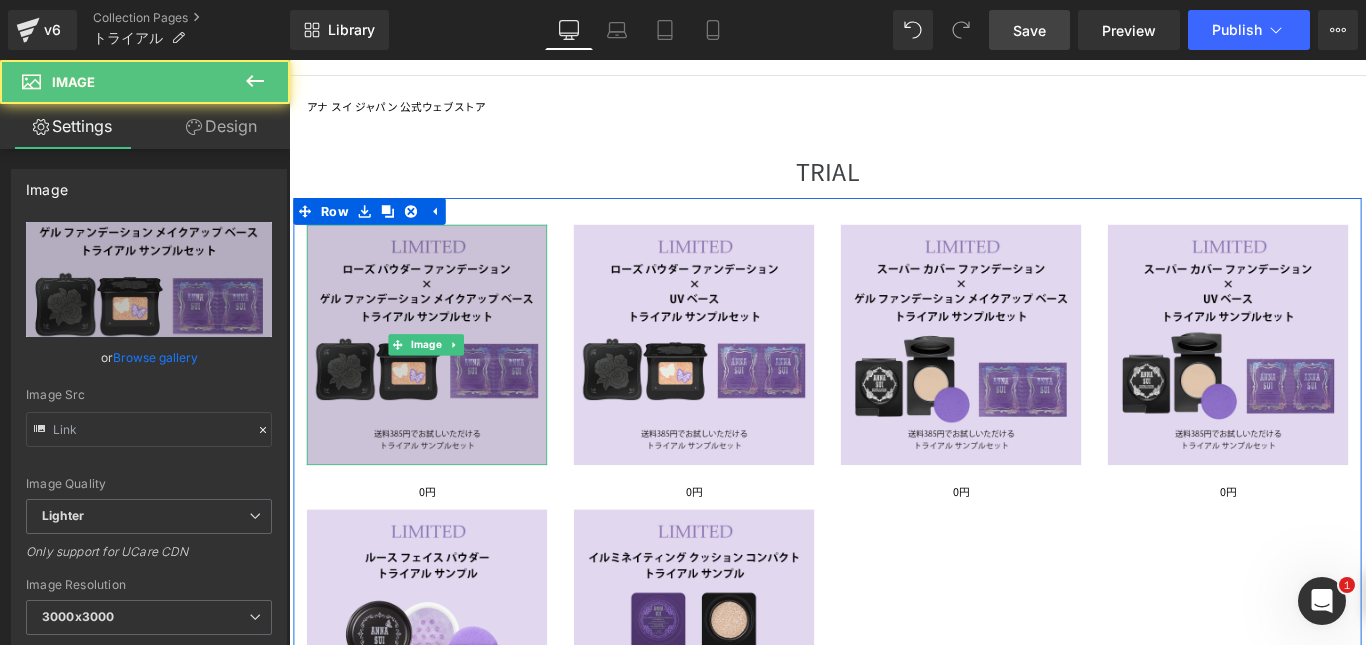 type on "Image [URL]" 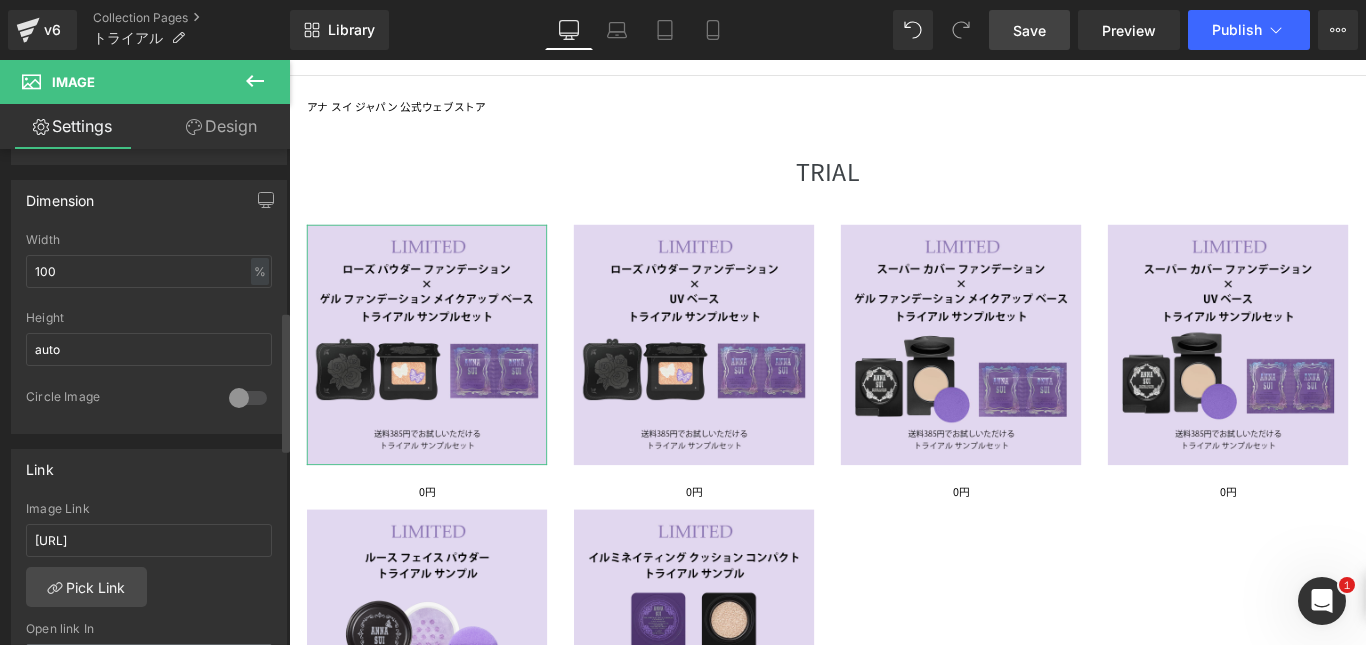 scroll, scrollTop: 579, scrollLeft: 0, axis: vertical 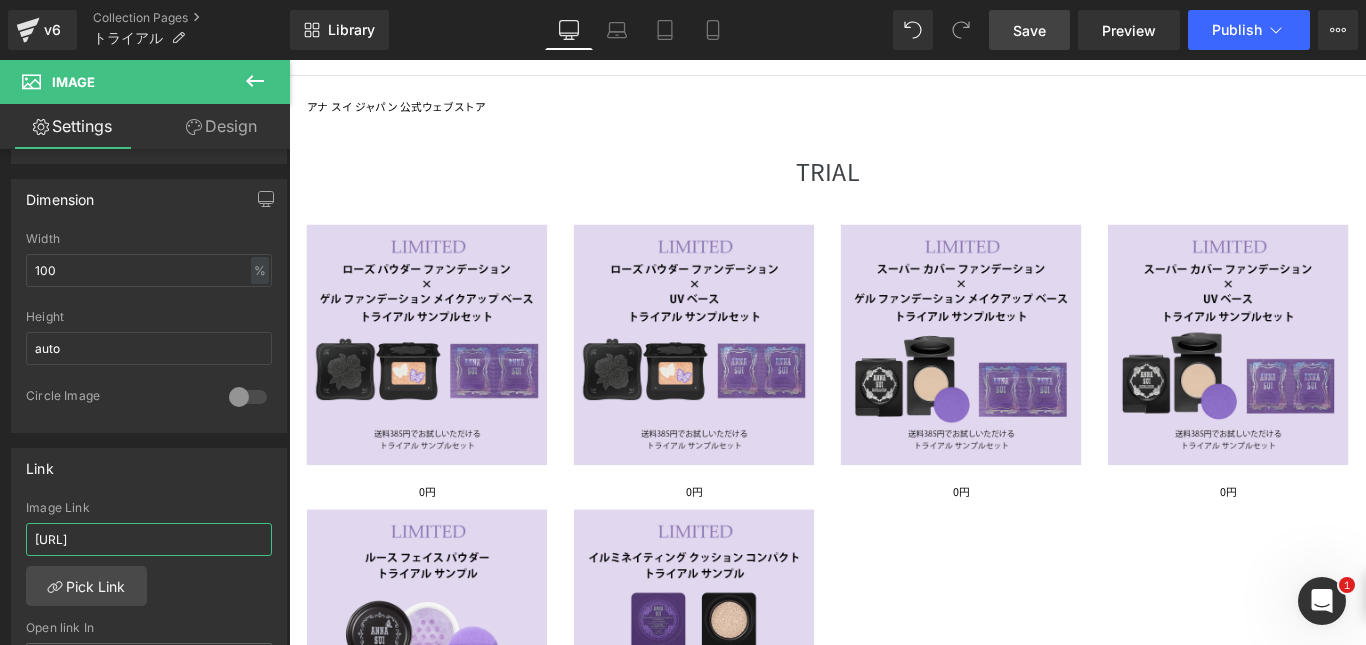 drag, startPoint x: 461, startPoint y: 600, endPoint x: 304, endPoint y: 602, distance: 157.01274 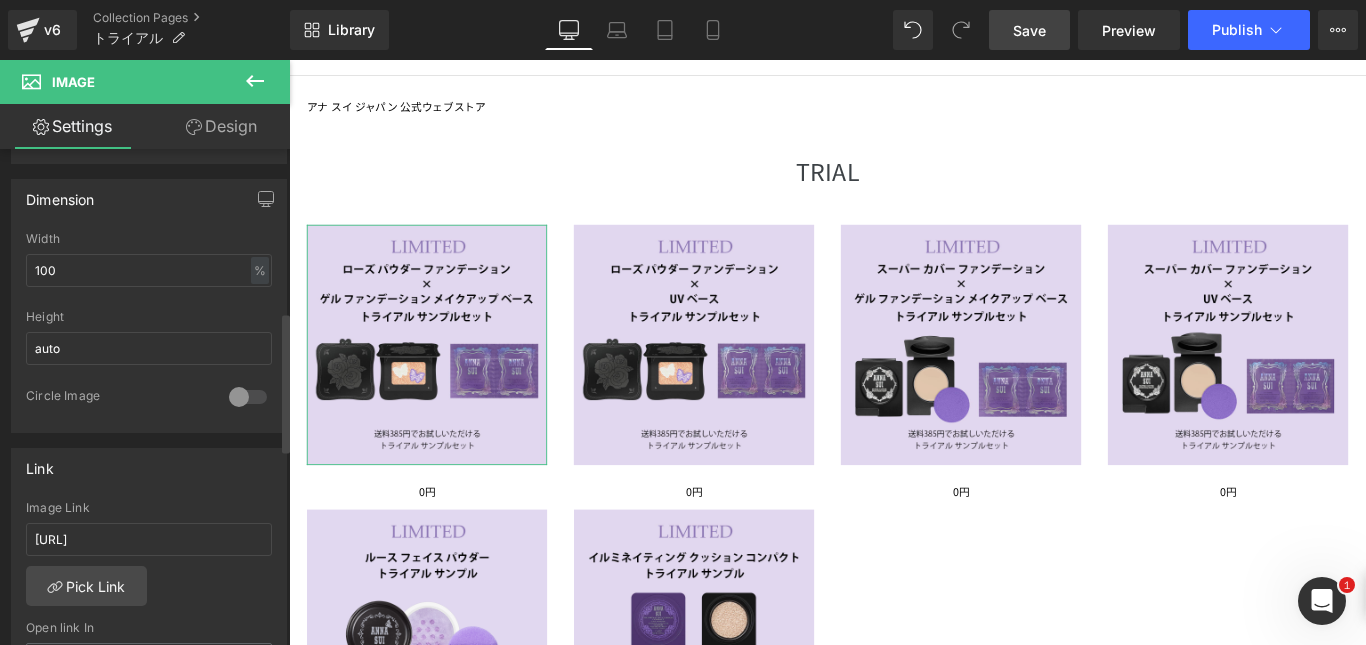 scroll, scrollTop: 0, scrollLeft: 0, axis: both 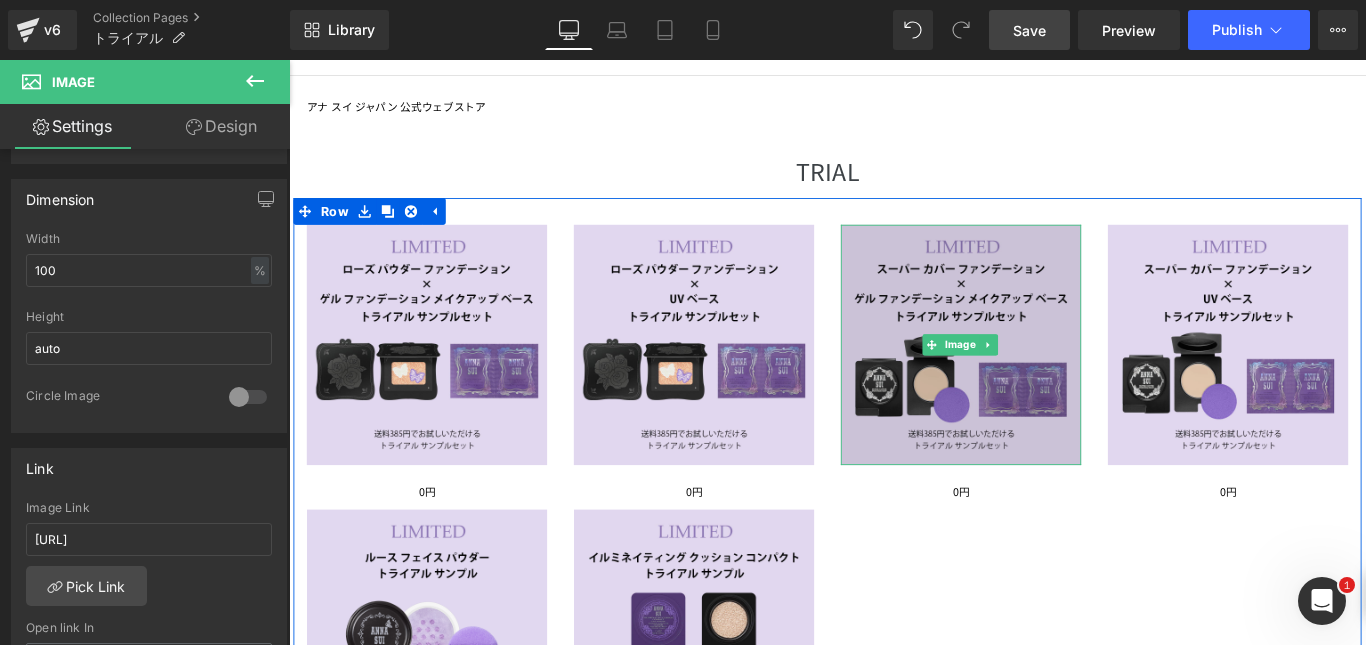 click at bounding box center (1044, 380) 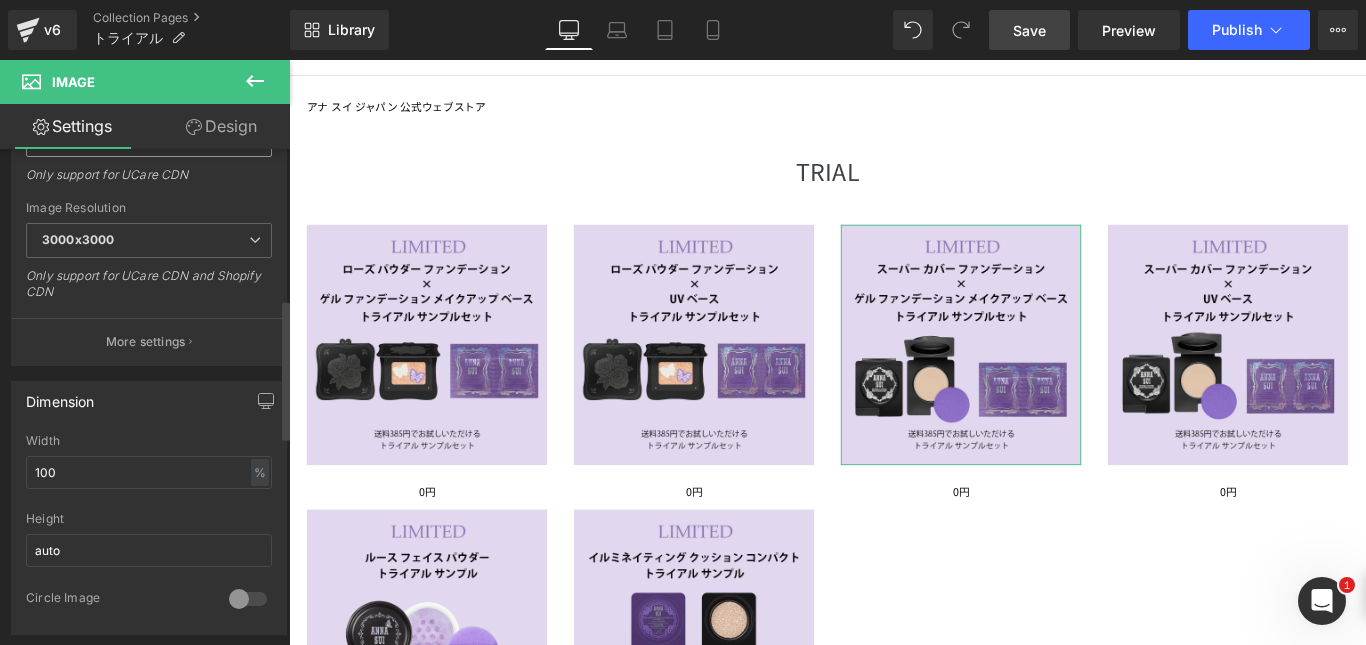 scroll, scrollTop: 575, scrollLeft: 0, axis: vertical 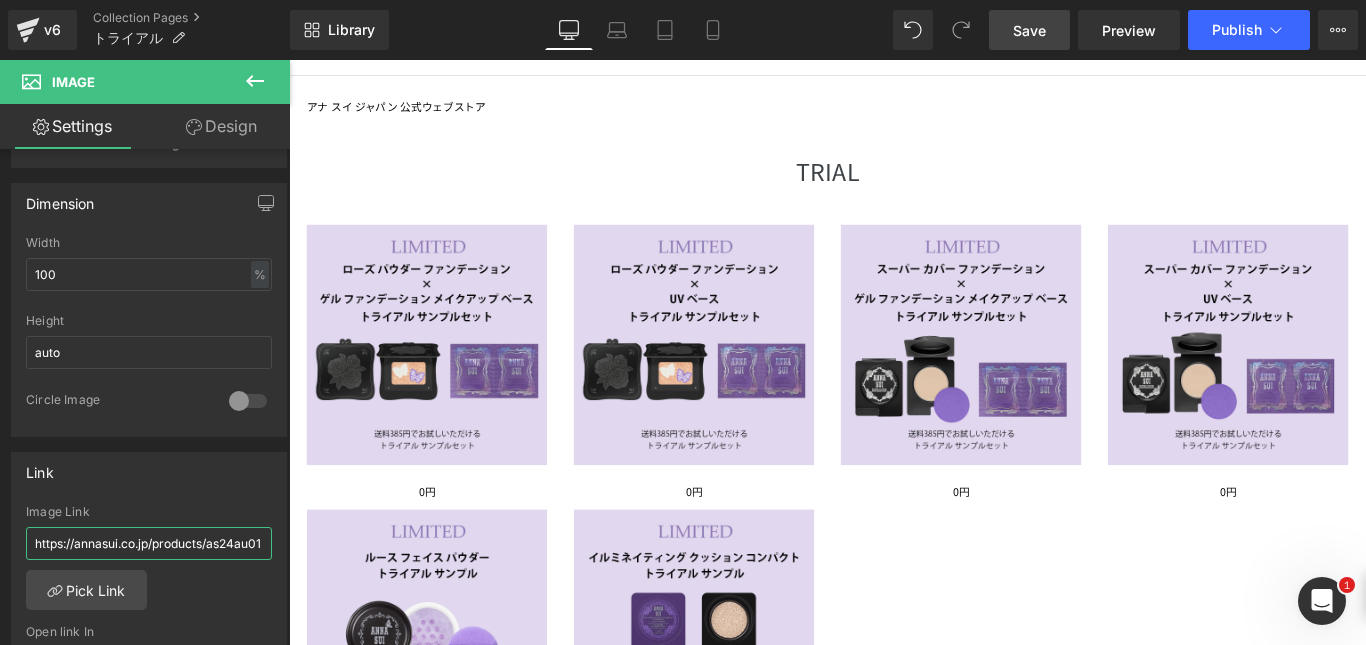 drag, startPoint x: 435, startPoint y: 616, endPoint x: 292, endPoint y: 617, distance: 143.0035 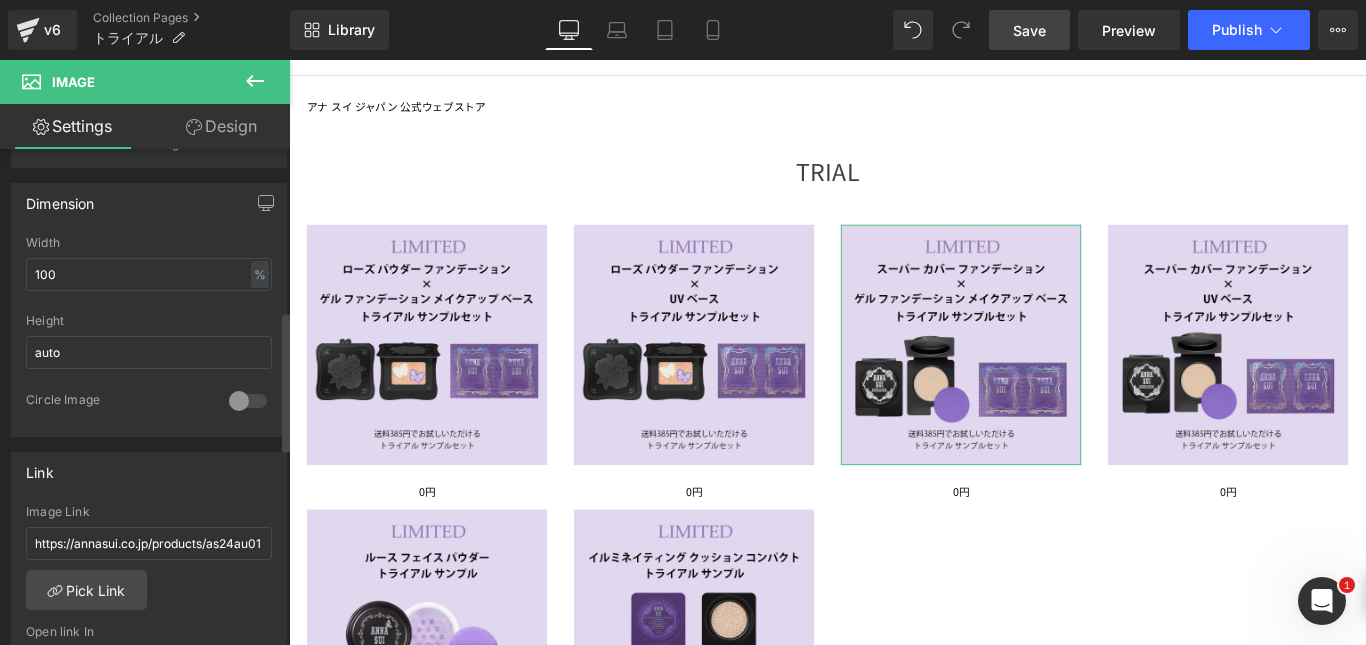 scroll, scrollTop: 0, scrollLeft: 0, axis: both 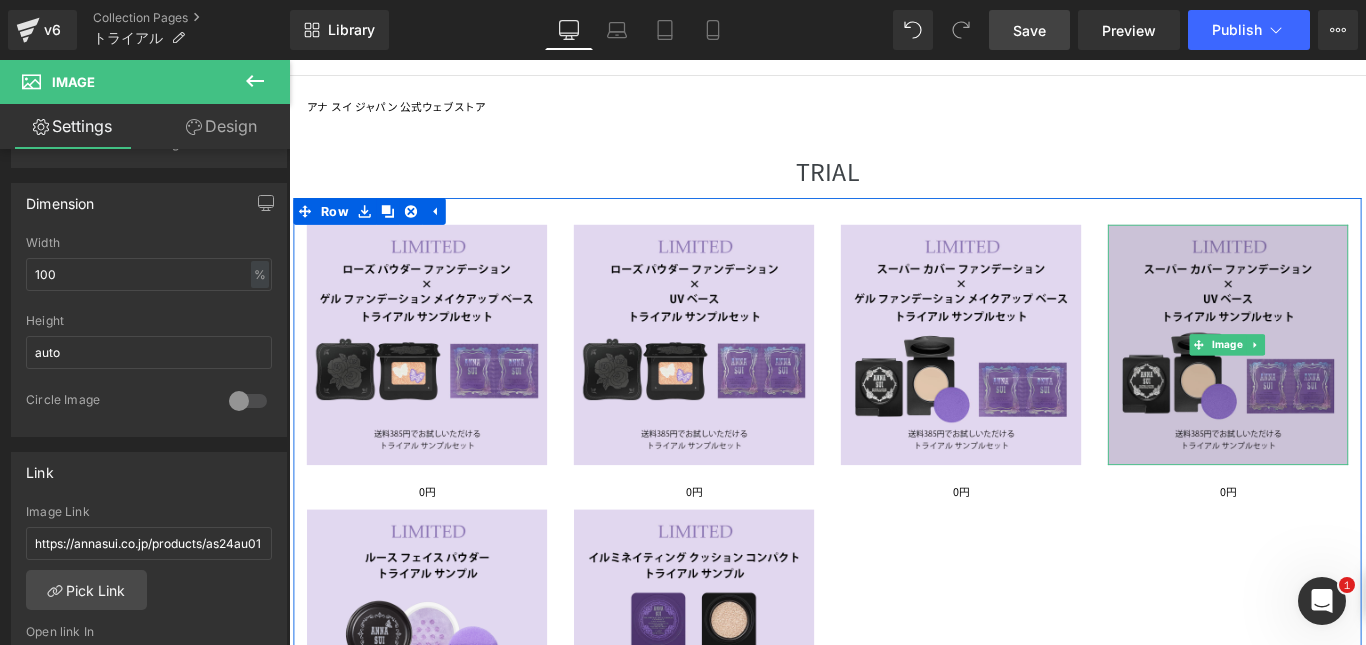 click at bounding box center [1344, 380] 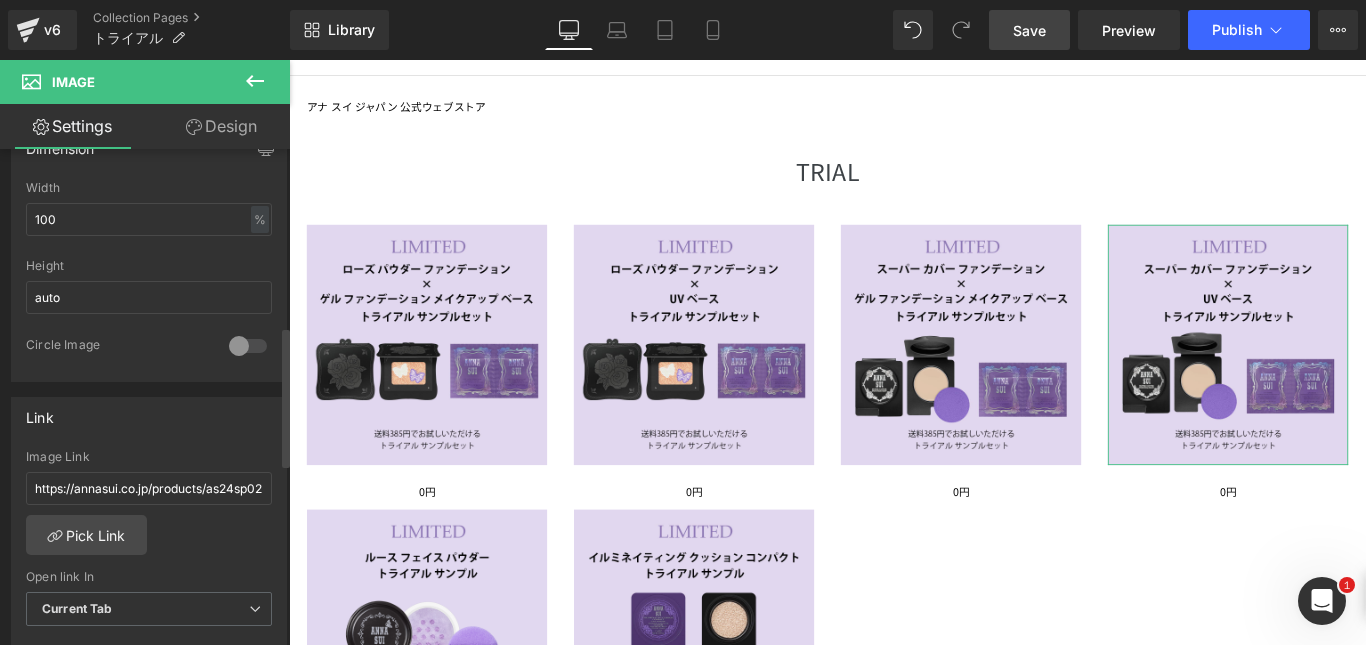 scroll, scrollTop: 631, scrollLeft: 0, axis: vertical 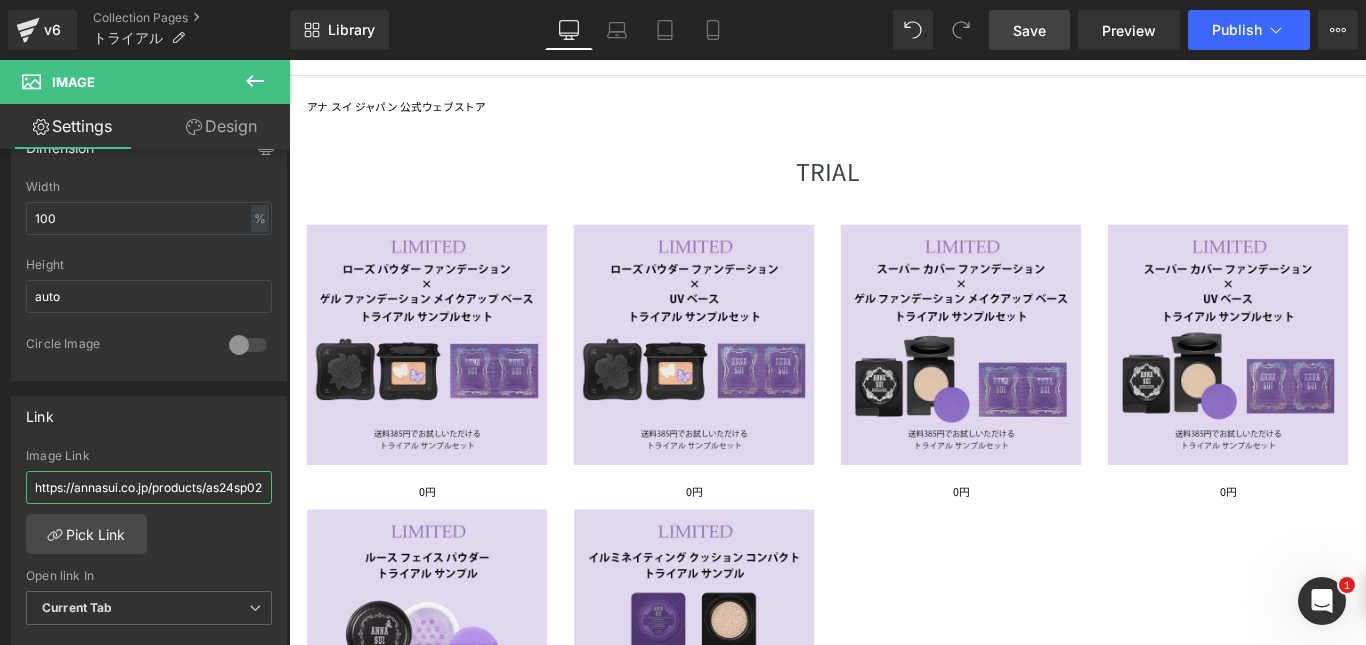 drag, startPoint x: 447, startPoint y: 544, endPoint x: 305, endPoint y: 553, distance: 142.28493 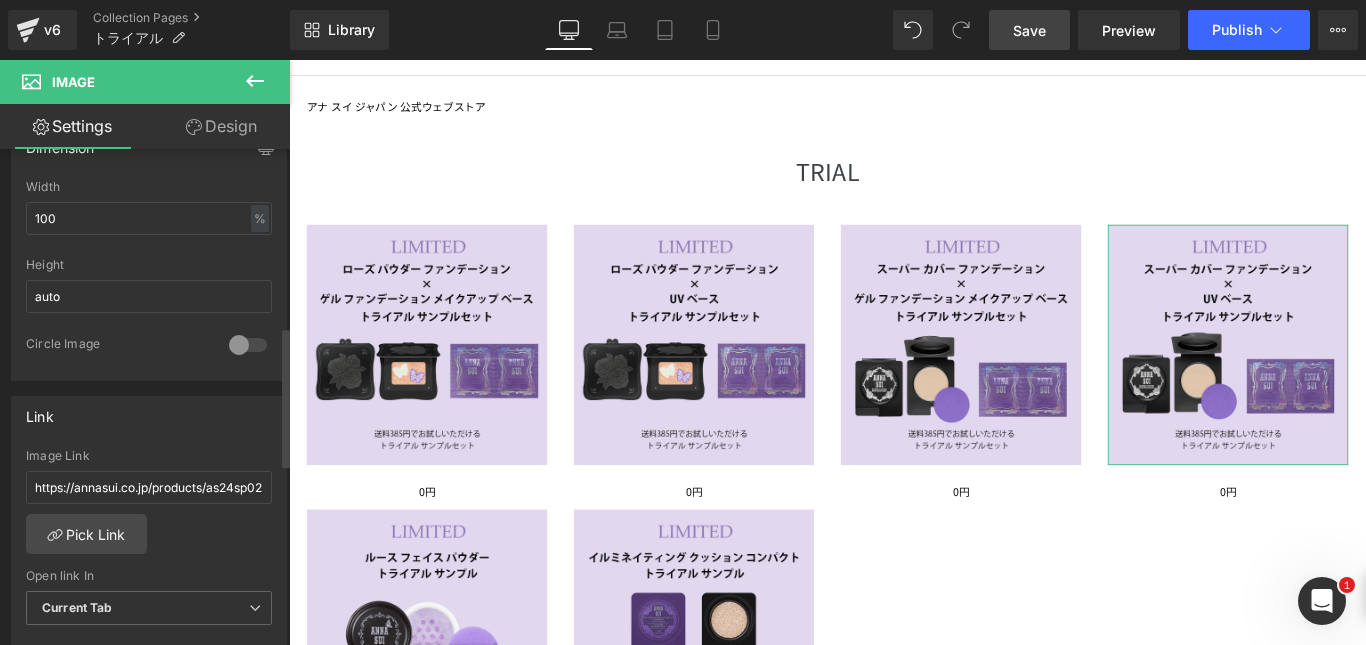 scroll, scrollTop: 0, scrollLeft: 0, axis: both 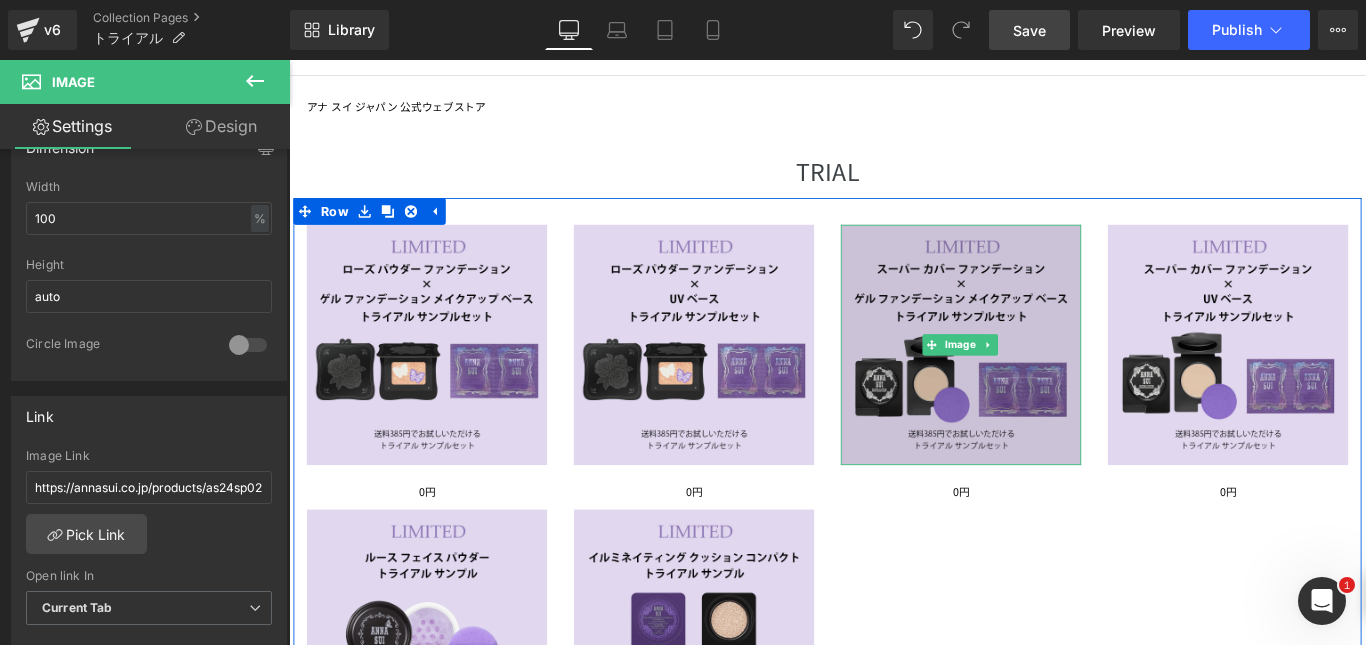 click at bounding box center (1044, 380) 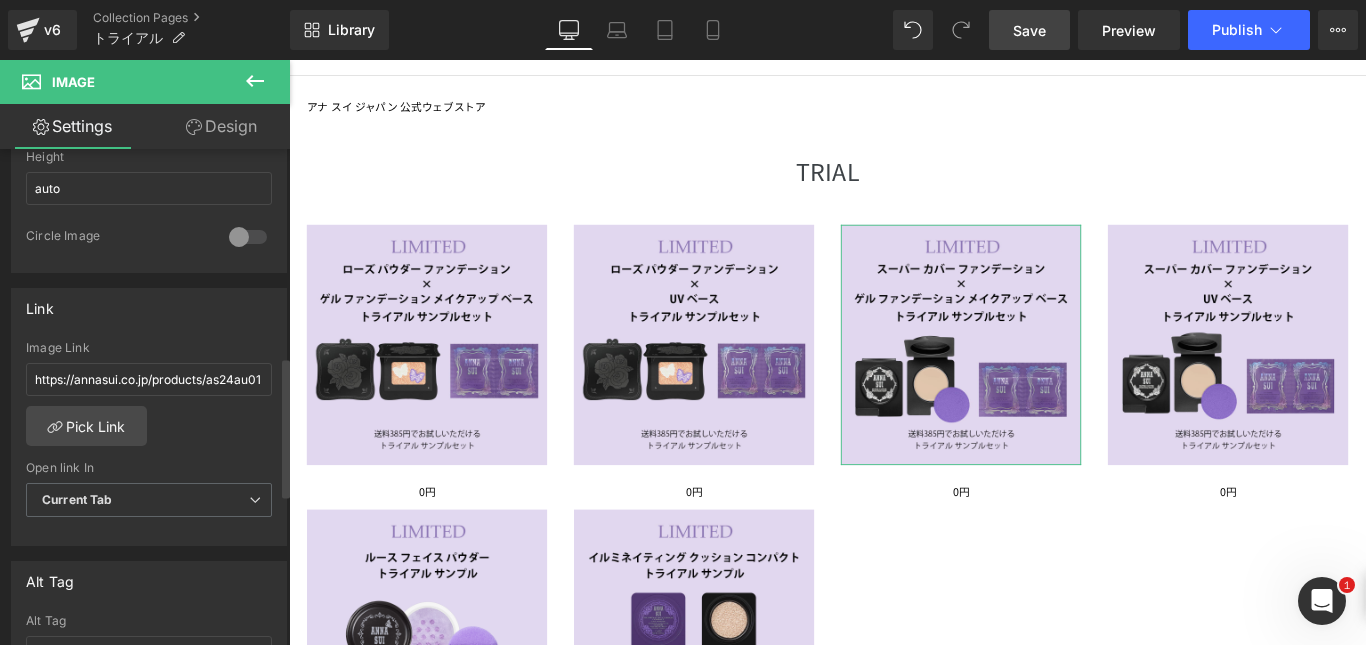 scroll, scrollTop: 740, scrollLeft: 0, axis: vertical 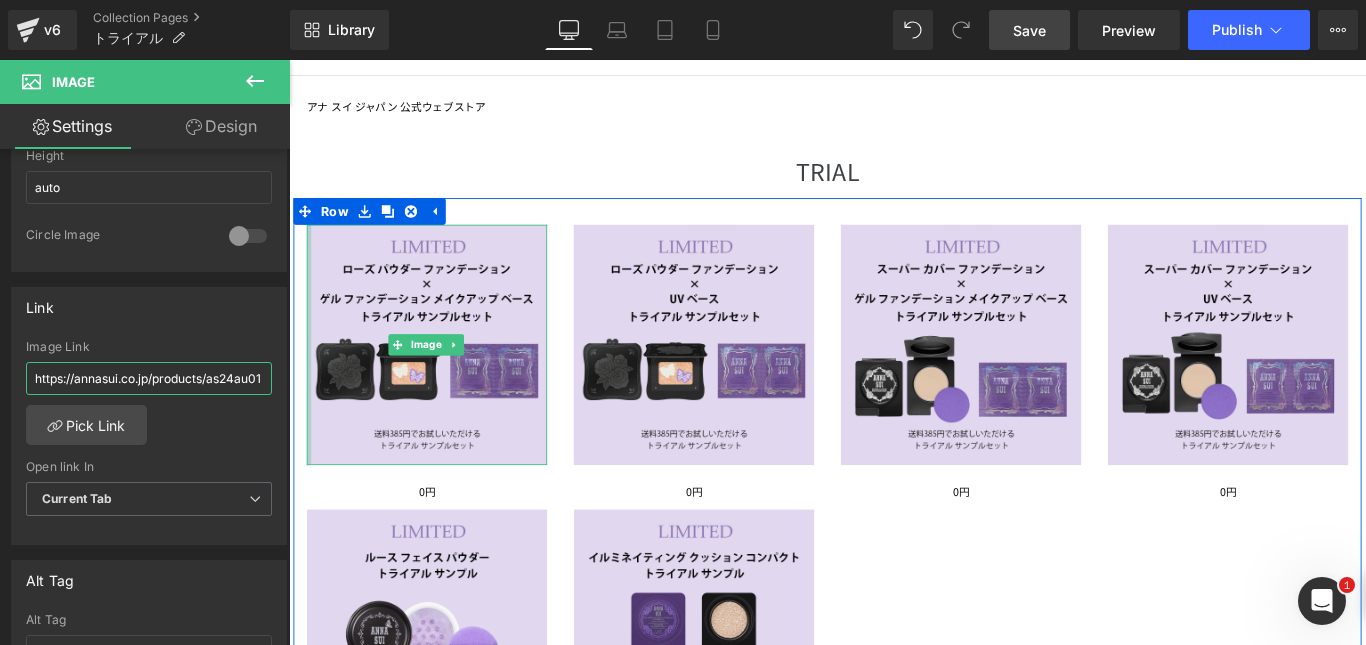 drag, startPoint x: 454, startPoint y: 442, endPoint x: 308, endPoint y: 419, distance: 147.80054 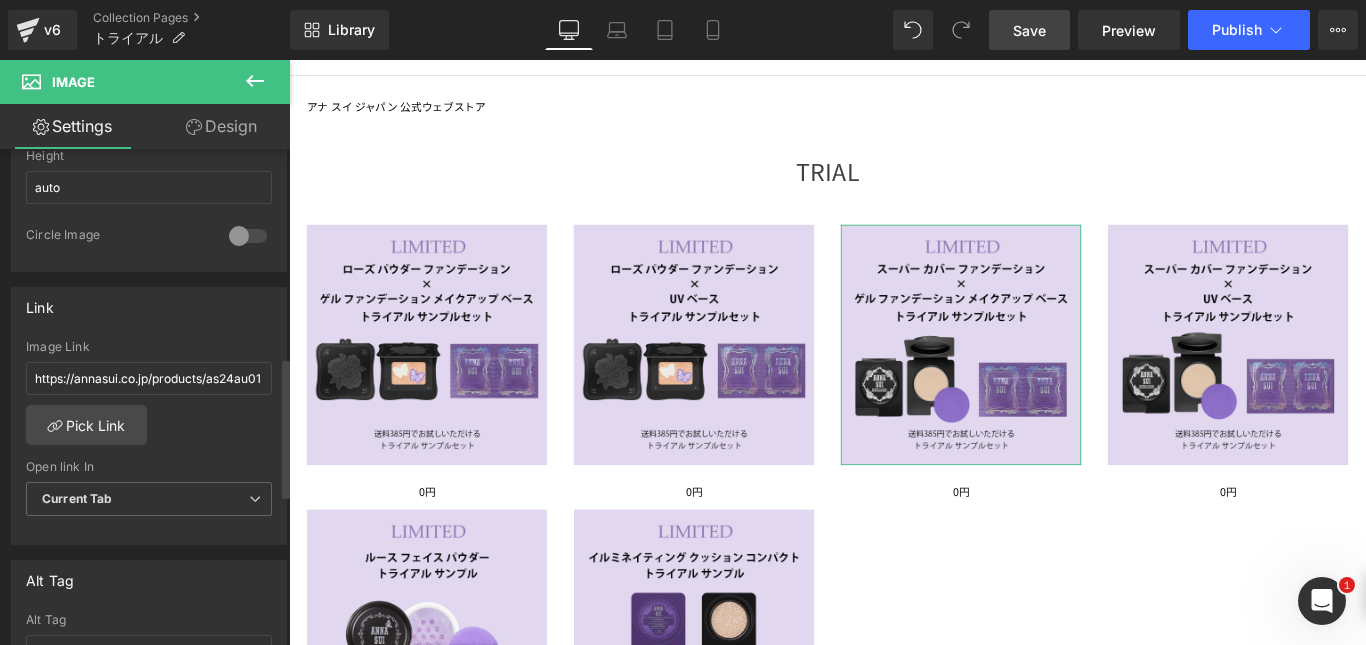 scroll, scrollTop: 0, scrollLeft: 0, axis: both 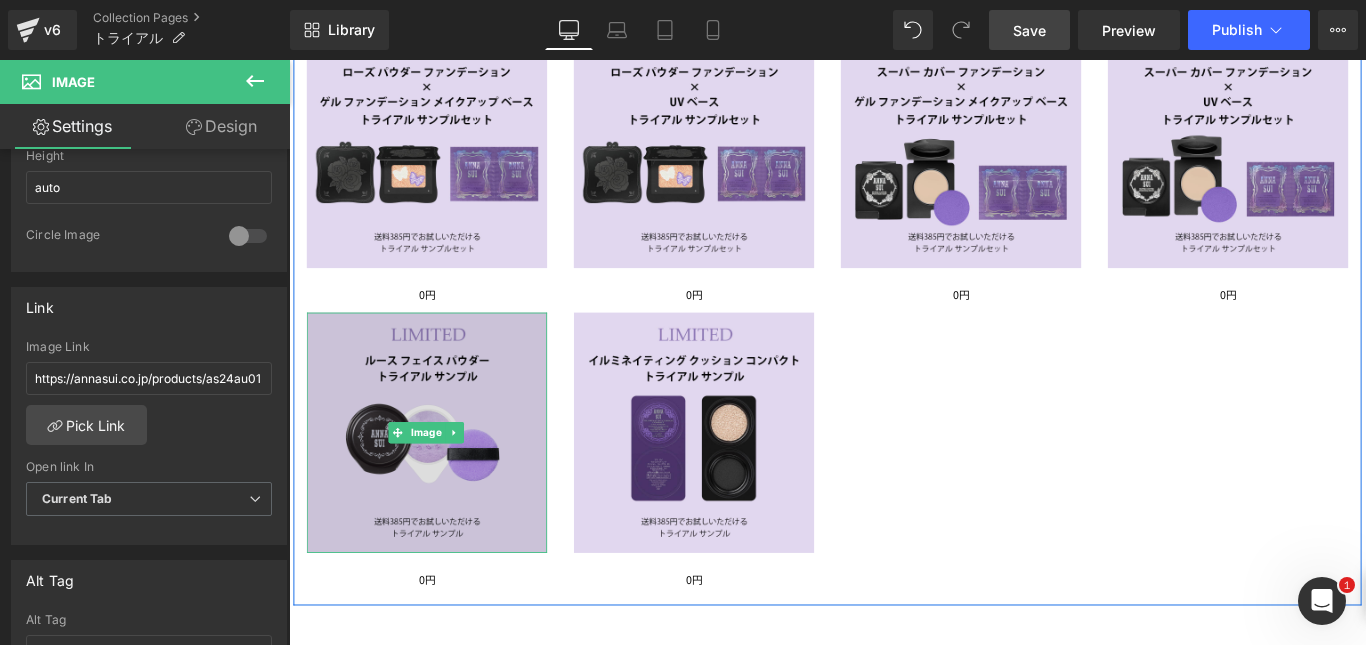 click at bounding box center [444, 479] 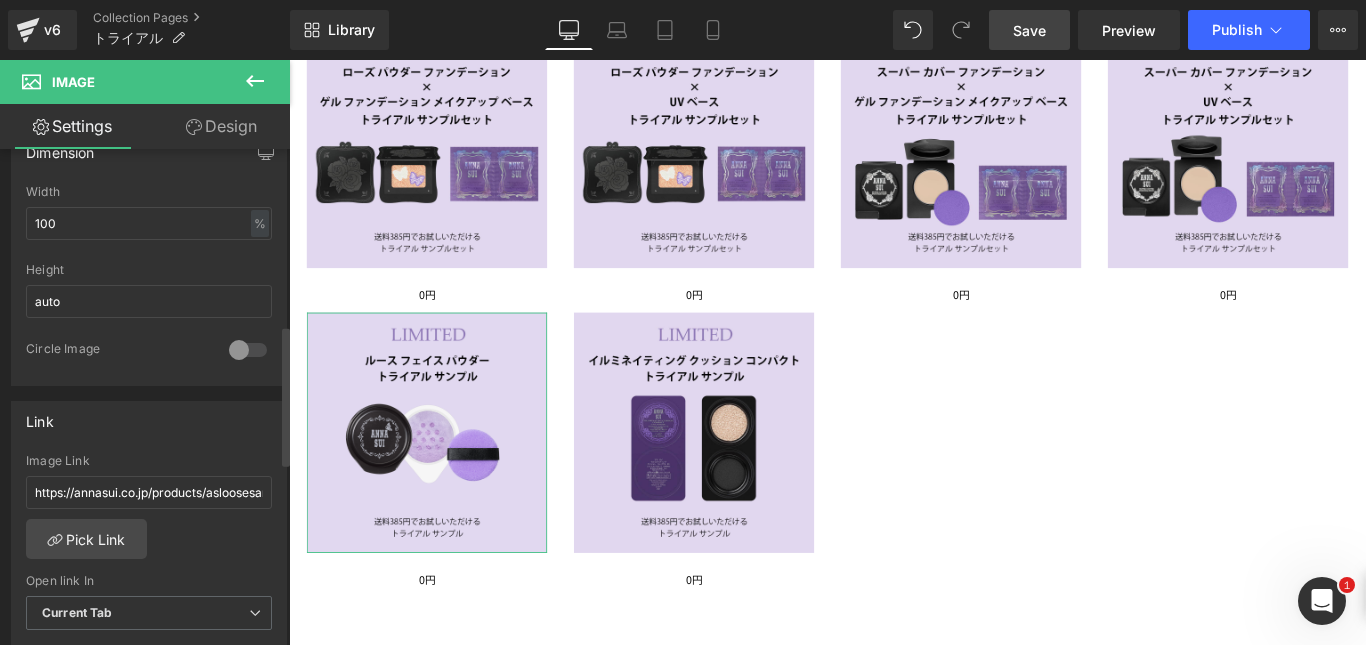 scroll, scrollTop: 627, scrollLeft: 0, axis: vertical 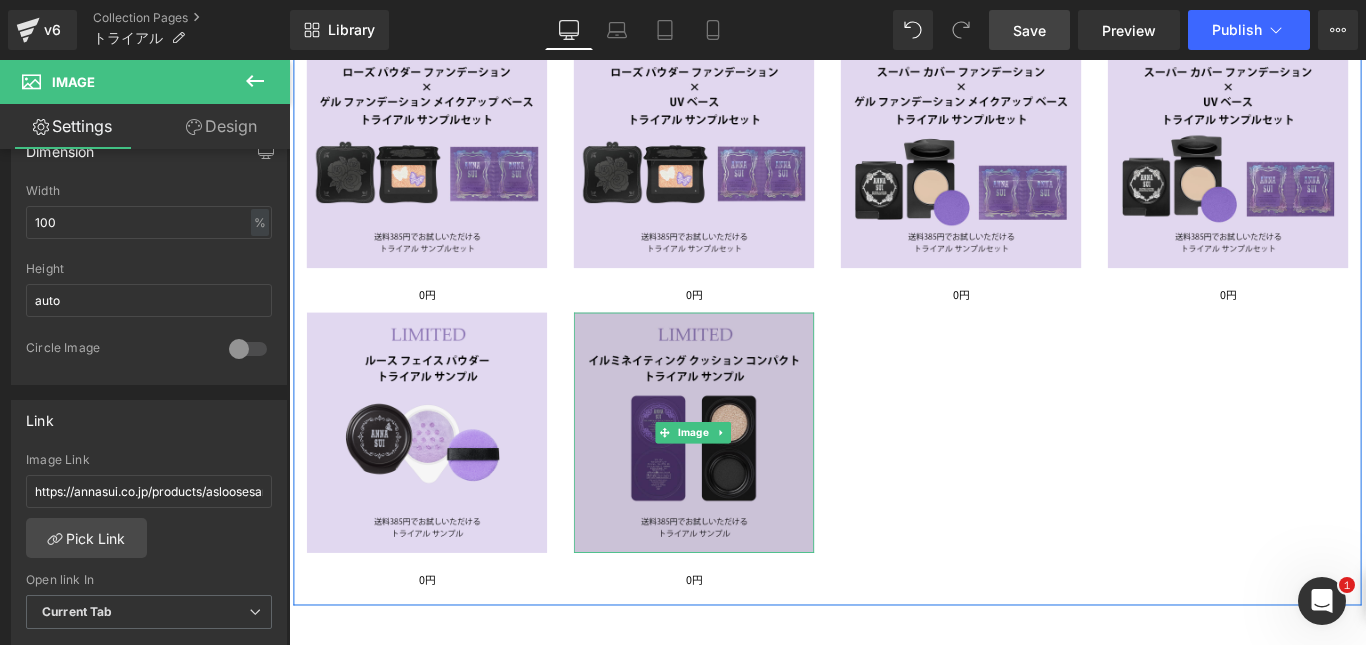 click at bounding box center (744, 479) 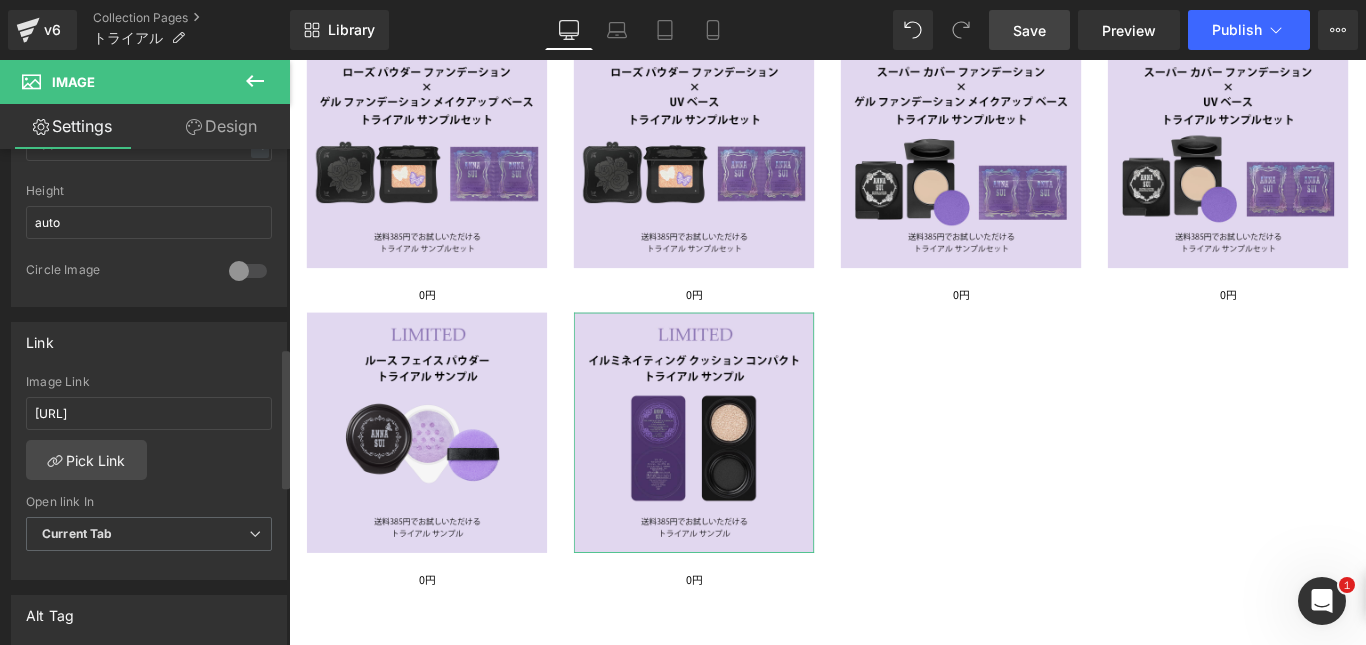 scroll, scrollTop: 706, scrollLeft: 0, axis: vertical 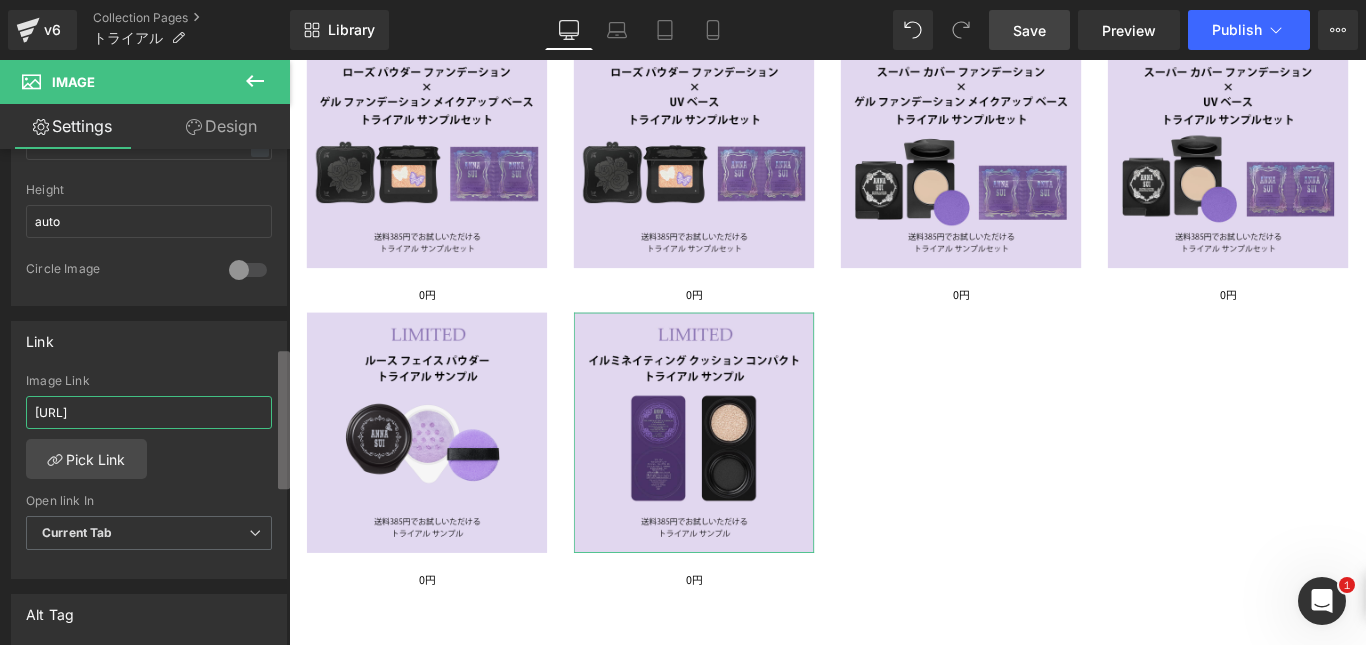 drag, startPoint x: 180, startPoint y: 420, endPoint x: 286, endPoint y: 414, distance: 106.16968 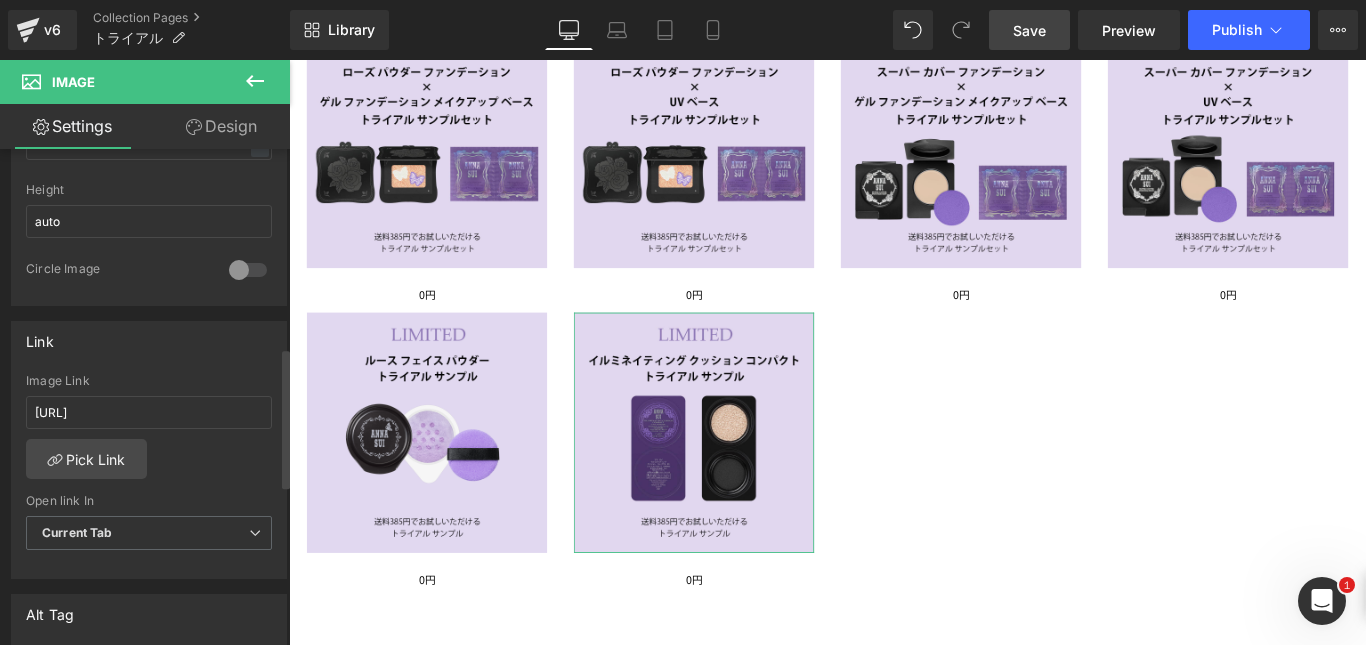 scroll, scrollTop: 0, scrollLeft: 0, axis: both 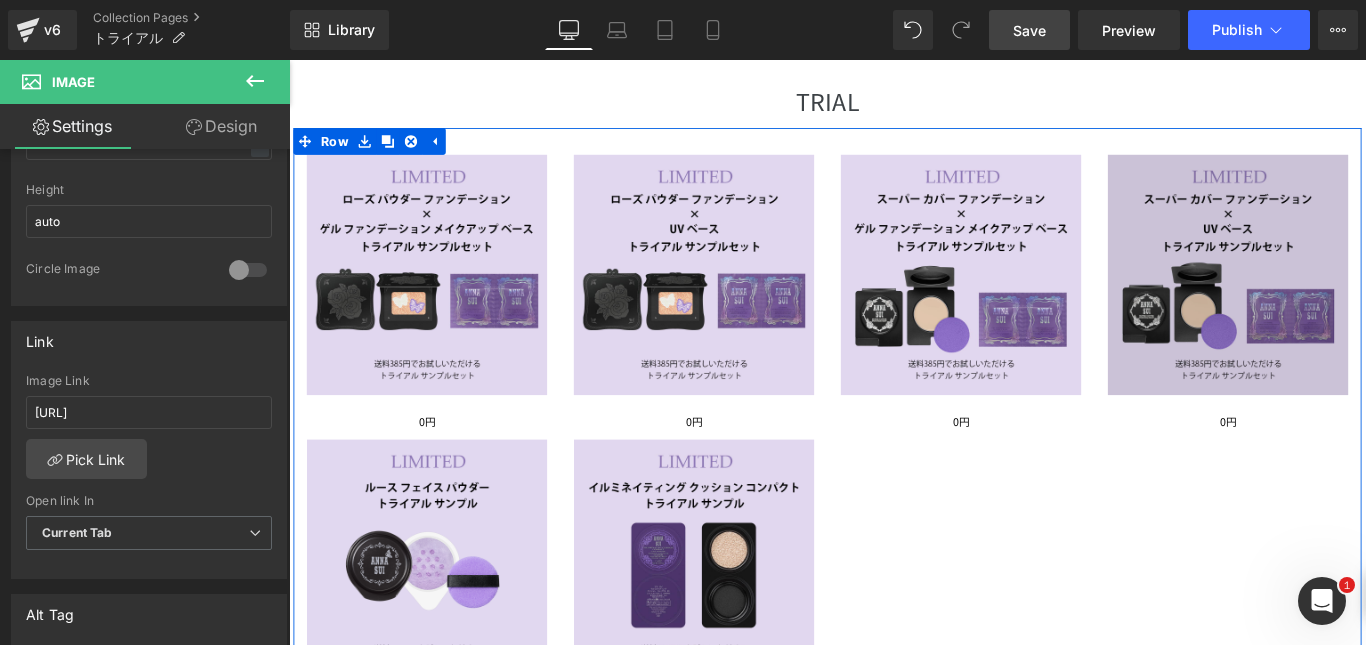 click at bounding box center [1344, 302] 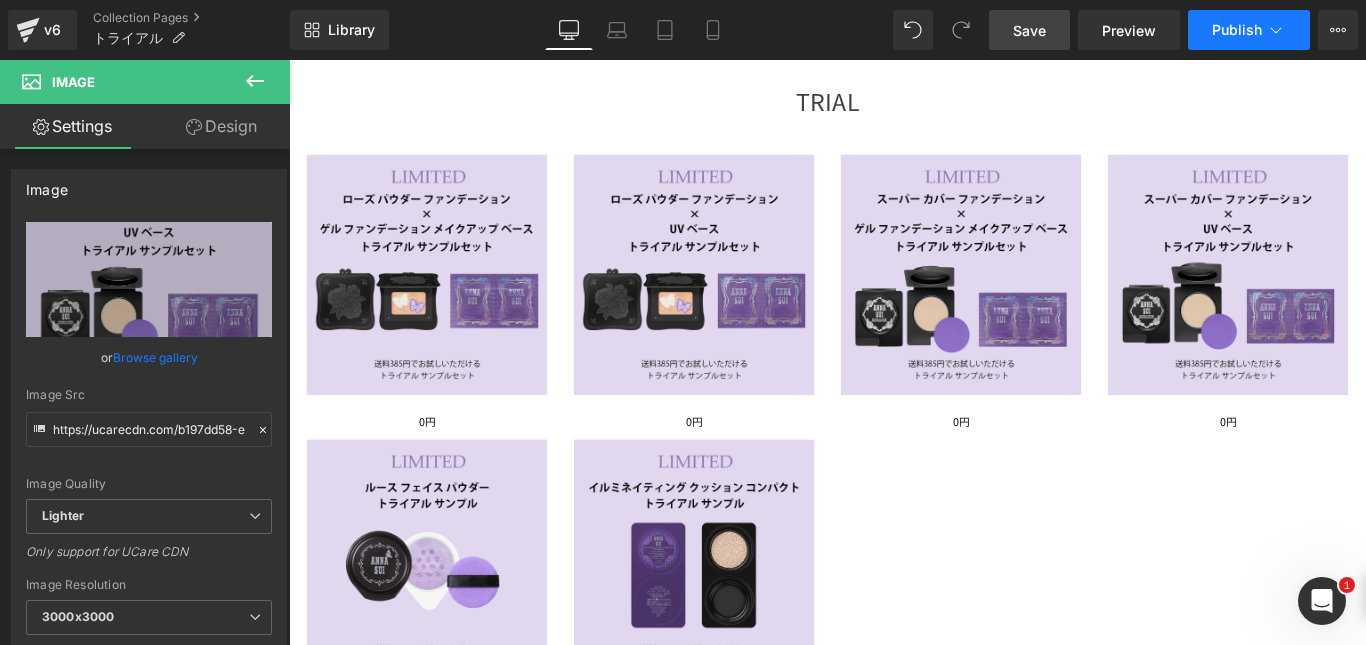 click on "Publish" at bounding box center [1237, 30] 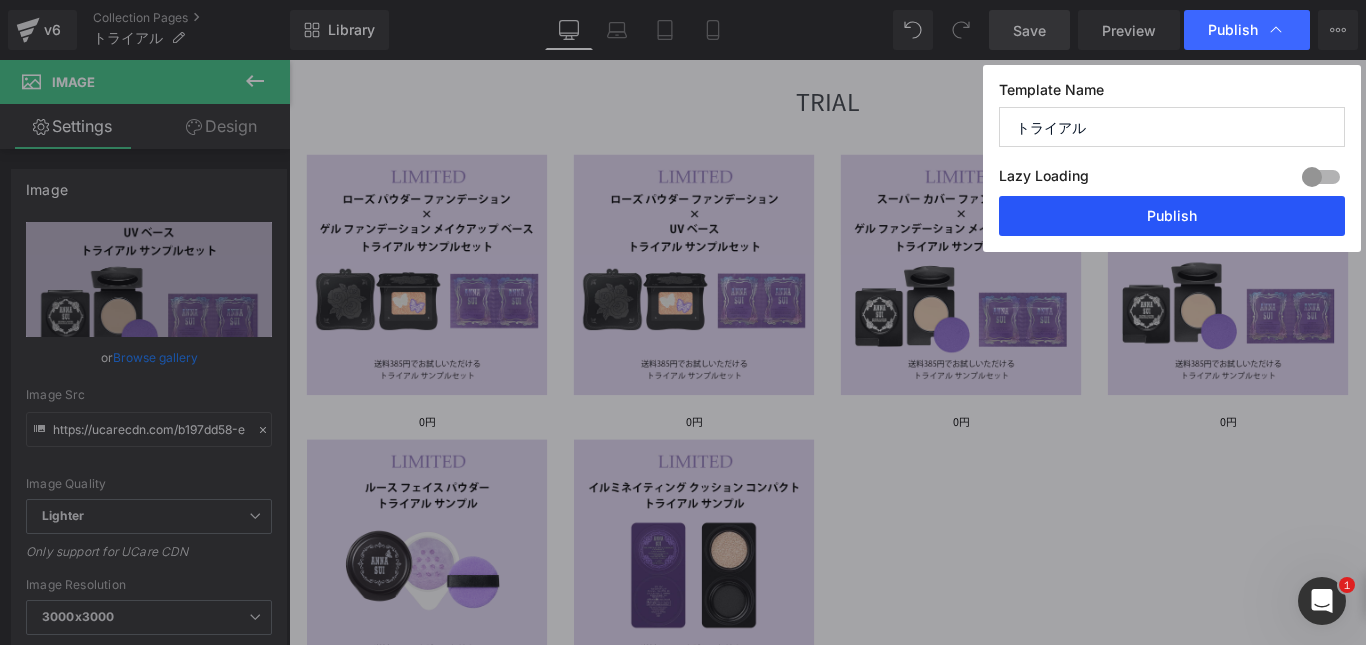 click on "Publish" at bounding box center [1172, 216] 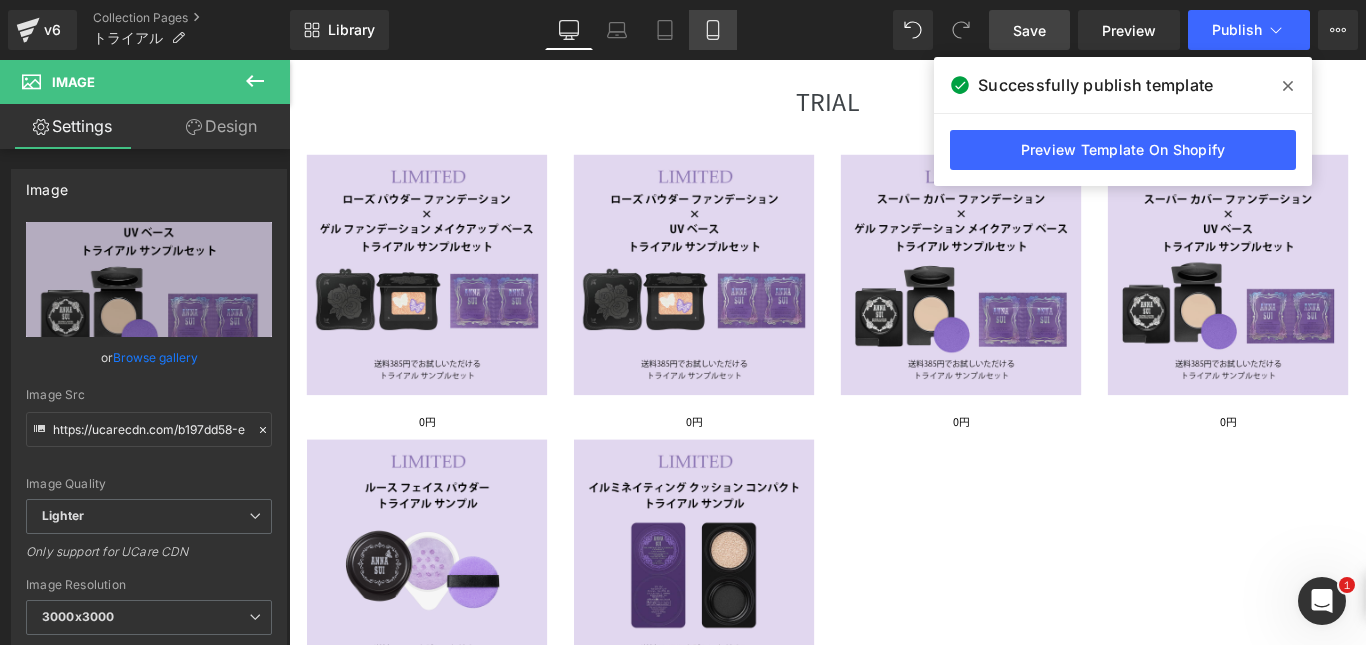 click 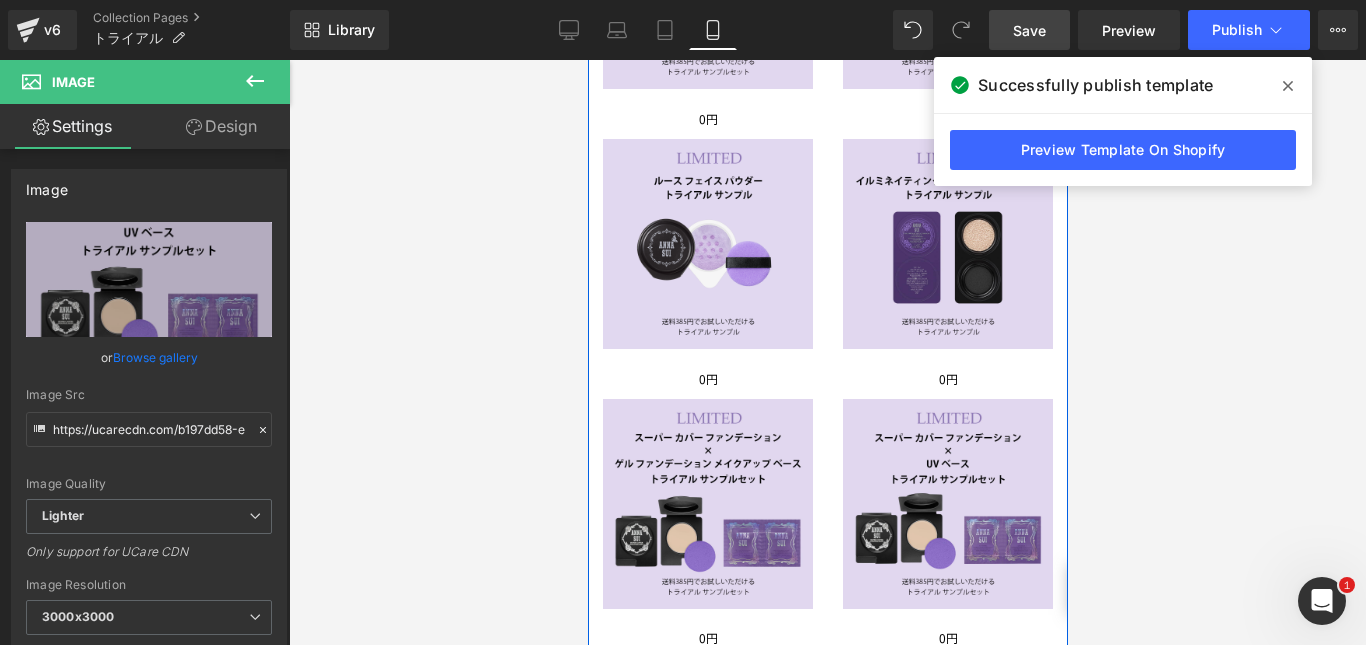 scroll, scrollTop: 428, scrollLeft: 0, axis: vertical 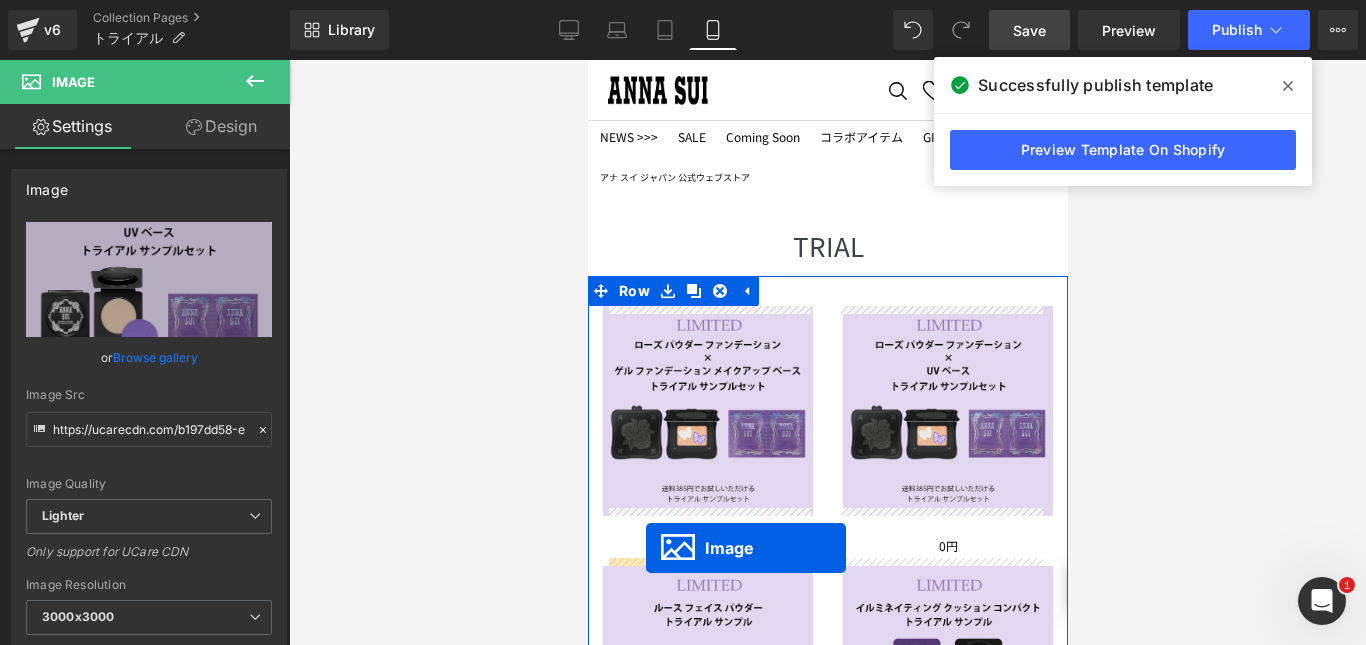 drag, startPoint x: 668, startPoint y: 480, endPoint x: 645, endPoint y: 548, distance: 71.7844 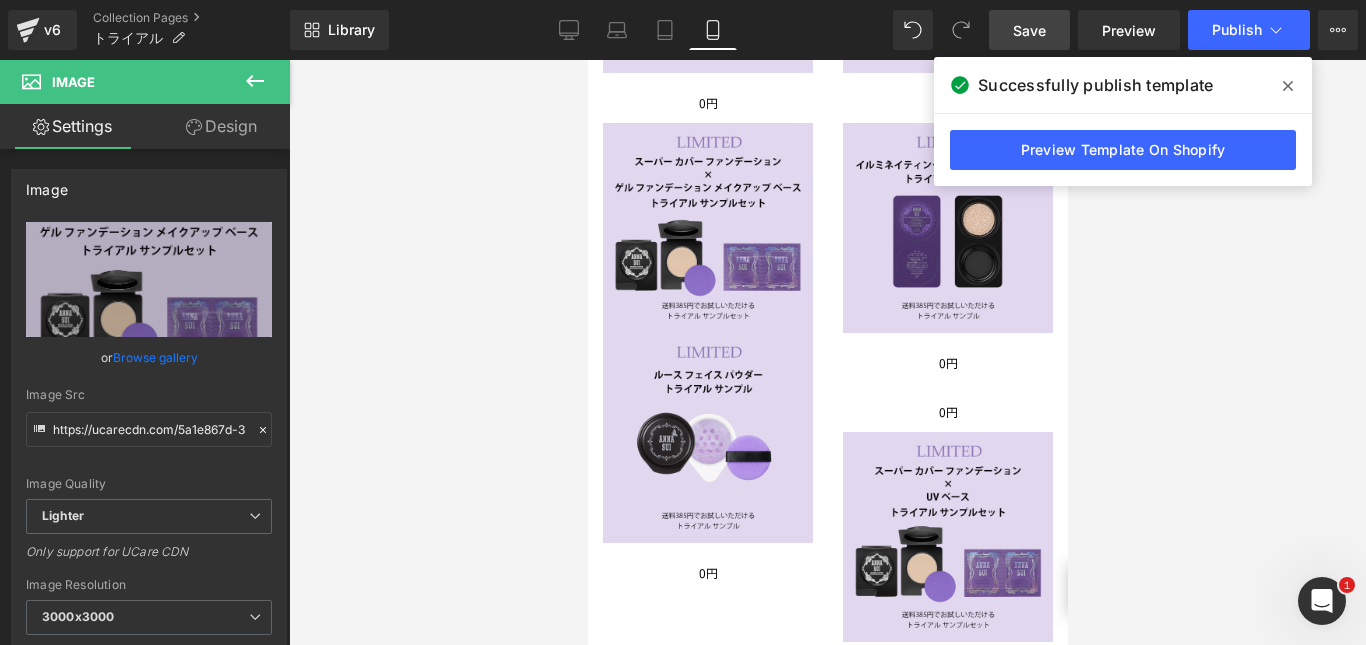 scroll, scrollTop: 444, scrollLeft: 0, axis: vertical 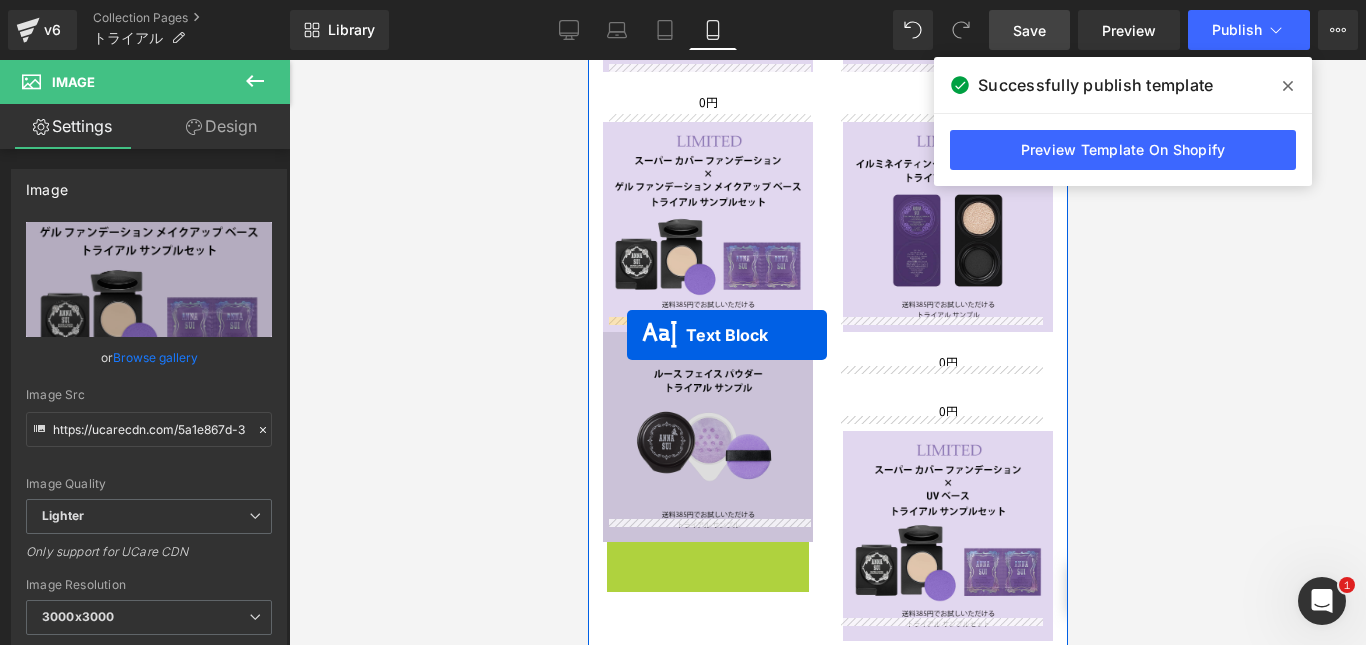 drag, startPoint x: 650, startPoint y: 550, endPoint x: 626, endPoint y: 335, distance: 216.33539 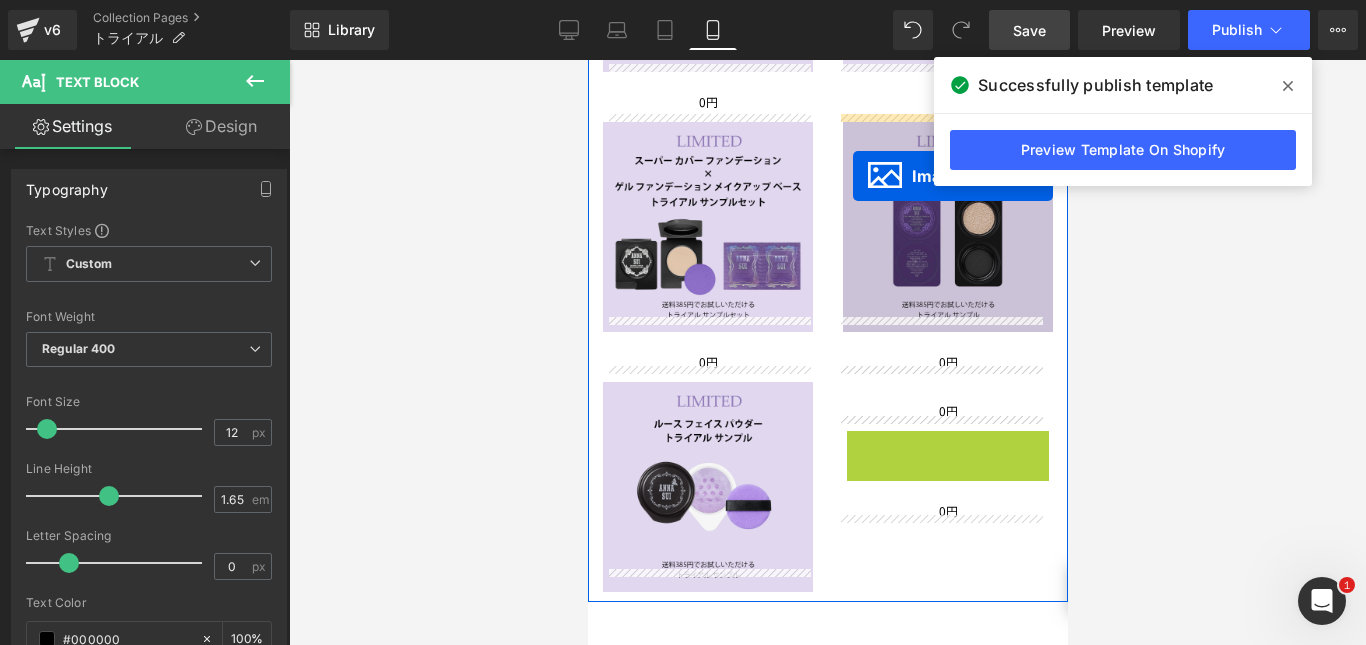 drag, startPoint x: 905, startPoint y: 511, endPoint x: 852, endPoint y: 176, distance: 339.16663 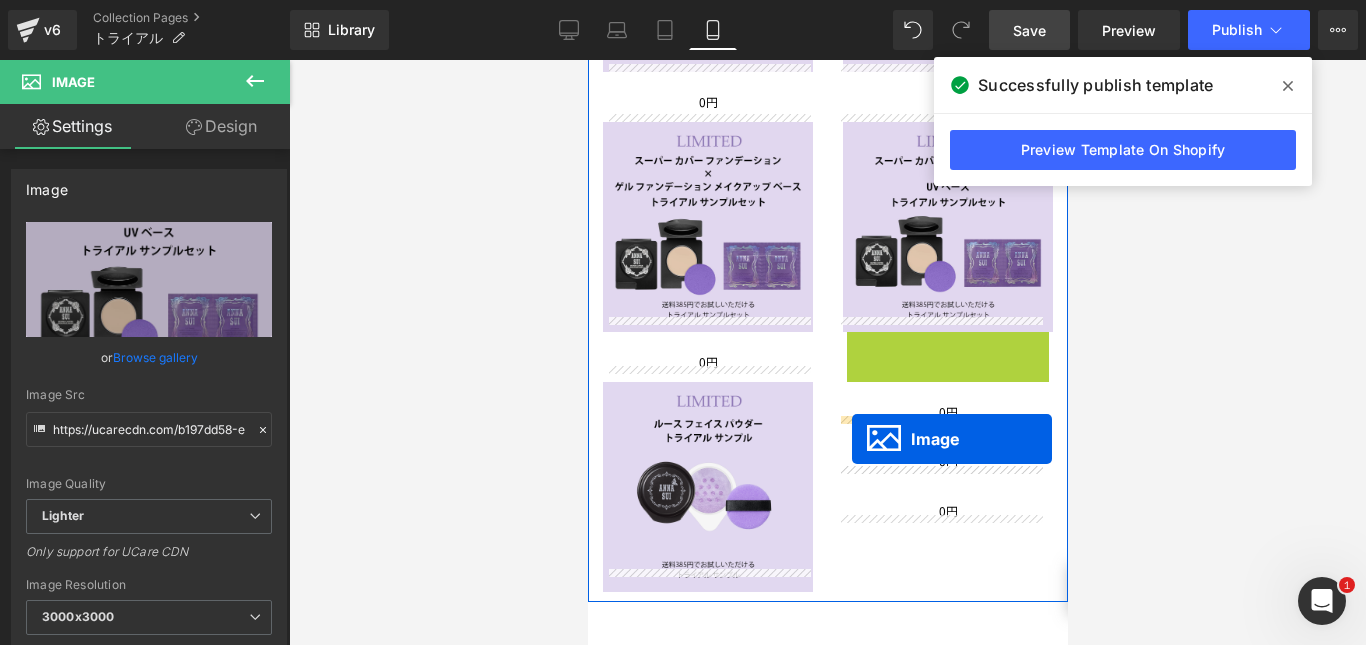 drag, startPoint x: 905, startPoint y: 425, endPoint x: 851, endPoint y: 439, distance: 55.7853 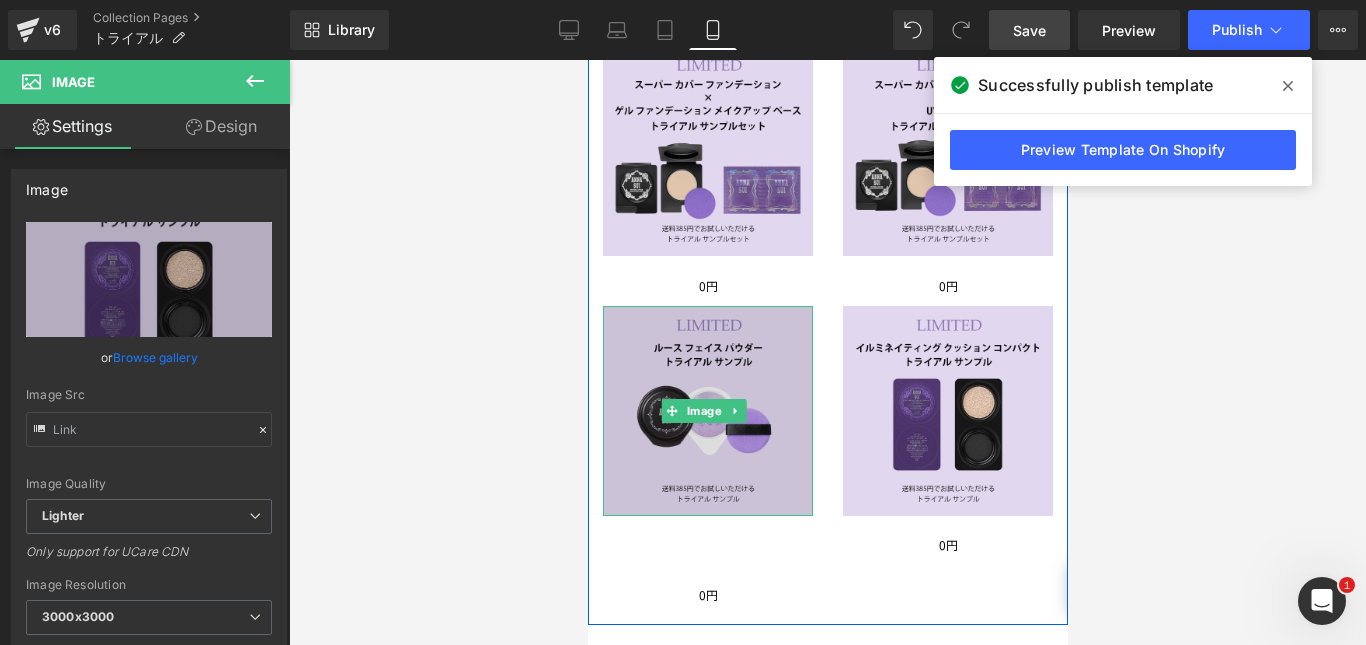 scroll, scrollTop: 522, scrollLeft: 0, axis: vertical 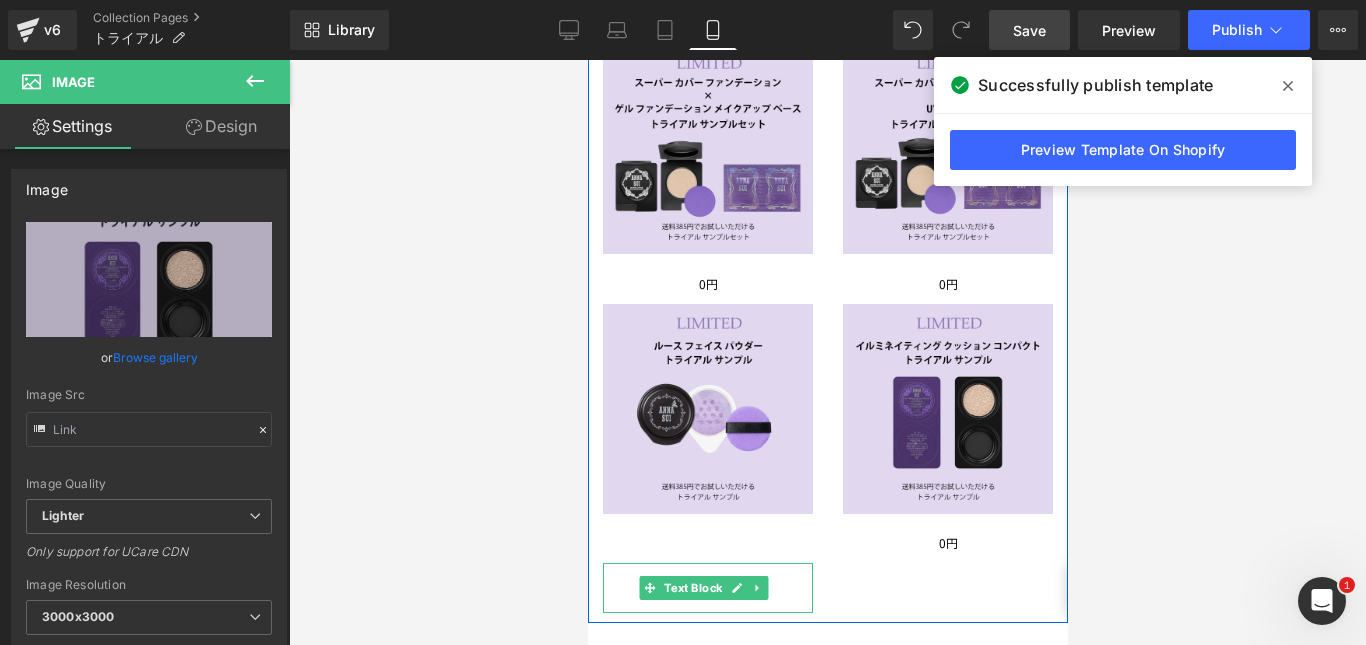 click on "Text Block" at bounding box center (693, 588) 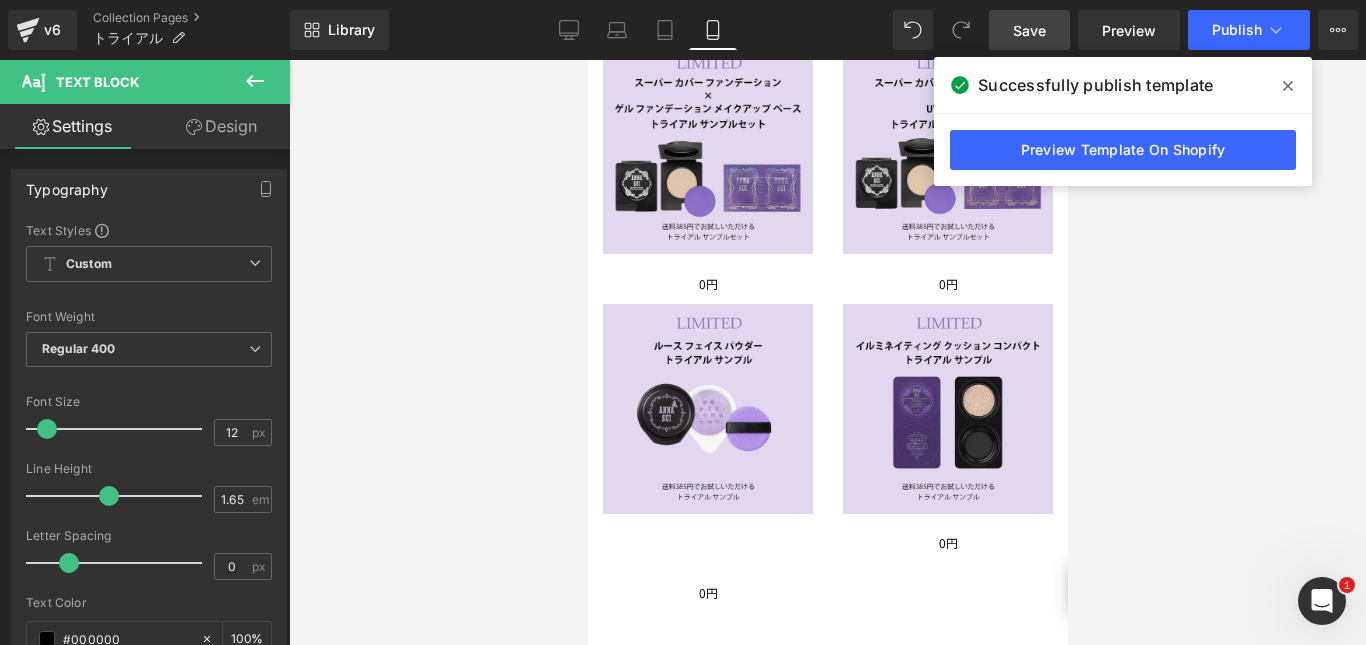 click on "Rendering Content" at bounding box center [683, 566] 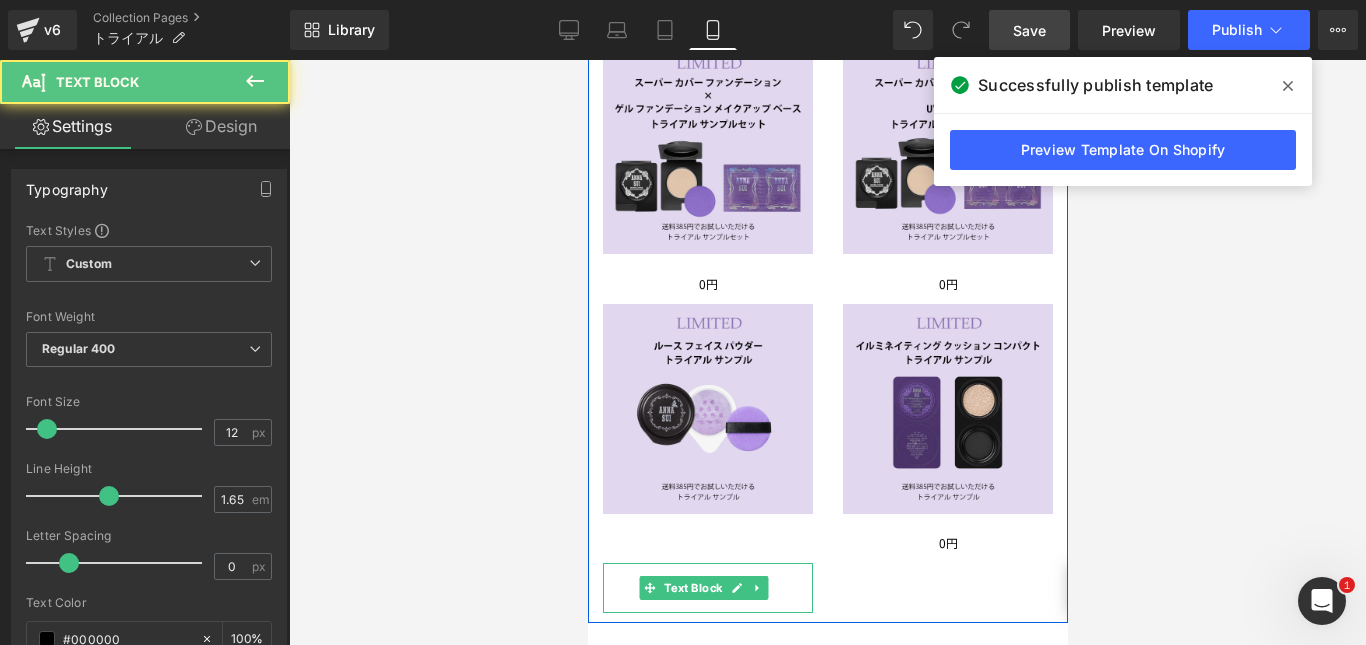 click at bounding box center (707, 573) 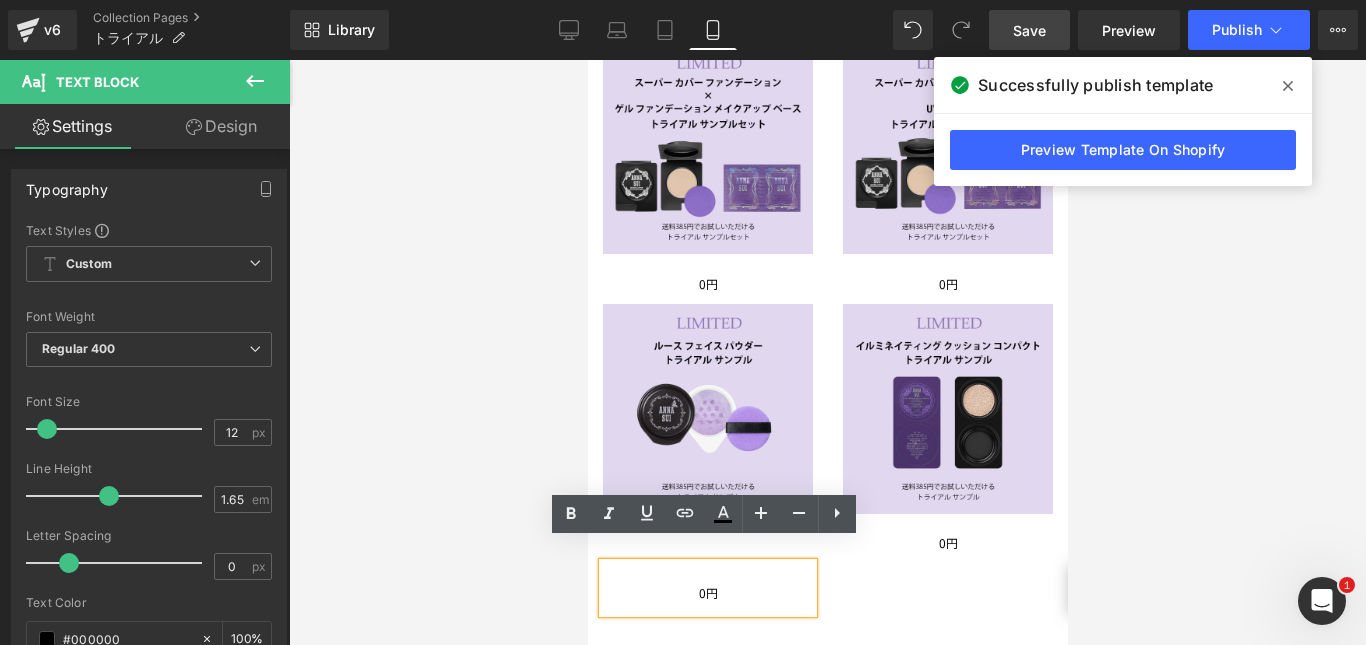 click on "TRIAL Text Block         Row         Image         0円 Text Block         Image         0円 Text Block         Image         Image         0円 Text Block
Image         0円 Text Block         Image         0円 Text Block         0円 Text Block         Row
Select your layout" at bounding box center (827, 308) 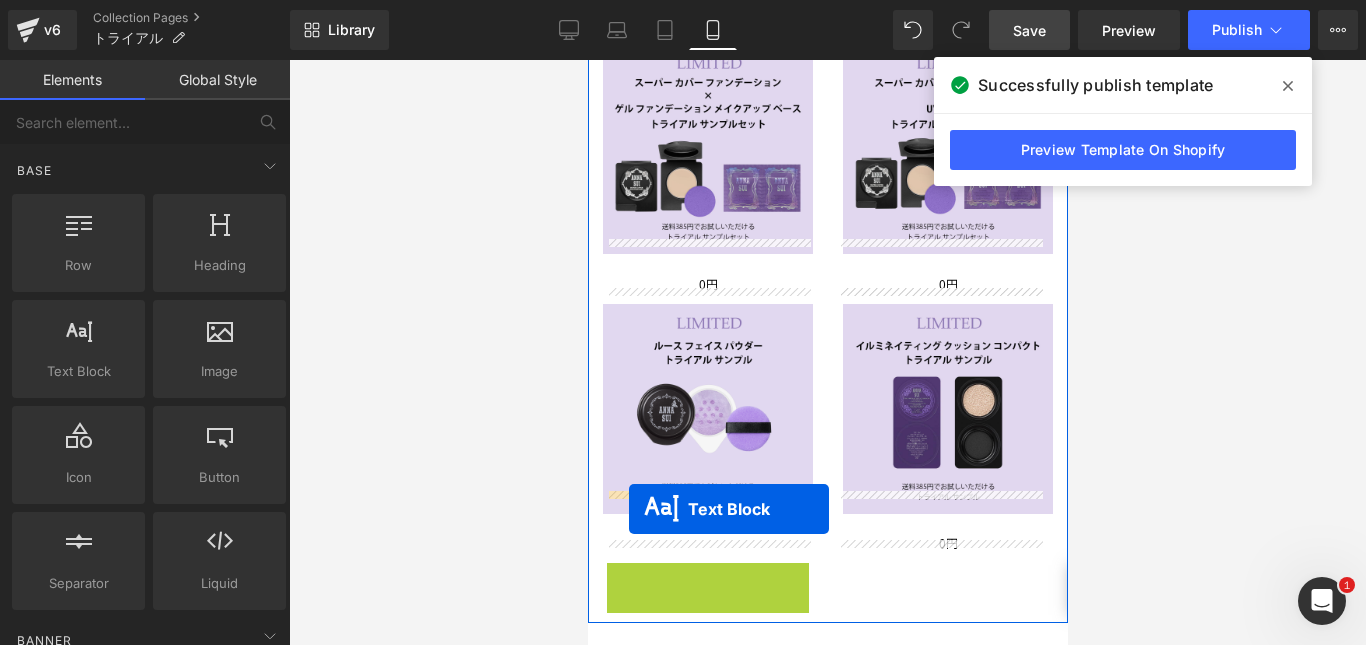 drag, startPoint x: 641, startPoint y: 577, endPoint x: 628, endPoint y: 509, distance: 69.2315 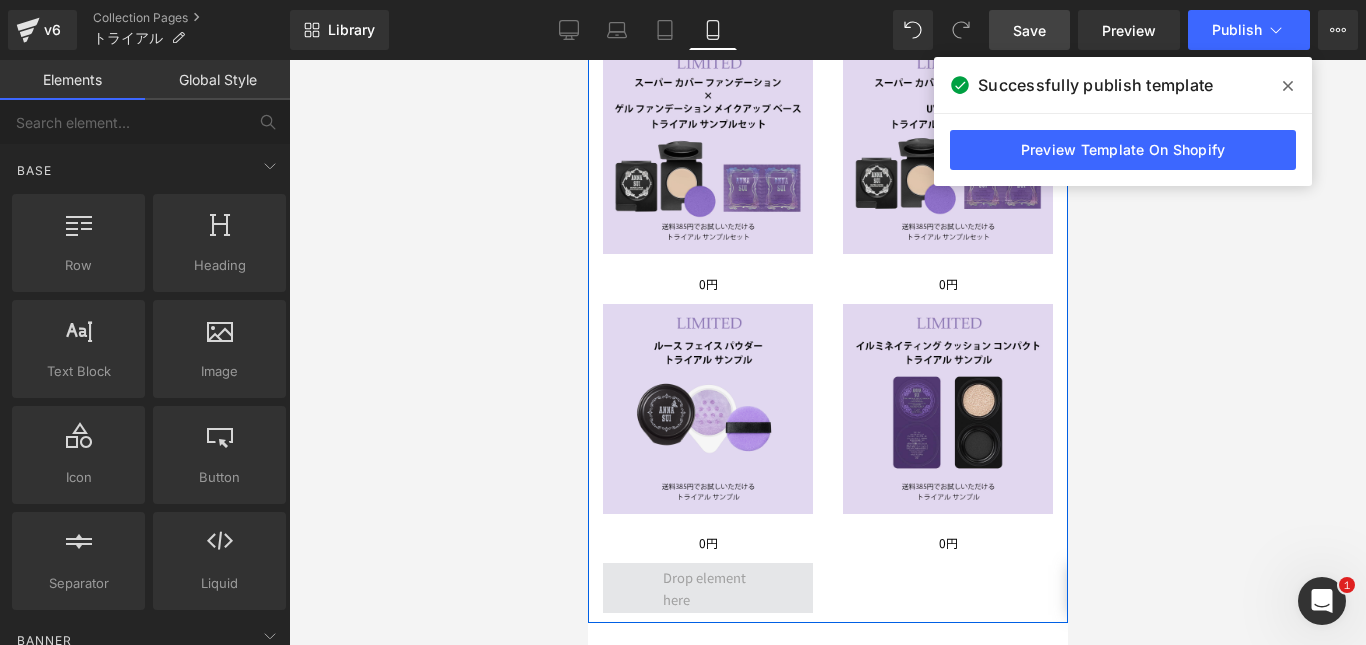 click at bounding box center (707, 588) 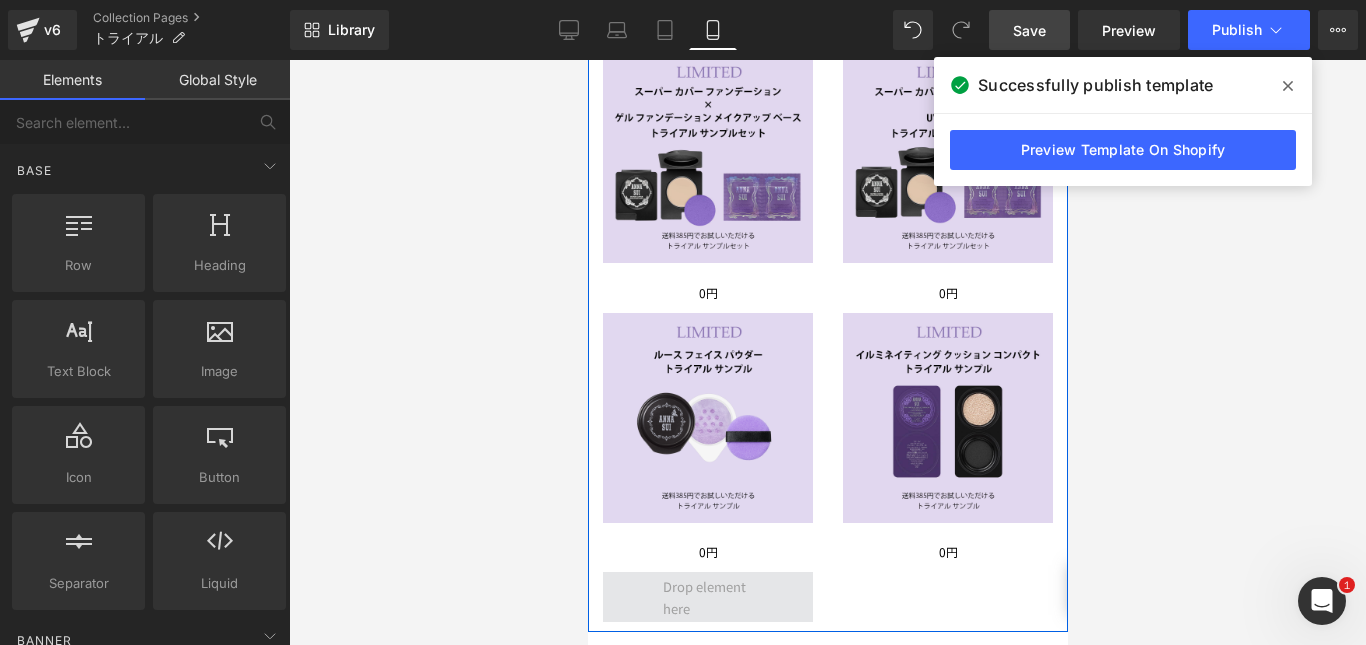 scroll, scrollTop: 514, scrollLeft: 0, axis: vertical 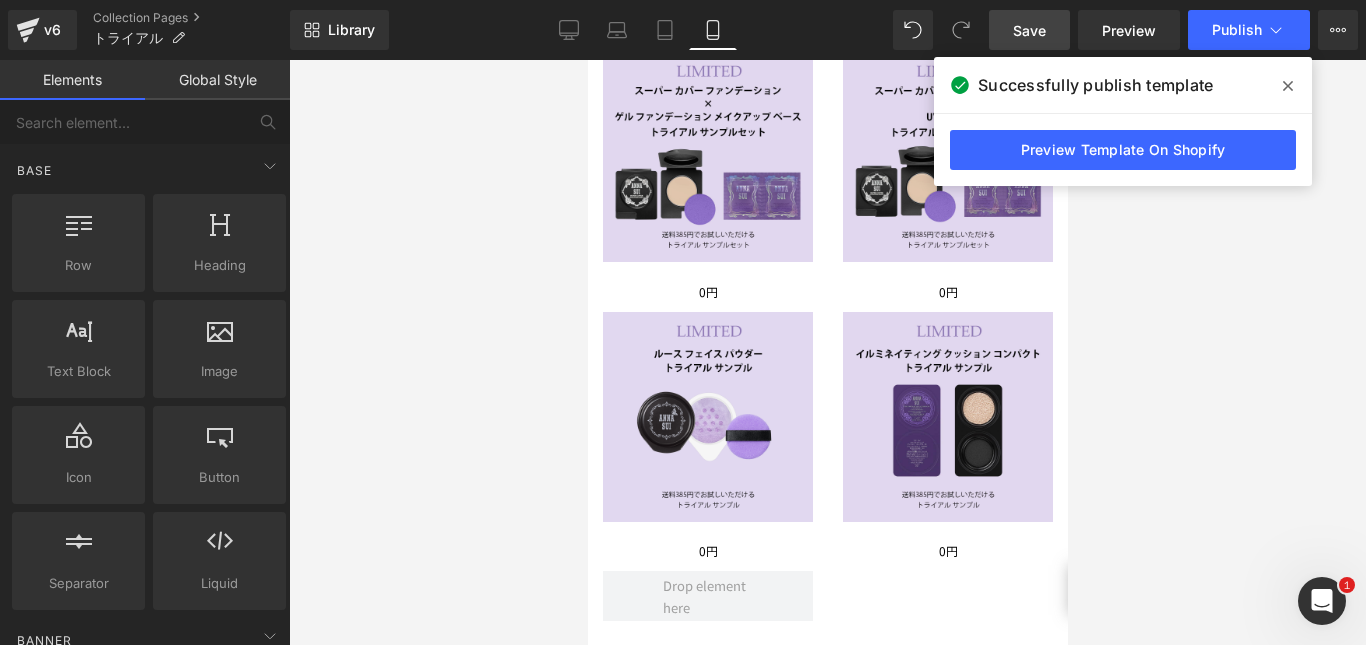 click on "Rendering Content" at bounding box center [683, 566] 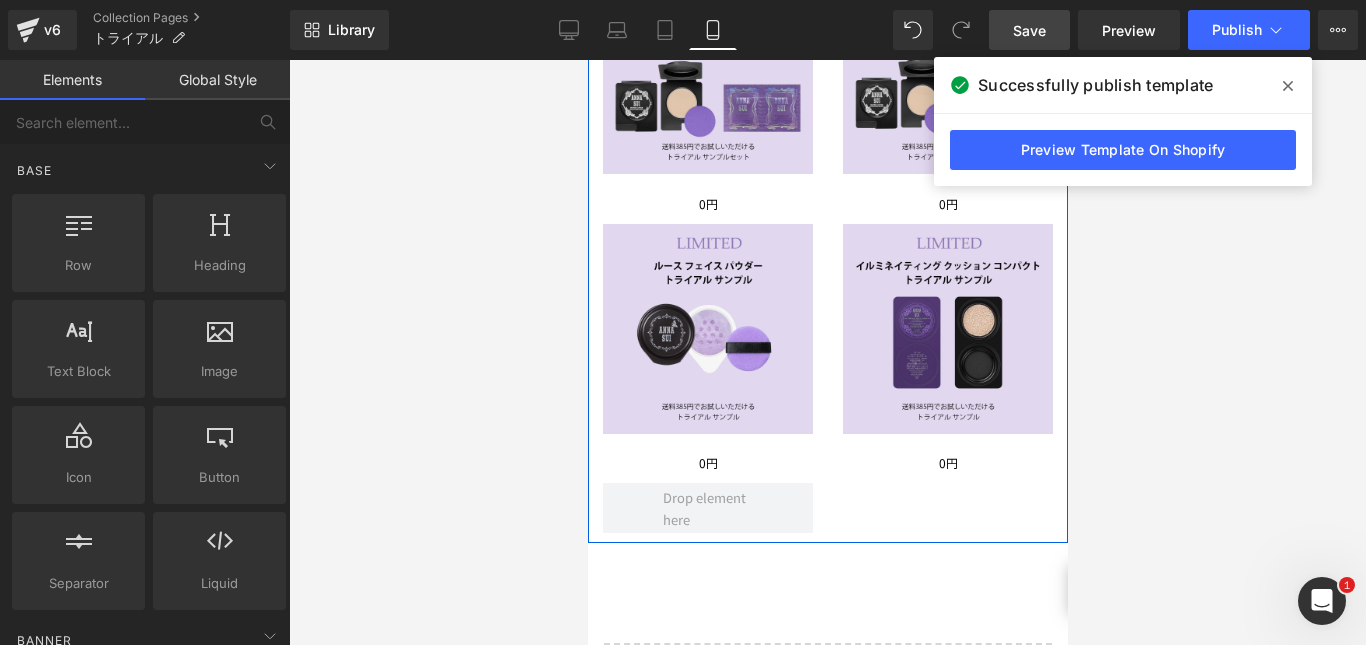 scroll, scrollTop: 612, scrollLeft: 0, axis: vertical 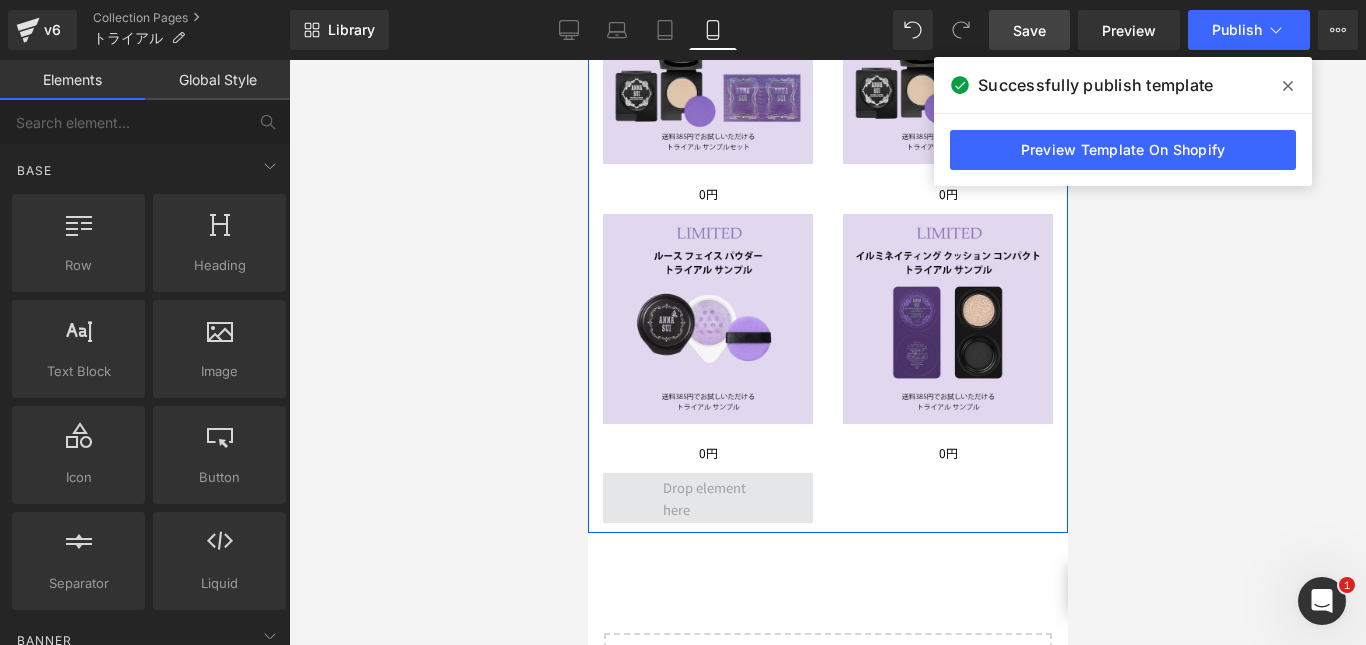 click at bounding box center [707, 498] 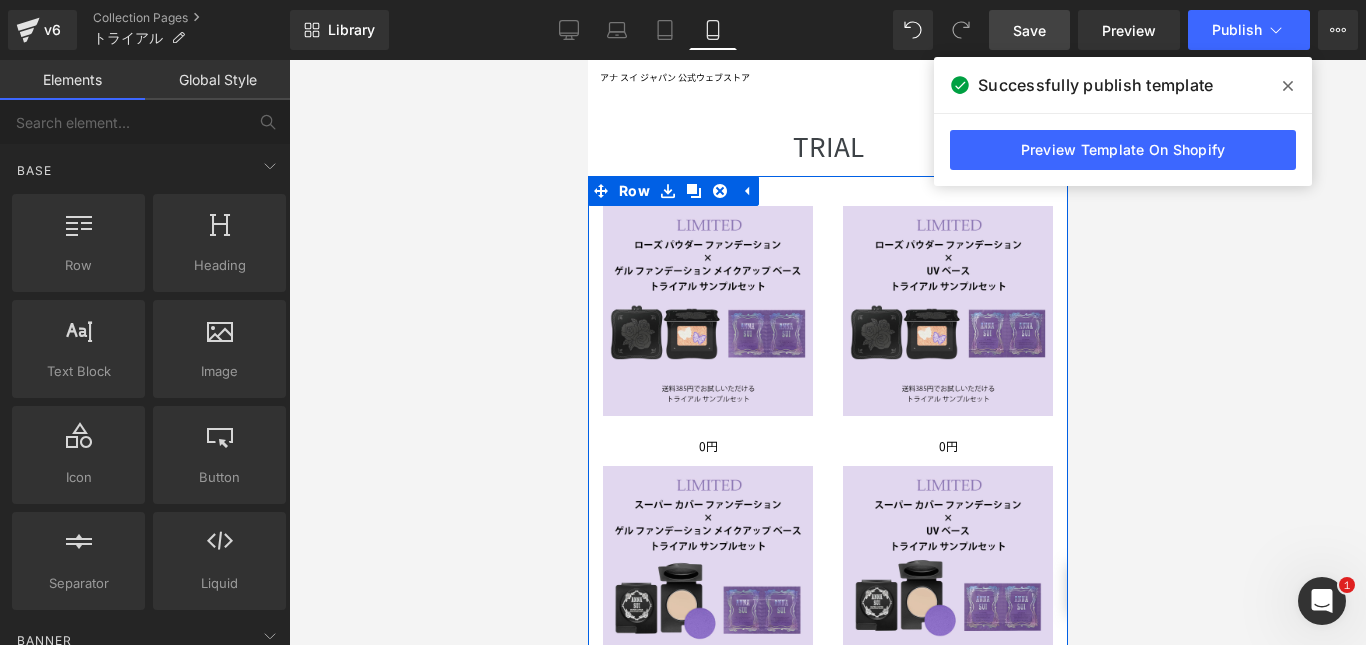 scroll, scrollTop: 104, scrollLeft: 0, axis: vertical 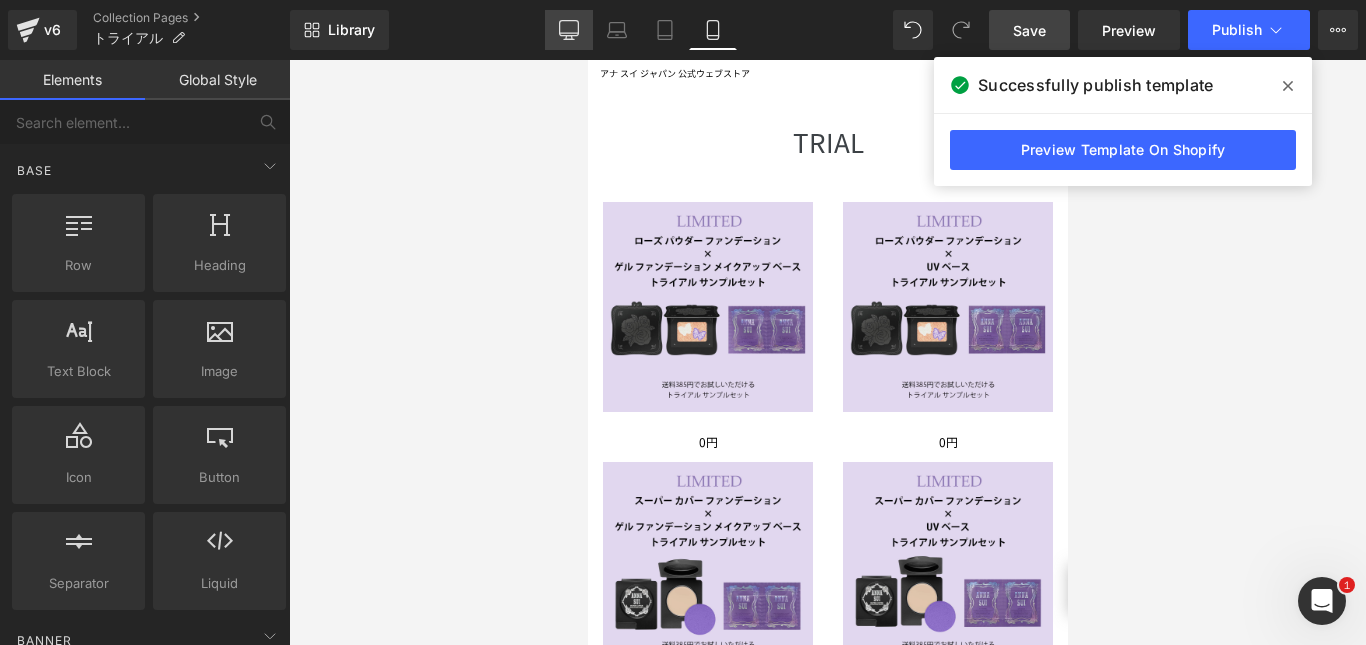 click 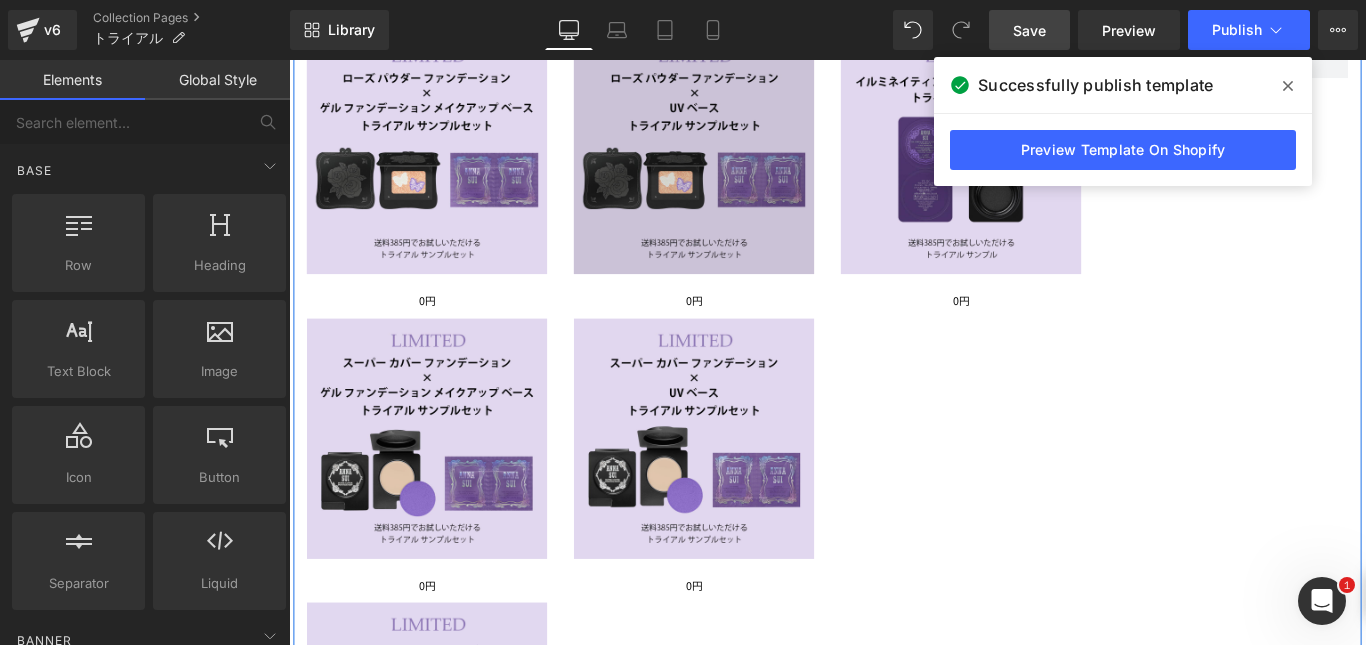 scroll, scrollTop: 397, scrollLeft: 0, axis: vertical 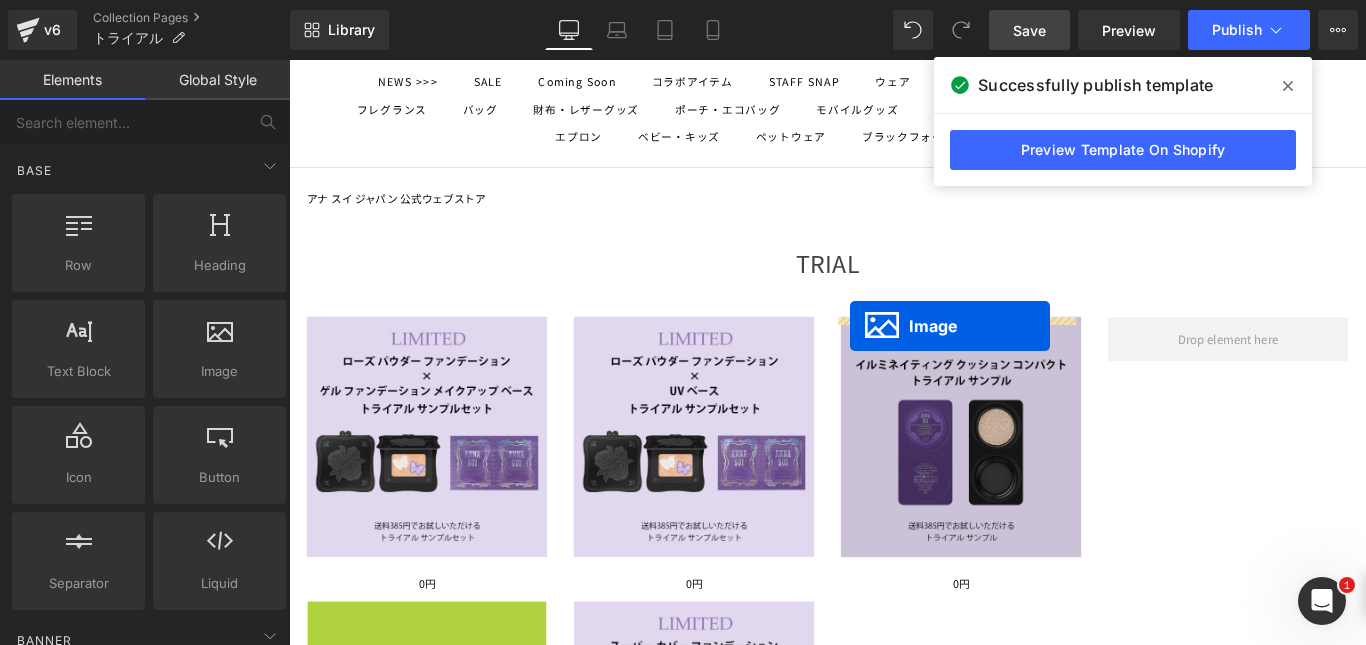 drag, startPoint x: 406, startPoint y: 482, endPoint x: 919, endPoint y: 359, distance: 527.53955 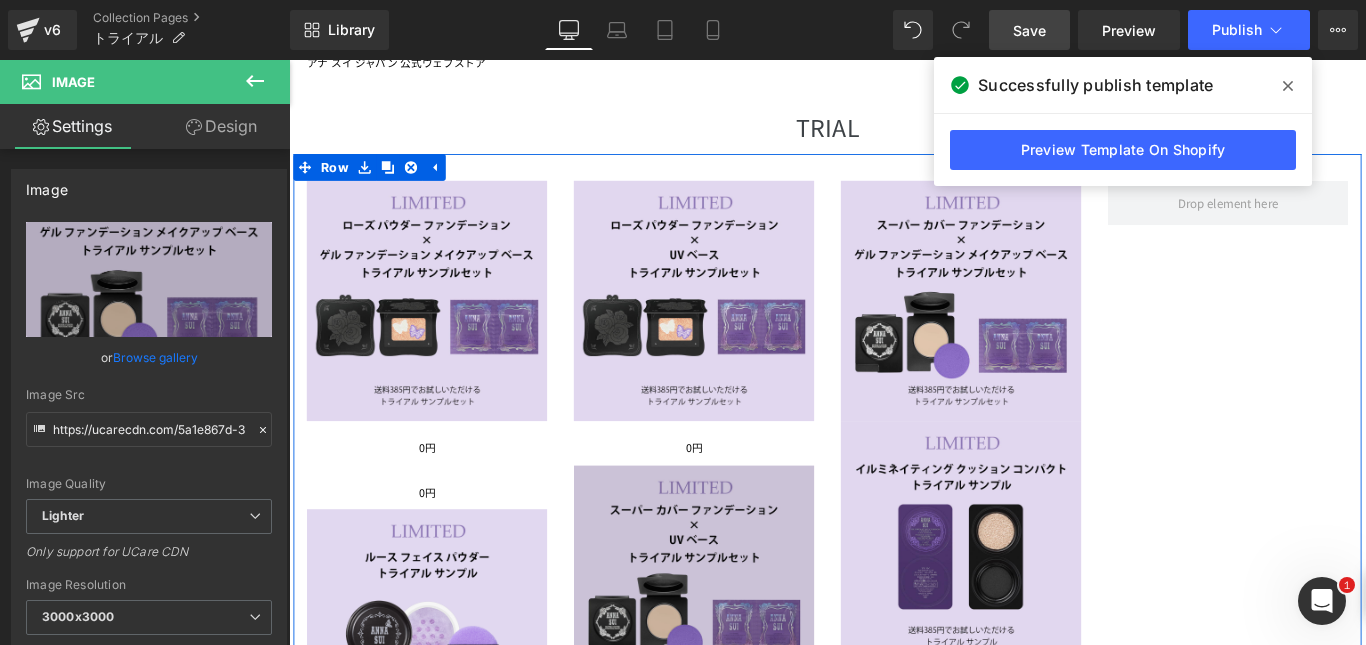 scroll, scrollTop: 299, scrollLeft: 0, axis: vertical 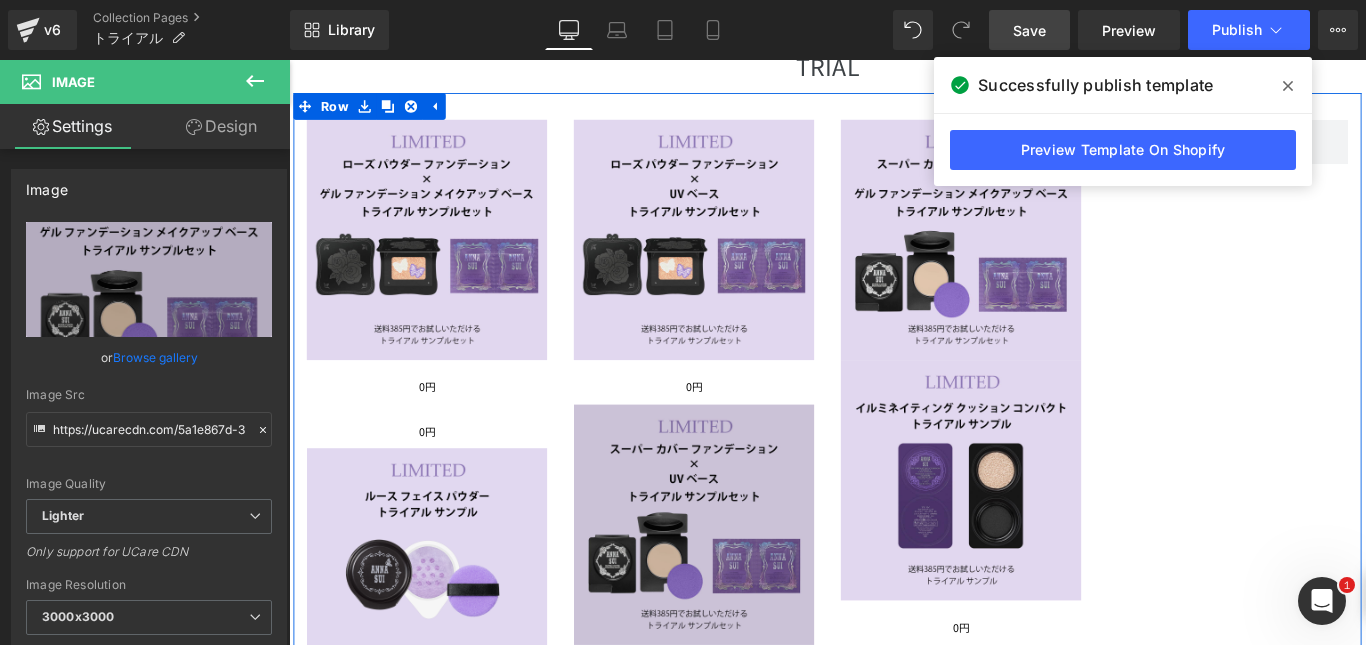 click at bounding box center [744, 582] 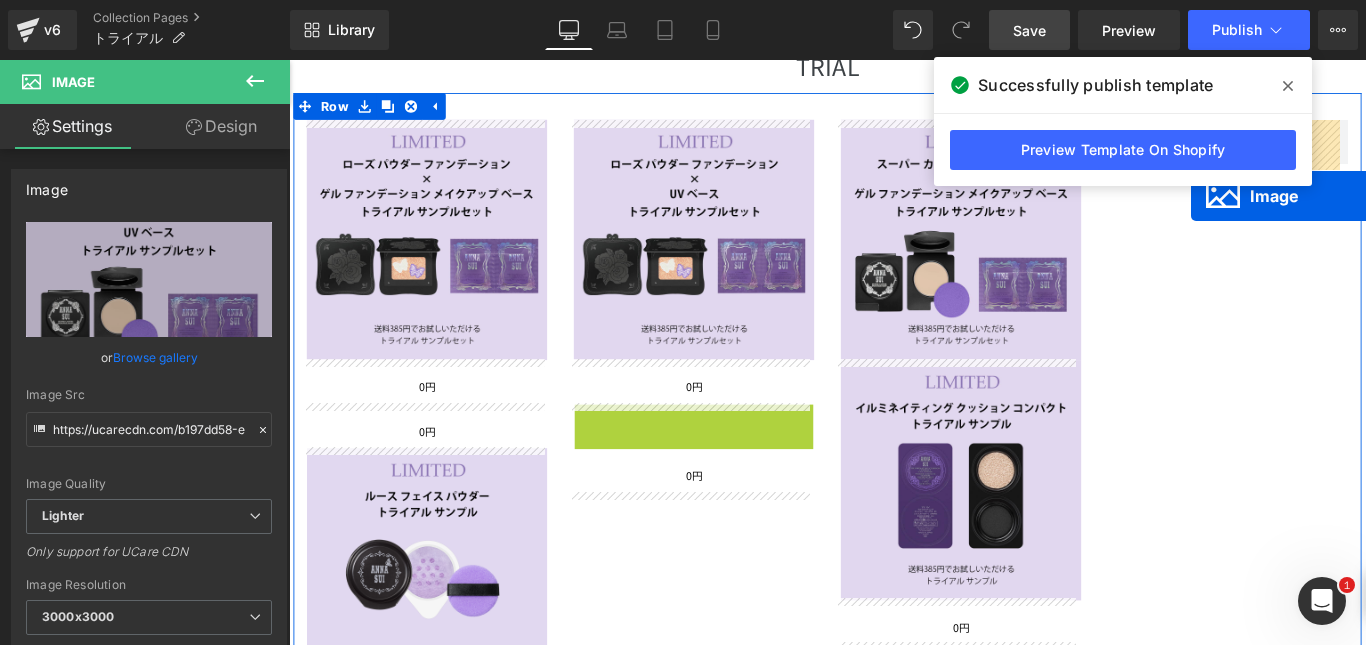drag, startPoint x: 700, startPoint y: 574, endPoint x: 1315, endPoint y: 218, distance: 710.6061 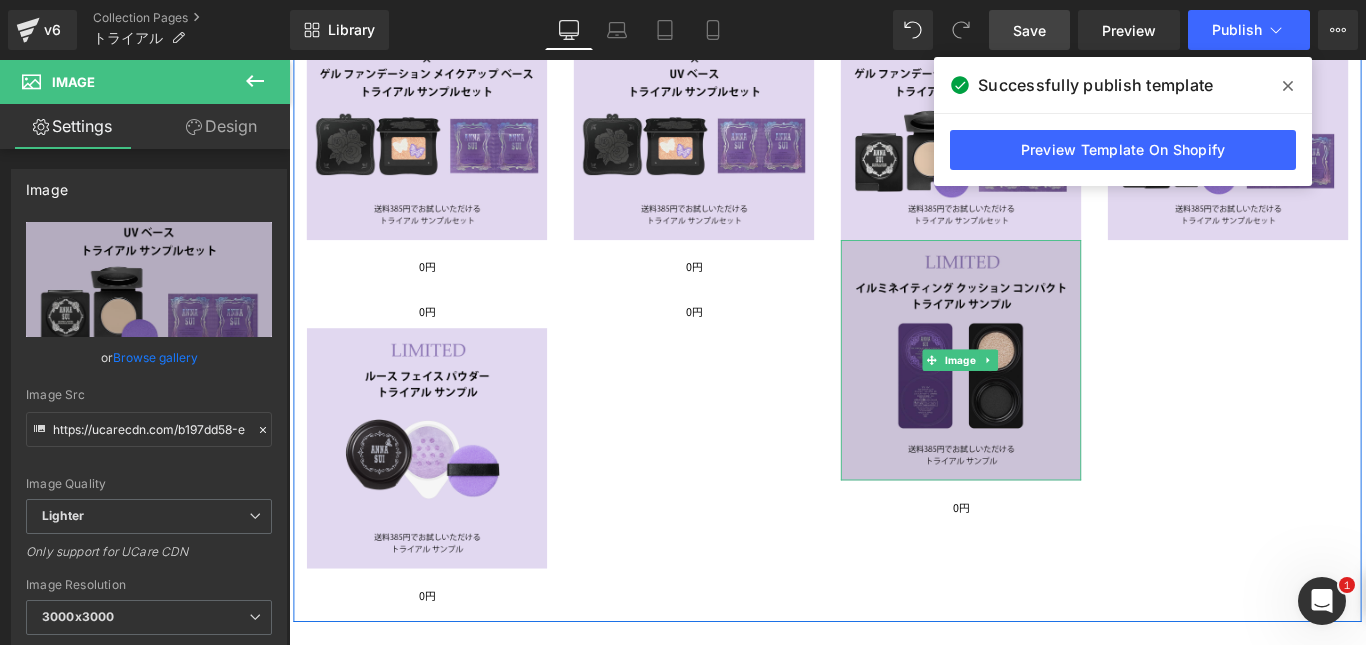 scroll, scrollTop: 435, scrollLeft: 0, axis: vertical 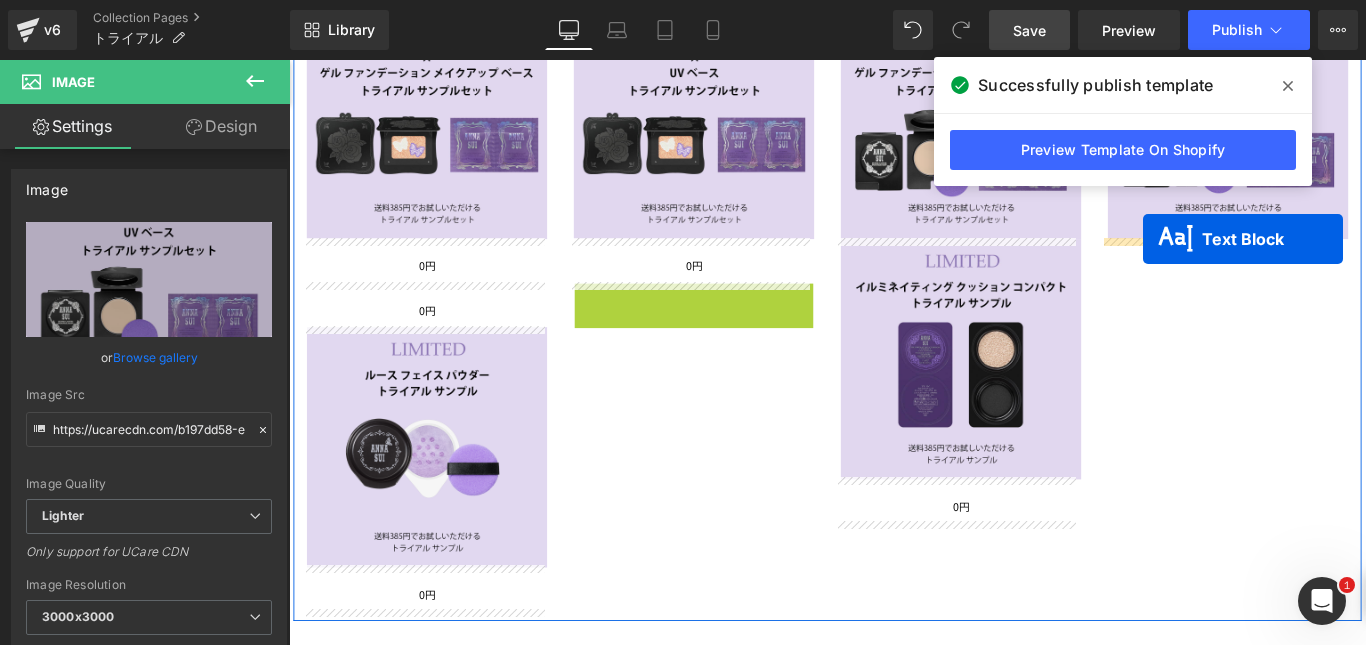 drag, startPoint x: 681, startPoint y: 334, endPoint x: 1247, endPoint y: 261, distance: 570.6882 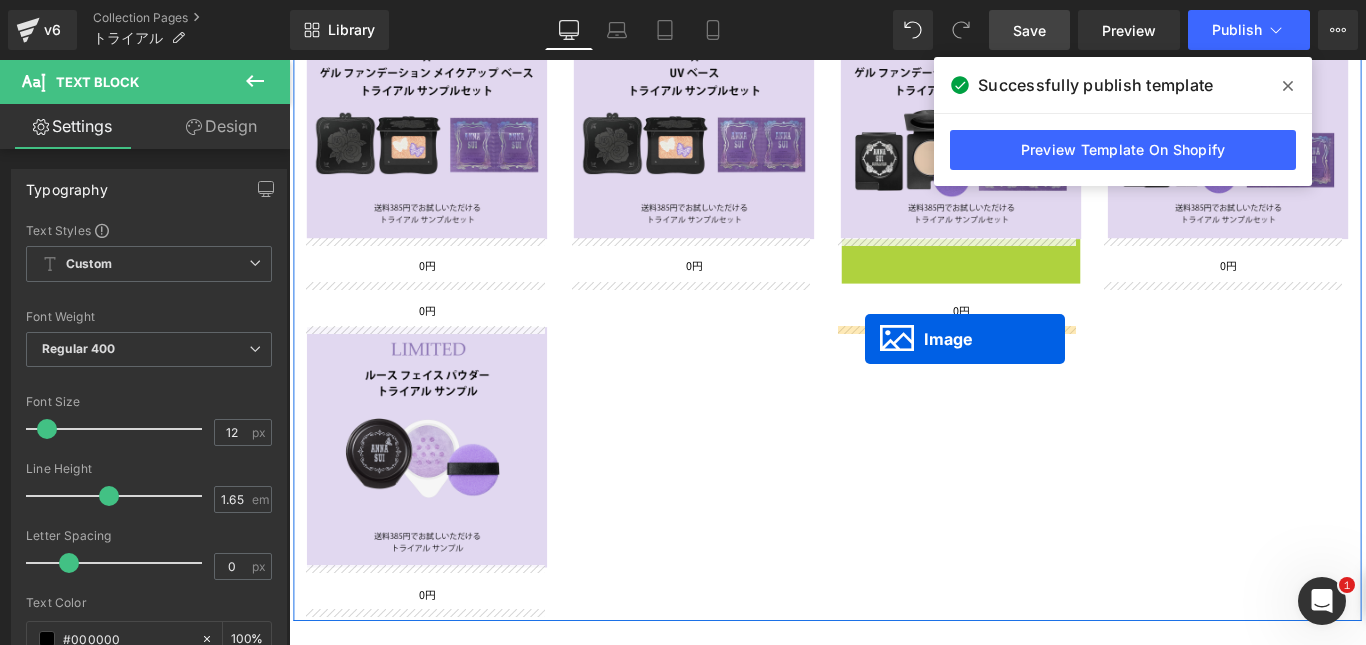 drag, startPoint x: 996, startPoint y: 398, endPoint x: 936, endPoint y: 373, distance: 65 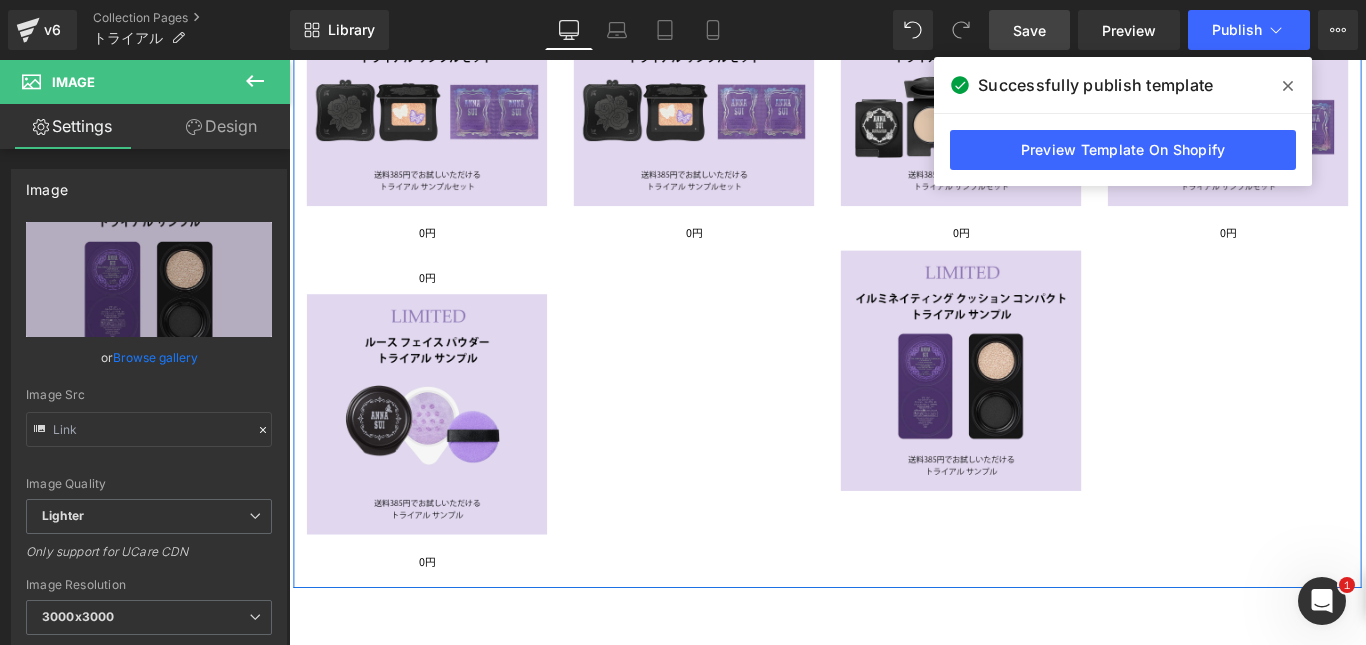 scroll, scrollTop: 461, scrollLeft: 0, axis: vertical 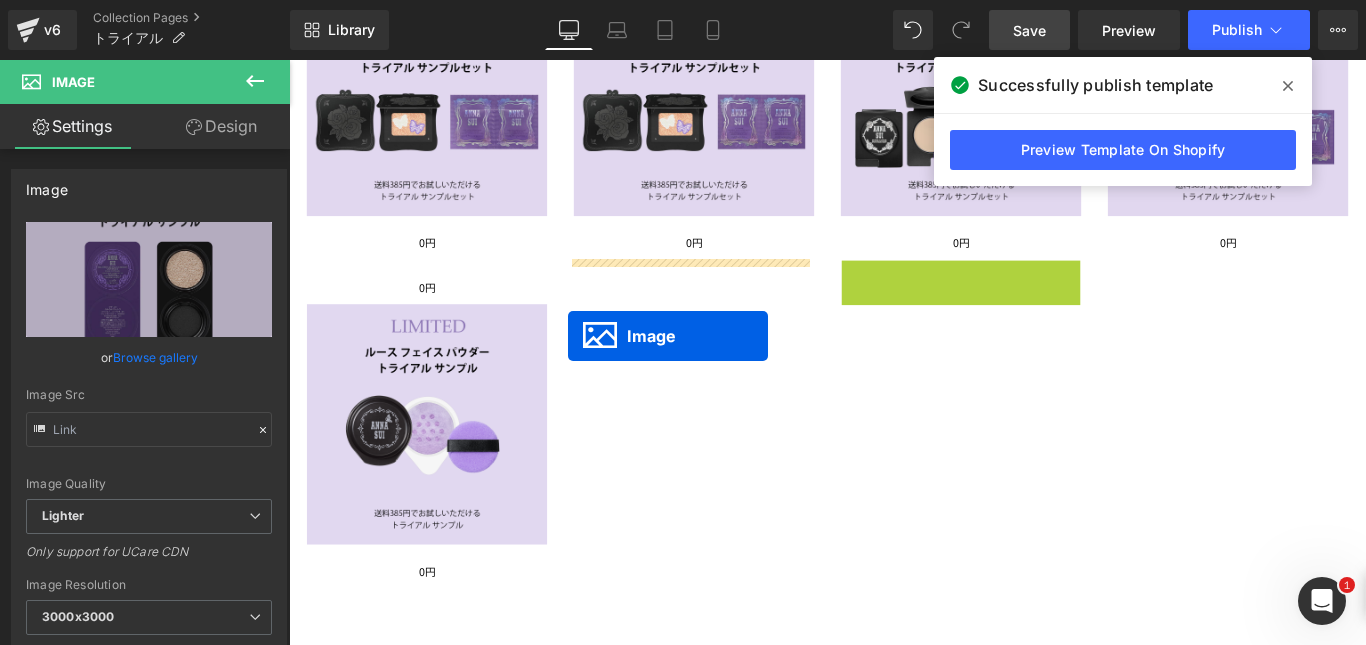 drag, startPoint x: 1002, startPoint y: 419, endPoint x: 602, endPoint y: 366, distance: 403.49597 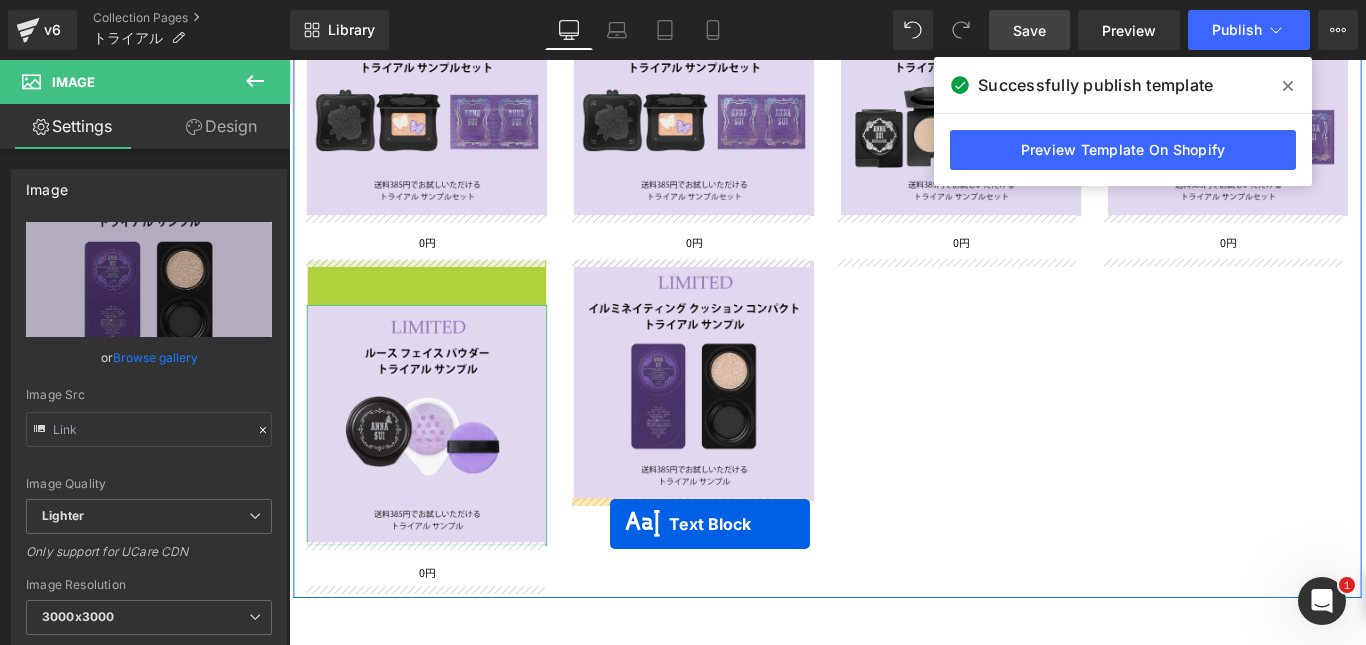 drag, startPoint x: 382, startPoint y: 311, endPoint x: 649, endPoint y: 581, distance: 379.72226 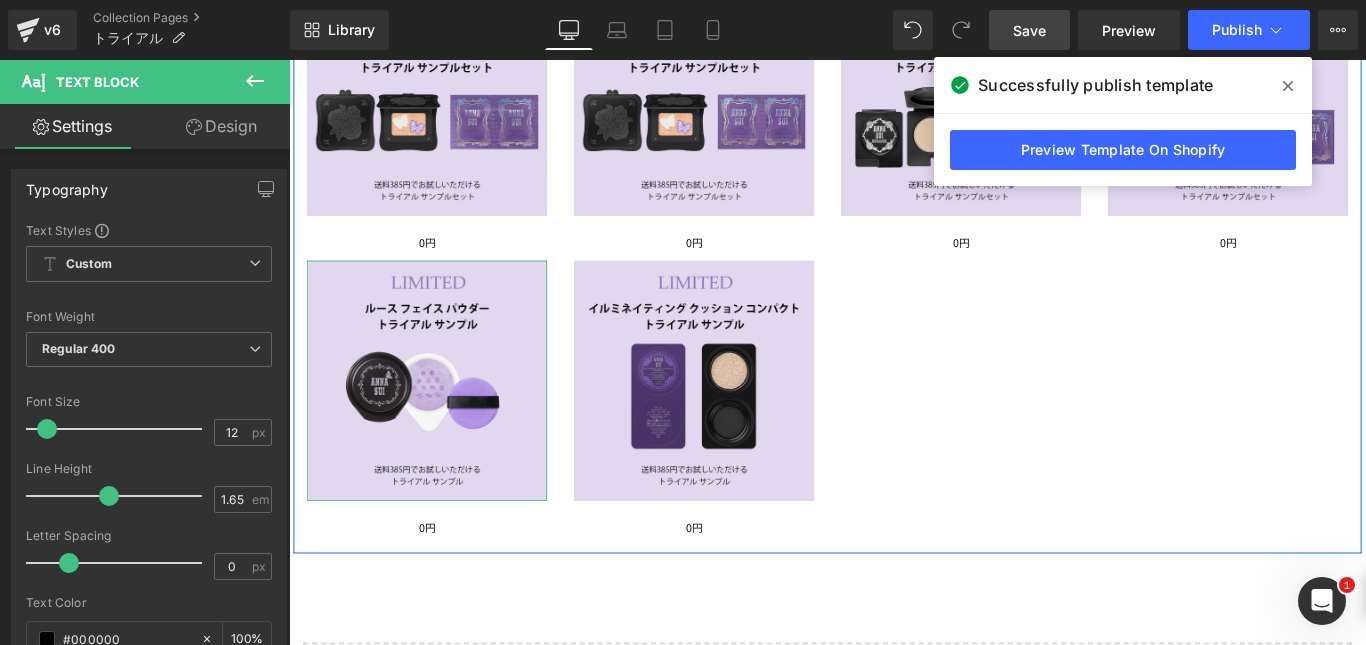 click on "Image         0円 Text Block         Image         0円 Text Block         Image         0円 Text Block         Image         0円 Text Block         Image         0円 Text Block
Image         0円 Text Block         Row" at bounding box center (894, 274) 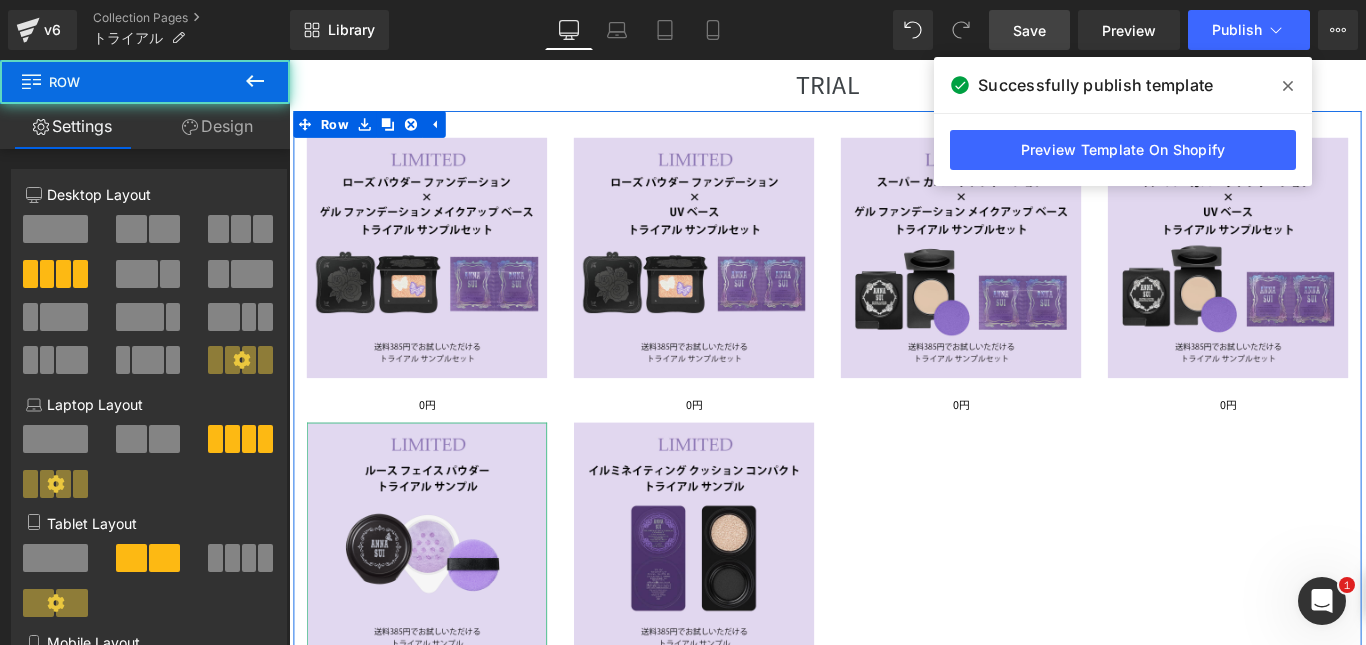scroll, scrollTop: 270, scrollLeft: 0, axis: vertical 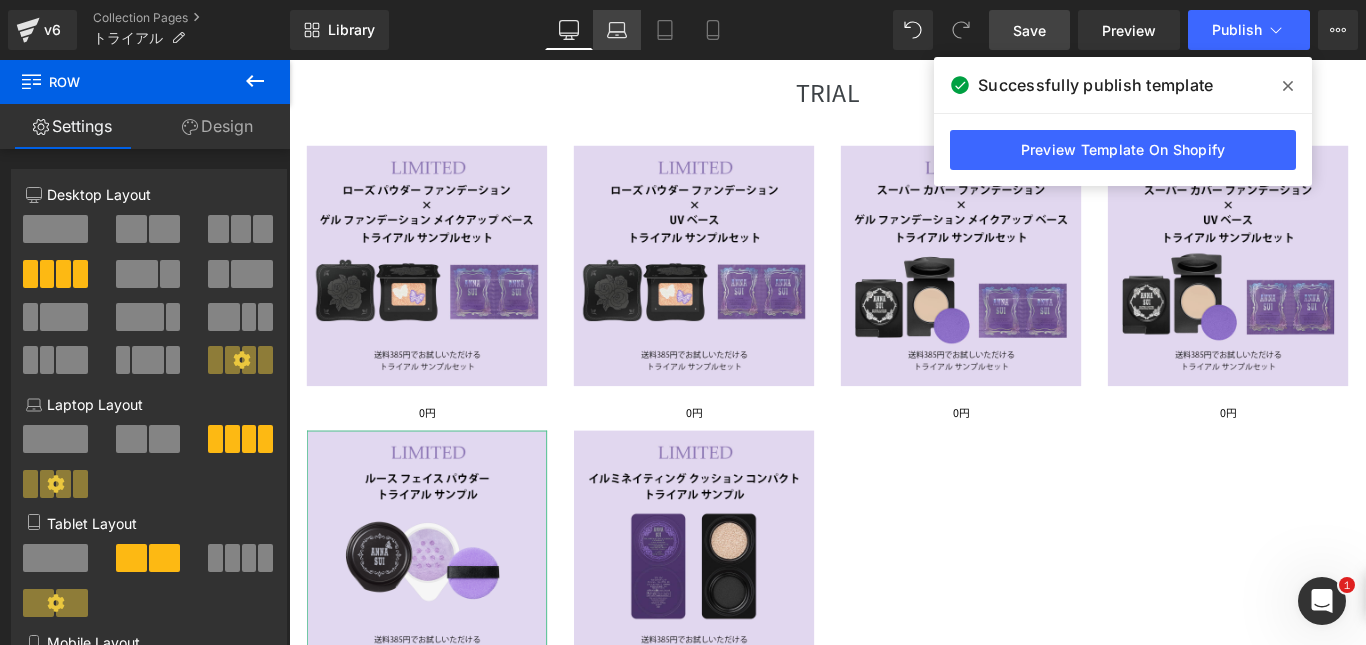 click on "Laptop" at bounding box center (617, 30) 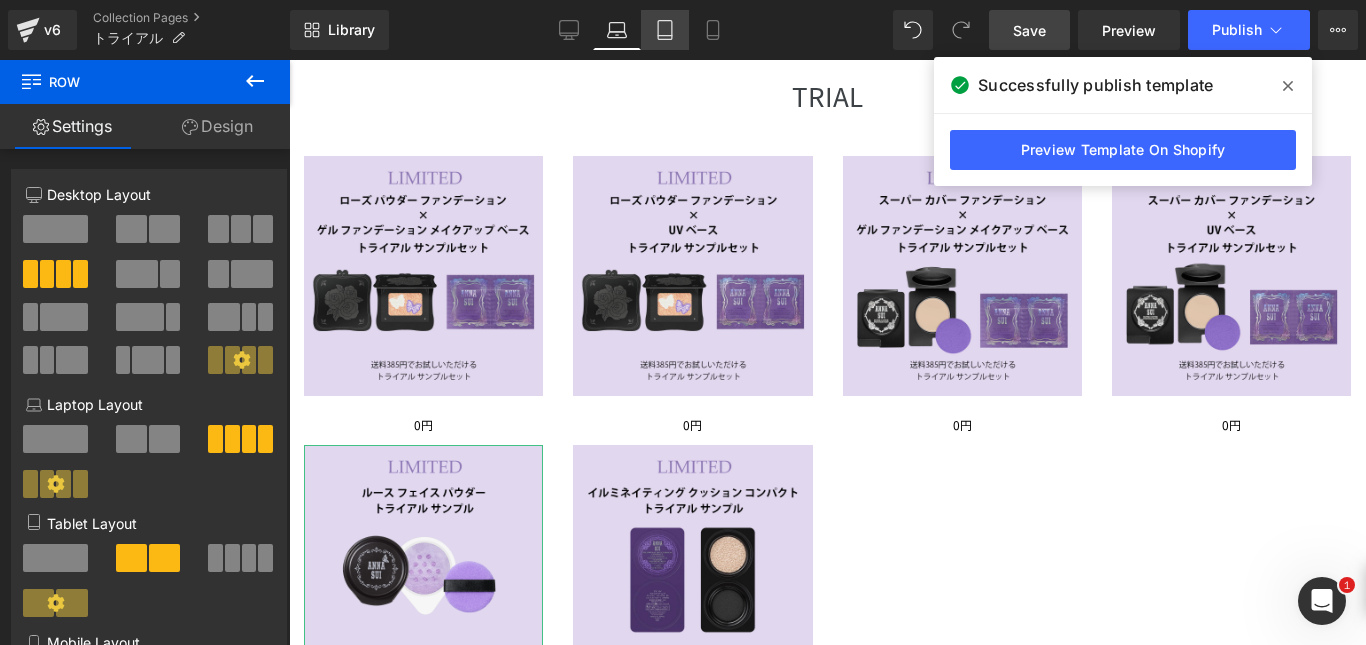 click on "Tablet" at bounding box center (665, 30) 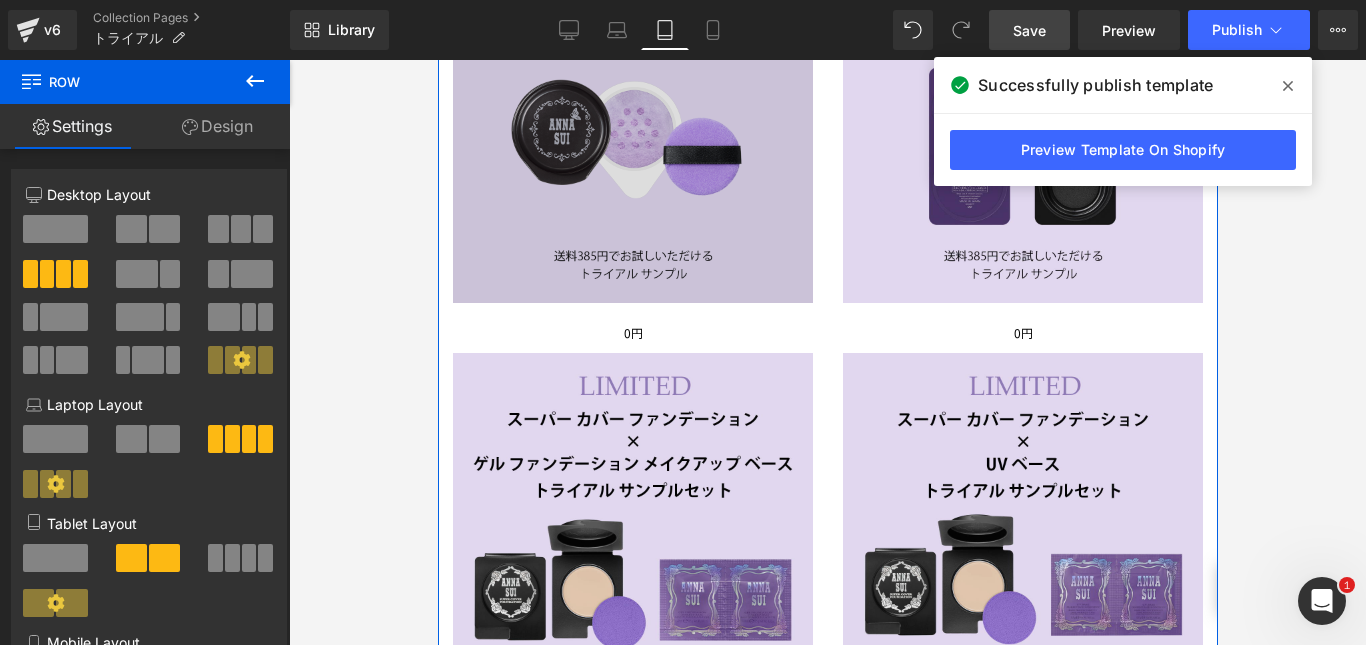 scroll, scrollTop: 807, scrollLeft: 0, axis: vertical 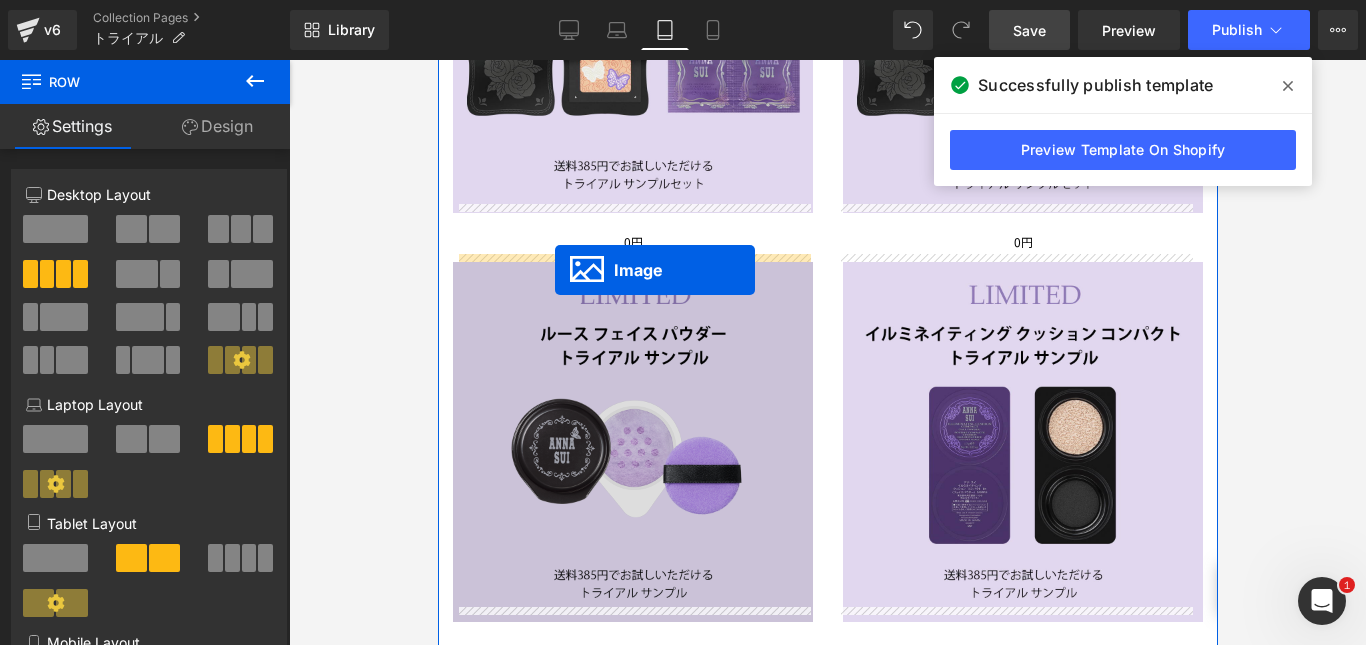drag, startPoint x: 596, startPoint y: 497, endPoint x: 554, endPoint y: 270, distance: 230.85277 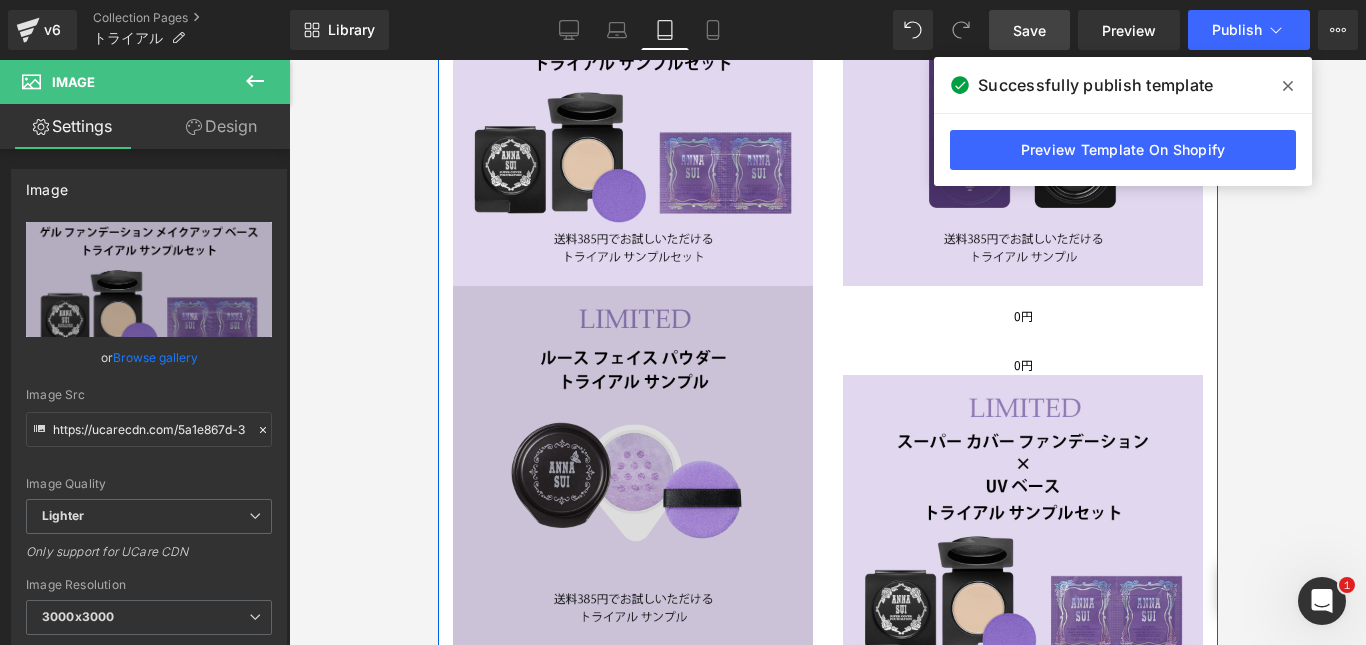 scroll, scrollTop: 804, scrollLeft: 0, axis: vertical 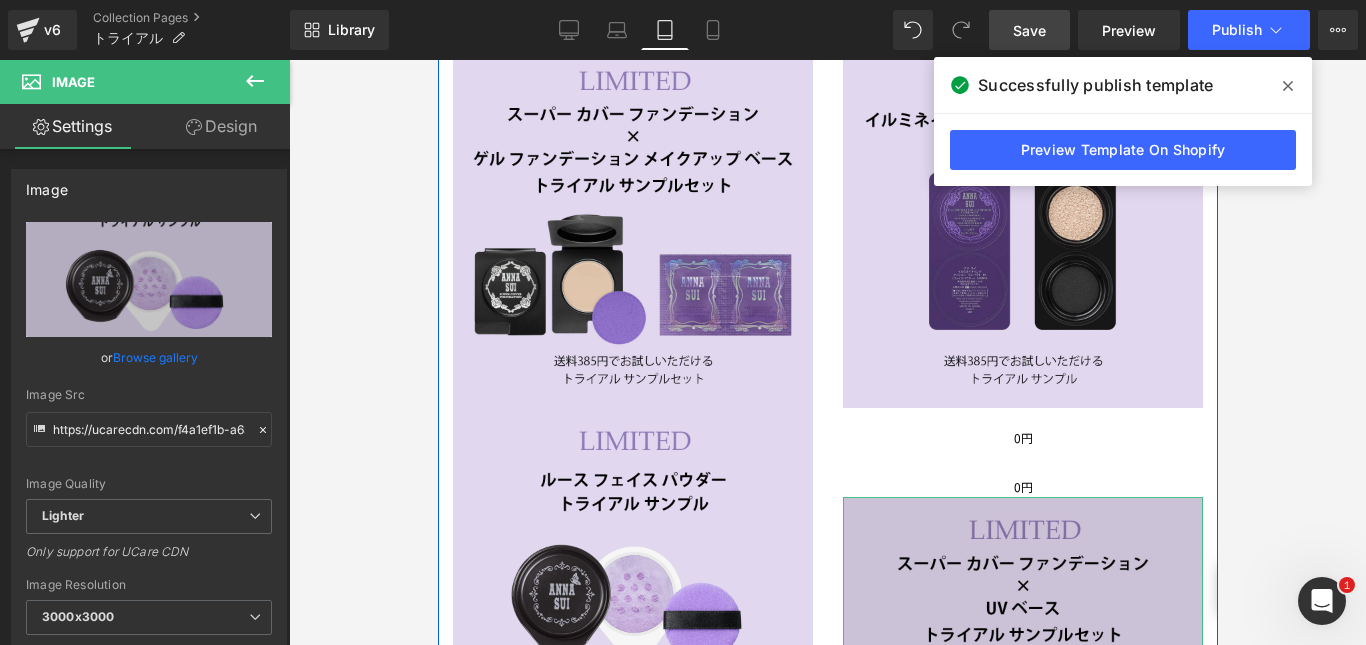 click at bounding box center (1022, 677) 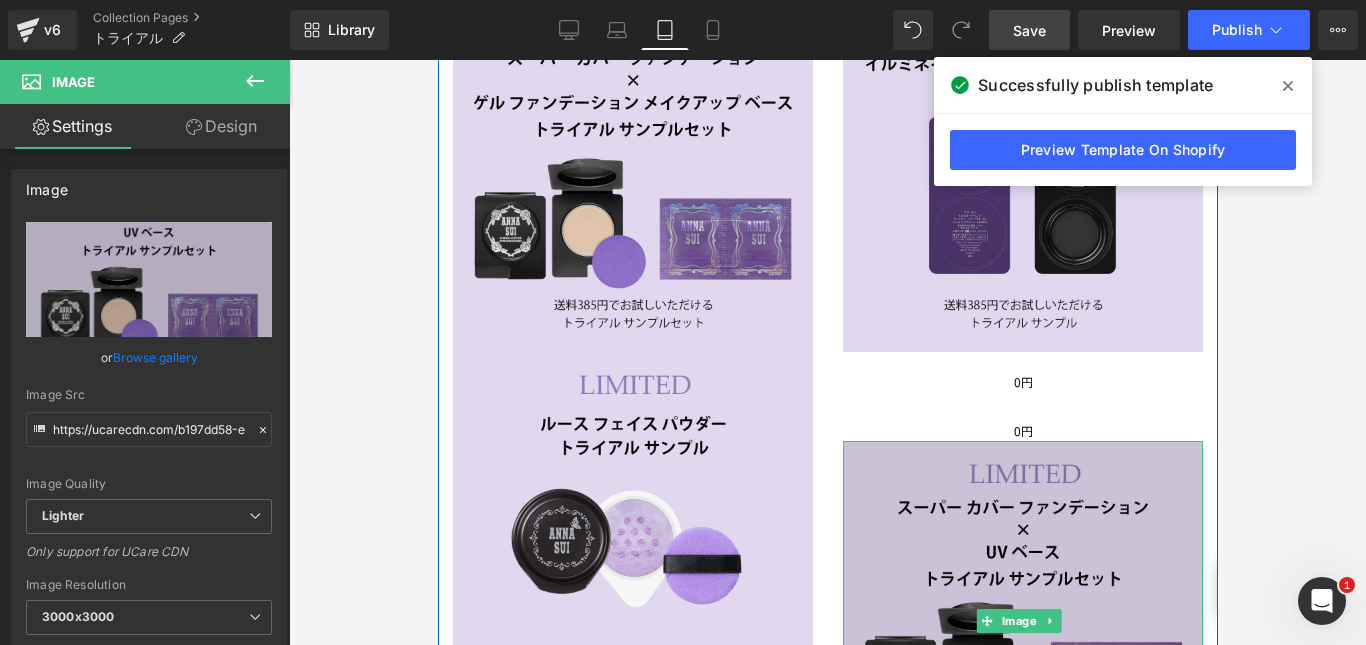scroll, scrollTop: 738, scrollLeft: 0, axis: vertical 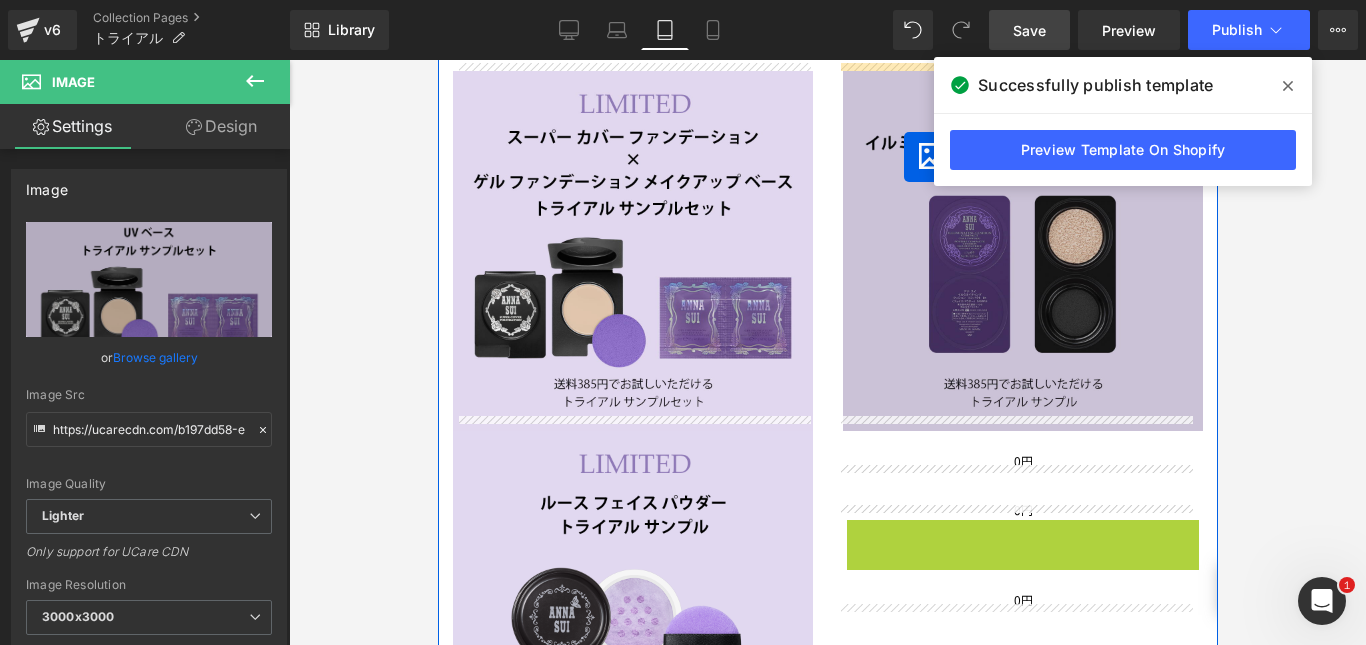 drag, startPoint x: 974, startPoint y: 595, endPoint x: 903, endPoint y: 137, distance: 463.4706 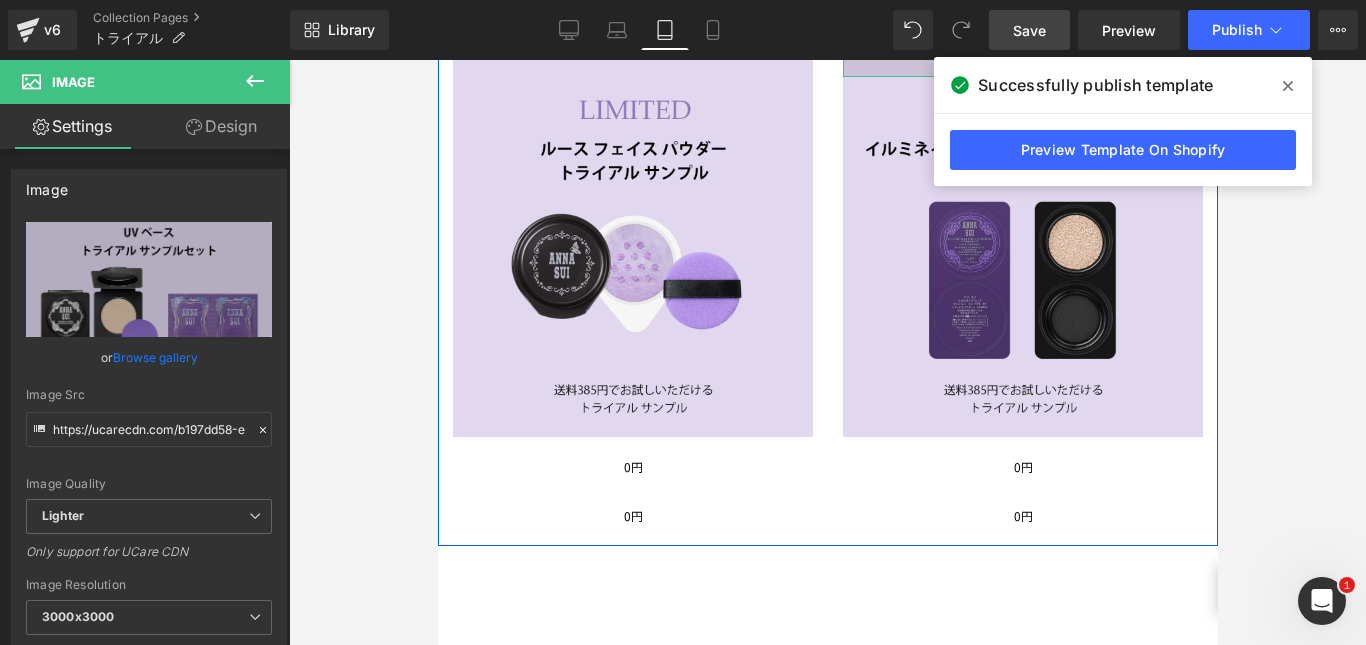 scroll, scrollTop: 1053, scrollLeft: 0, axis: vertical 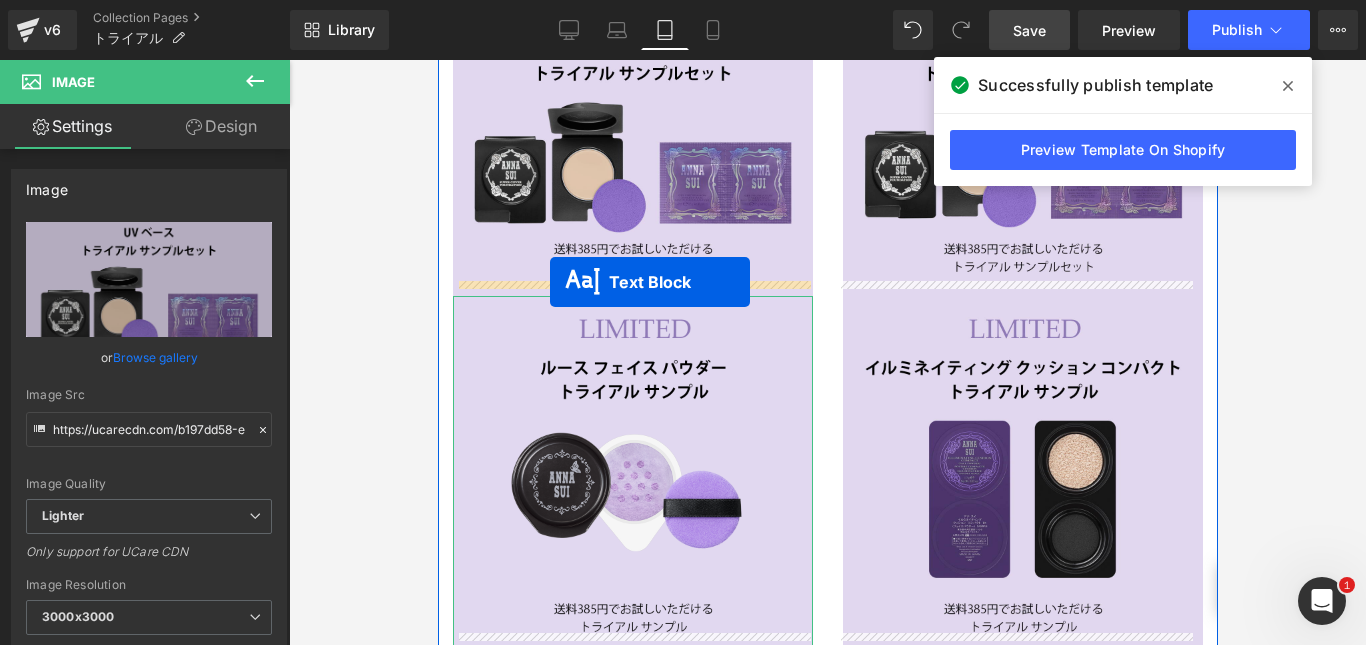 drag, startPoint x: 573, startPoint y: 395, endPoint x: 549, endPoint y: 282, distance: 115.52056 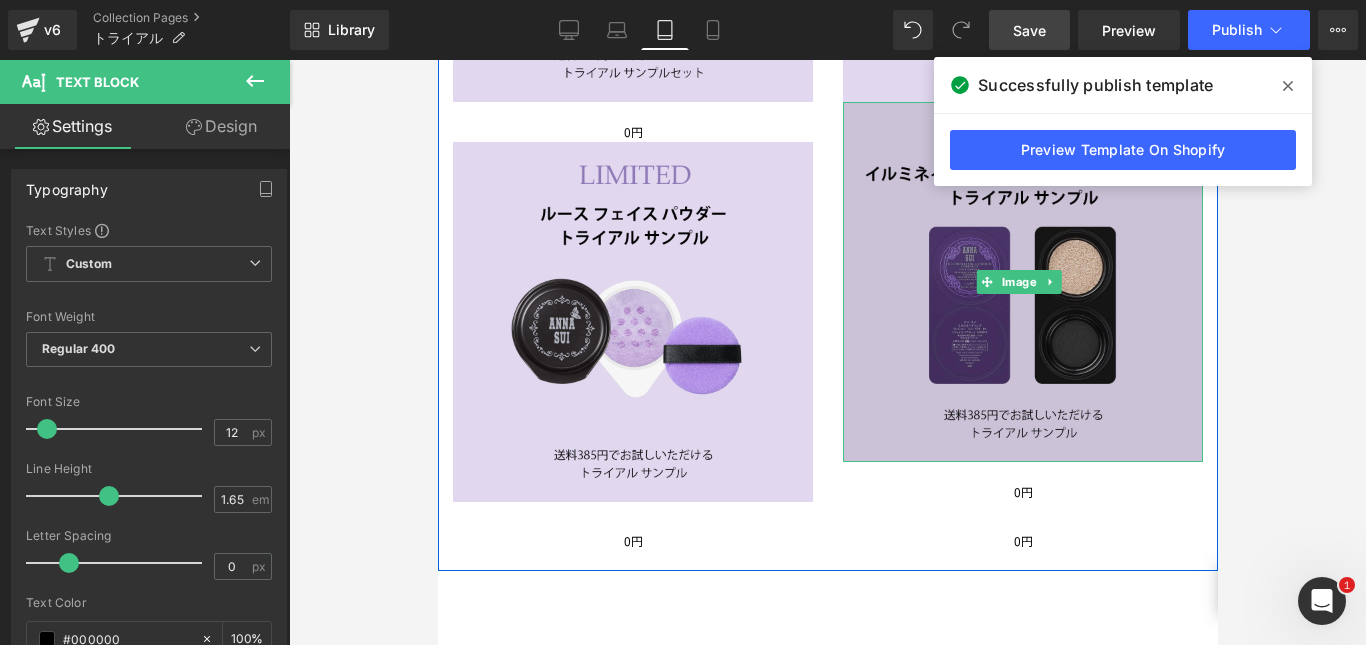 scroll, scrollTop: 988, scrollLeft: 0, axis: vertical 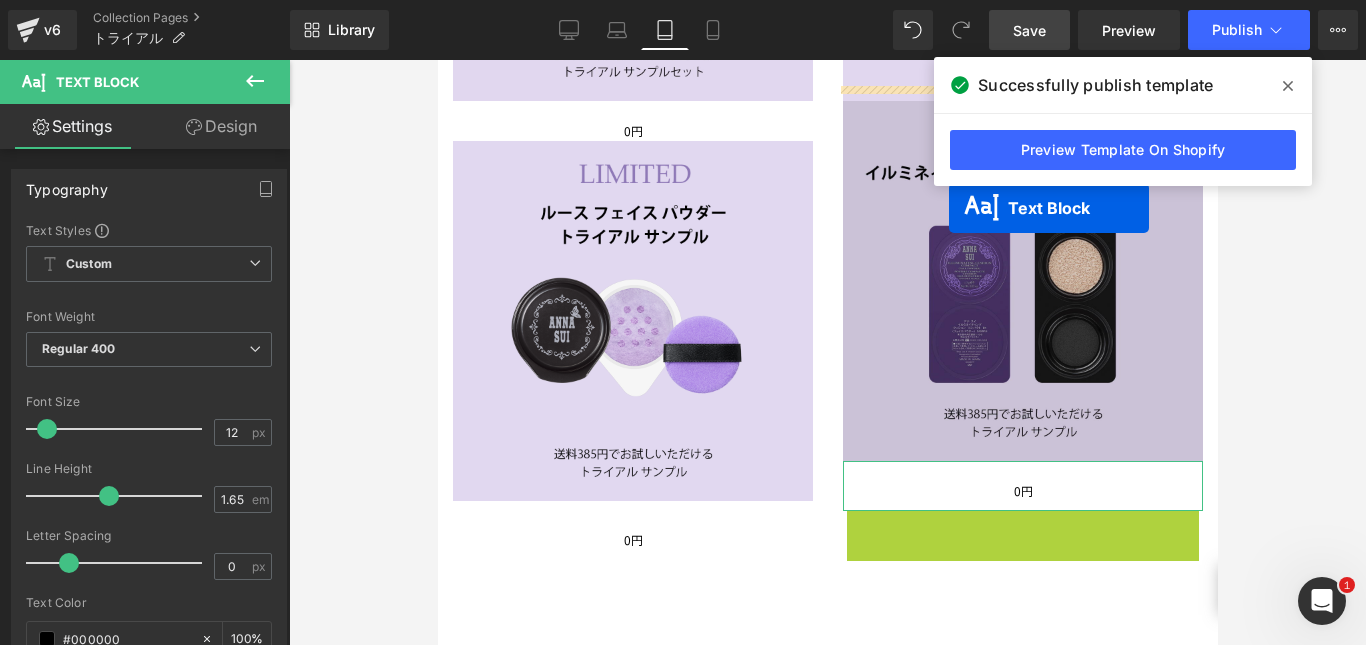 drag, startPoint x: 957, startPoint y: 521, endPoint x: 948, endPoint y: 207, distance: 314.12897 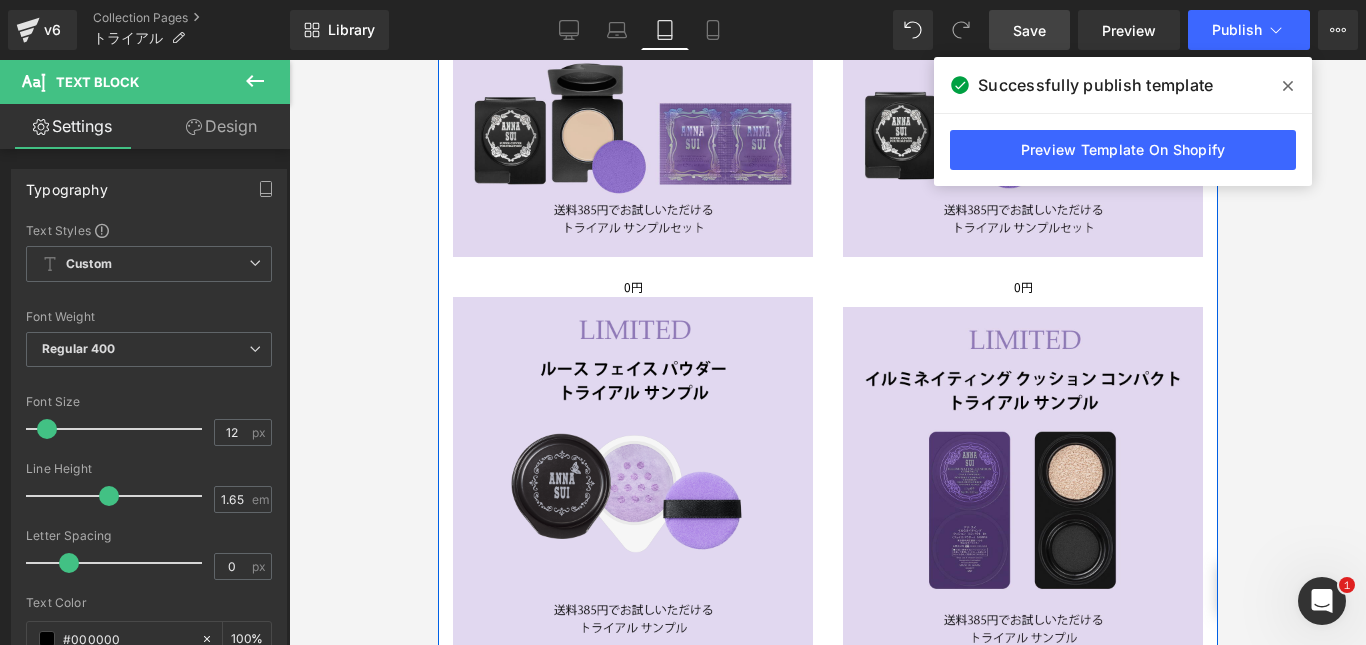 scroll, scrollTop: 830, scrollLeft: 0, axis: vertical 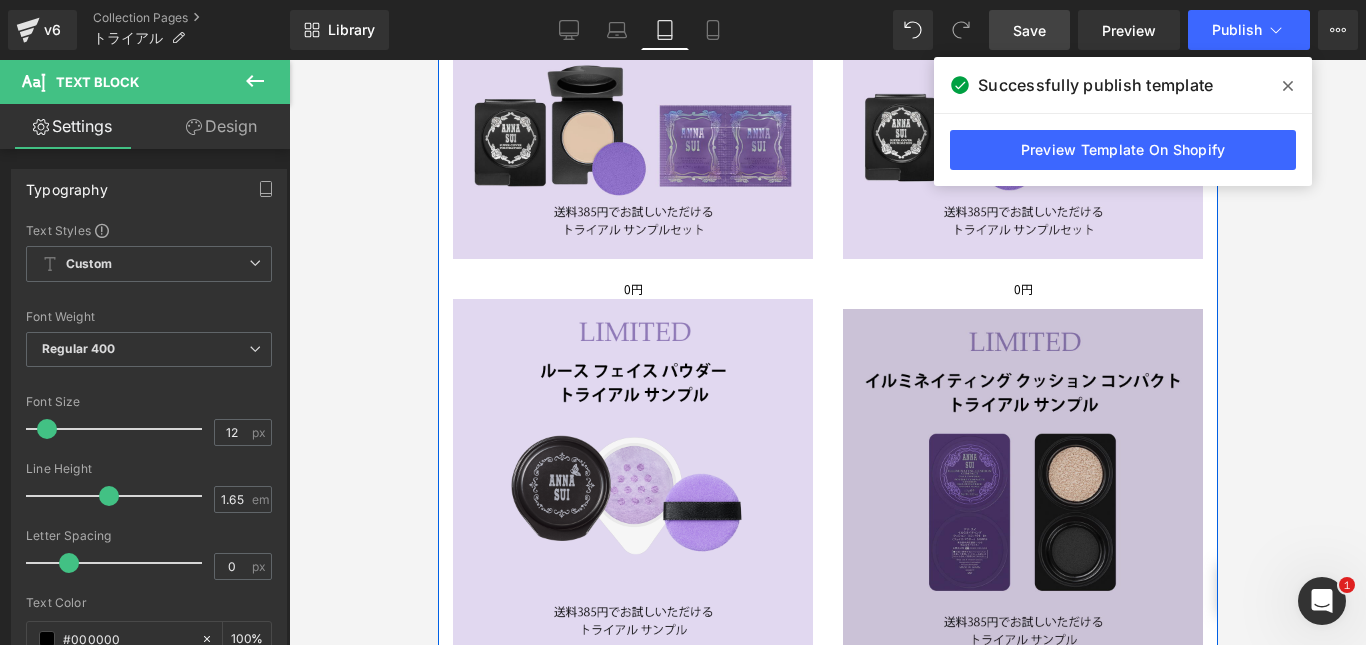 click at bounding box center [1022, 489] 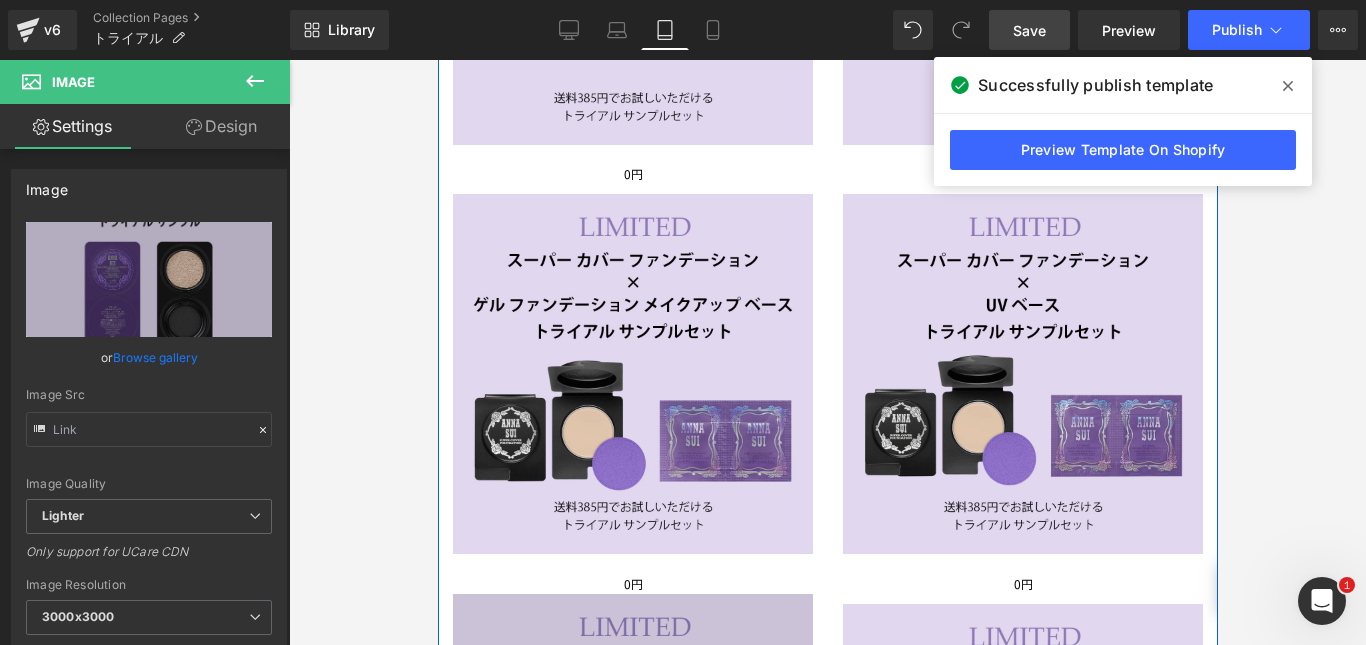 scroll, scrollTop: 534, scrollLeft: 0, axis: vertical 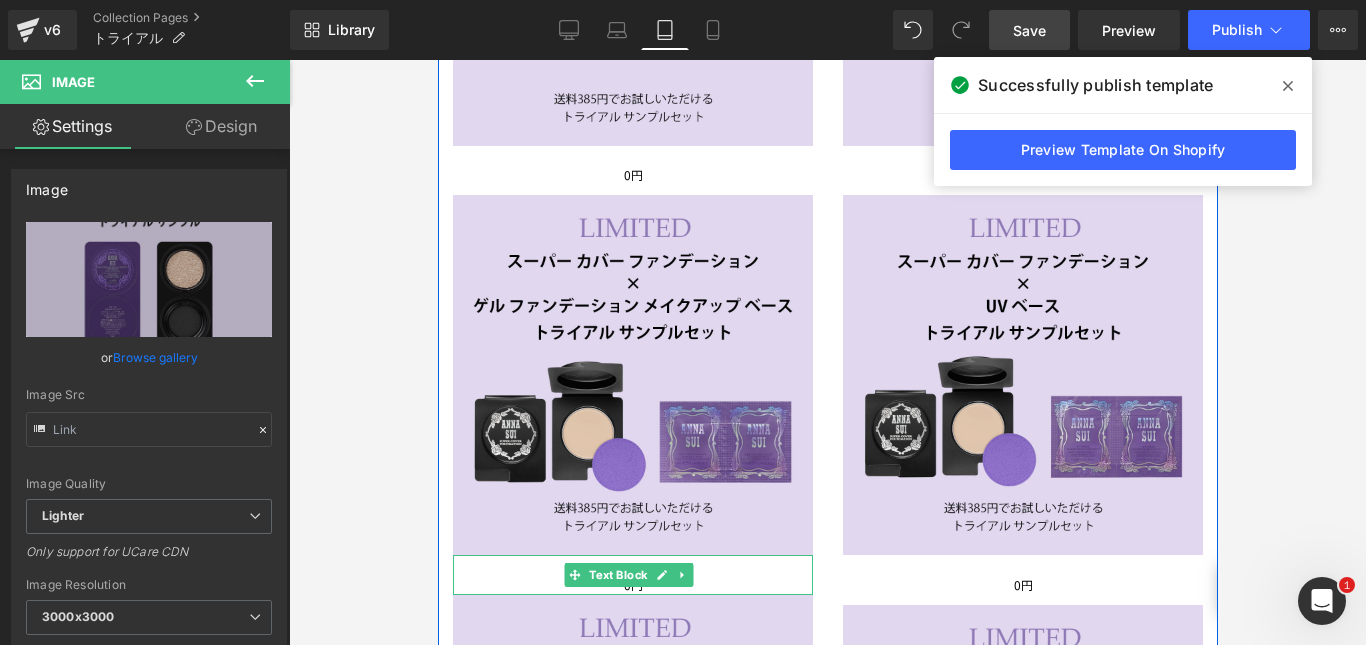 click on "0円" at bounding box center (632, 585) 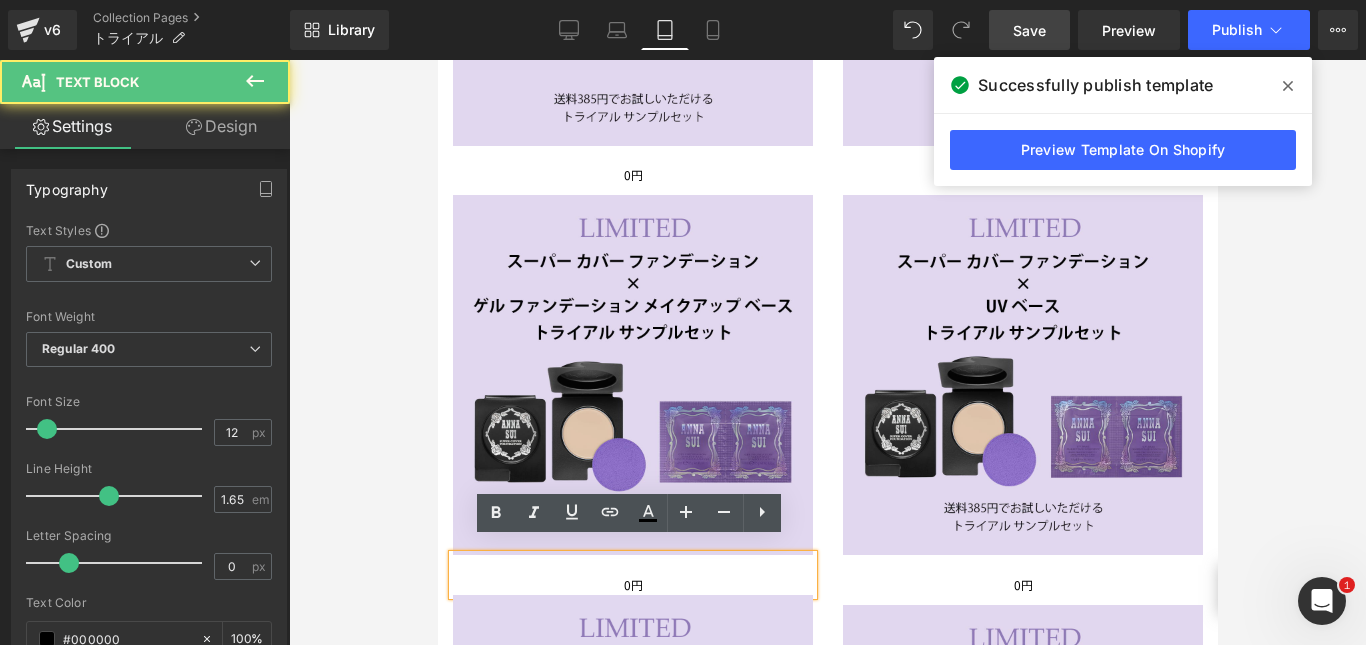click on "0円" at bounding box center (632, 585) 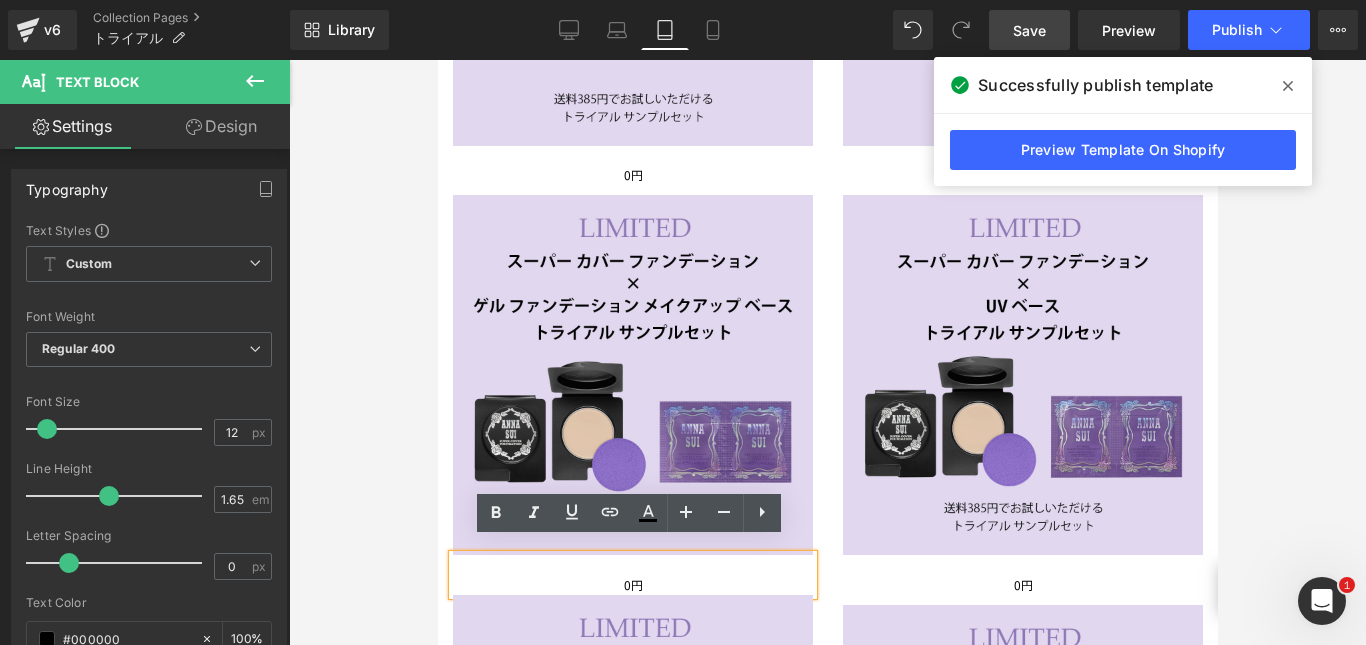 click on "0円" at bounding box center [632, 585] 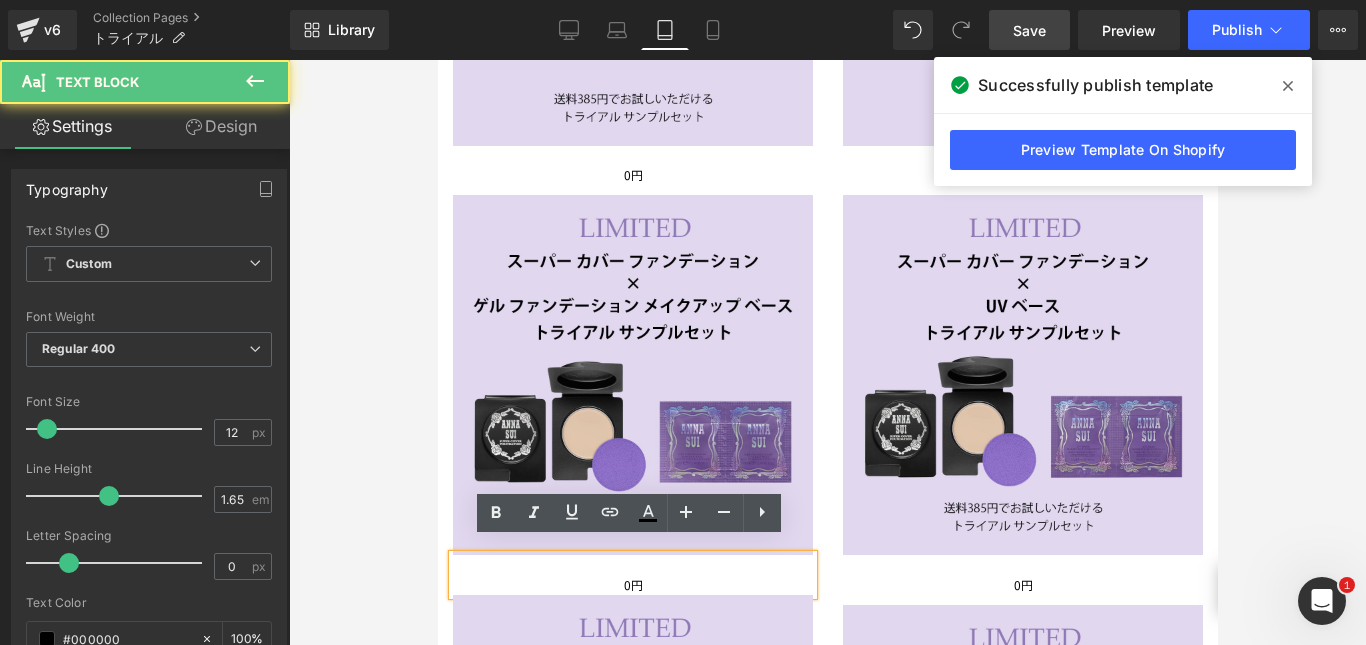click on "0円" at bounding box center [632, 585] 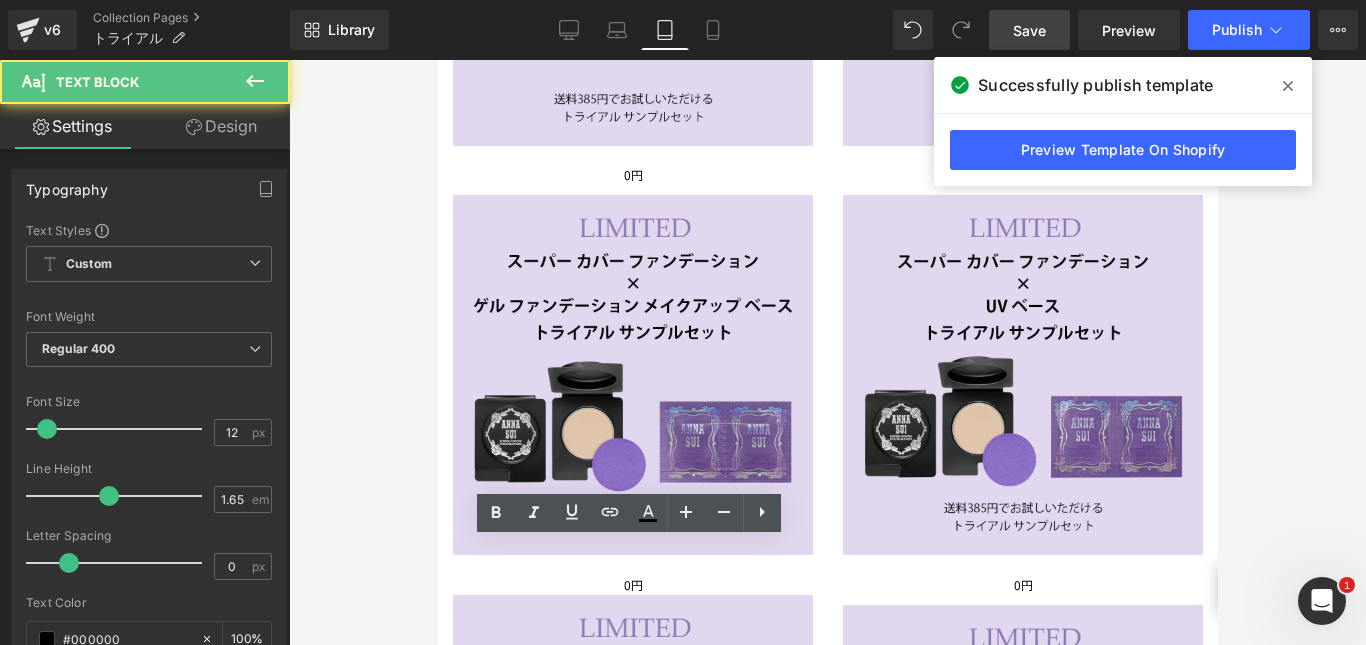 click on "Rendering Content" at bounding box center (683, 566) 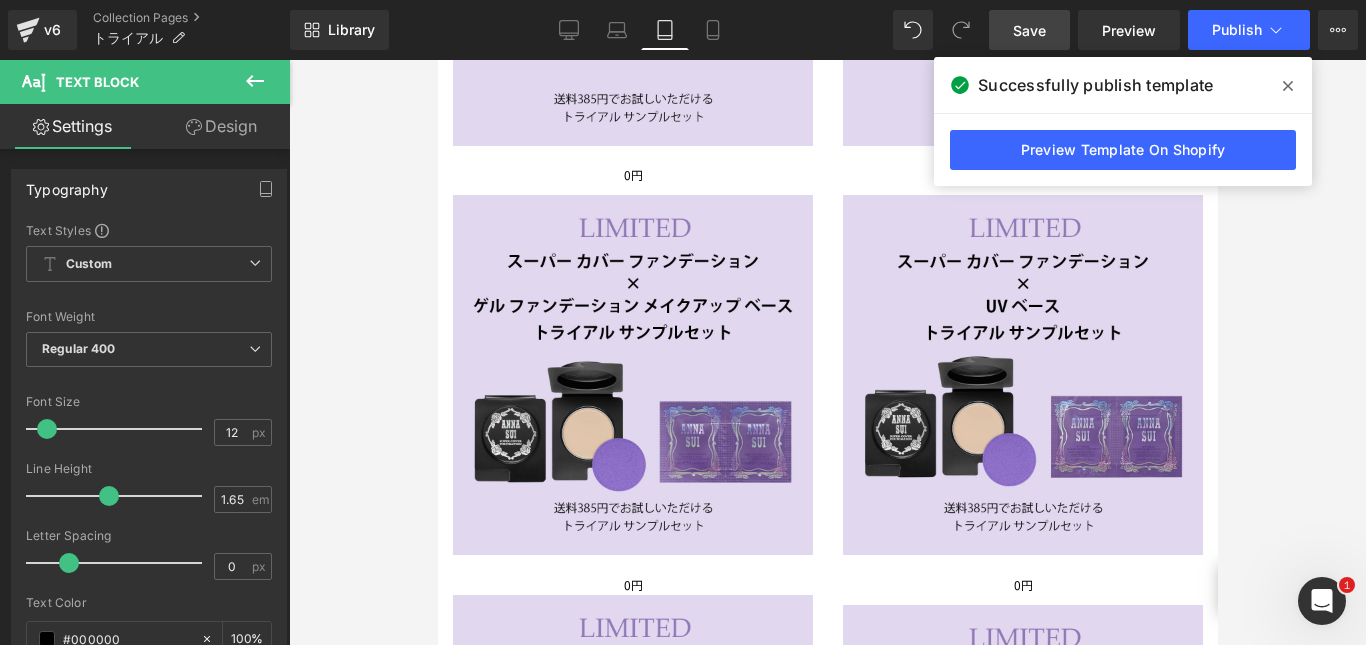 click on "Rendering Content" at bounding box center (683, 566) 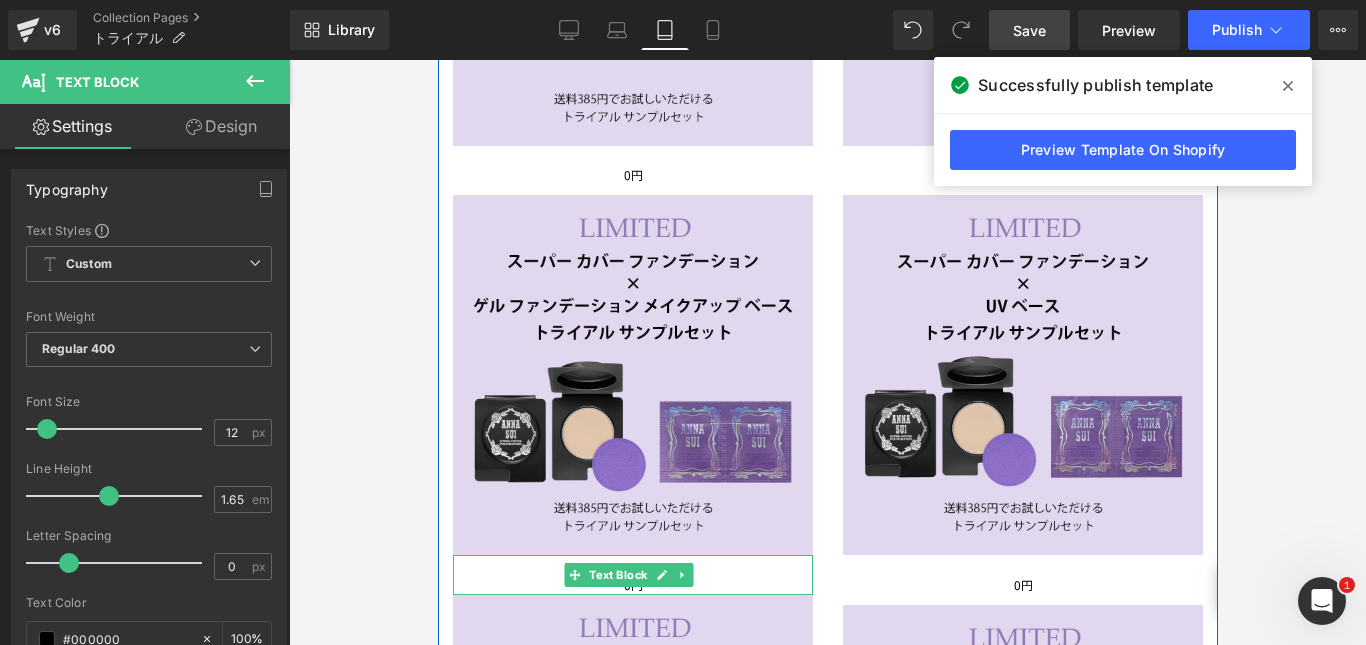 click at bounding box center (632, 565) 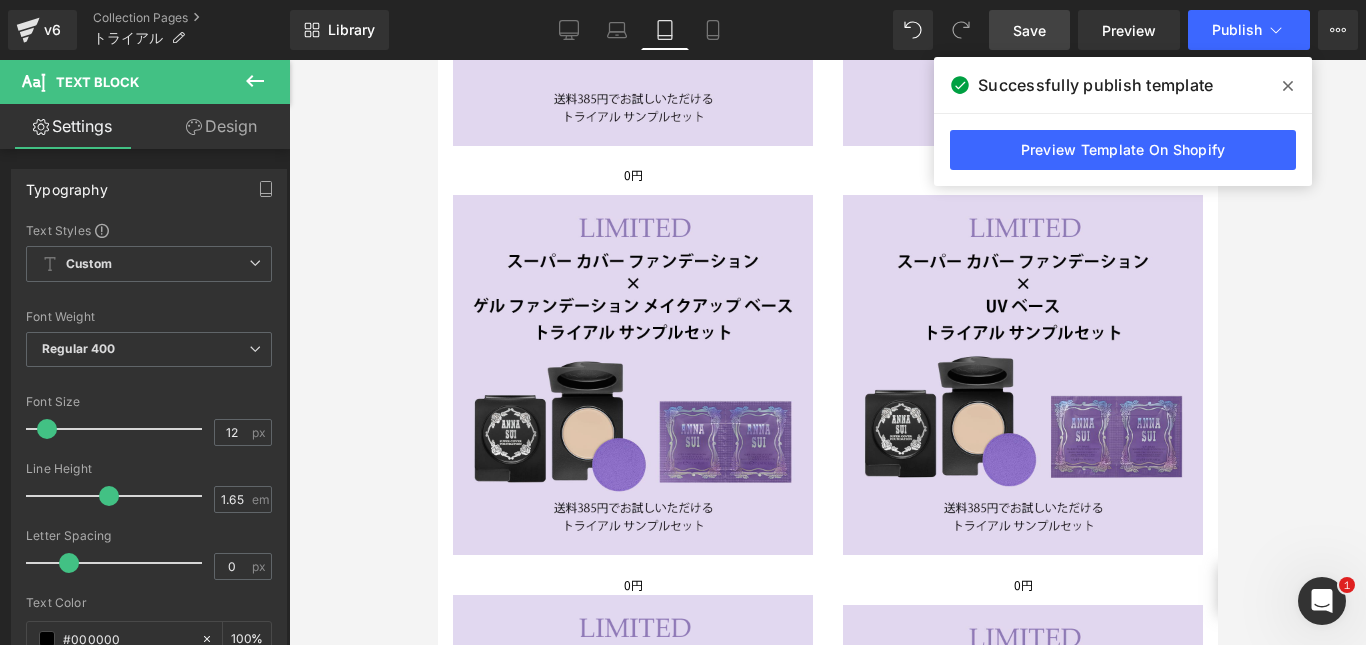 click on "Design" at bounding box center [221, 126] 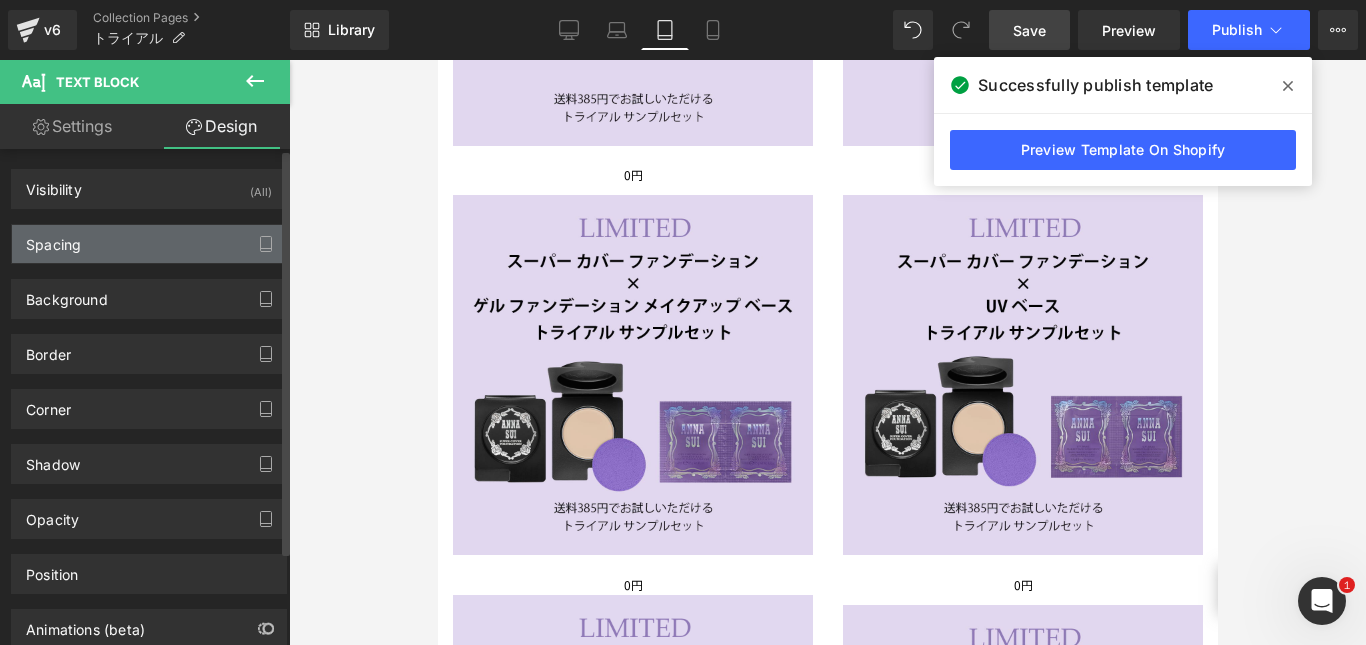 click on "Spacing" at bounding box center (149, 244) 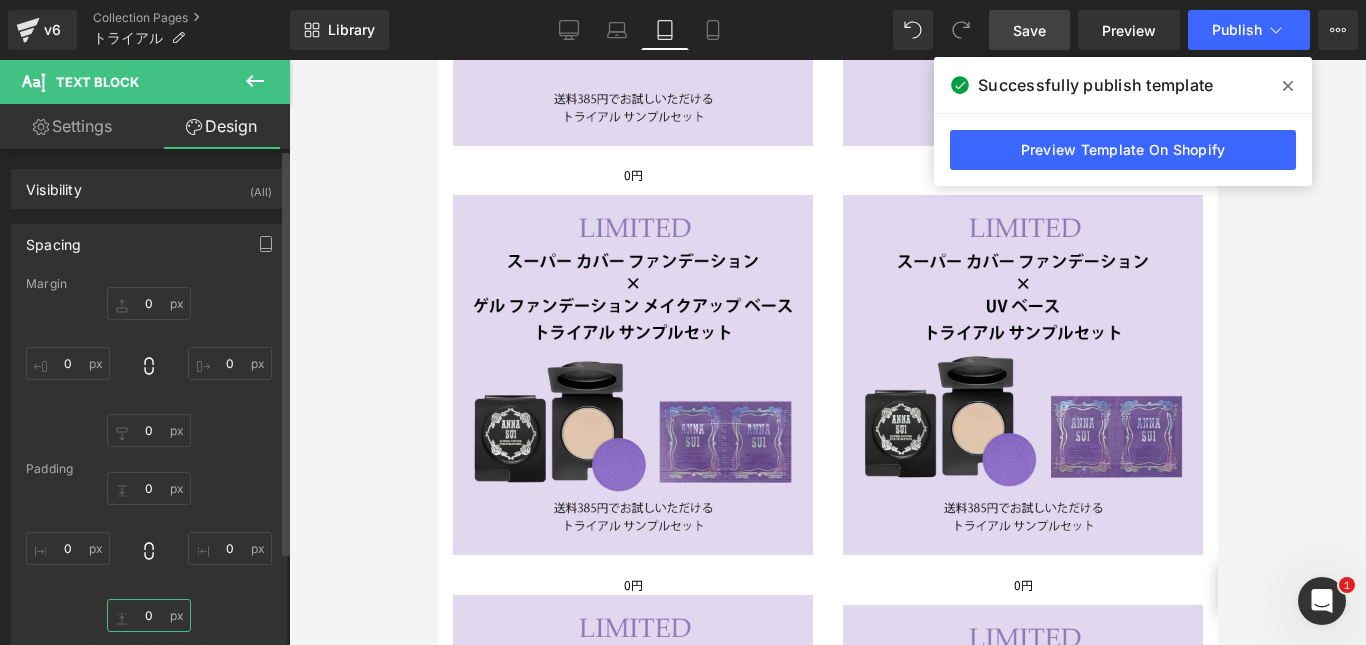 click on "0" at bounding box center [149, 615] 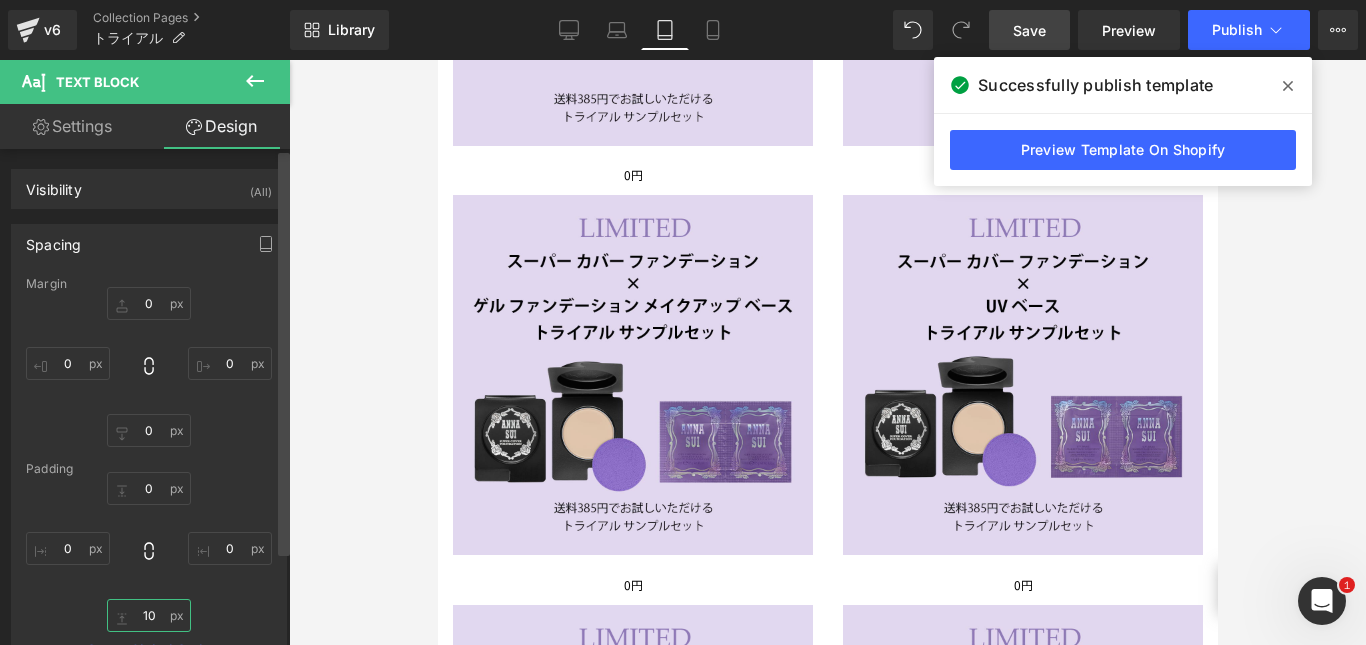 type on "10" 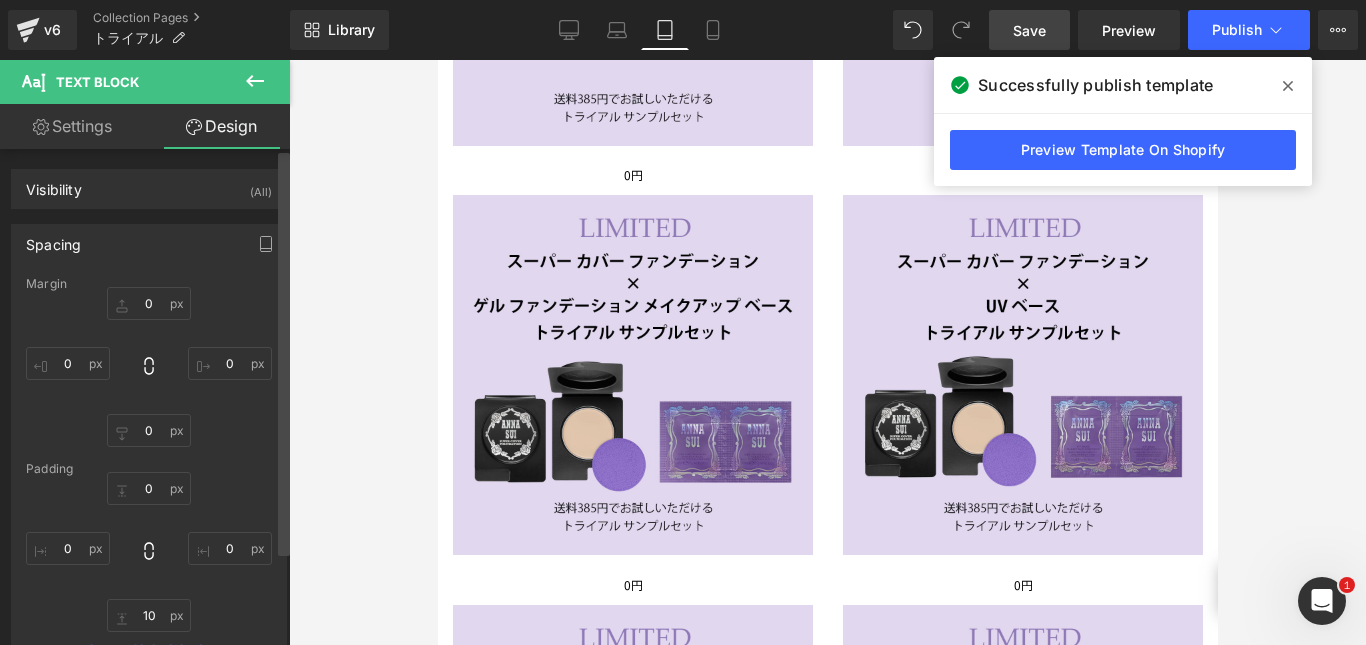 click at bounding box center [284, 401] 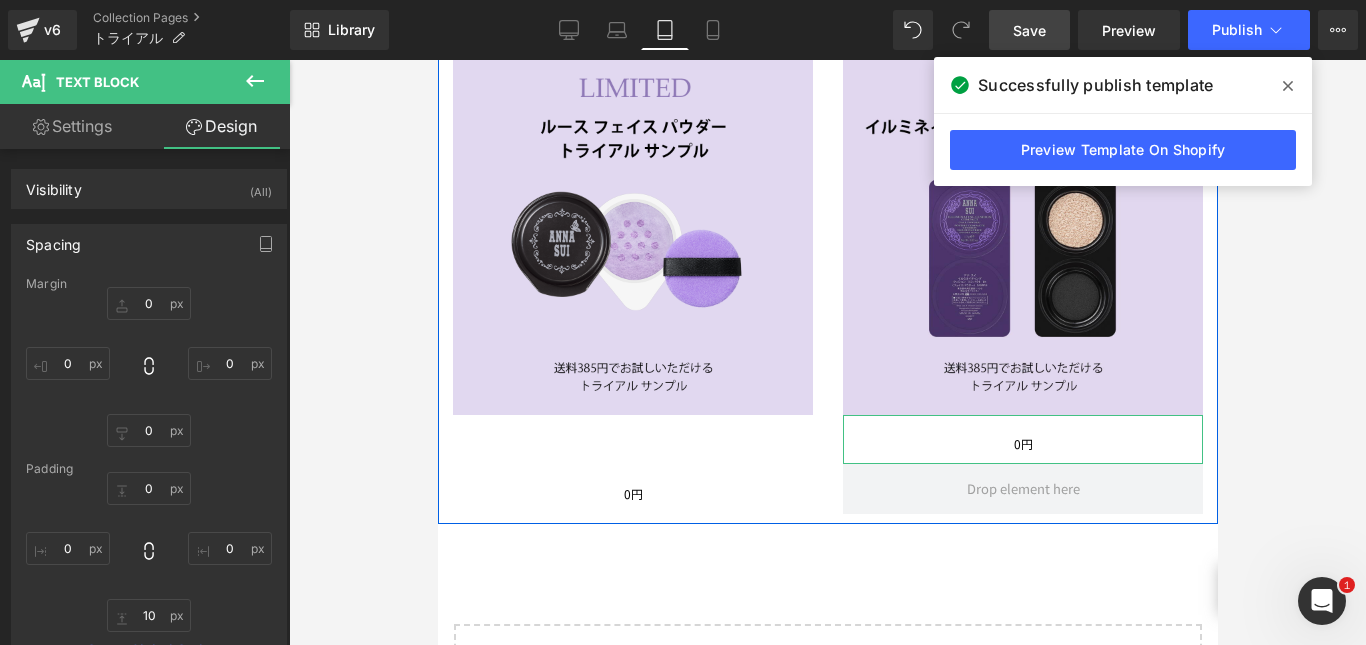 scroll, scrollTop: 1085, scrollLeft: 0, axis: vertical 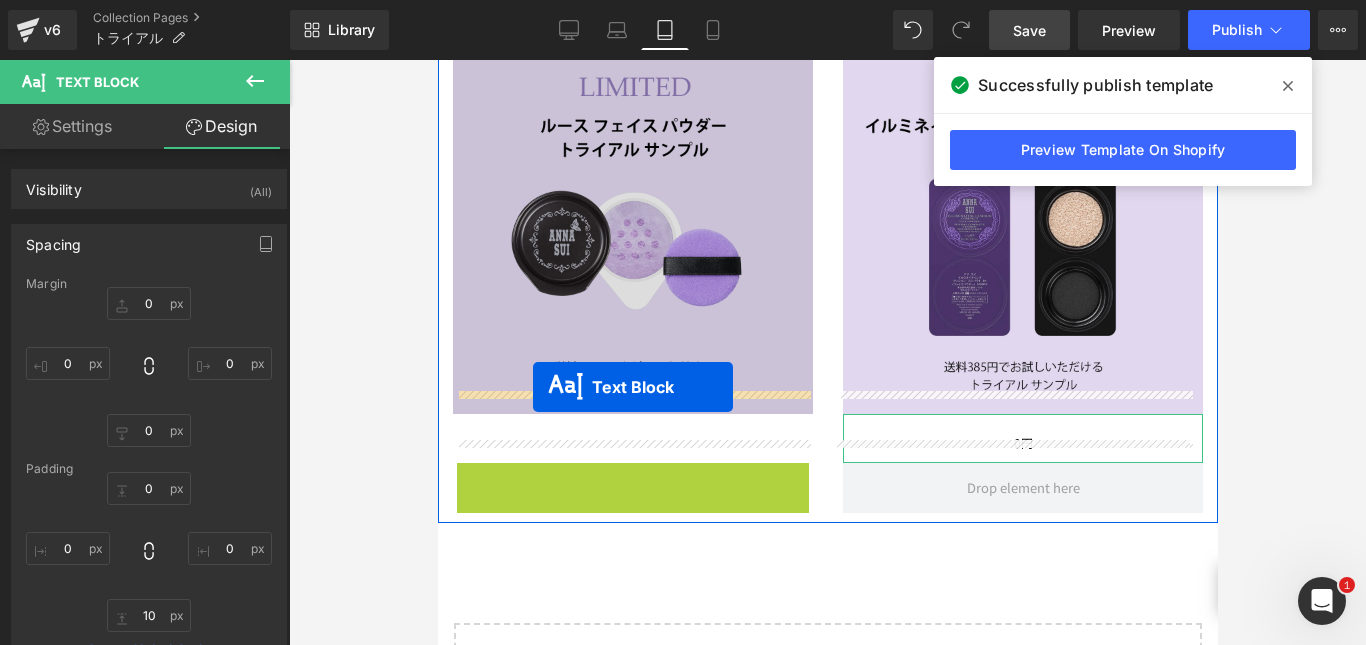 drag, startPoint x: 544, startPoint y: 462, endPoint x: 532, endPoint y: 387, distance: 75.95393 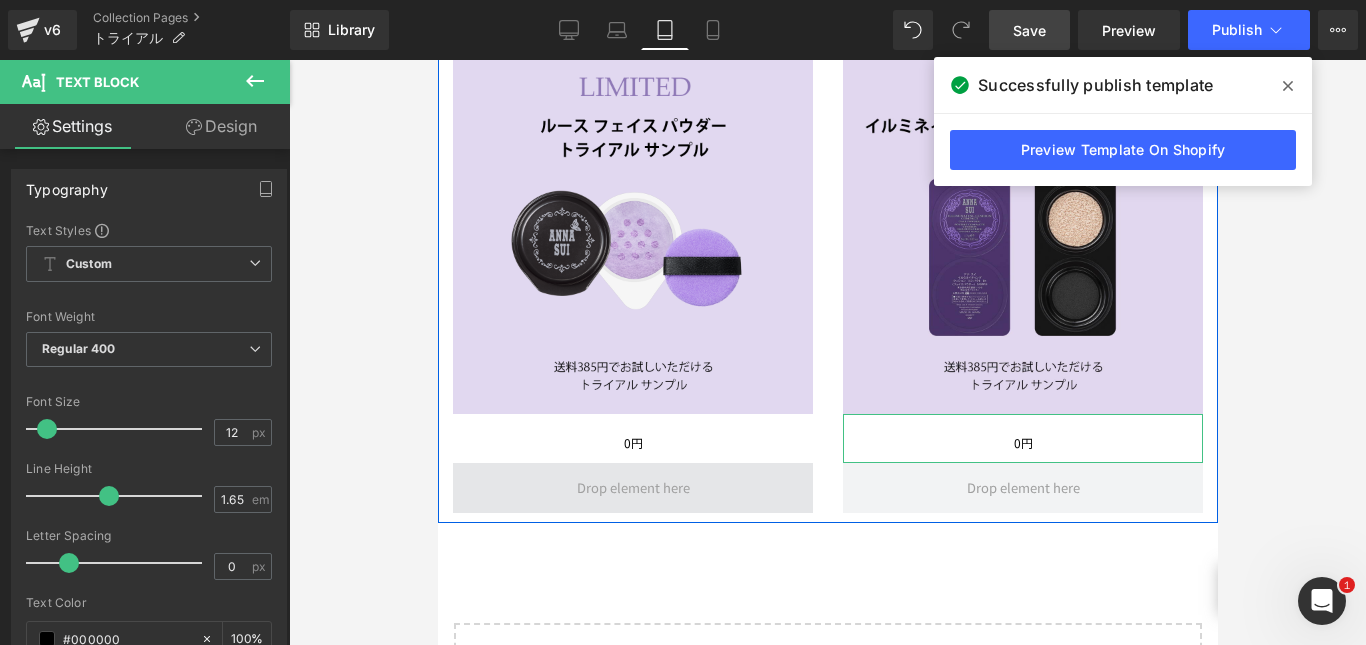 click at bounding box center (632, 488) 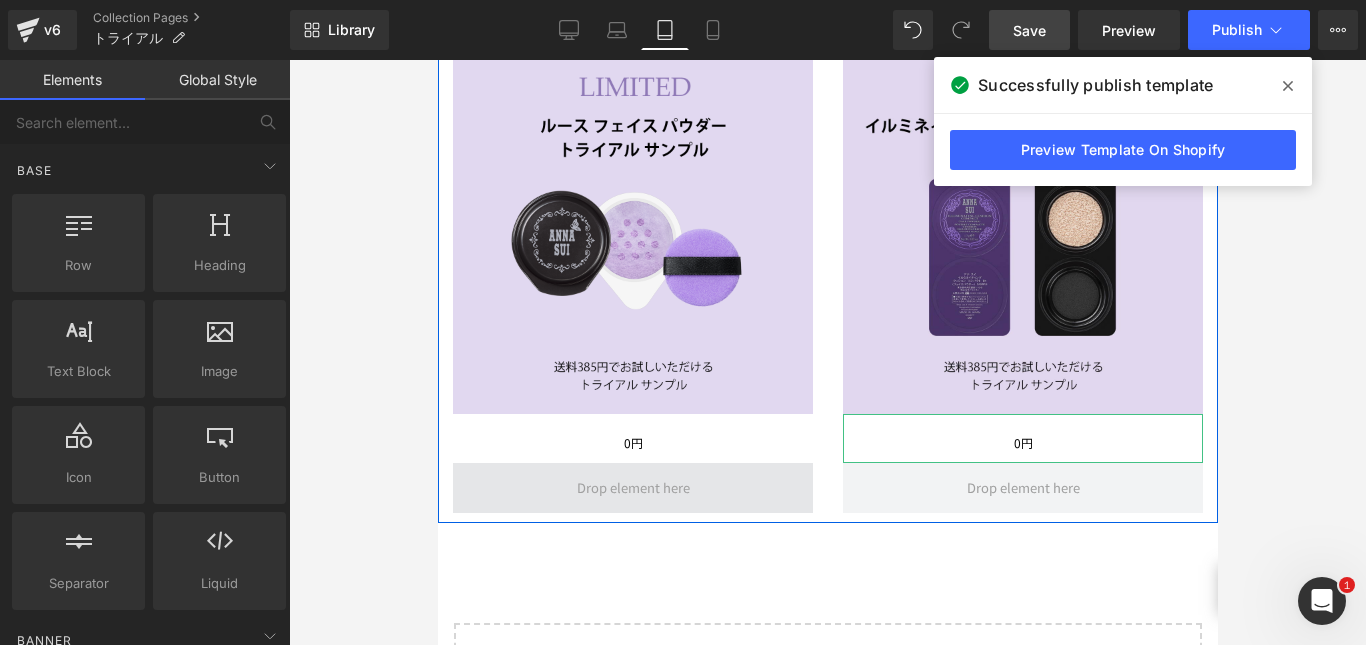 click at bounding box center [632, 488] 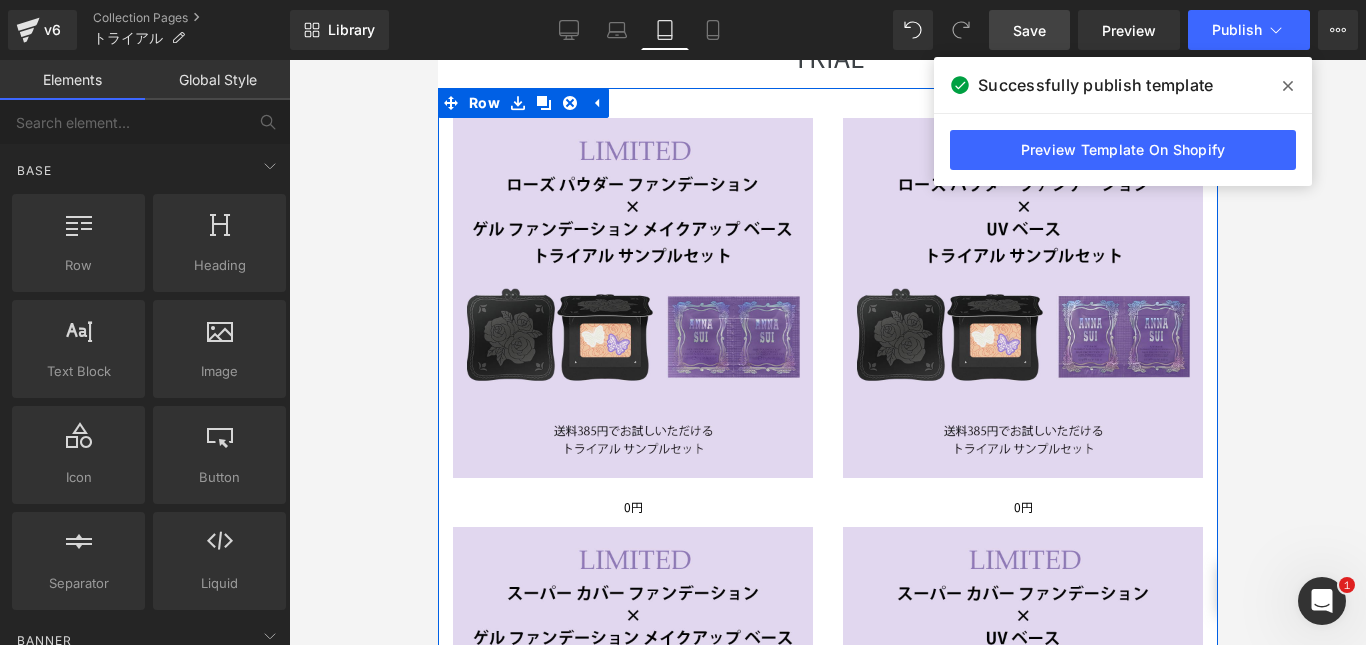 scroll, scrollTop: 203, scrollLeft: 0, axis: vertical 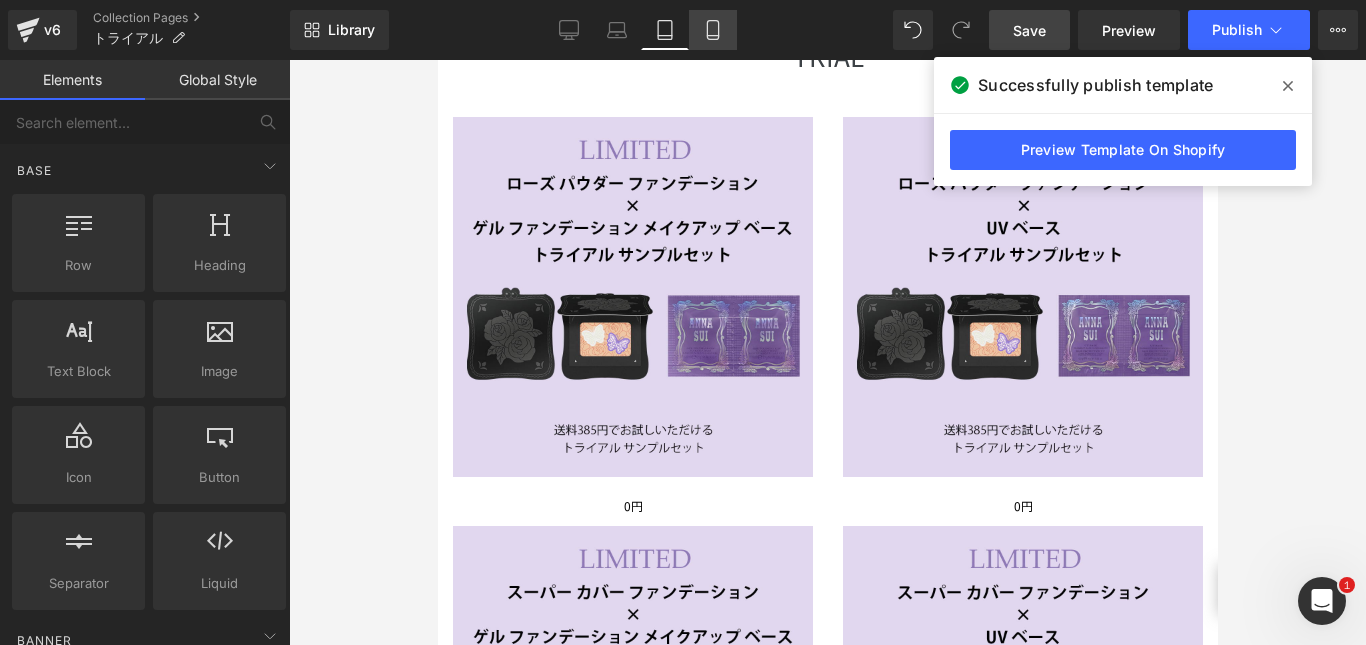 click 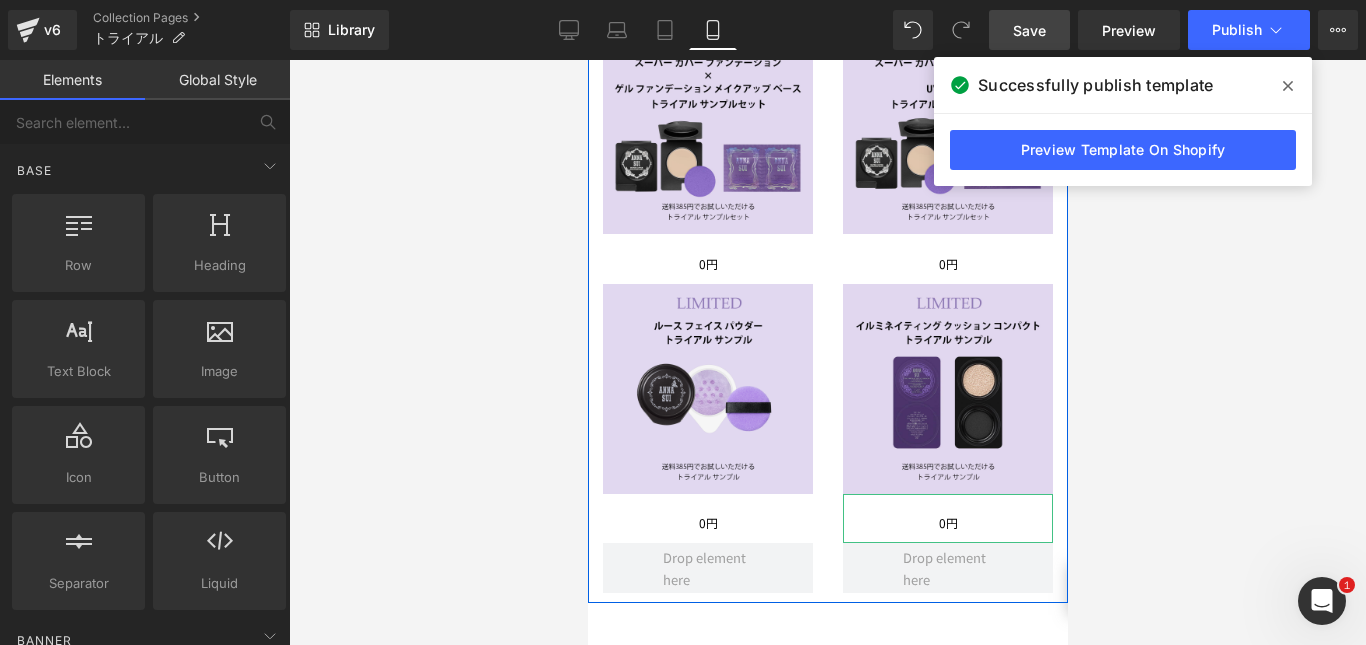 scroll, scrollTop: 546, scrollLeft: 0, axis: vertical 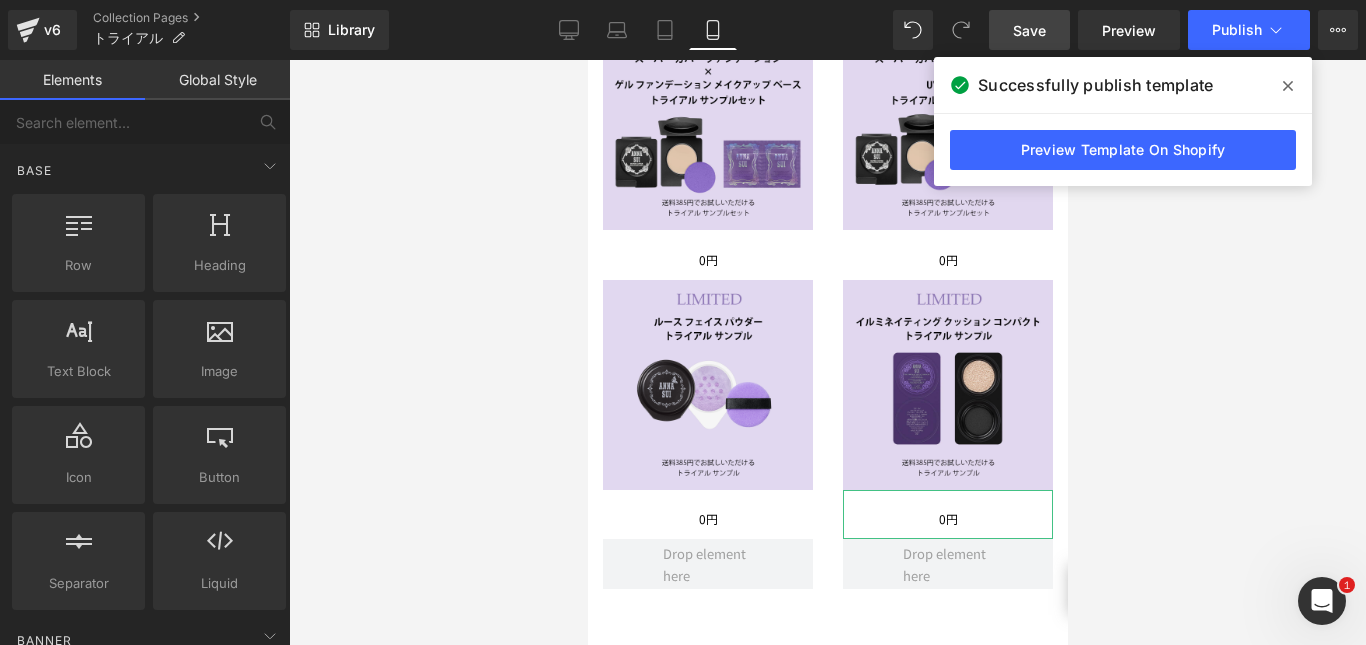 click on "Save" at bounding box center (1029, 30) 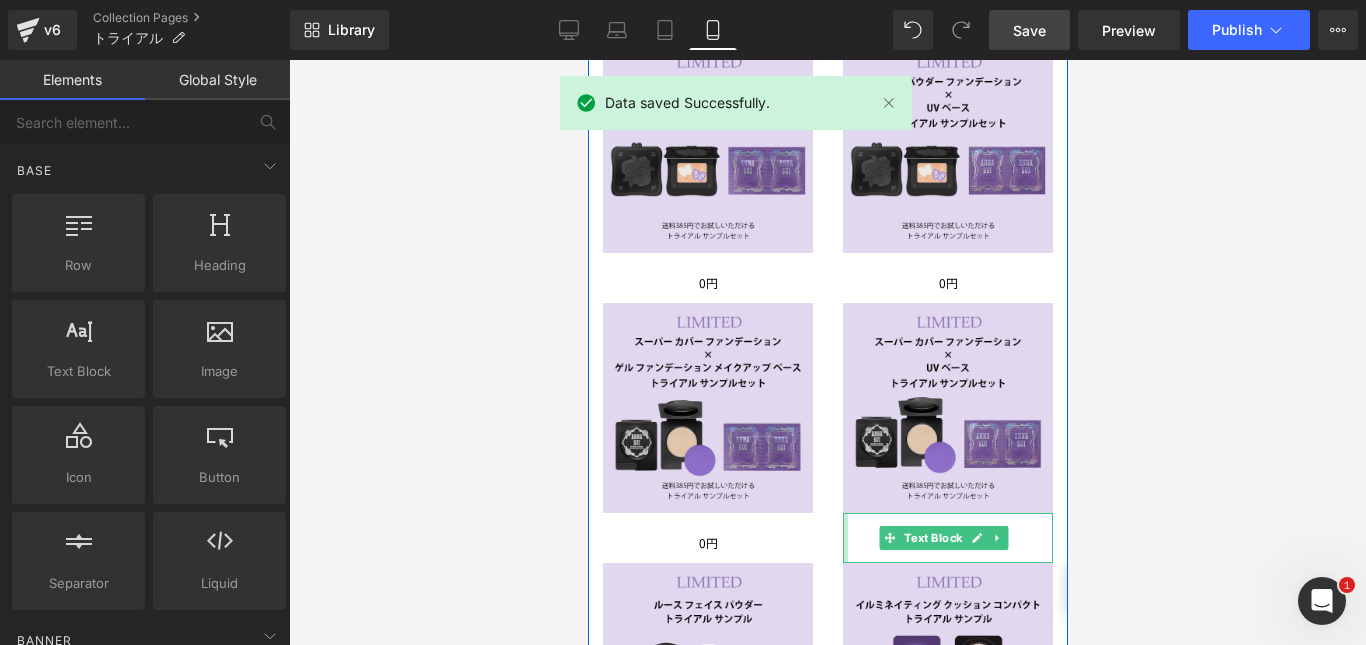 scroll, scrollTop: 0, scrollLeft: 0, axis: both 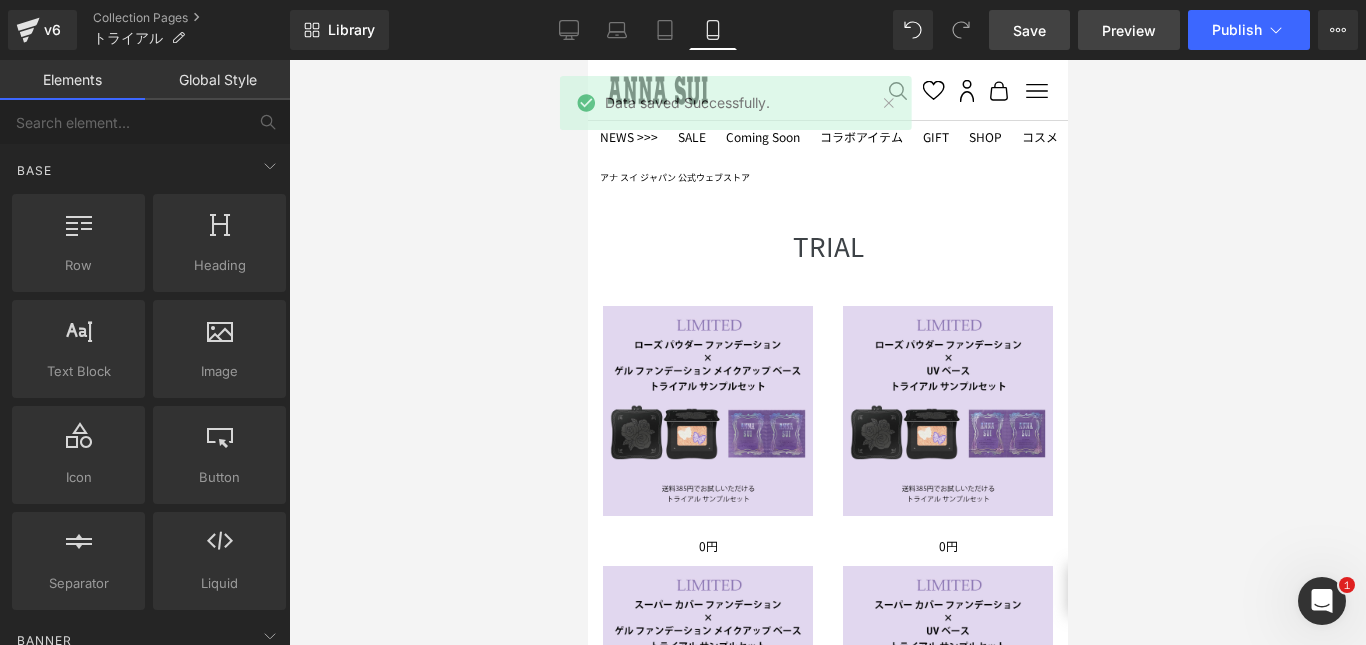 click on "Preview" at bounding box center (1129, 30) 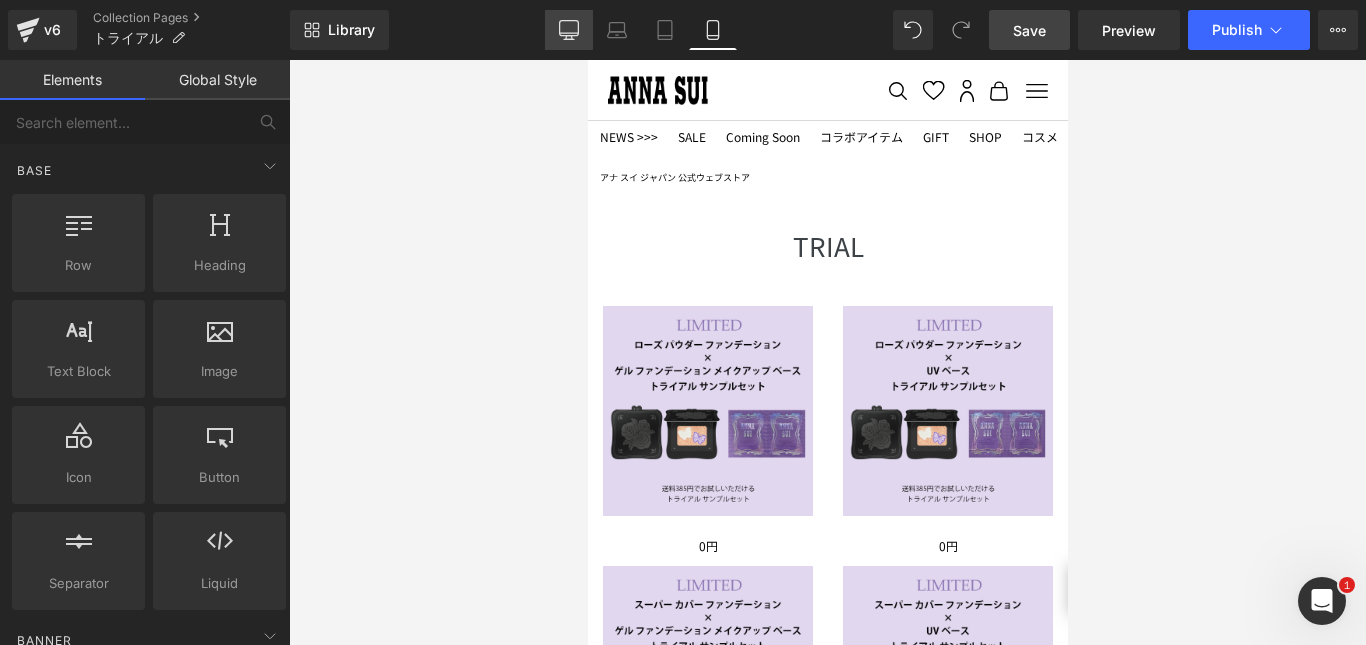 click 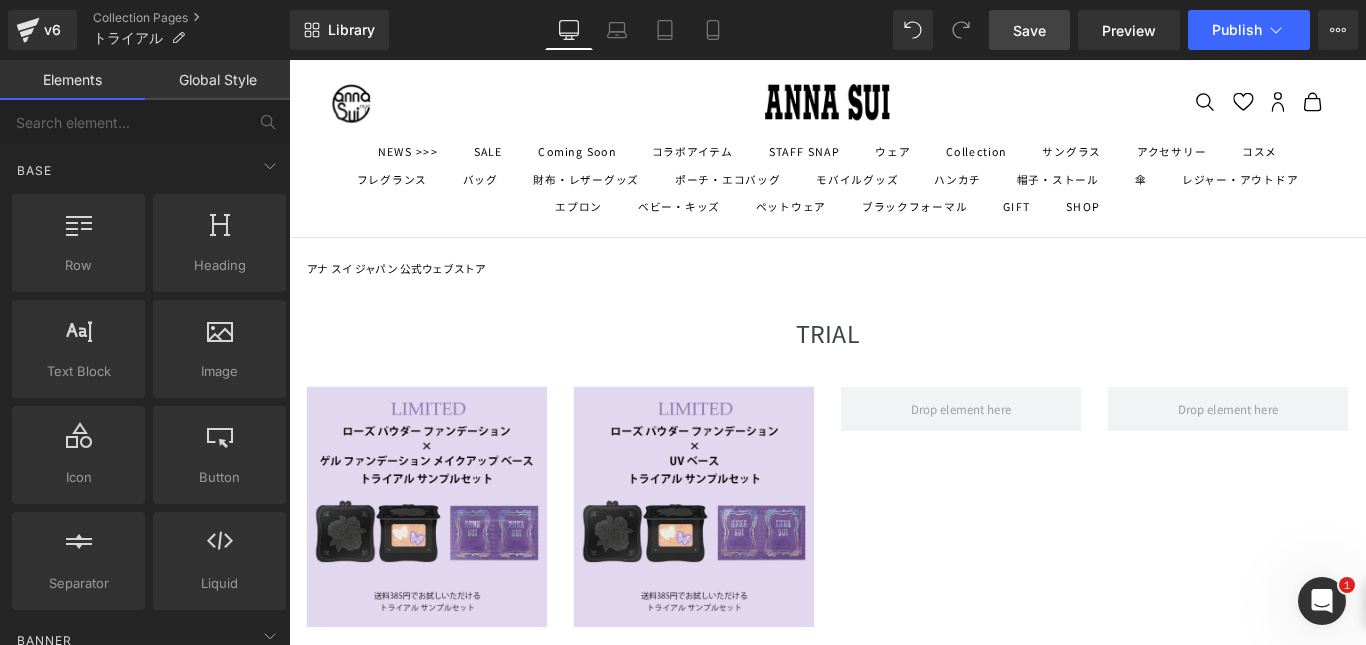 scroll, scrollTop: 255, scrollLeft: 0, axis: vertical 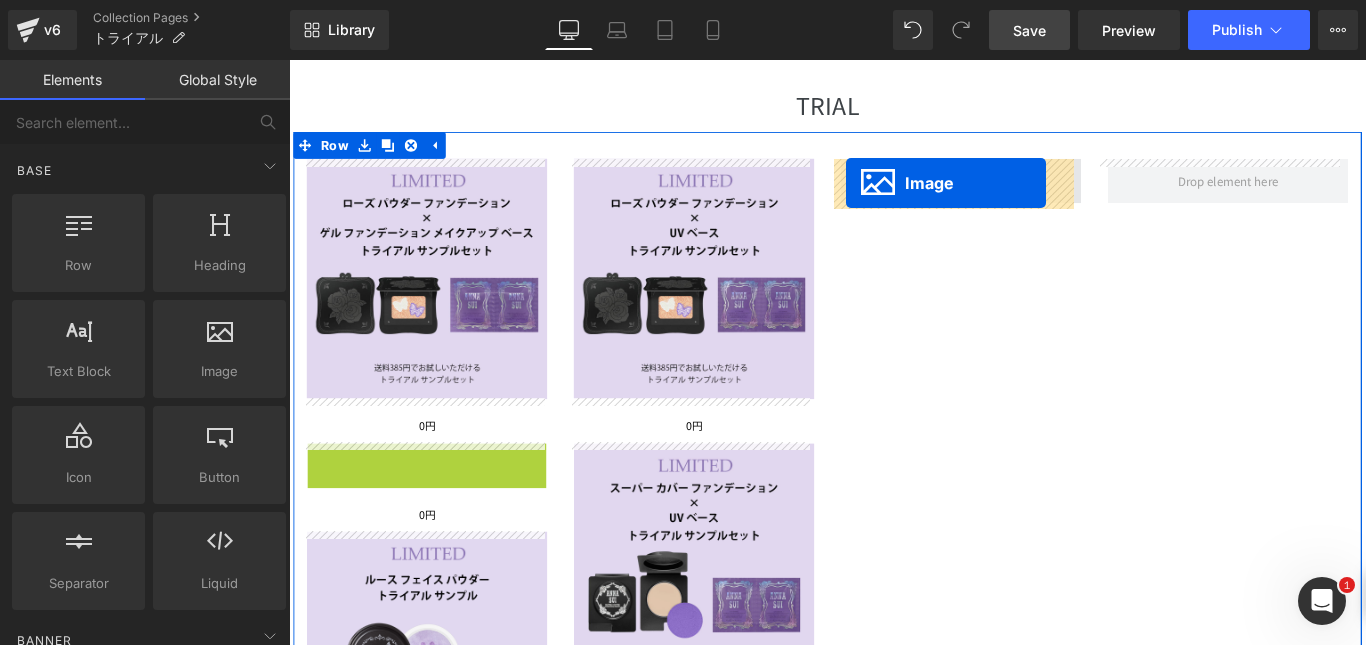 drag, startPoint x: 405, startPoint y: 622, endPoint x: 915, endPoint y: 198, distance: 663.2315 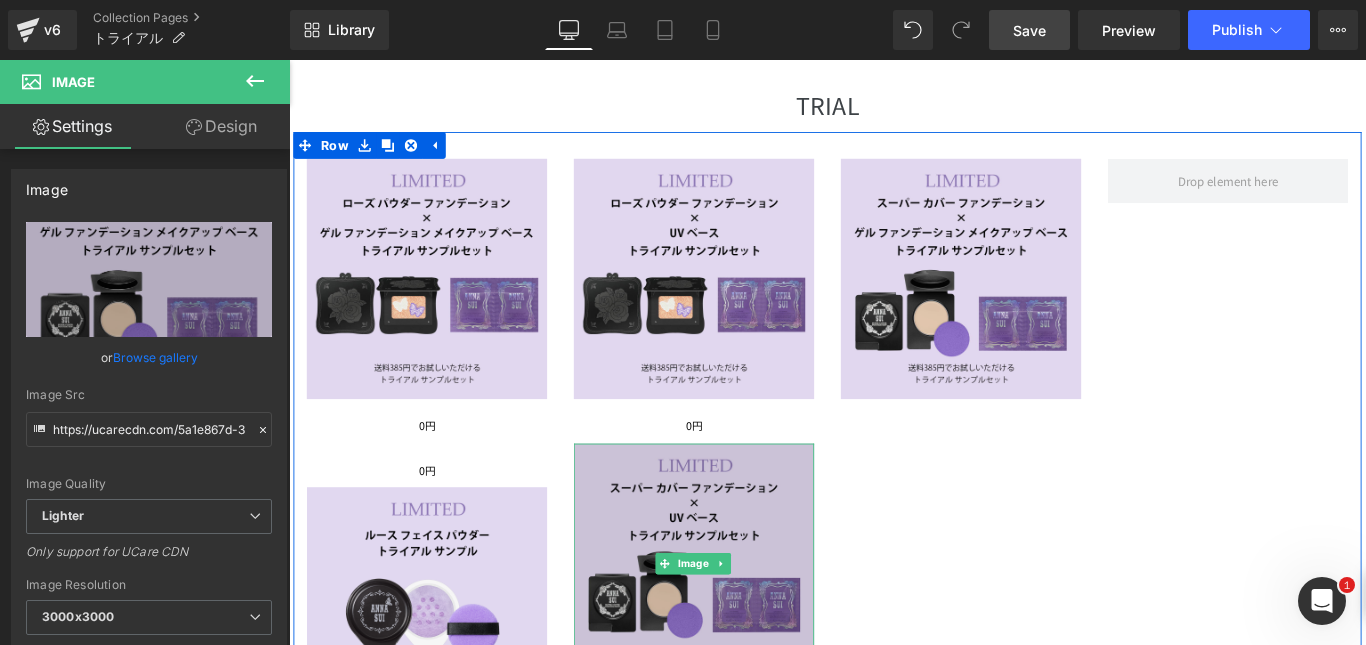 click at bounding box center [744, 626] 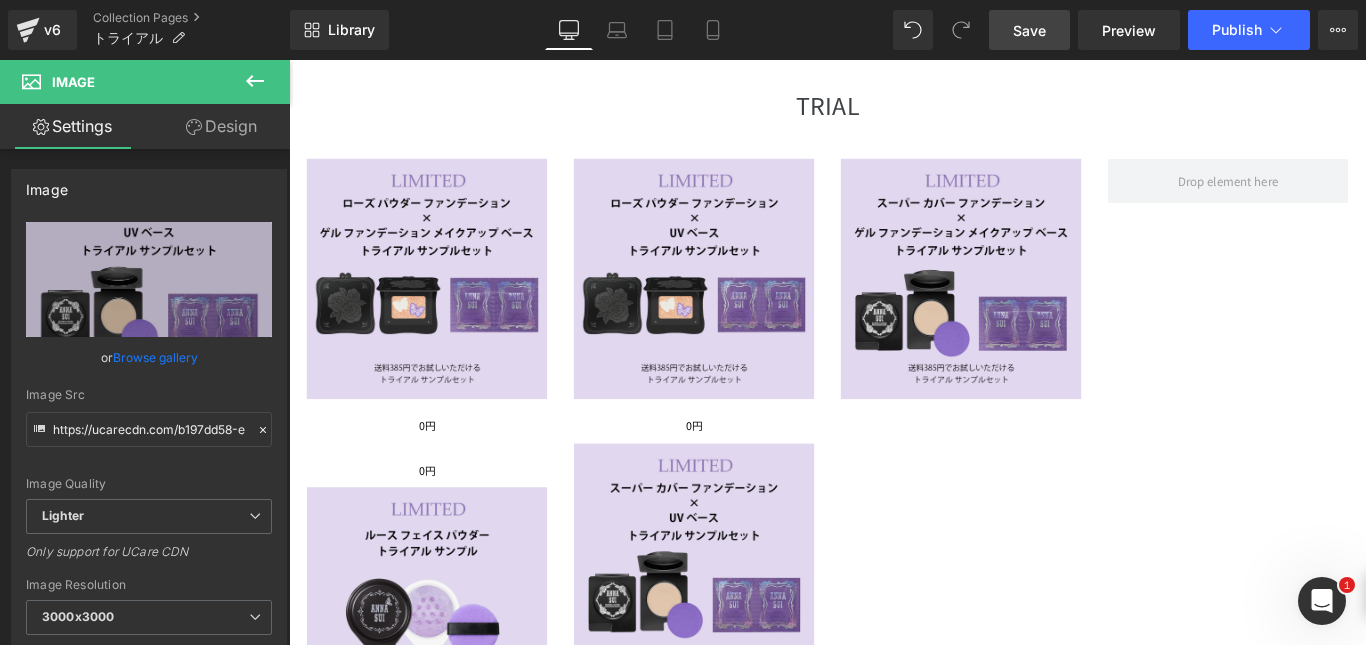 click on "Rendering Content" at bounding box center (683, 566) 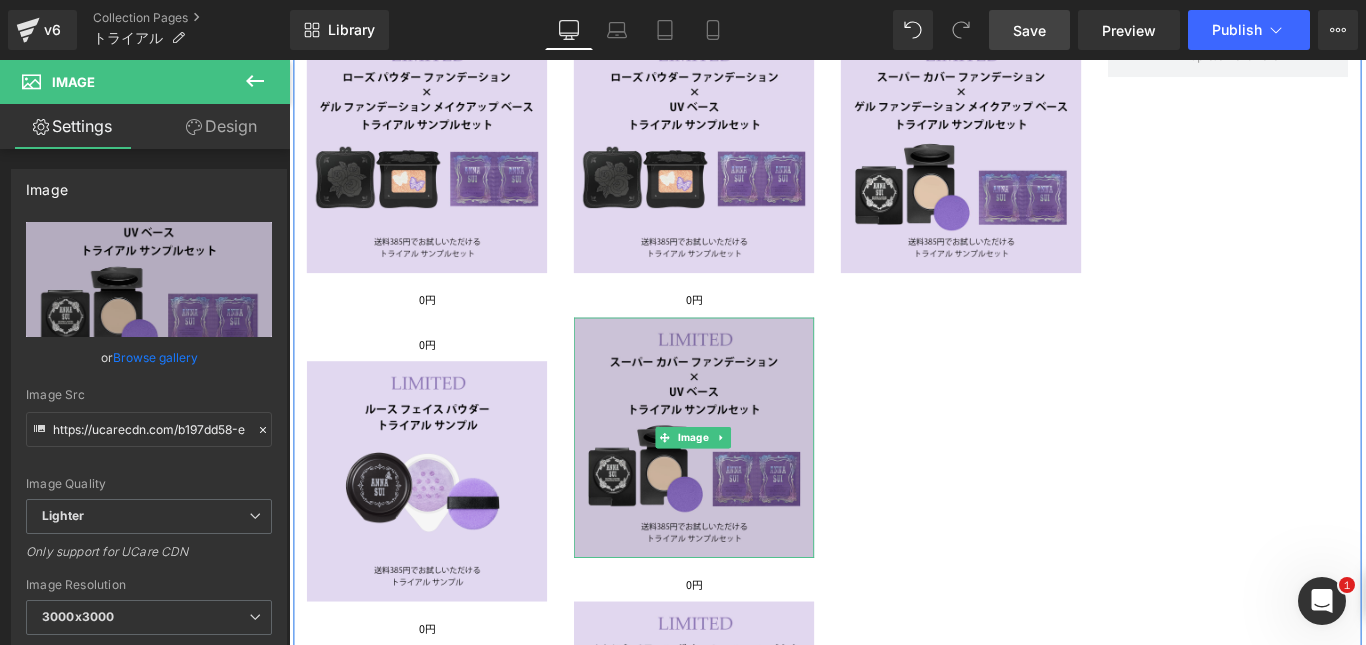 scroll, scrollTop: 400, scrollLeft: 0, axis: vertical 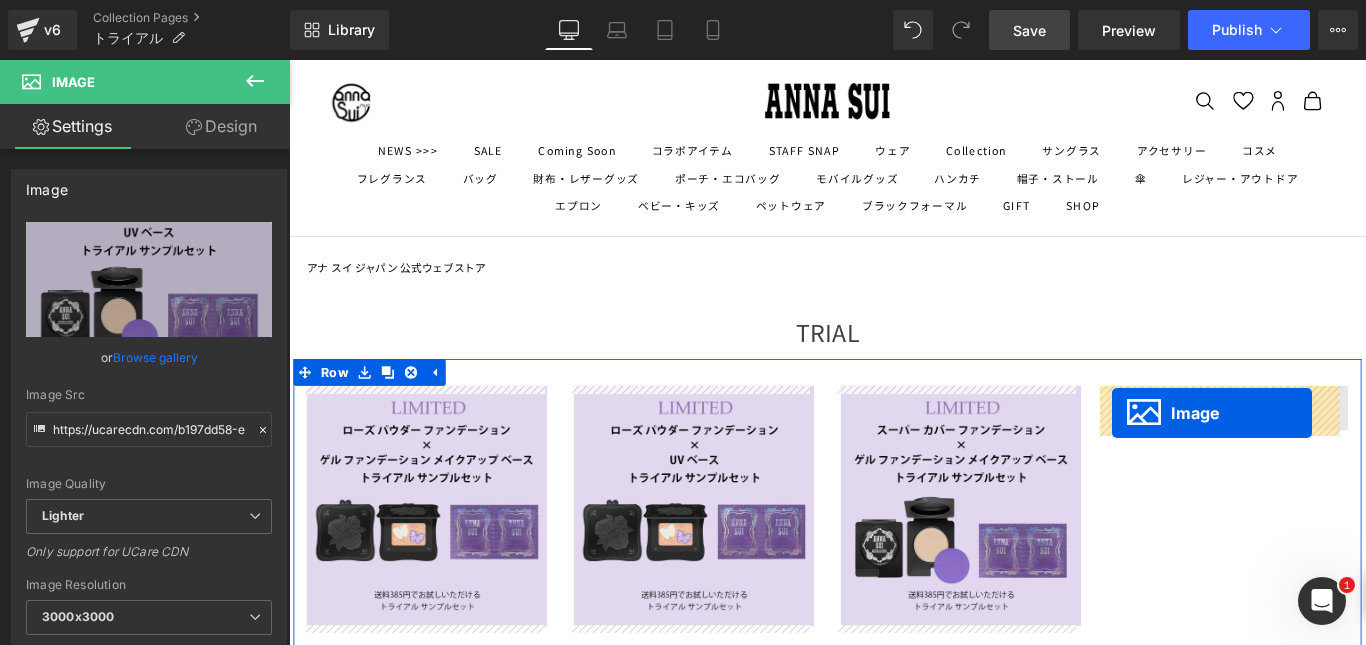 drag, startPoint x: 708, startPoint y: 475, endPoint x: 1214, endPoint y: 457, distance: 506.32007 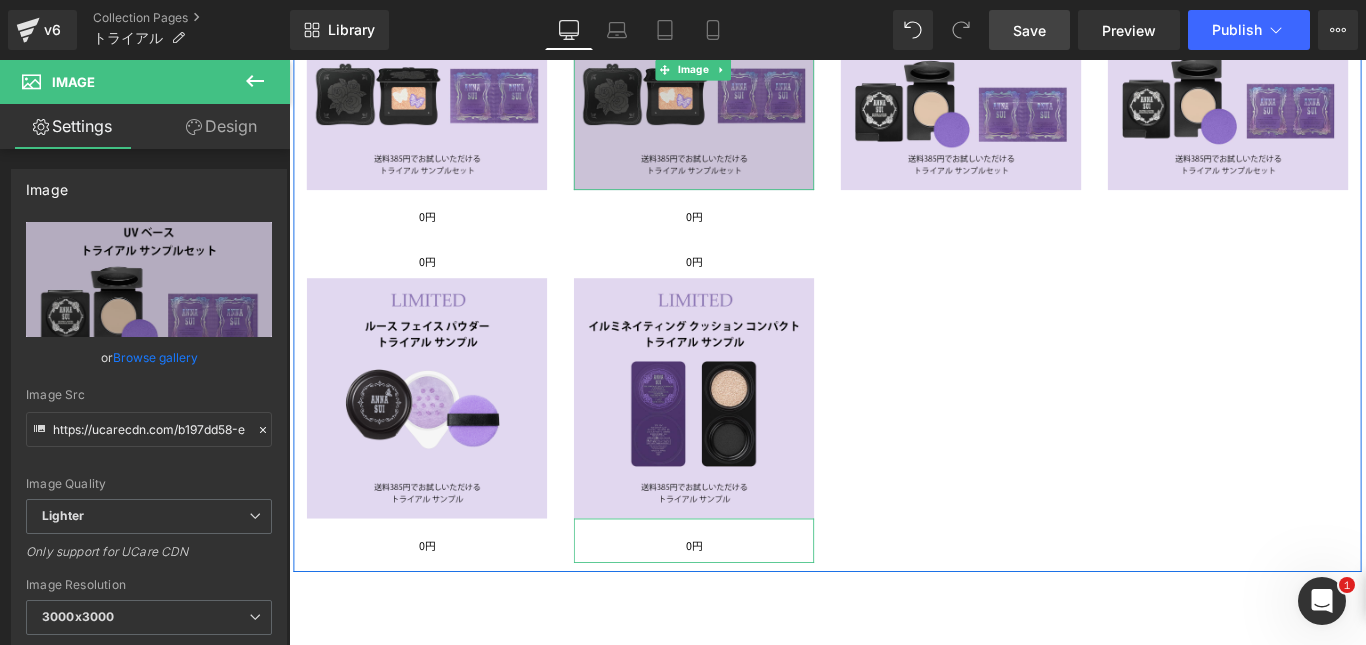 scroll, scrollTop: 510, scrollLeft: 0, axis: vertical 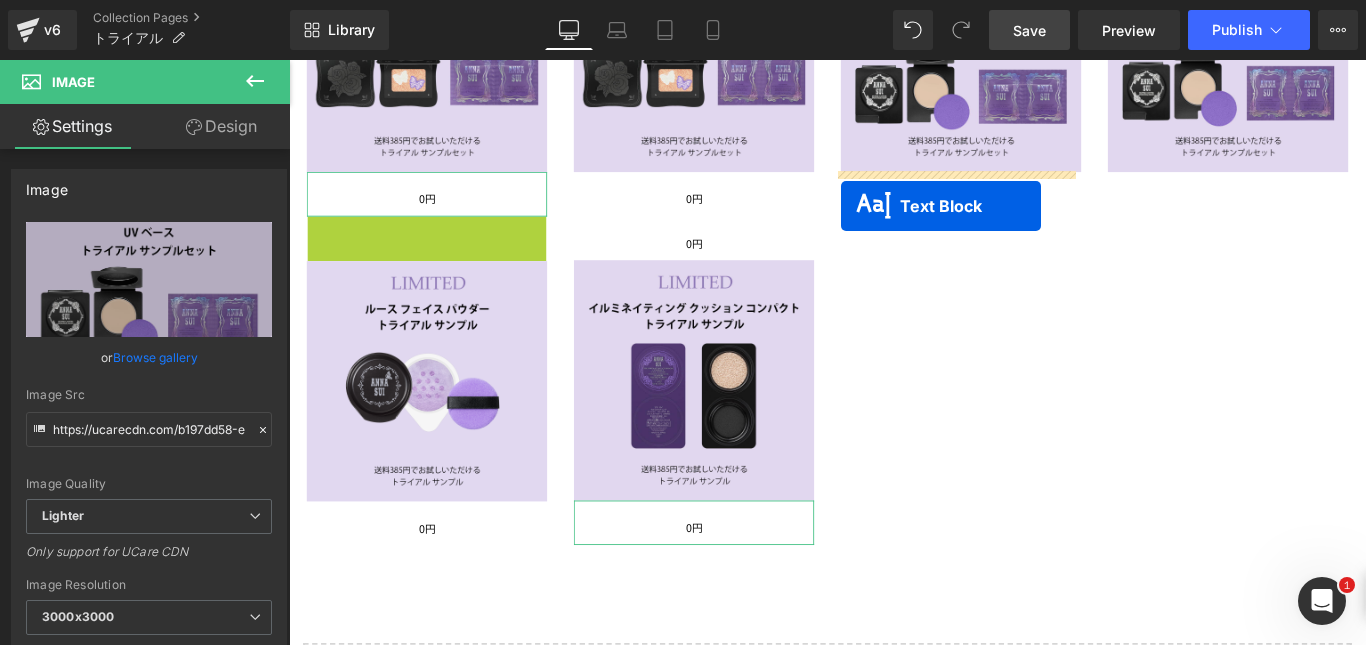 drag, startPoint x: 383, startPoint y: 261, endPoint x: 909, endPoint y: 224, distance: 527.29974 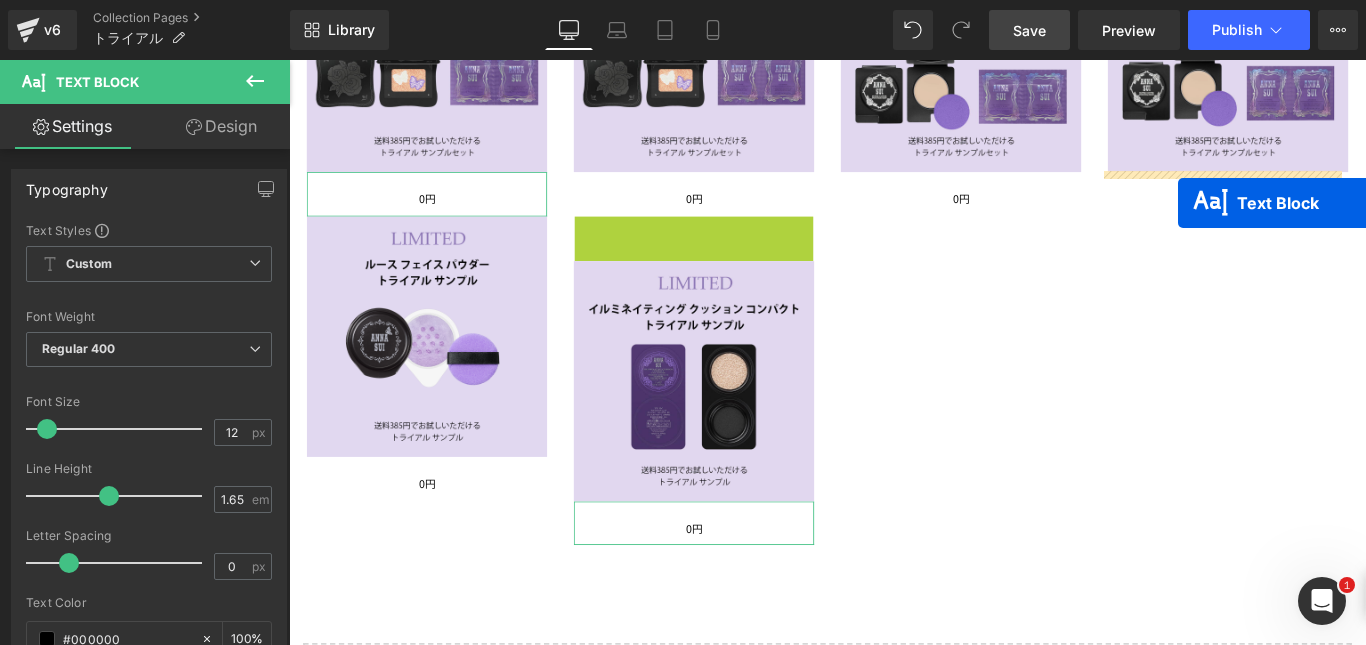 drag, startPoint x: 679, startPoint y: 255, endPoint x: 1287, endPoint y: 221, distance: 608.9499 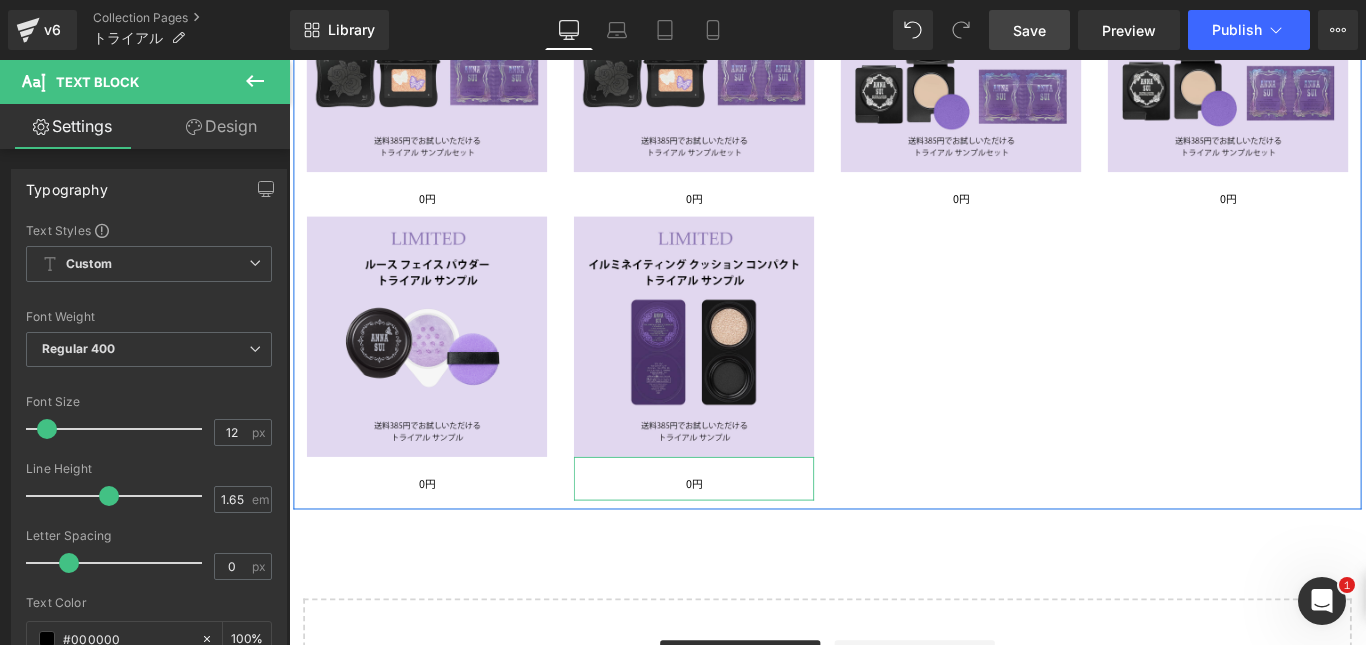 click on "Image         0円 Text Block         Image         0円 Text Block         Image         0円 Text Block         Image         0円 Text Block         Image         0円 Text Block
Image         0円 Text Block         Row" at bounding box center (894, 225) 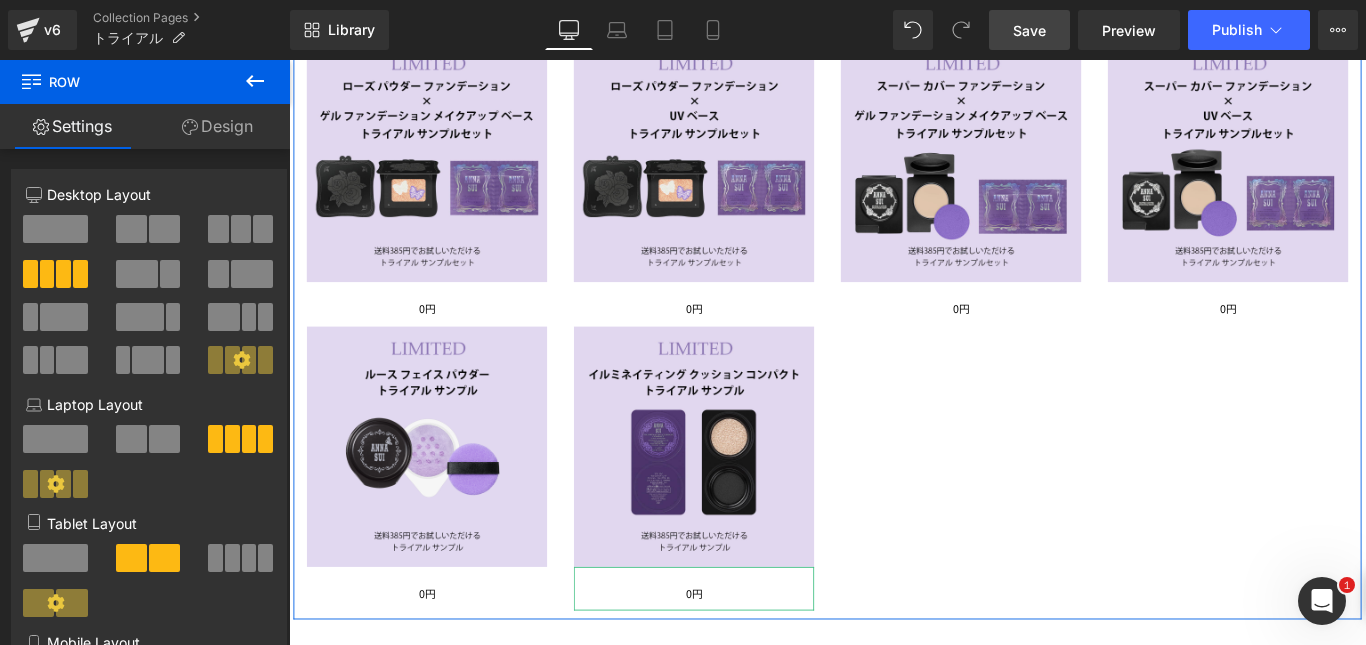 scroll, scrollTop: 385, scrollLeft: 0, axis: vertical 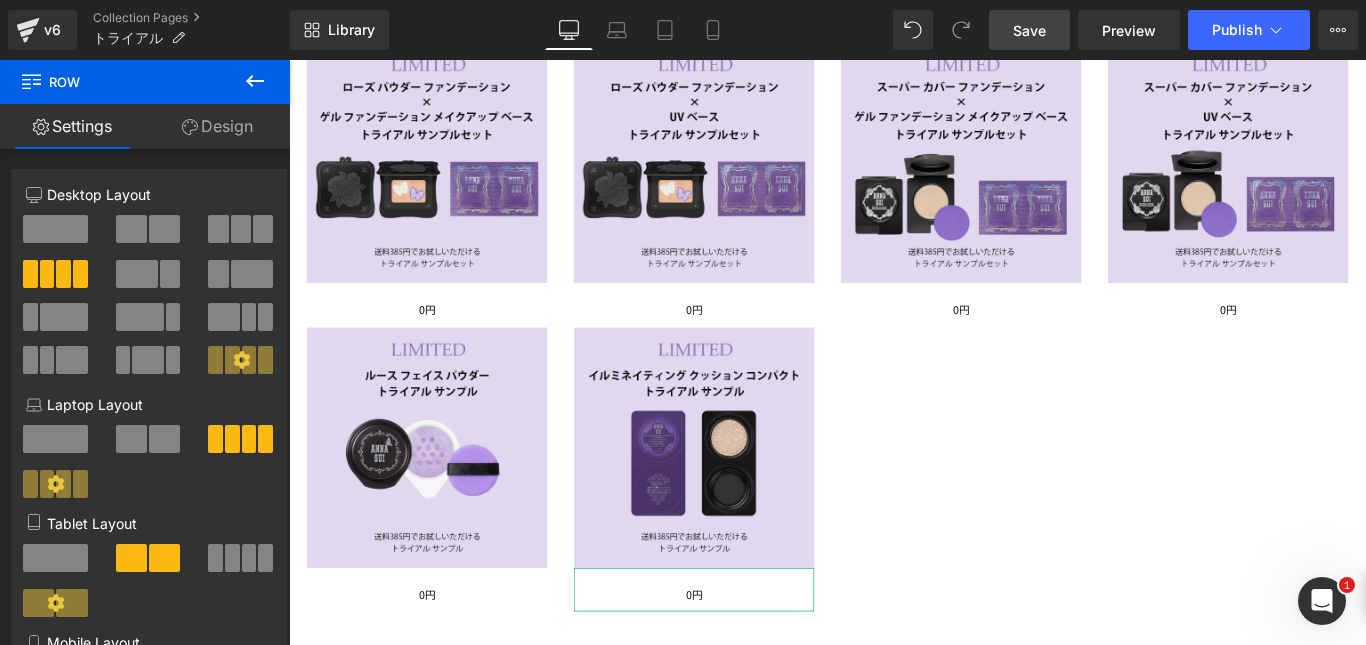 click on "Save" at bounding box center (1029, 30) 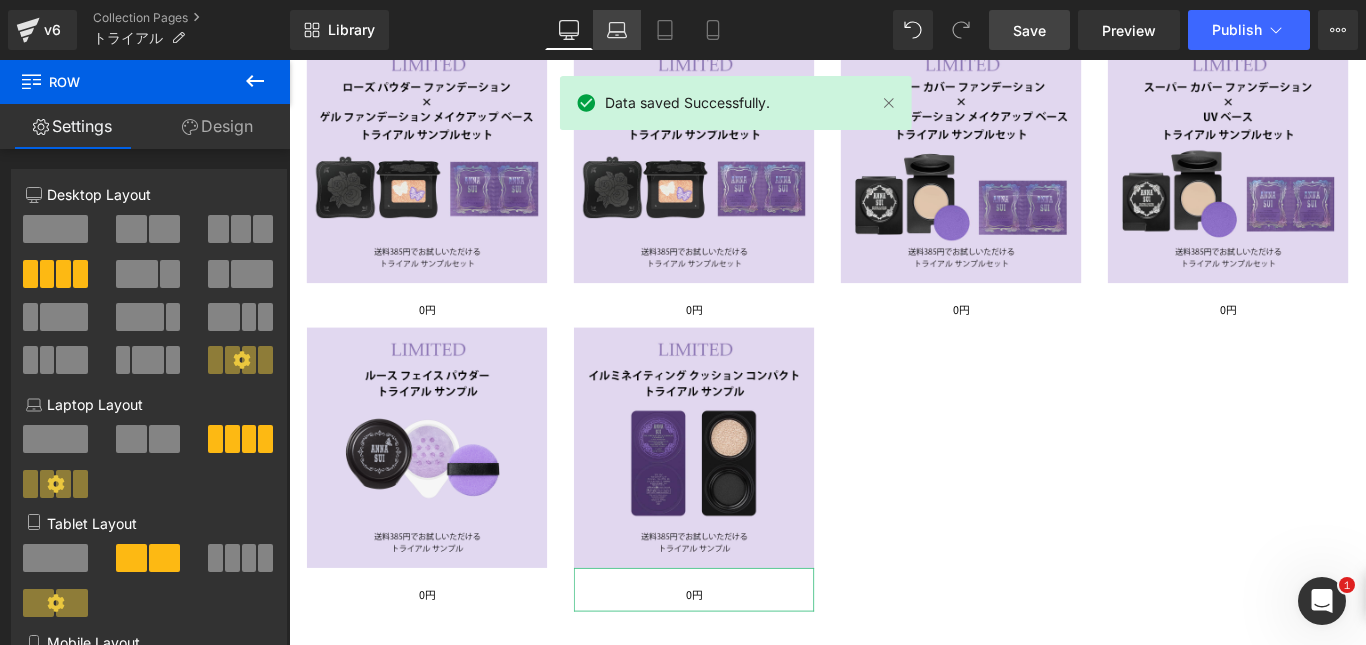 click 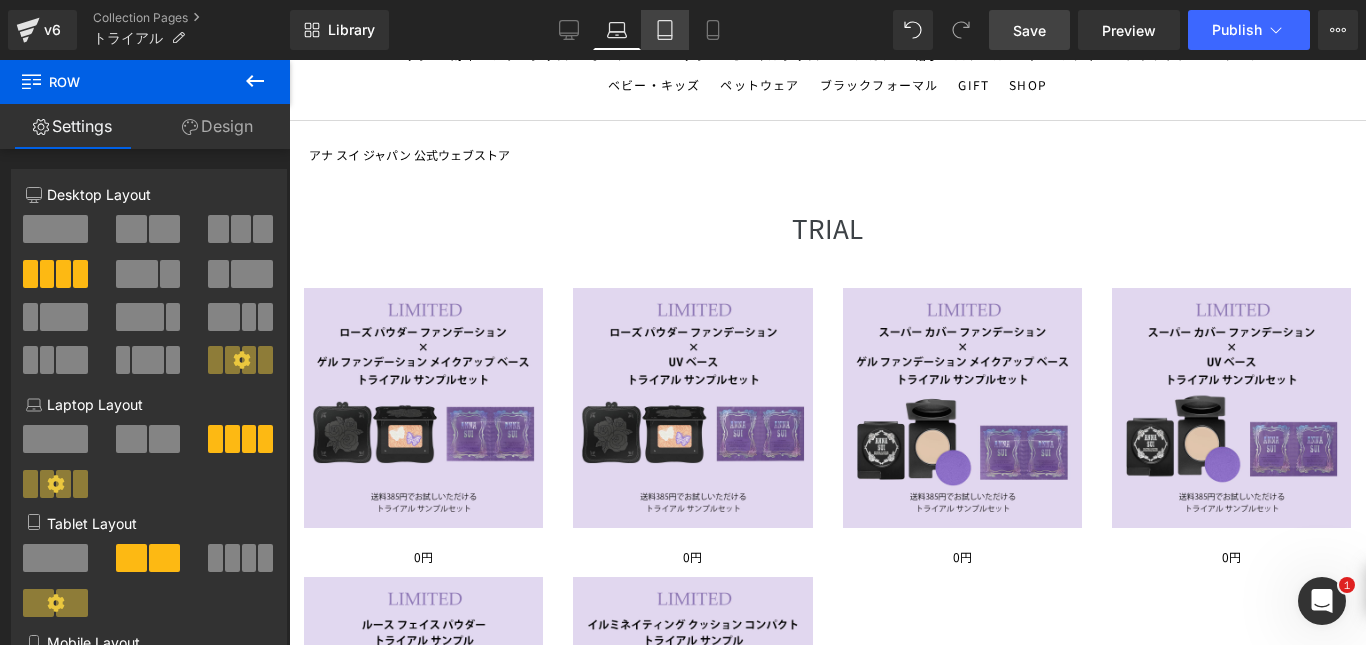 click on "Tablet" at bounding box center (665, 30) 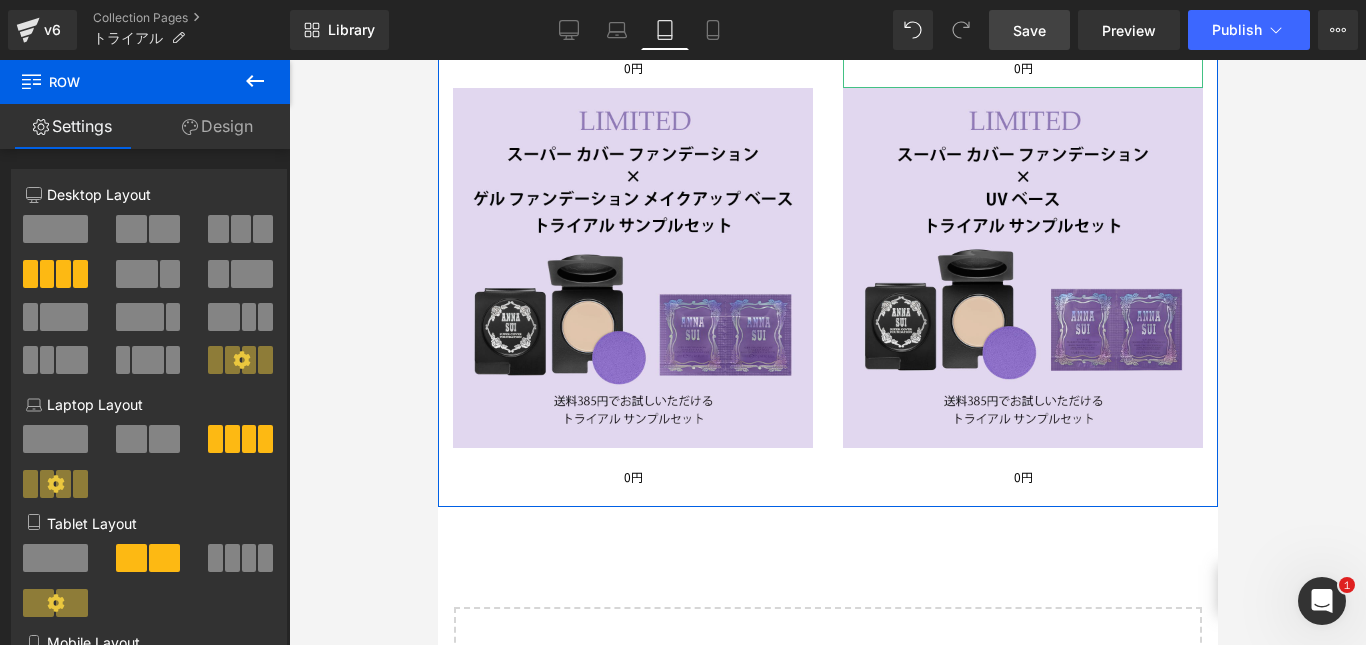 scroll, scrollTop: 1052, scrollLeft: 0, axis: vertical 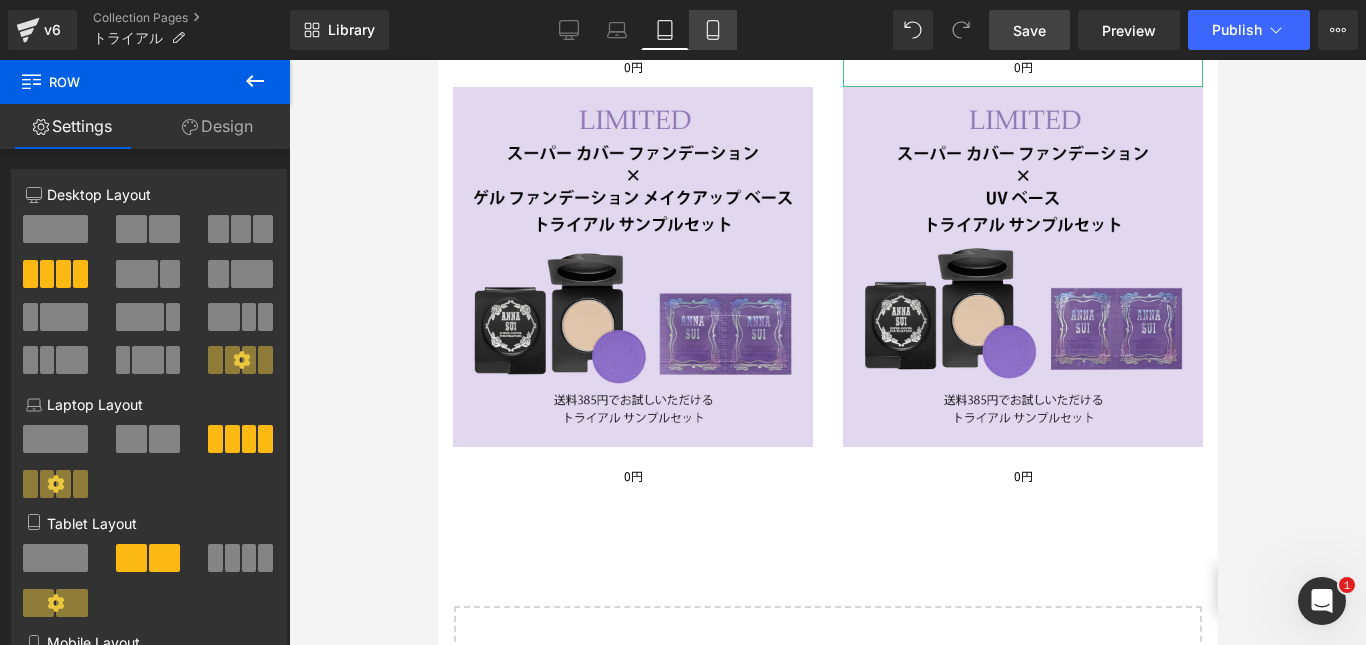 click on "Mobile" at bounding box center (713, 30) 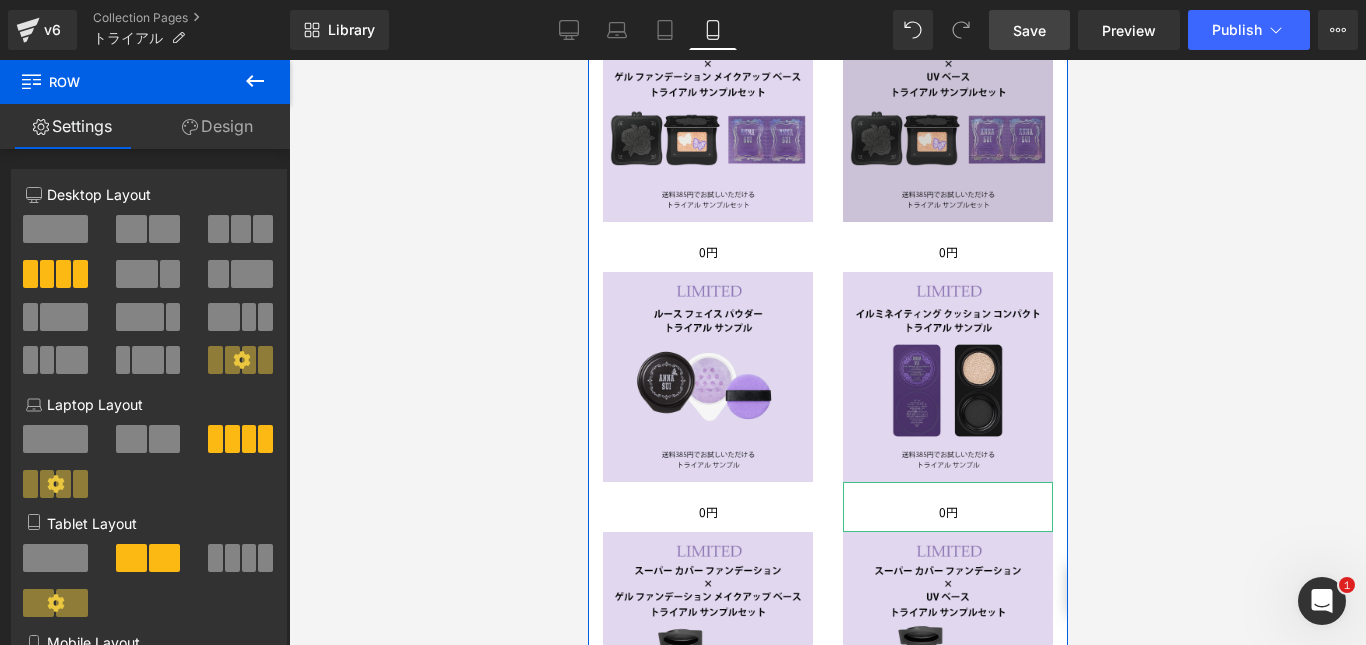 scroll, scrollTop: 293, scrollLeft: 0, axis: vertical 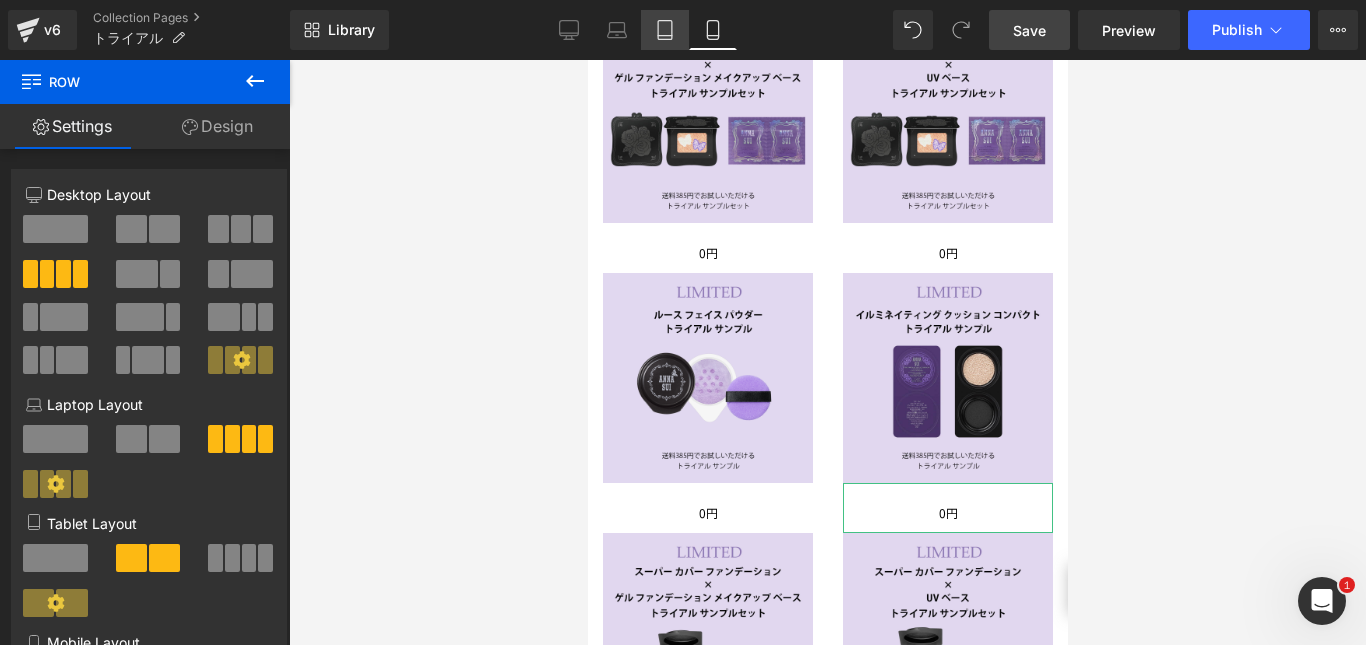click 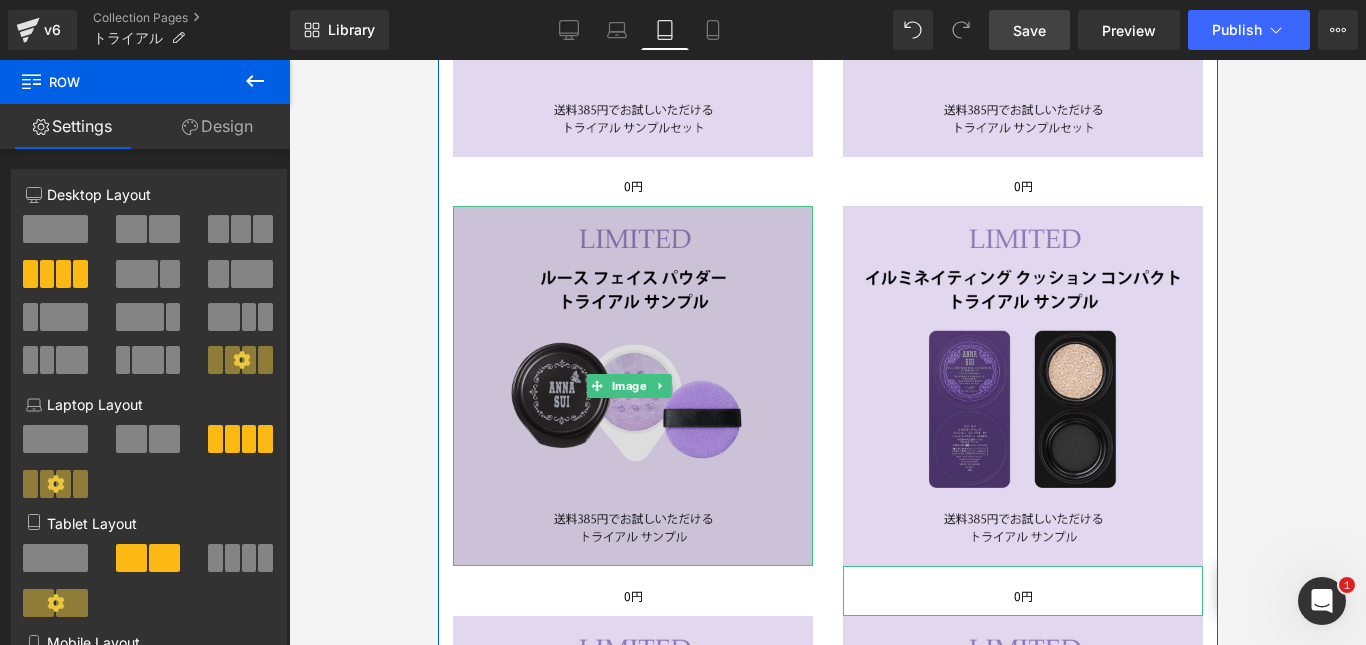 scroll, scrollTop: 522, scrollLeft: 0, axis: vertical 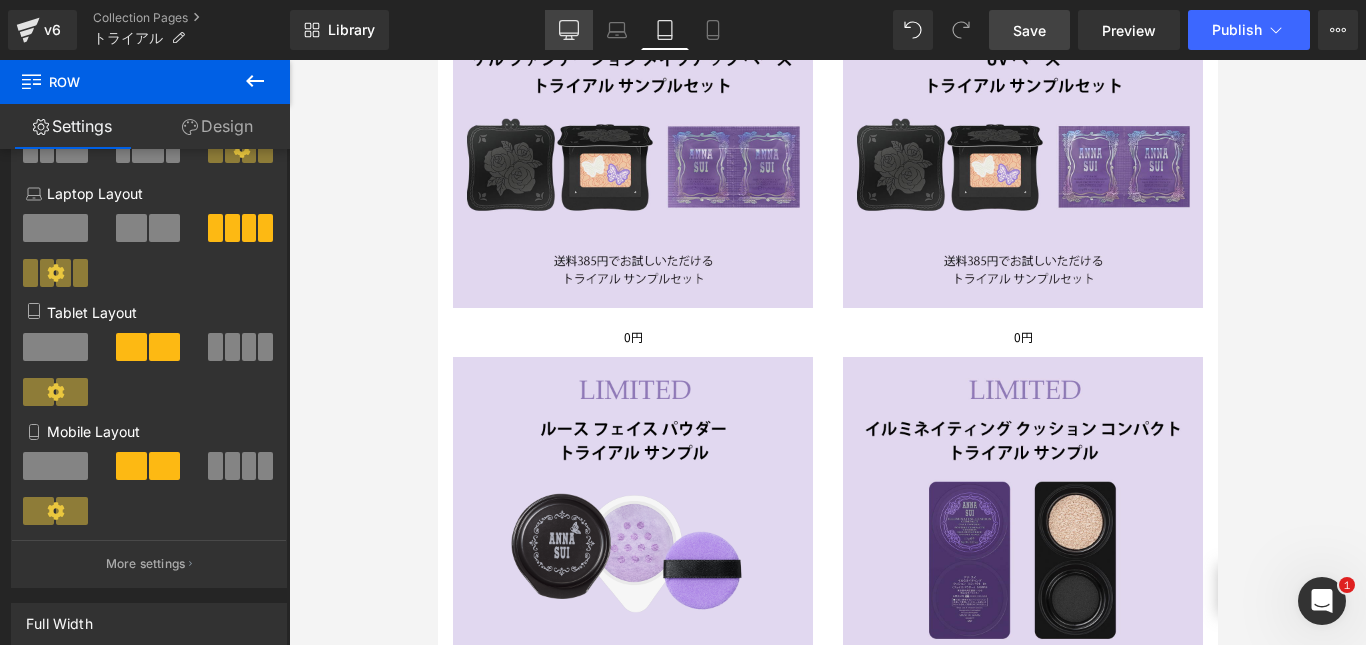 click 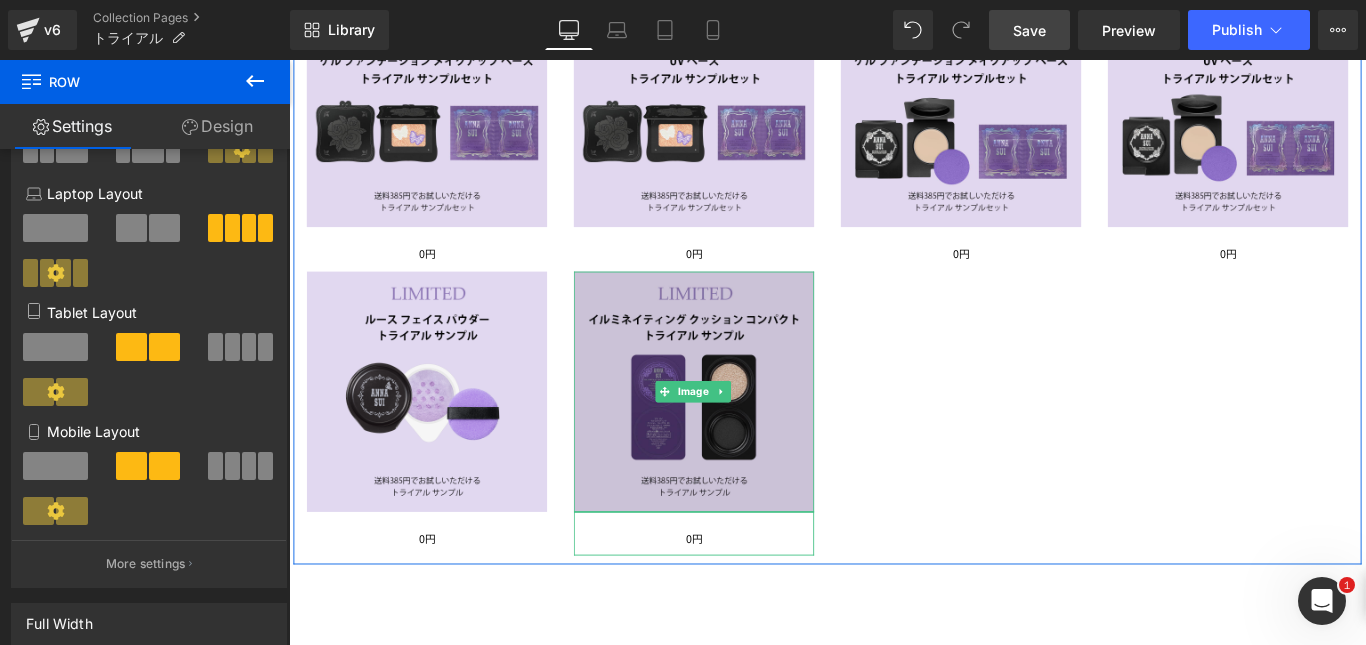 scroll, scrollTop: 360, scrollLeft: 0, axis: vertical 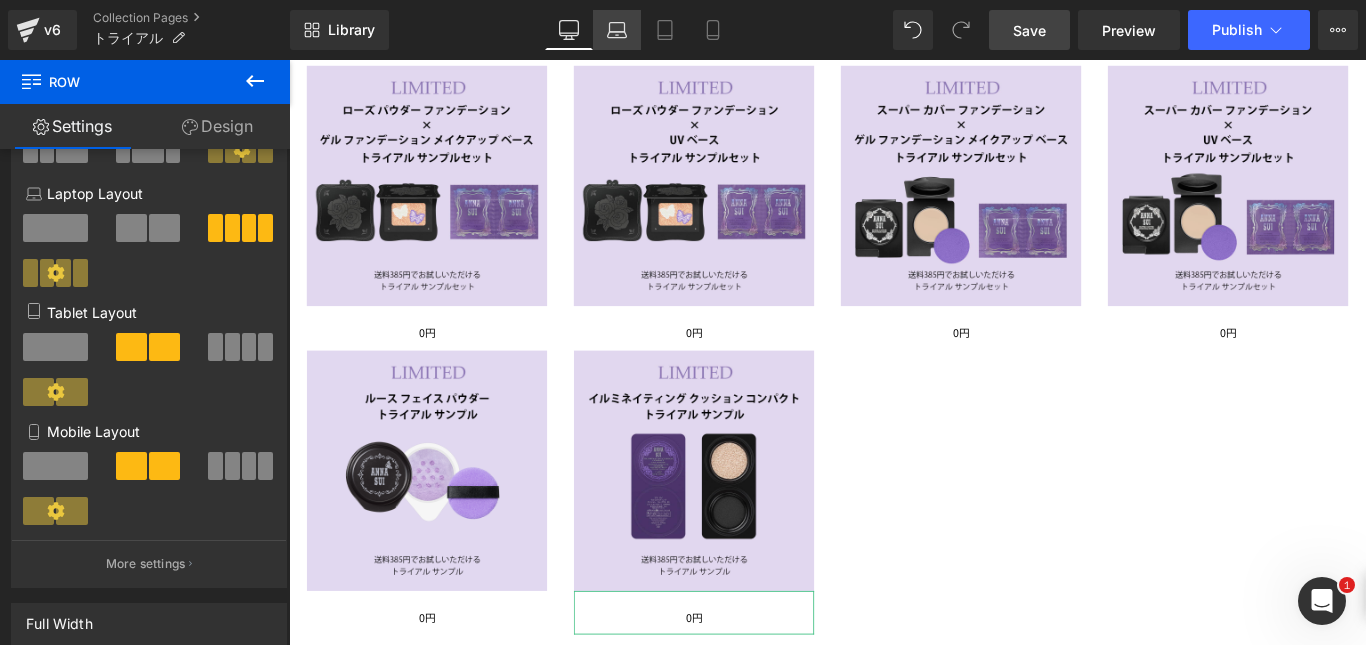 click 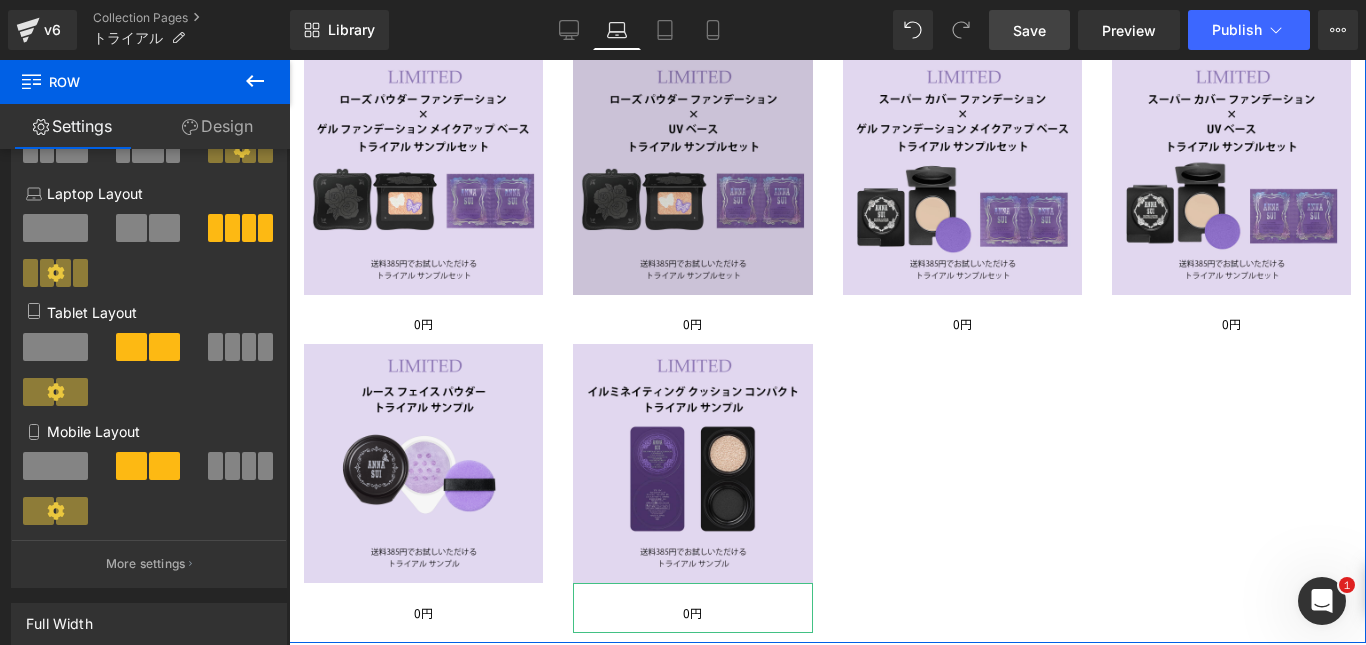 scroll, scrollTop: 368, scrollLeft: 0, axis: vertical 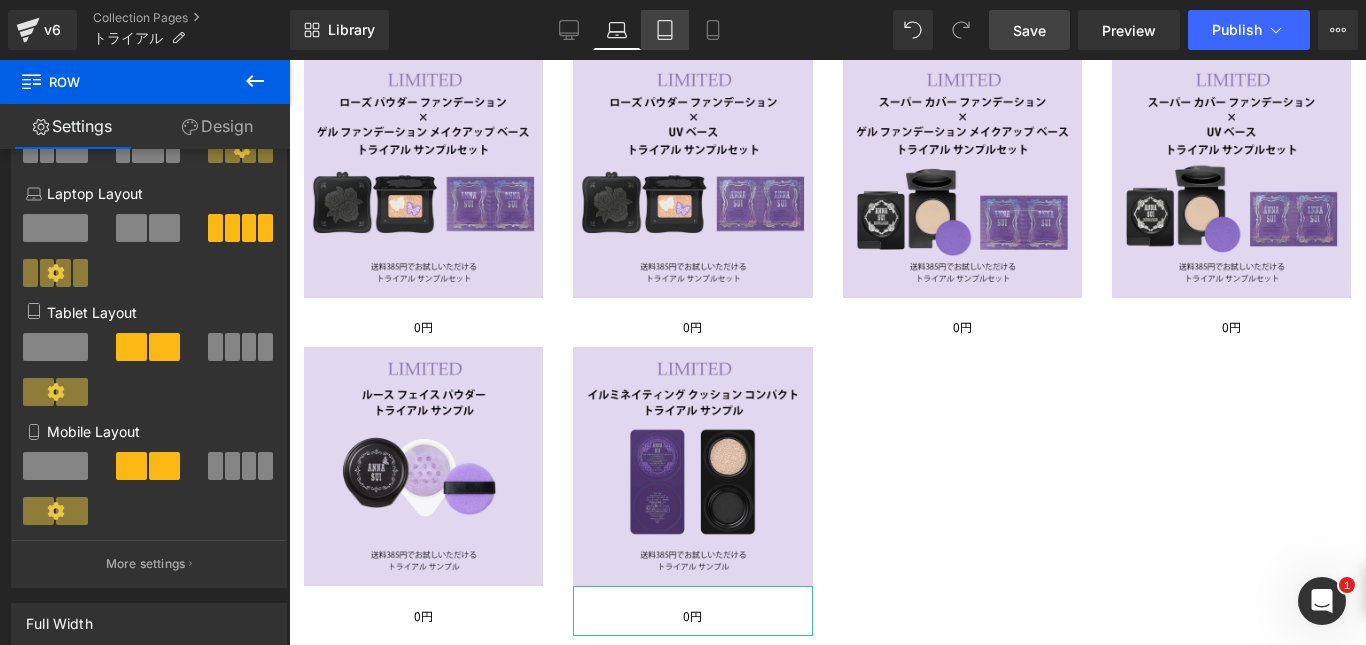click on "Tablet" at bounding box center (665, 30) 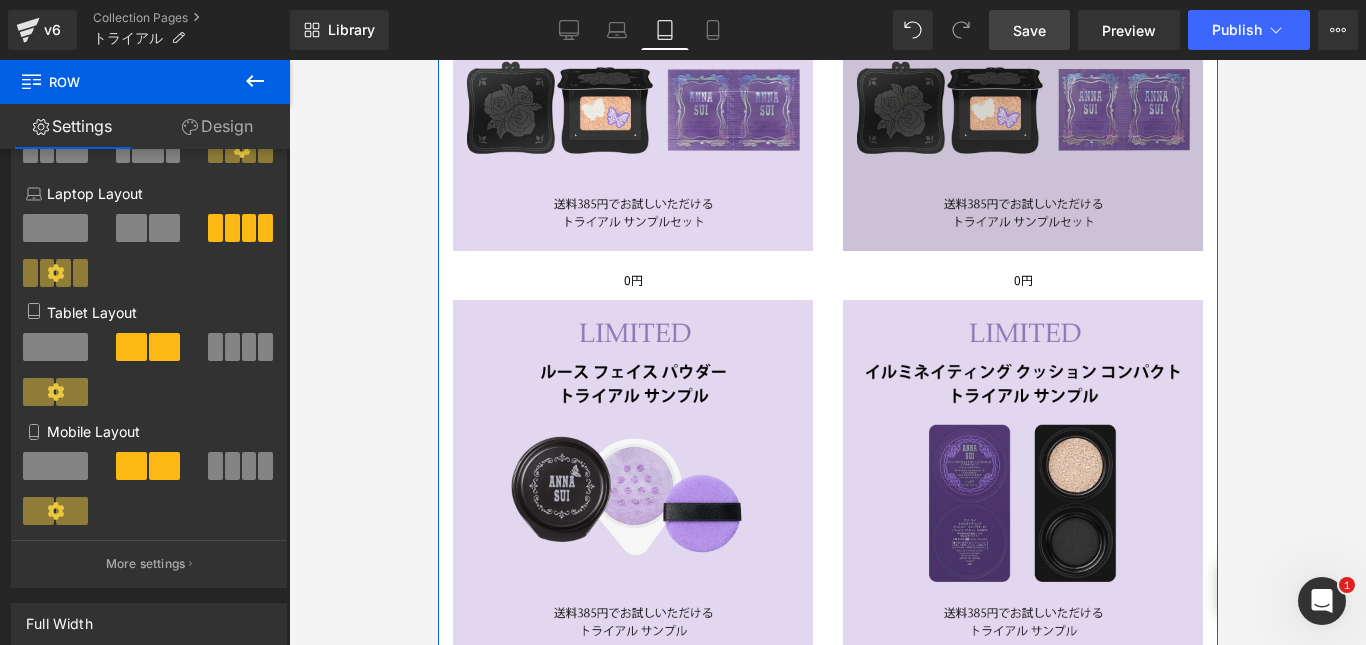 scroll, scrollTop: 390, scrollLeft: 0, axis: vertical 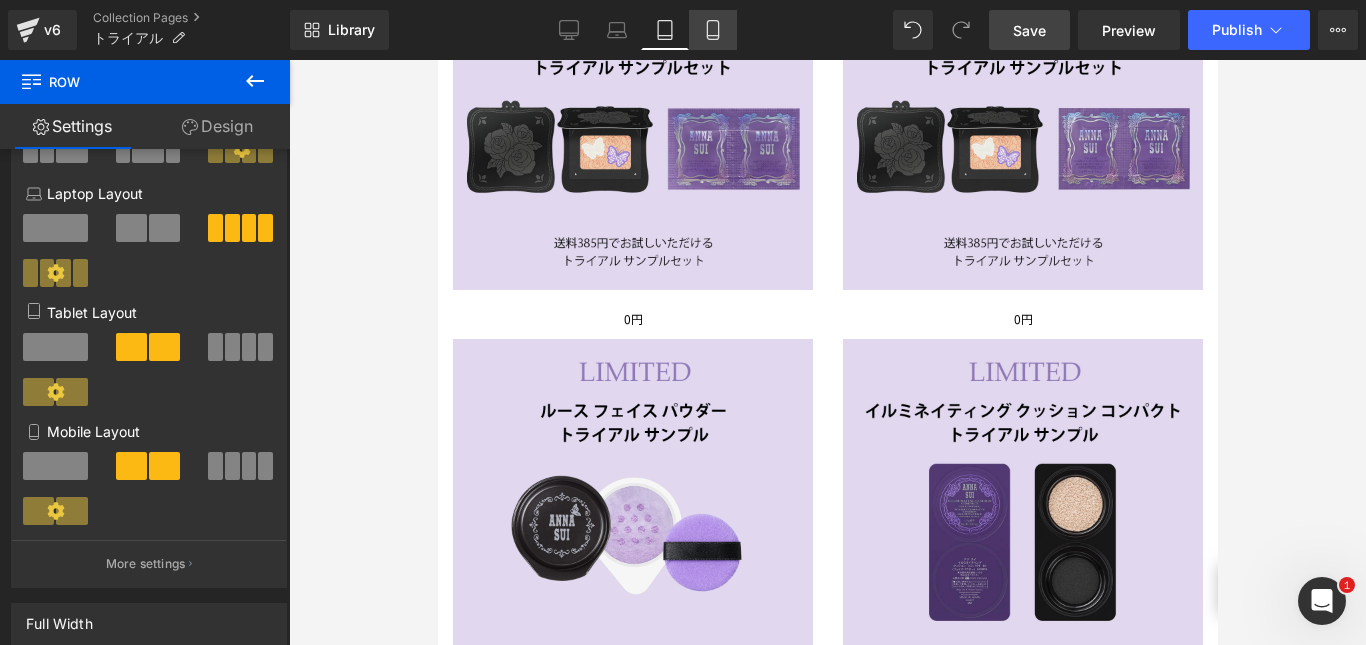 click on "Mobile" at bounding box center [713, 30] 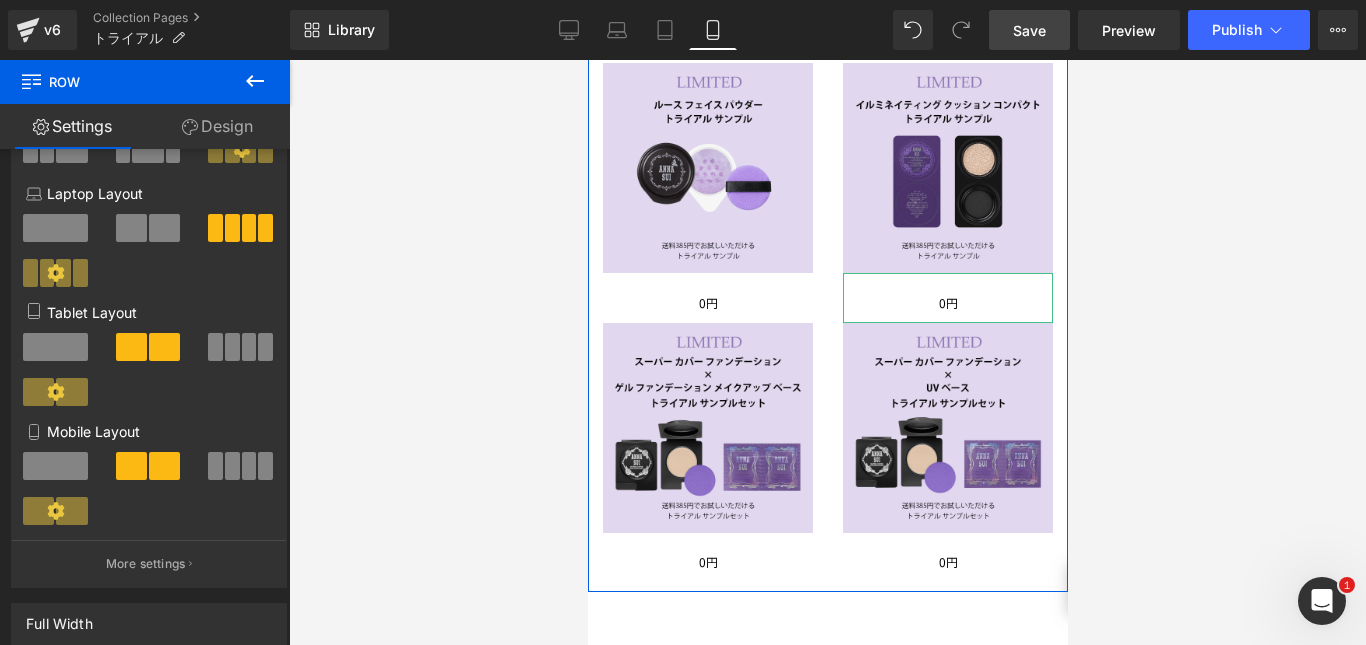 scroll, scrollTop: 506, scrollLeft: 0, axis: vertical 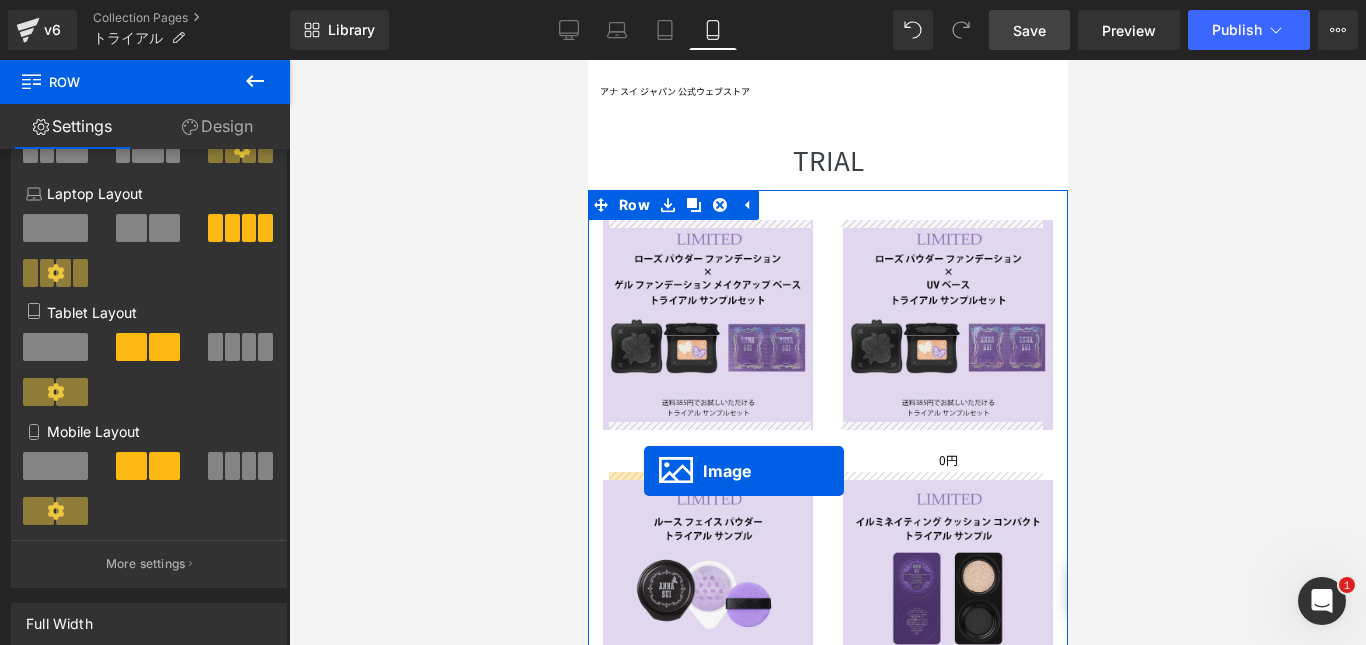 drag, startPoint x: 667, startPoint y: 406, endPoint x: 643, endPoint y: 471, distance: 69.289246 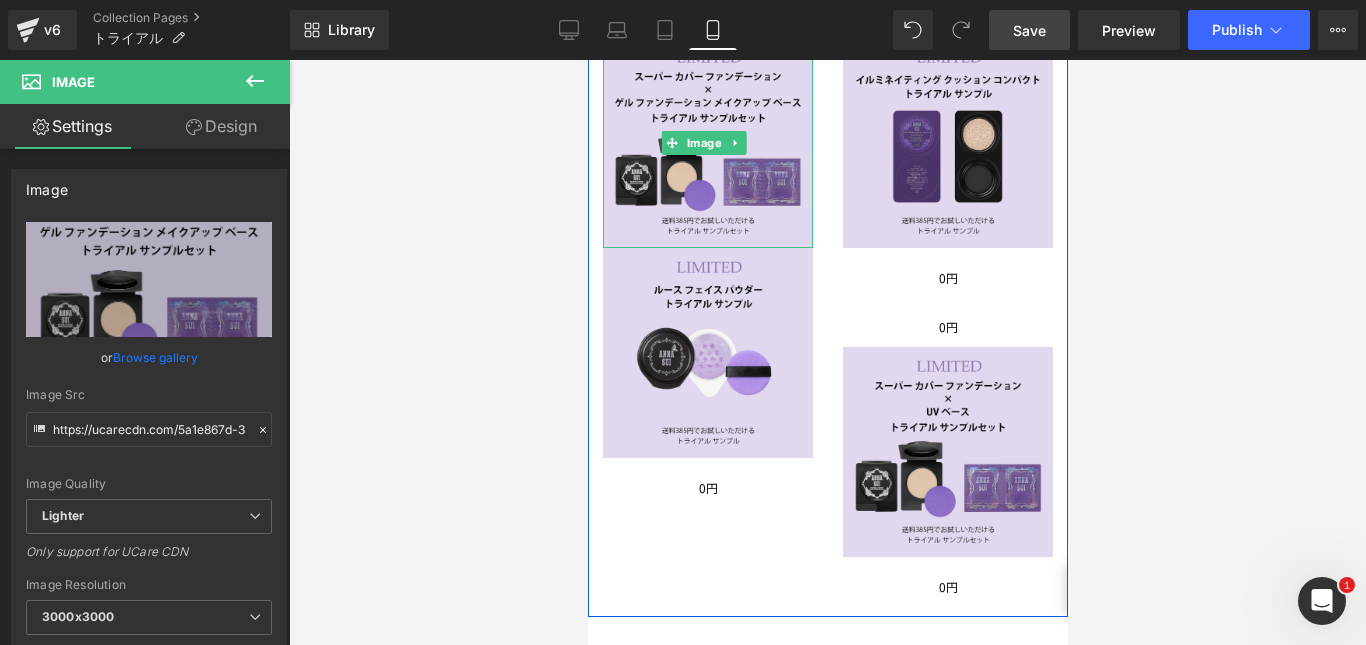 scroll, scrollTop: 529, scrollLeft: 0, axis: vertical 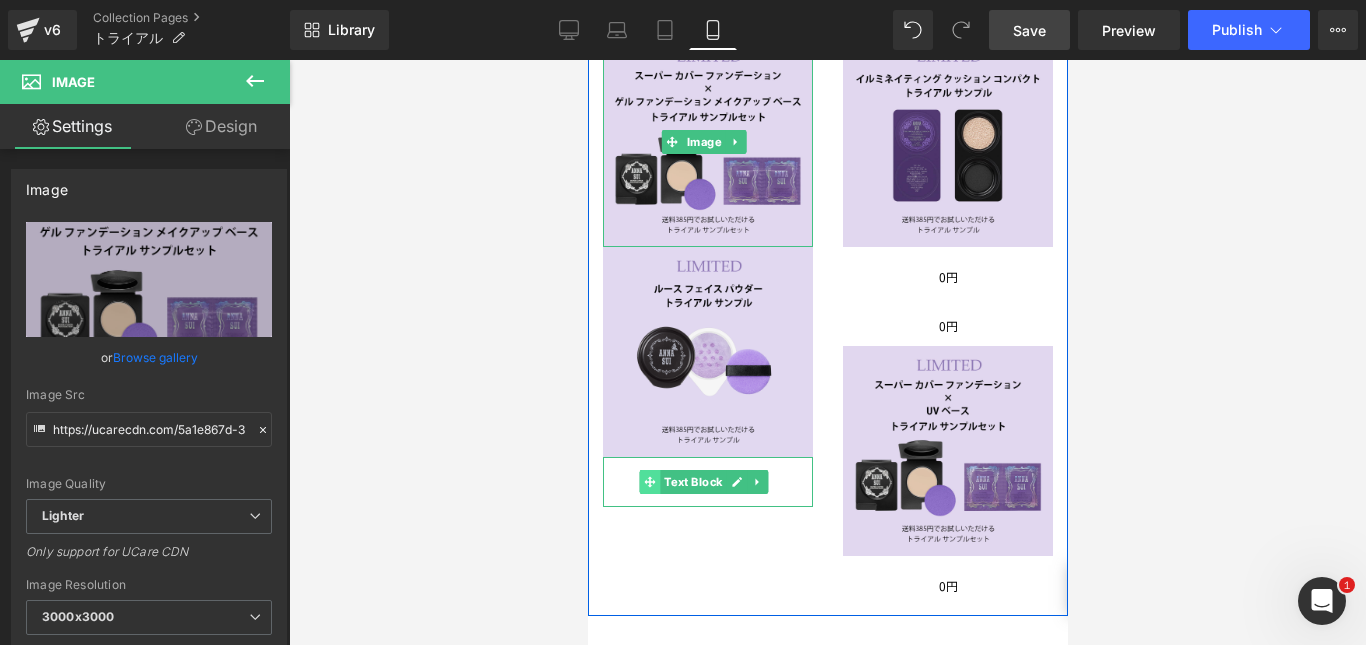 click 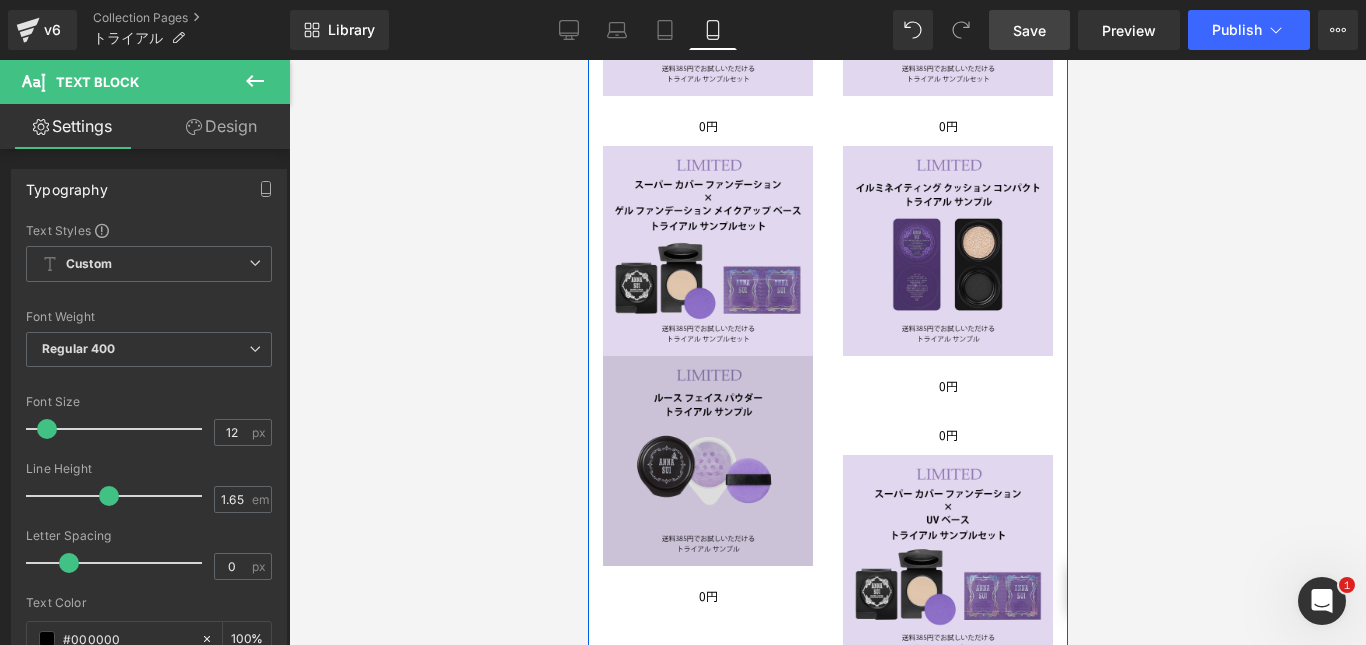 scroll, scrollTop: 500, scrollLeft: 0, axis: vertical 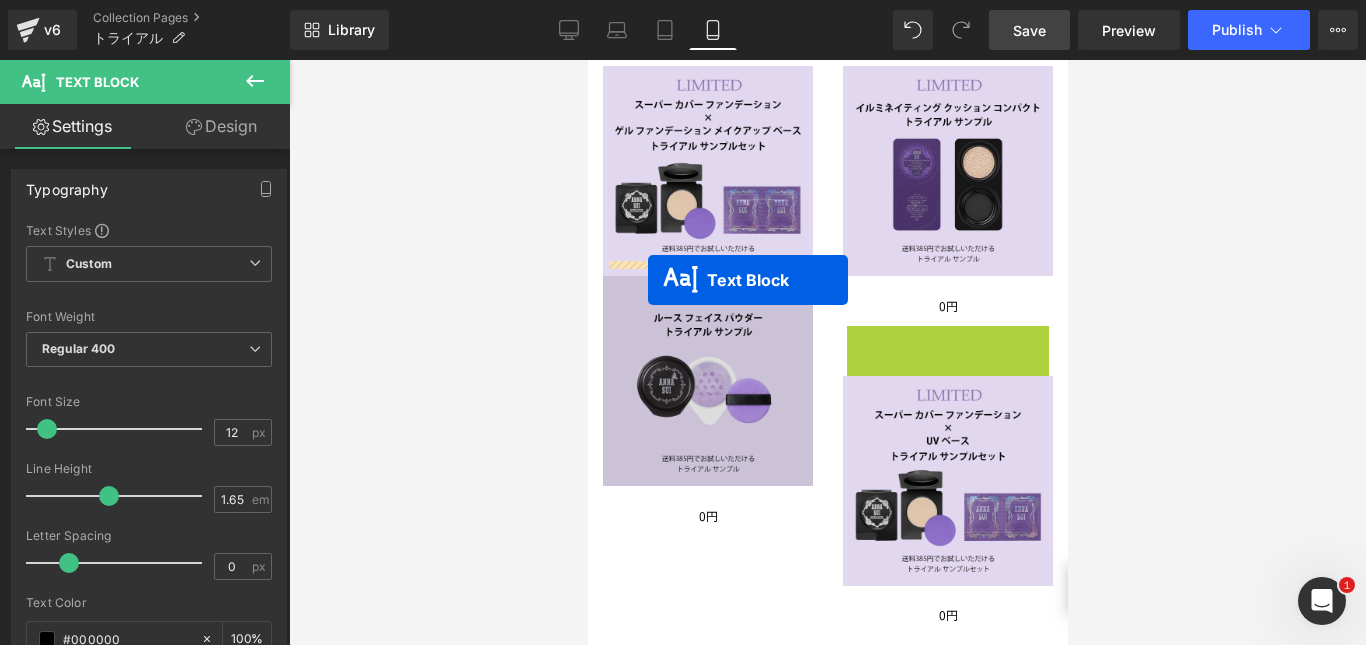 drag, startPoint x: 882, startPoint y: 334, endPoint x: 647, endPoint y: 280, distance: 241.12445 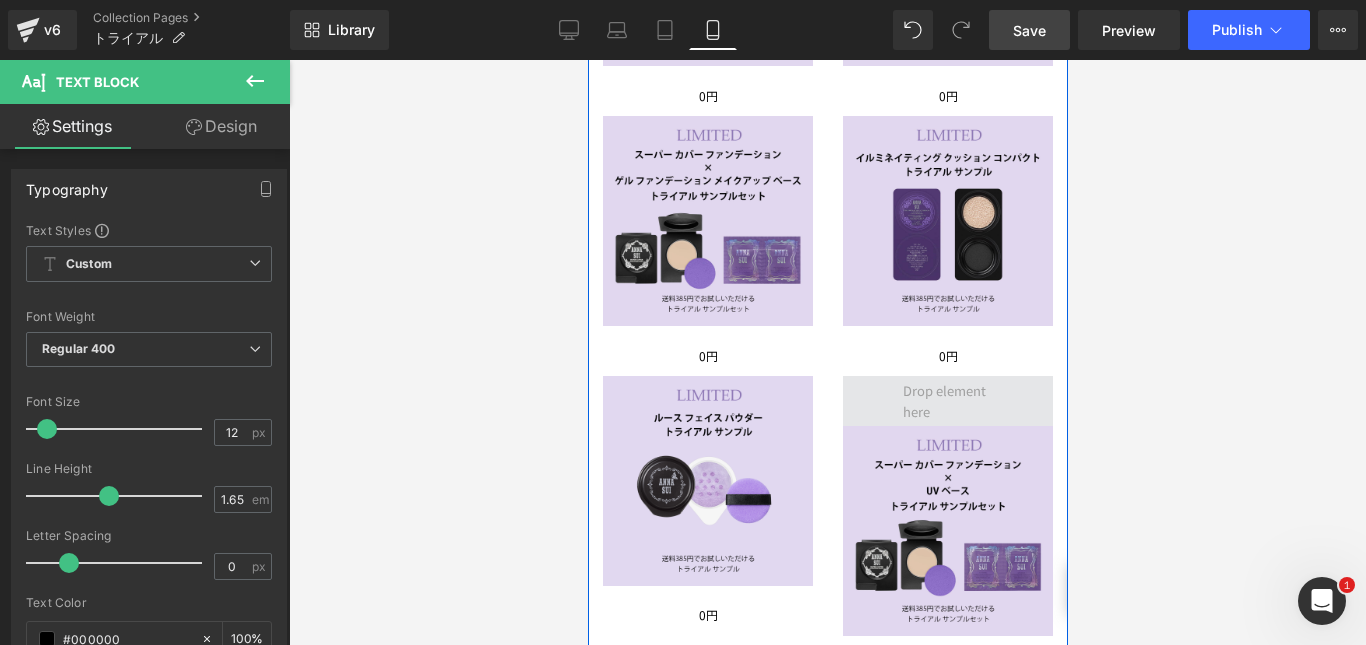 scroll, scrollTop: 449, scrollLeft: 0, axis: vertical 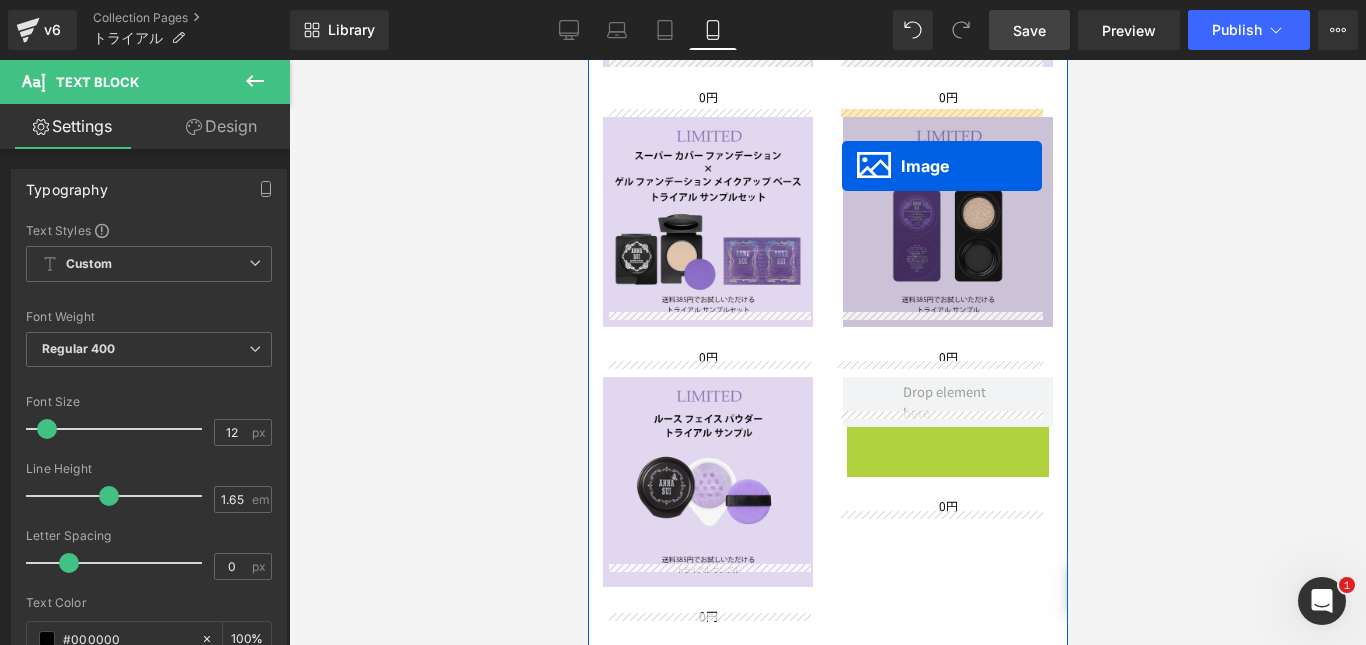 drag, startPoint x: 901, startPoint y: 505, endPoint x: 841, endPoint y: 166, distance: 344.2688 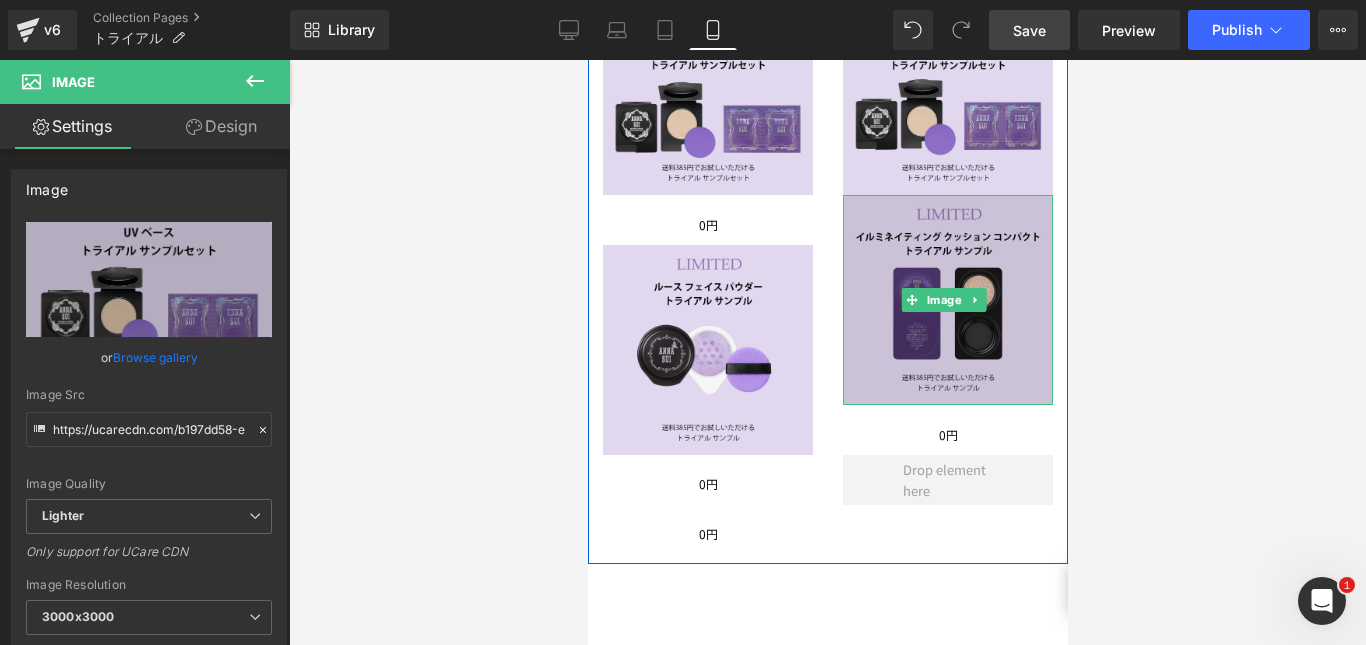 scroll, scrollTop: 584, scrollLeft: 0, axis: vertical 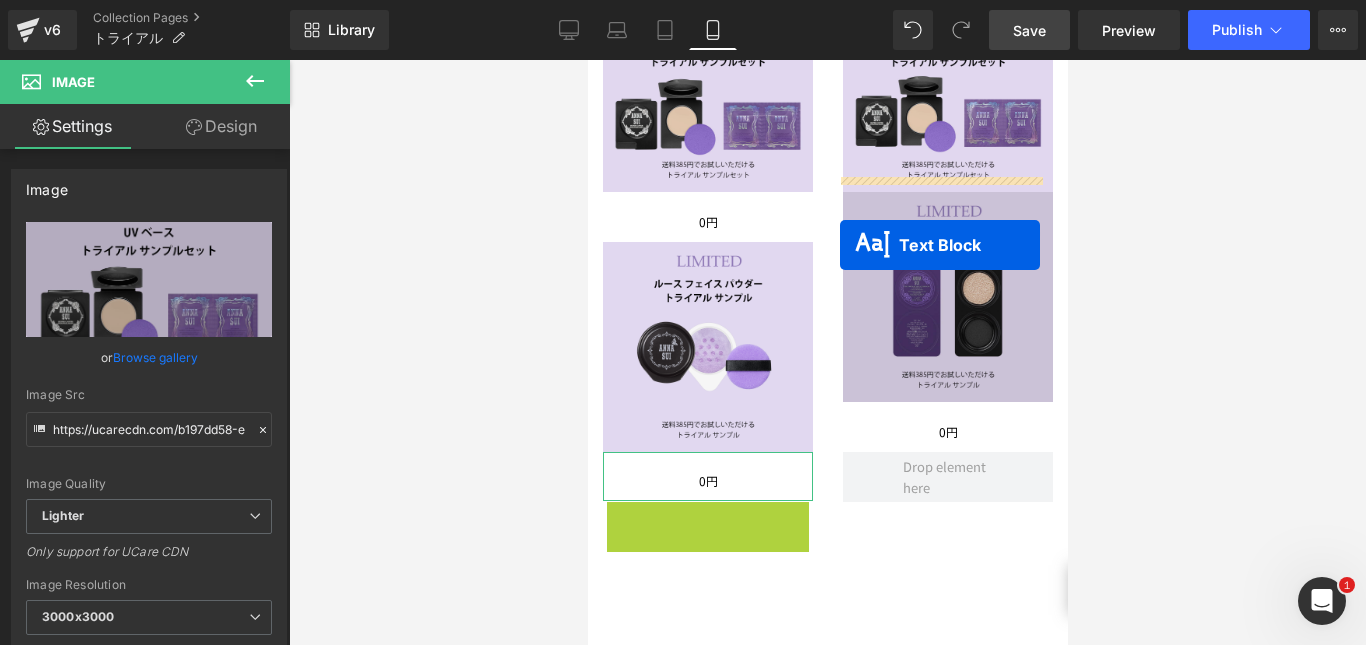 drag, startPoint x: 650, startPoint y: 507, endPoint x: 839, endPoint y: 245, distance: 323.05573 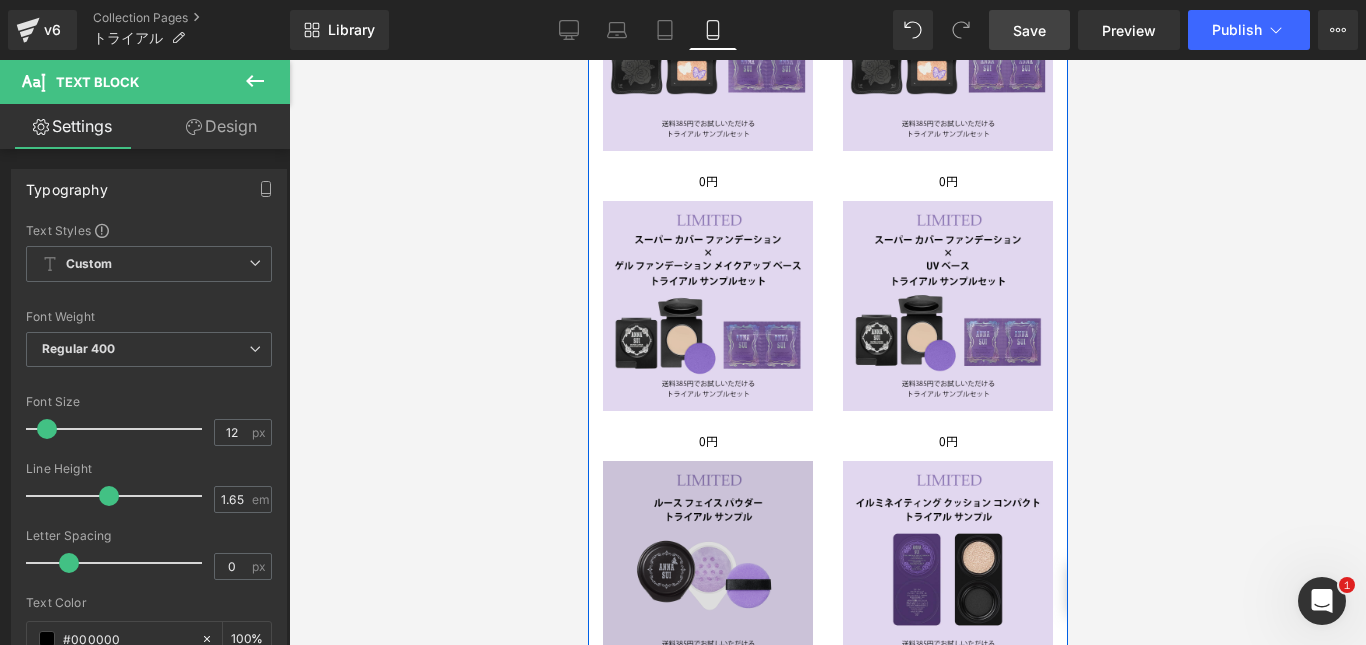 scroll, scrollTop: 364, scrollLeft: 0, axis: vertical 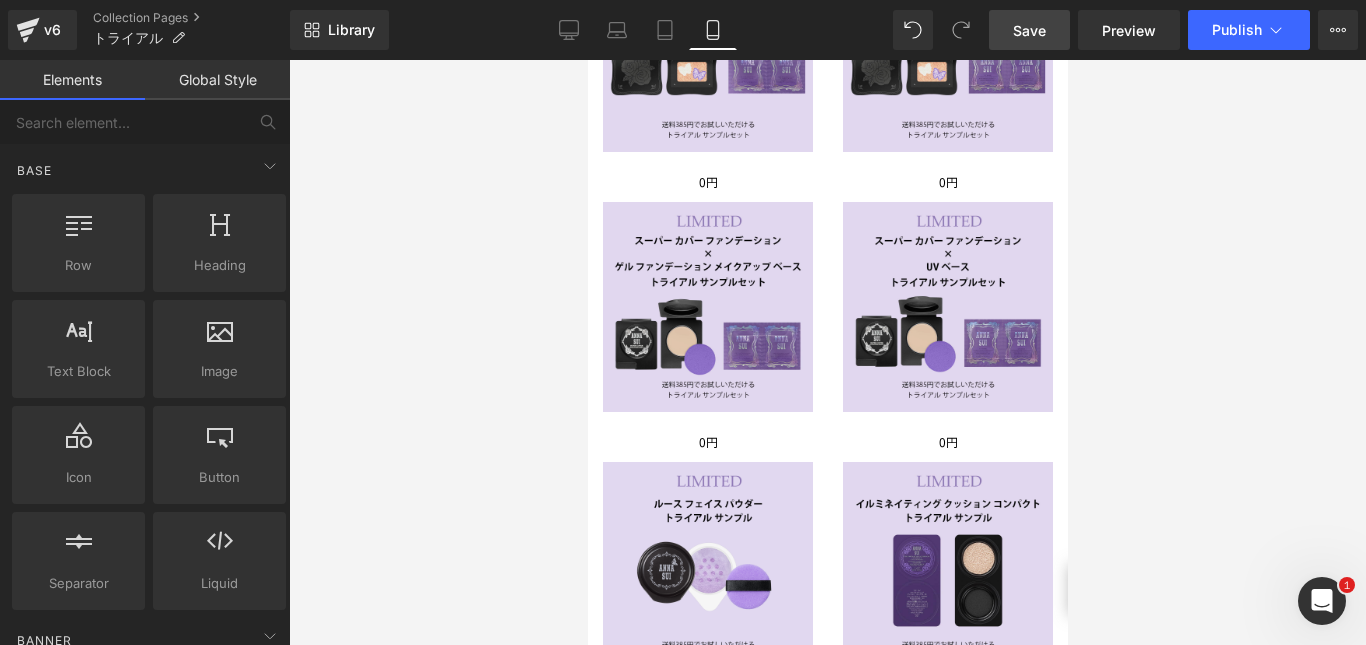 click at bounding box center [827, 352] 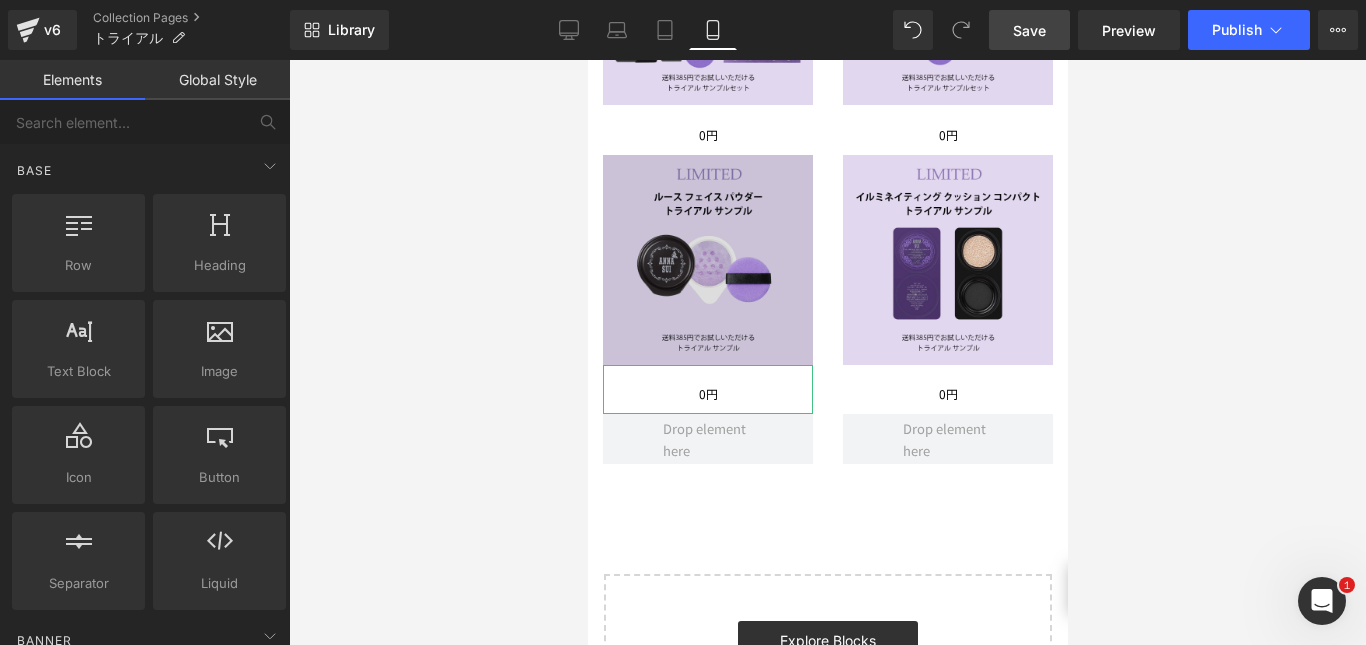 scroll, scrollTop: 668, scrollLeft: 0, axis: vertical 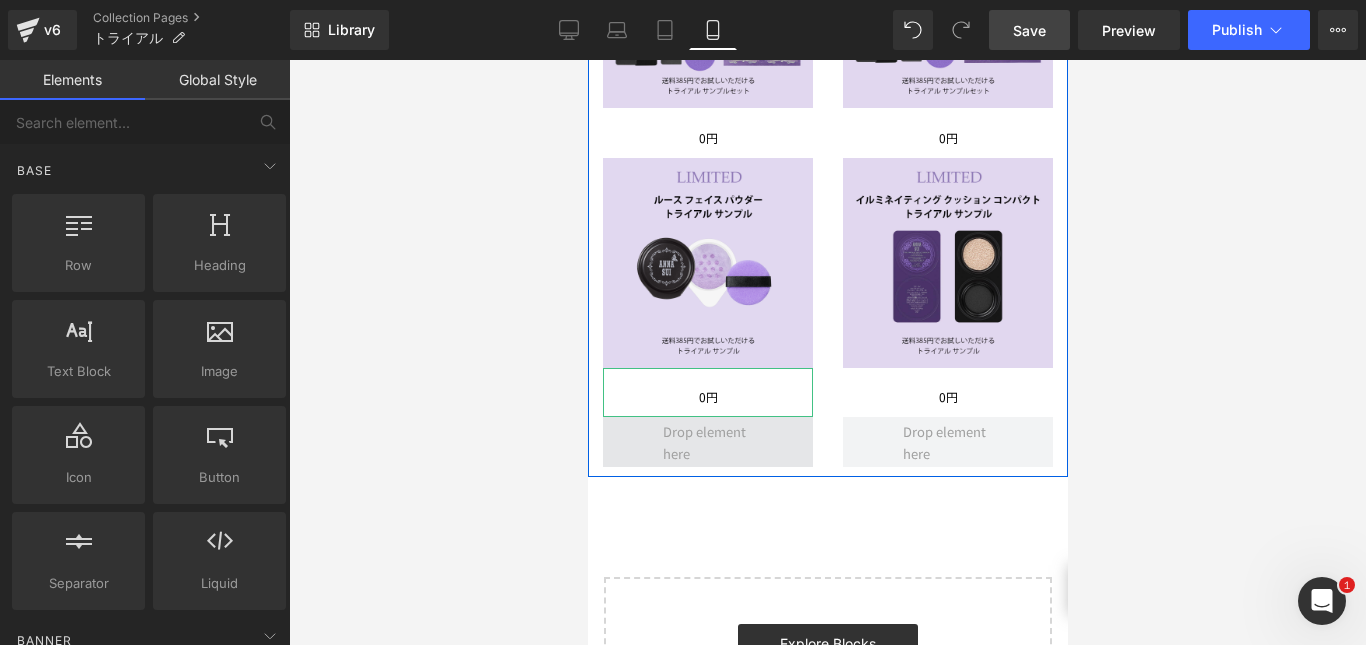 click at bounding box center (707, 442) 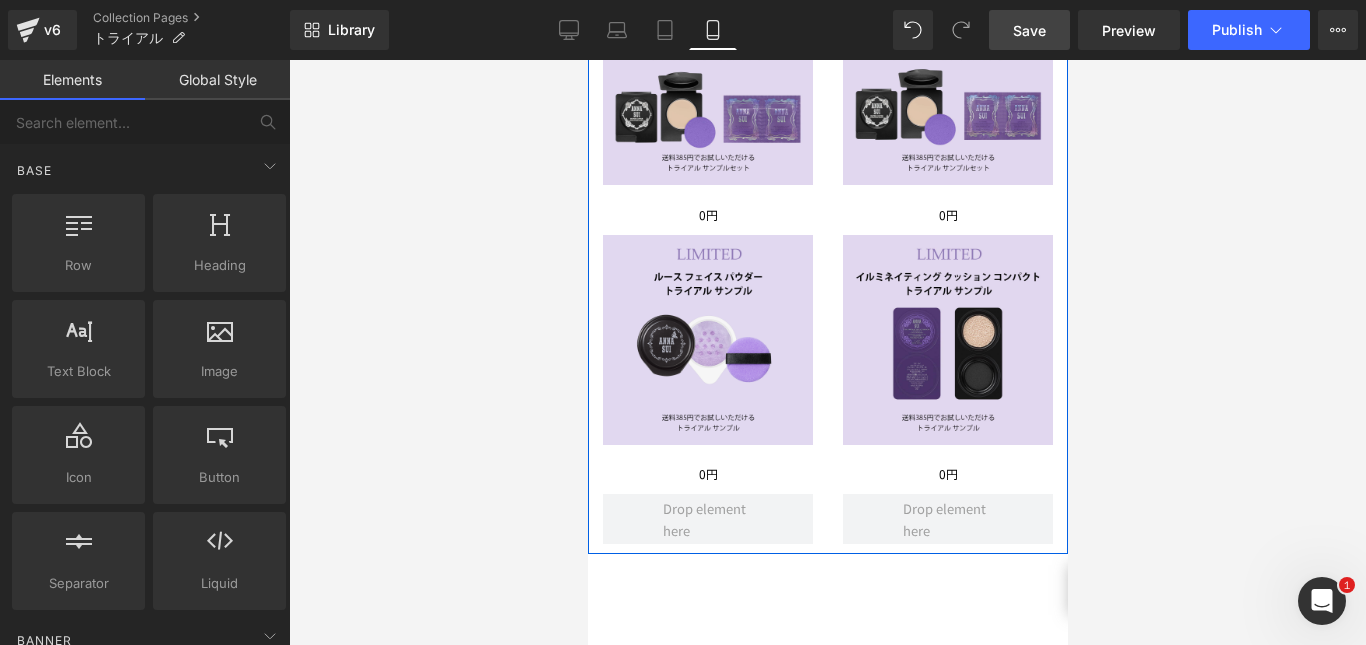 scroll, scrollTop: 592, scrollLeft: 0, axis: vertical 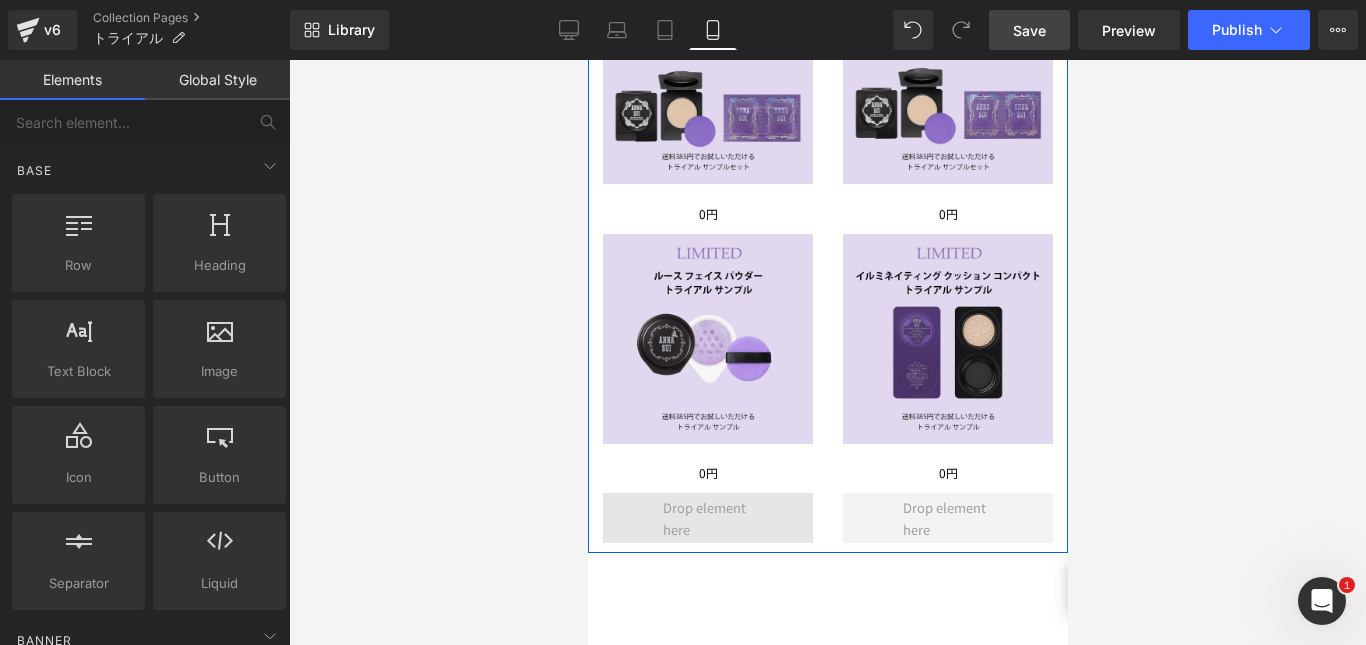 click at bounding box center (707, 518) 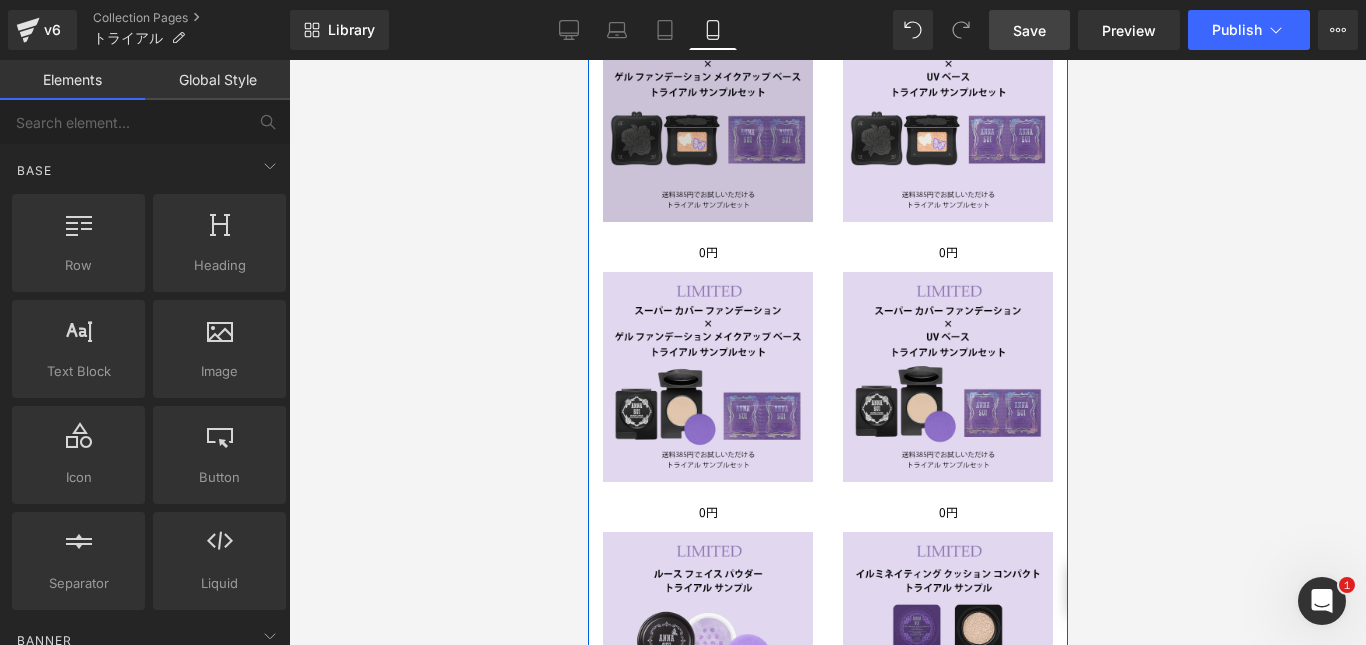 scroll, scrollTop: 292, scrollLeft: 0, axis: vertical 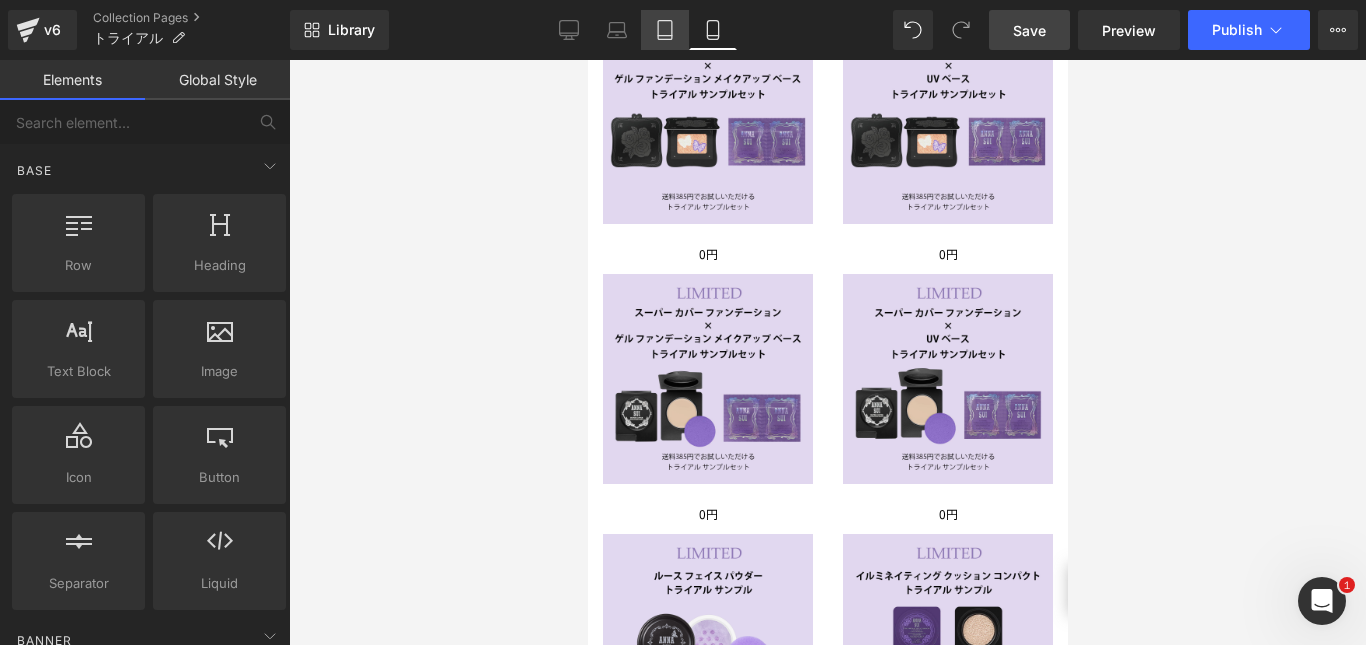 click 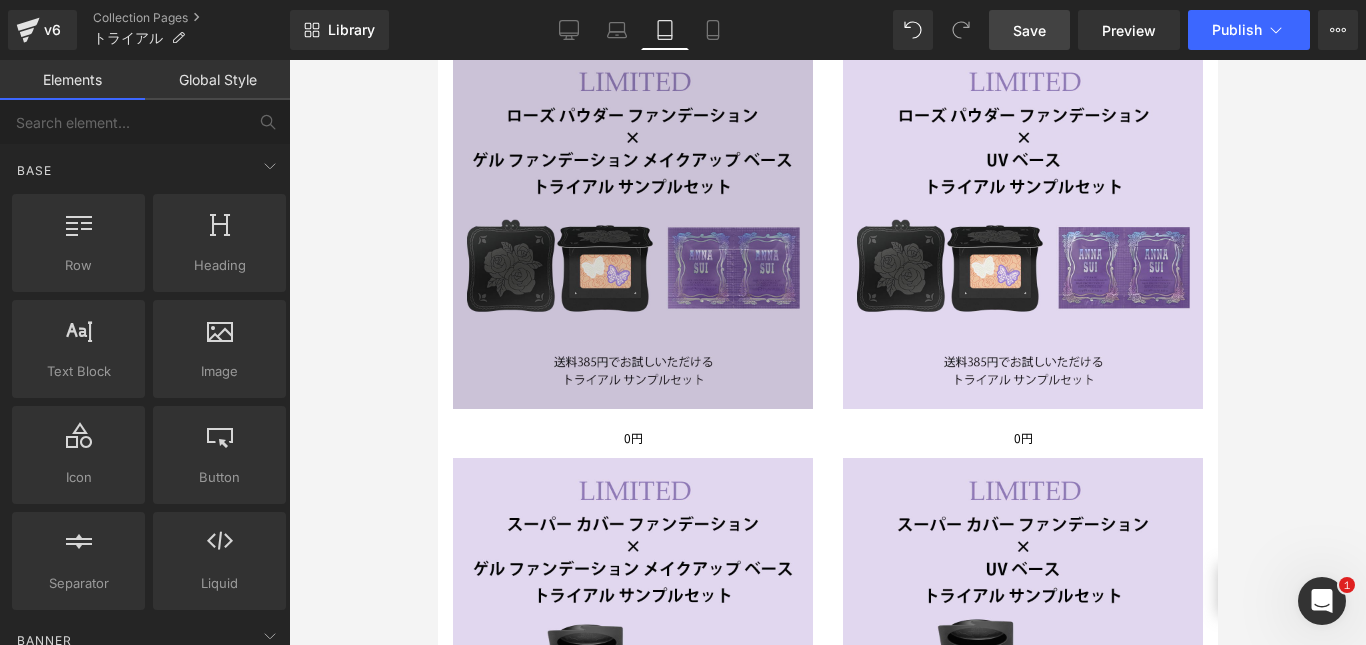 scroll, scrollTop: 262, scrollLeft: 0, axis: vertical 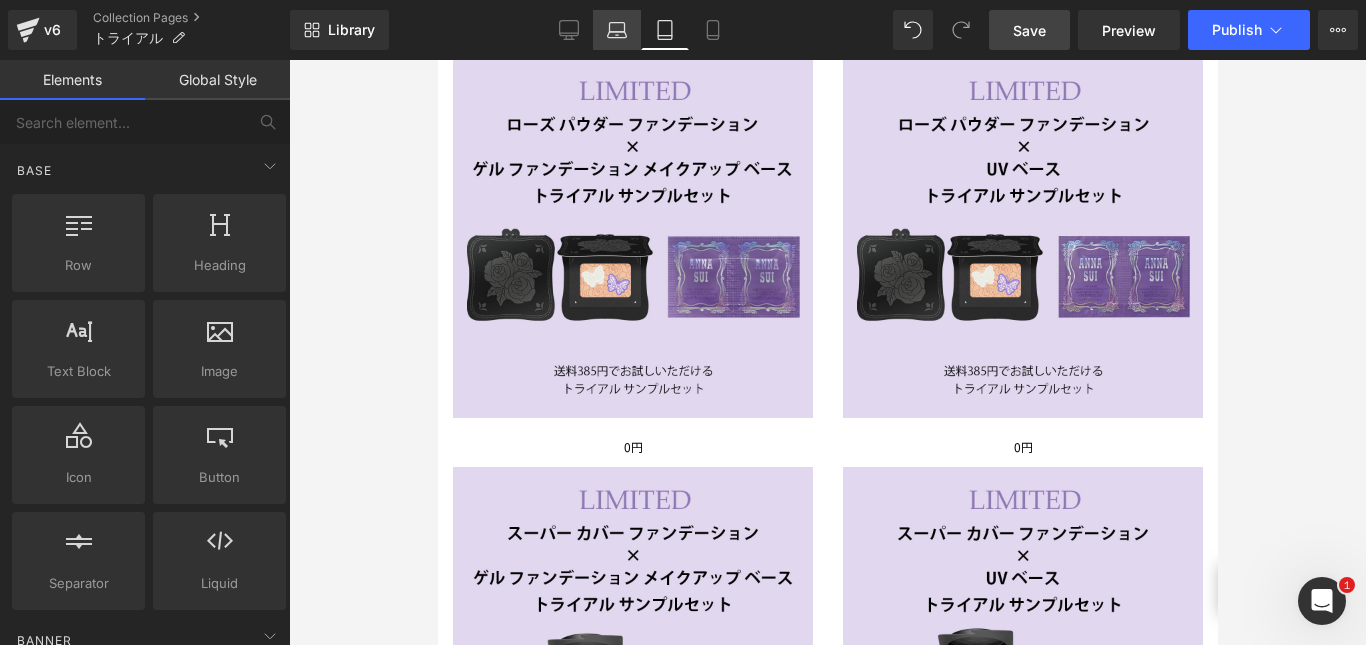 click on "Laptop" at bounding box center (617, 30) 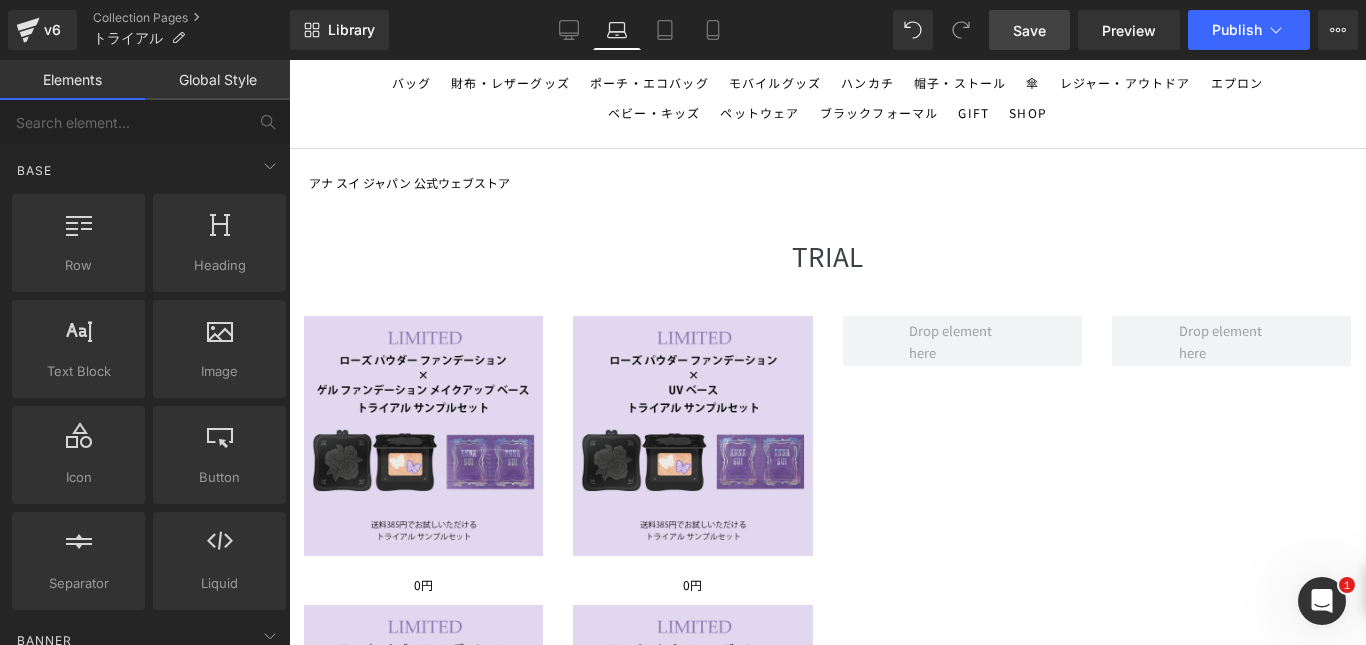 scroll, scrollTop: 109, scrollLeft: 0, axis: vertical 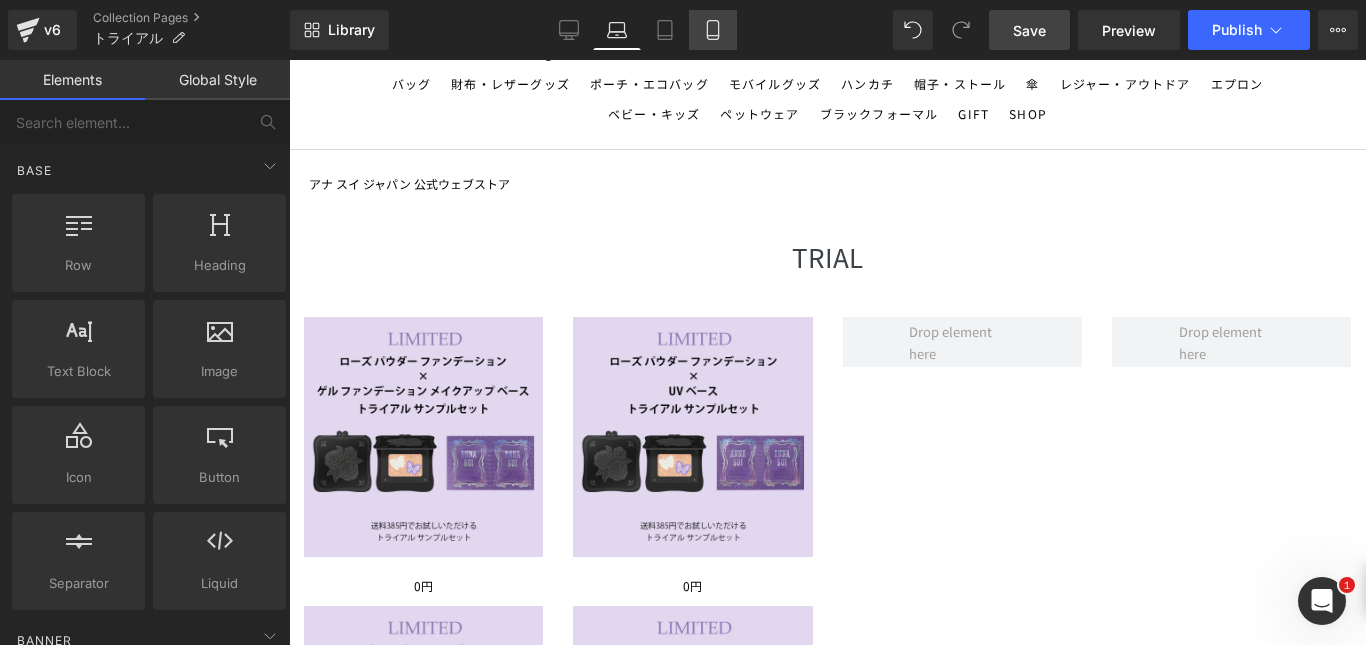 click 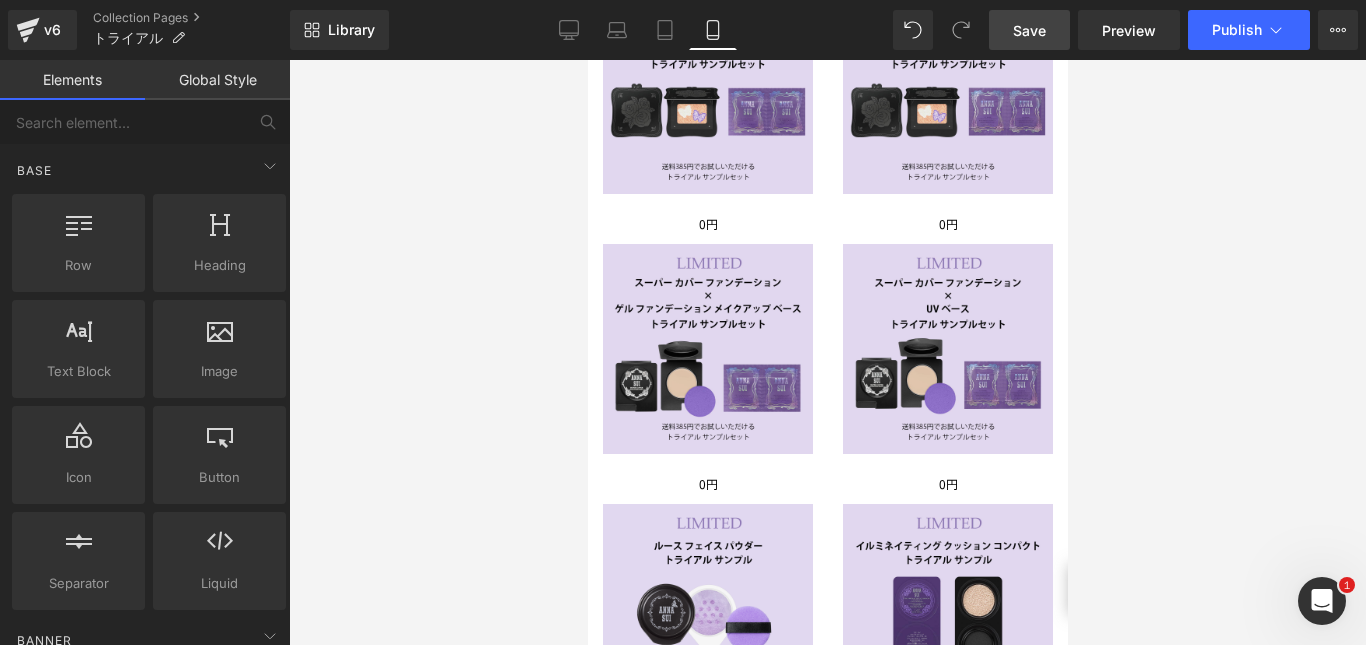 scroll, scrollTop: 0, scrollLeft: 0, axis: both 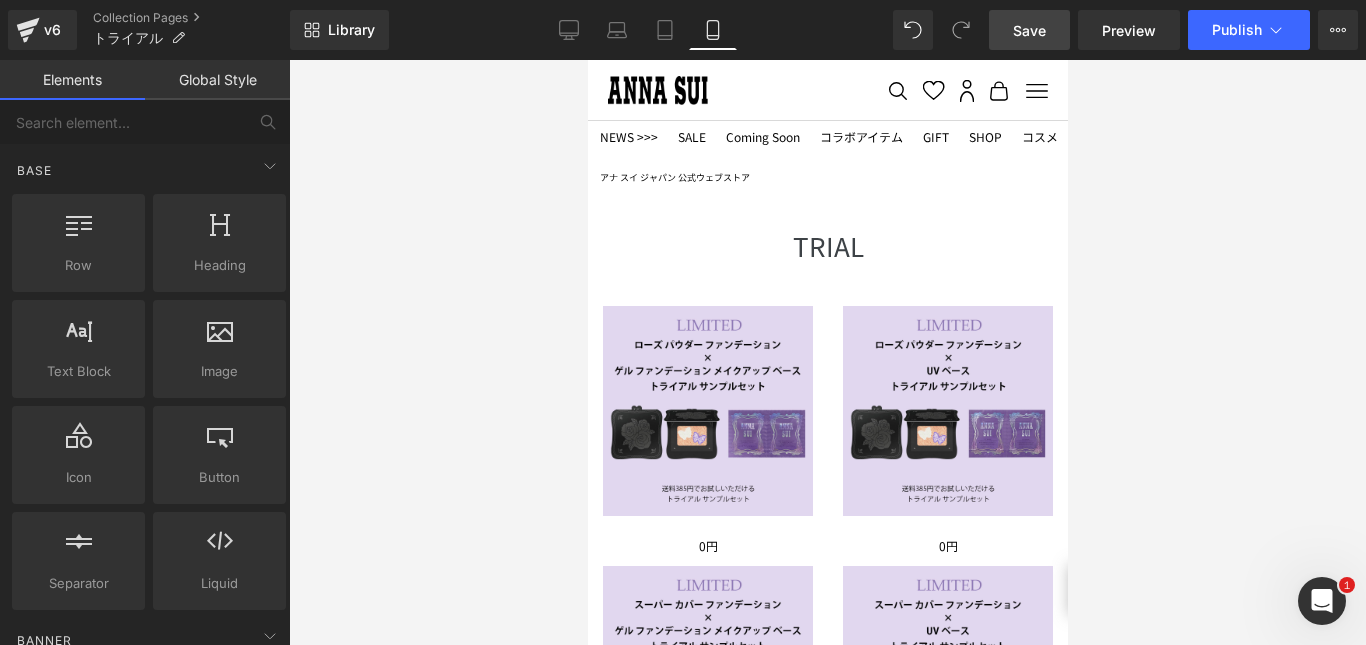 click on "Global Style" at bounding box center [217, 80] 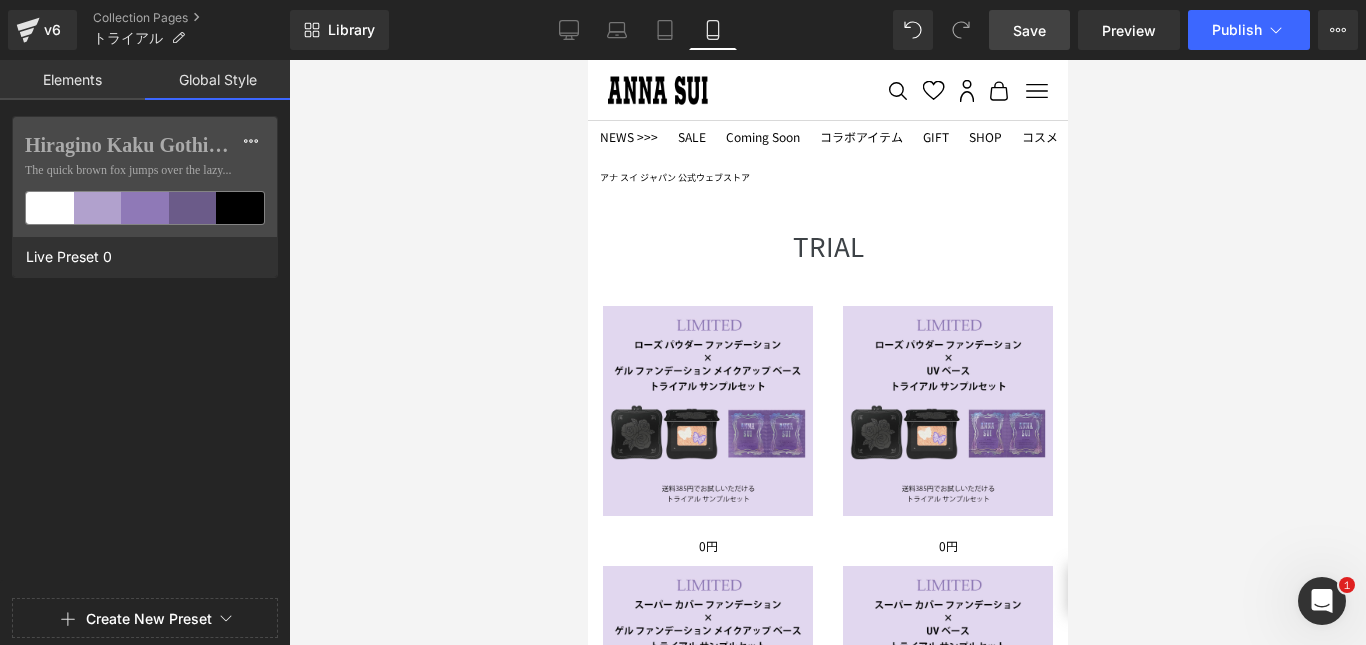 click on "Elements" at bounding box center [72, 80] 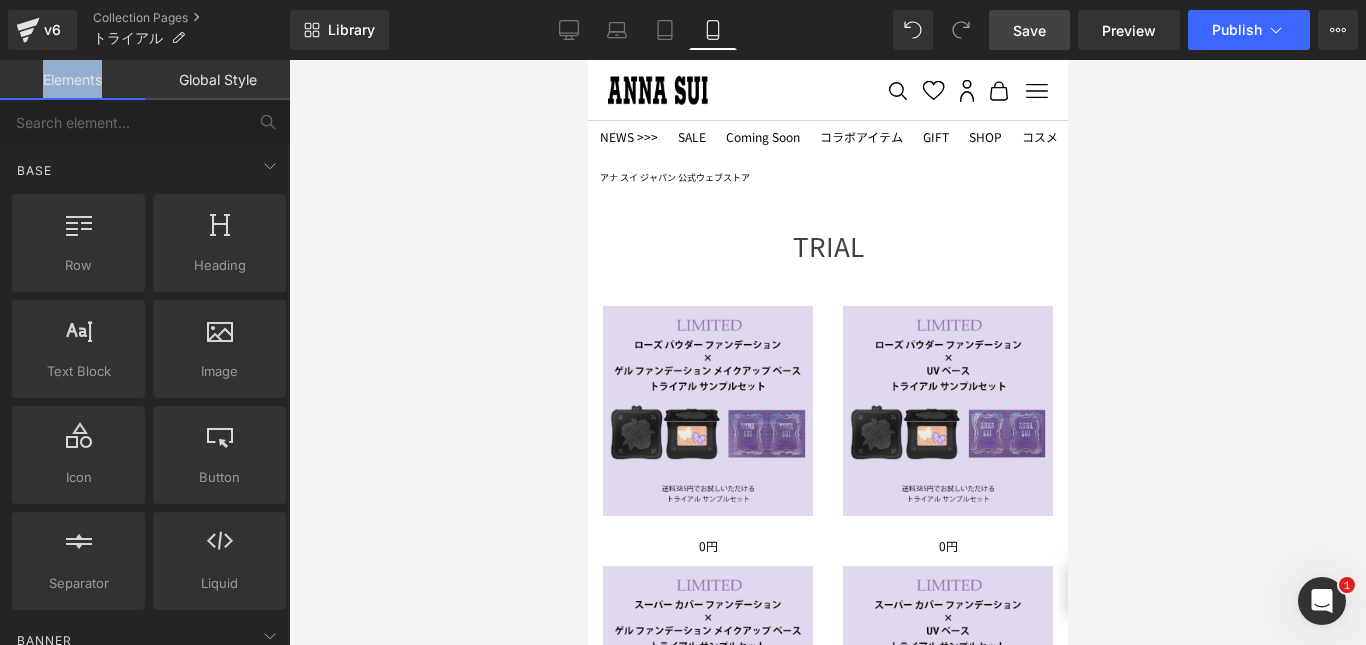 click on "Elements" at bounding box center (72, 80) 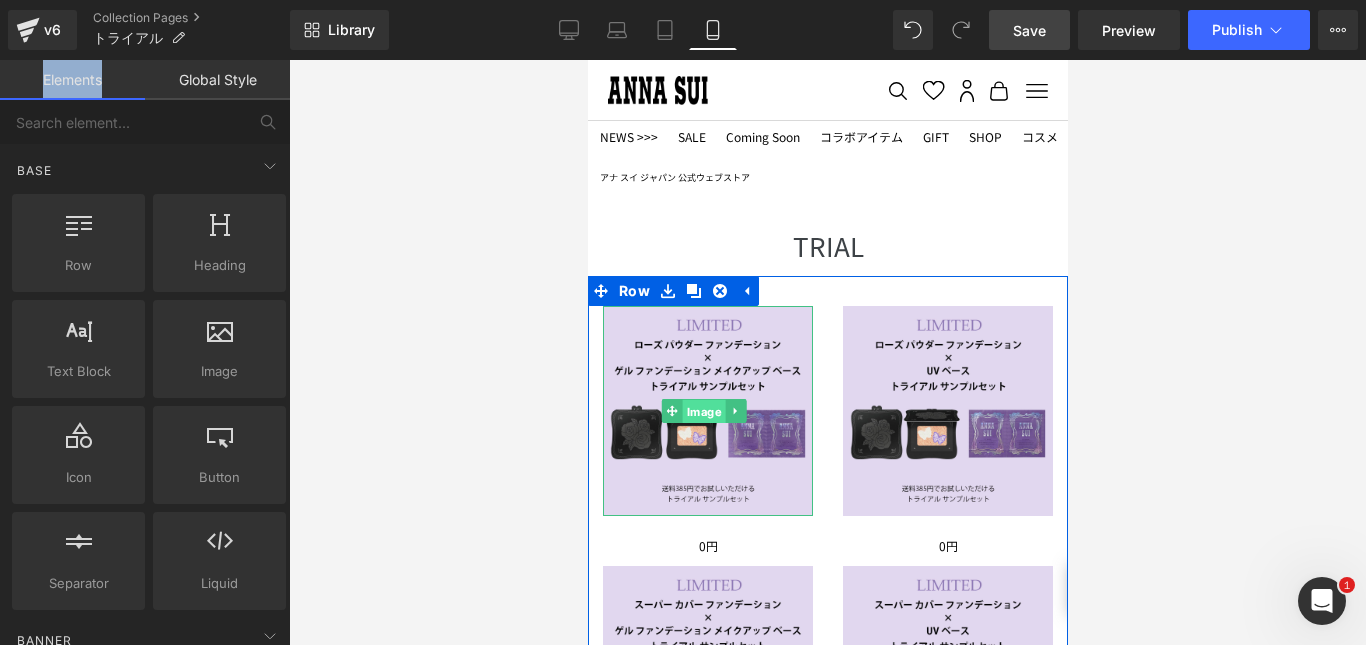 click on "Image" at bounding box center (703, 412) 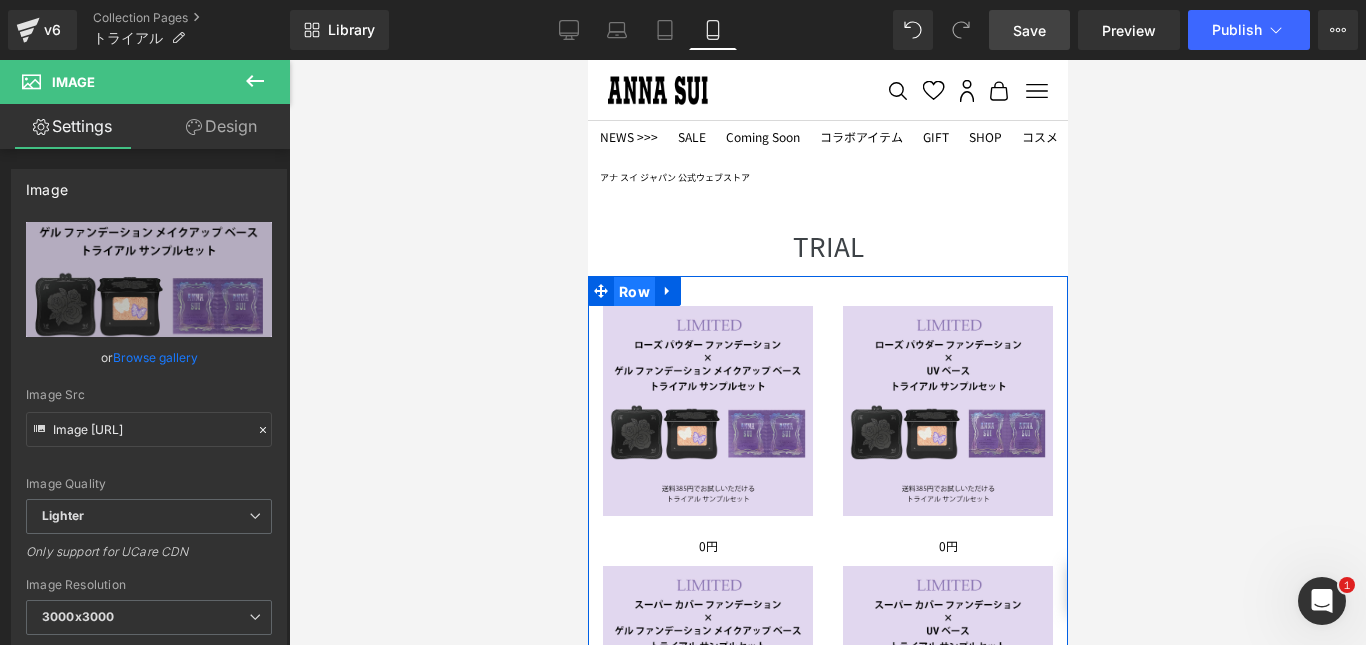 click on "Row" at bounding box center [633, 292] 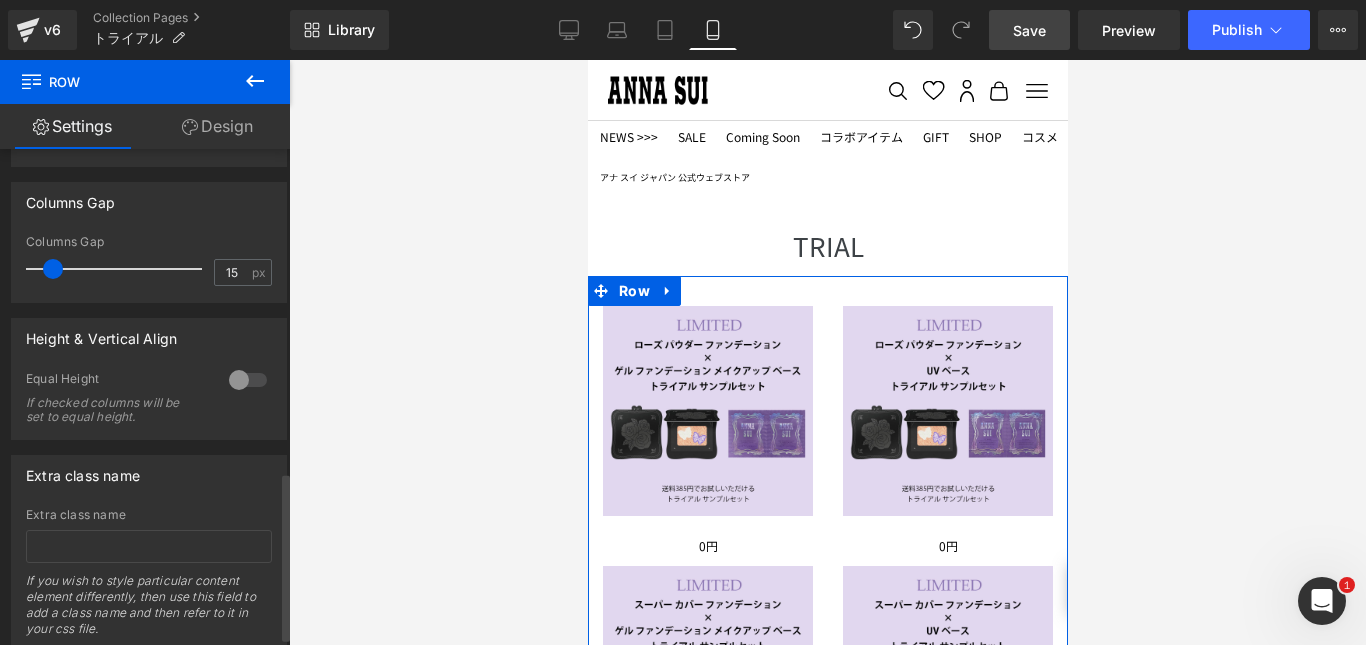 scroll, scrollTop: 978, scrollLeft: 0, axis: vertical 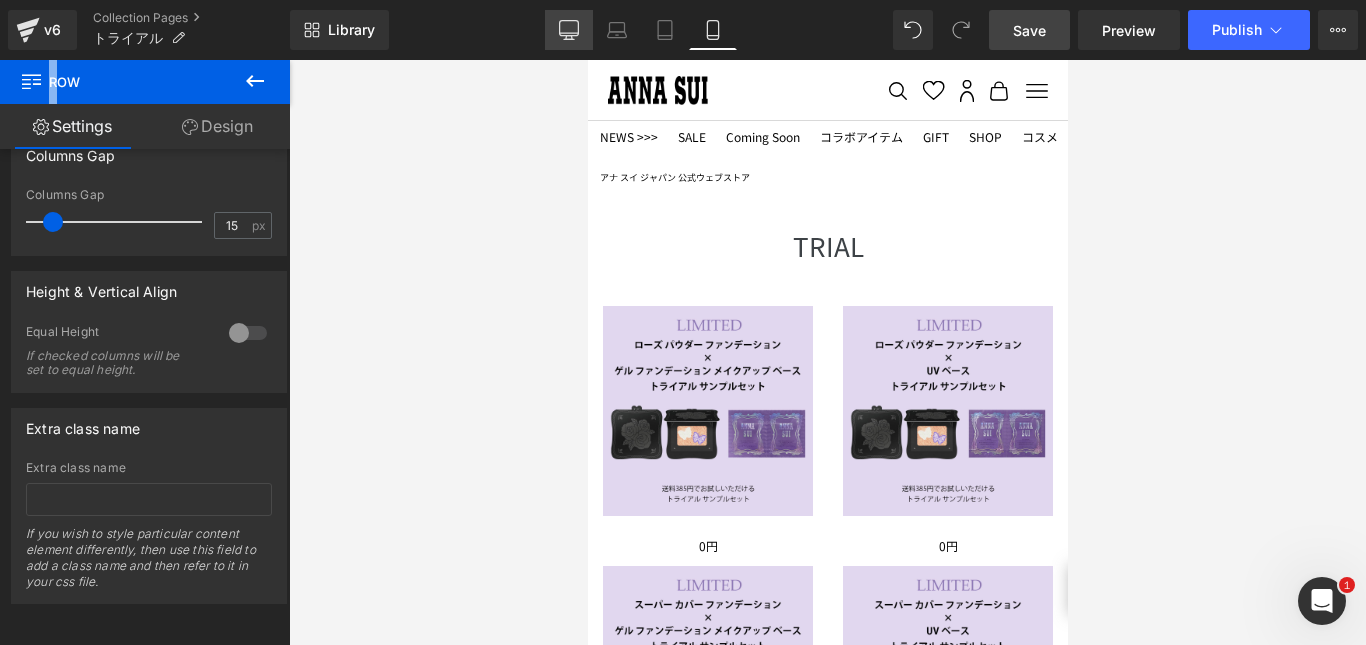 click 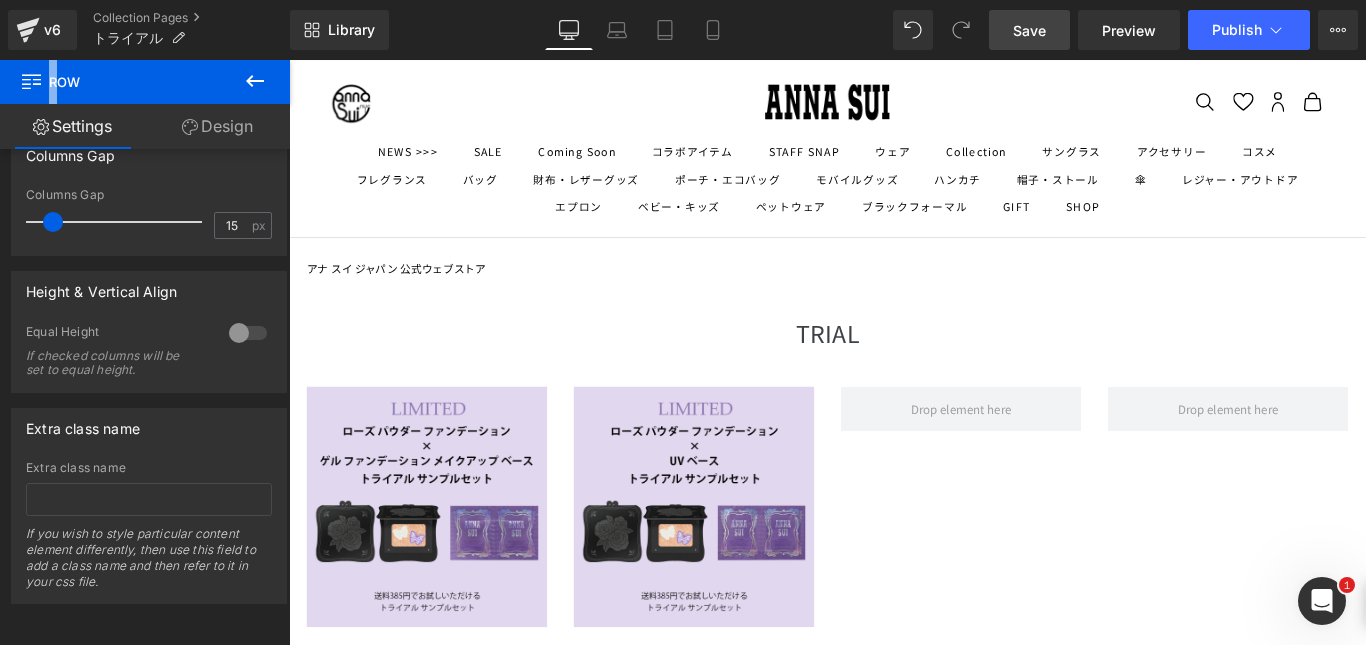 scroll, scrollTop: 120, scrollLeft: 0, axis: vertical 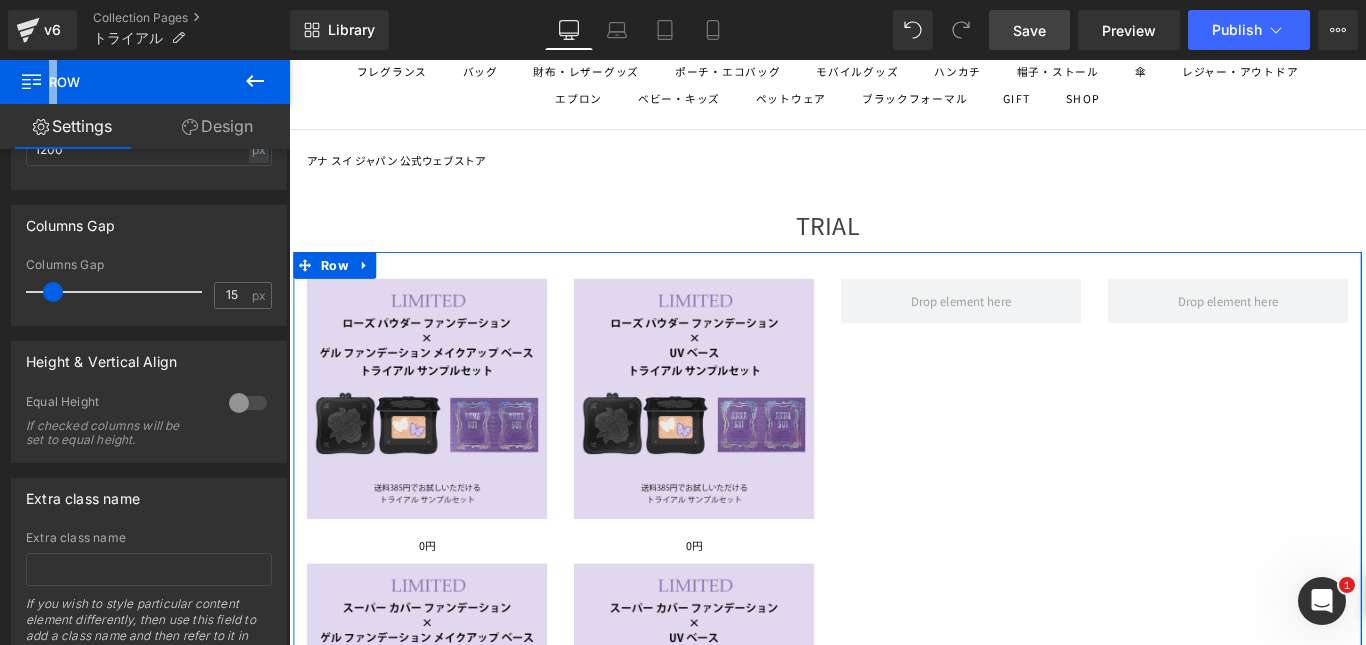 click on "Design" at bounding box center (217, 126) 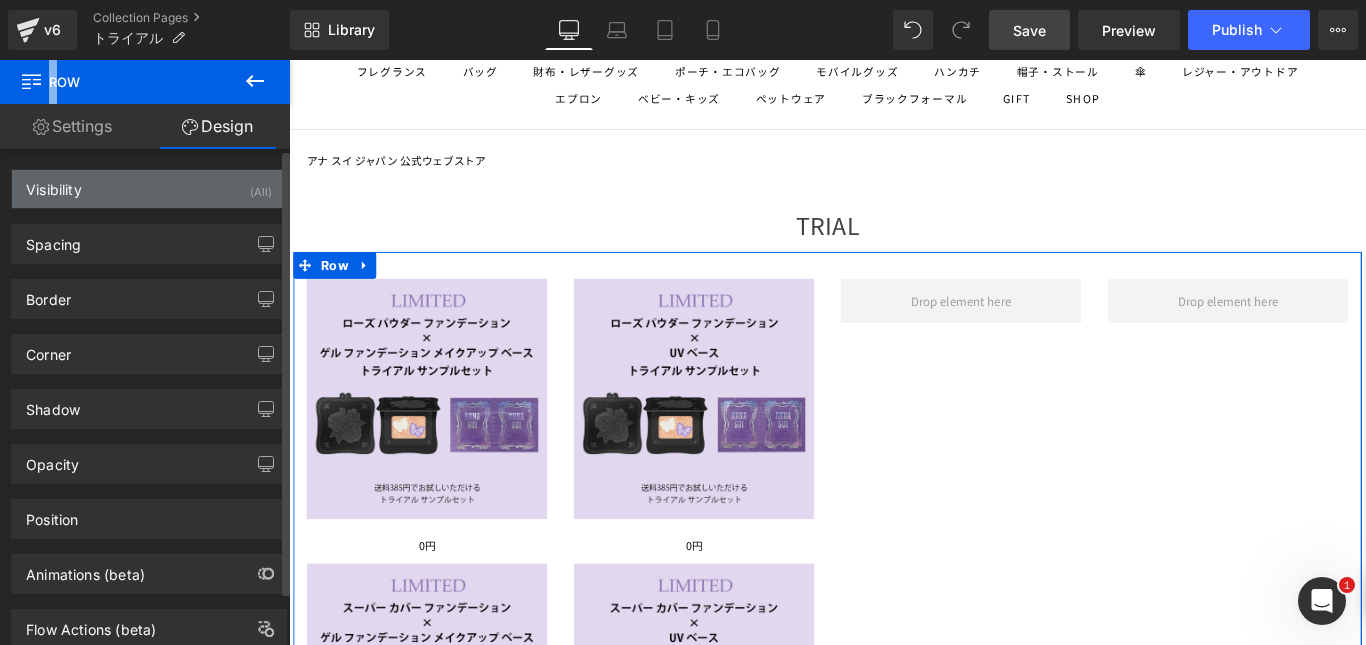click on "Visibility
(All)" at bounding box center (149, 189) 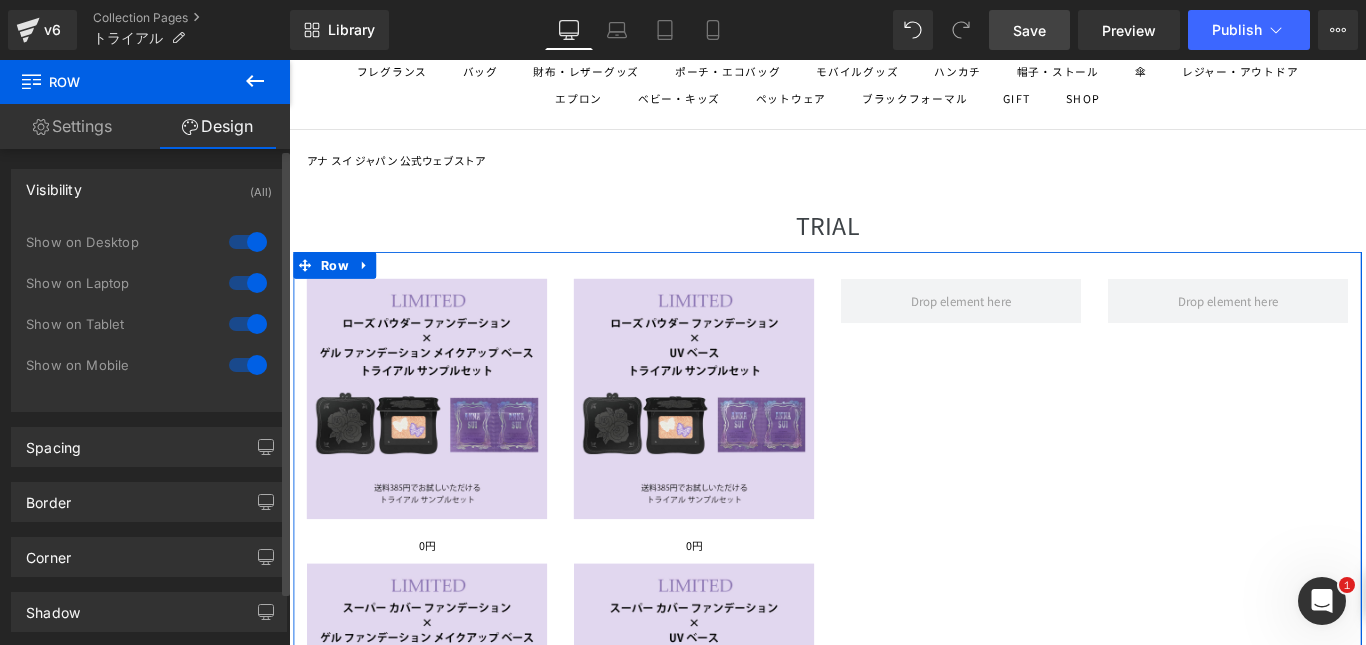 click at bounding box center [248, 242] 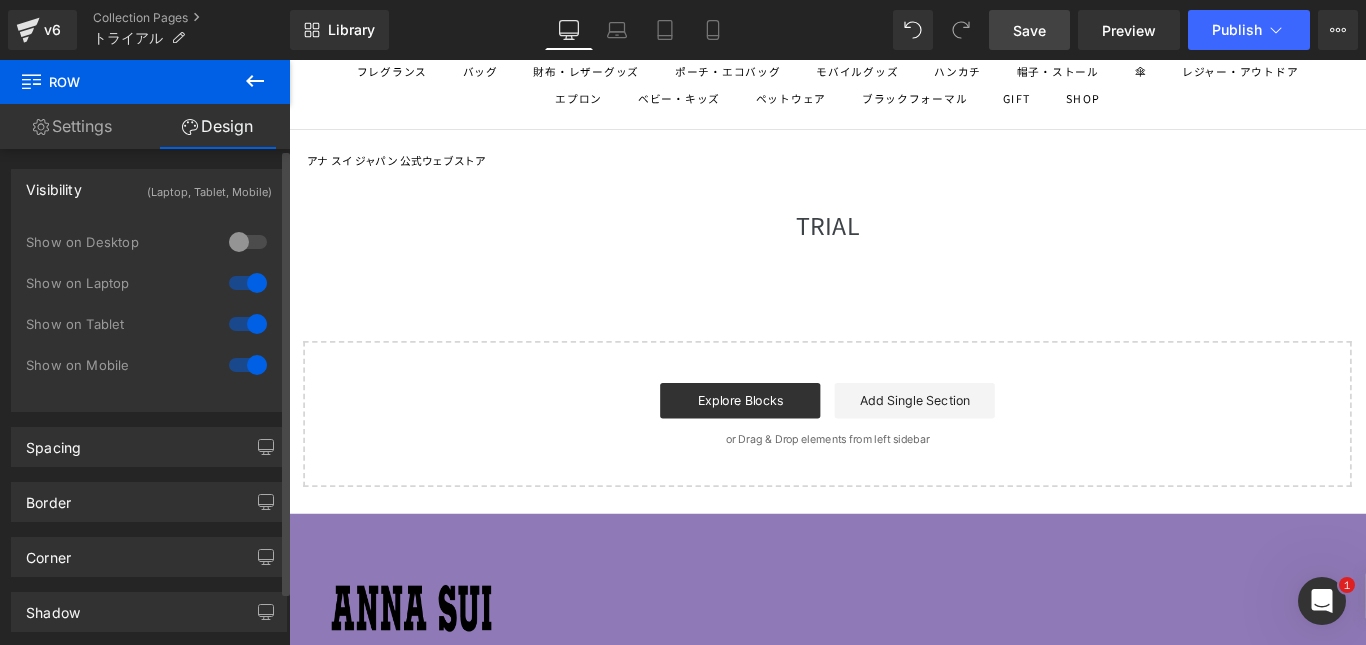 click at bounding box center [248, 242] 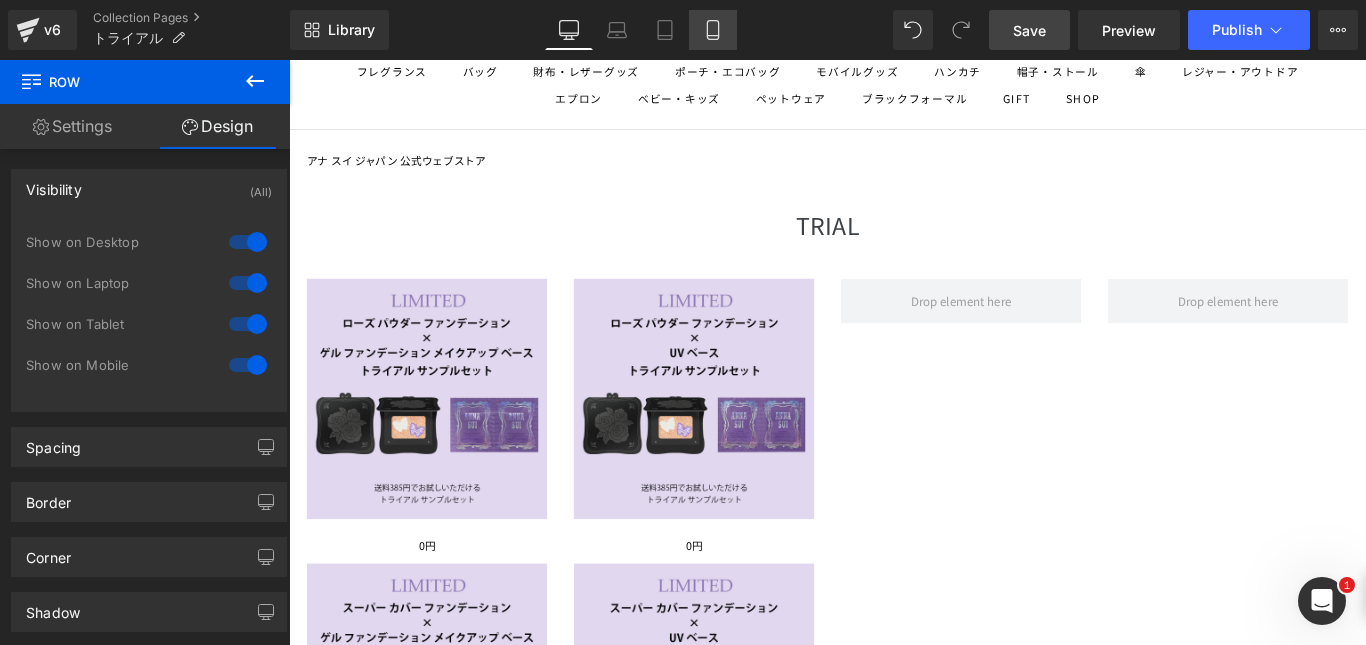 click 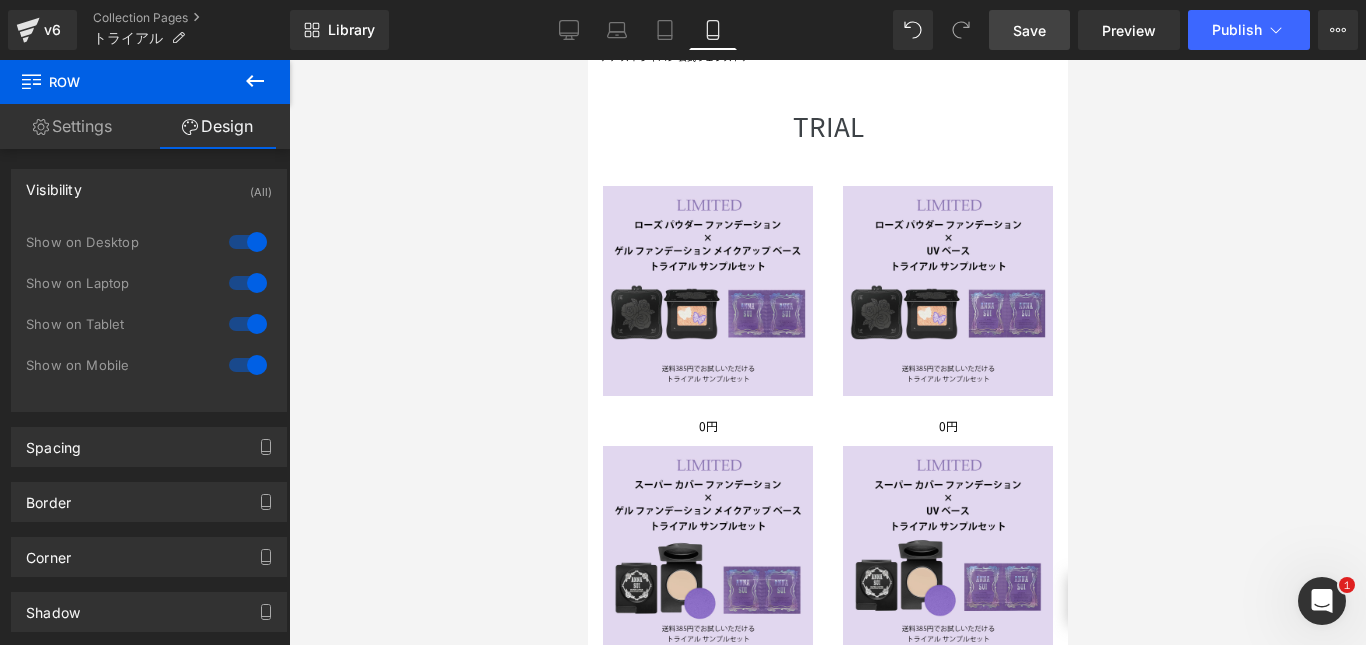 scroll, scrollTop: 0, scrollLeft: 0, axis: both 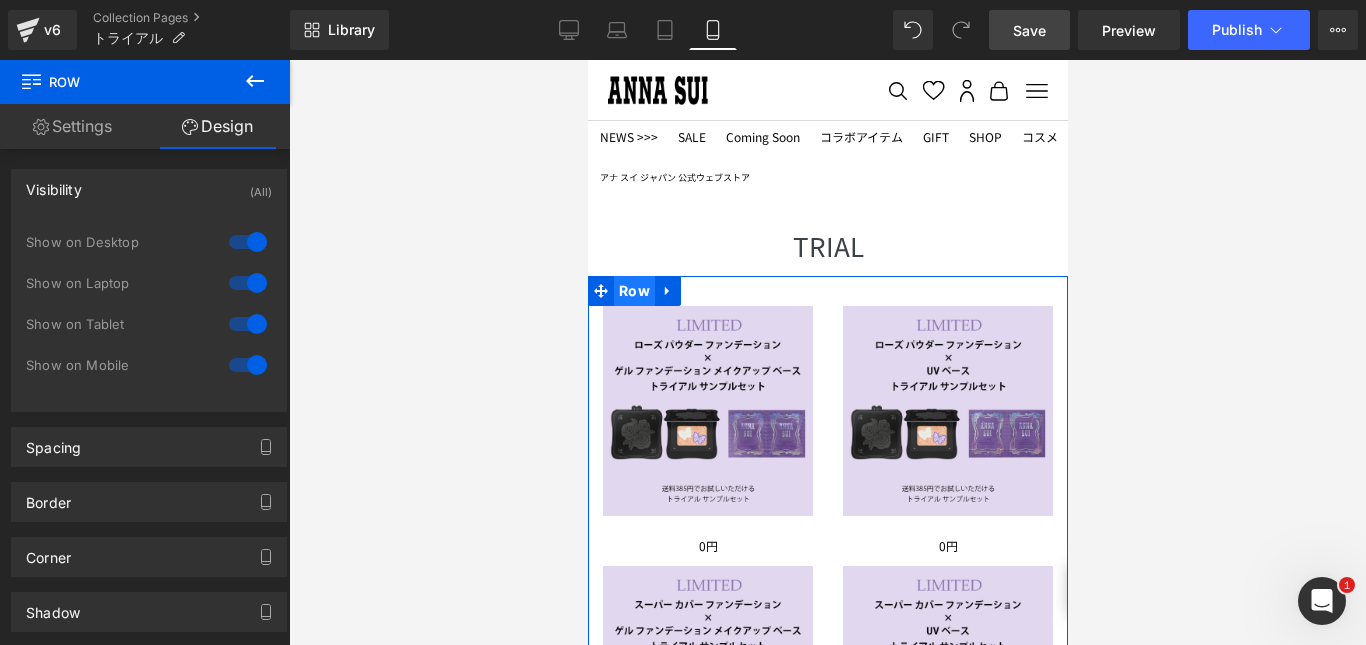 click on "Row" at bounding box center [633, 291] 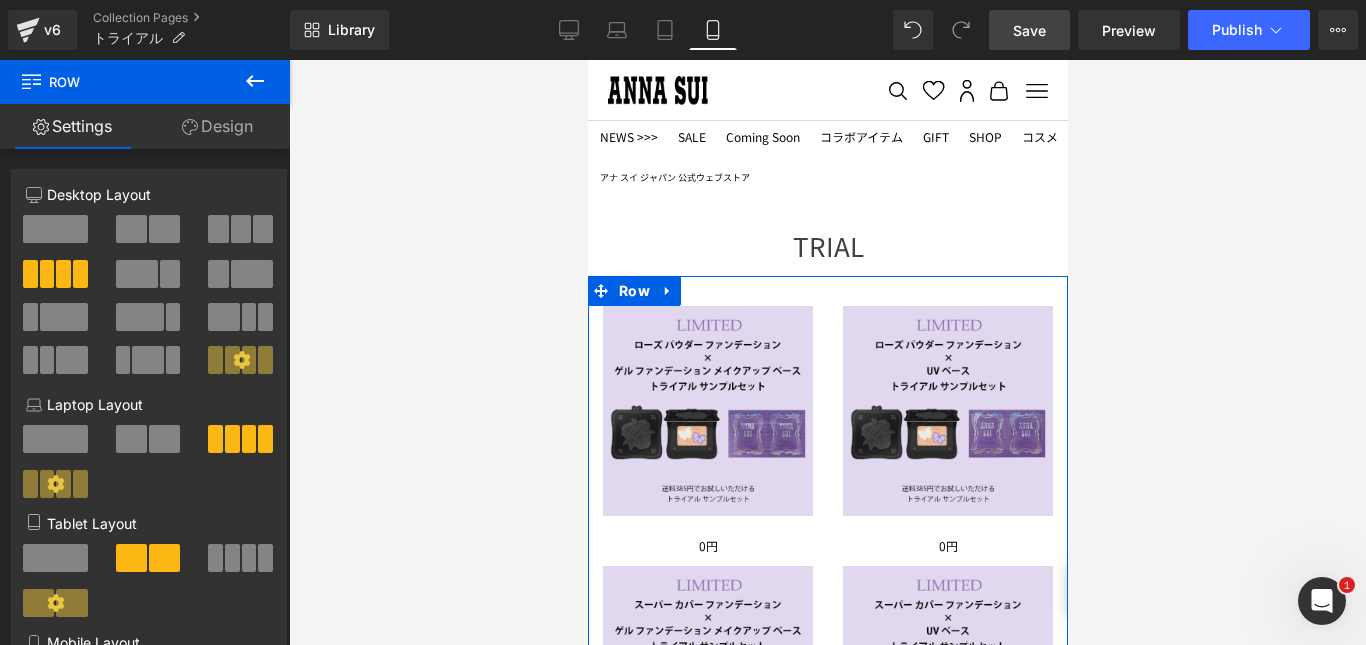 click on "Design" at bounding box center (217, 126) 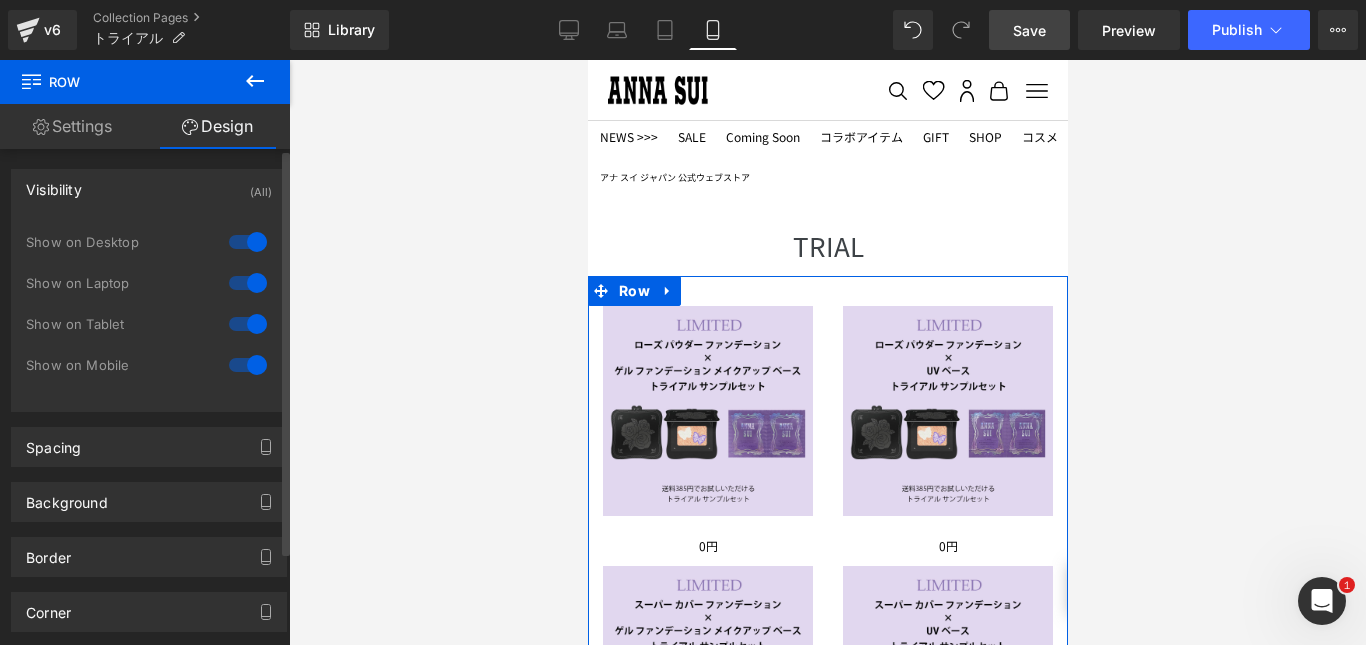 click at bounding box center (248, 242) 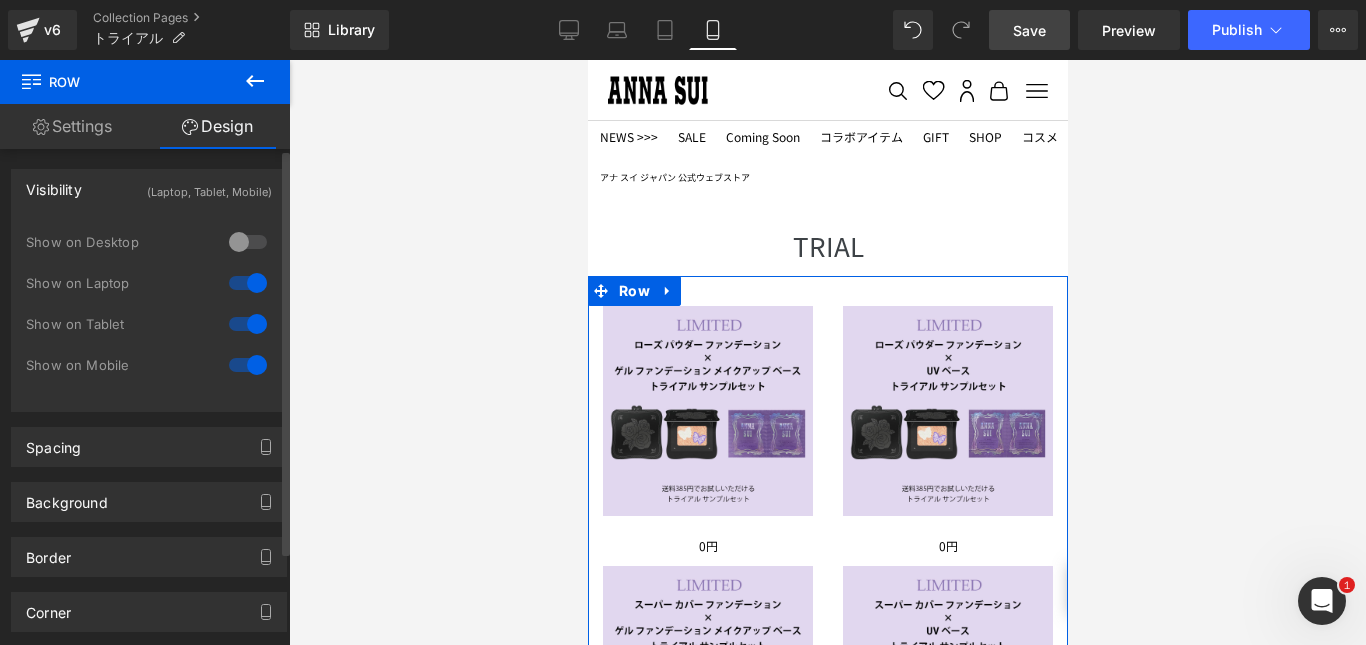 click at bounding box center [248, 283] 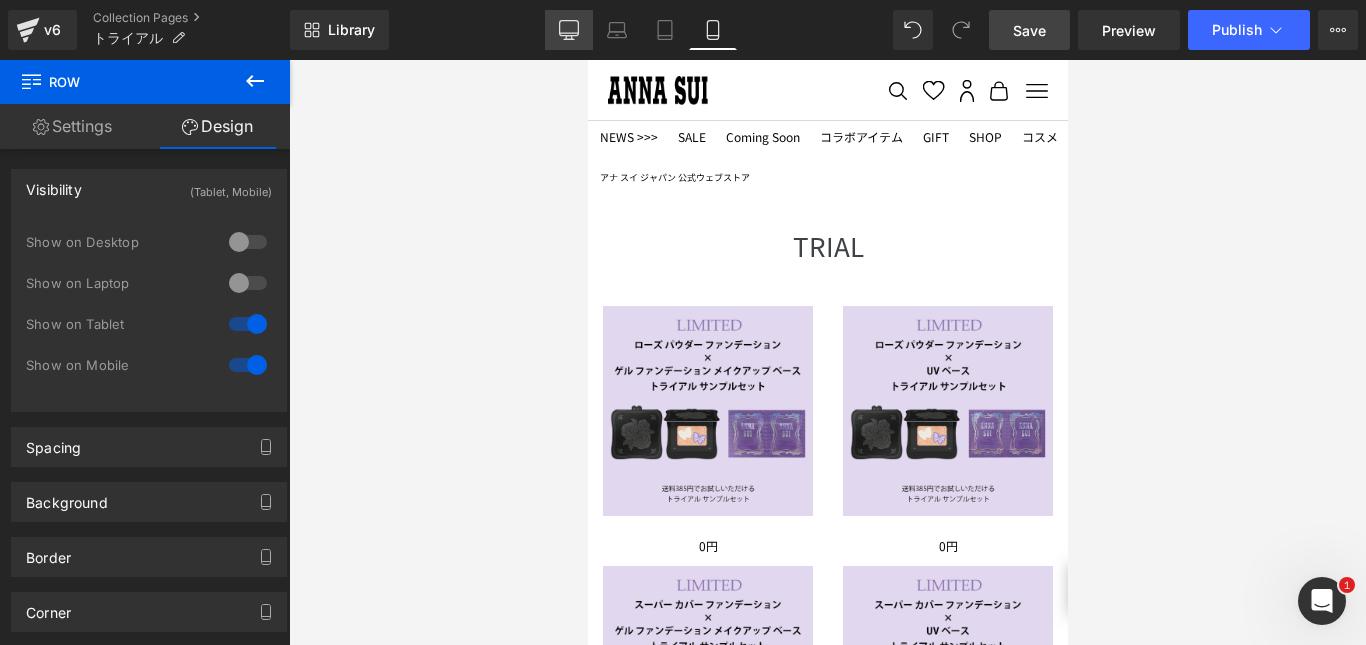 click 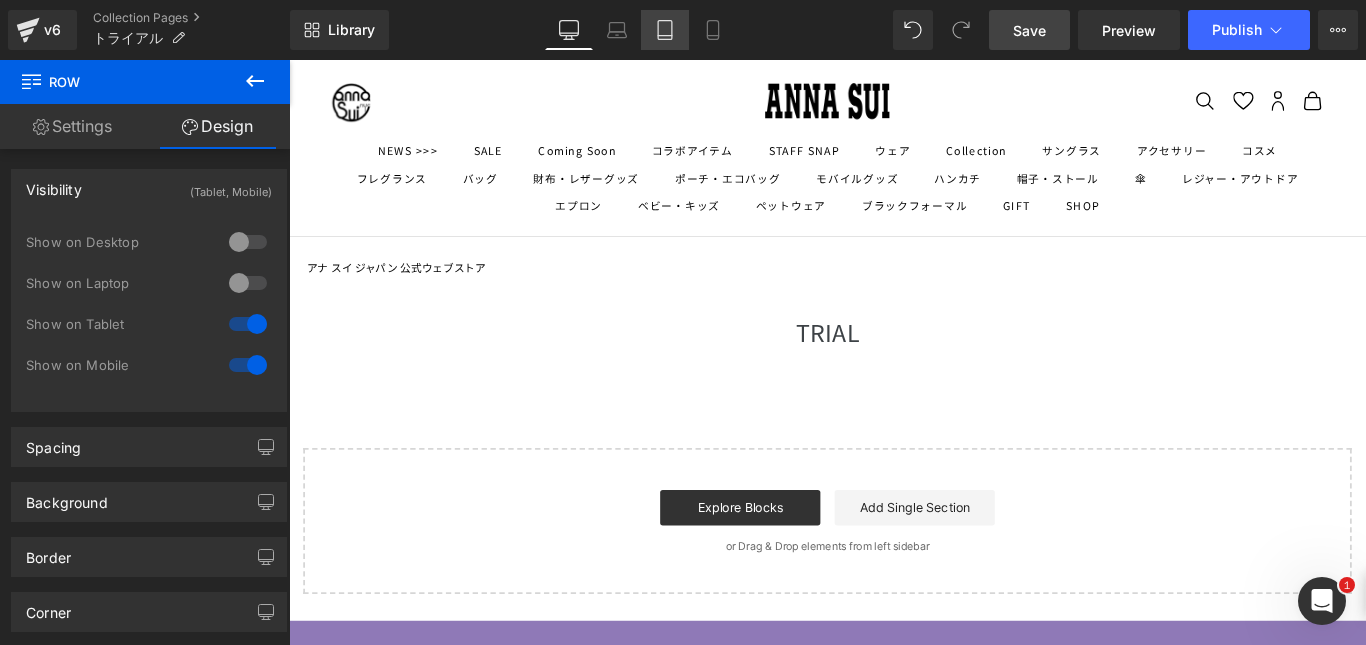 click 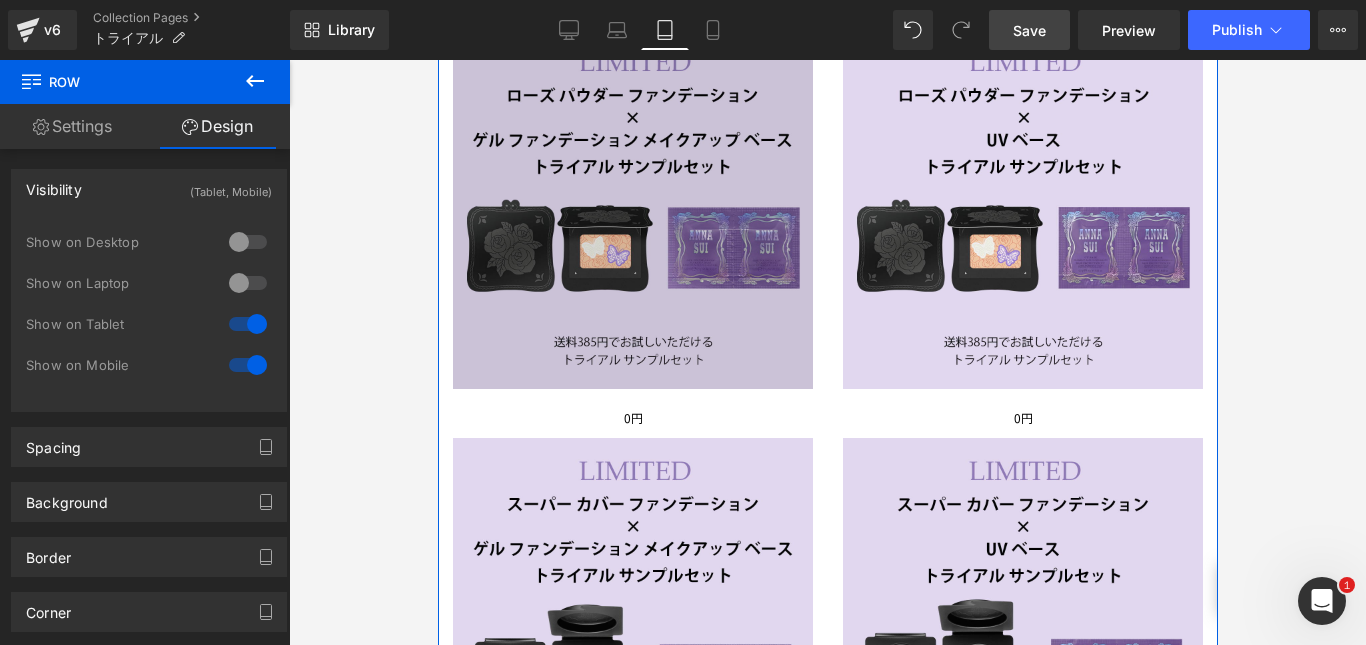 scroll, scrollTop: 275, scrollLeft: 0, axis: vertical 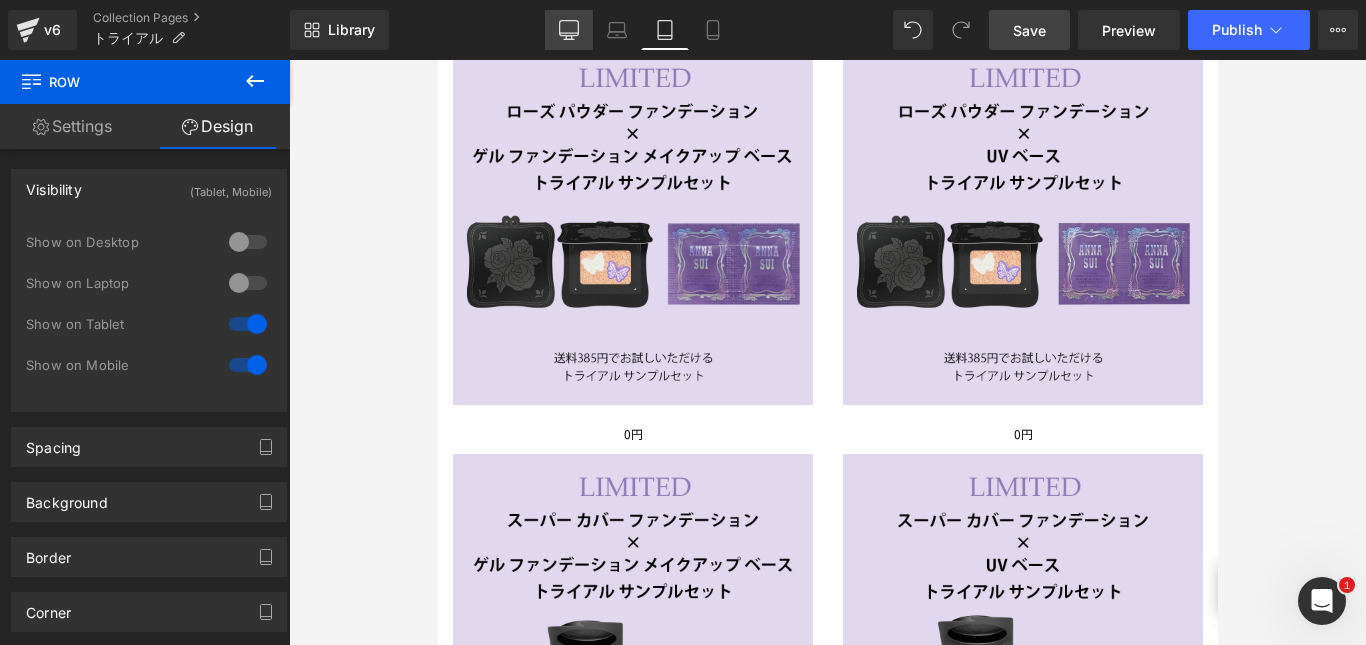 click 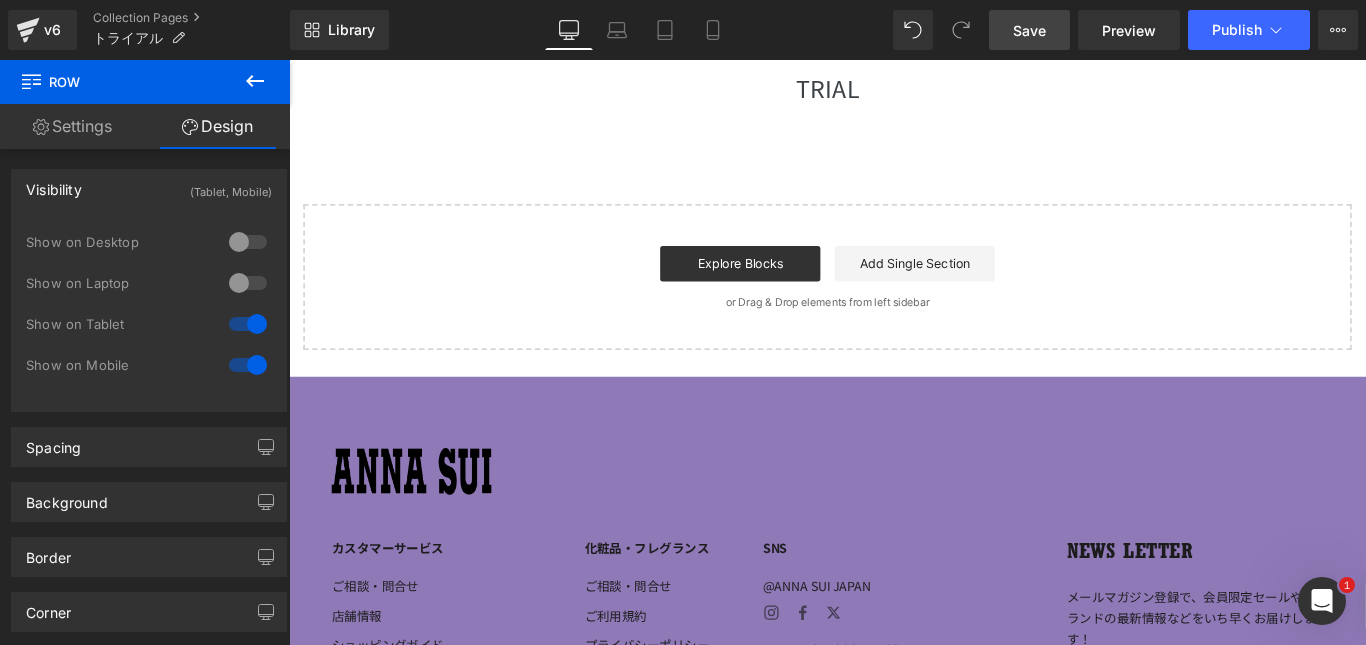 scroll, scrollTop: 0, scrollLeft: 0, axis: both 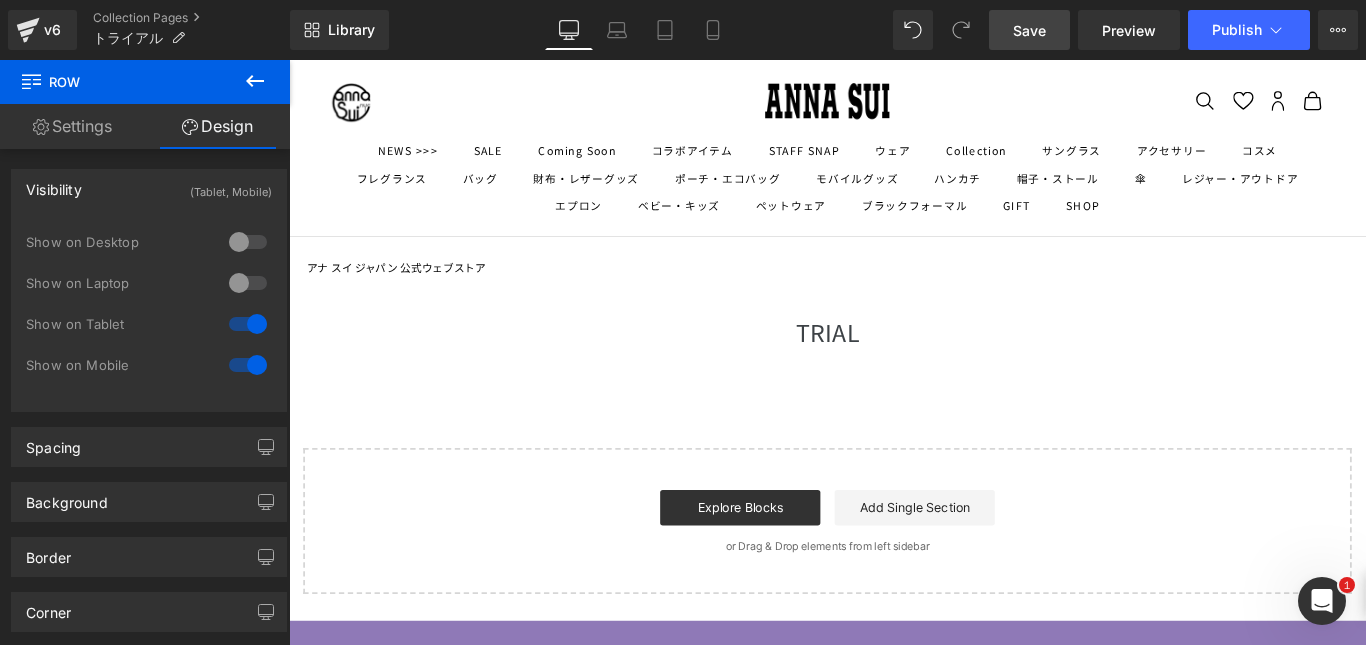 click on "Settings" at bounding box center [72, 126] 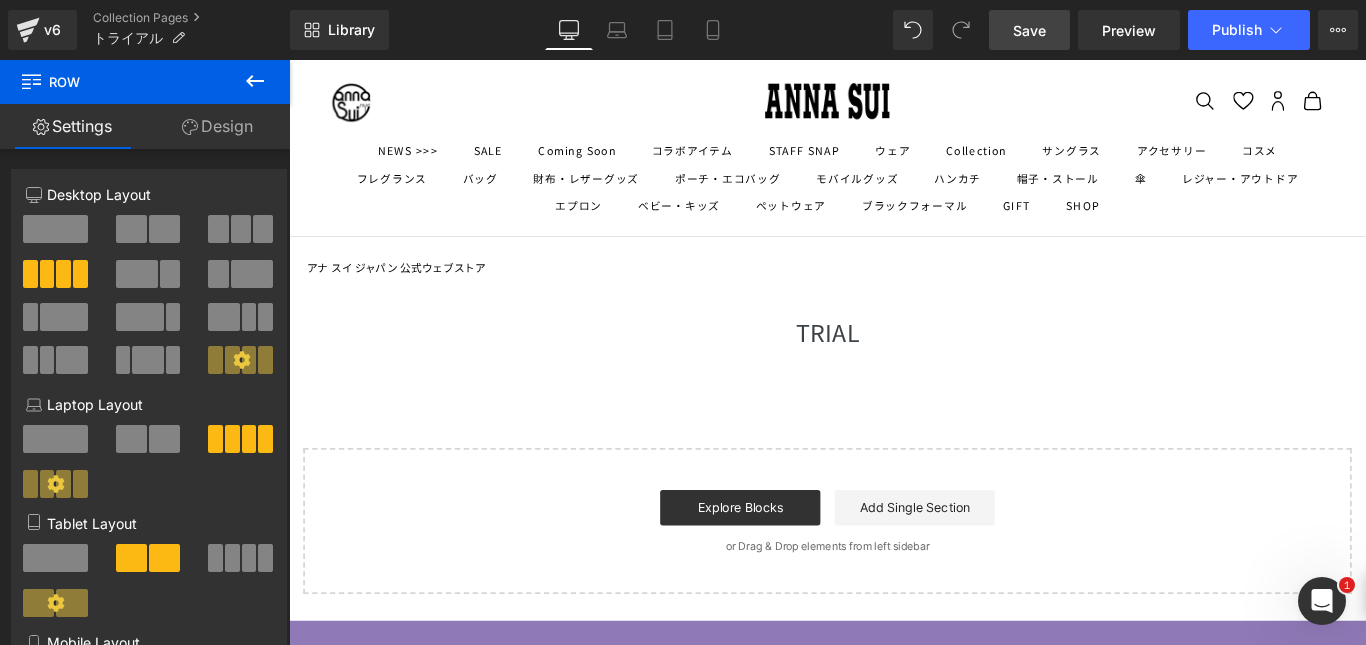 click on "Design" at bounding box center (217, 126) 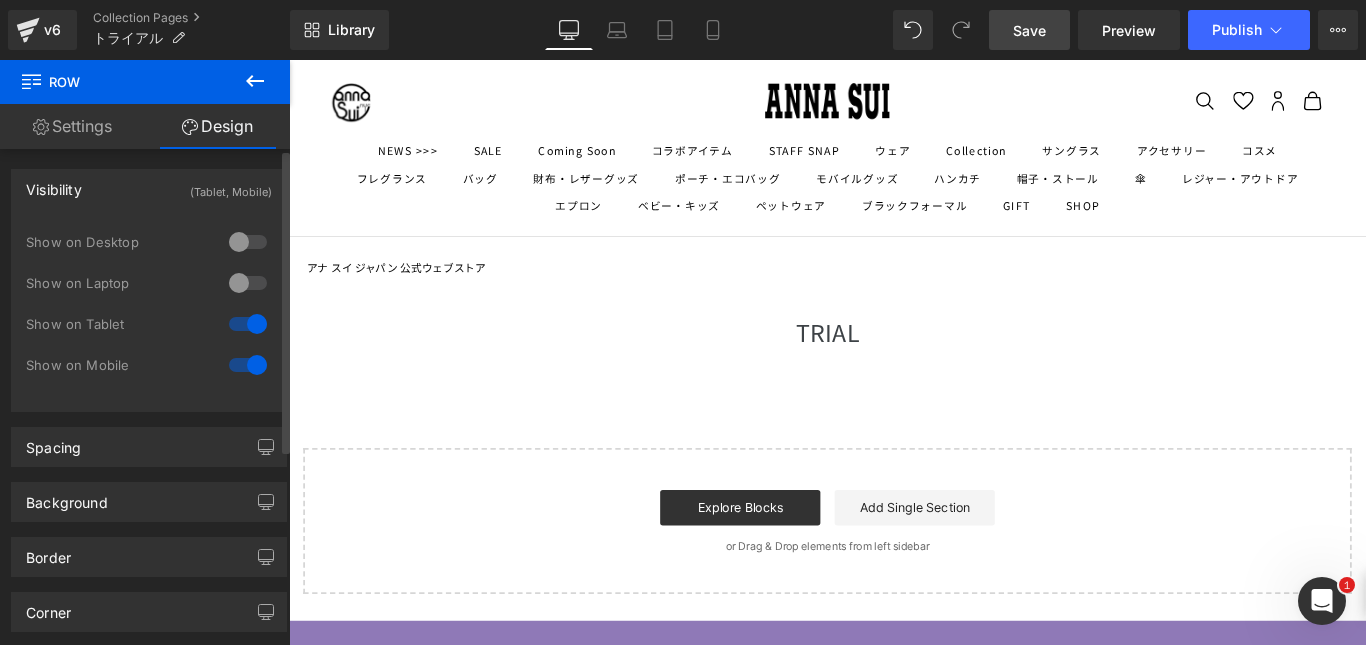 click at bounding box center [248, 242] 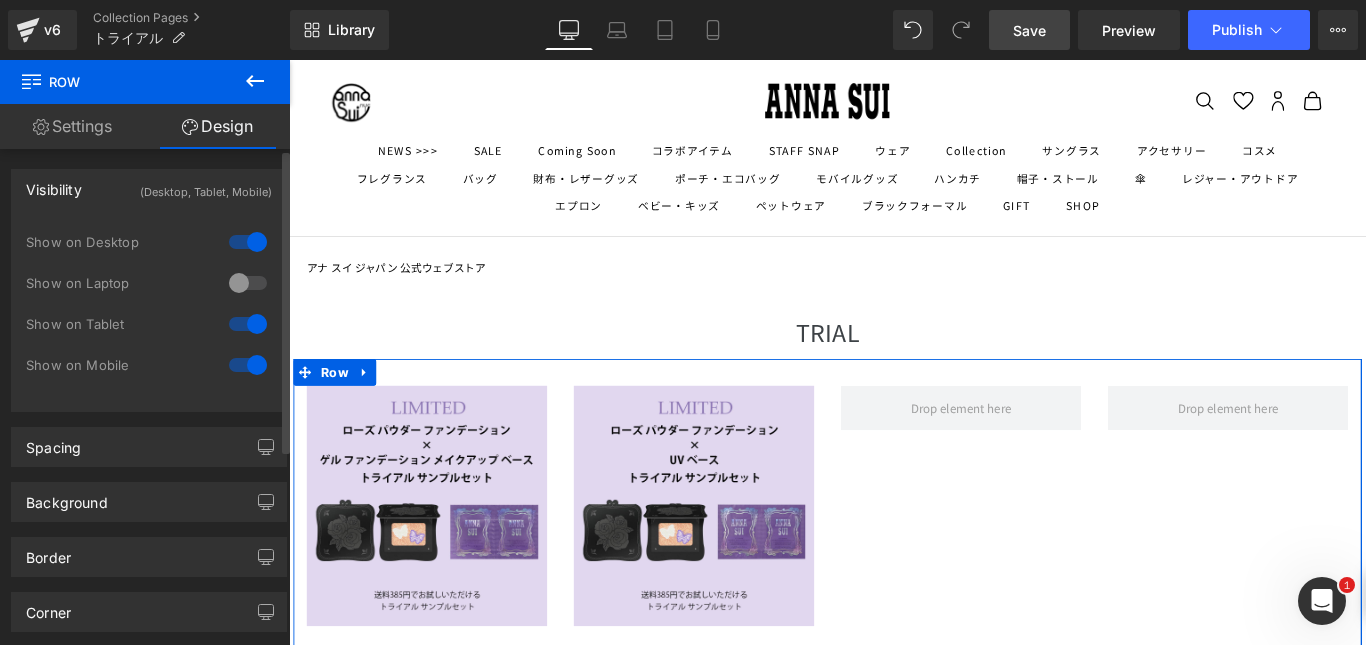 click at bounding box center (248, 242) 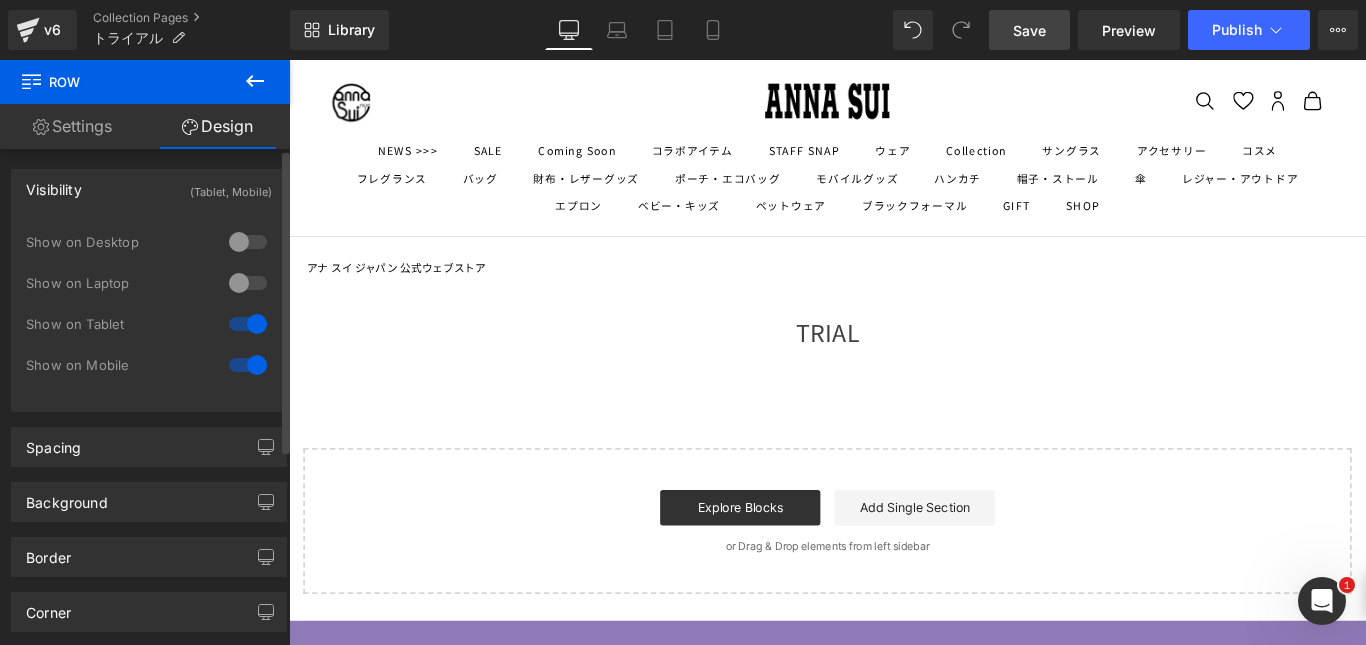 click at bounding box center [248, 242] 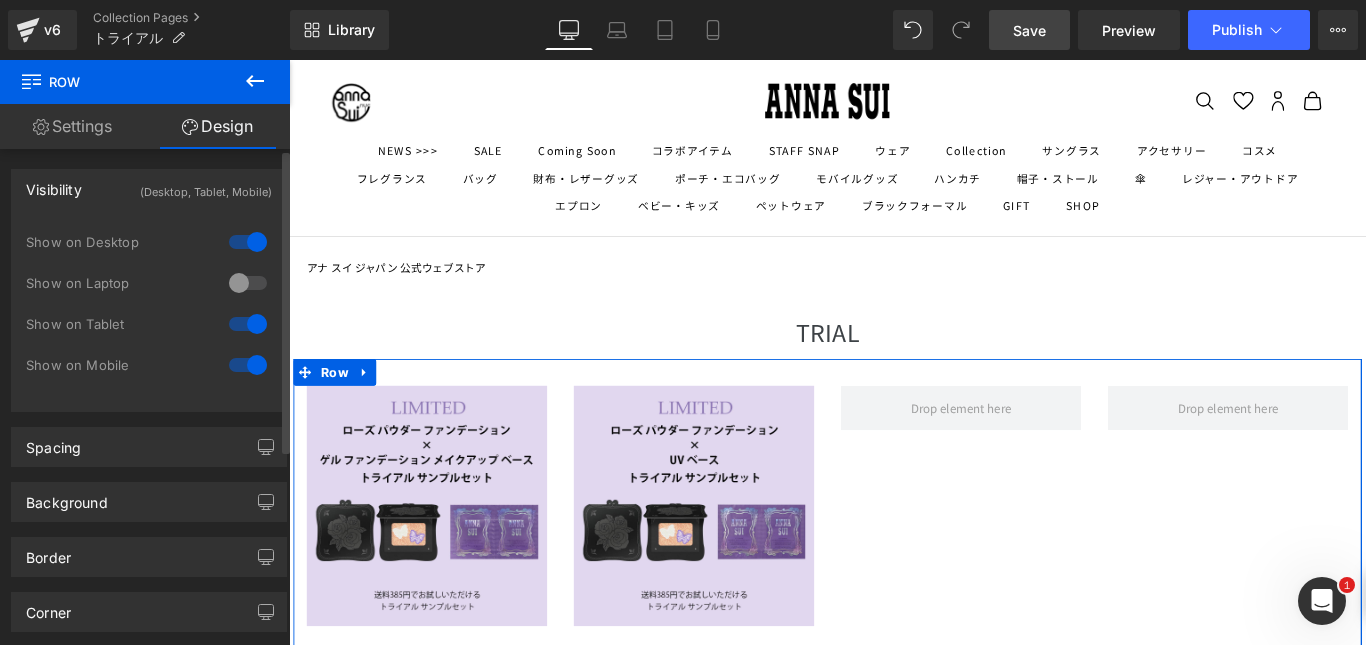 click at bounding box center [248, 283] 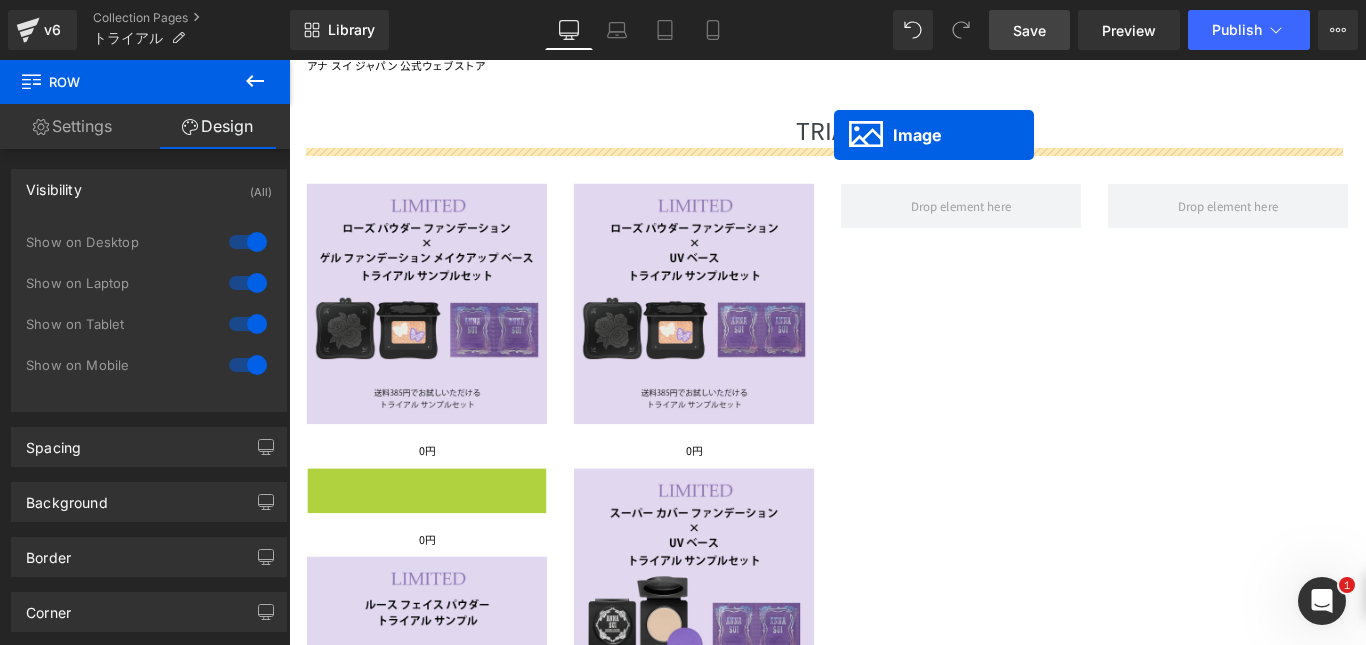 scroll, scrollTop: 87, scrollLeft: 0, axis: vertical 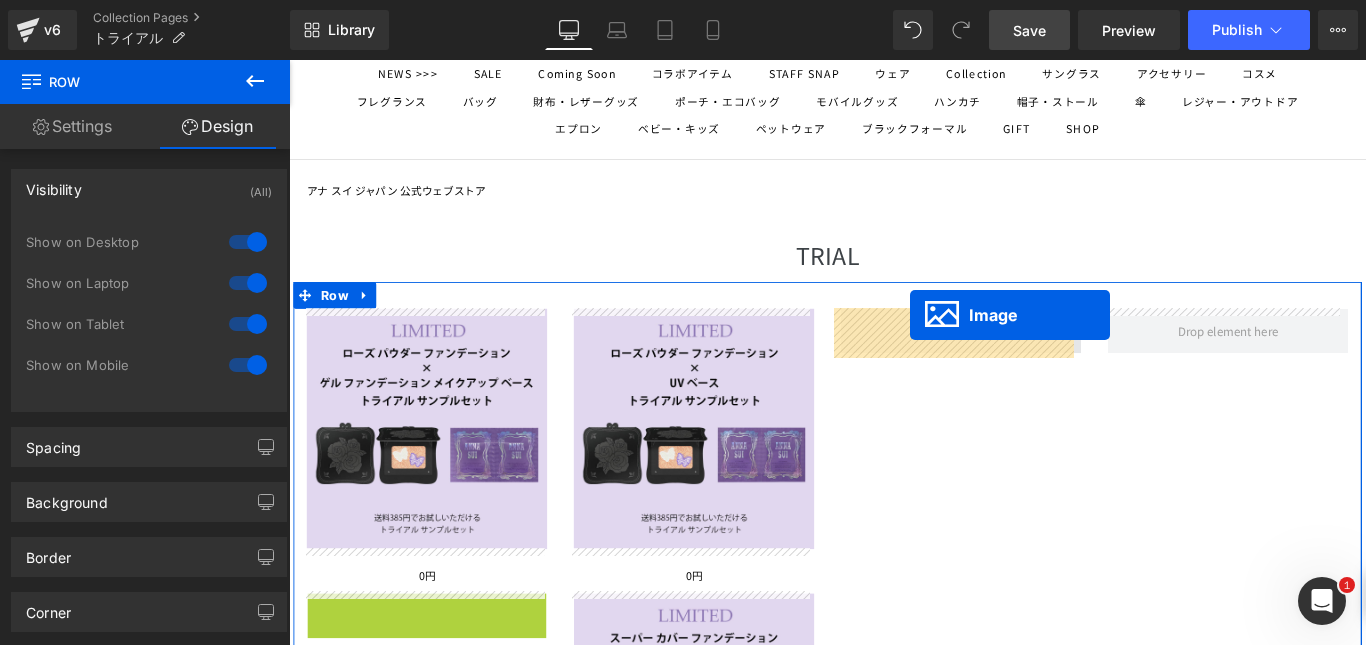 drag, startPoint x: 408, startPoint y: 532, endPoint x: 1006, endPoint y: 347, distance: 625.96246 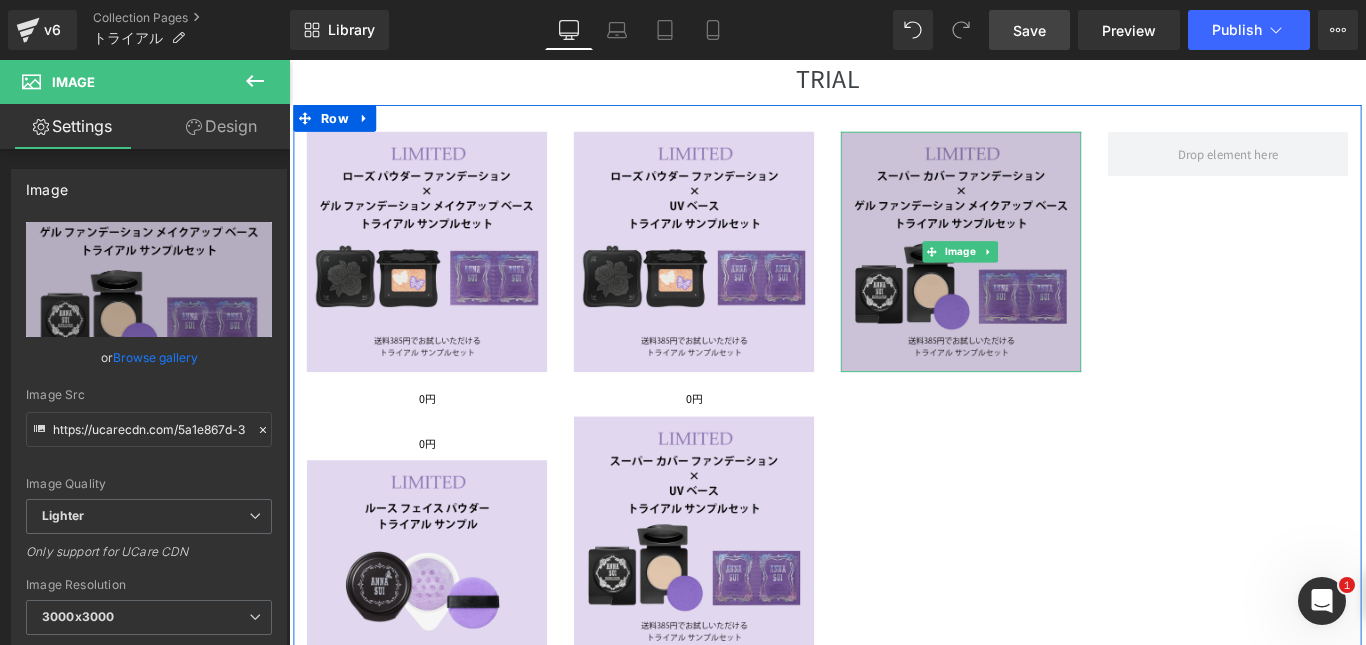 scroll, scrollTop: 286, scrollLeft: 0, axis: vertical 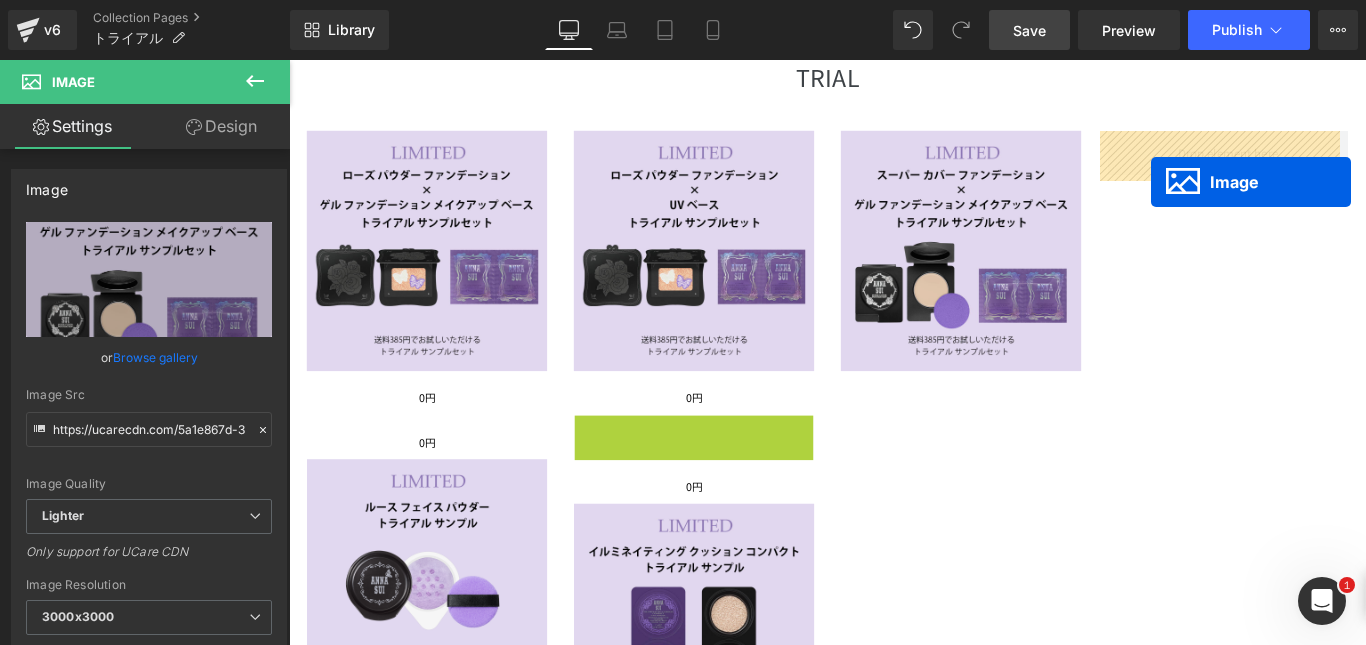 drag, startPoint x: 696, startPoint y: 584, endPoint x: 1267, endPoint y: 197, distance: 689.7898 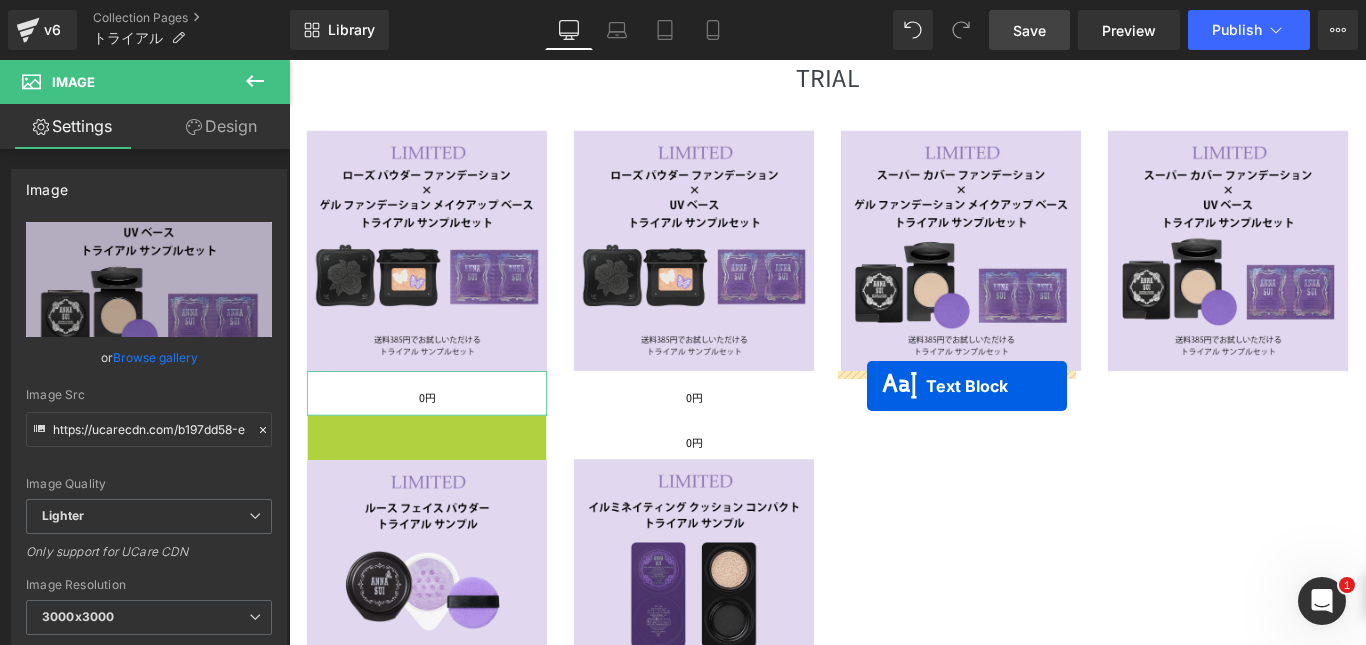 drag, startPoint x: 384, startPoint y: 484, endPoint x: 938, endPoint y: 426, distance: 557.02783 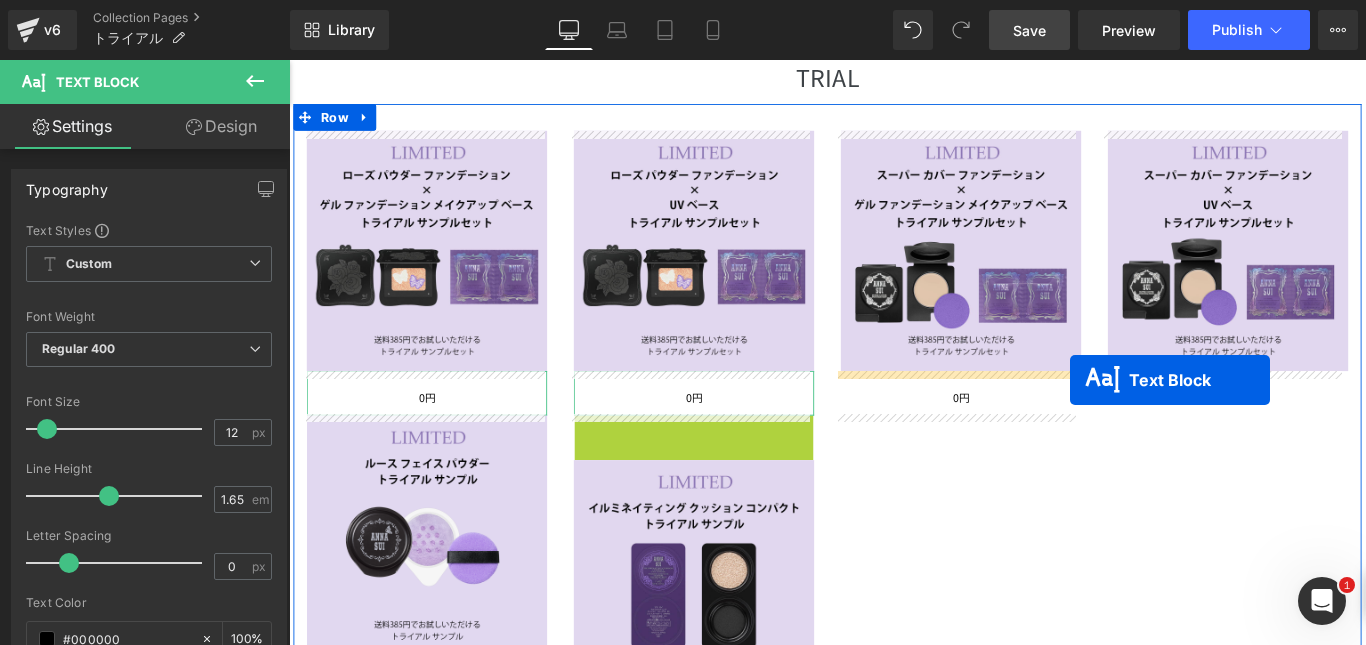drag, startPoint x: 686, startPoint y: 484, endPoint x: 1194, endPoint y: 419, distance: 512.1416 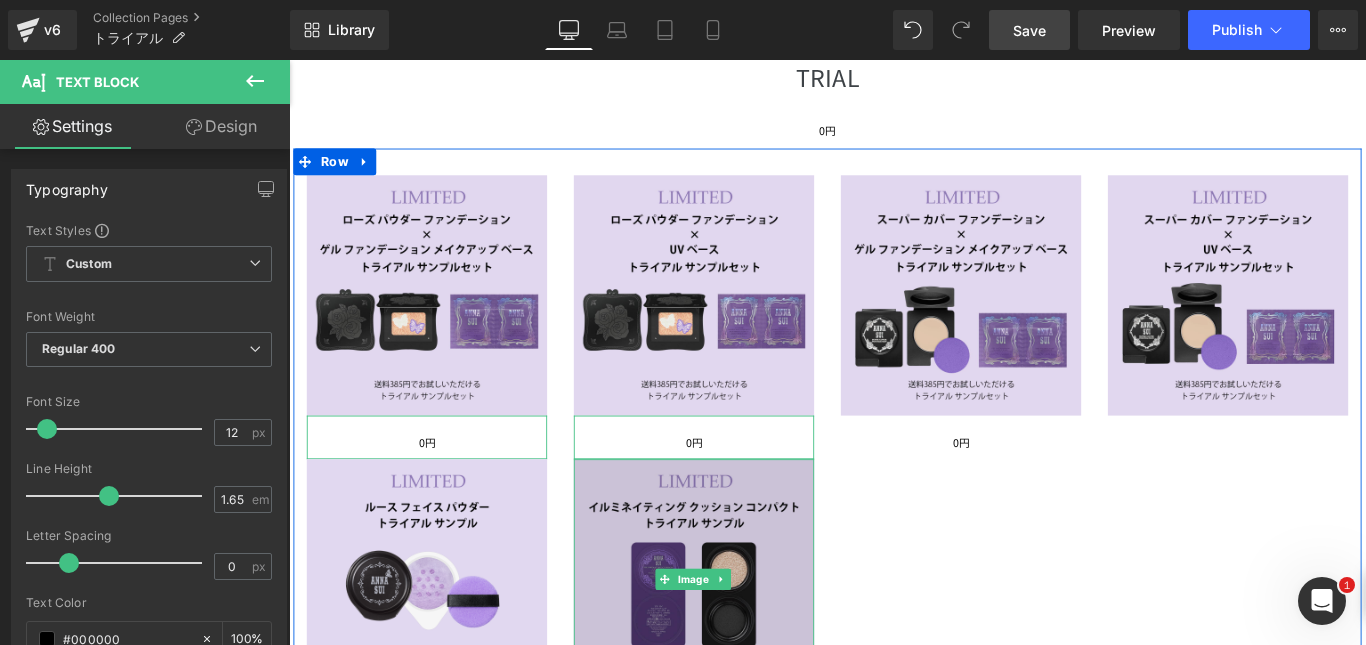 click at bounding box center (744, 644) 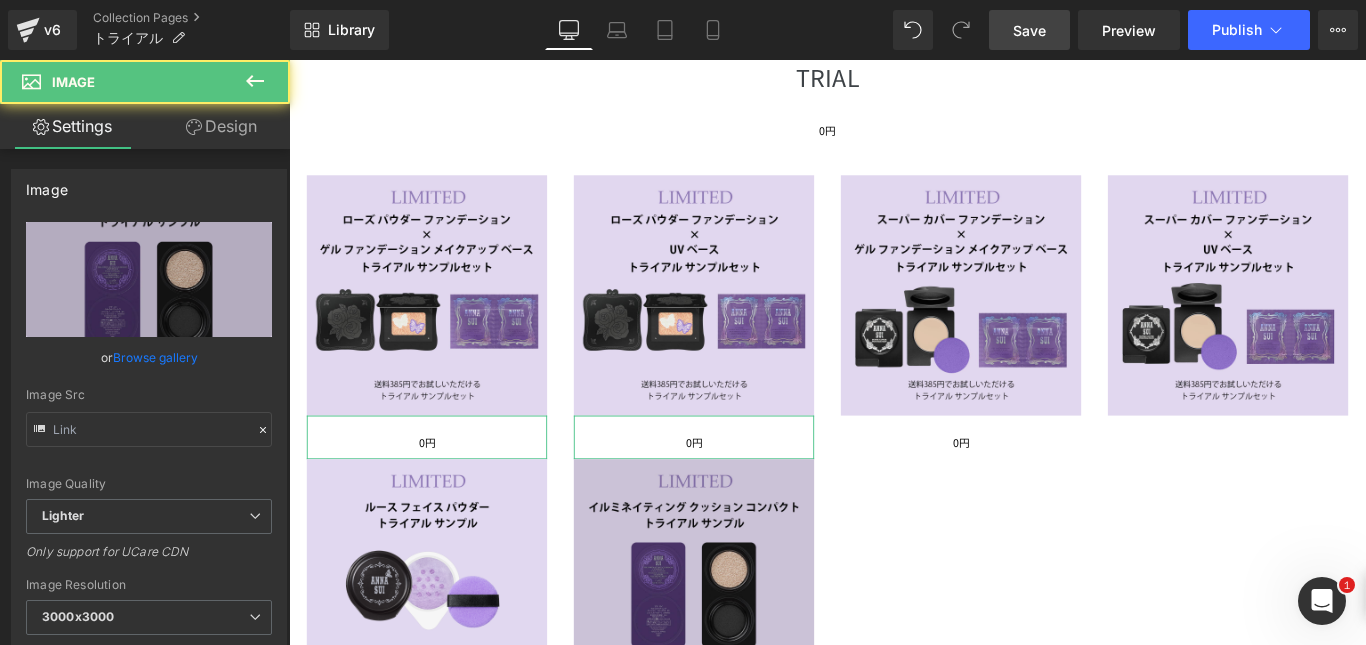 type on "Image [URL]  Replace Image  Upload image or  Browse gallery Image Src [URL] Image Quality Lighter Lightest
Lighter
Lighter Lightest Only support for UCare CDN 100x100 240x240 480x480 576x576 640x640 768x768 800x800 960x960 1024x1024 1280x1280 1440x1440 1600x1600 1920x1920 2560x2560 3000x3000 Image Resolution
3000x3000
100x100 240x240 480x480 576x576 640x640 768x768 800x800 960x960 1024x1024 1280x1280 1440x1440 1600x1600 1920x1920 2560x2560 3000x3000 Only support for UCare CDN and Shopify CDN More settings Image Title Show title when hover to image Back Dimension 100% Width 100 % % px auto Height auto 0 Circle Image Link" 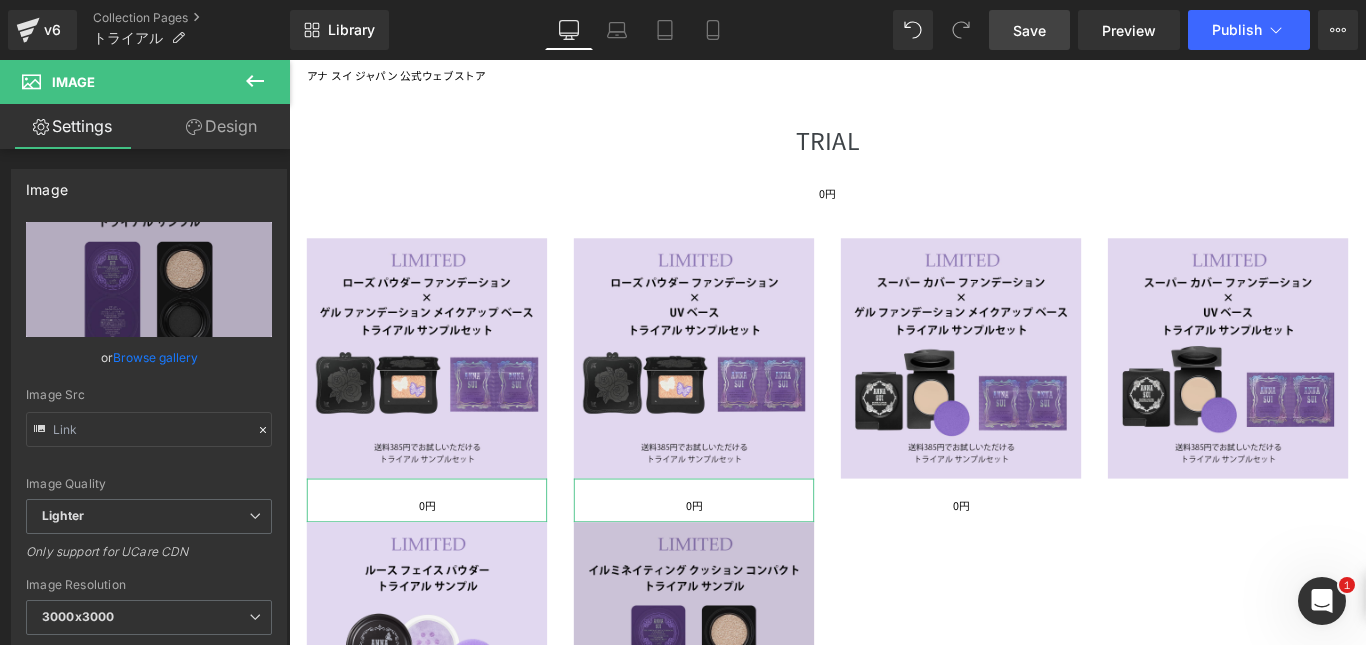 scroll, scrollTop: 215, scrollLeft: 0, axis: vertical 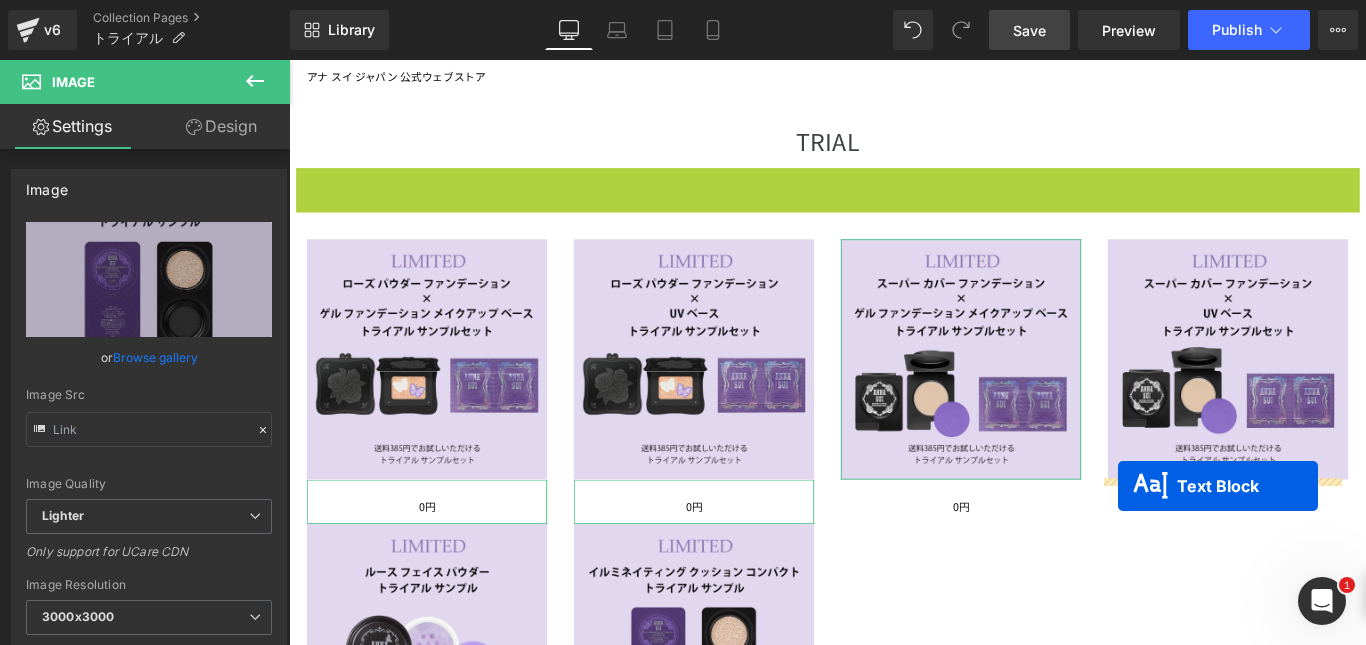 drag, startPoint x: 832, startPoint y: 203, endPoint x: 1220, endPoint y: 539, distance: 513.26404 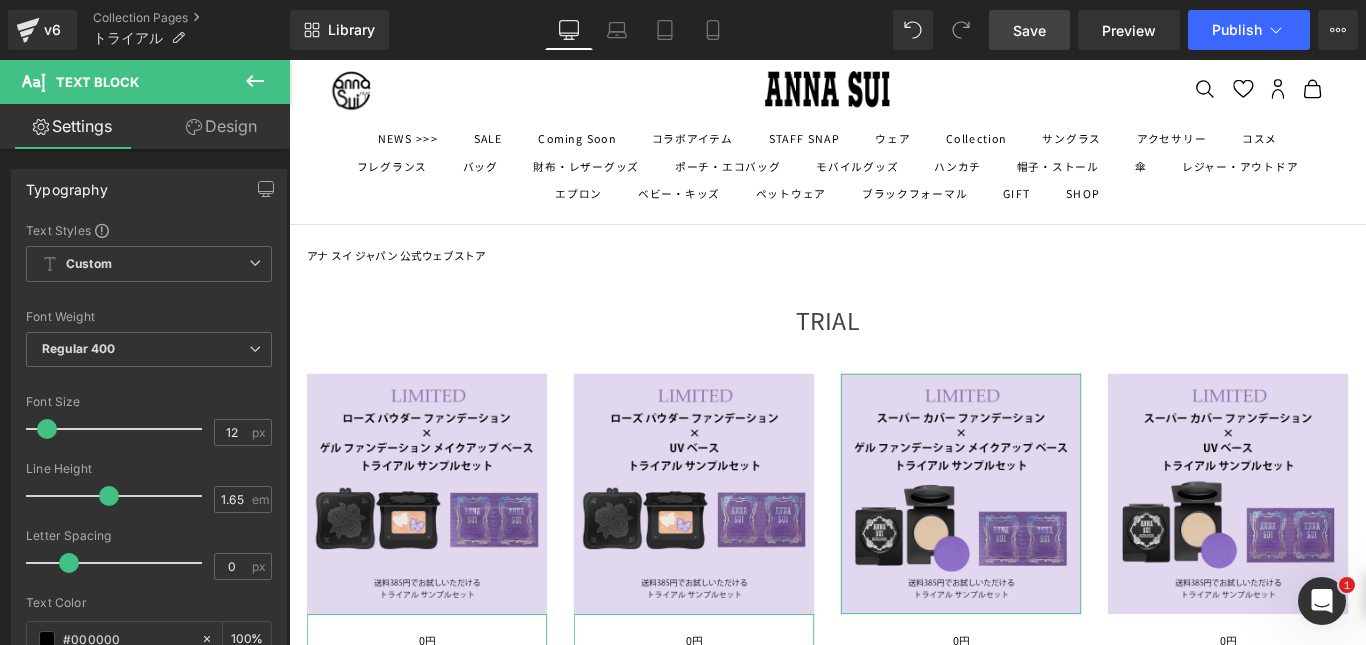 scroll, scrollTop: 12, scrollLeft: 0, axis: vertical 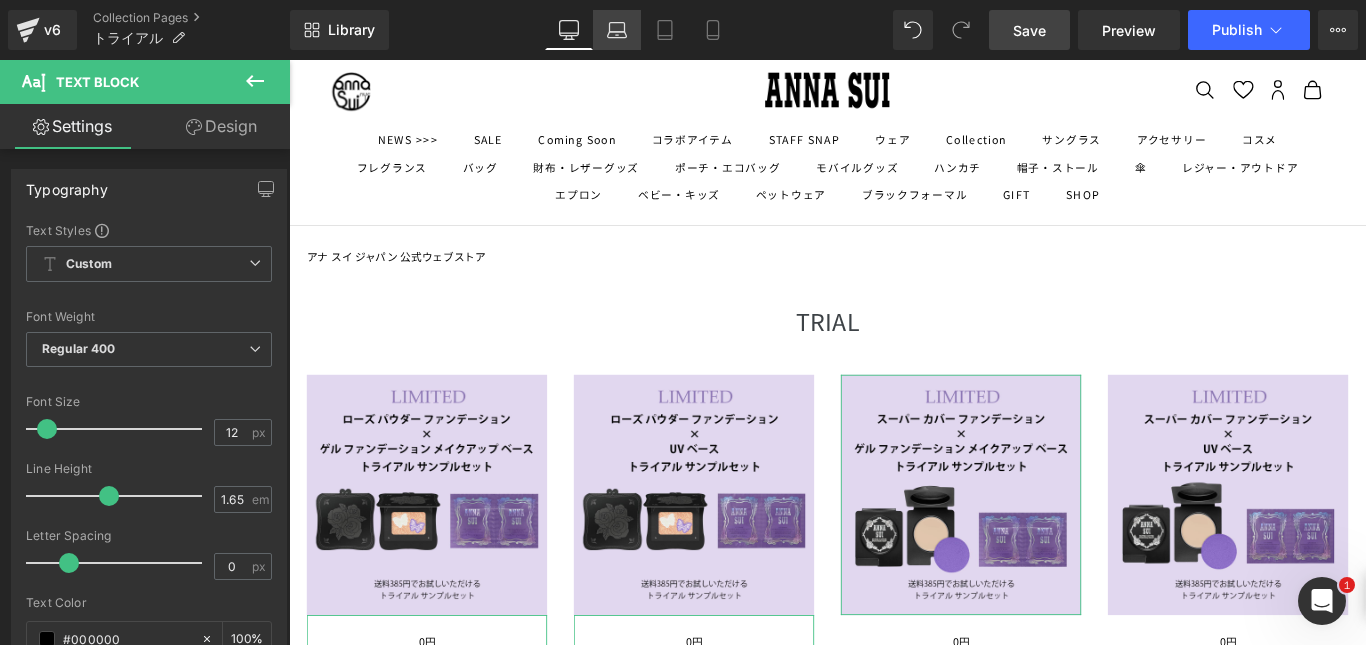 click on "Laptop" at bounding box center [617, 30] 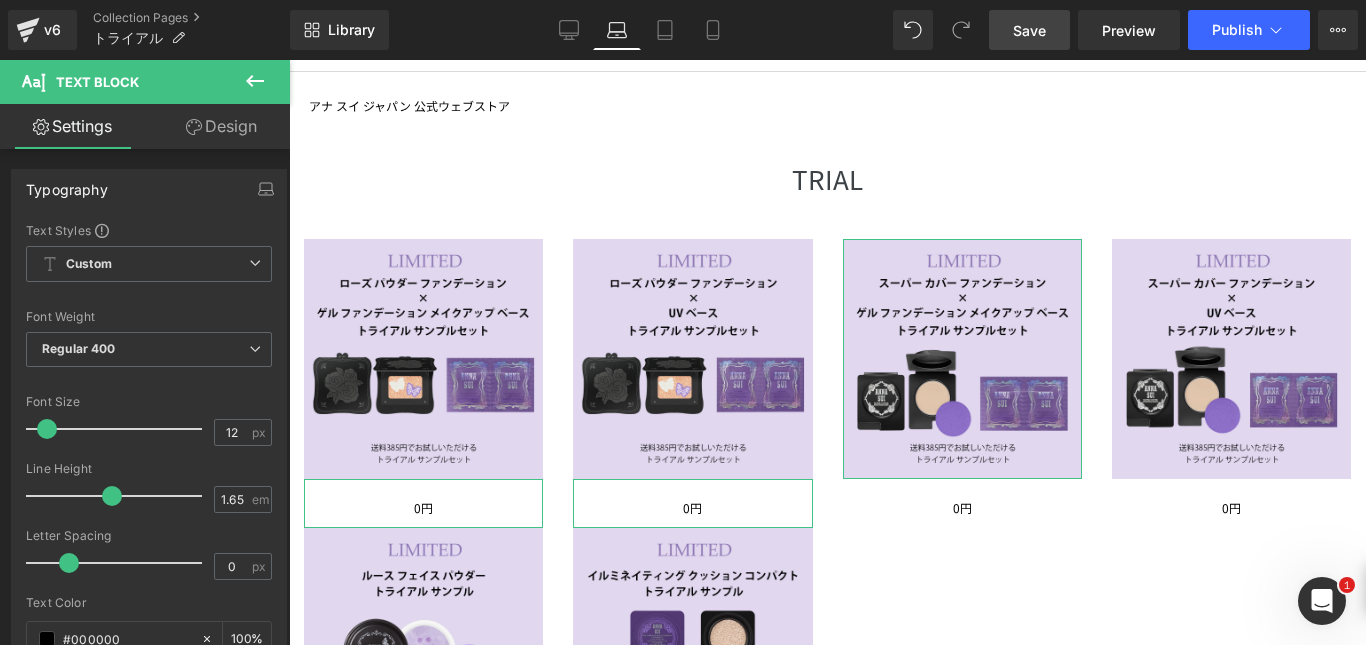 scroll, scrollTop: 176, scrollLeft: 0, axis: vertical 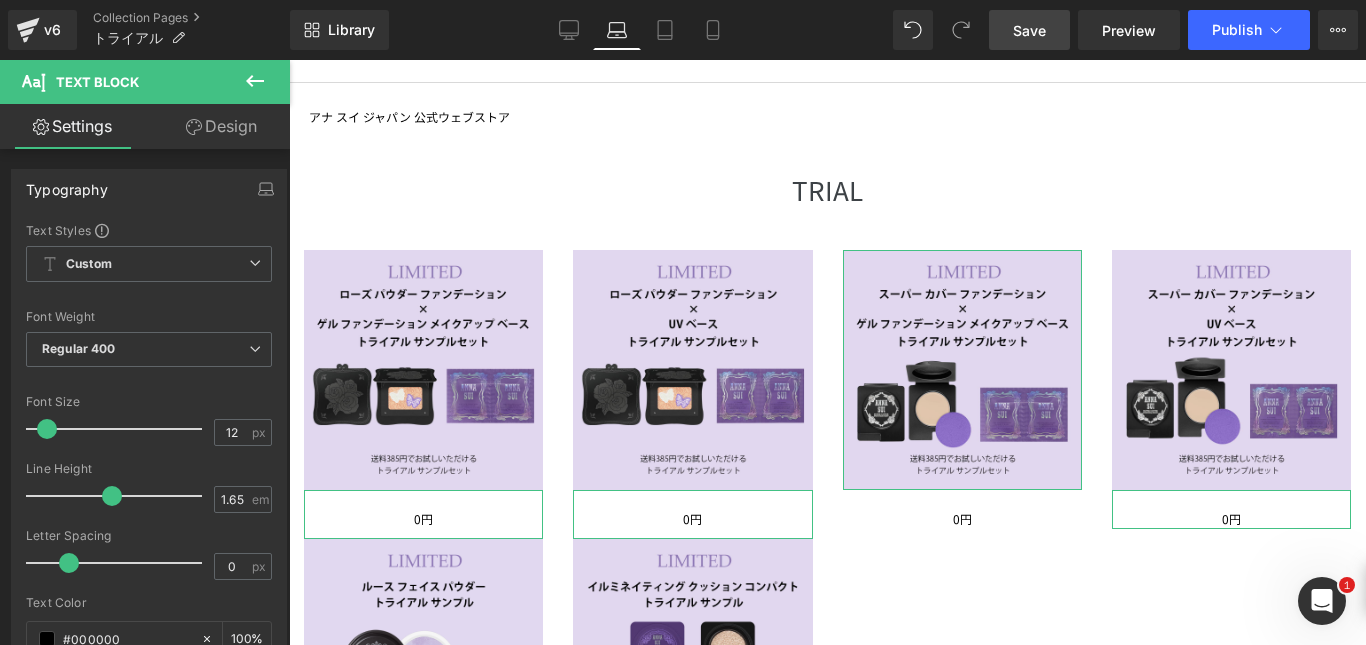 click on "Design" at bounding box center [221, 126] 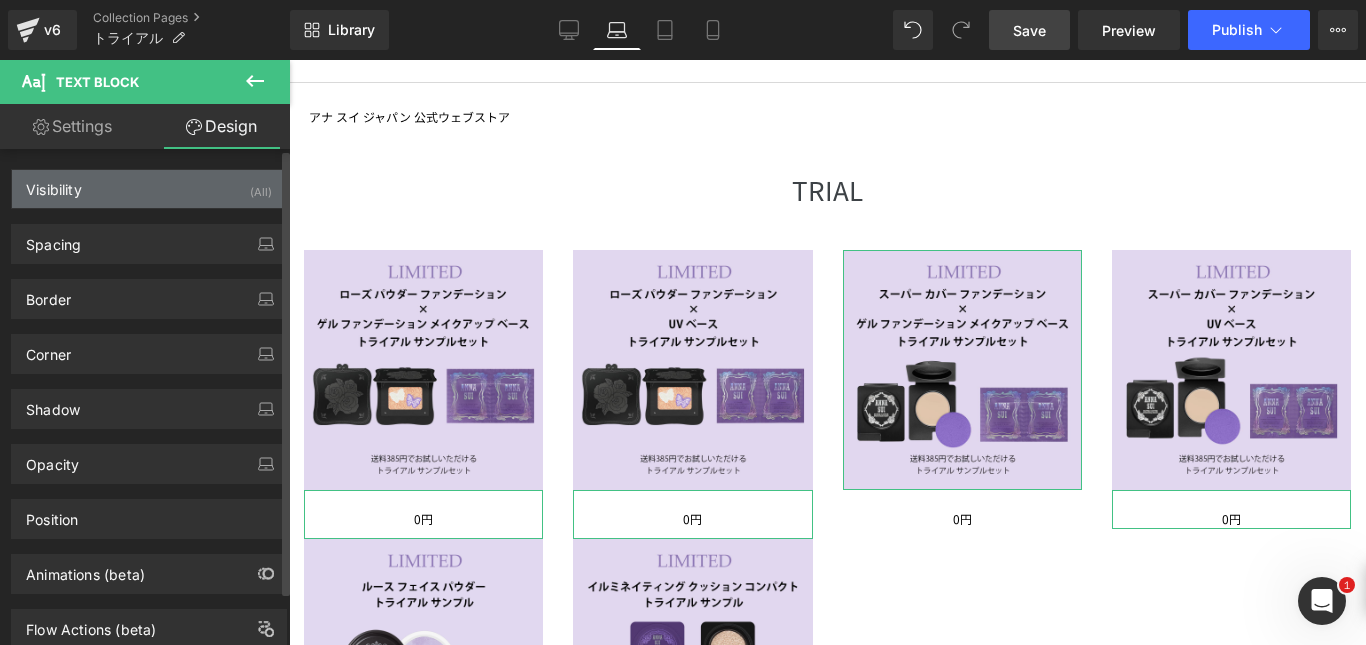 click on "Visibility
(All)" at bounding box center (149, 189) 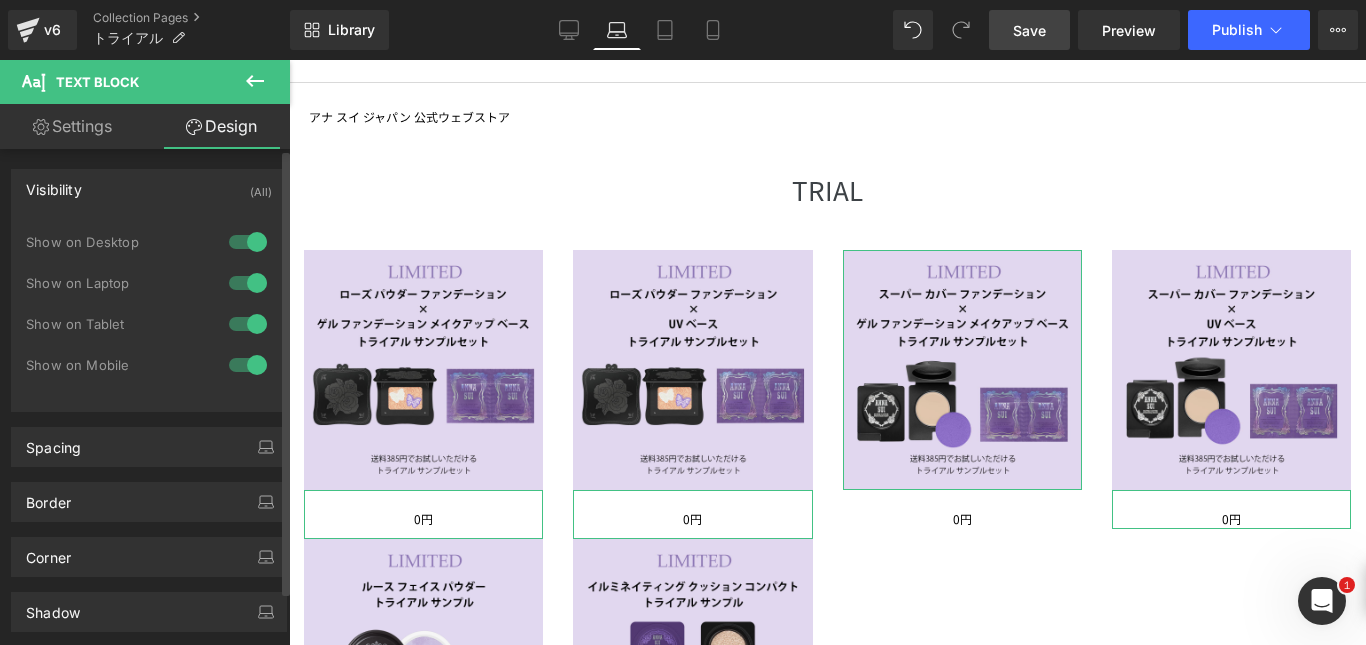 click at bounding box center (248, 324) 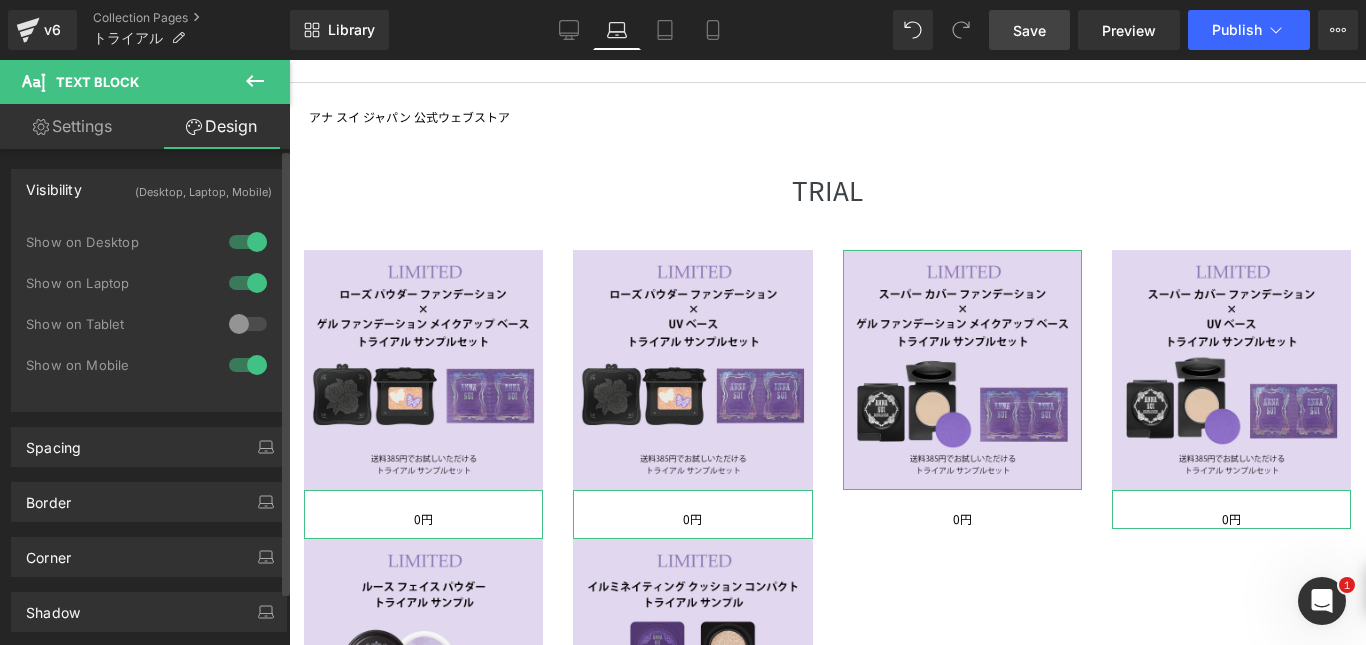 click at bounding box center (248, 365) 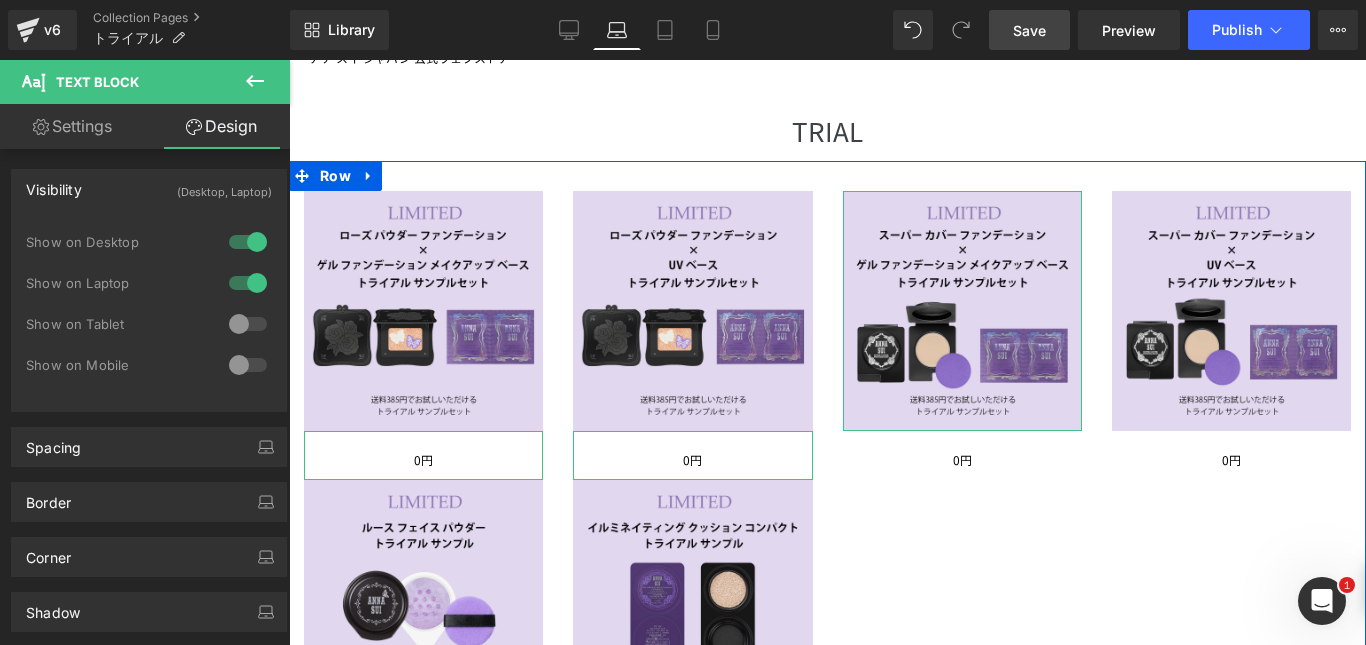 scroll, scrollTop: 234, scrollLeft: 0, axis: vertical 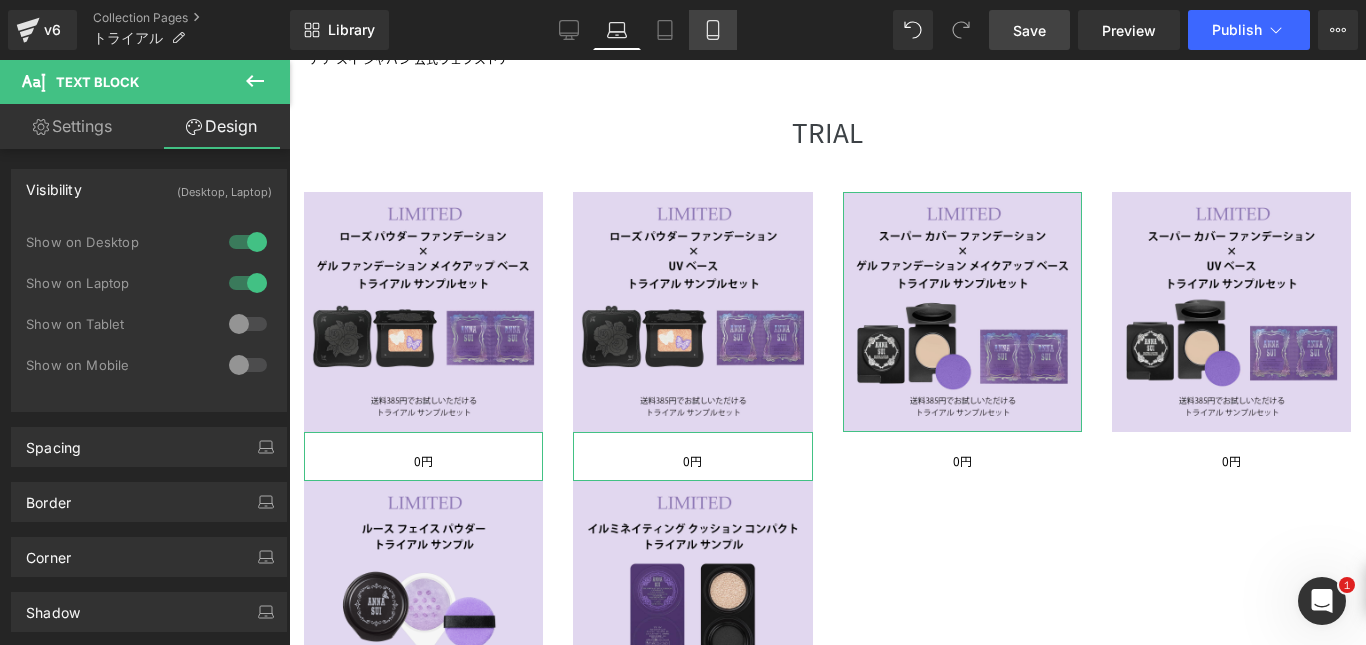 click on "Mobile" at bounding box center (713, 30) 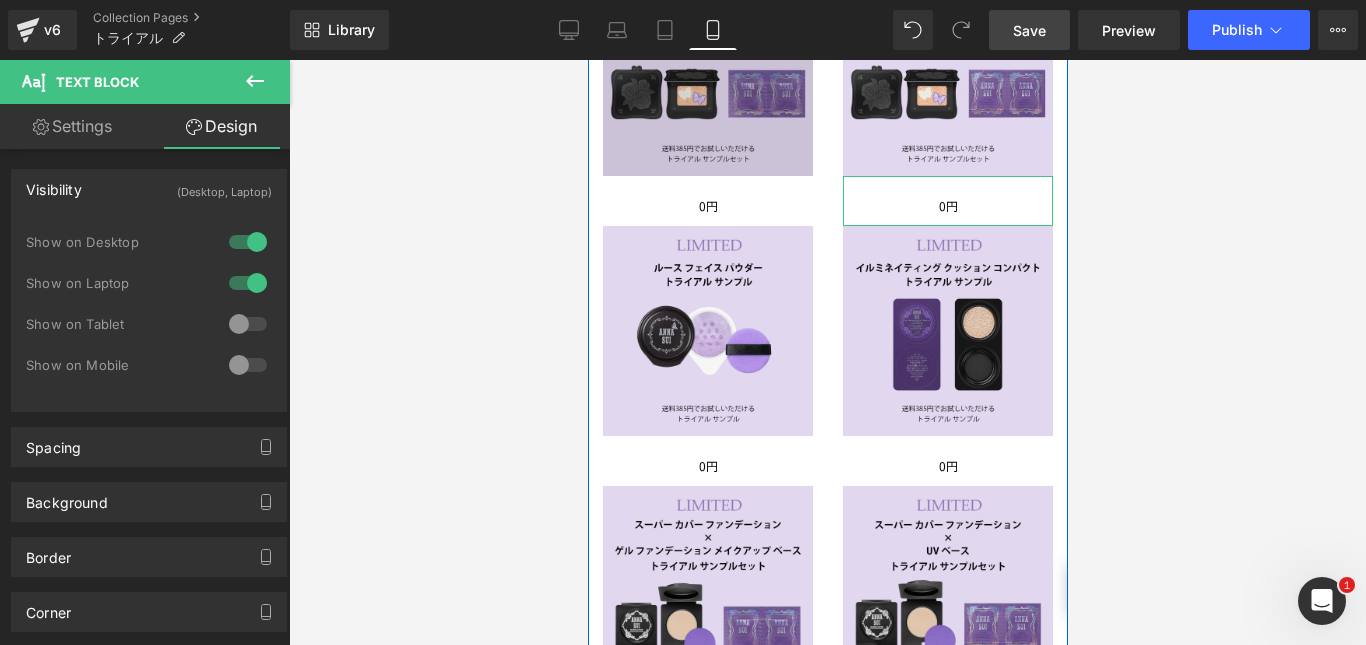 scroll, scrollTop: 339, scrollLeft: 0, axis: vertical 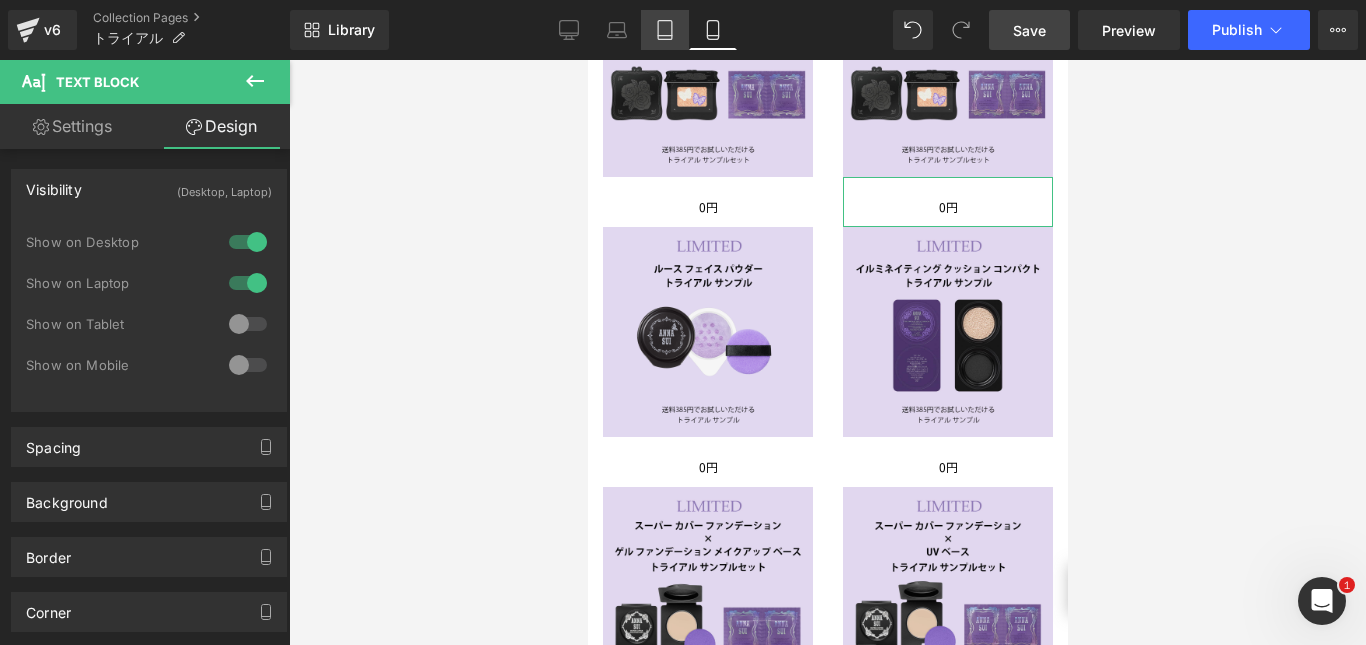 click on "Tablet" at bounding box center (665, 30) 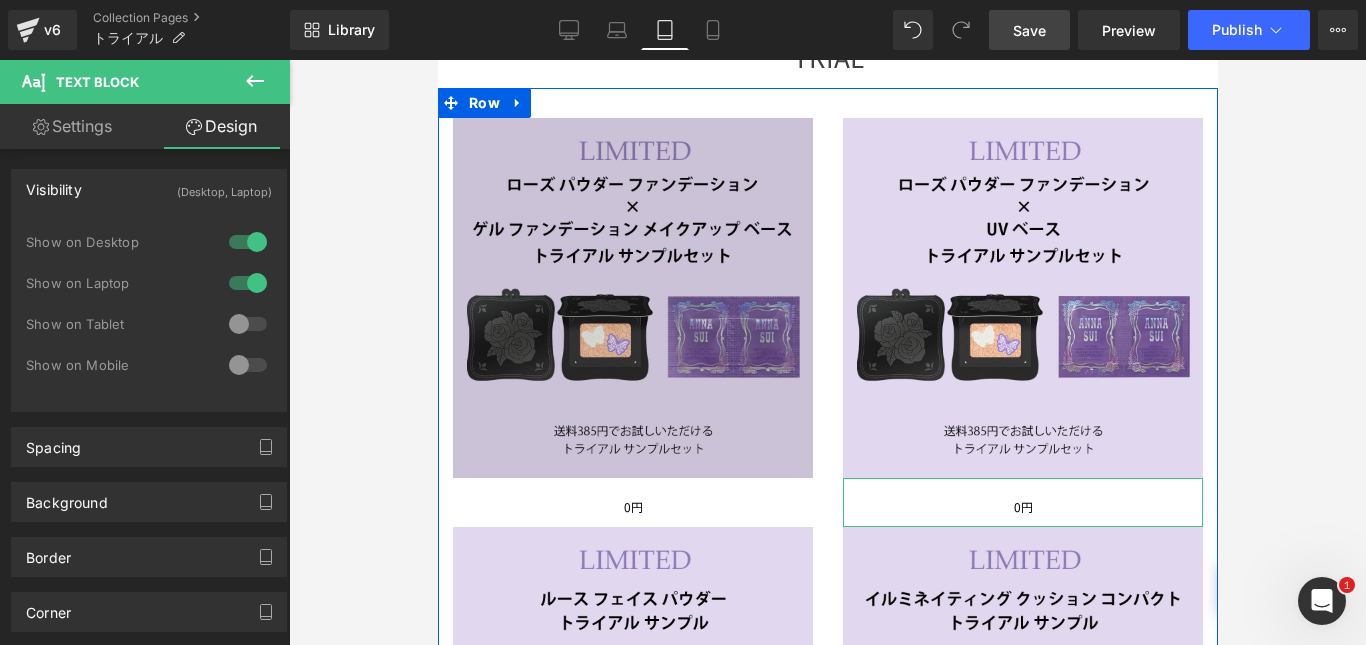 scroll, scrollTop: 201, scrollLeft: 0, axis: vertical 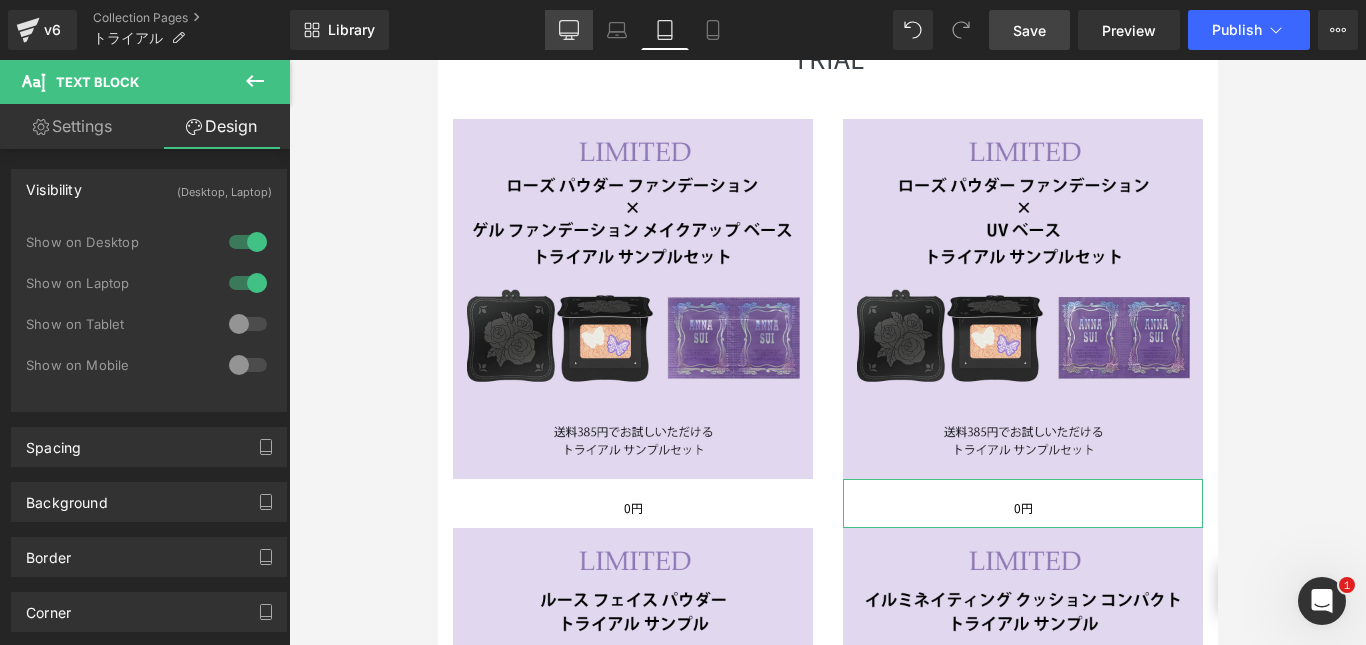 click on "Desktop" at bounding box center [569, 30] 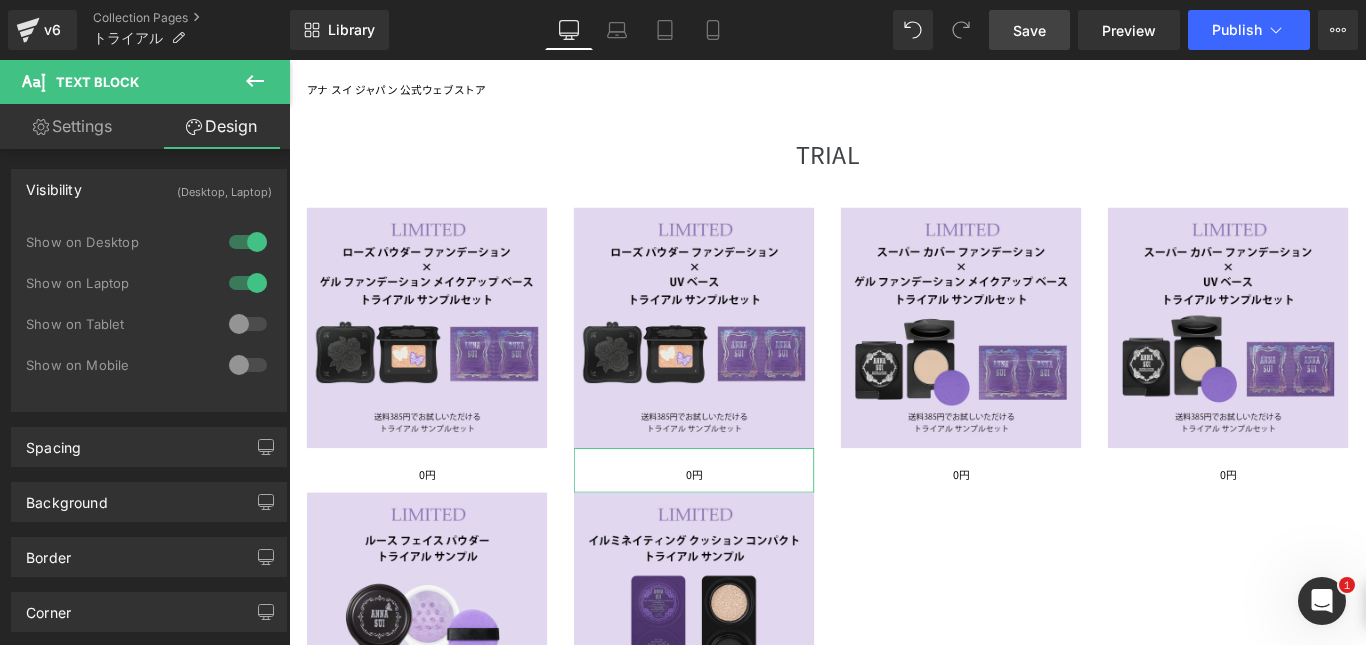 scroll, scrollTop: 437, scrollLeft: 0, axis: vertical 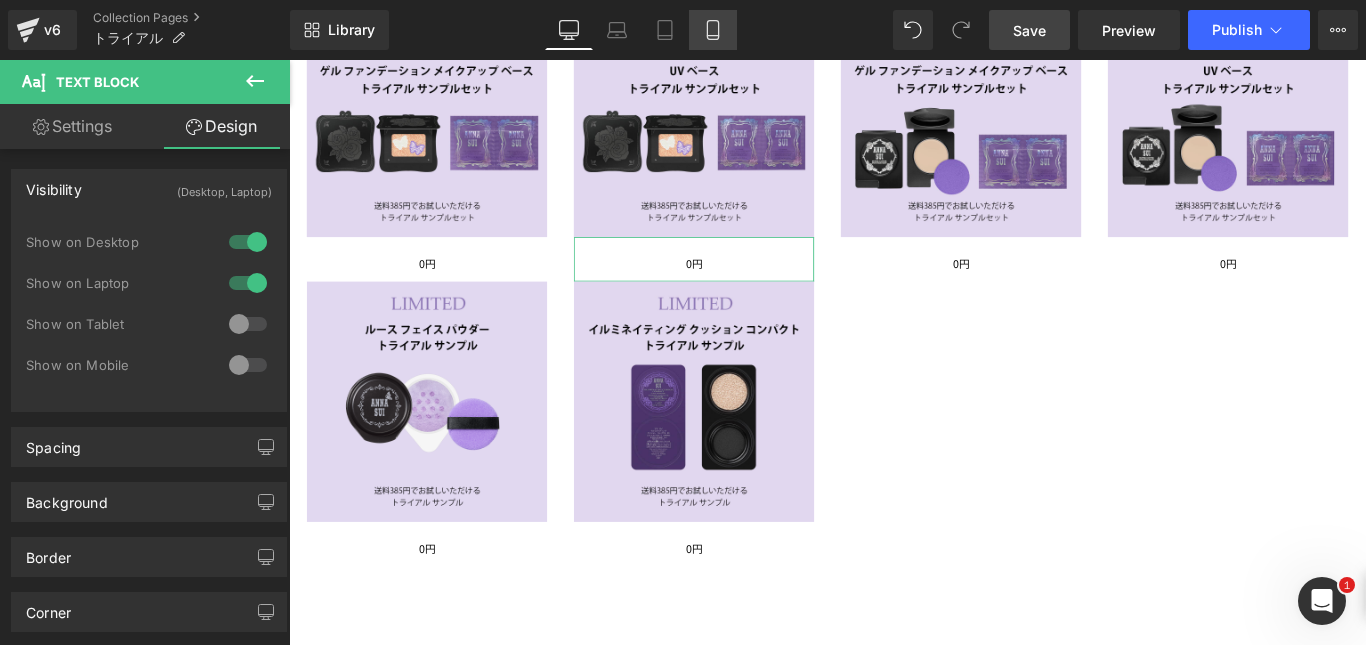 click 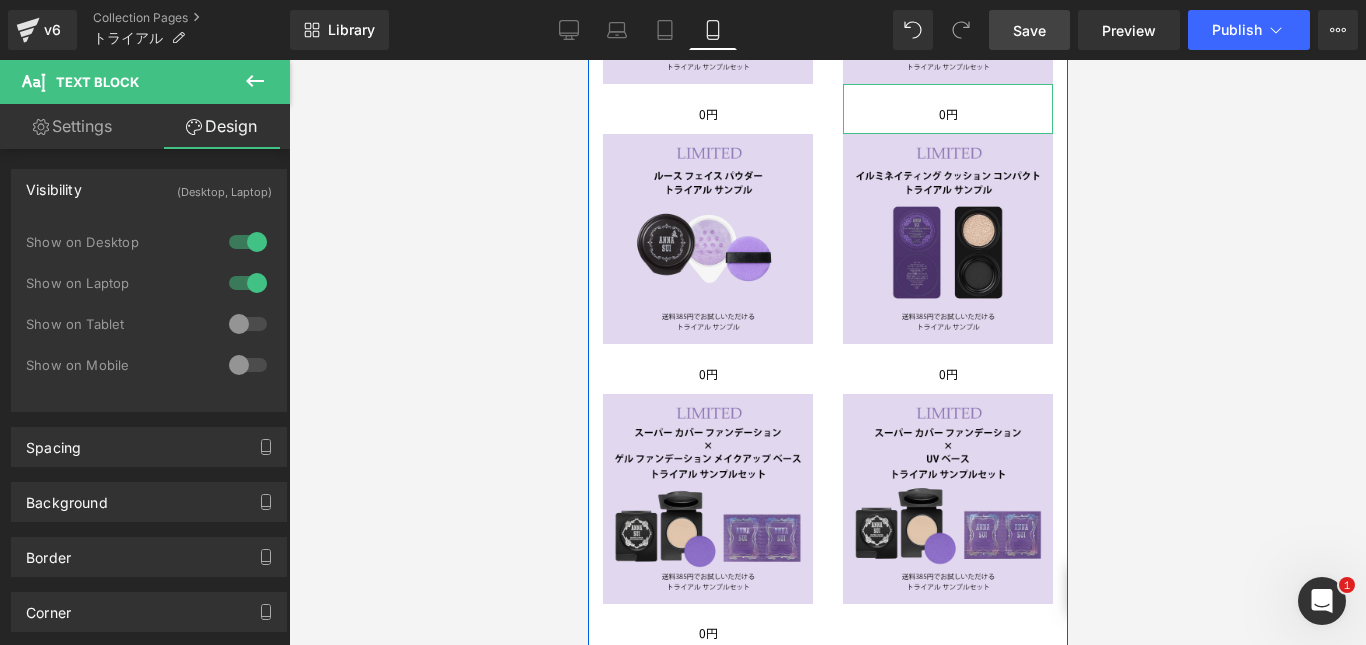 scroll, scrollTop: 435, scrollLeft: 0, axis: vertical 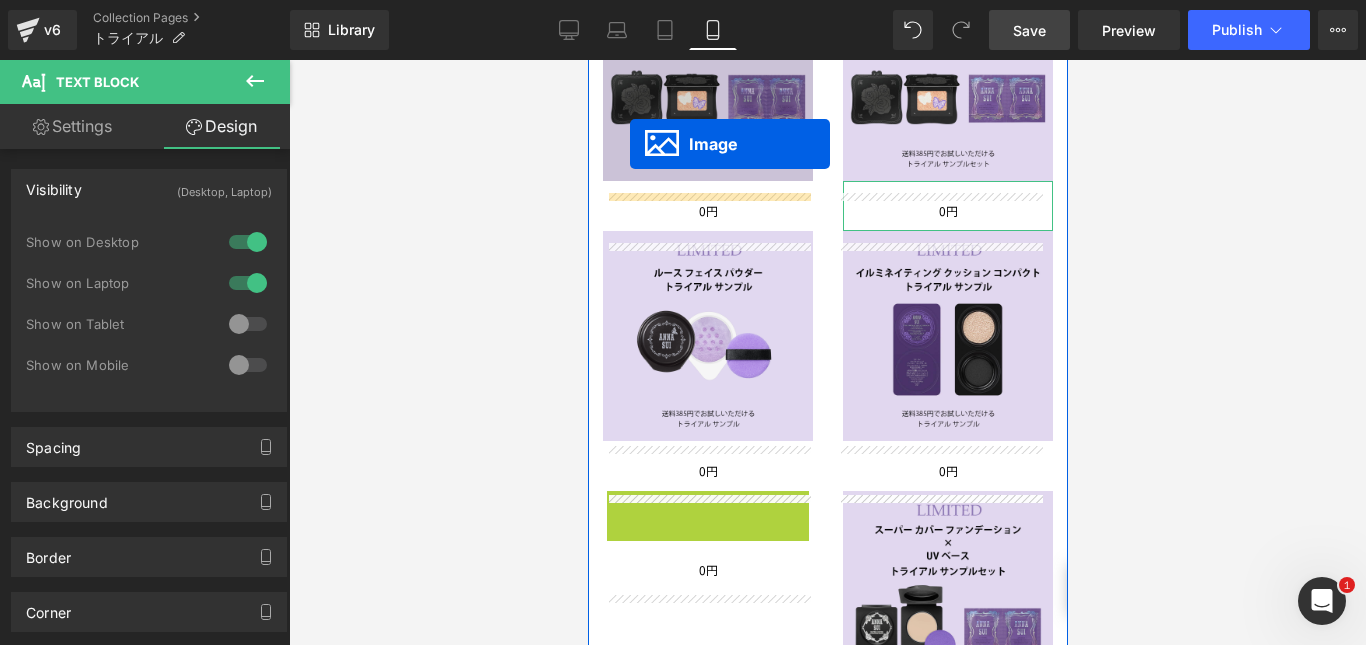 drag, startPoint x: 670, startPoint y: 479, endPoint x: 629, endPoint y: 119, distance: 362.3272 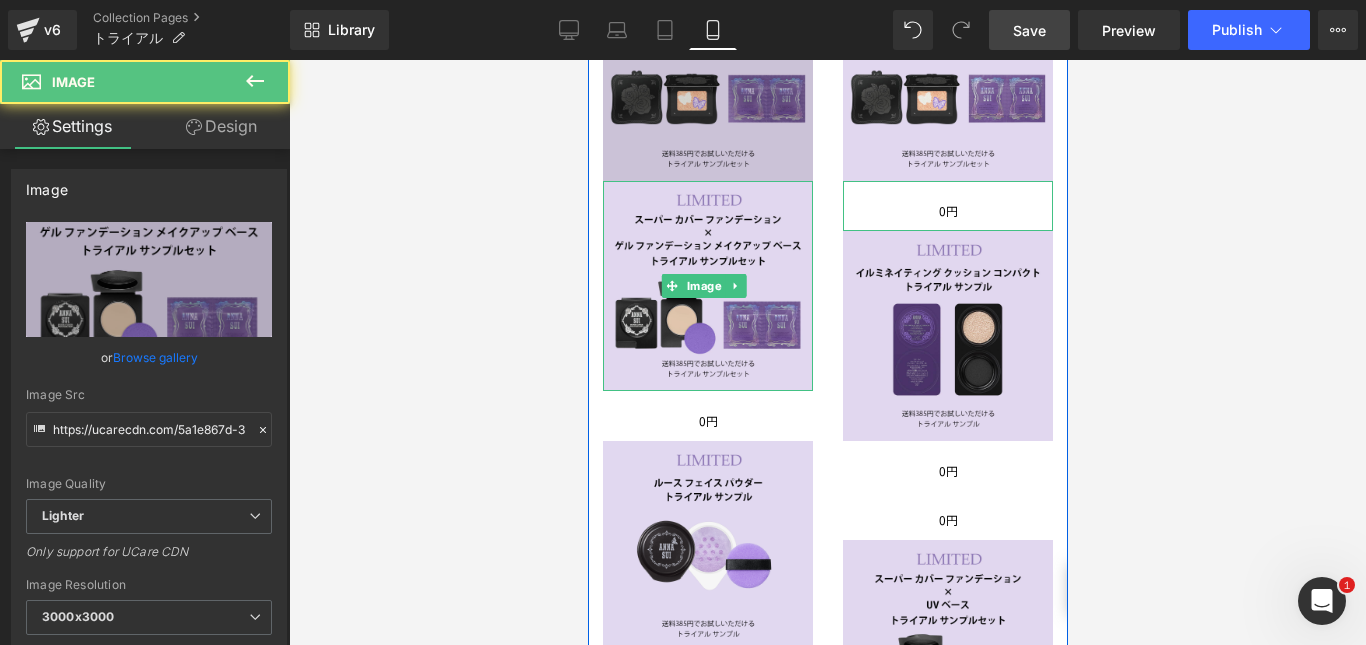 scroll, scrollTop: 295, scrollLeft: 0, axis: vertical 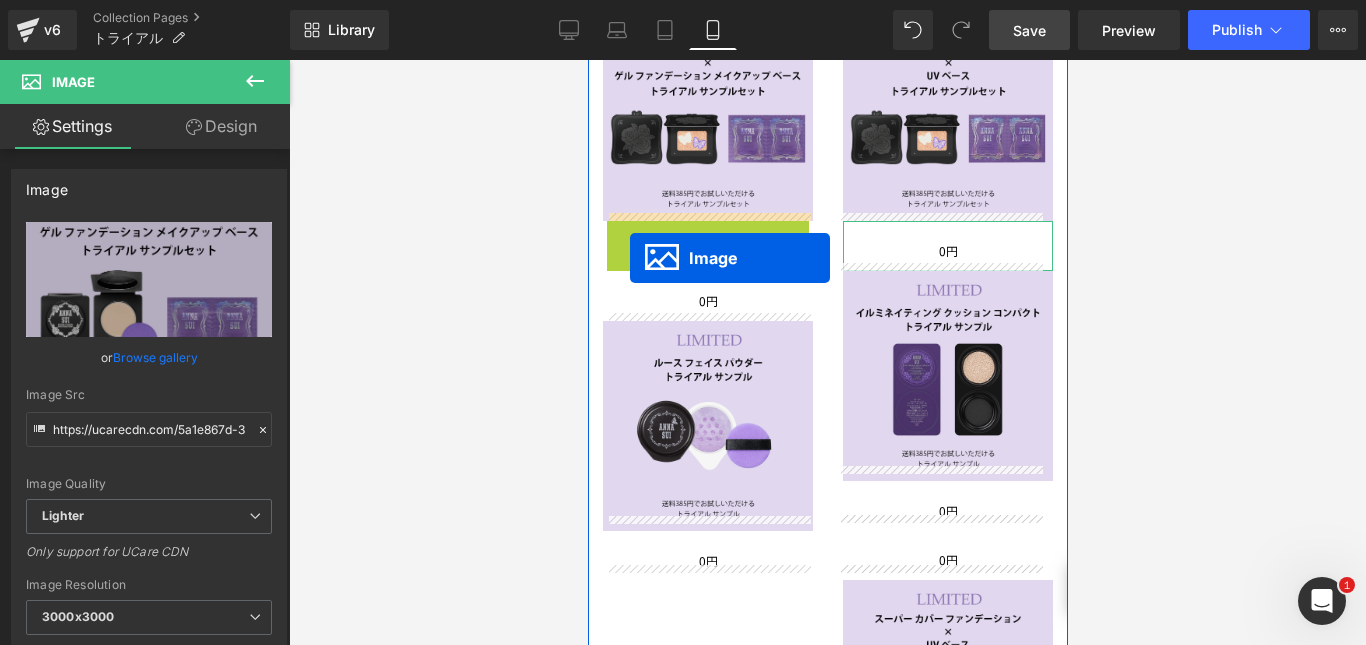 drag, startPoint x: 666, startPoint y: 316, endPoint x: 629, endPoint y: 258, distance: 68.7968 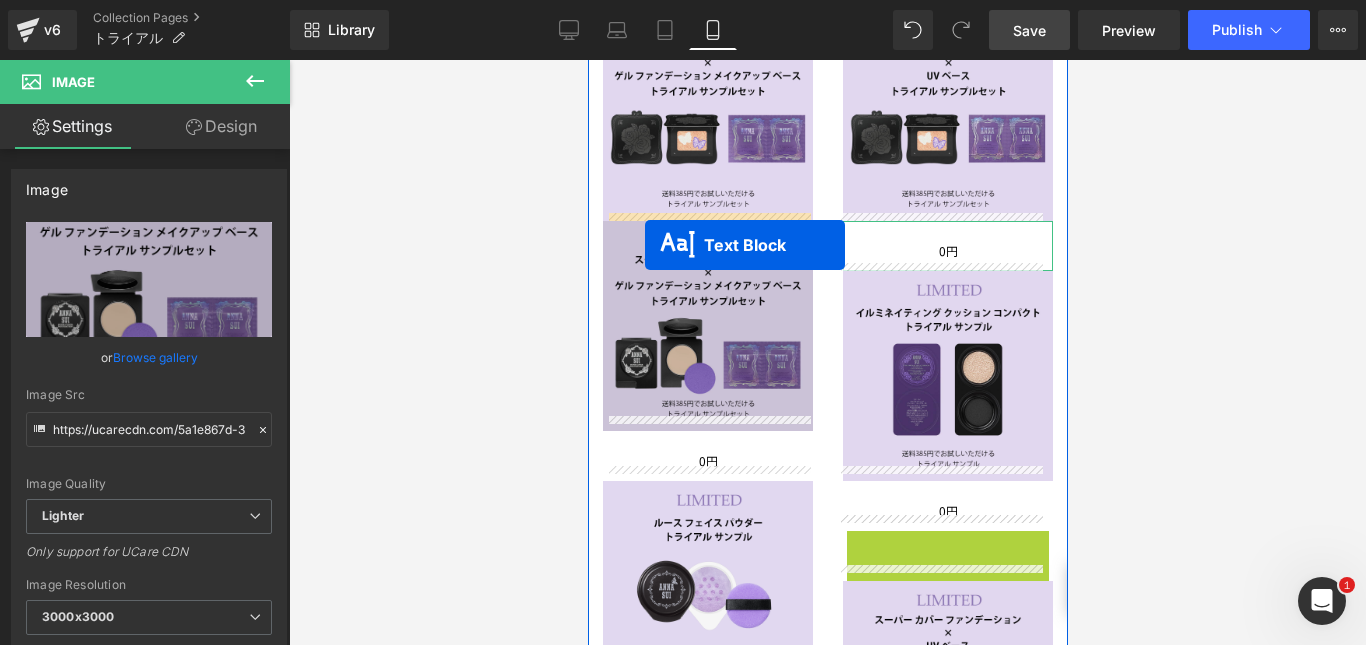 drag, startPoint x: 881, startPoint y: 536, endPoint x: 644, endPoint y: 245, distance: 375.29987 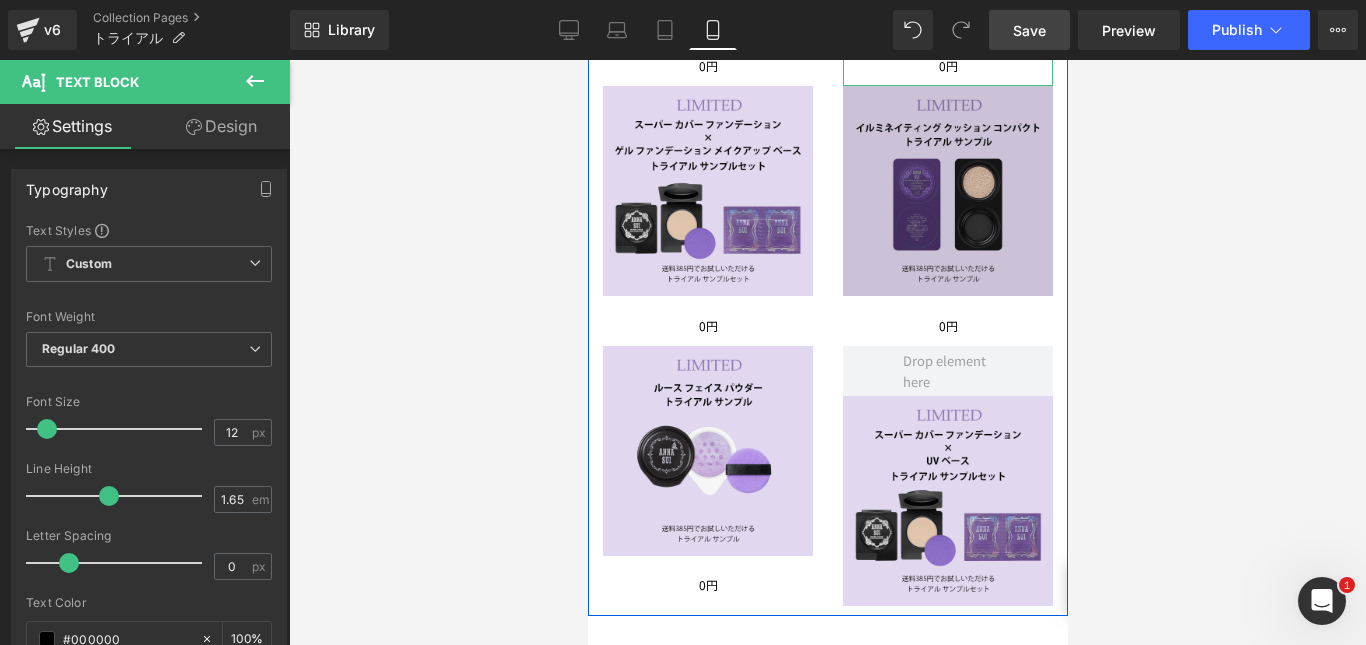 scroll, scrollTop: 498, scrollLeft: 0, axis: vertical 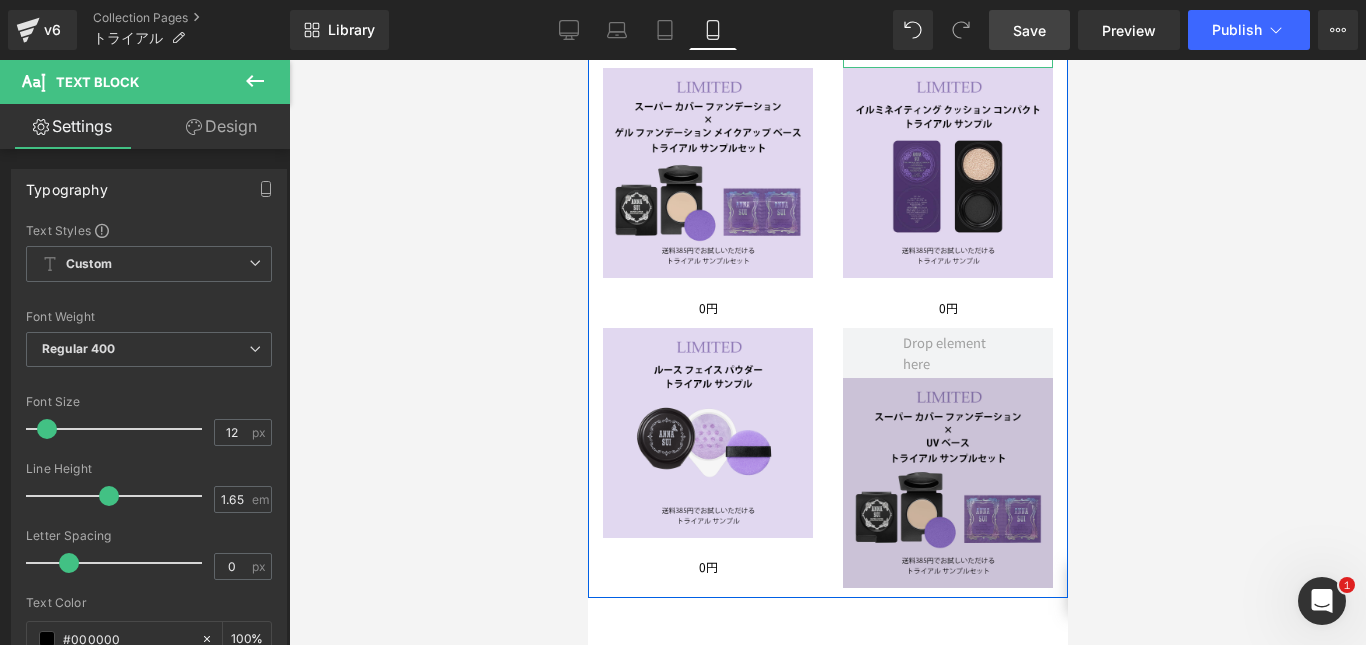 click at bounding box center (947, 483) 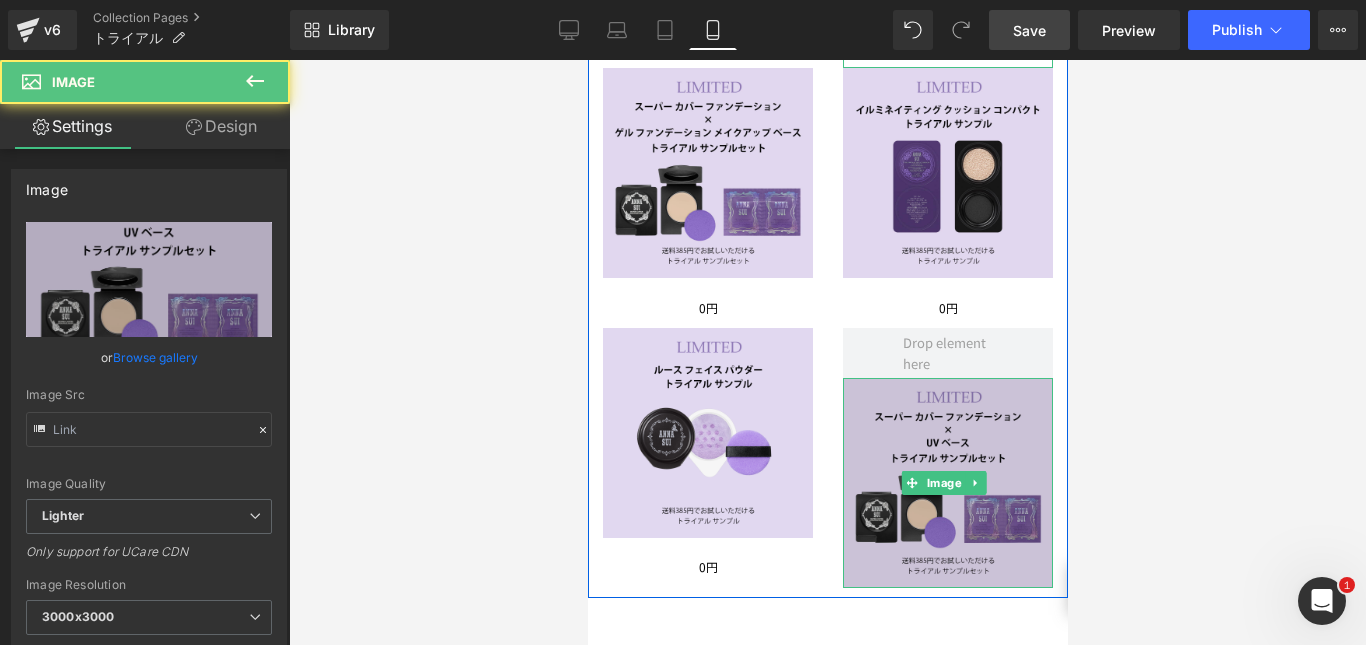 type on "https://ucarecdn.com/b197dd58-e843-49f3-89a9-9baea7544955/-/format/auto/-/preview/3000x3000/-/quality/lighter/sampe_07.png" 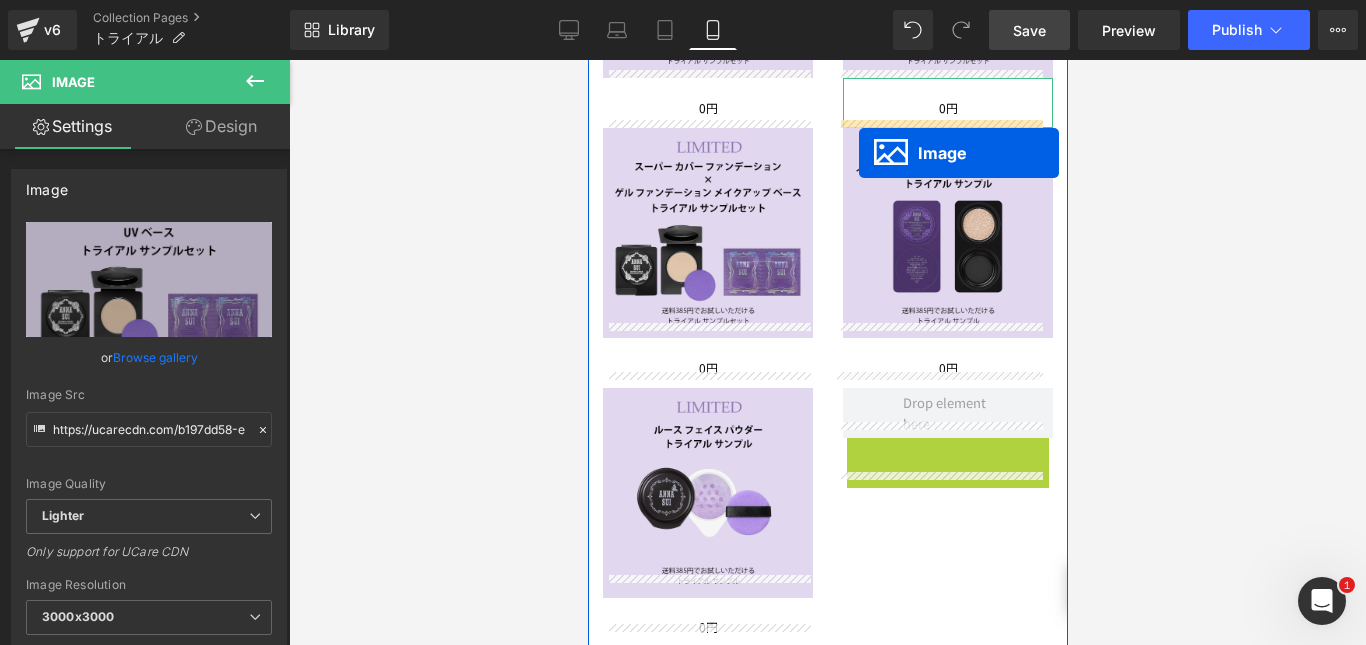 scroll, scrollTop: 398, scrollLeft: 0, axis: vertical 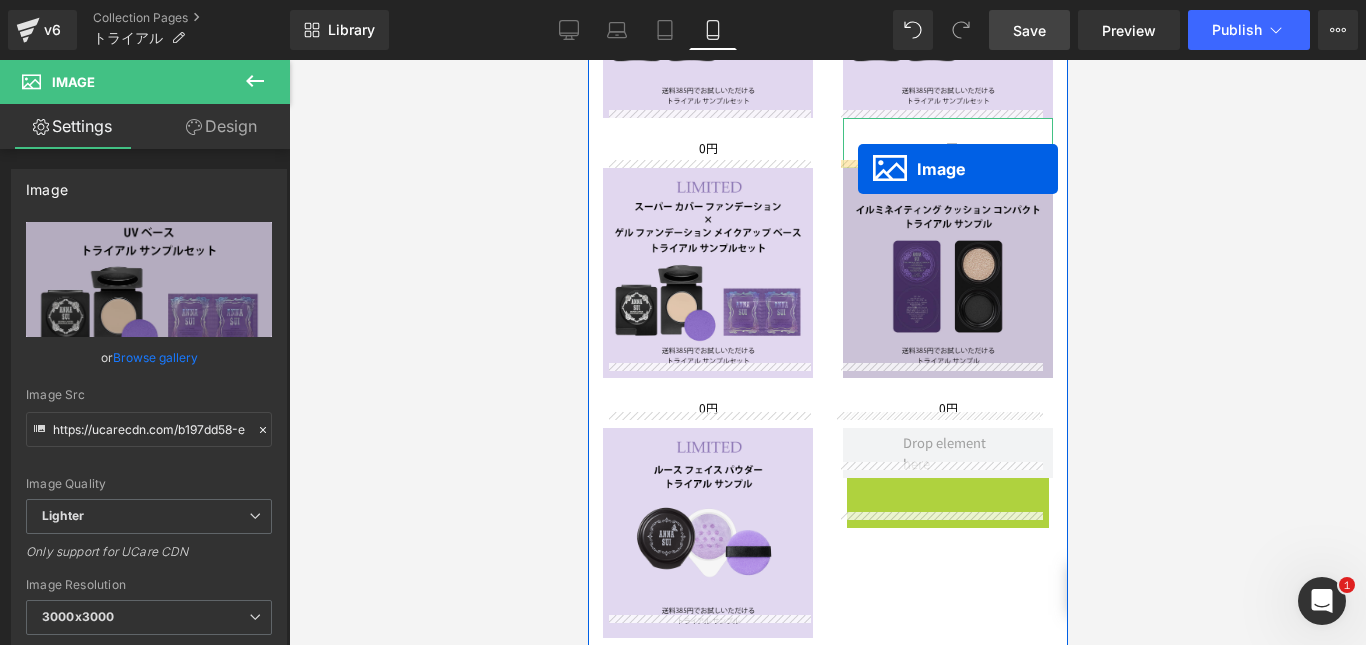 drag, startPoint x: 895, startPoint y: 459, endPoint x: 857, endPoint y: 169, distance: 292.47906 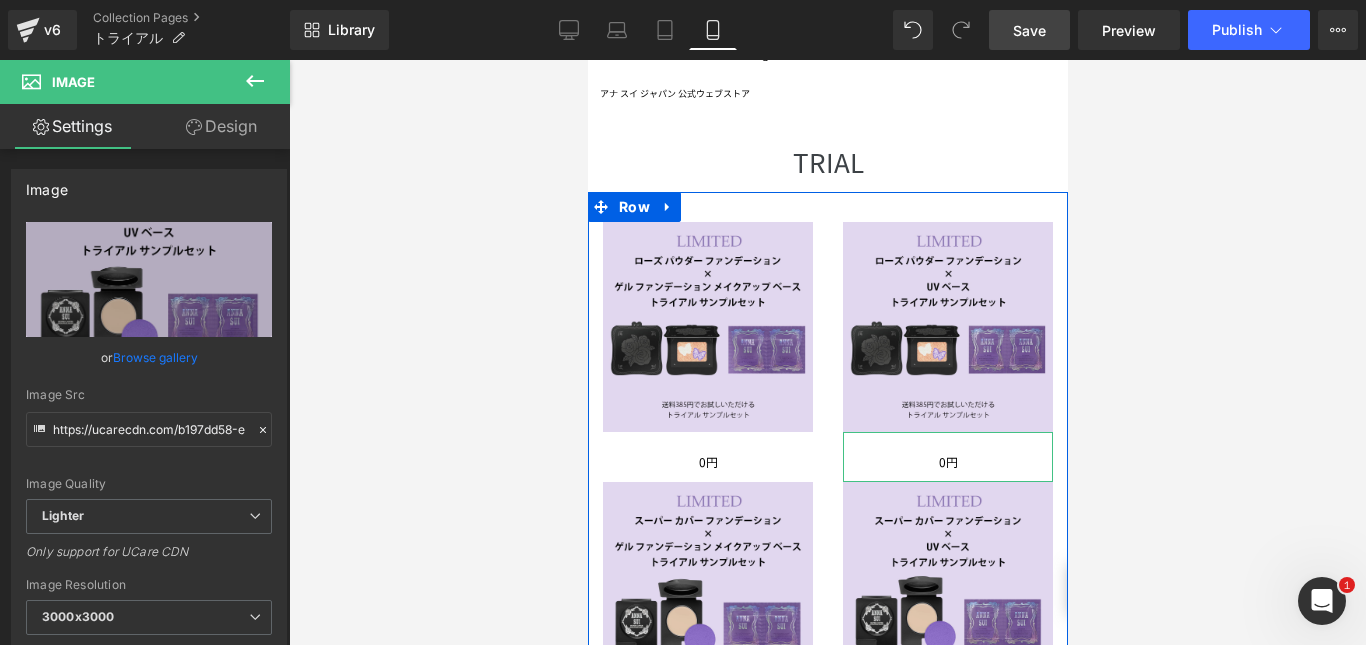 scroll, scrollTop: 60, scrollLeft: 0, axis: vertical 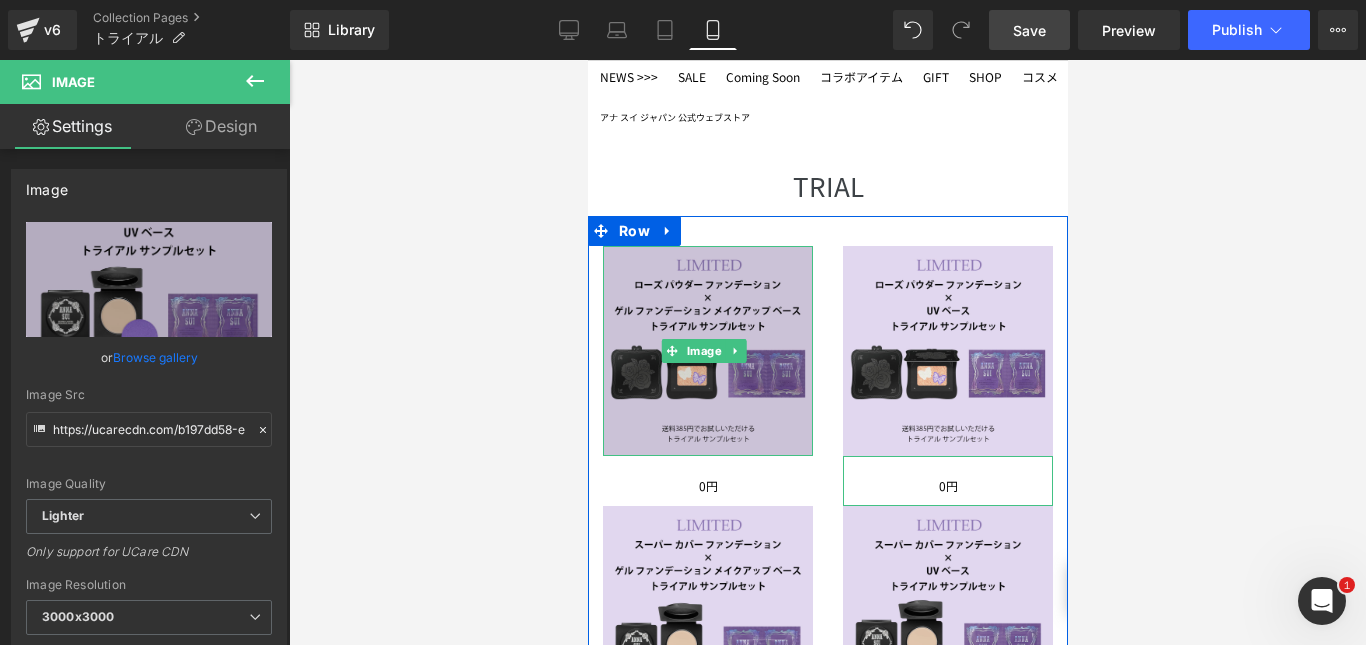 click at bounding box center (707, 351) 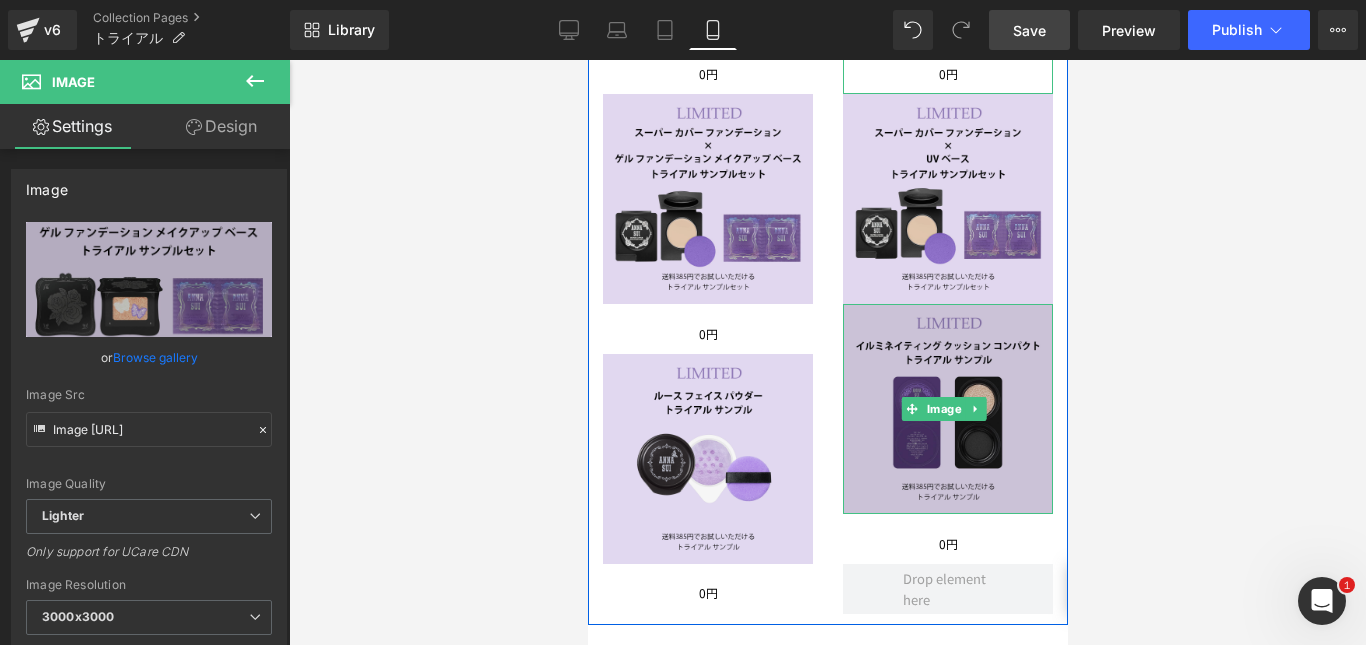 scroll, scrollTop: 483, scrollLeft: 0, axis: vertical 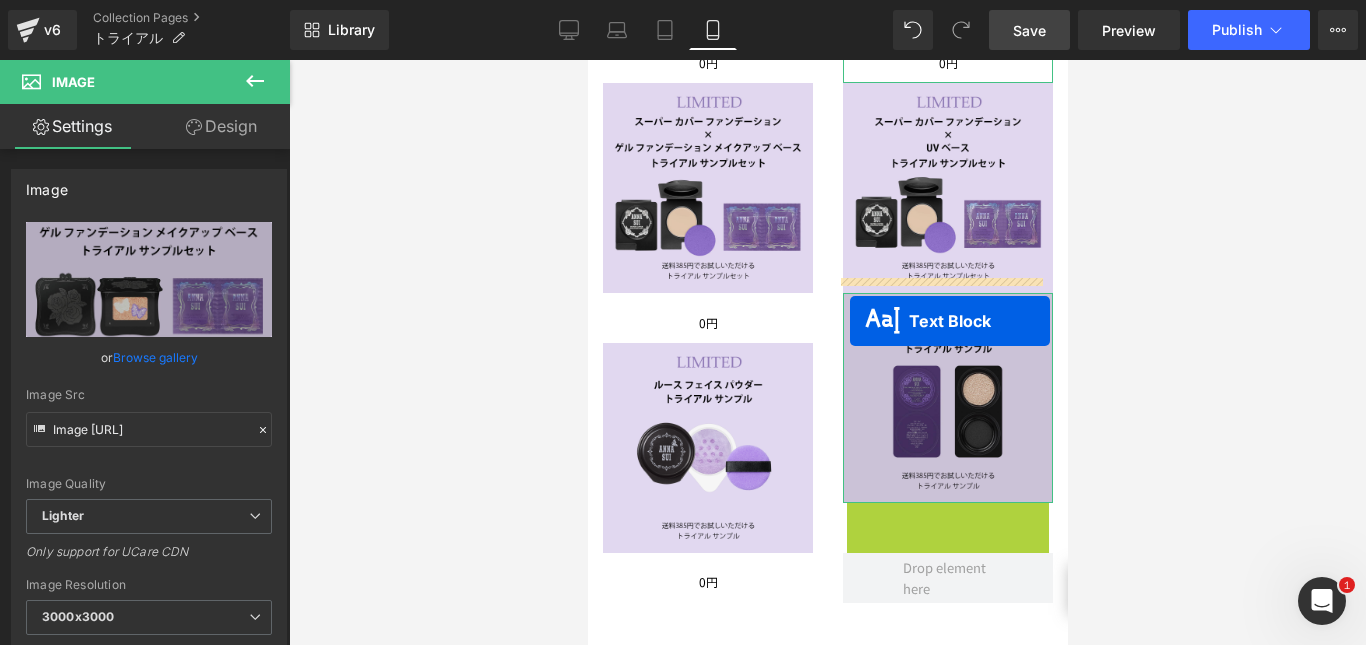 drag, startPoint x: 882, startPoint y: 507, endPoint x: 848, endPoint y: 320, distance: 190.06578 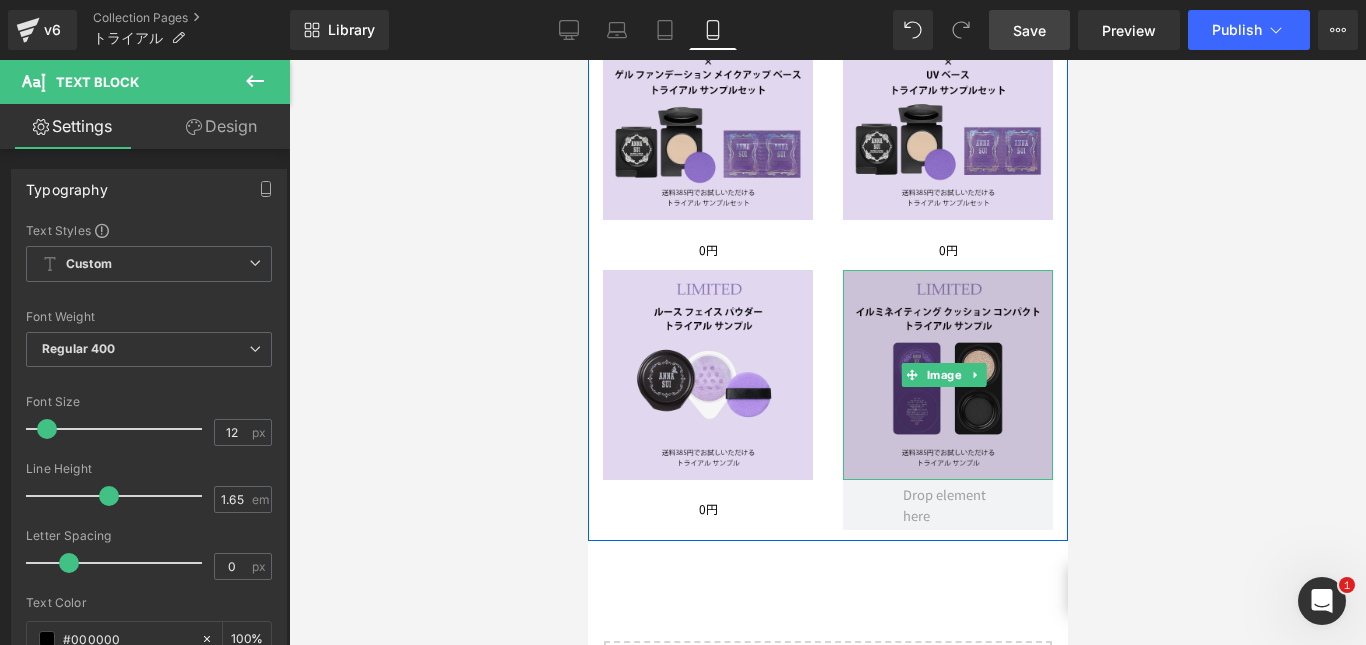 scroll, scrollTop: 557, scrollLeft: 0, axis: vertical 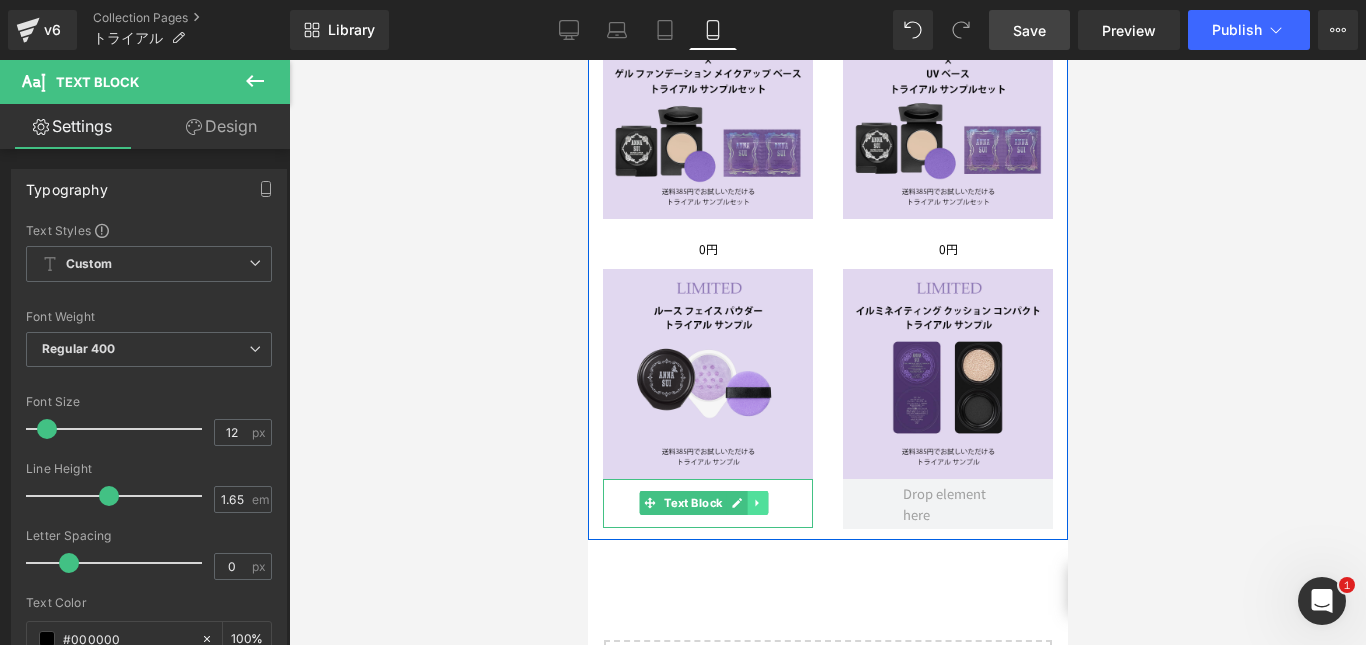 click 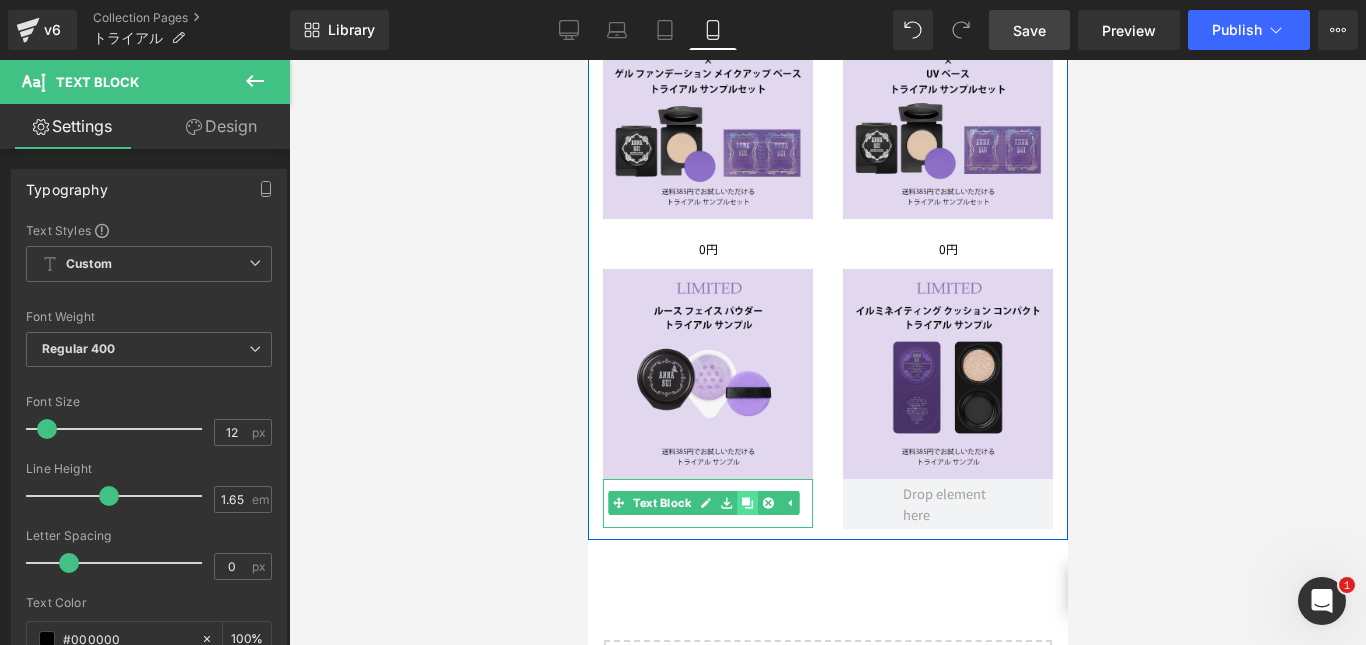 click 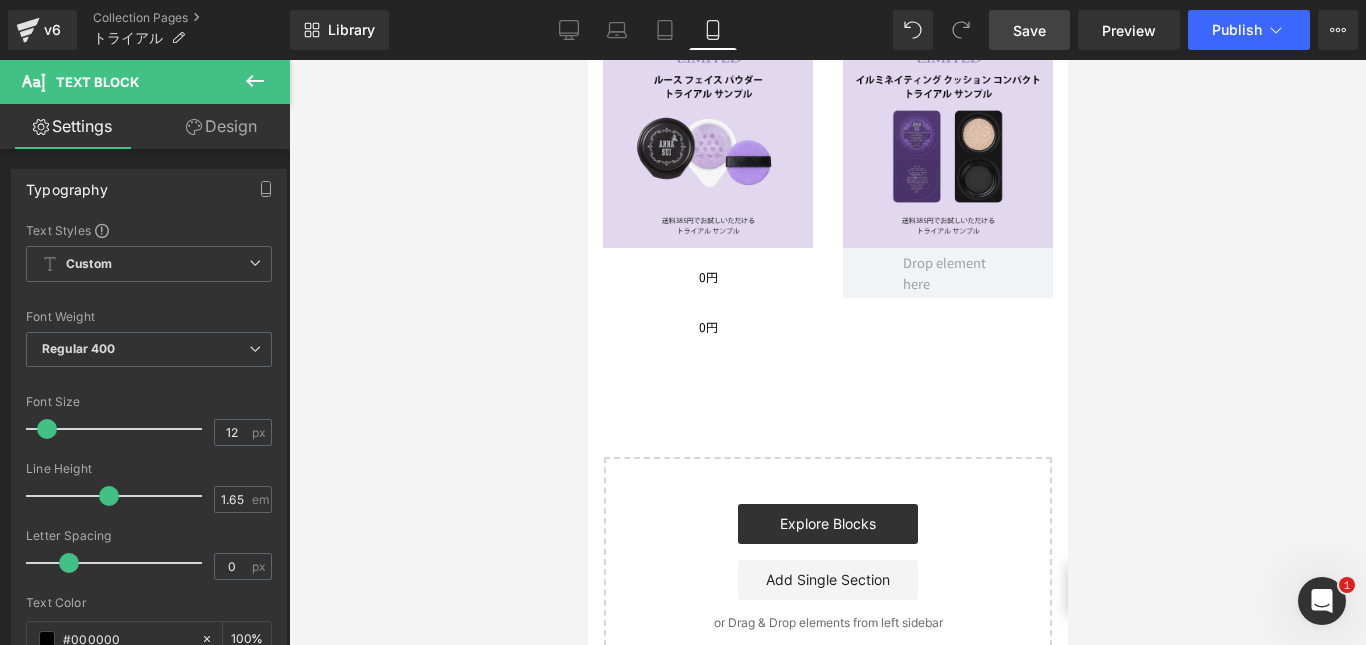 scroll, scrollTop: 787, scrollLeft: 0, axis: vertical 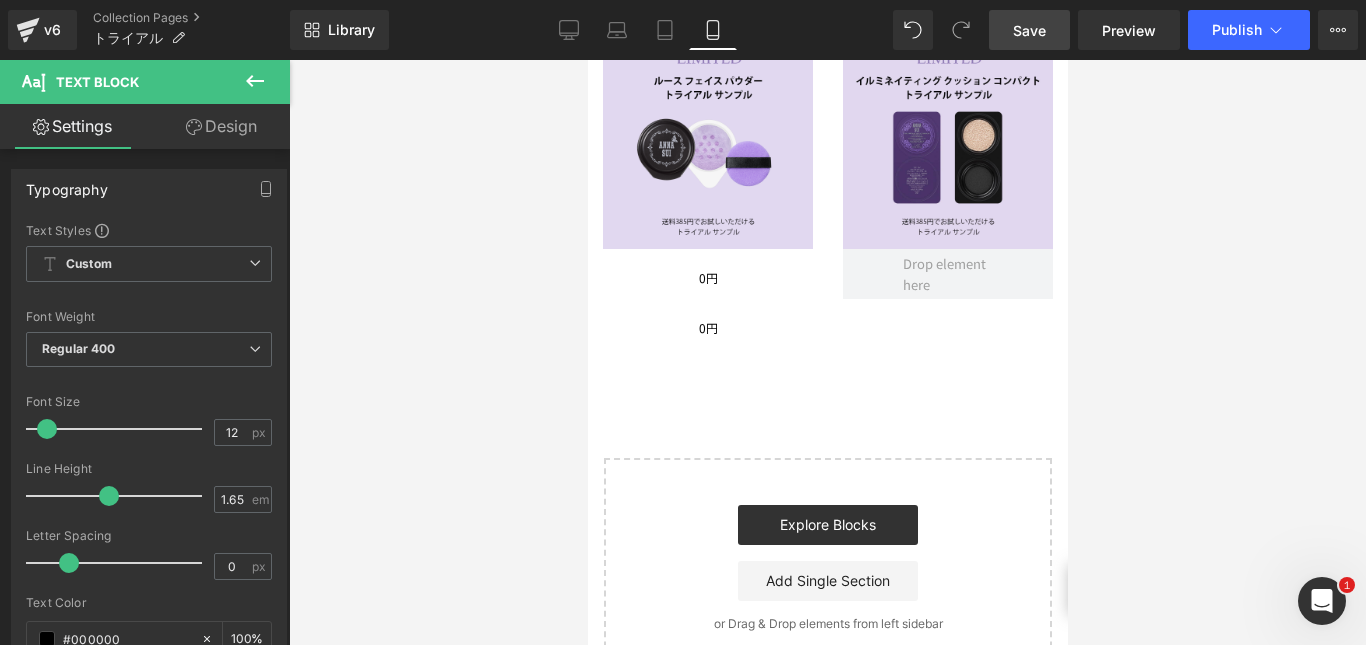 click on "0円 Text Block" at bounding box center [707, 323] 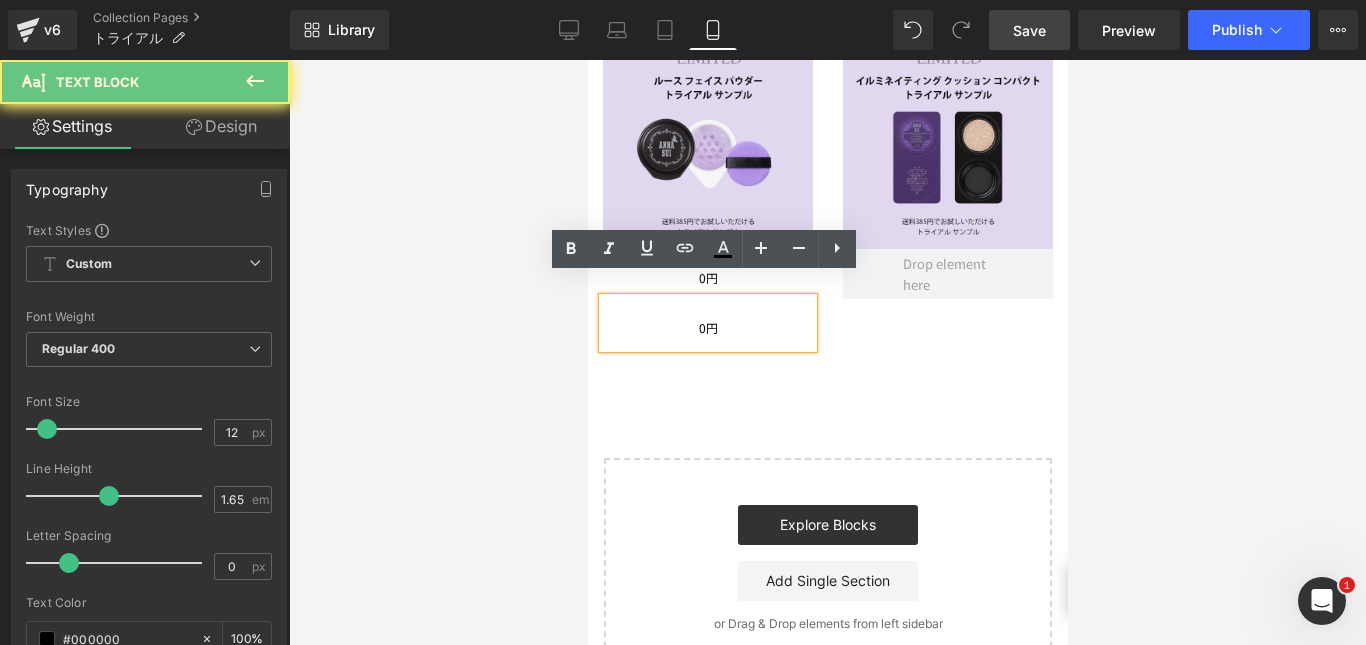 click on "0円" at bounding box center (707, 328) 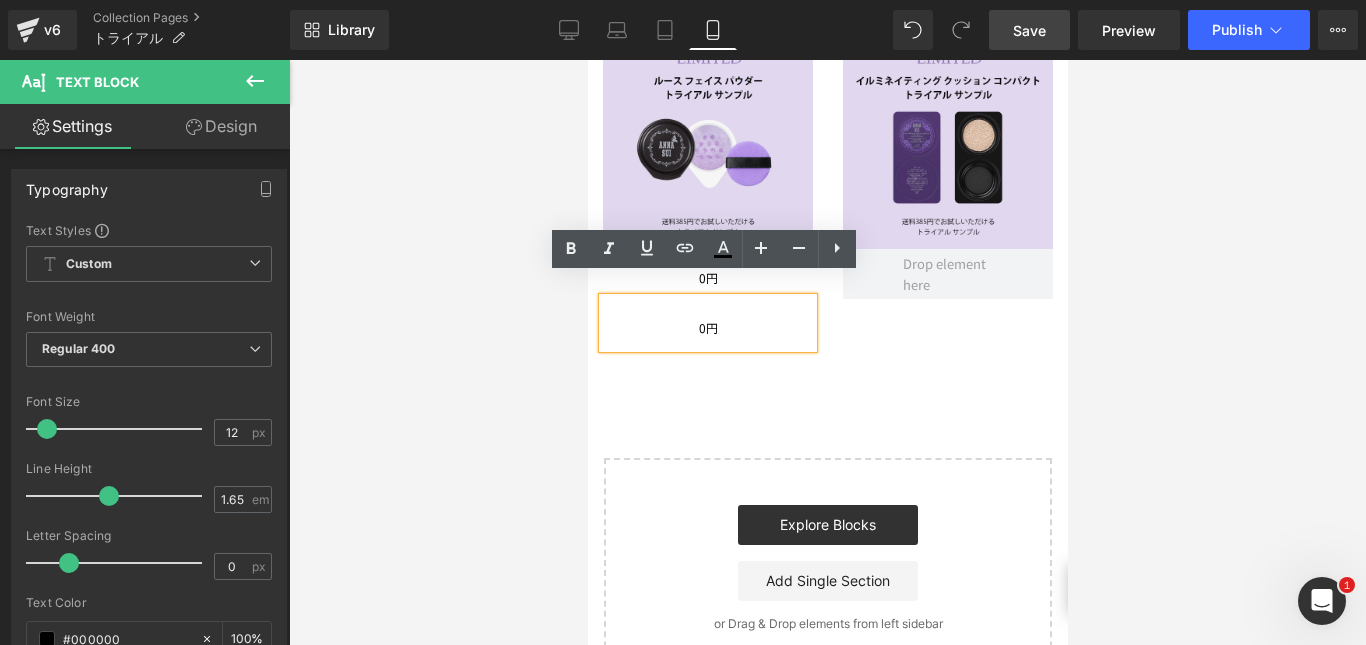 click on "0円" at bounding box center (707, 328) 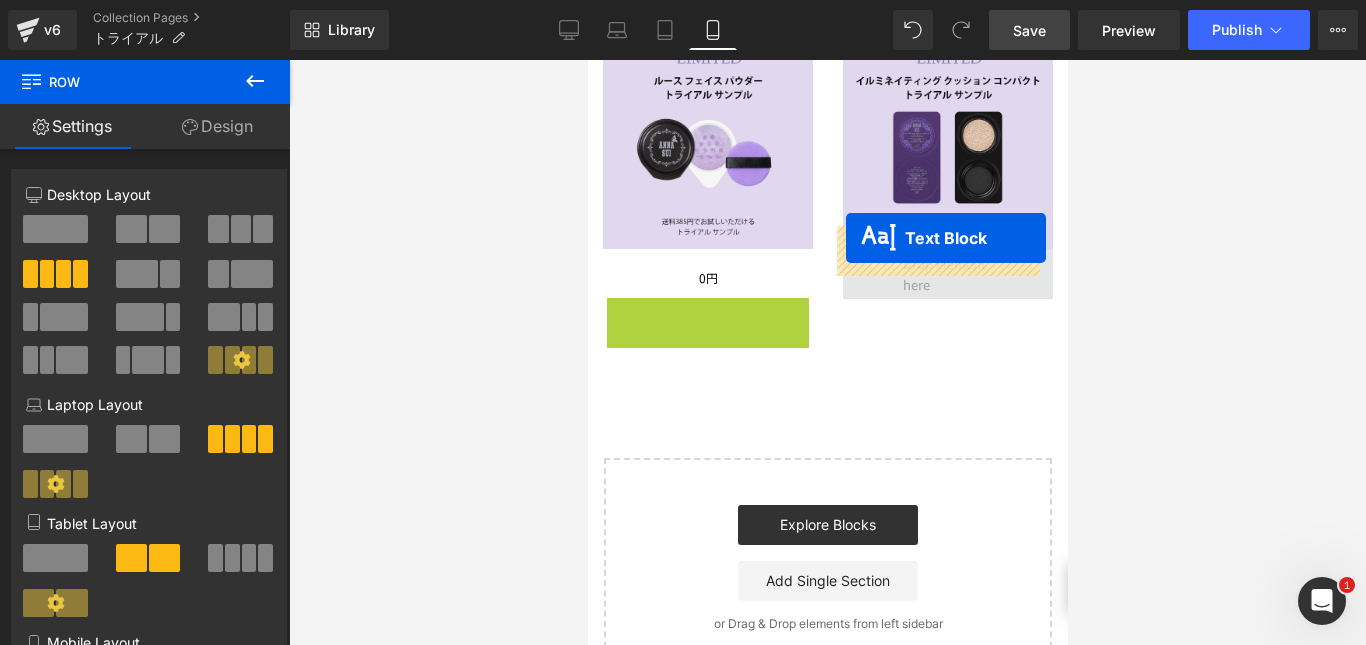 drag, startPoint x: 646, startPoint y: 302, endPoint x: 845, endPoint y: 238, distance: 209.03827 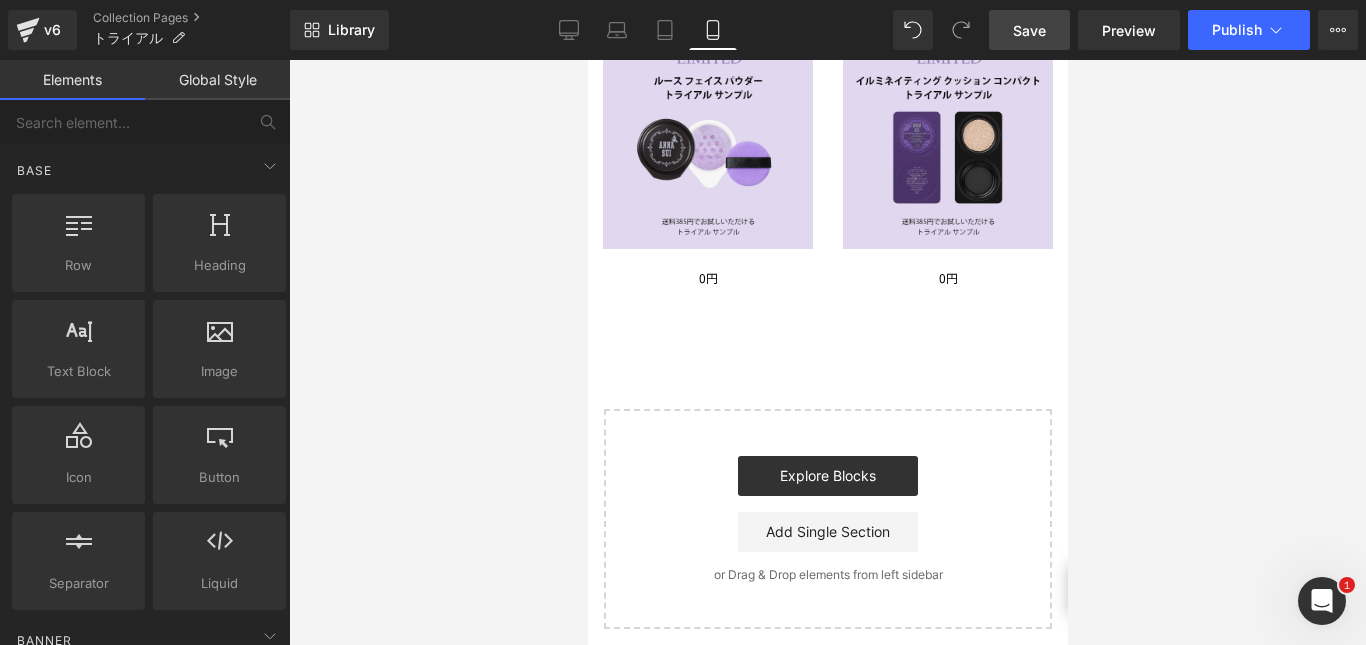 click on "TRIAL Text Block         Row         Image         0円 Text Block         Image         0円 Text Block         Image         0円 Text Block         Image         0円 Text Block
Image         0円 Text Block         Image         0円 Text Block         0円 Text Block         Row
Select your layout" at bounding box center [827, 18] 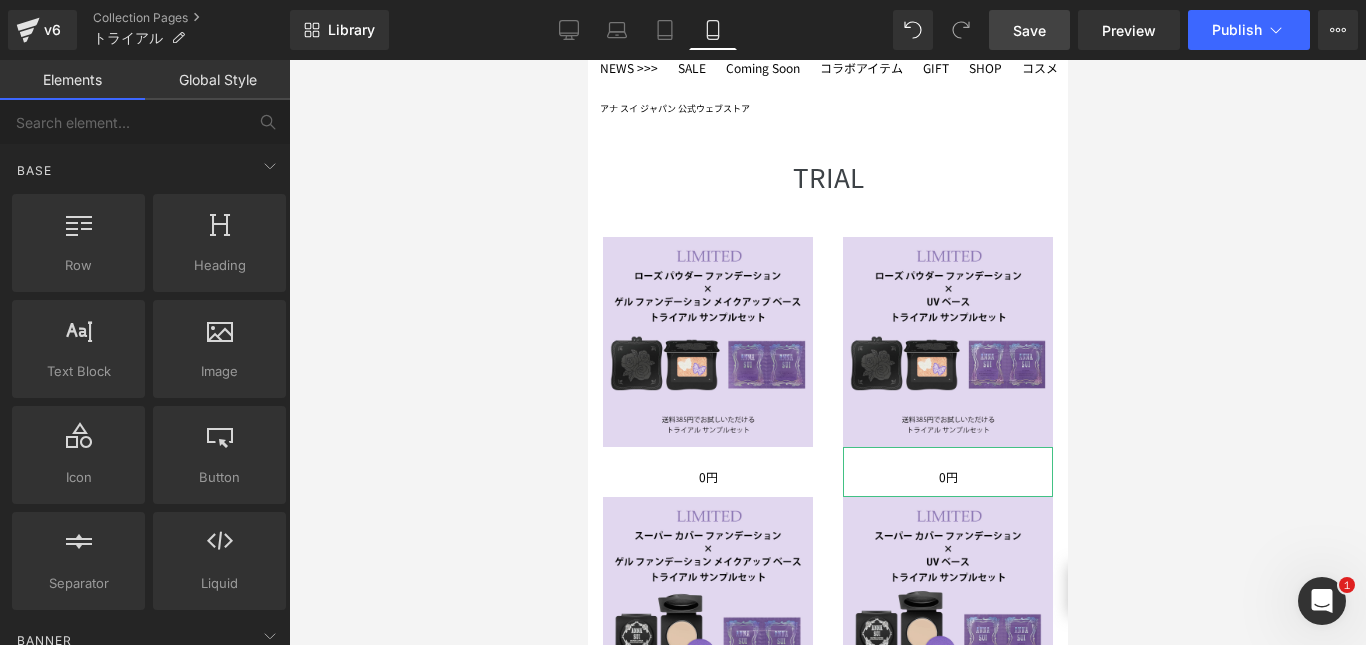 scroll, scrollTop: 68, scrollLeft: 0, axis: vertical 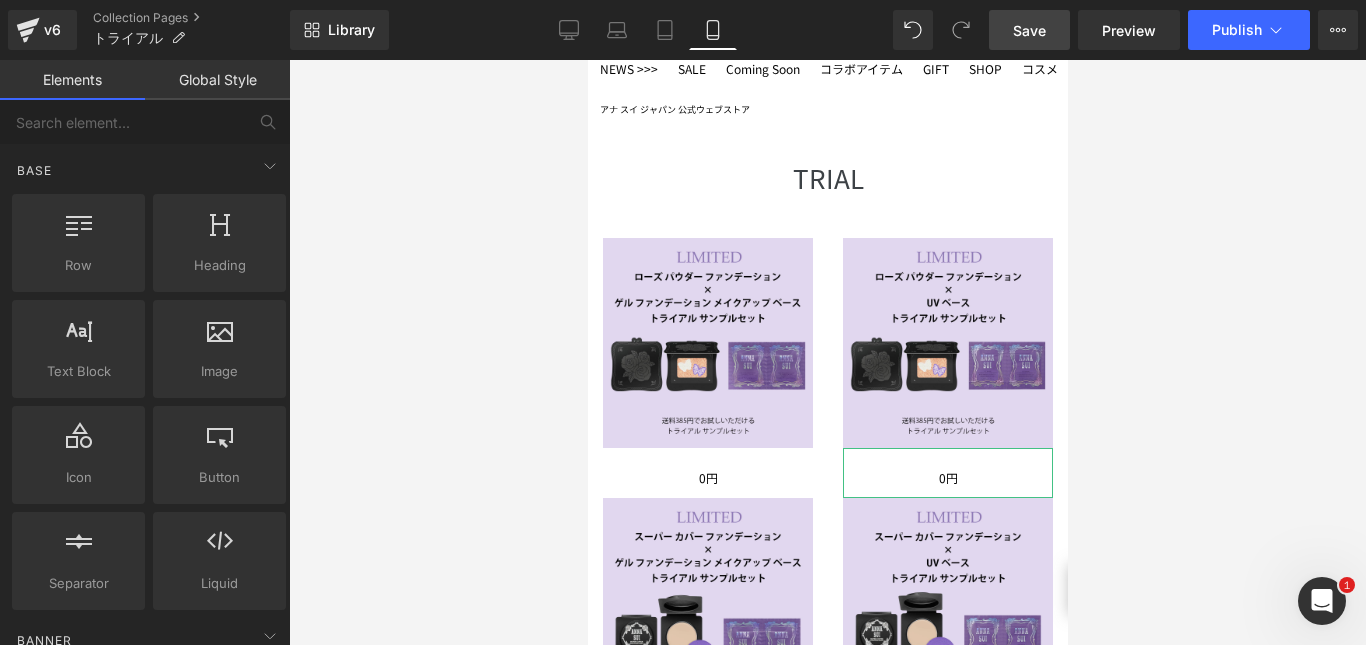 click at bounding box center (827, 352) 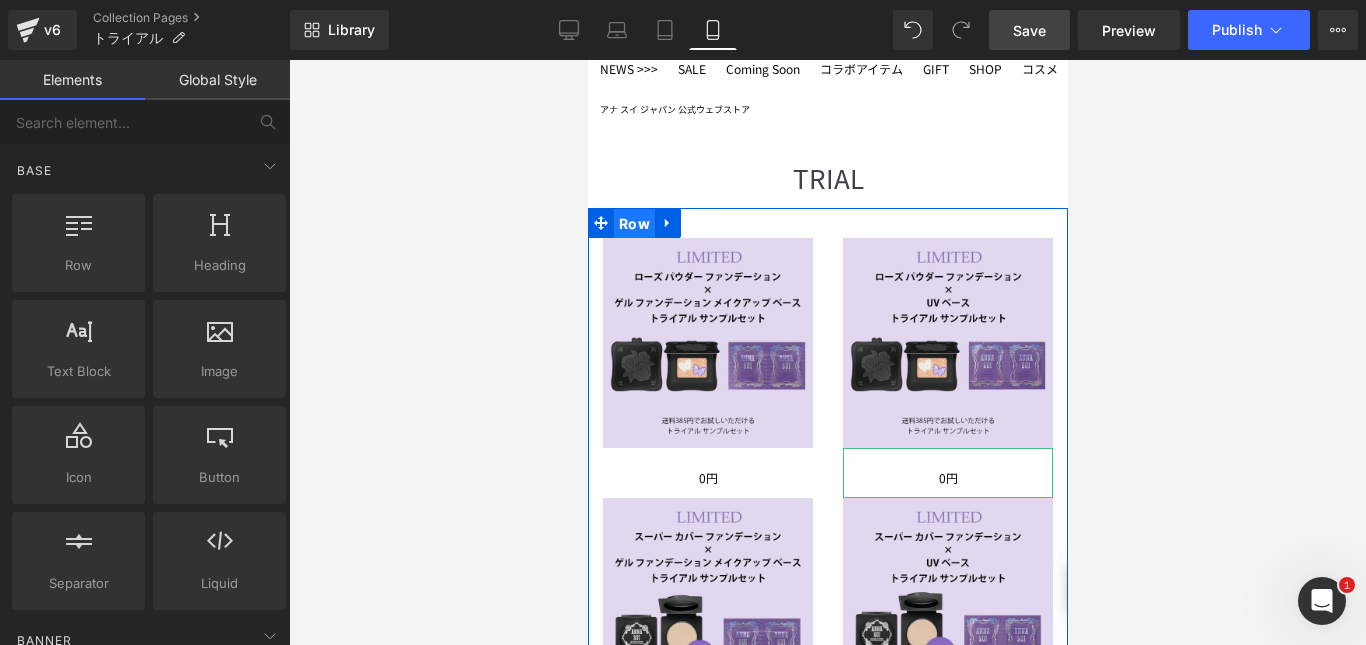 click on "Row" at bounding box center (633, 224) 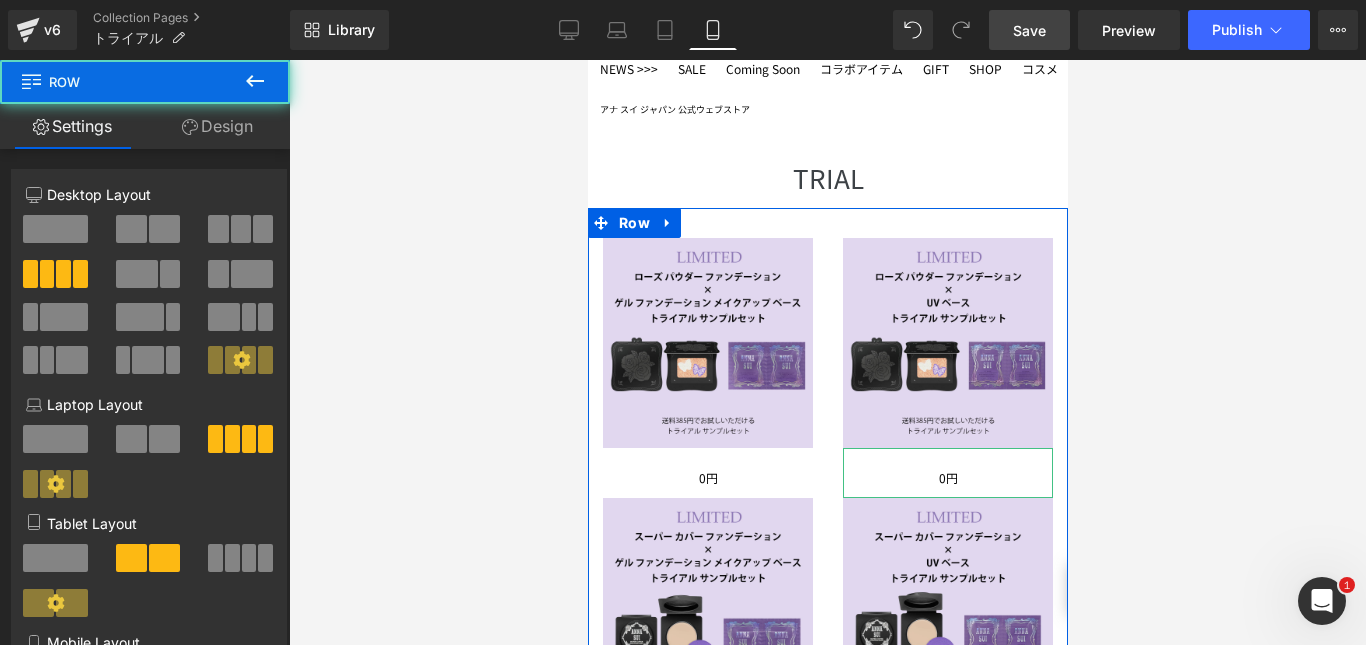 drag, startPoint x: 637, startPoint y: 220, endPoint x: 261, endPoint y: 182, distance: 377.91534 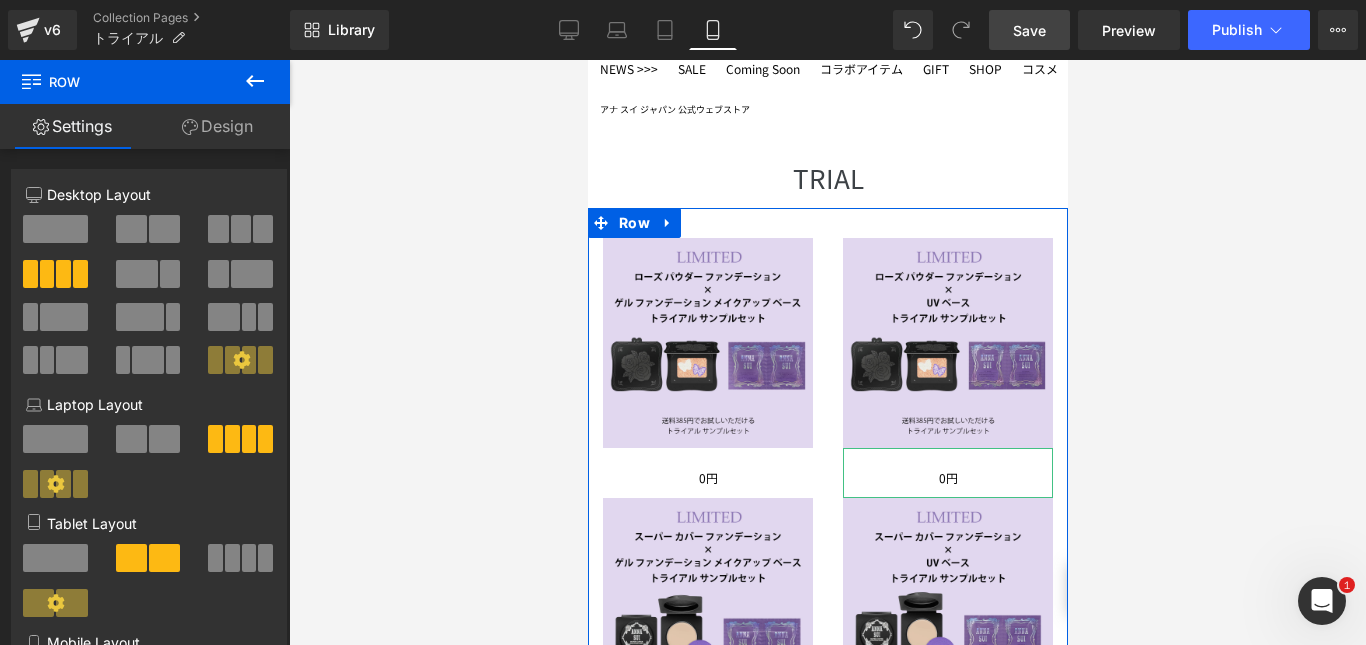 click on "Design" at bounding box center [217, 126] 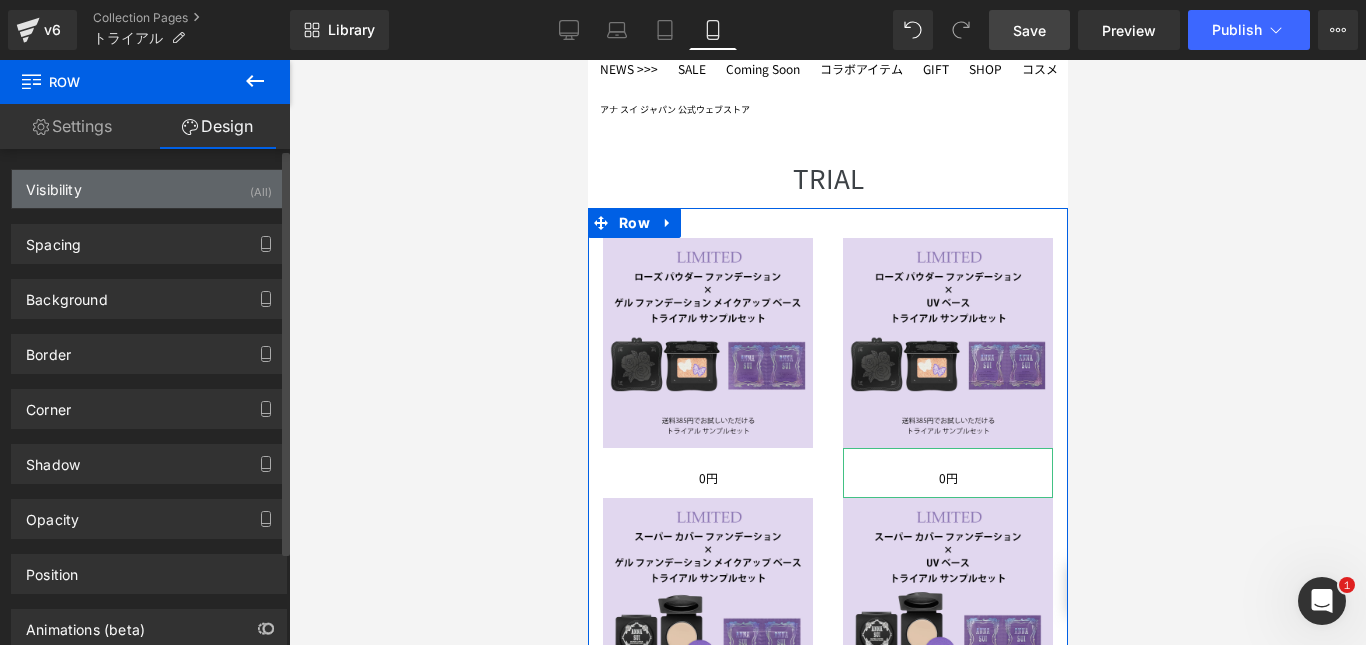 click on "Visibility
(All)" at bounding box center (149, 189) 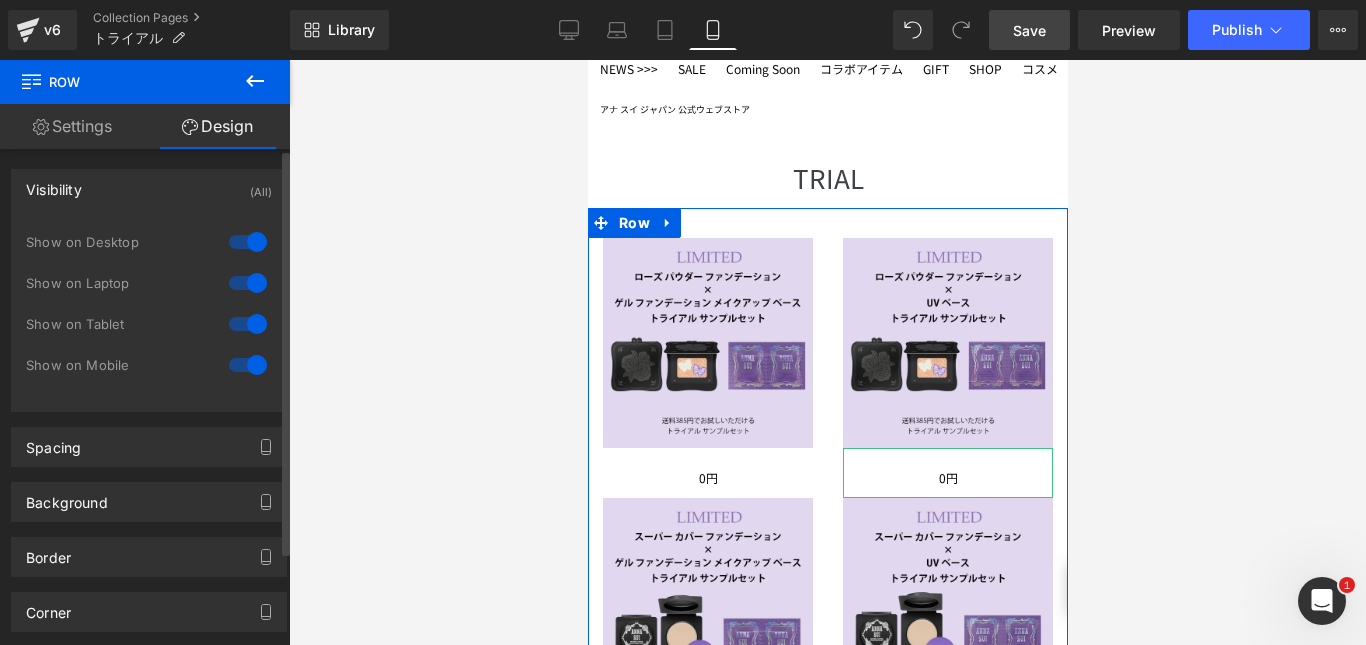 click at bounding box center [248, 283] 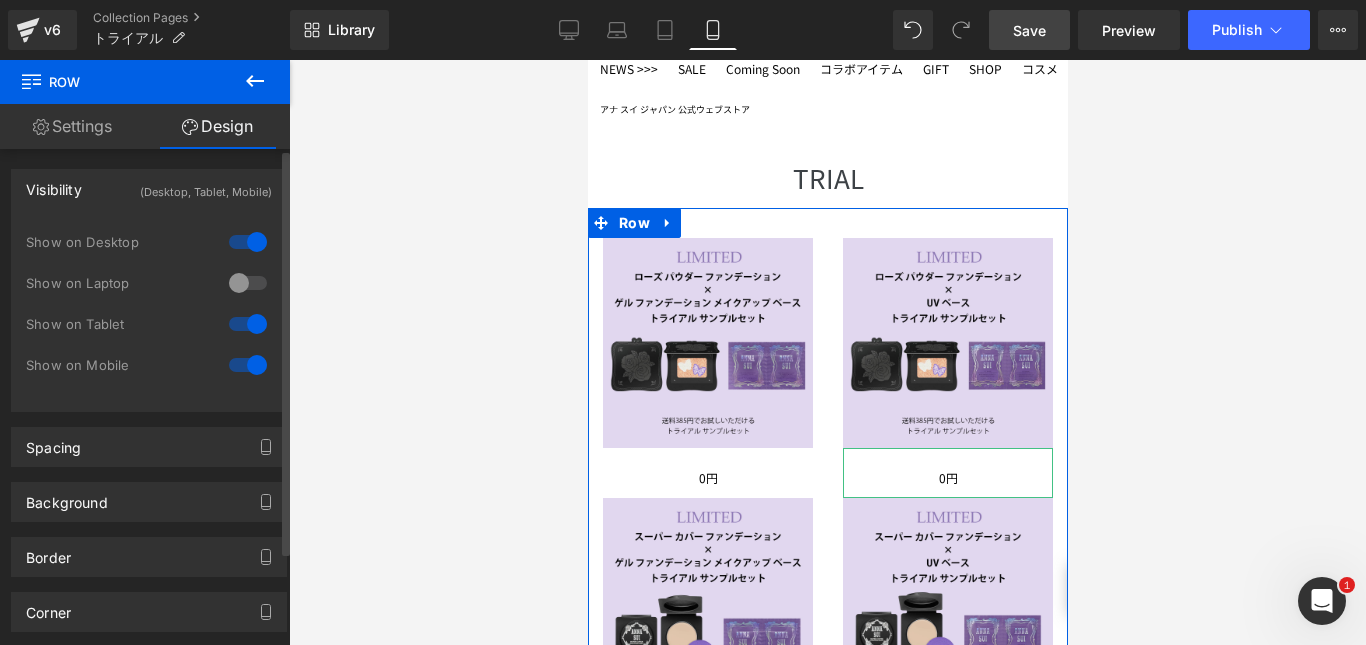 click at bounding box center (248, 242) 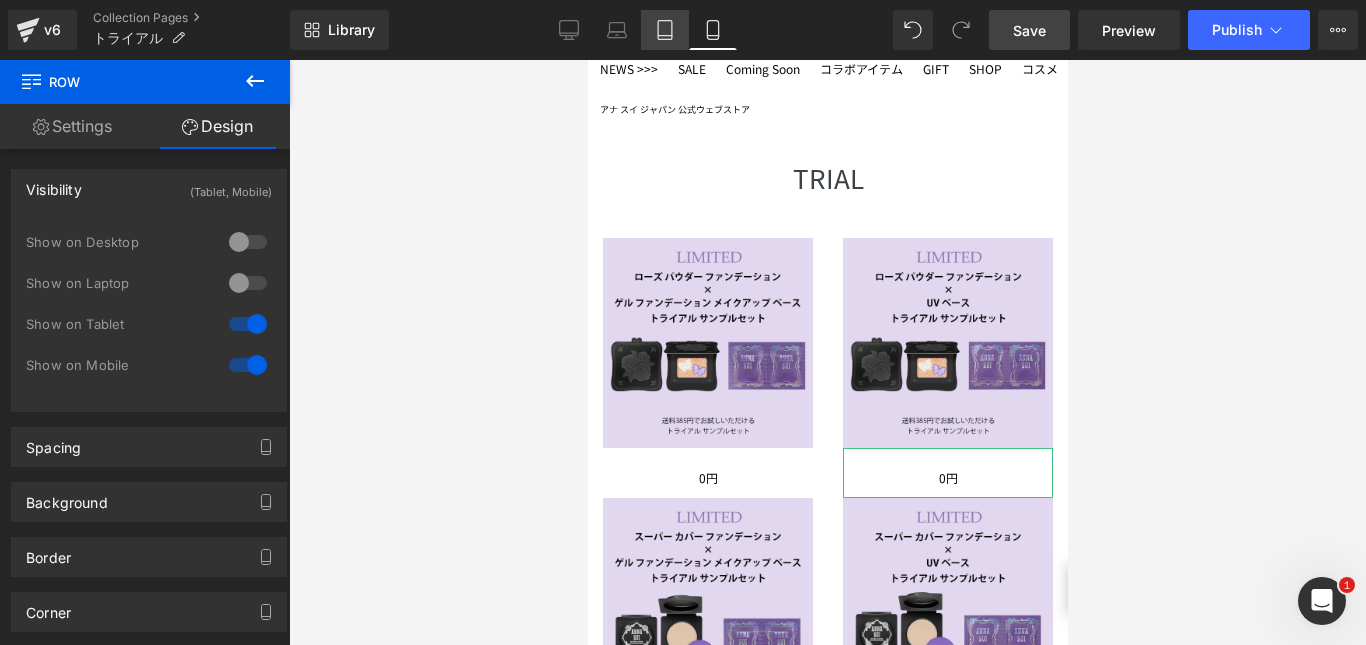 click 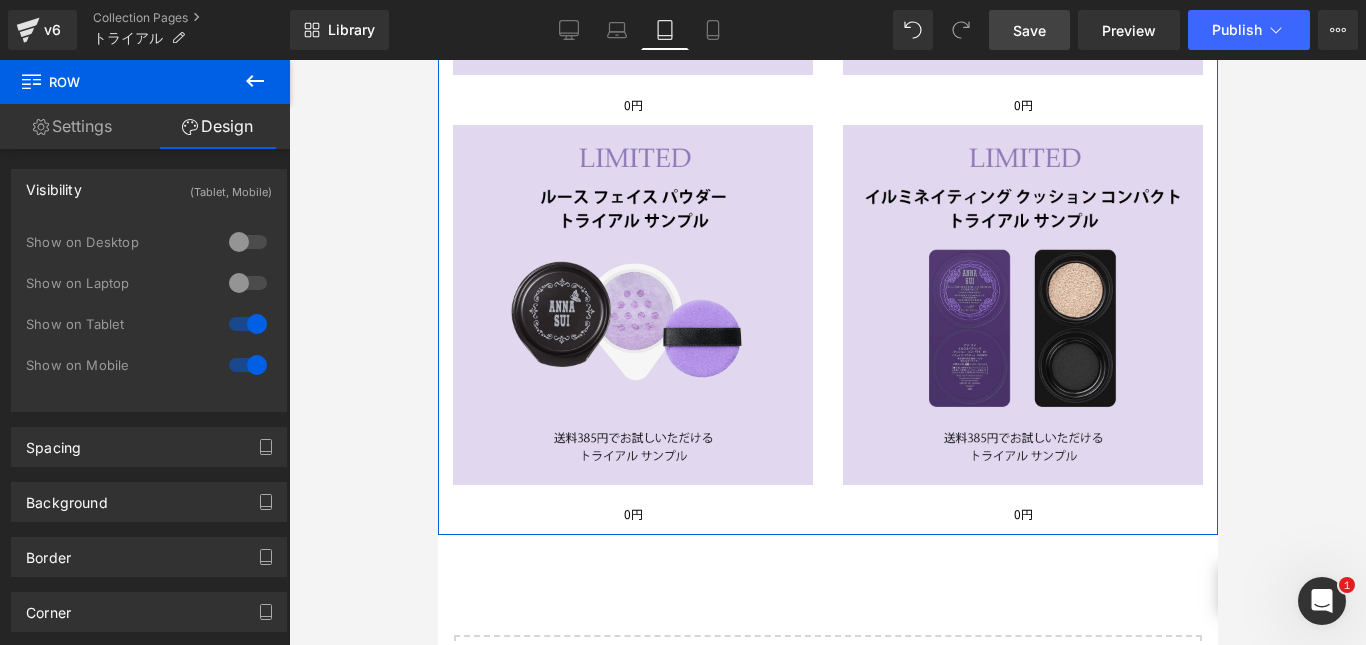 scroll, scrollTop: 1018, scrollLeft: 0, axis: vertical 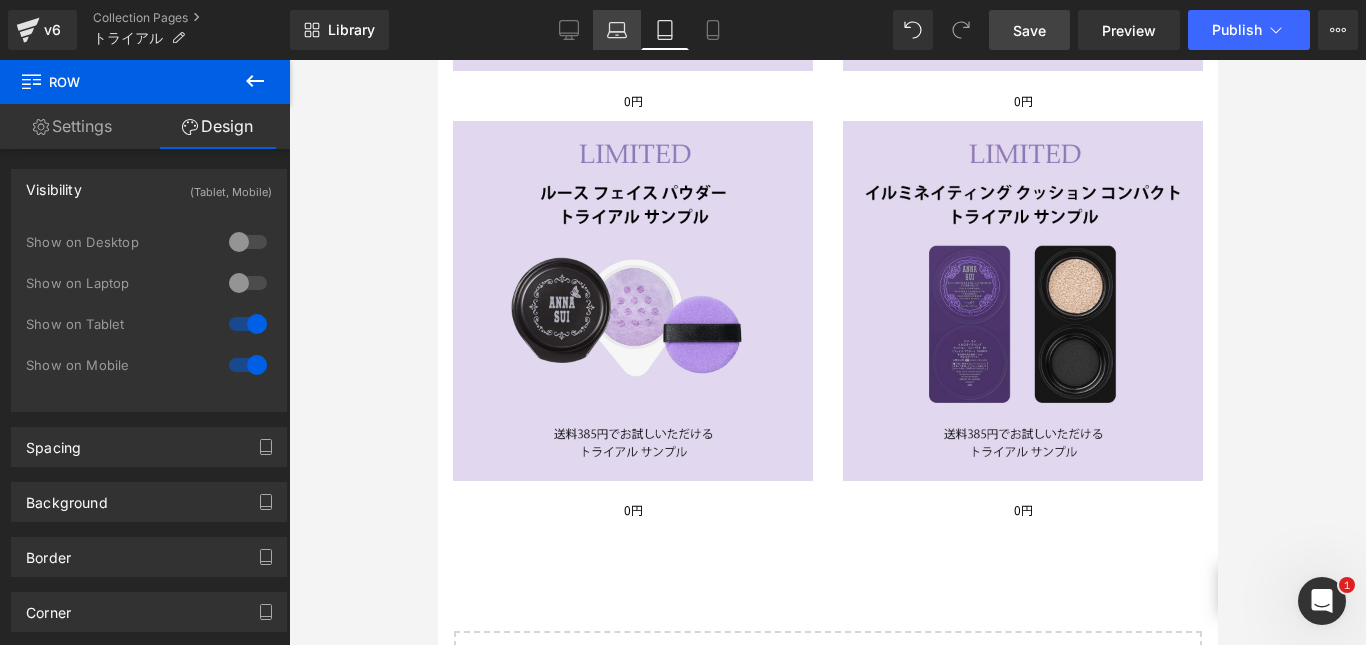 click 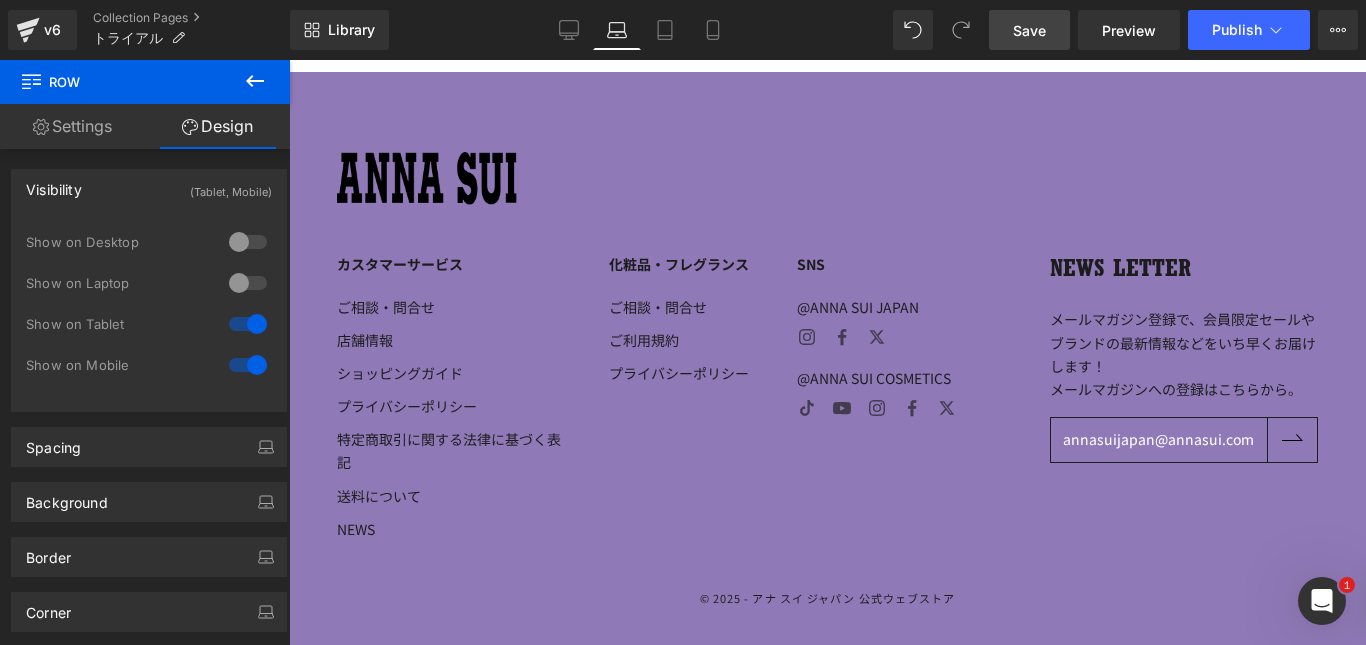 scroll, scrollTop: 0, scrollLeft: 0, axis: both 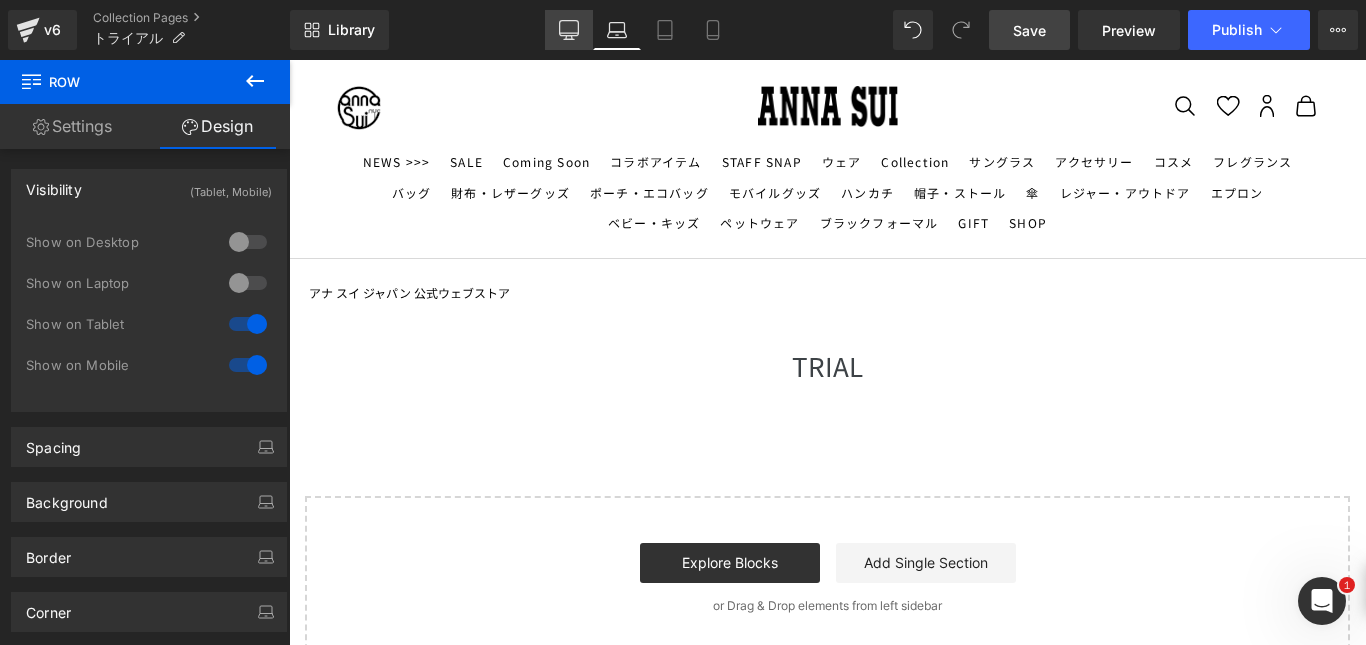 click 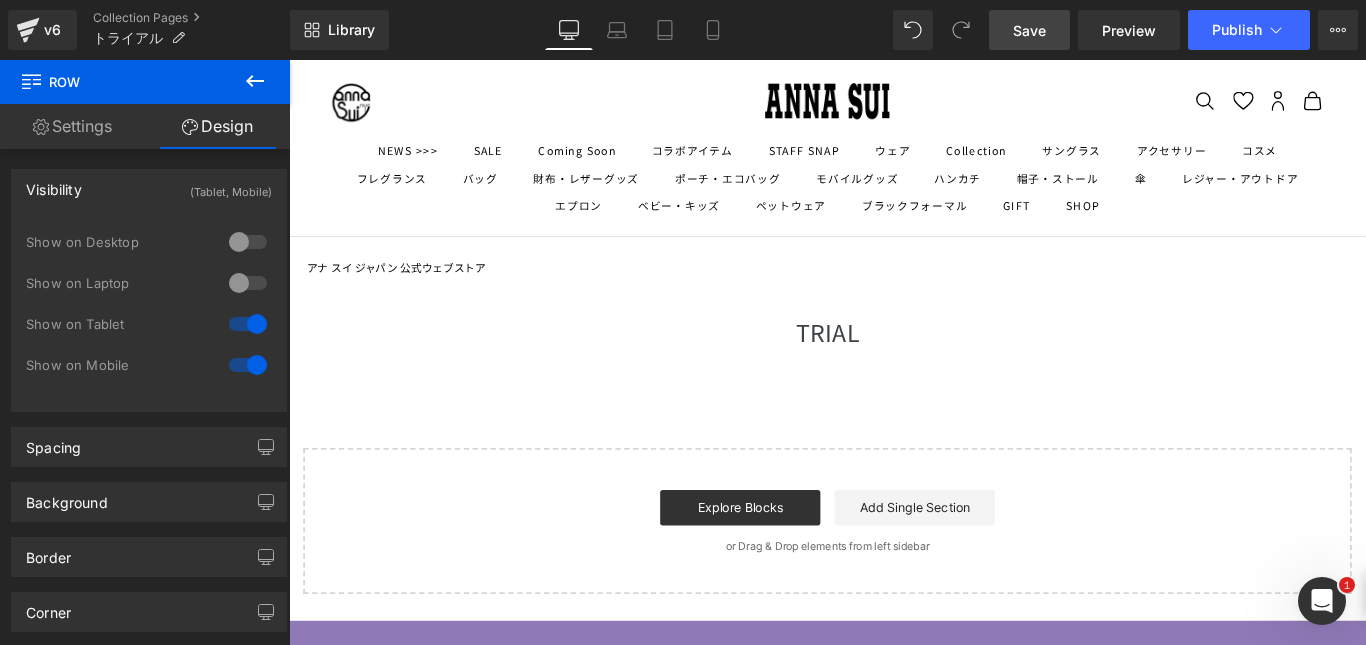 click on "Settings" at bounding box center (72, 126) 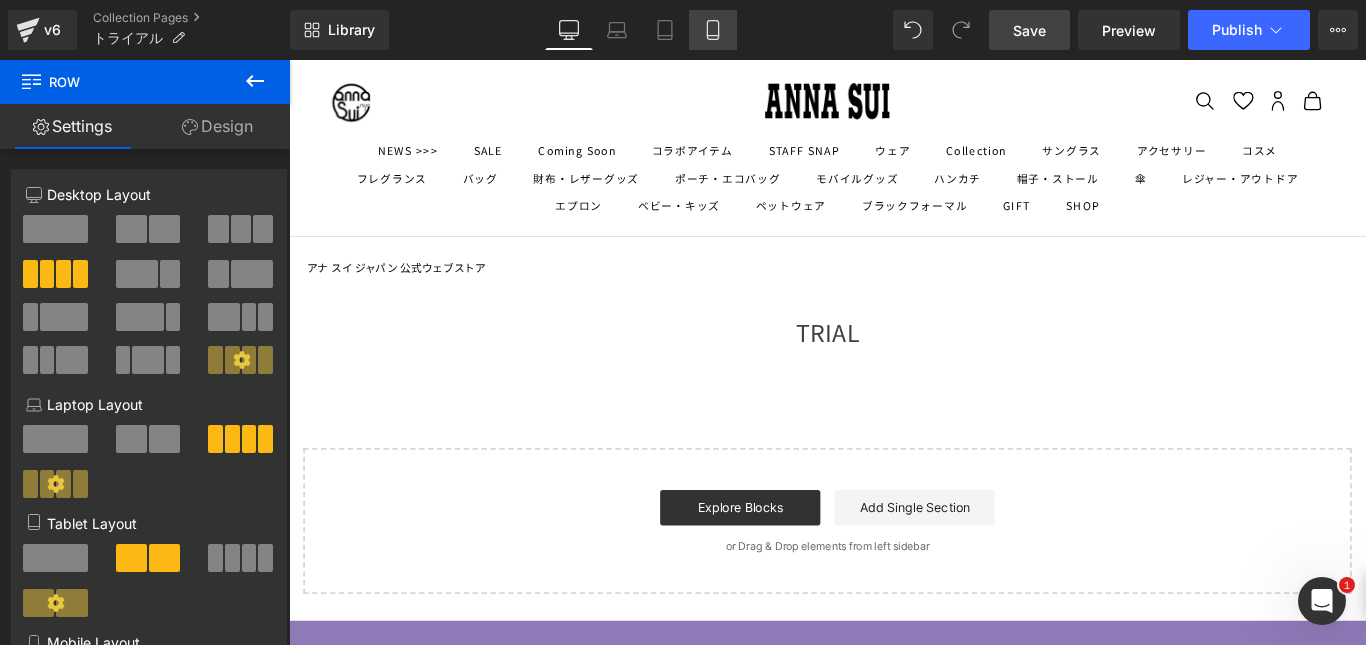 click 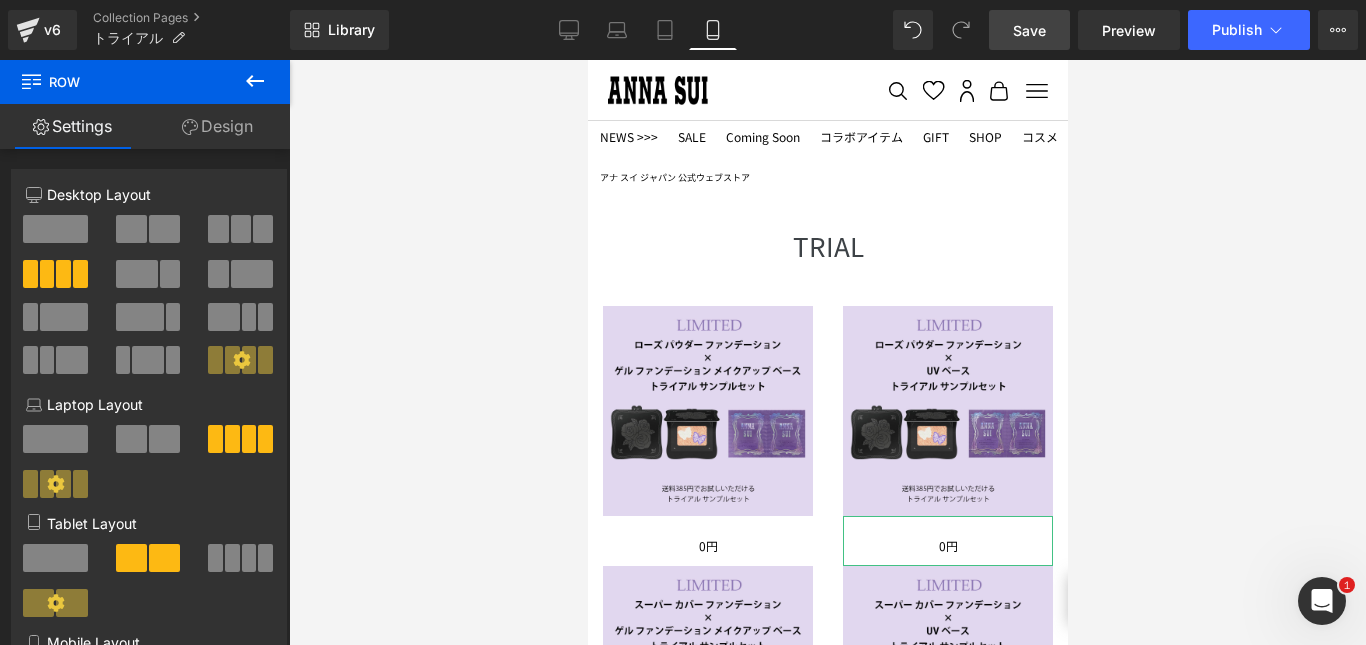 scroll, scrollTop: 18, scrollLeft: 0, axis: vertical 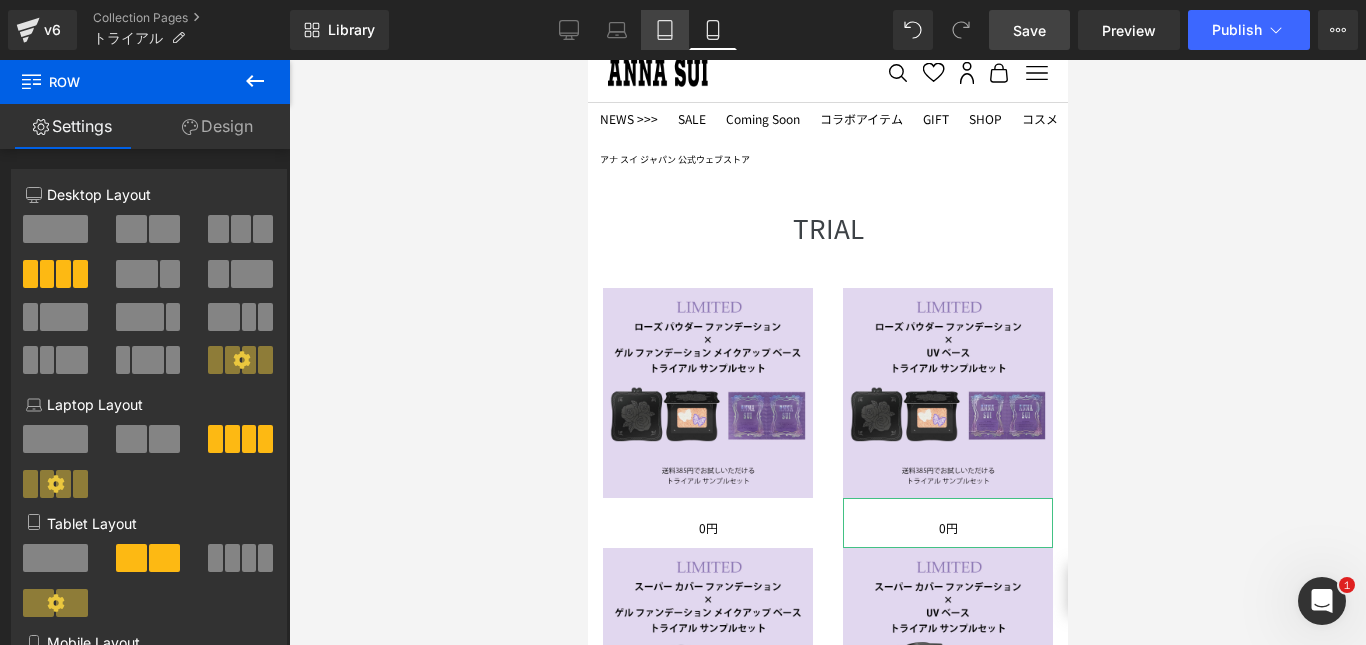 click 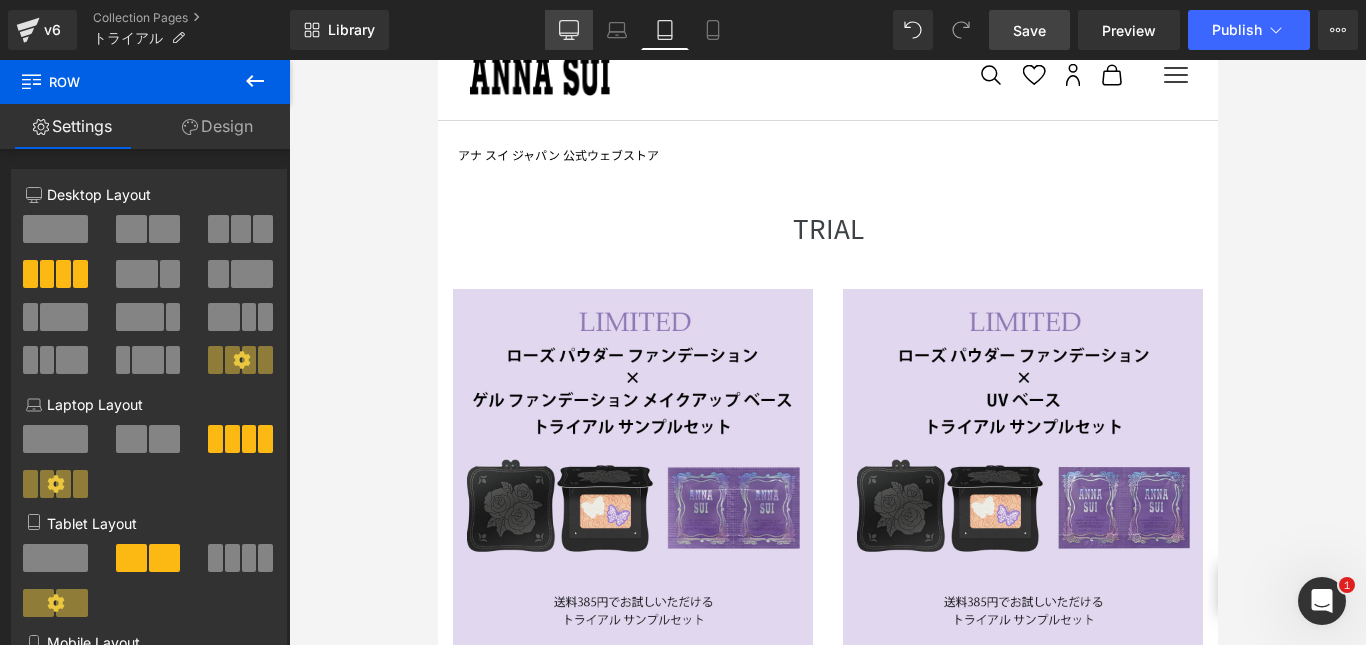 click 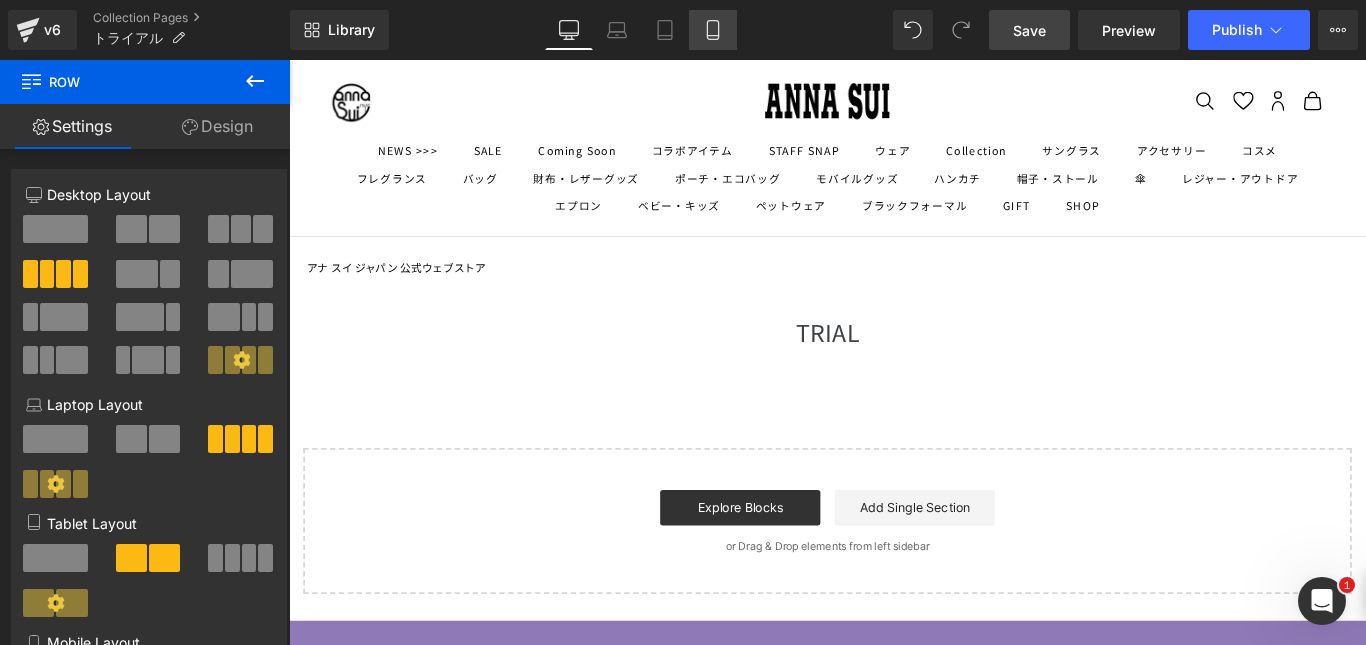 click on "Mobile" at bounding box center (713, 30) 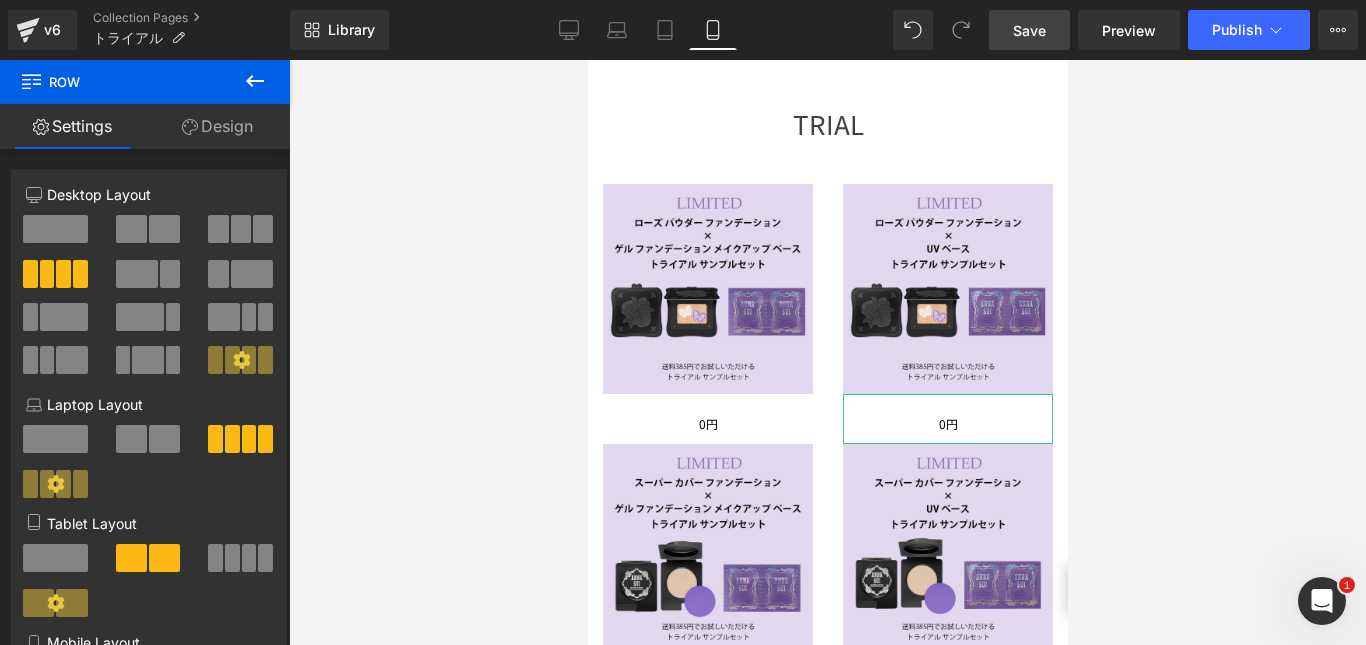 scroll, scrollTop: 123, scrollLeft: 0, axis: vertical 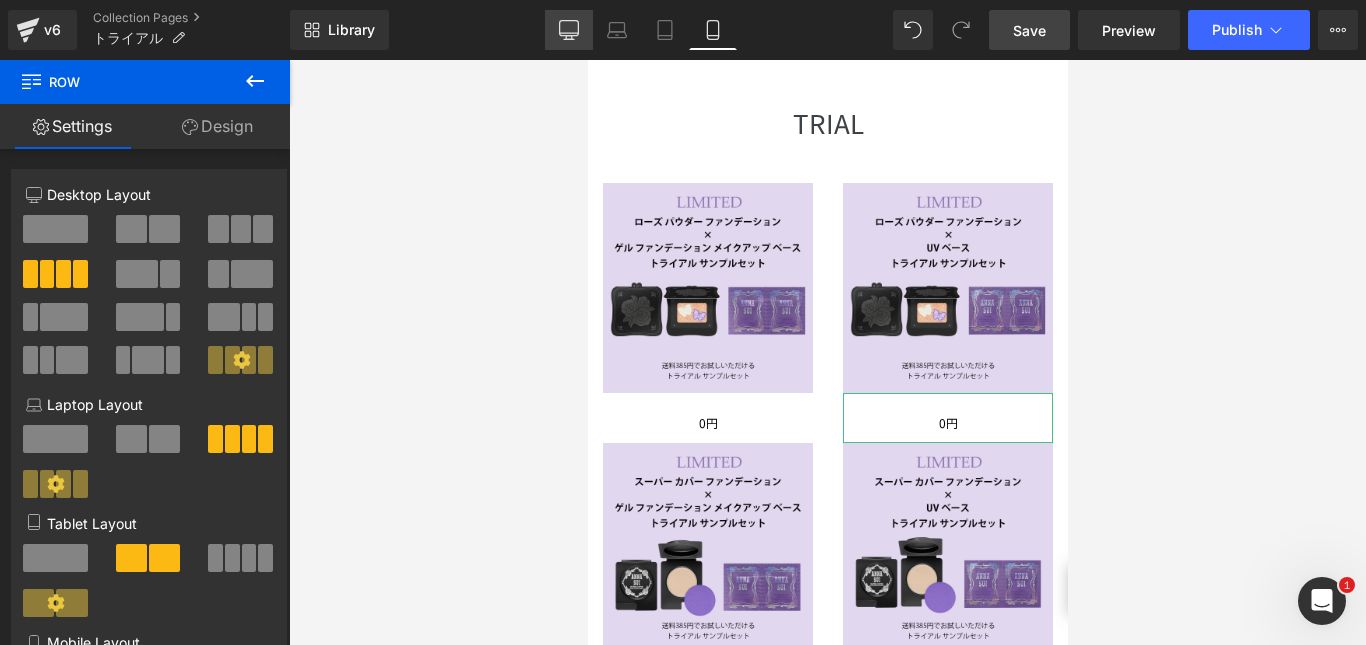 click on "Desktop" at bounding box center [569, 30] 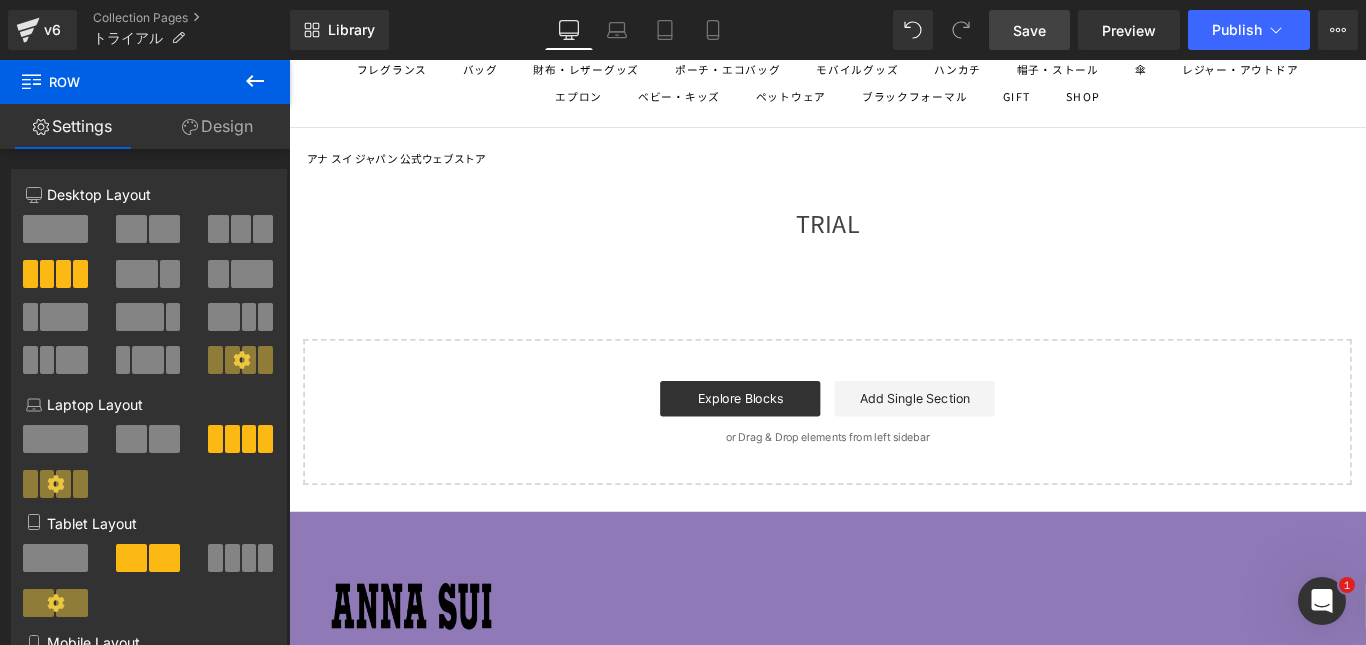 scroll, scrollTop: 0, scrollLeft: 0, axis: both 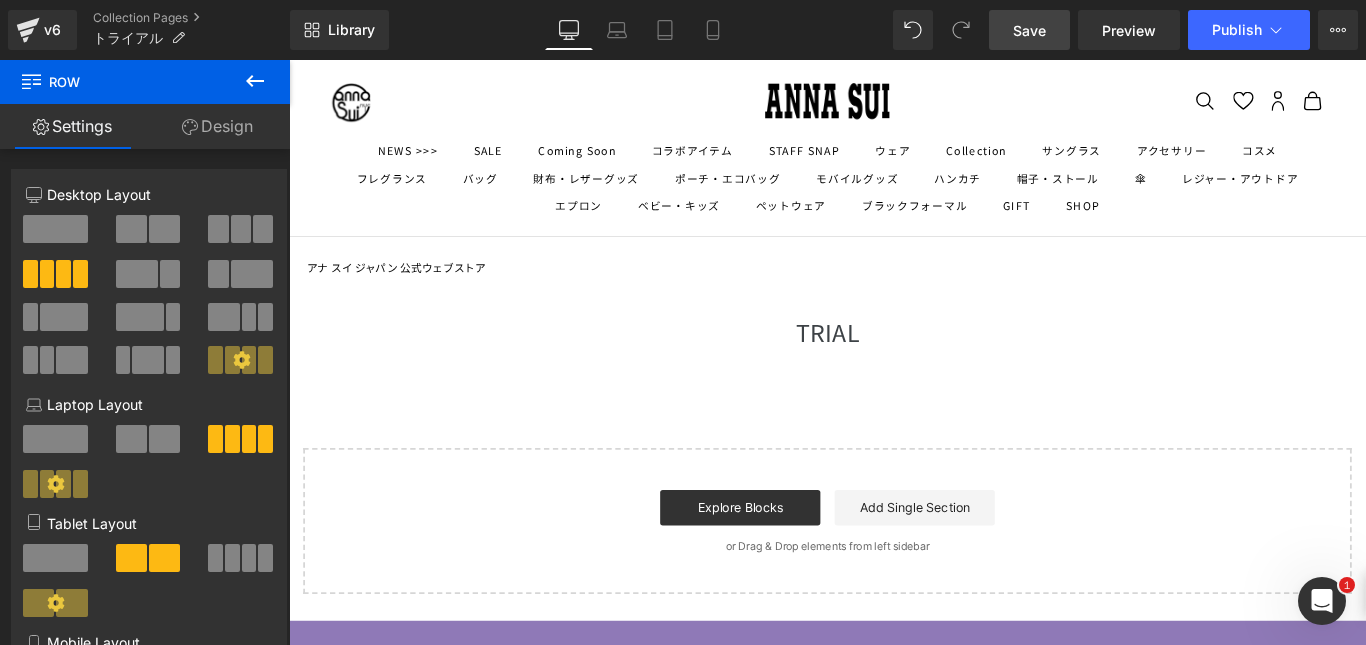 click on "Design" at bounding box center [217, 126] 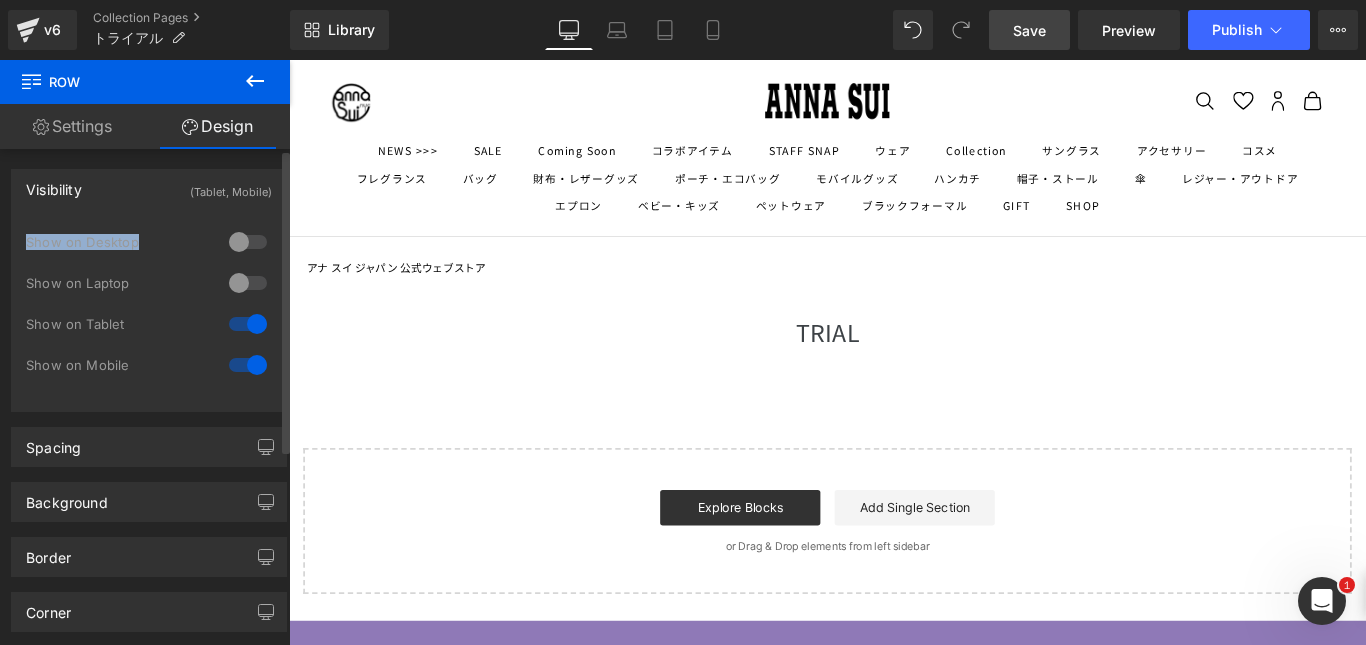 drag, startPoint x: 235, startPoint y: 238, endPoint x: 235, endPoint y: 285, distance: 47 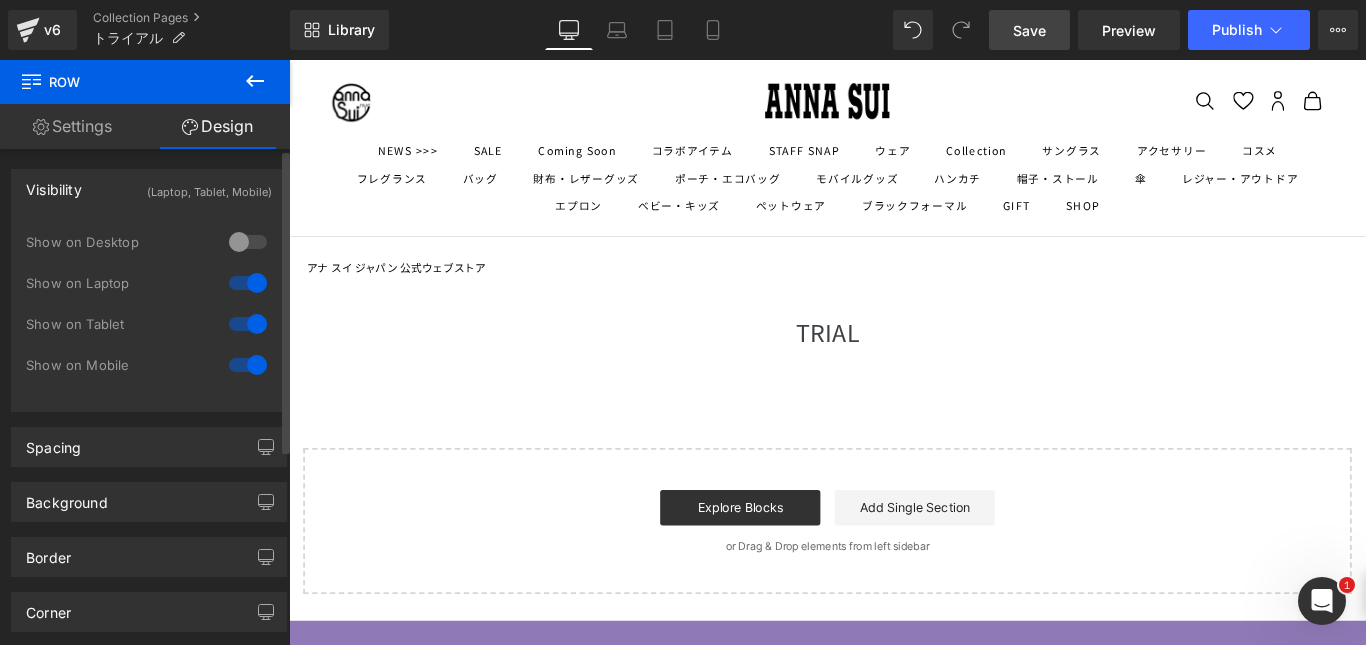 click at bounding box center (248, 242) 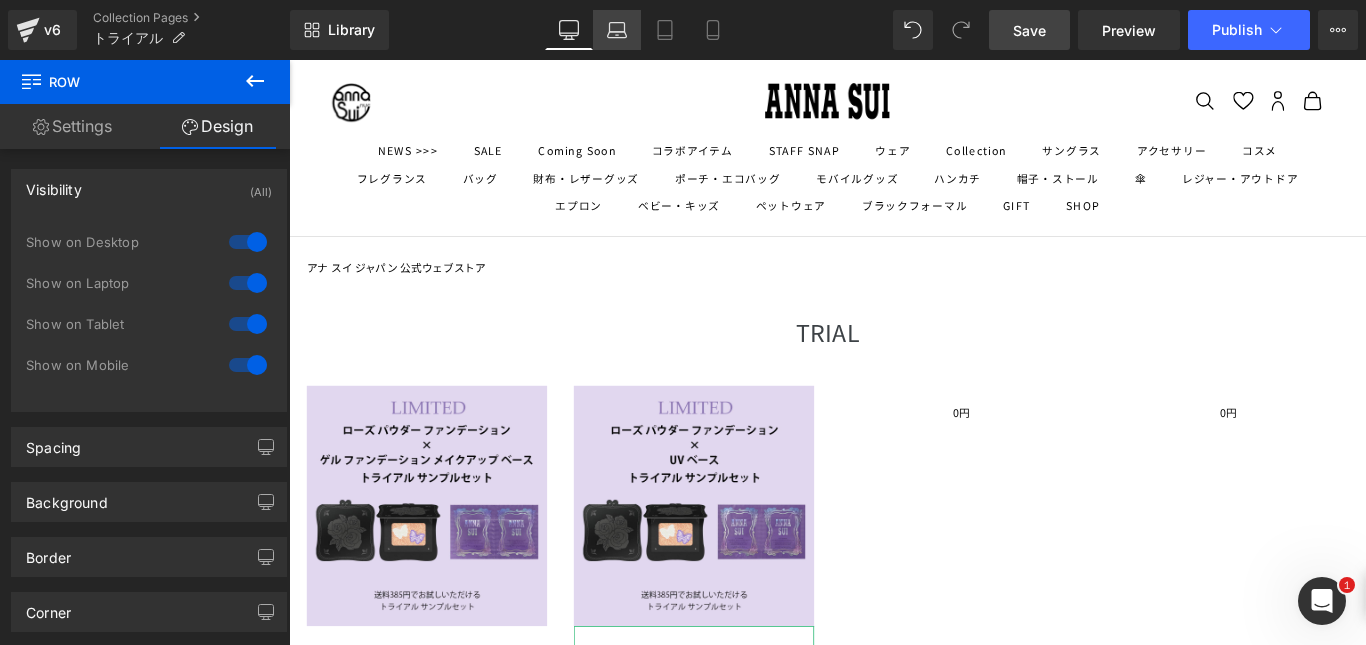 click 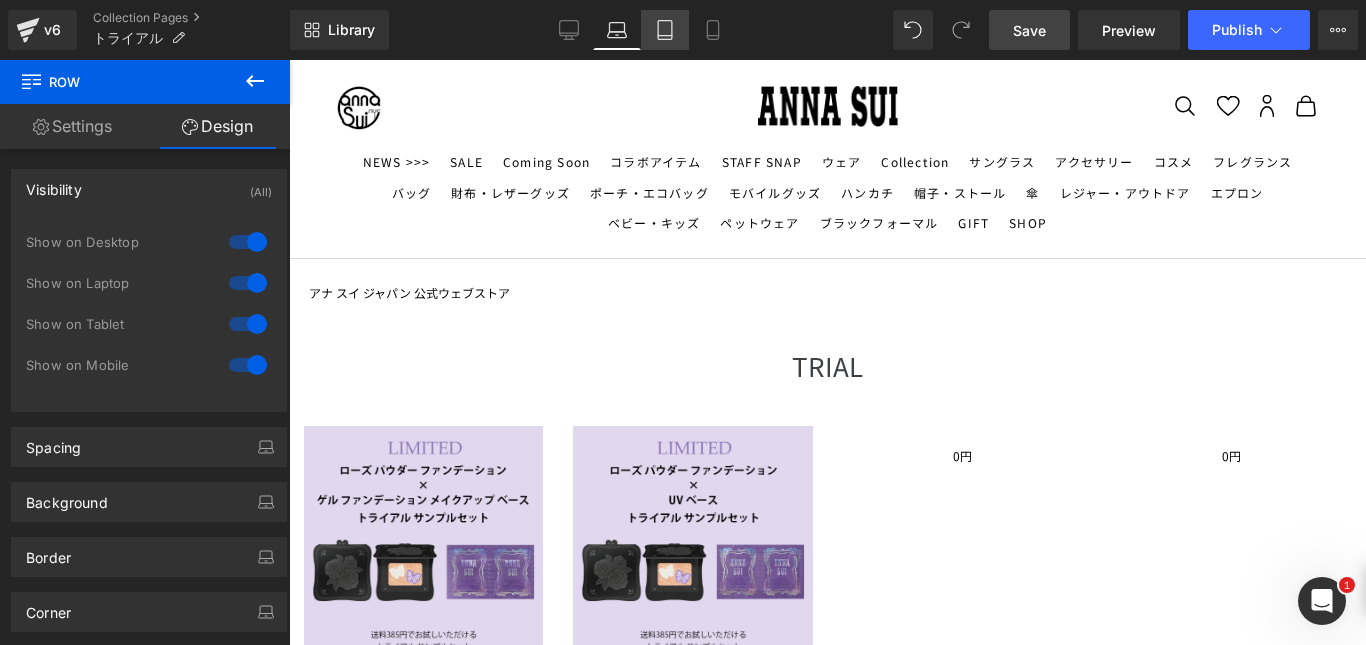 click 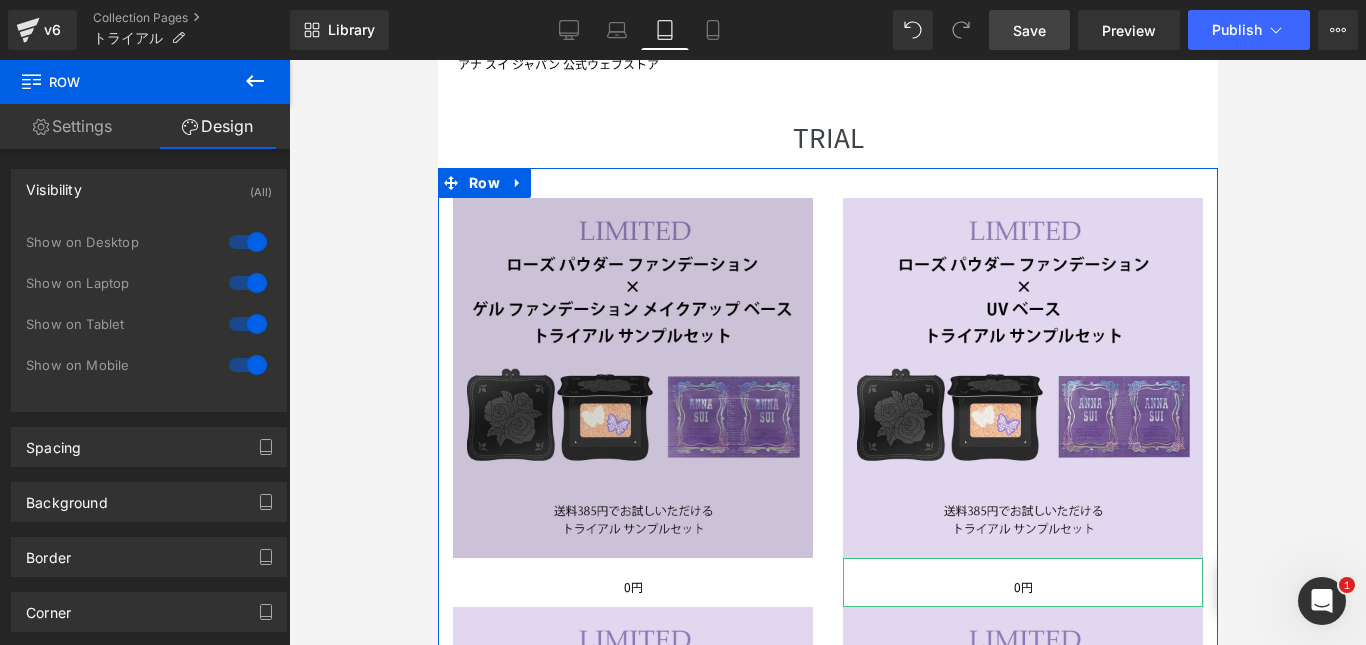 scroll, scrollTop: 99, scrollLeft: 0, axis: vertical 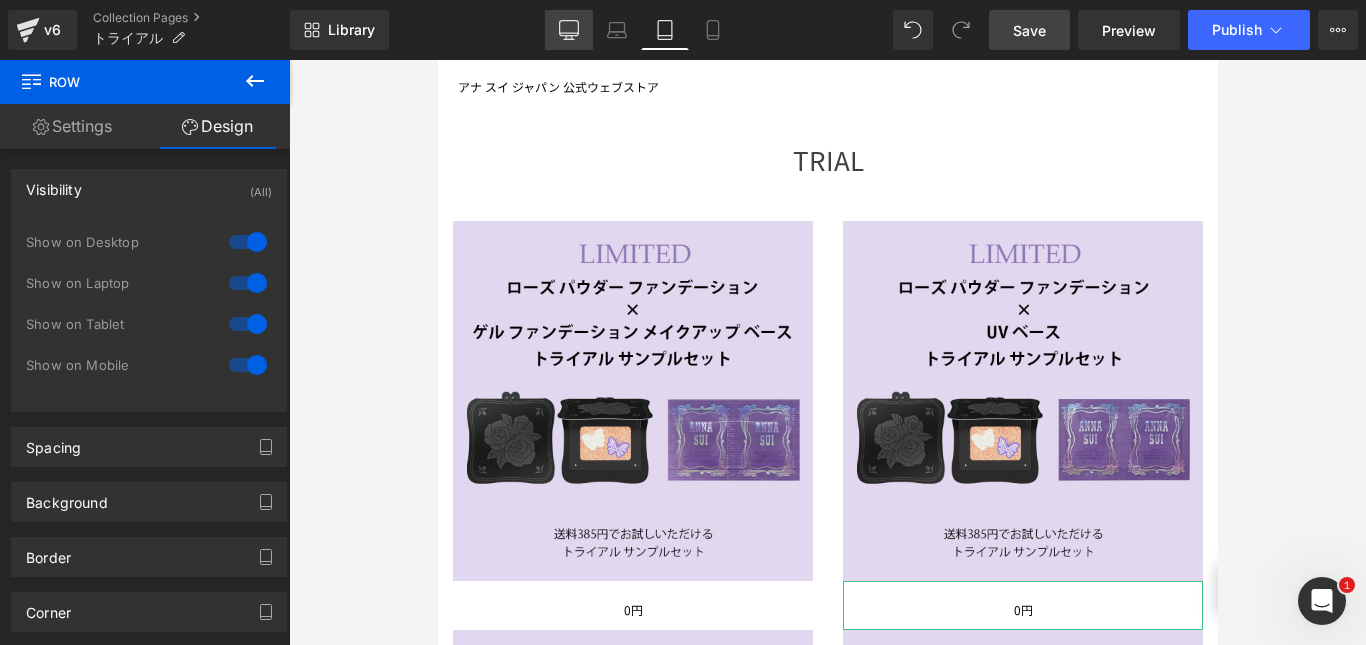 click 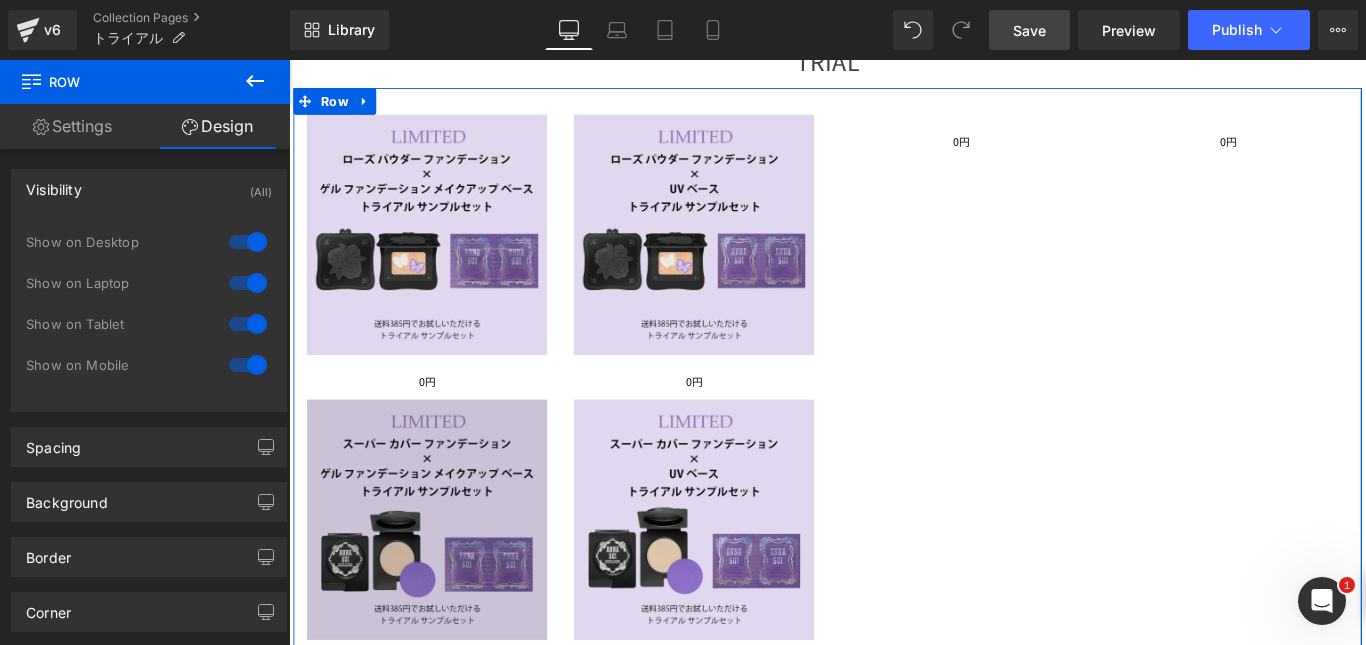 scroll, scrollTop: 304, scrollLeft: 0, axis: vertical 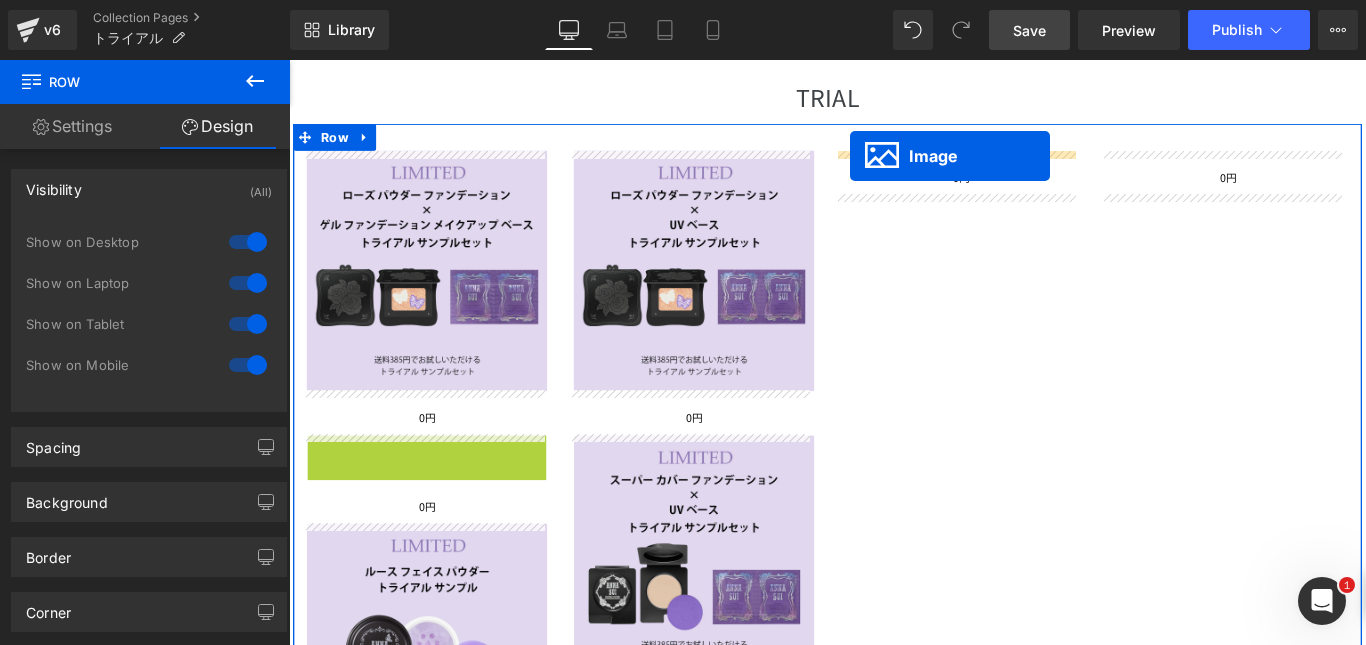drag, startPoint x: 404, startPoint y: 572, endPoint x: 919, endPoint y: 148, distance: 667.0839 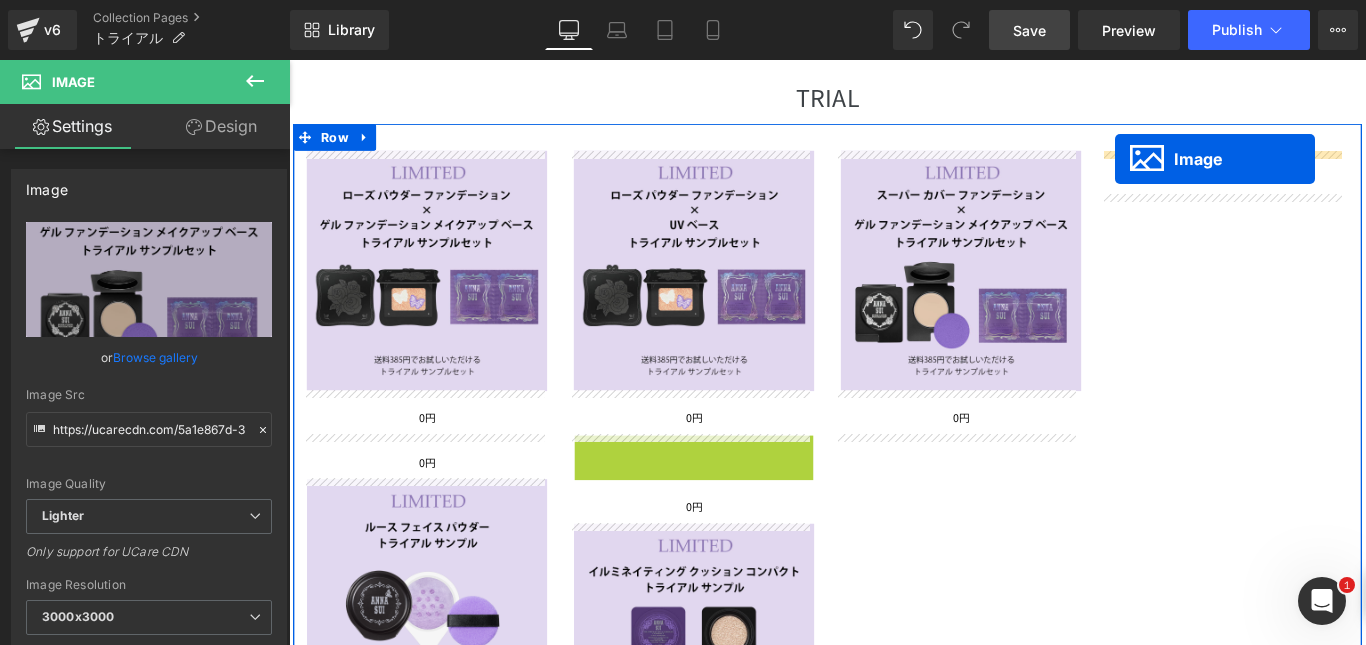 drag, startPoint x: 700, startPoint y: 607, endPoint x: 1217, endPoint y: 171, distance: 676.3024 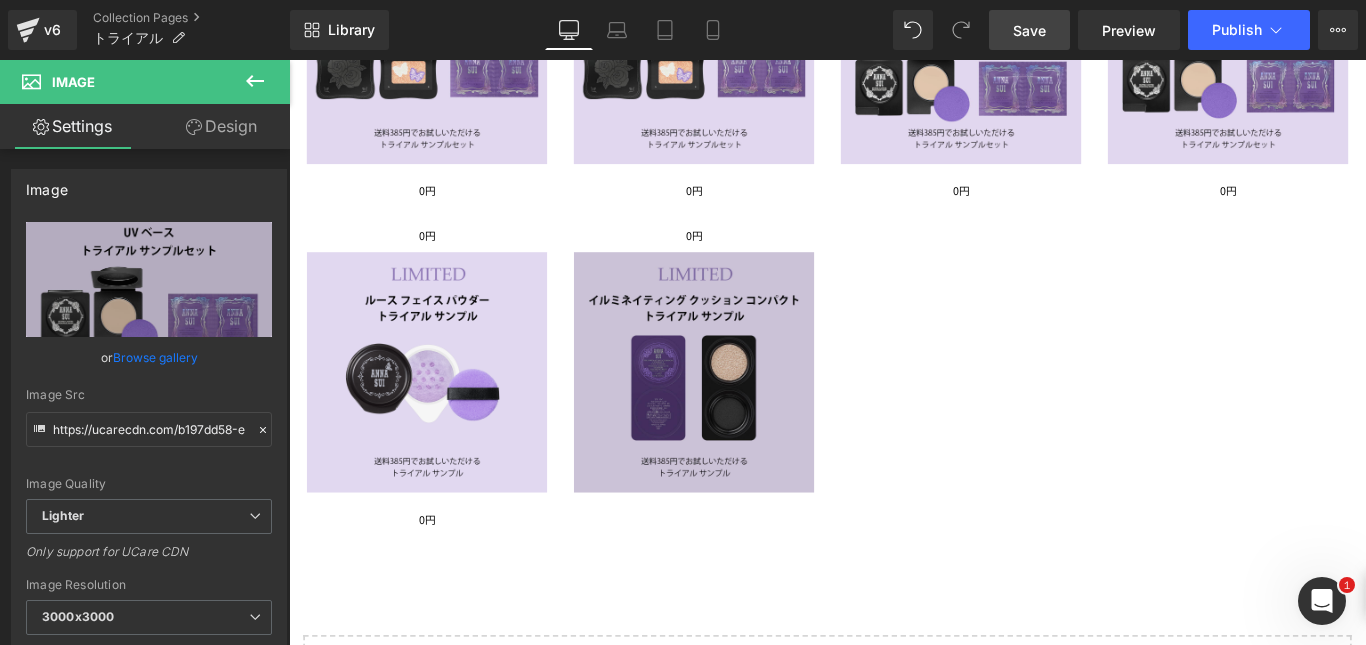 scroll, scrollTop: 364, scrollLeft: 0, axis: vertical 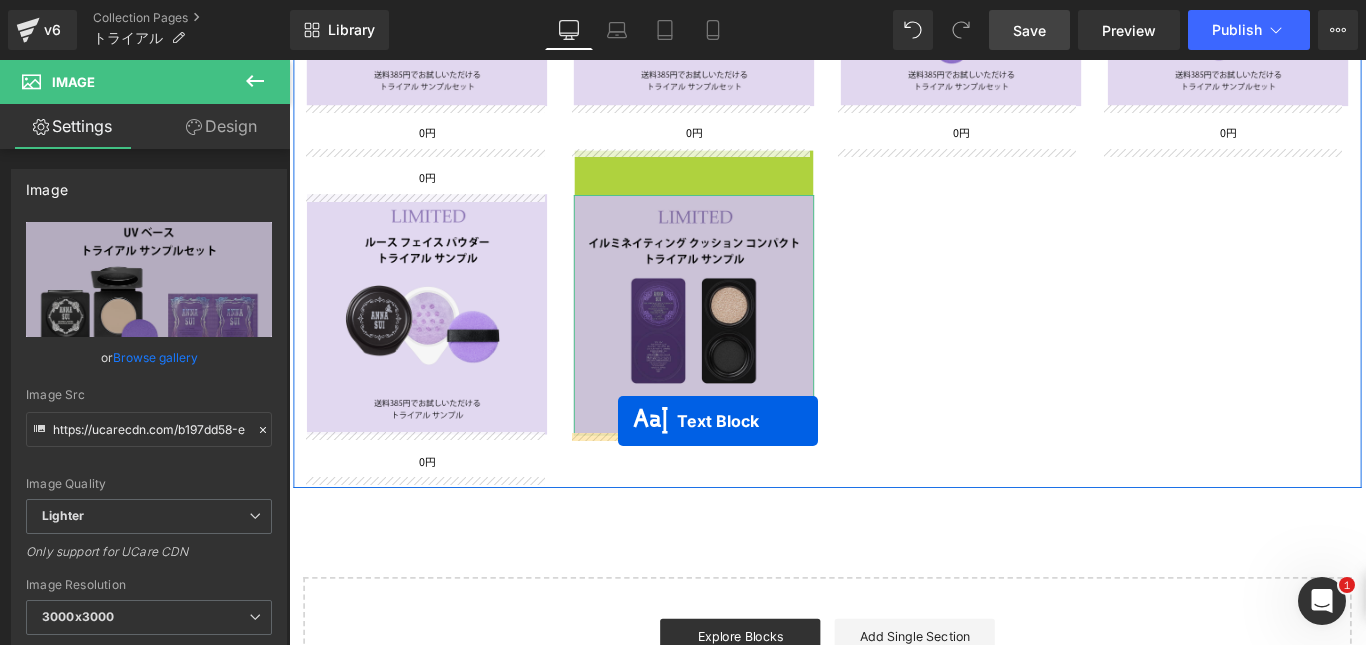 drag, startPoint x: 678, startPoint y: 402, endPoint x: 659, endPoint y: 466, distance: 66.760765 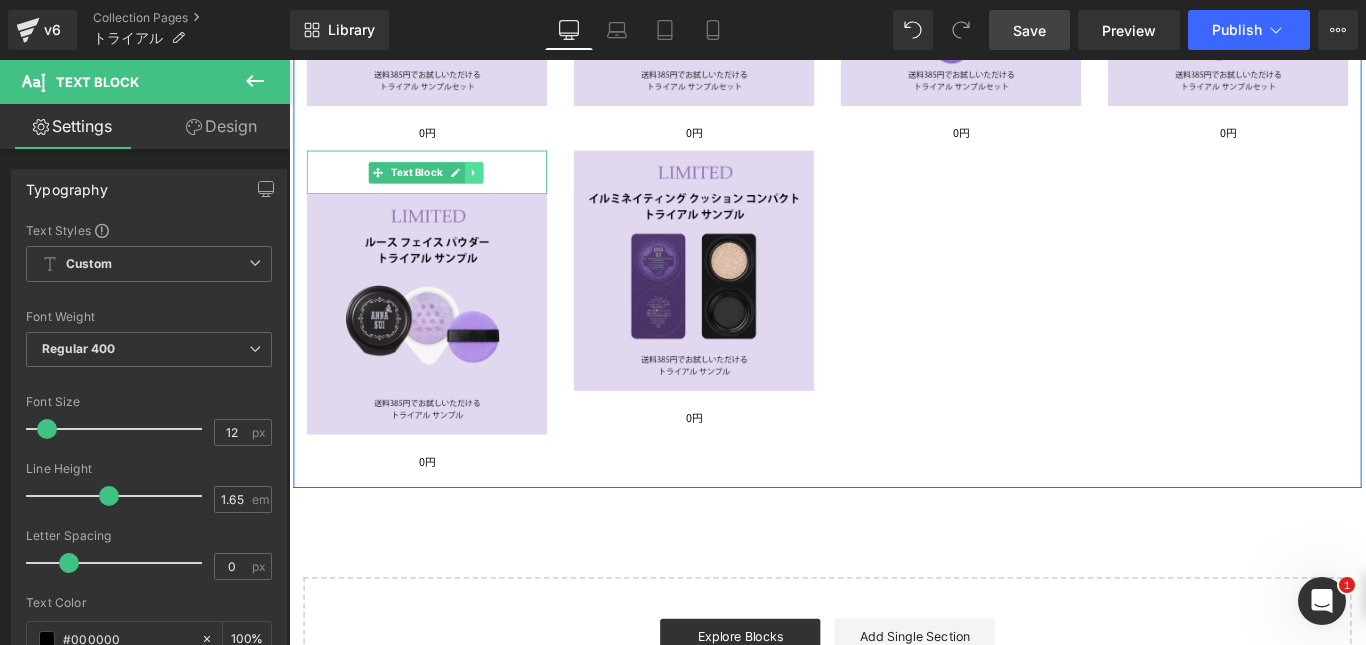 click at bounding box center (497, 187) 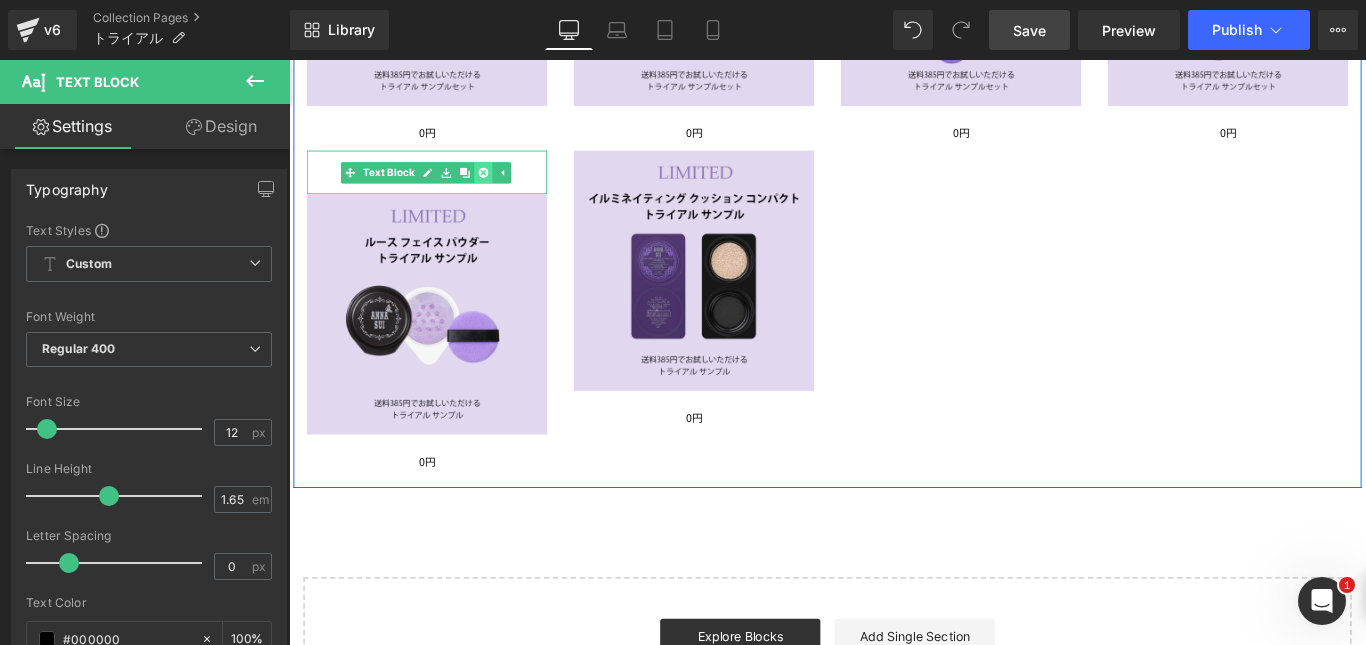 click 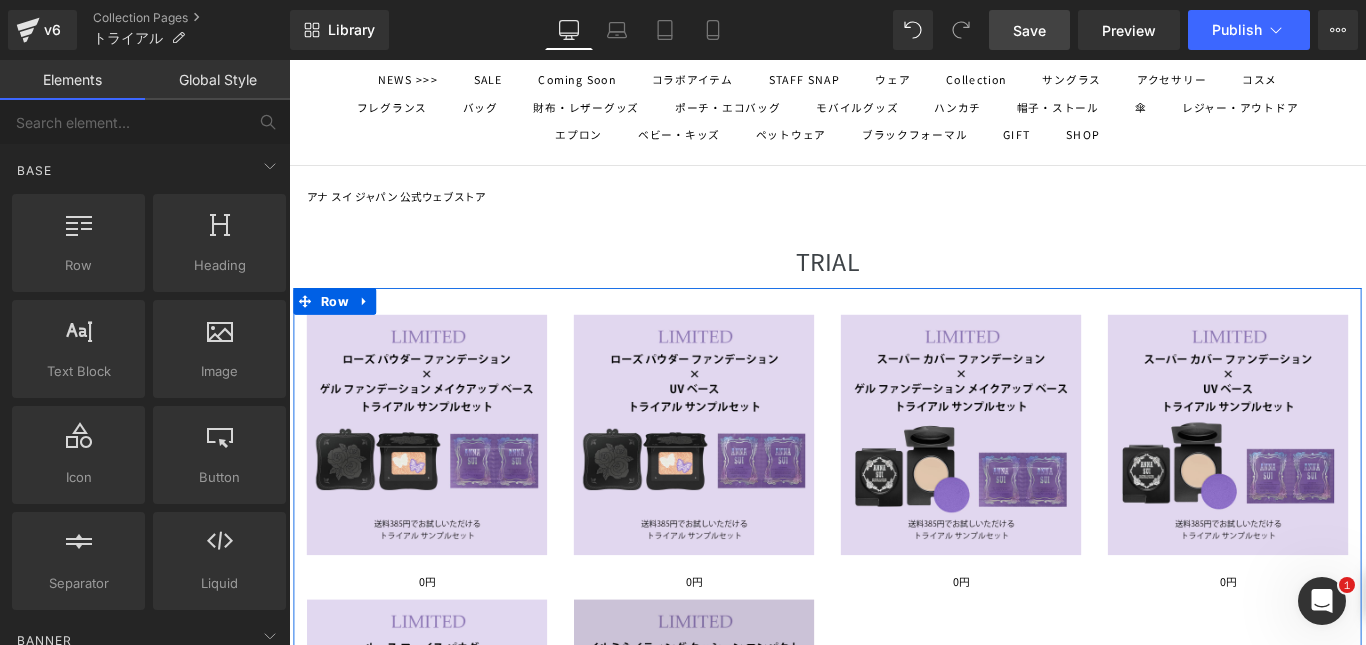 scroll, scrollTop: 79, scrollLeft: 0, axis: vertical 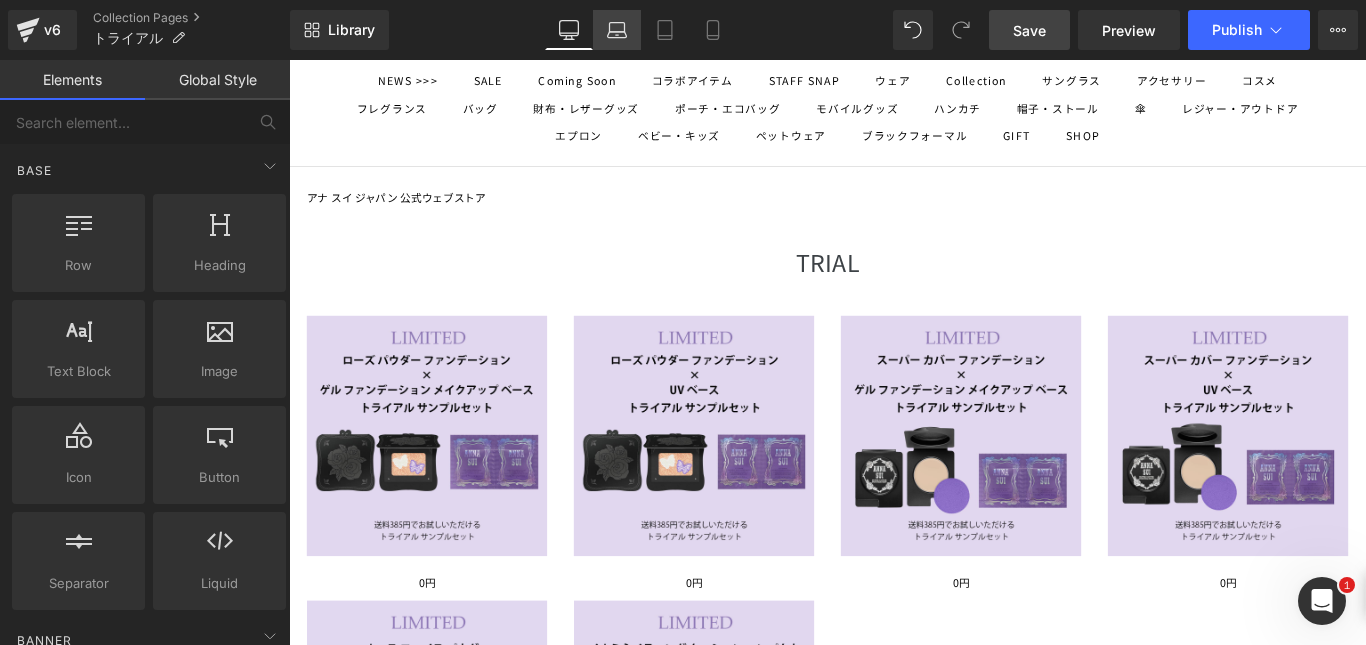 click 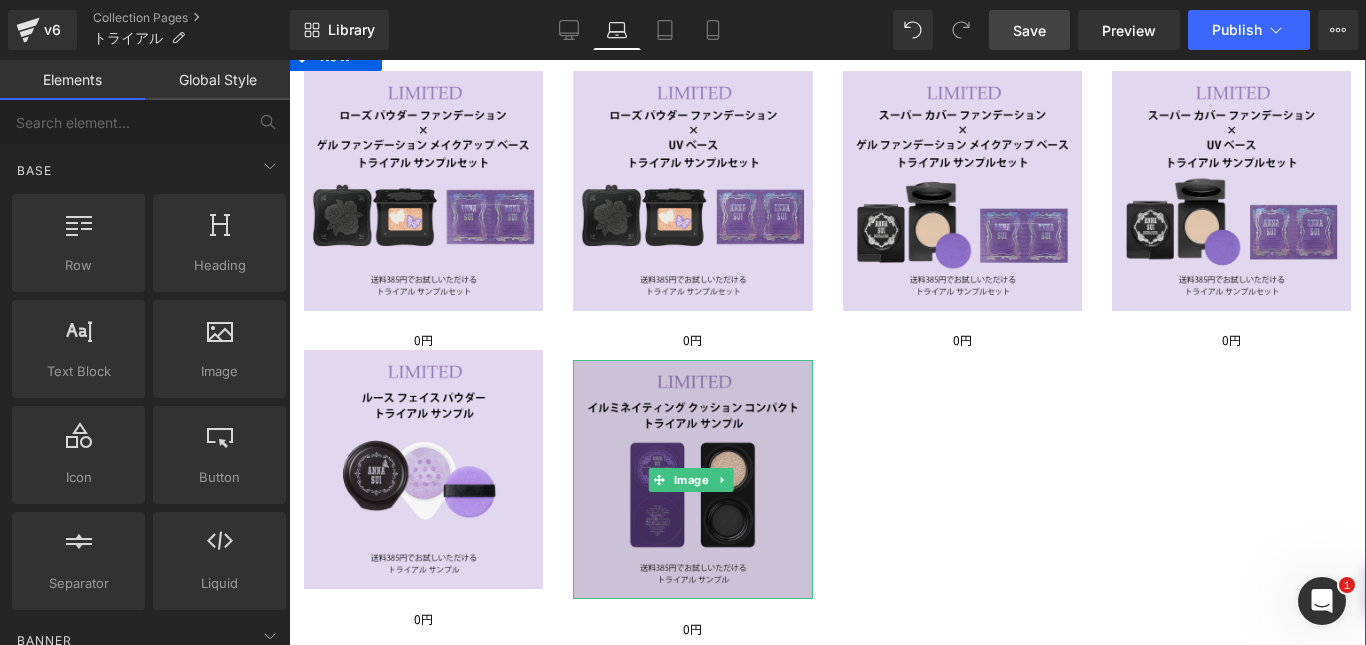 scroll, scrollTop: 356, scrollLeft: 0, axis: vertical 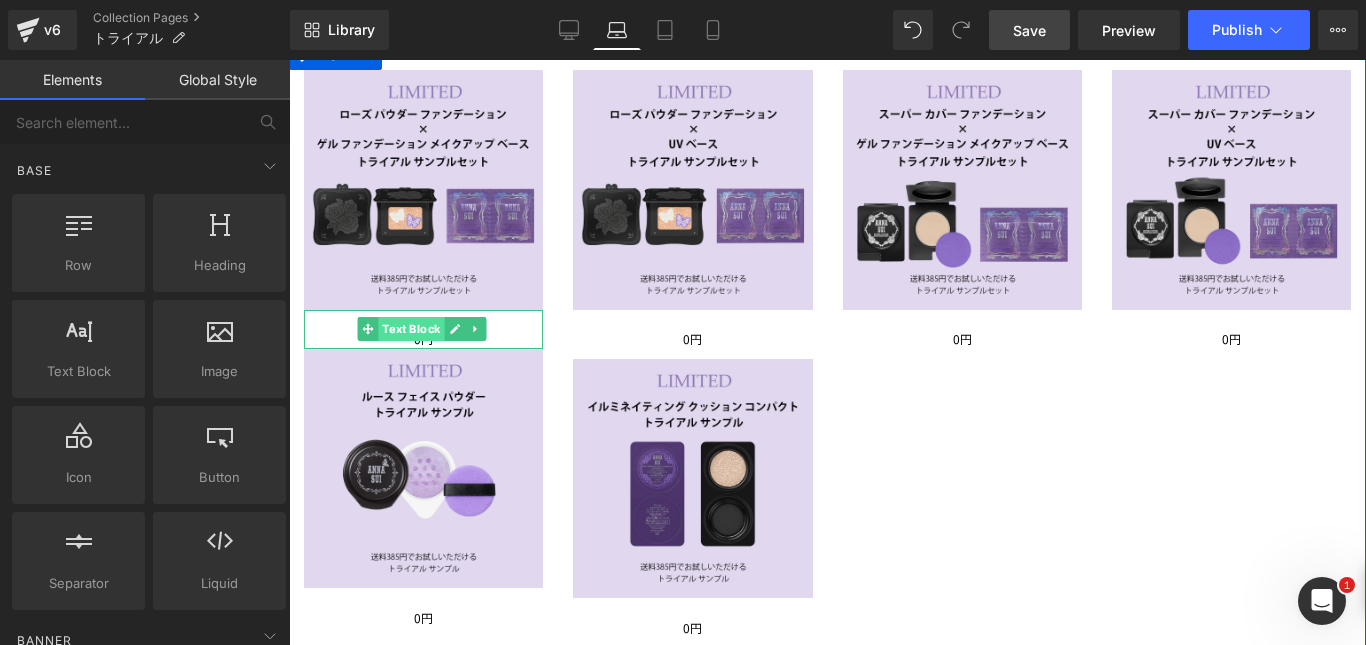 click on "Text Block" at bounding box center (411, 329) 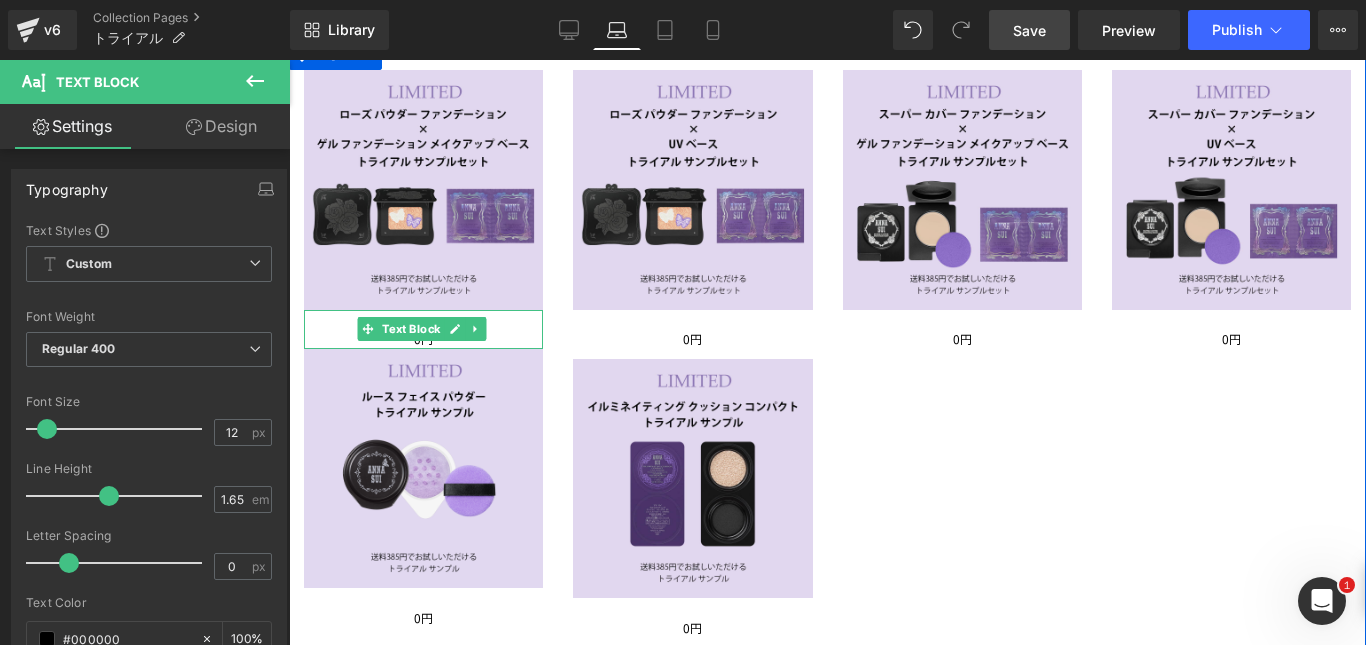 click at bounding box center (367, 329) 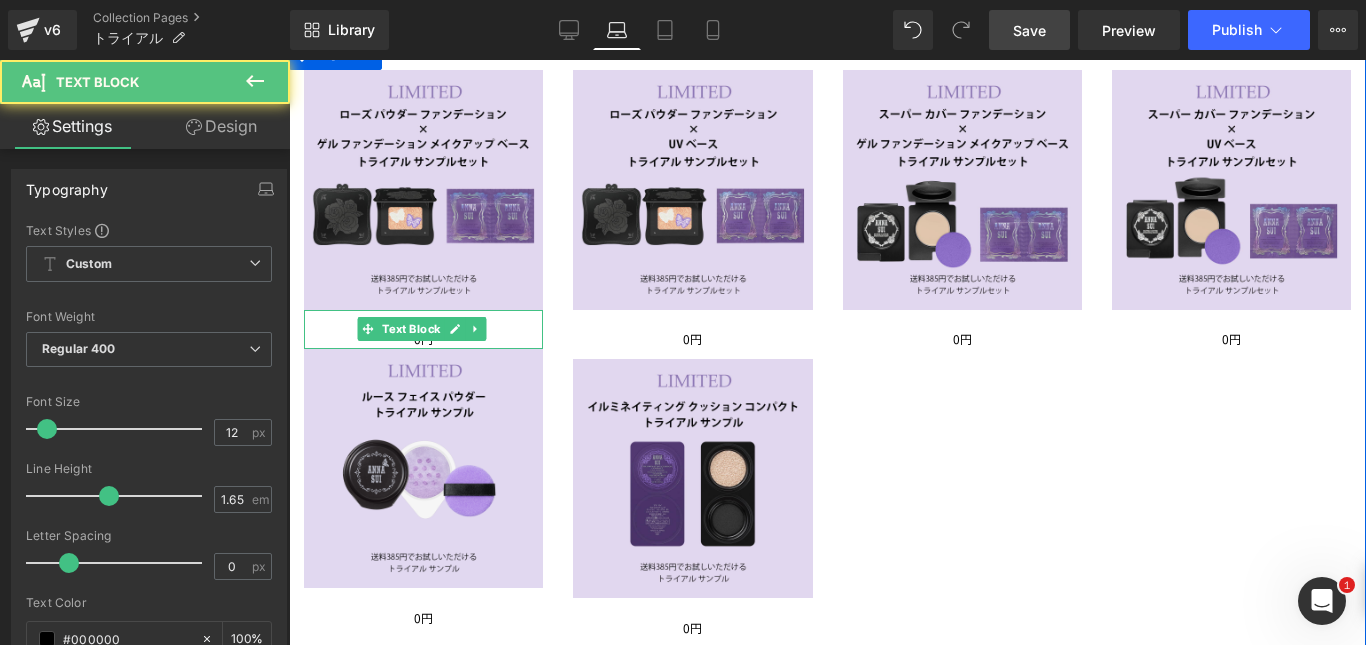 click on "0円" at bounding box center (423, 339) 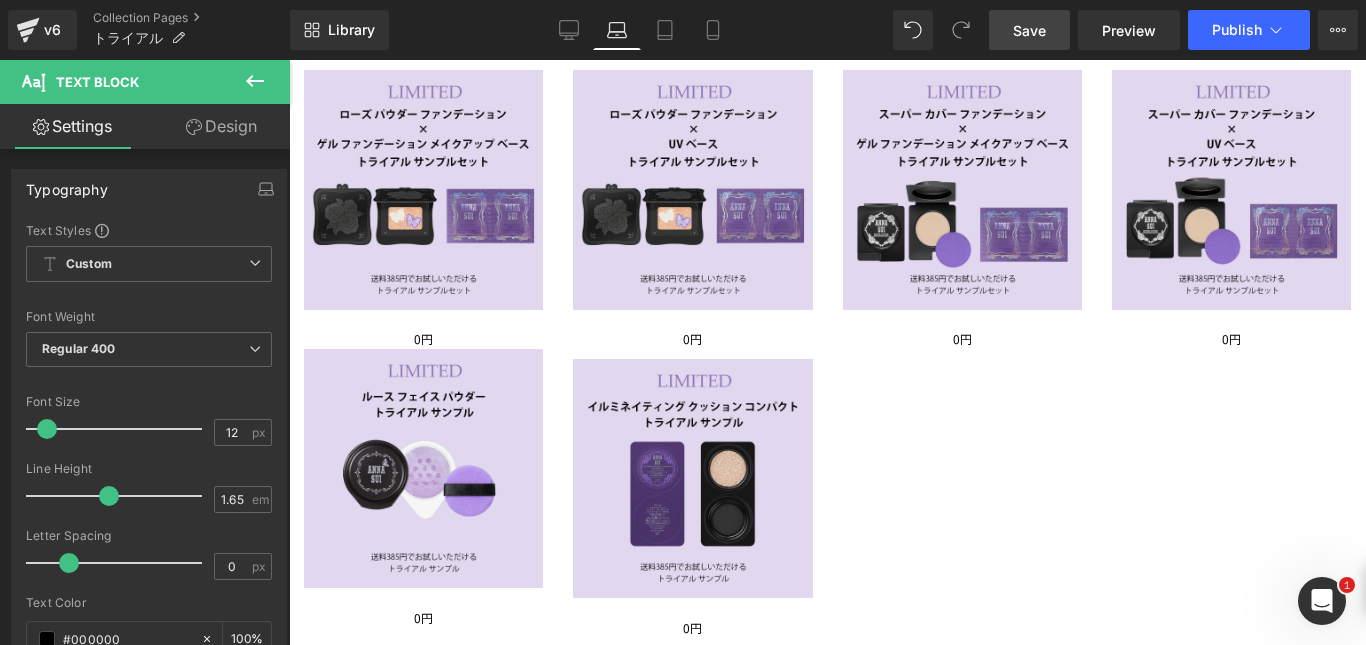 click on "Design" at bounding box center [221, 126] 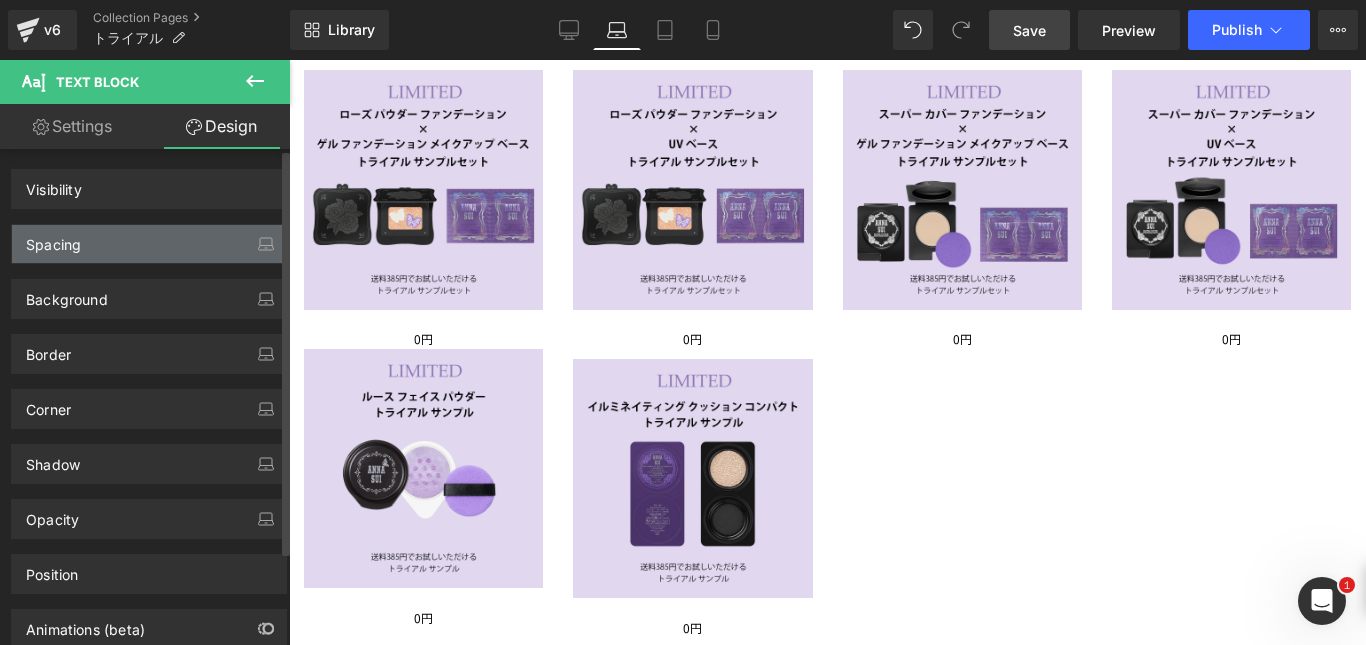 click on "Spacing" at bounding box center (149, 244) 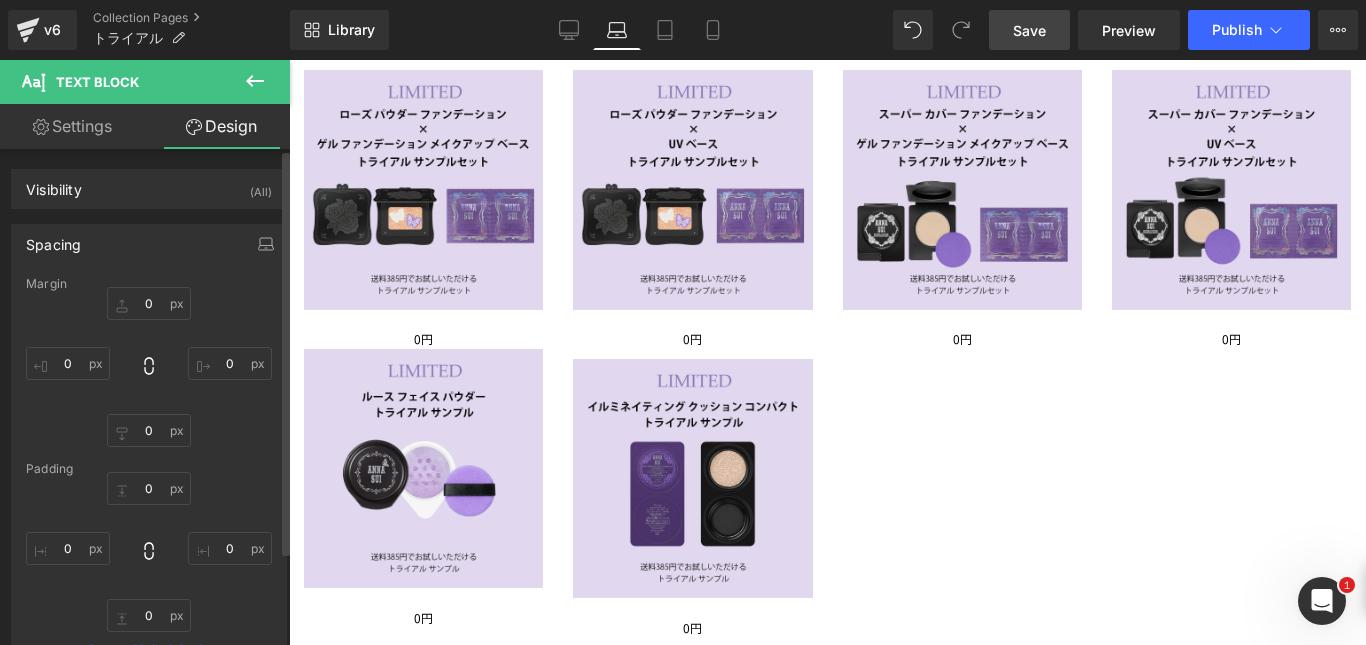 type on "0" 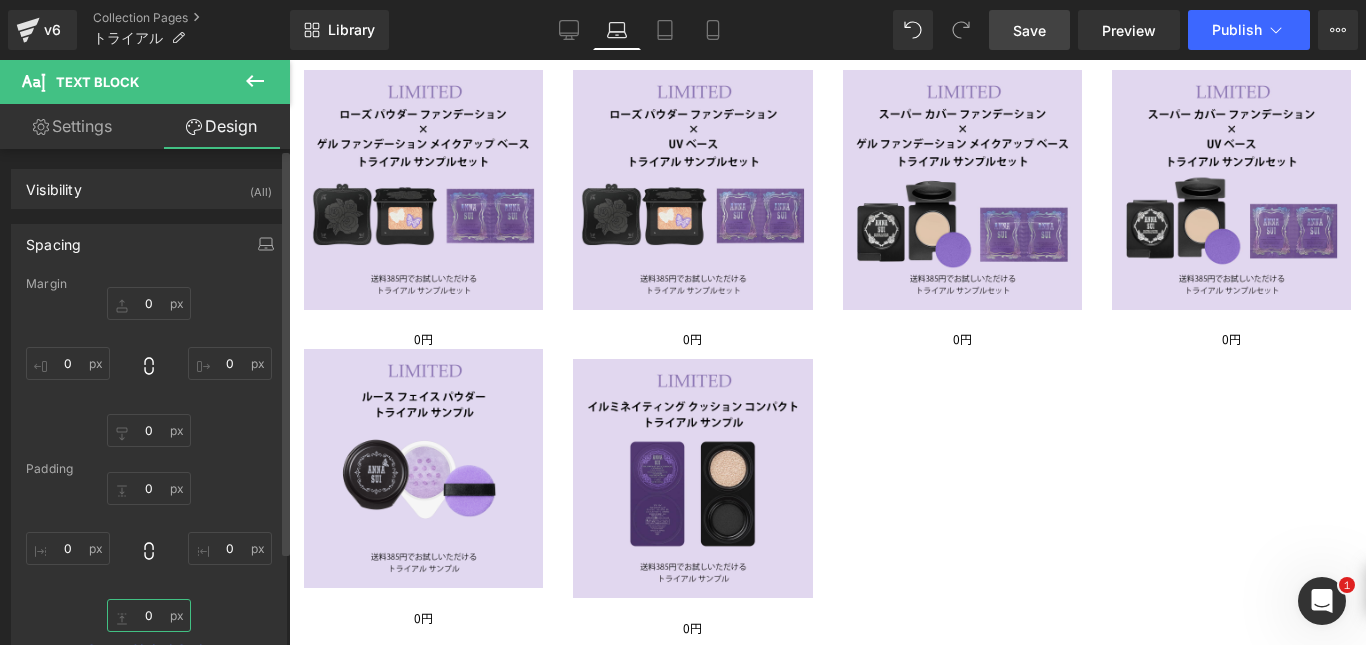 click on "0" at bounding box center [149, 615] 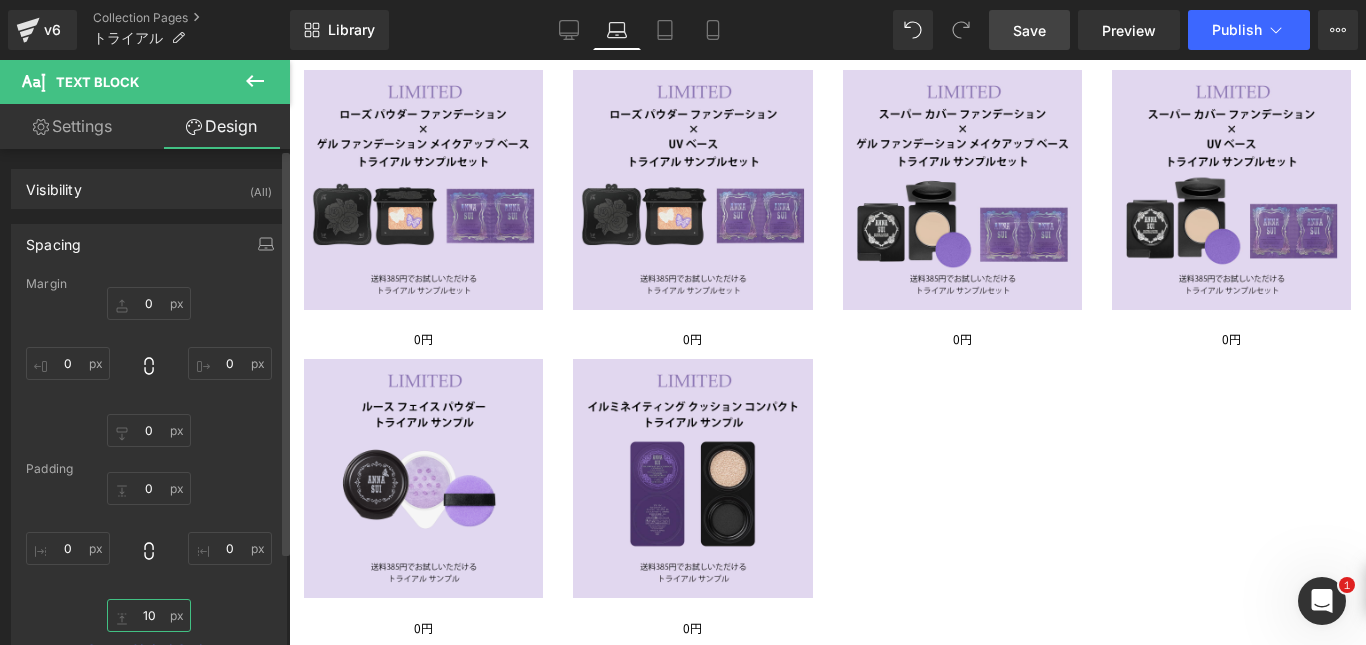 type on "10" 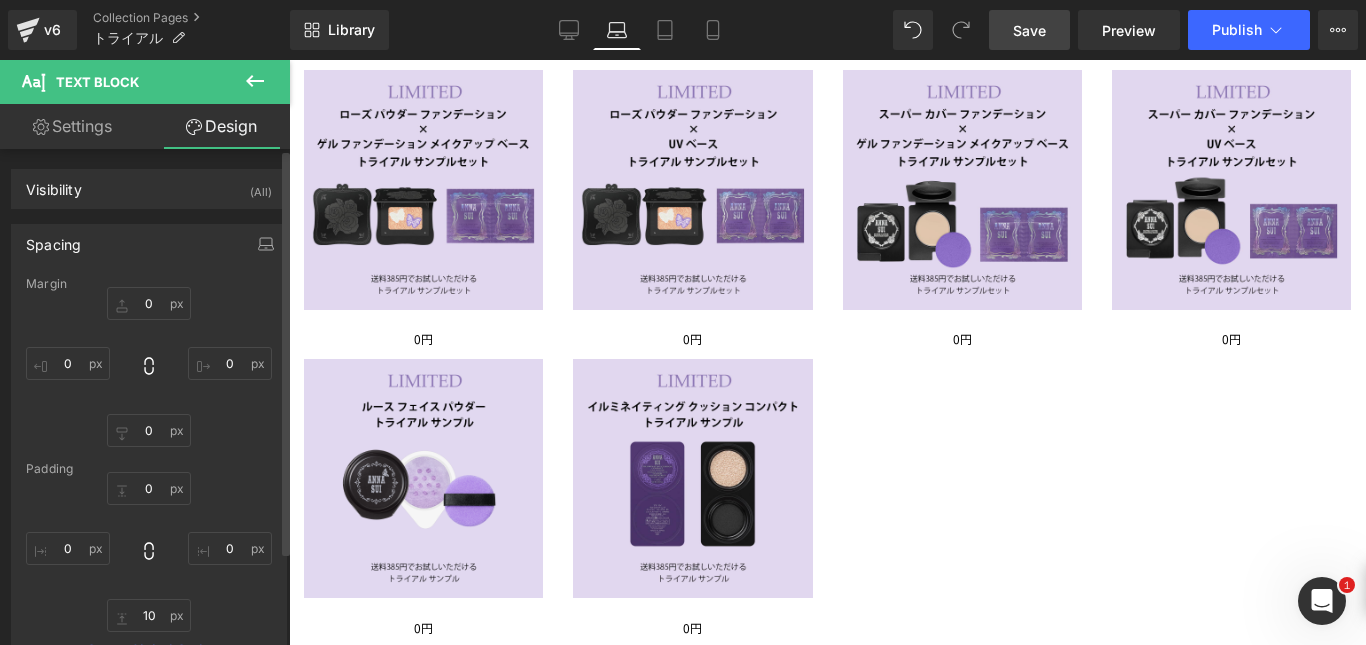 click on "0px 0
0px 0
10 10
0px 0" at bounding box center (149, 552) 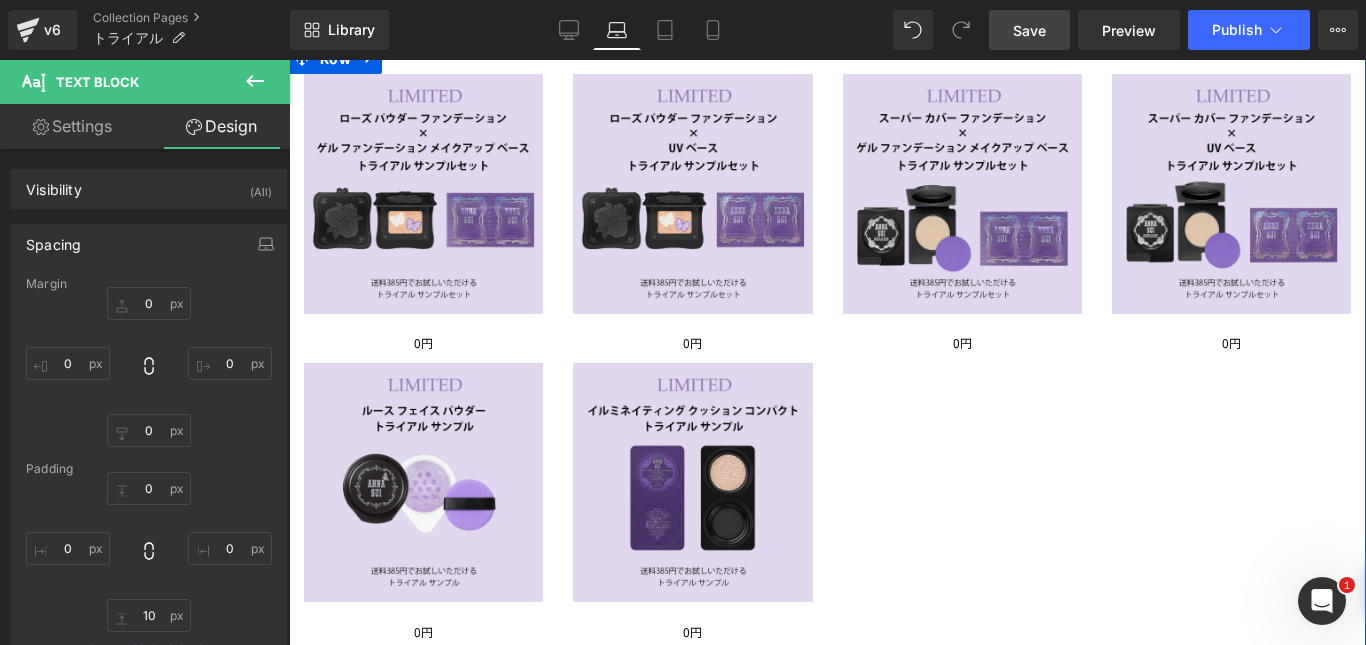 scroll, scrollTop: 350, scrollLeft: 0, axis: vertical 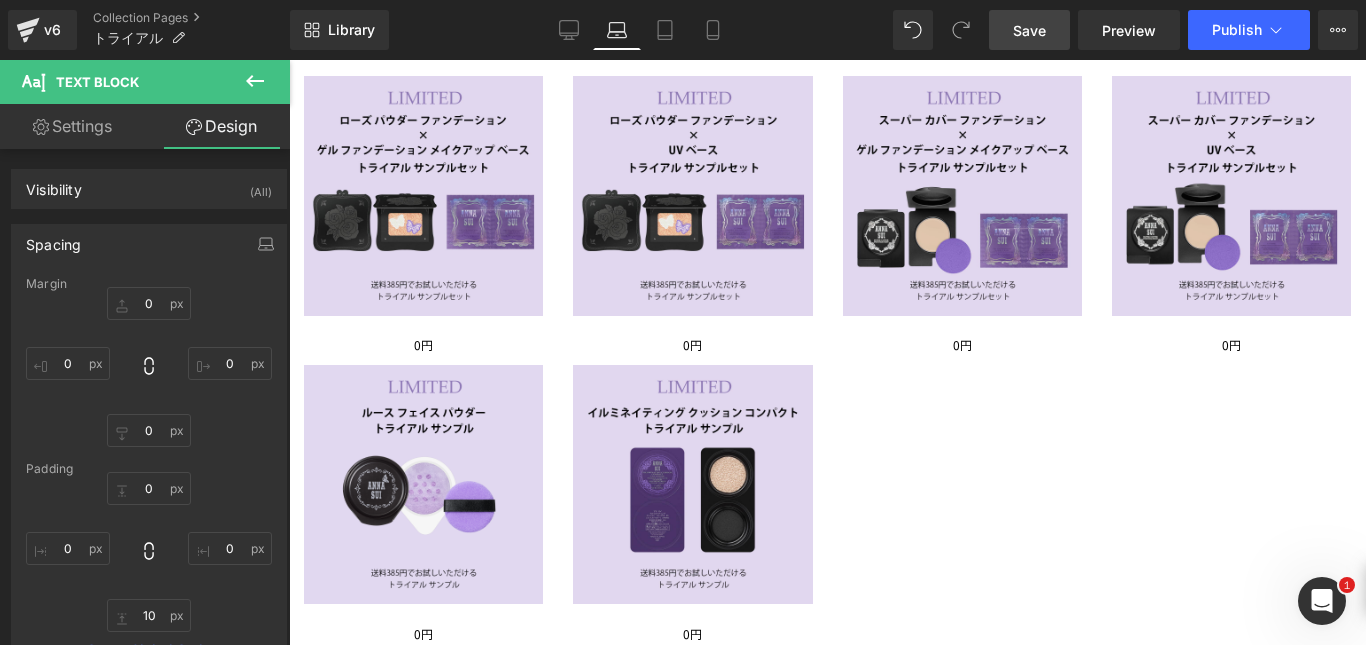 click on "Save" at bounding box center [1029, 30] 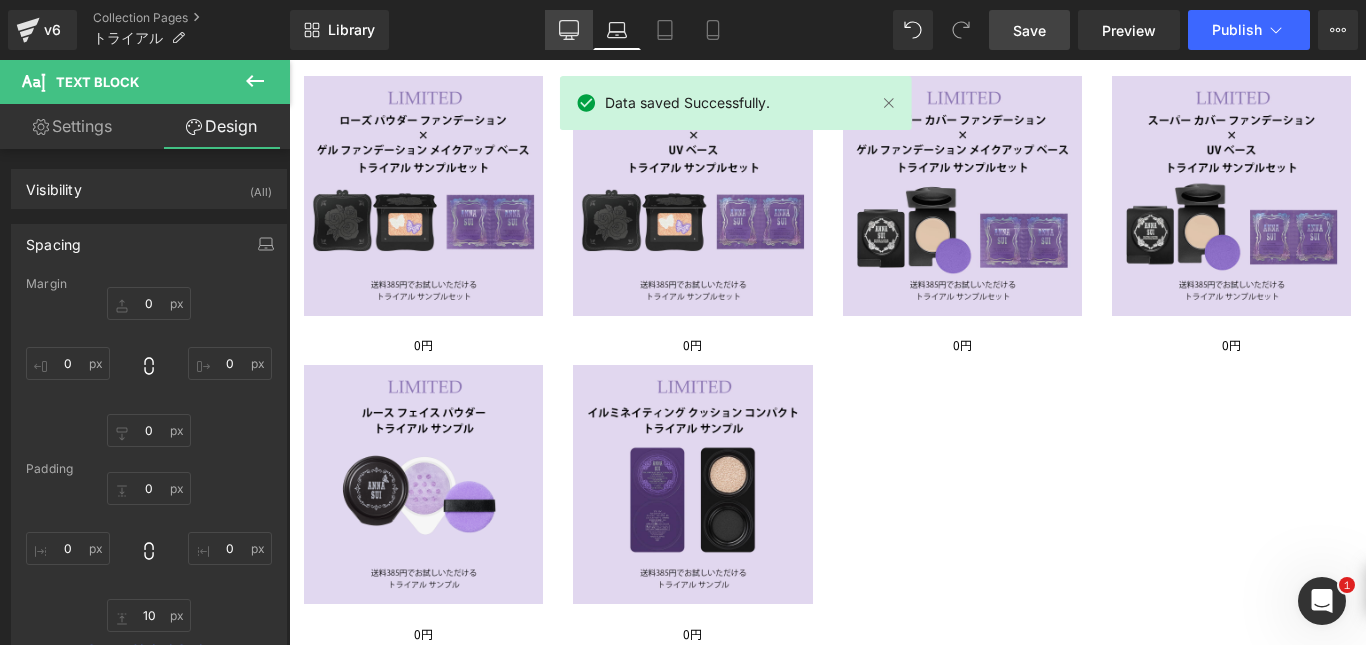 click 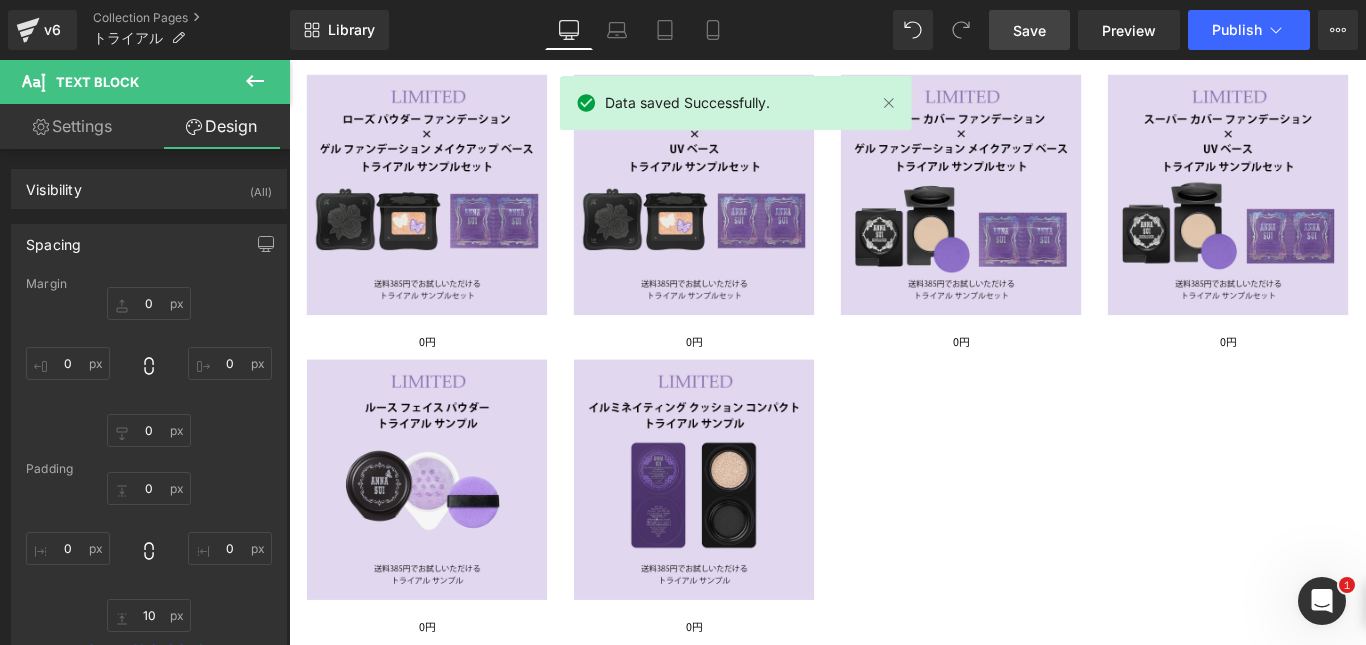 type on "0" 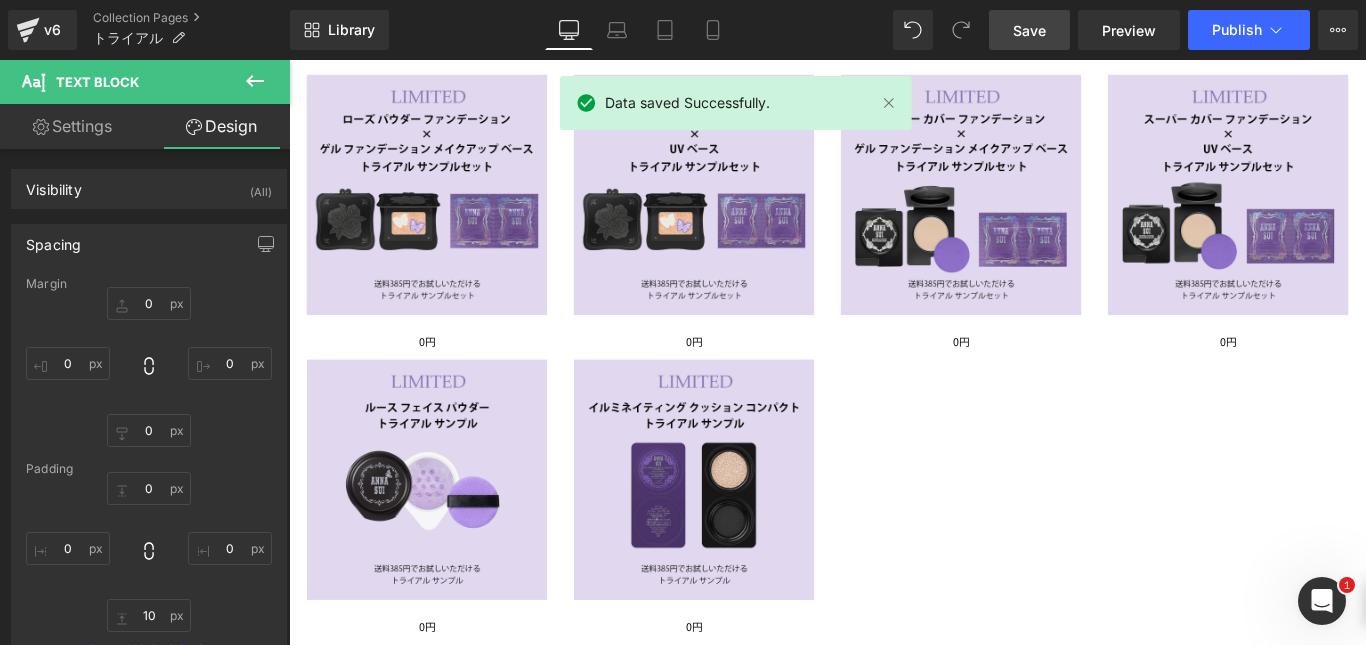 type on "0" 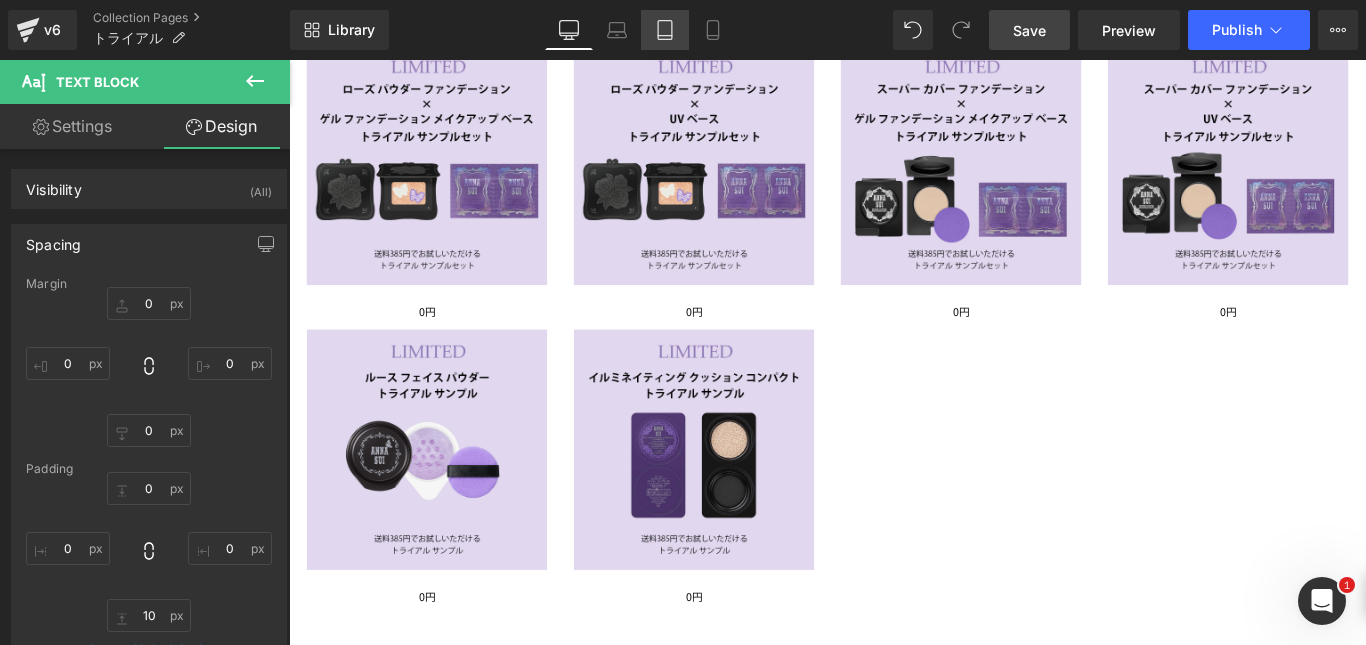 click 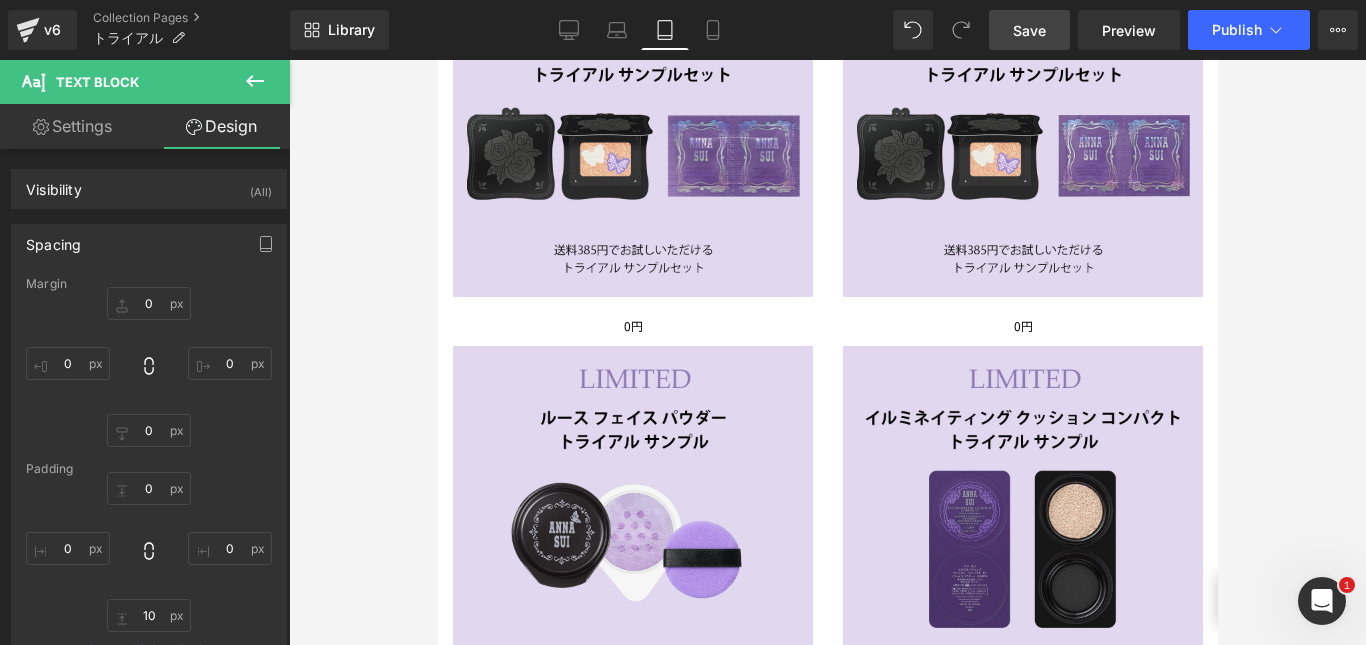 type on "0" 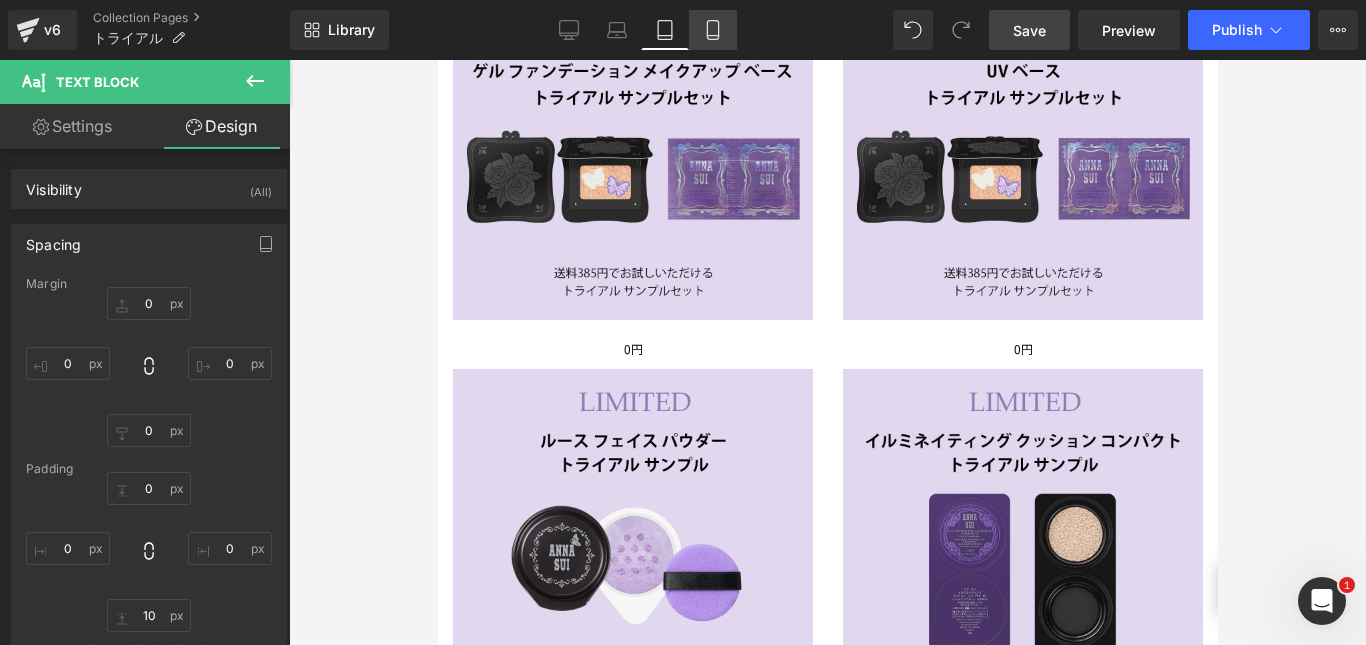 click 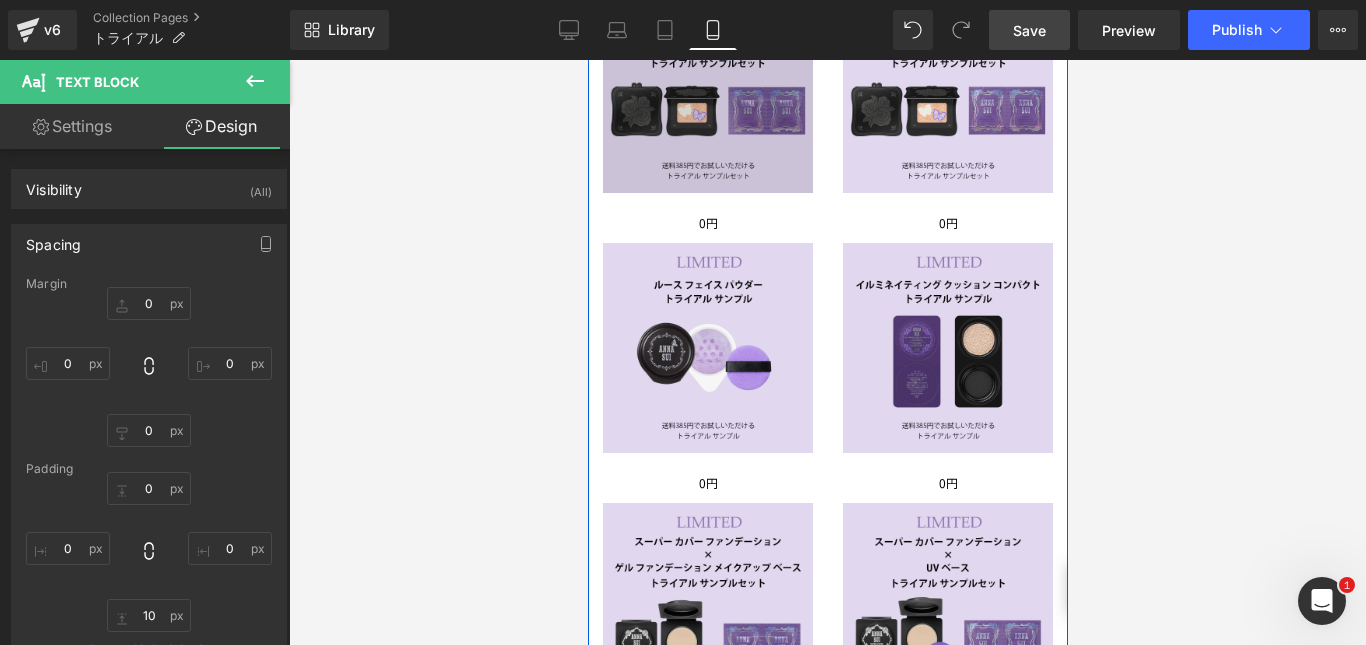 scroll, scrollTop: 322, scrollLeft: 0, axis: vertical 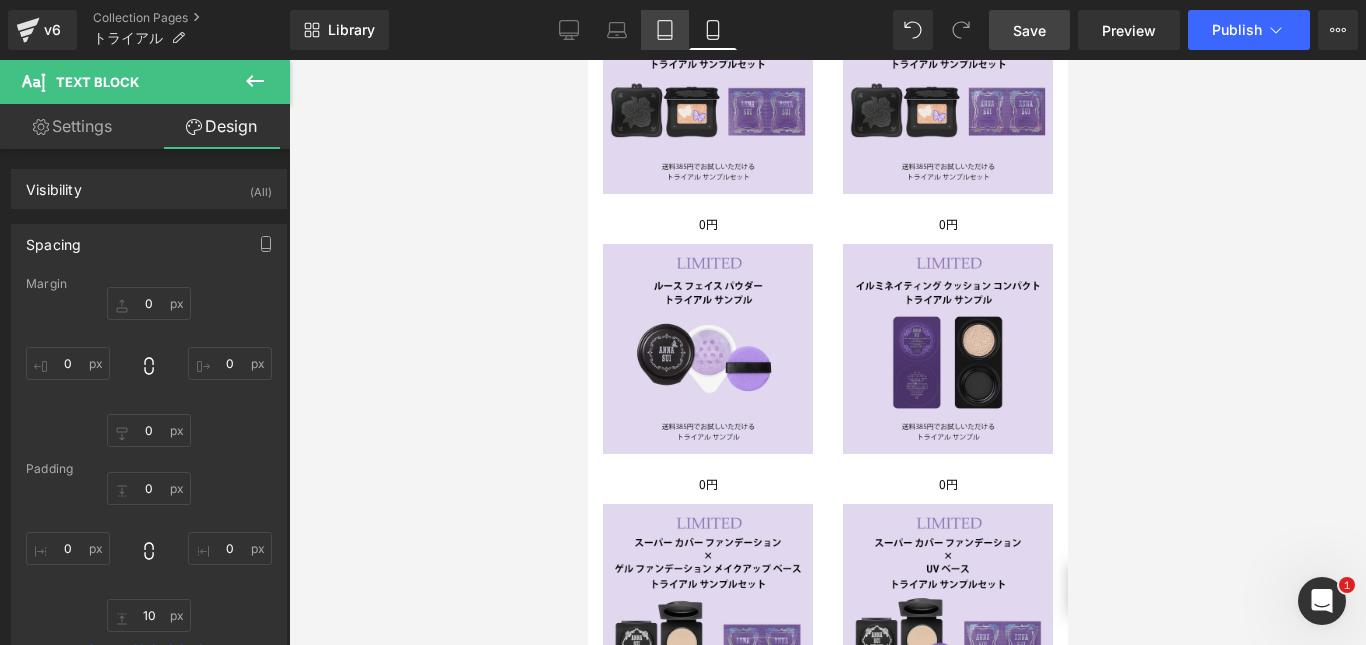 click on "Tablet" at bounding box center (665, 30) 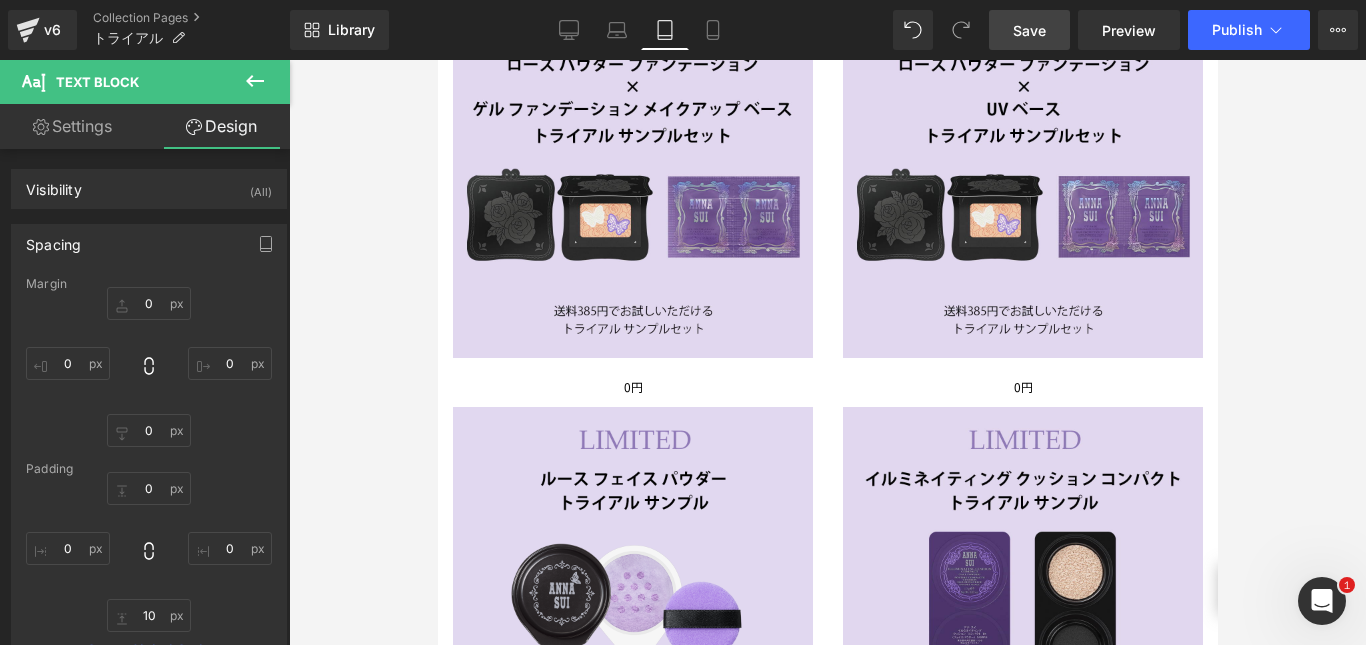 scroll, scrollTop: 485, scrollLeft: 0, axis: vertical 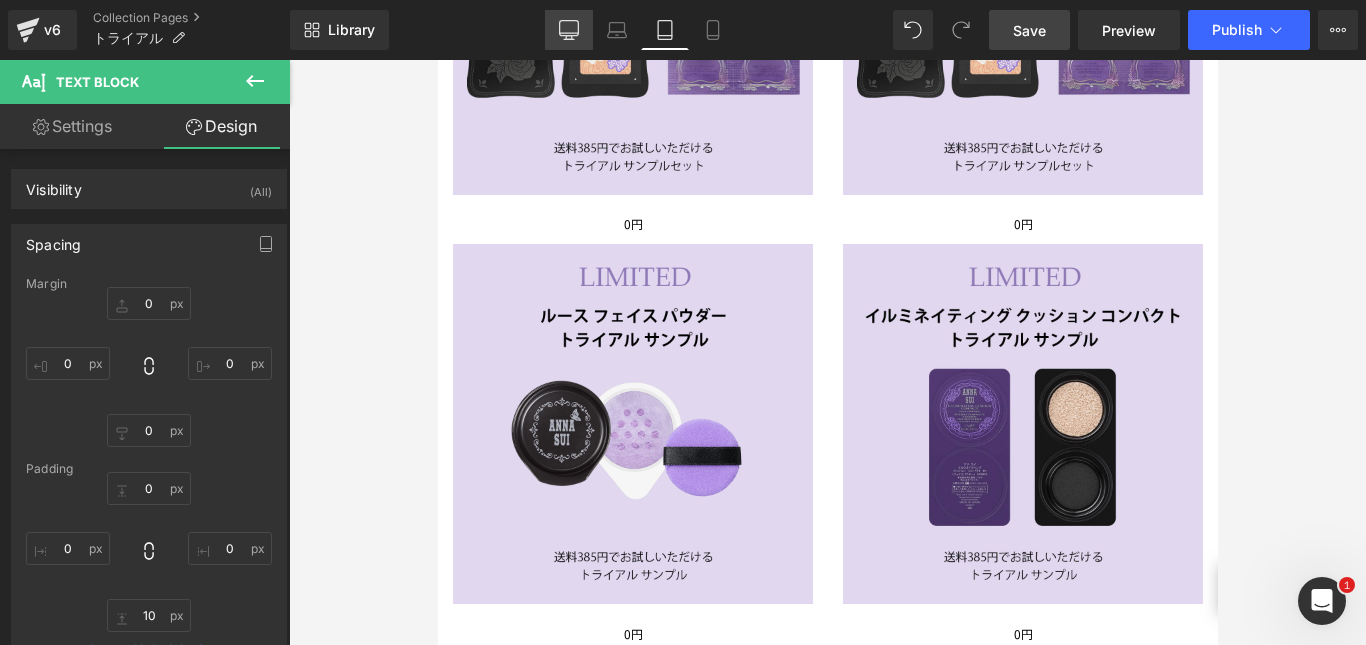 click 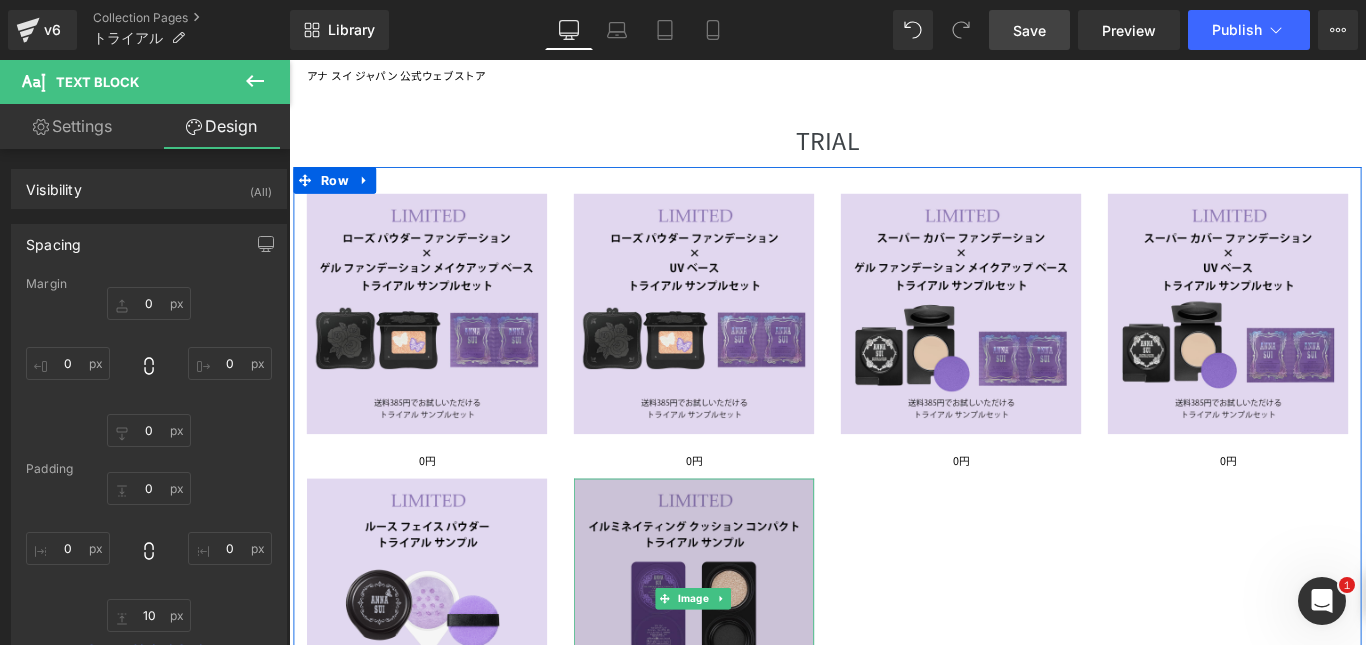scroll, scrollTop: 210, scrollLeft: 0, axis: vertical 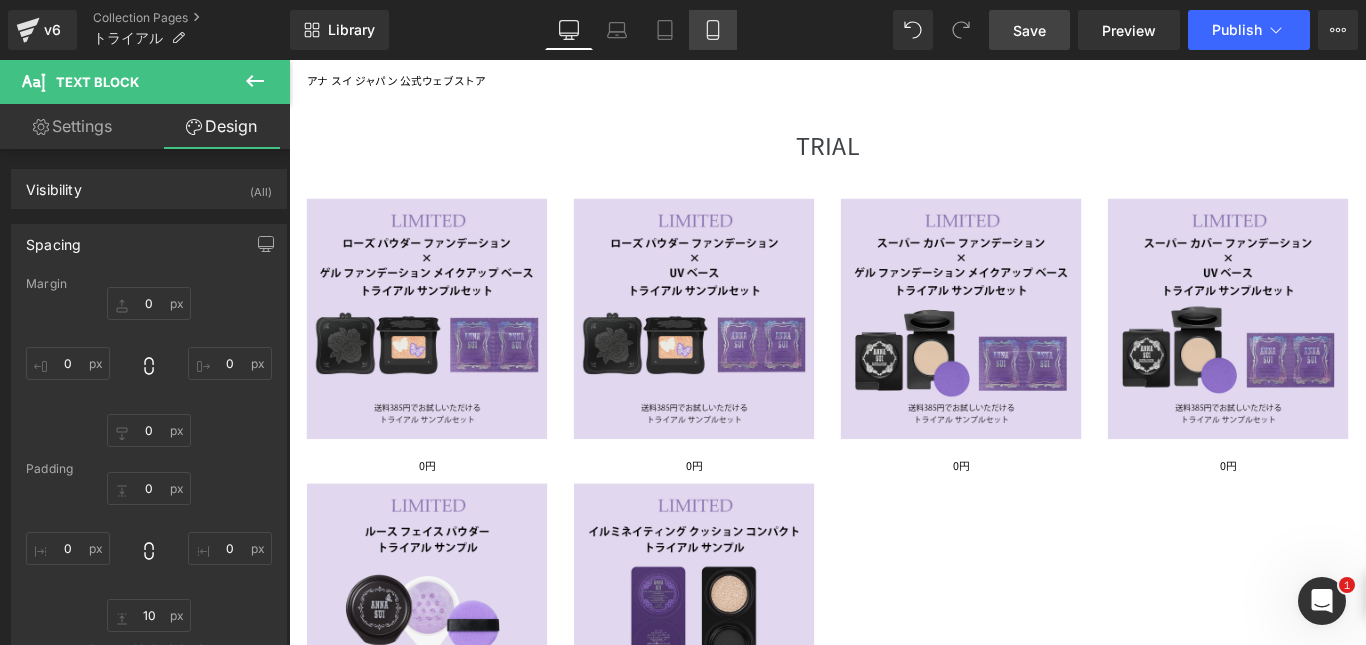 click 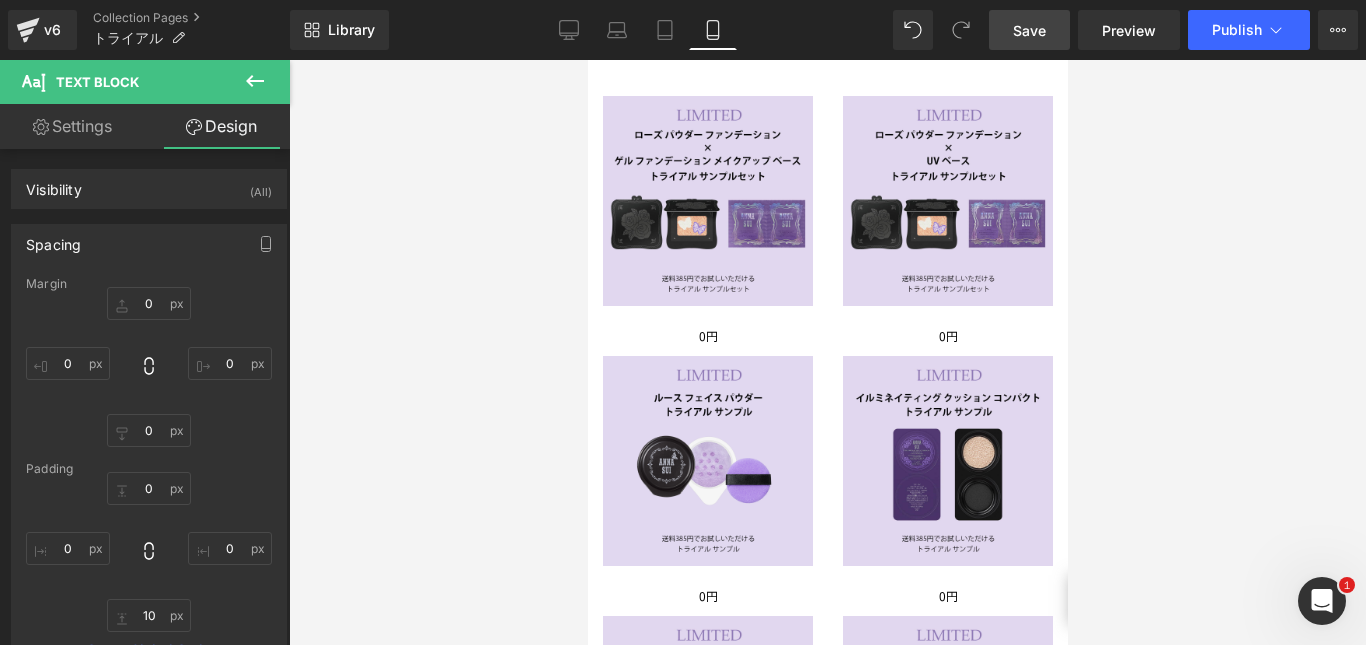 scroll, scrollTop: 24, scrollLeft: 0, axis: vertical 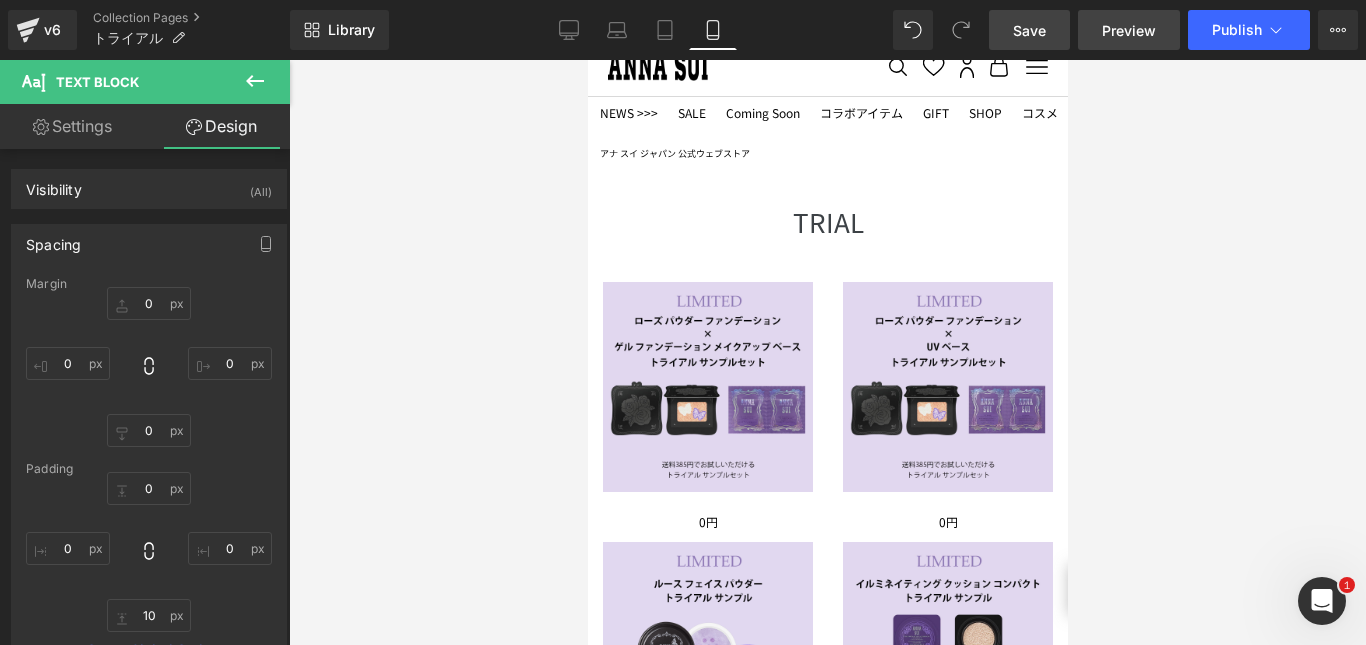 click on "Preview" at bounding box center (1129, 30) 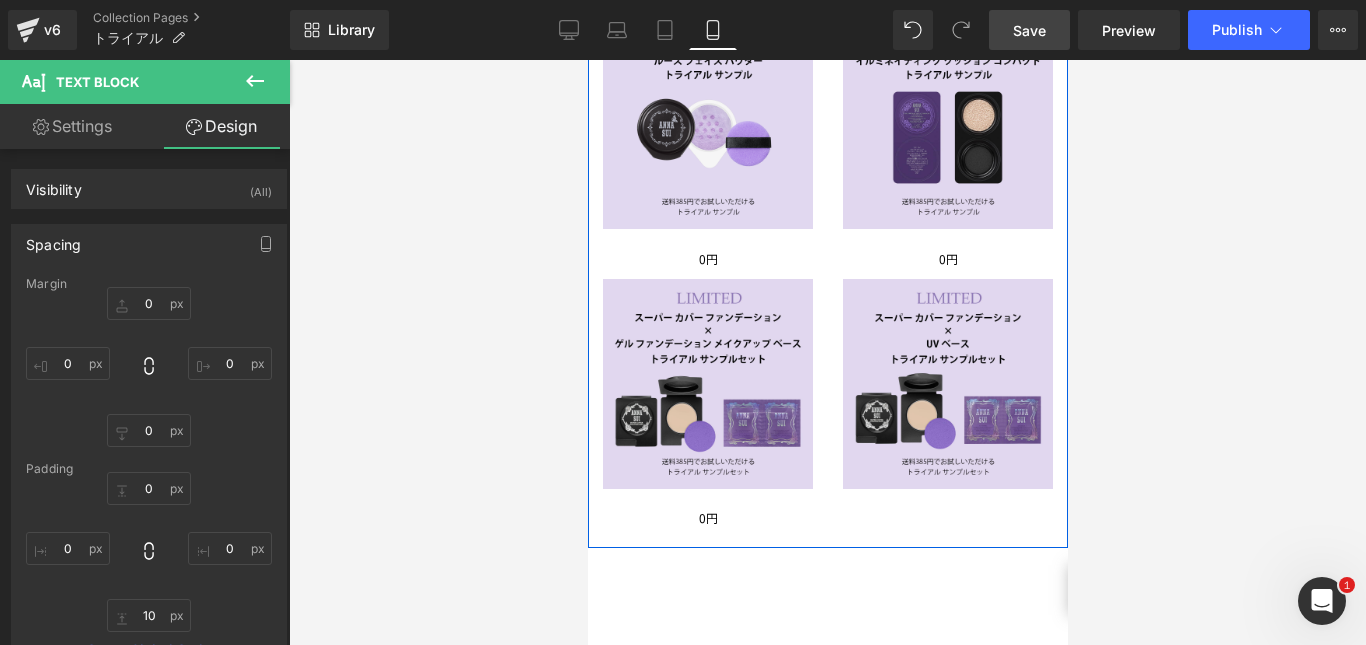 scroll, scrollTop: 548, scrollLeft: 0, axis: vertical 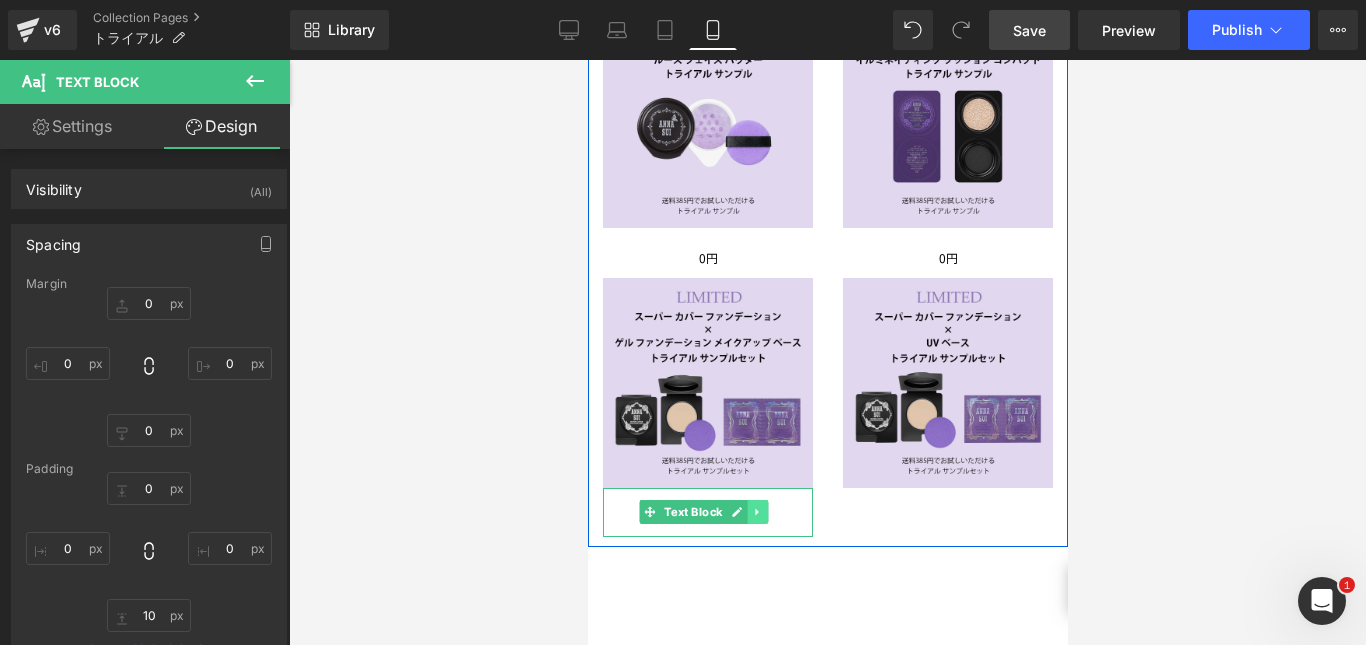 click 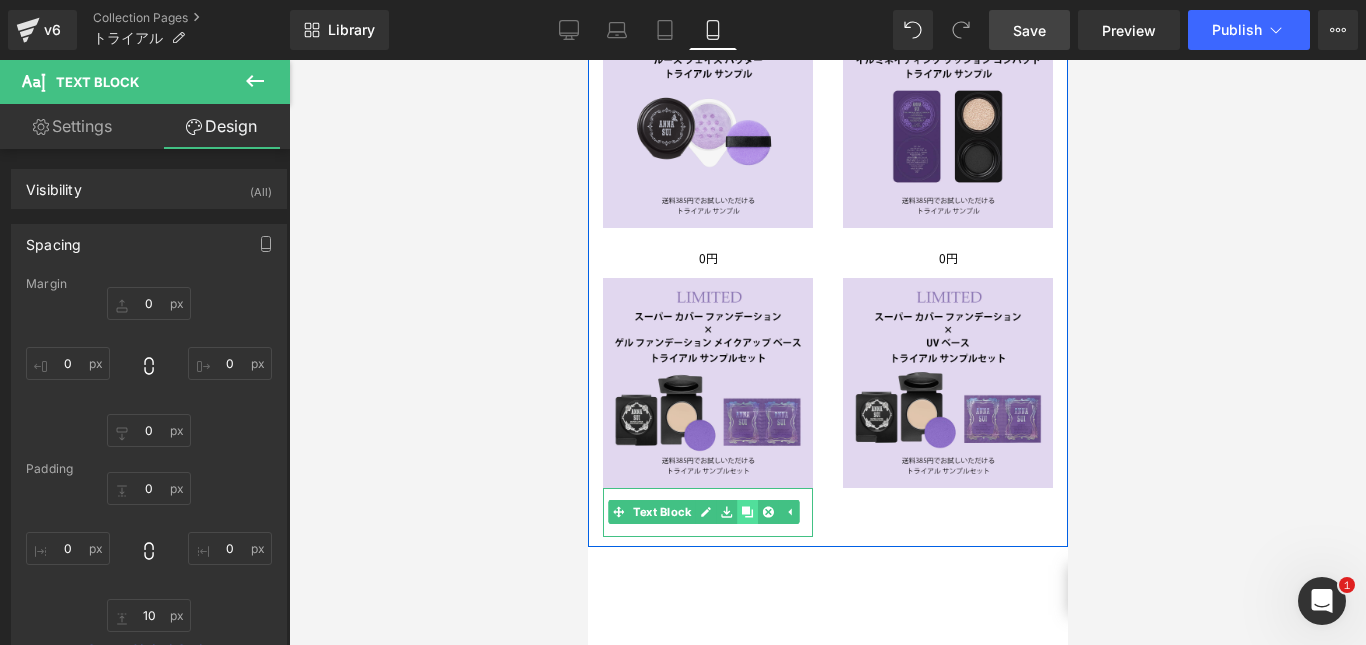 click 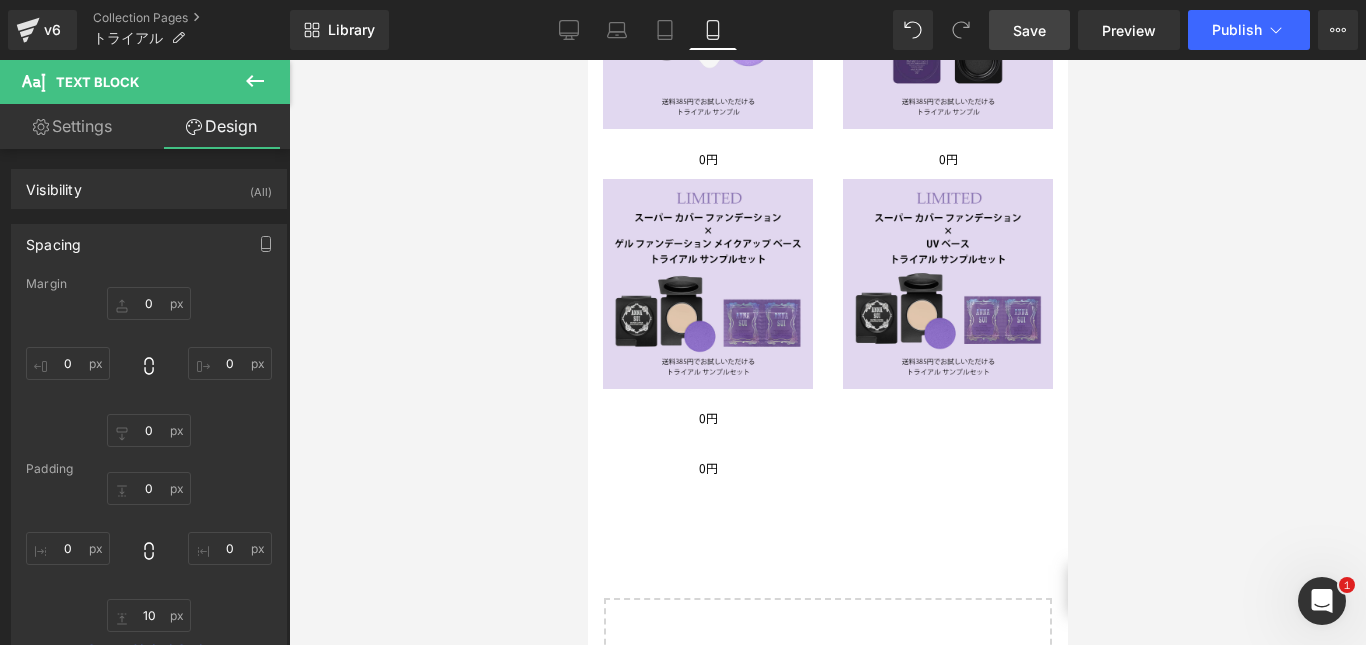 scroll, scrollTop: 646, scrollLeft: 0, axis: vertical 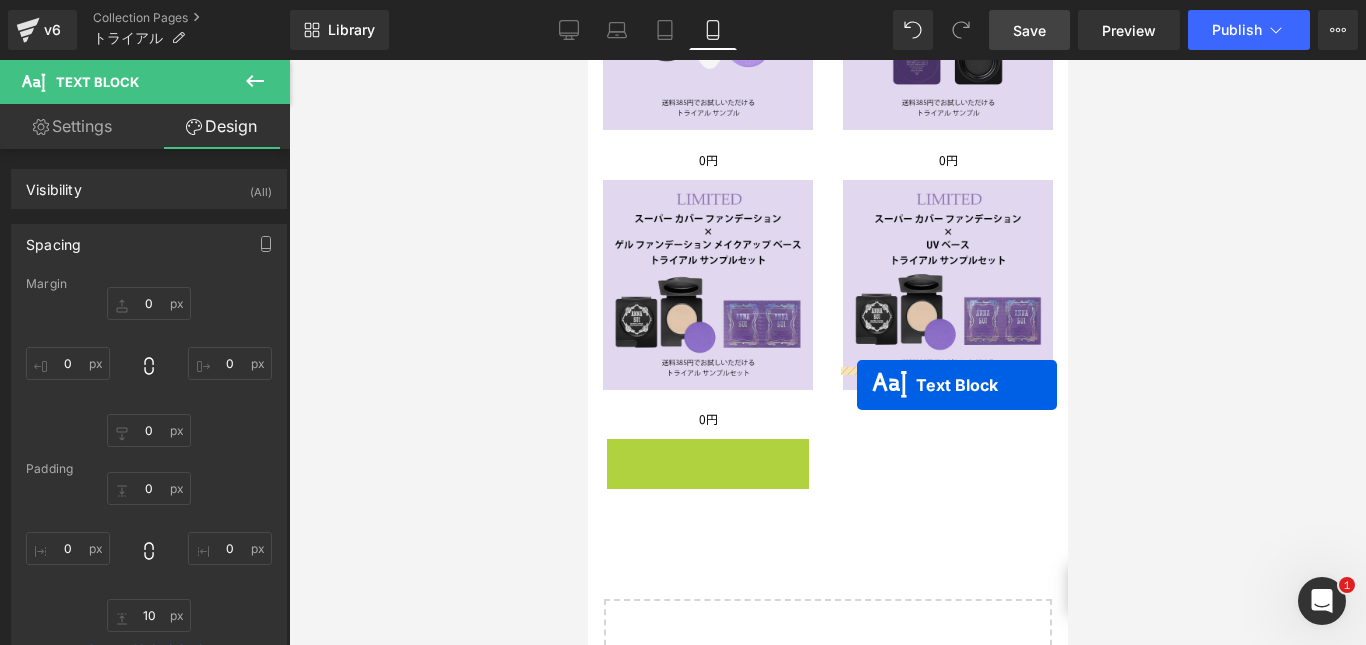 drag, startPoint x: 648, startPoint y: 444, endPoint x: 856, endPoint y: 384, distance: 216.48094 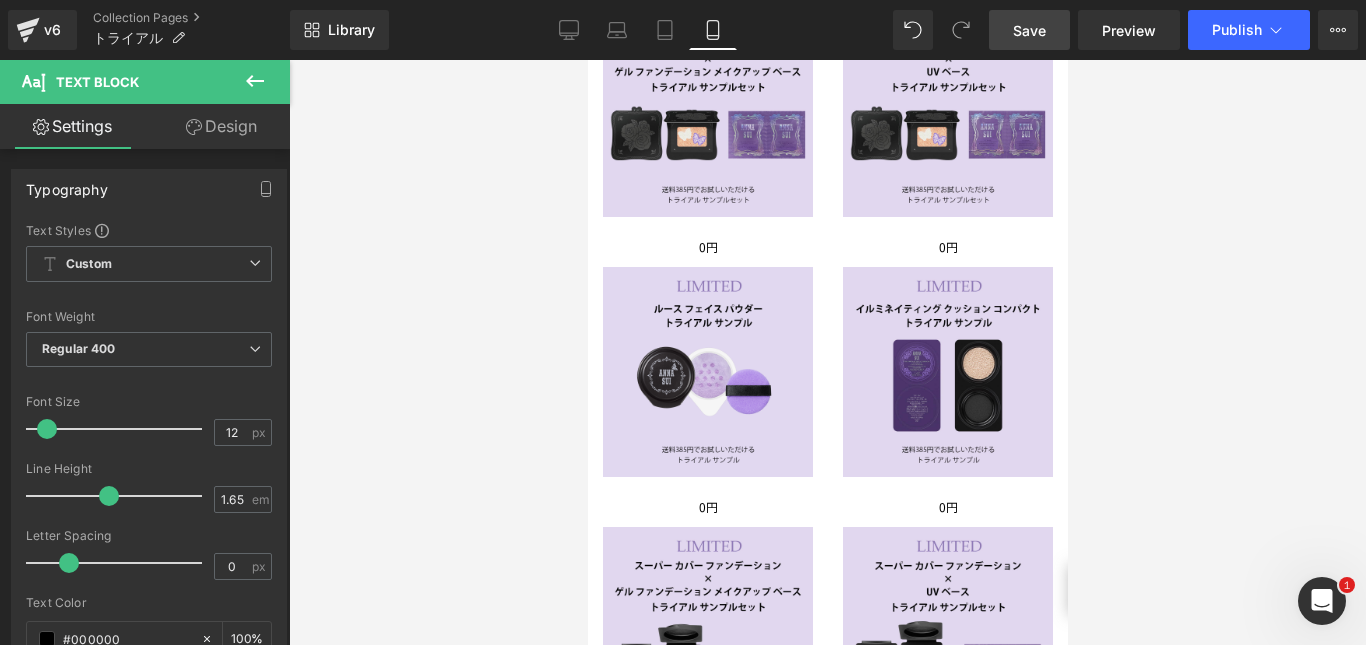scroll, scrollTop: 253, scrollLeft: 0, axis: vertical 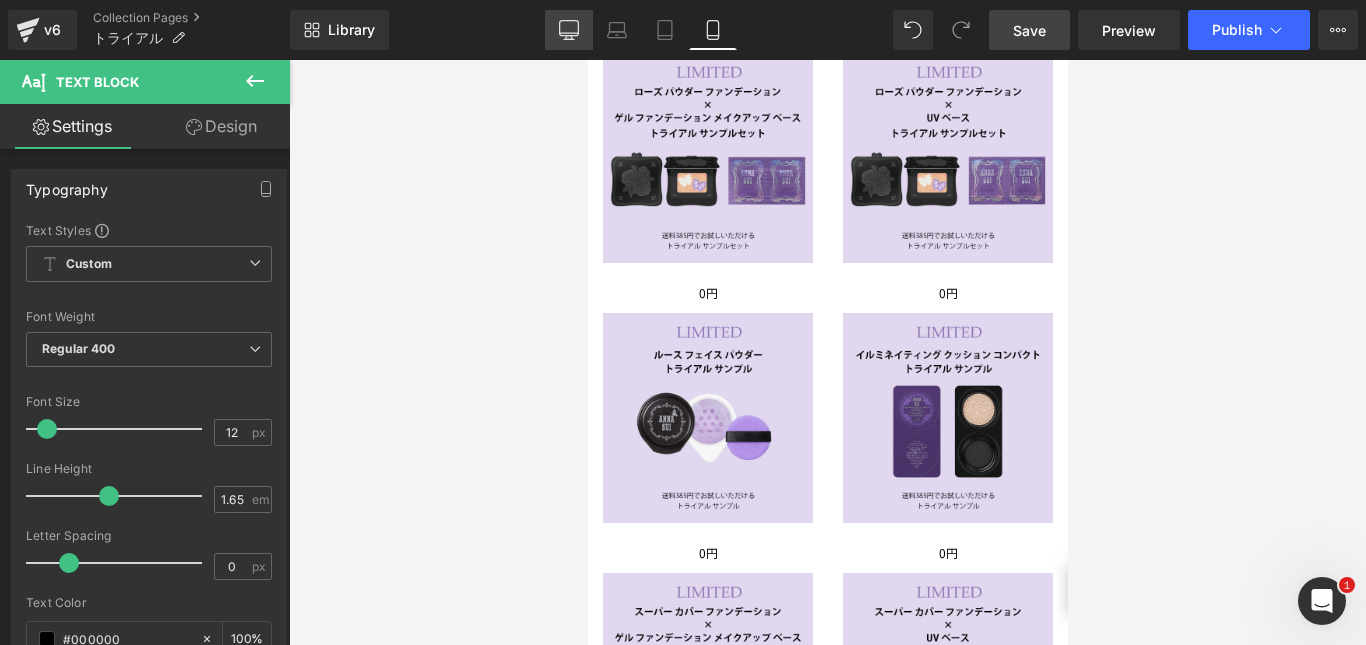 click 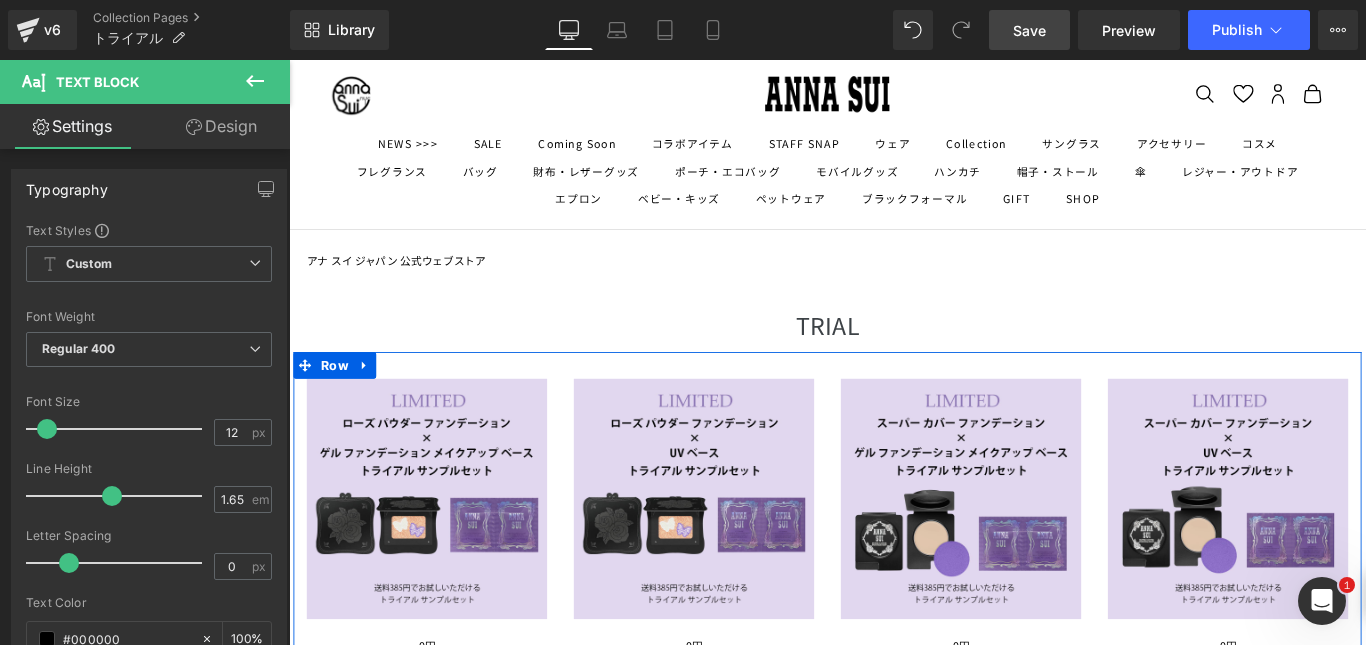 scroll, scrollTop: 0, scrollLeft: 0, axis: both 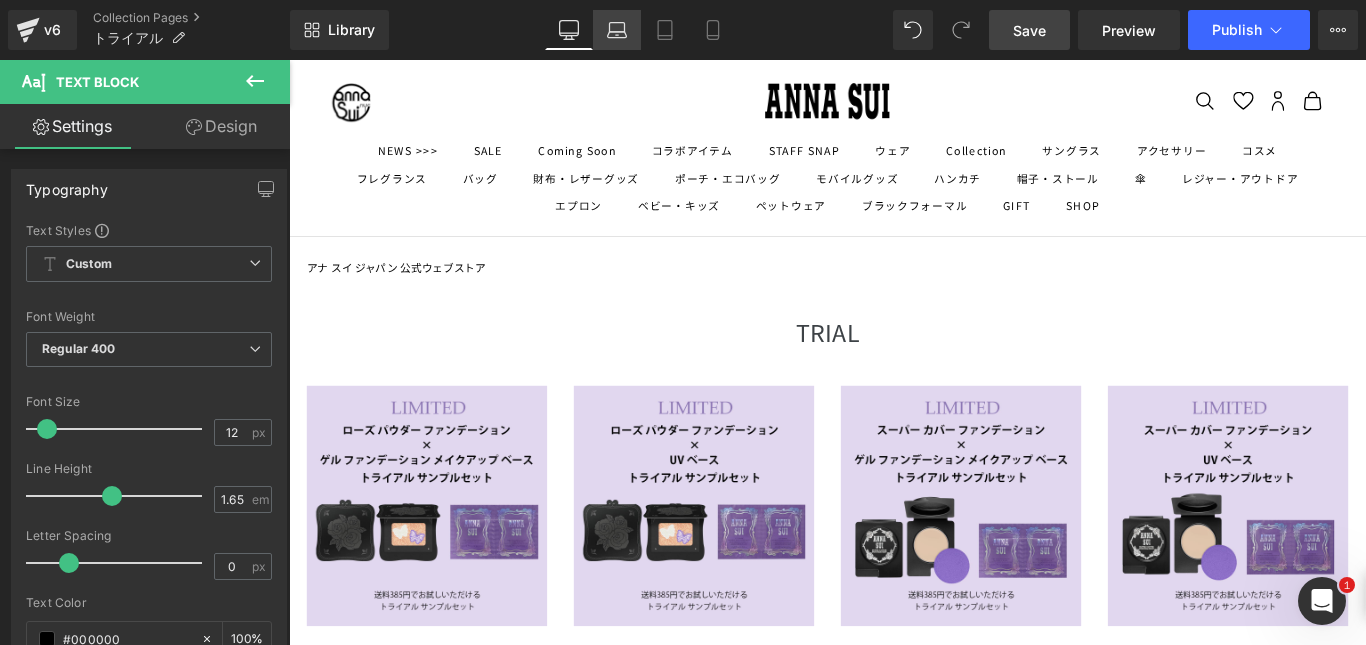 click 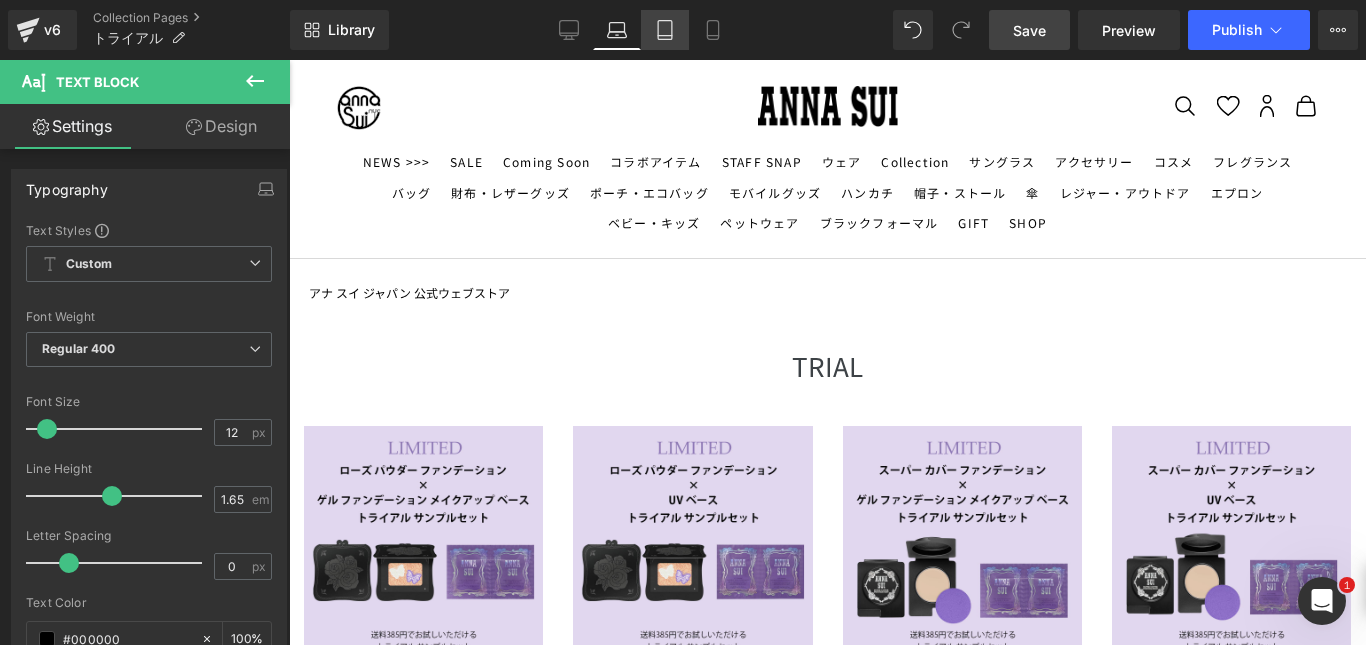 click 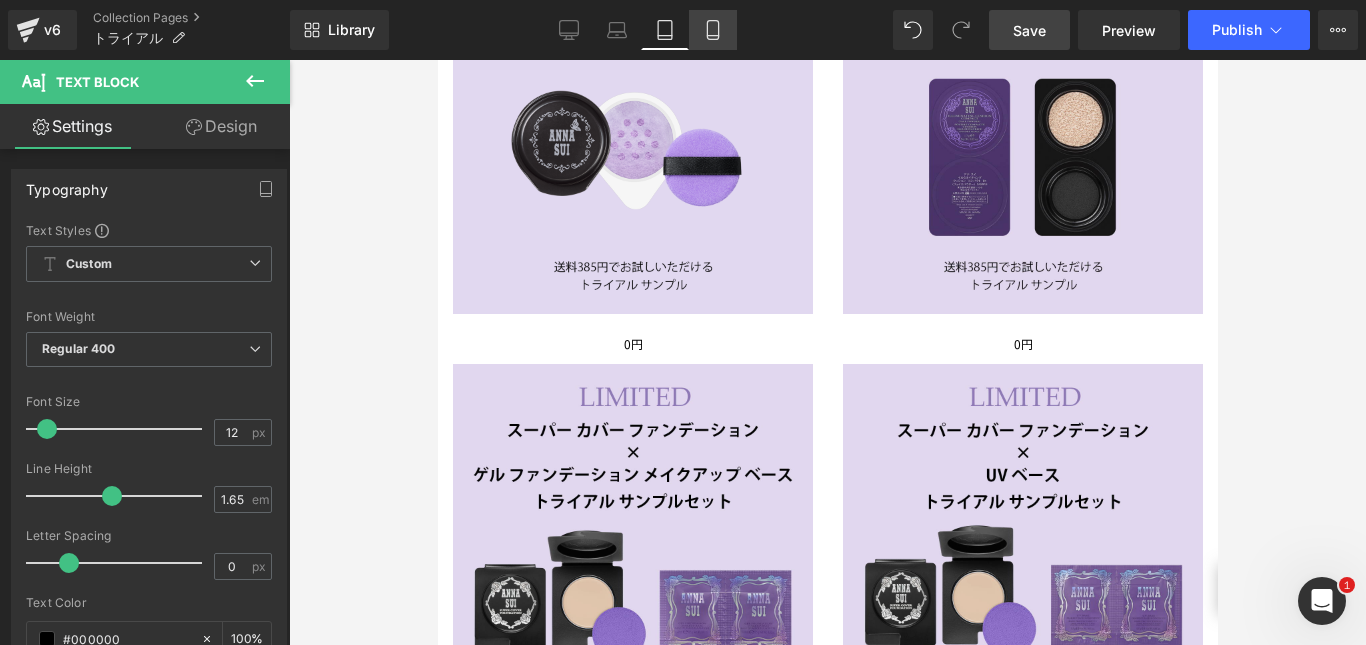click 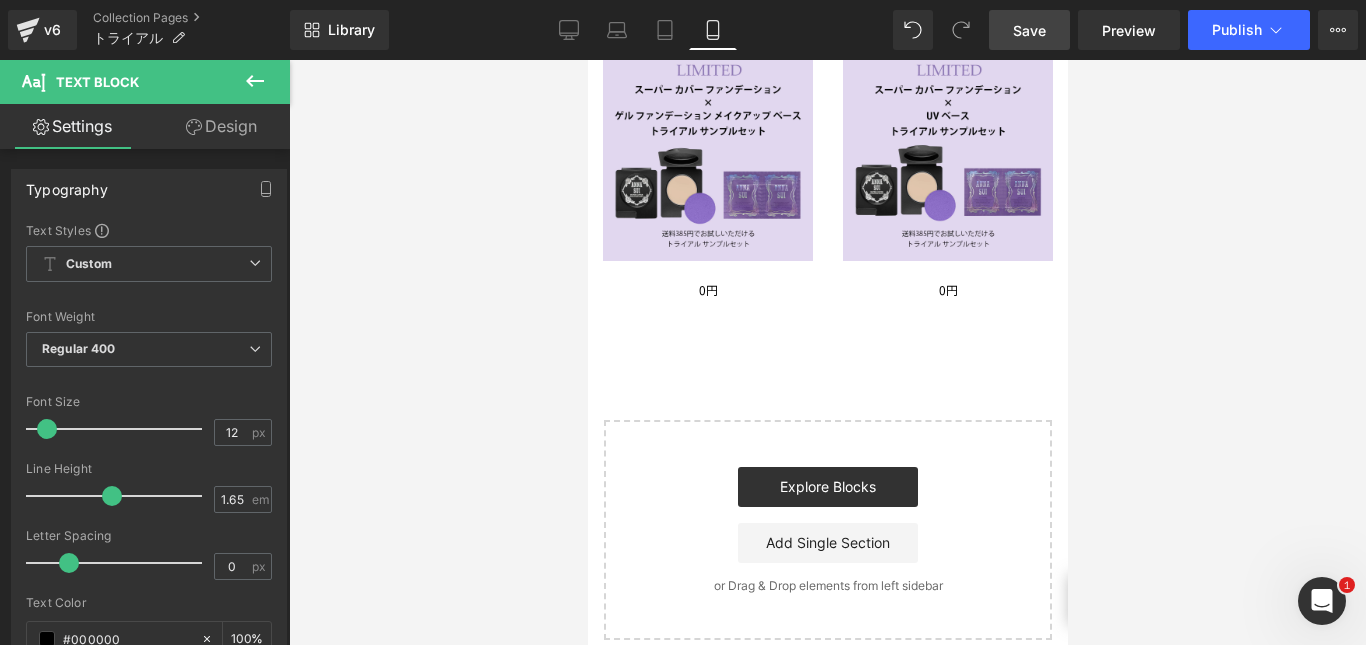 scroll, scrollTop: 312, scrollLeft: 0, axis: vertical 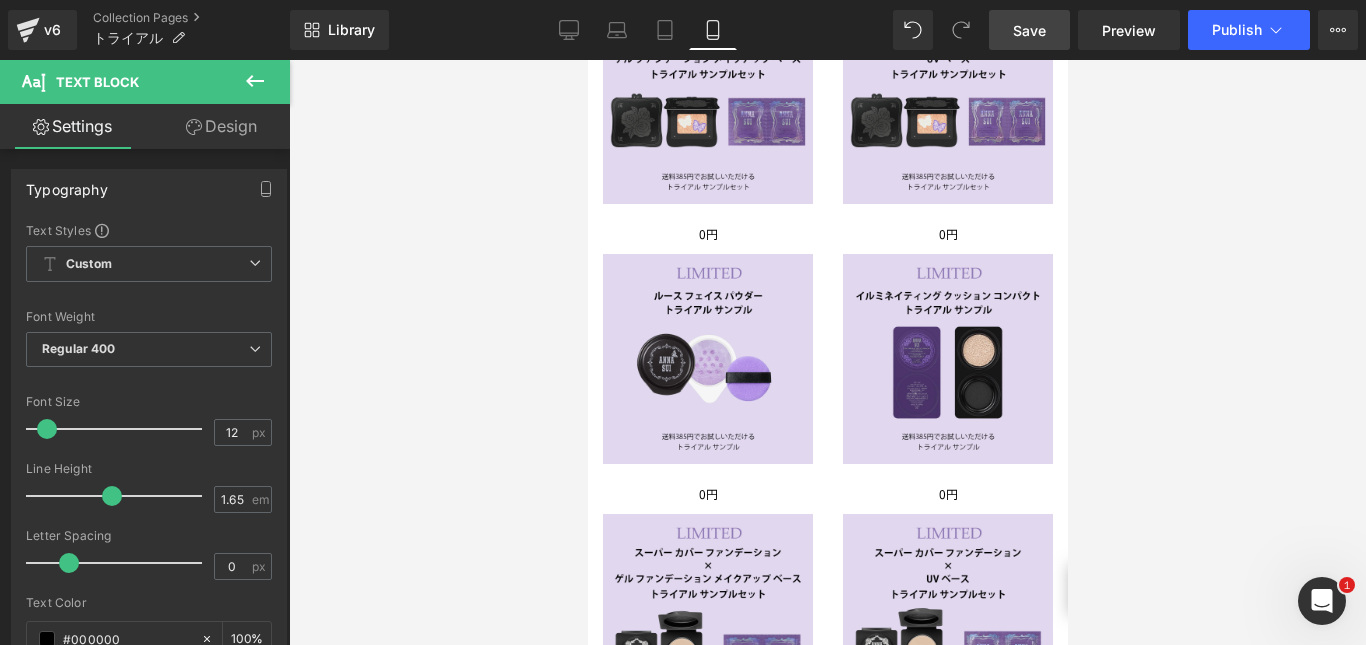 click on "Design" at bounding box center (221, 126) 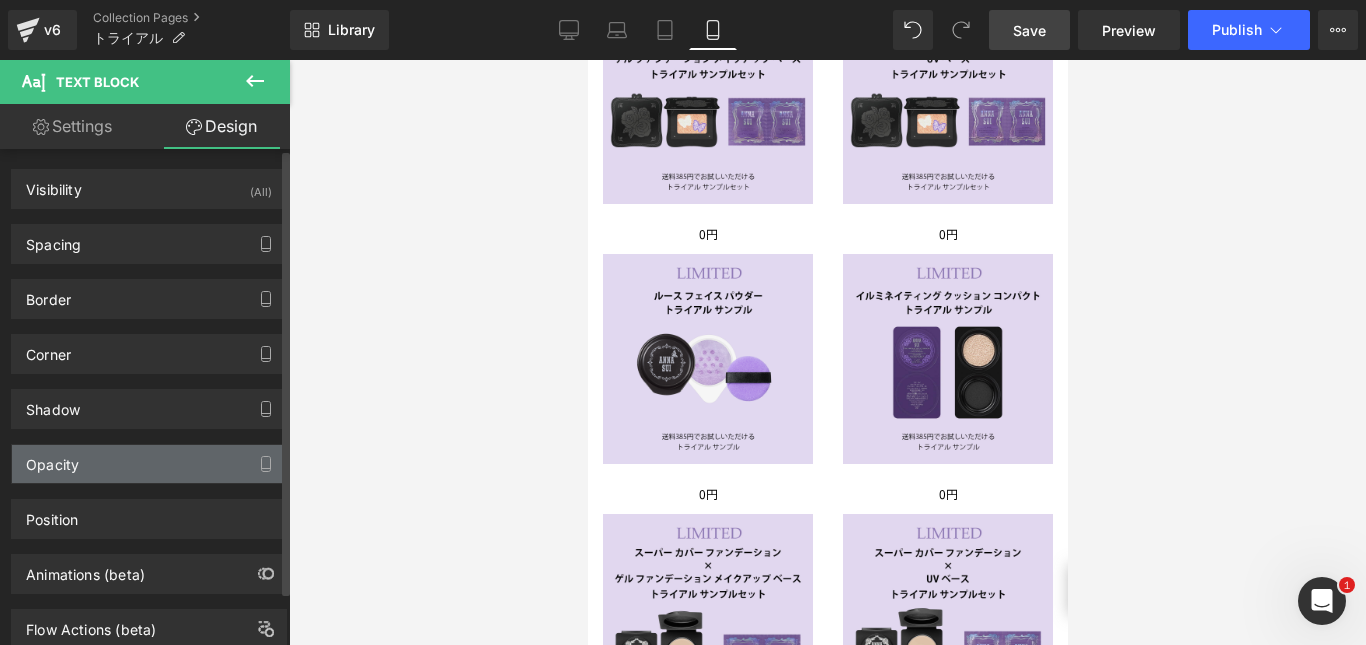 scroll, scrollTop: 60, scrollLeft: 0, axis: vertical 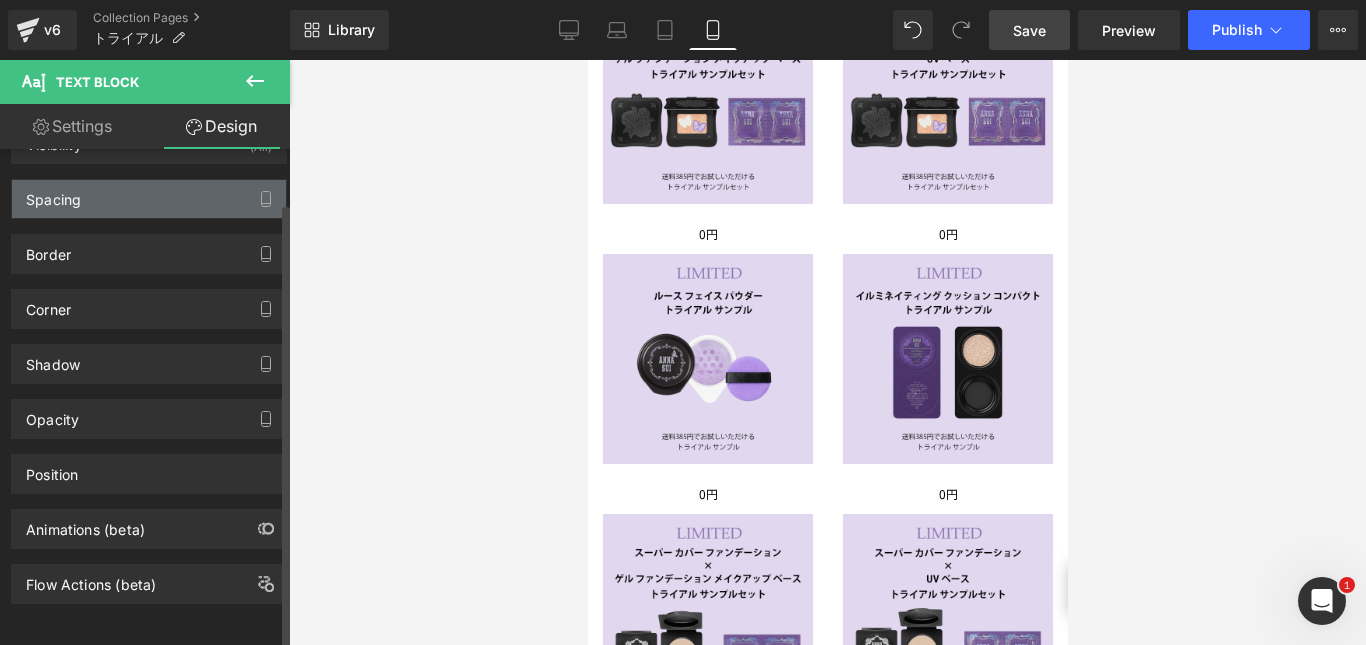 click on "Spacing" at bounding box center (149, 199) 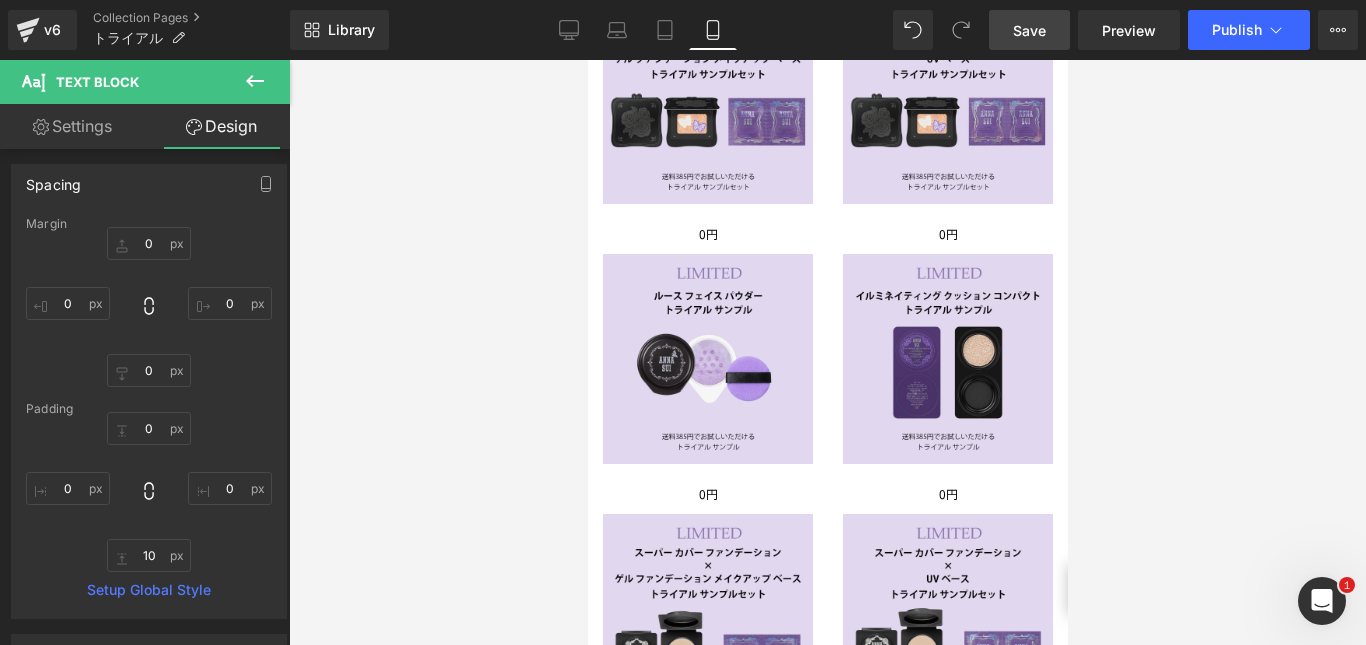 click on "Design" at bounding box center (221, 126) 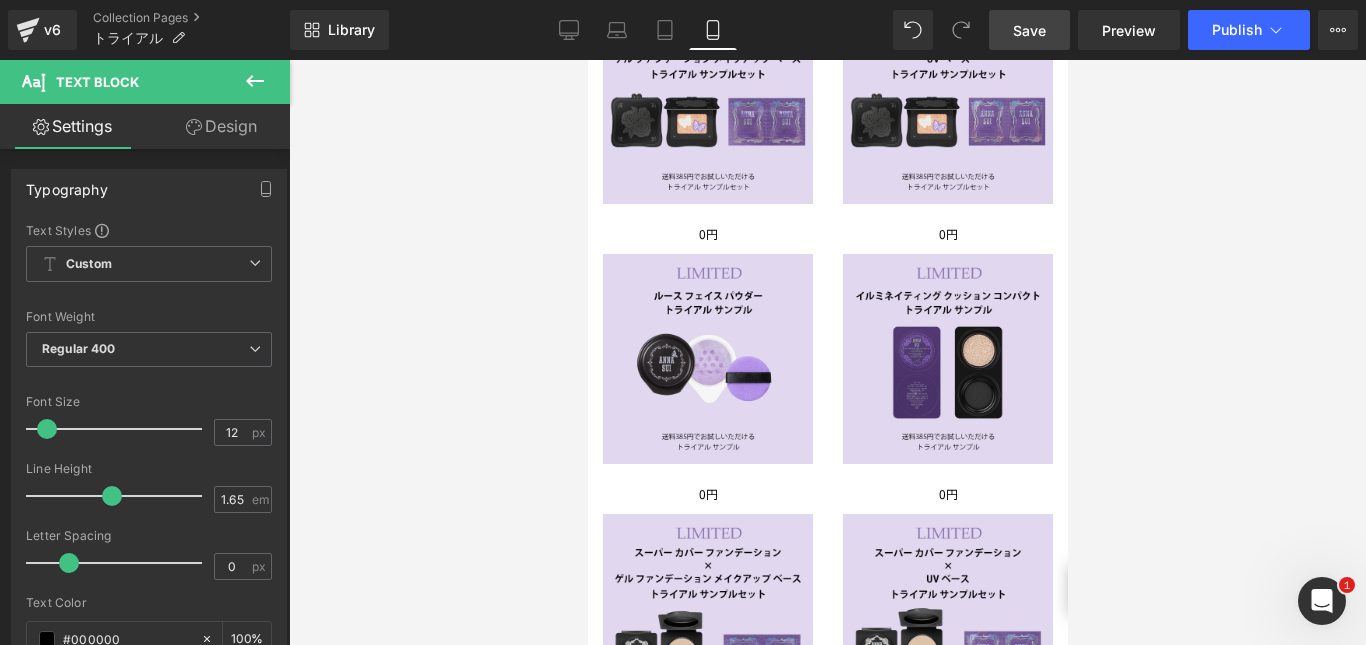 click 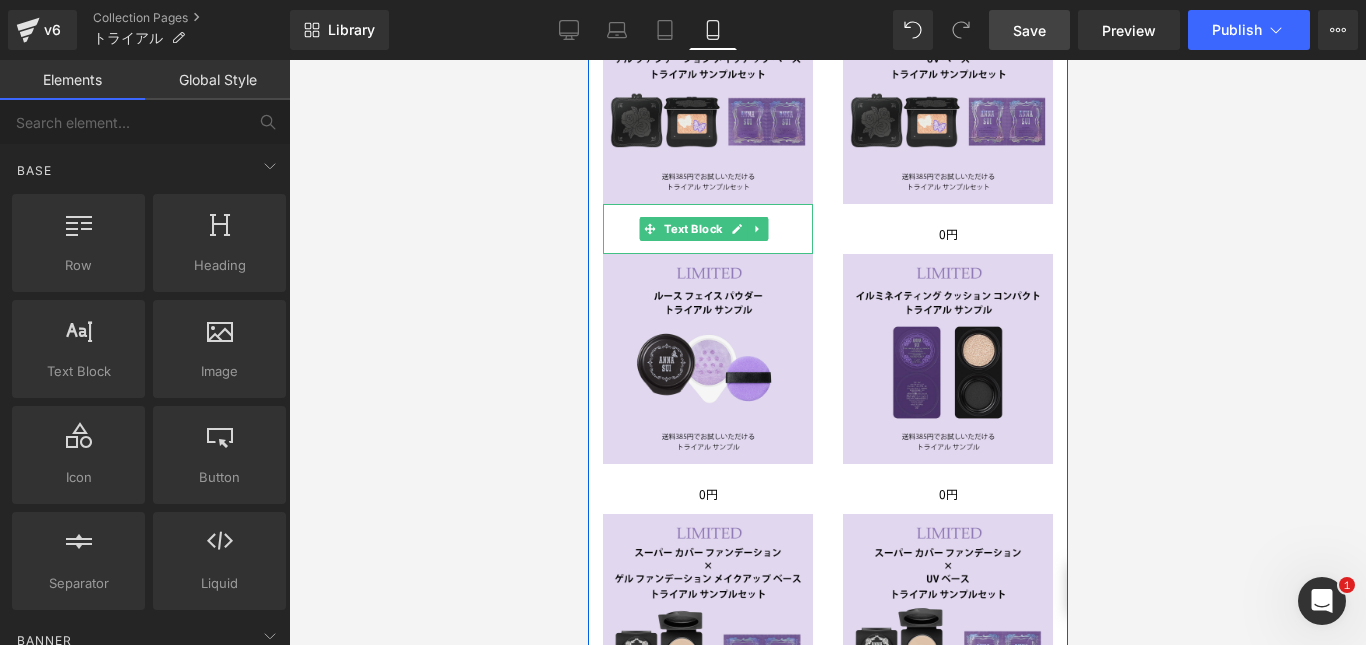 click at bounding box center (707, 214) 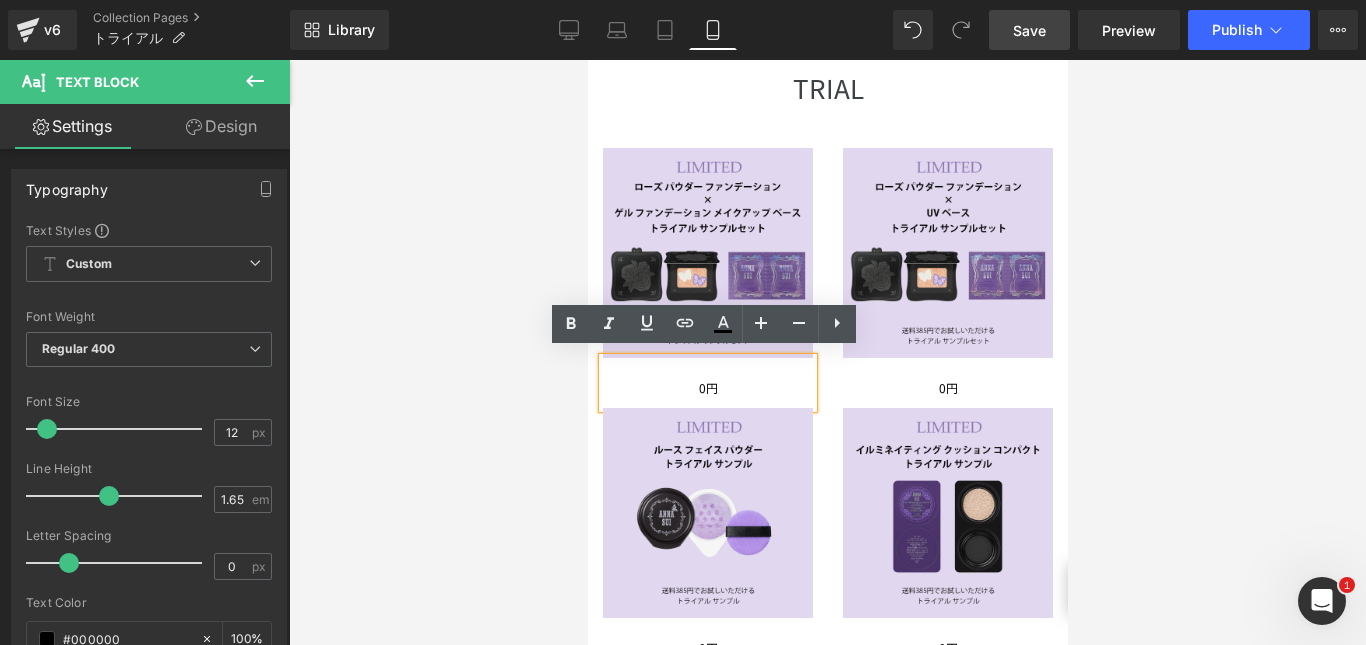 scroll, scrollTop: 140, scrollLeft: 0, axis: vertical 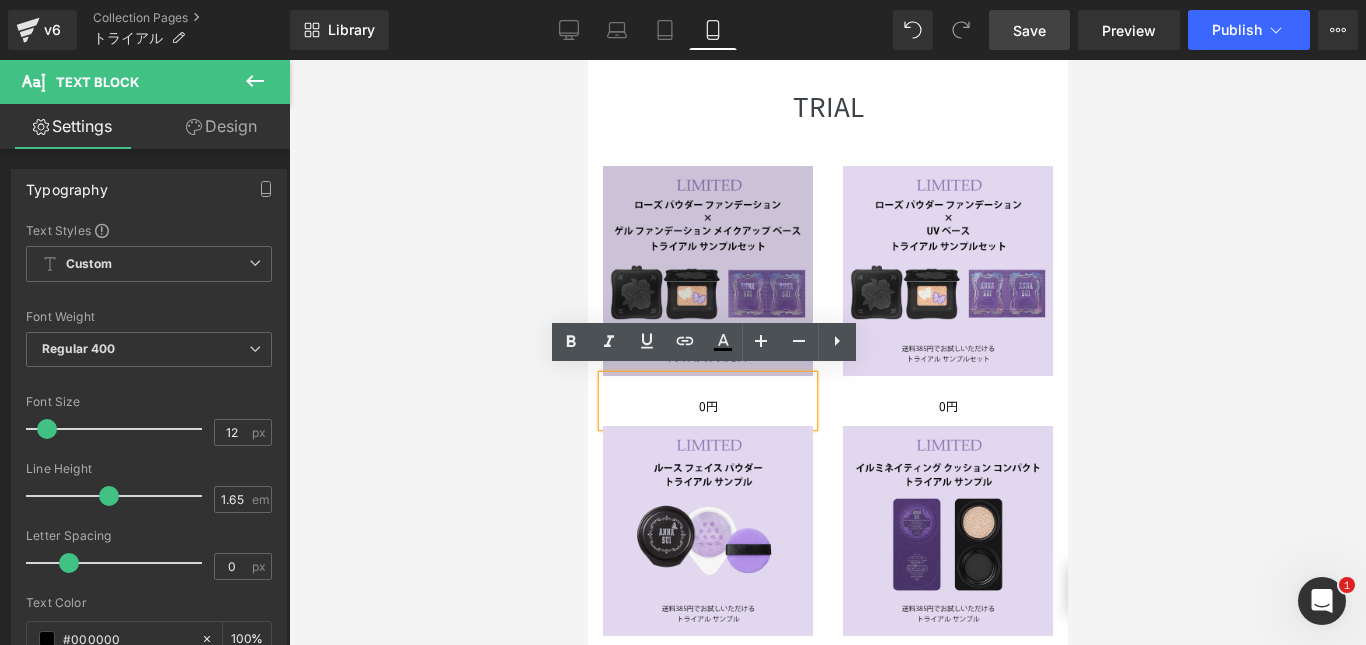click at bounding box center (707, 271) 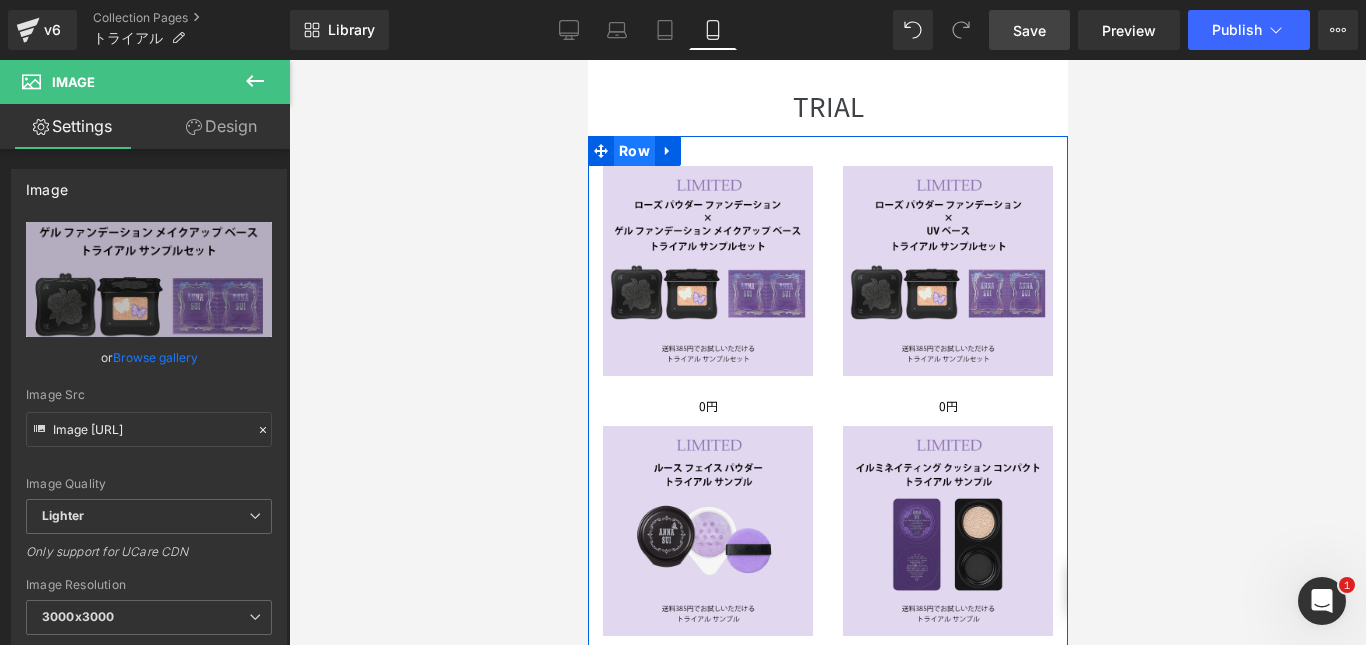 click on "Row" at bounding box center [633, 151] 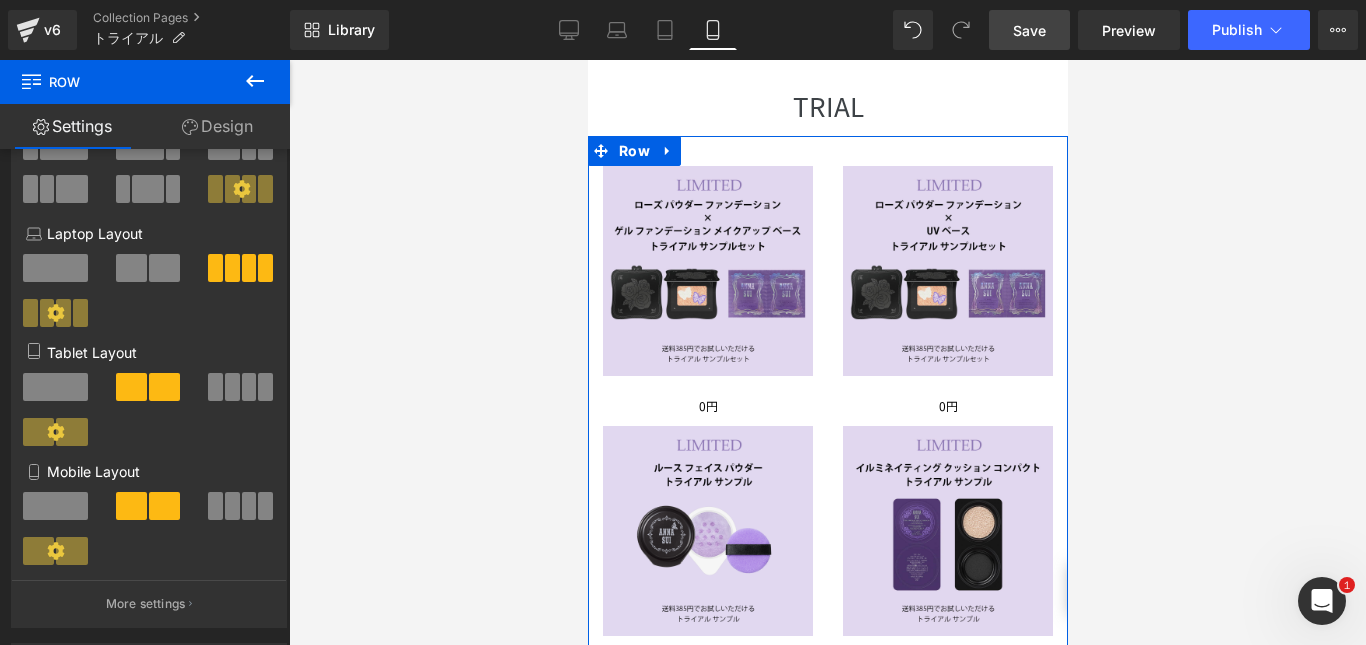 scroll, scrollTop: 172, scrollLeft: 0, axis: vertical 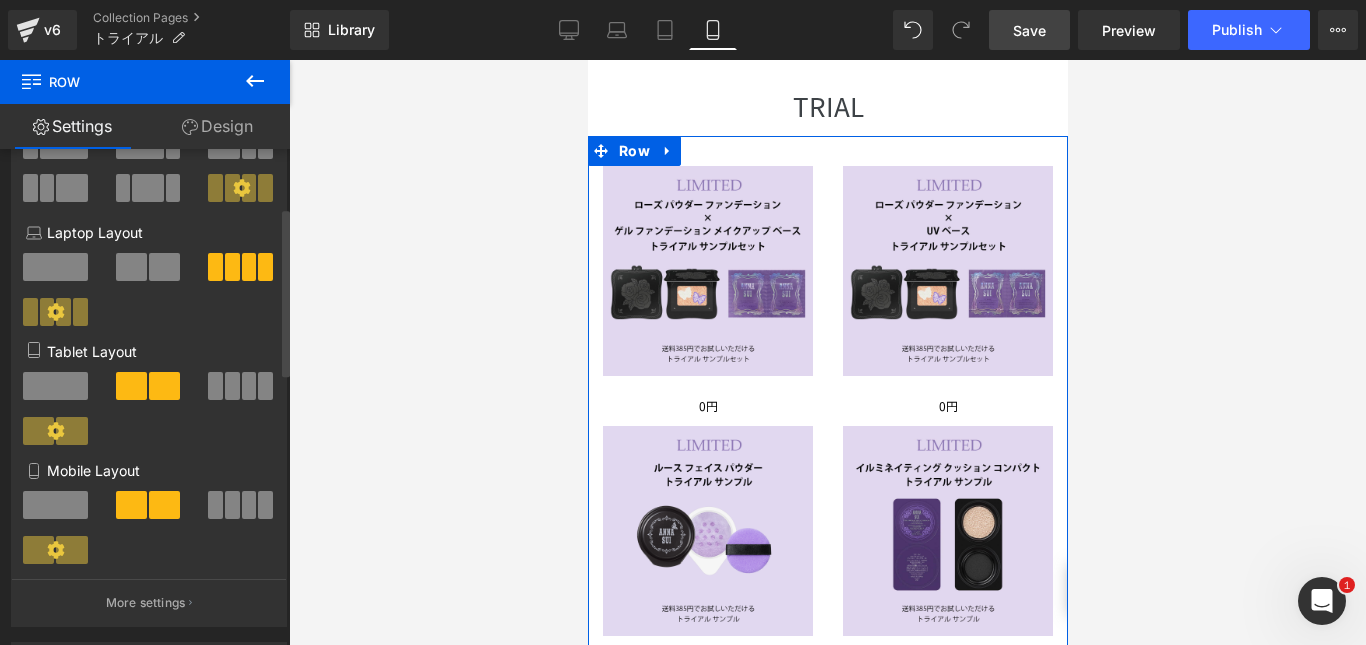 click at bounding box center (232, 505) 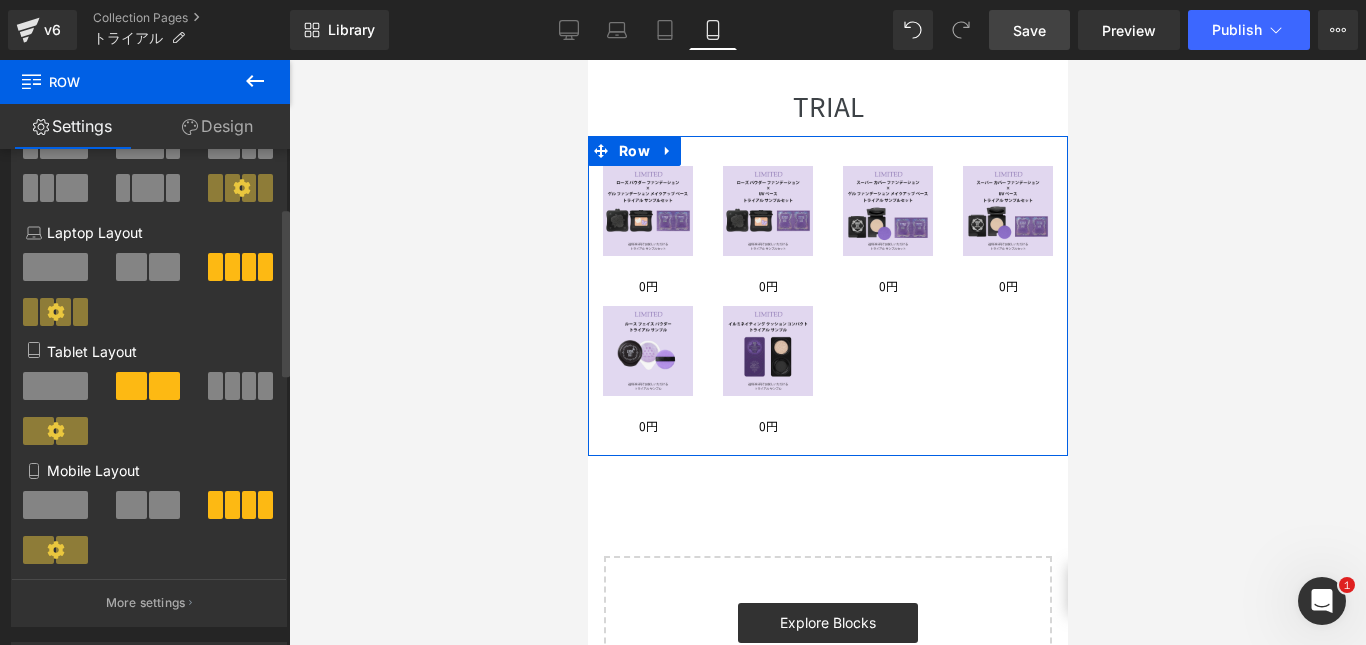 click at bounding box center [232, 386] 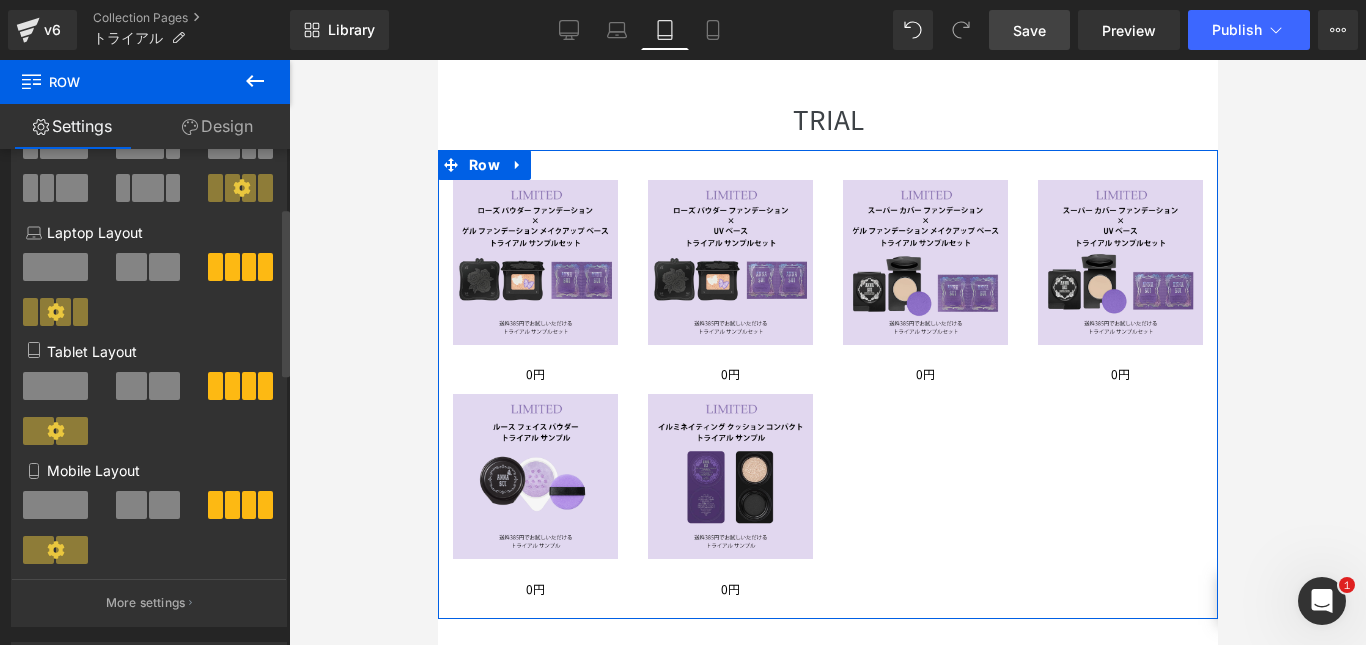 scroll, scrollTop: 153, scrollLeft: 0, axis: vertical 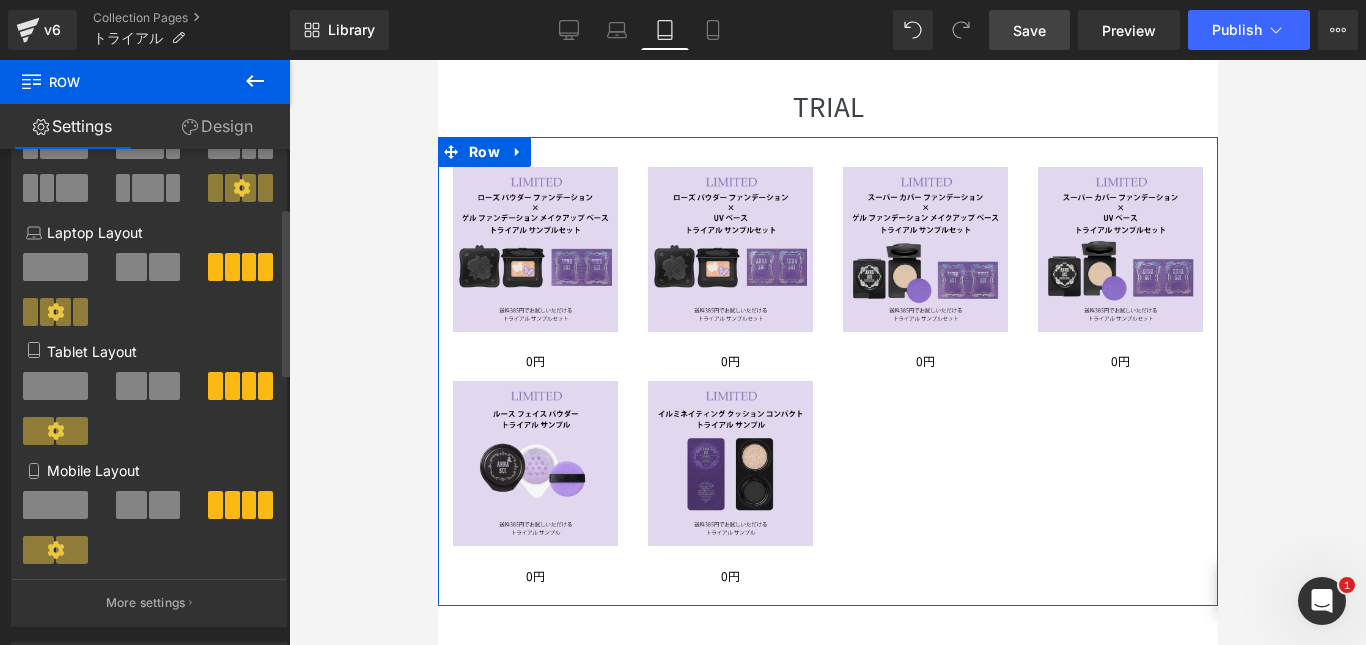 click at bounding box center (164, 386) 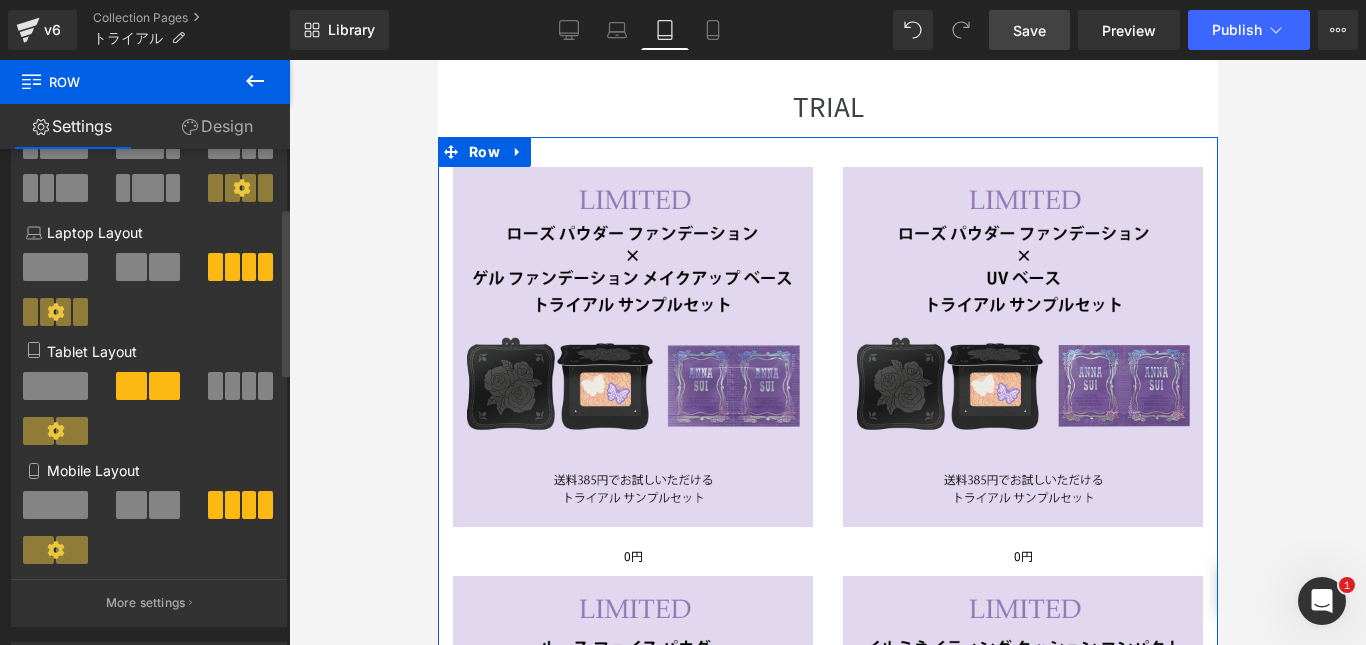 click at bounding box center [149, 505] 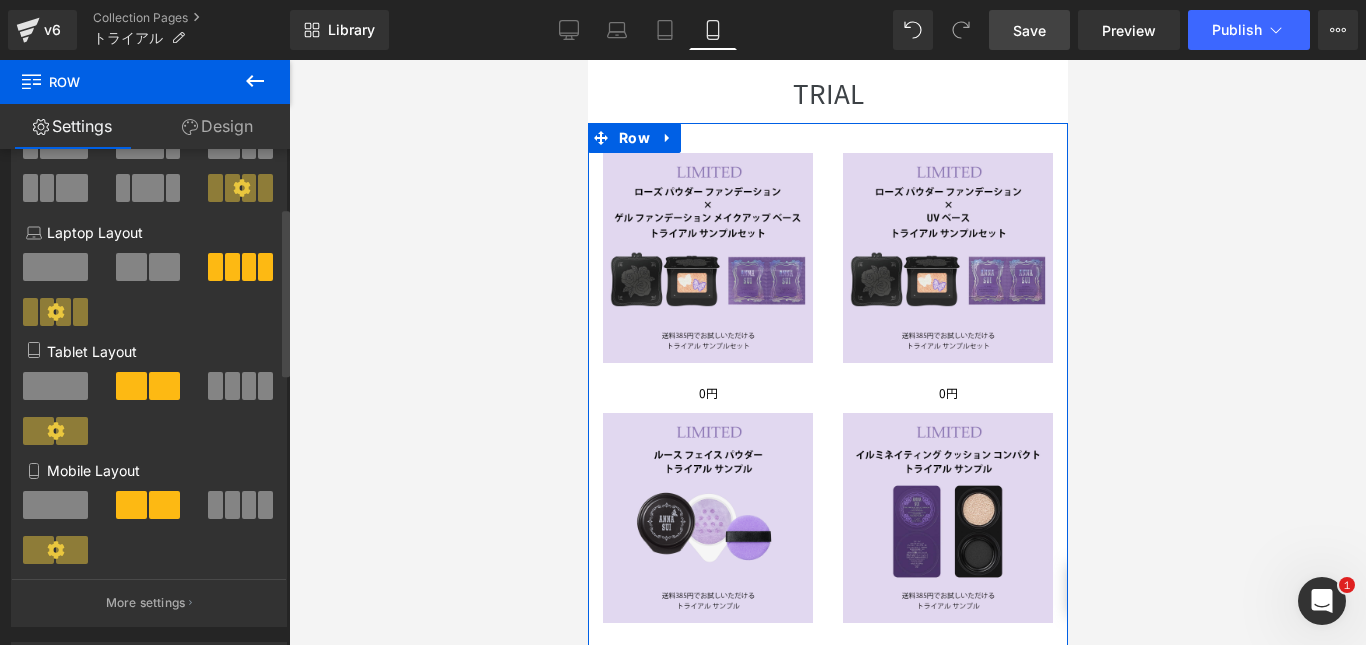 scroll, scrollTop: 140, scrollLeft: 0, axis: vertical 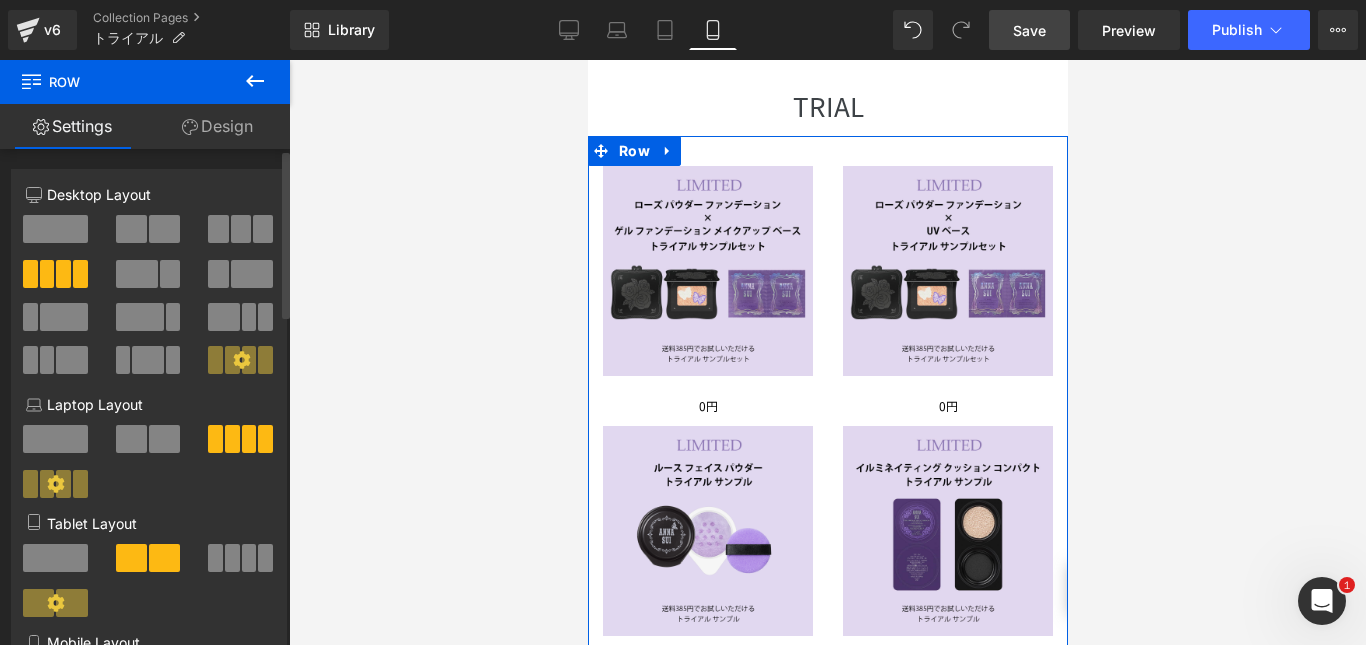 click at bounding box center (149, 229) 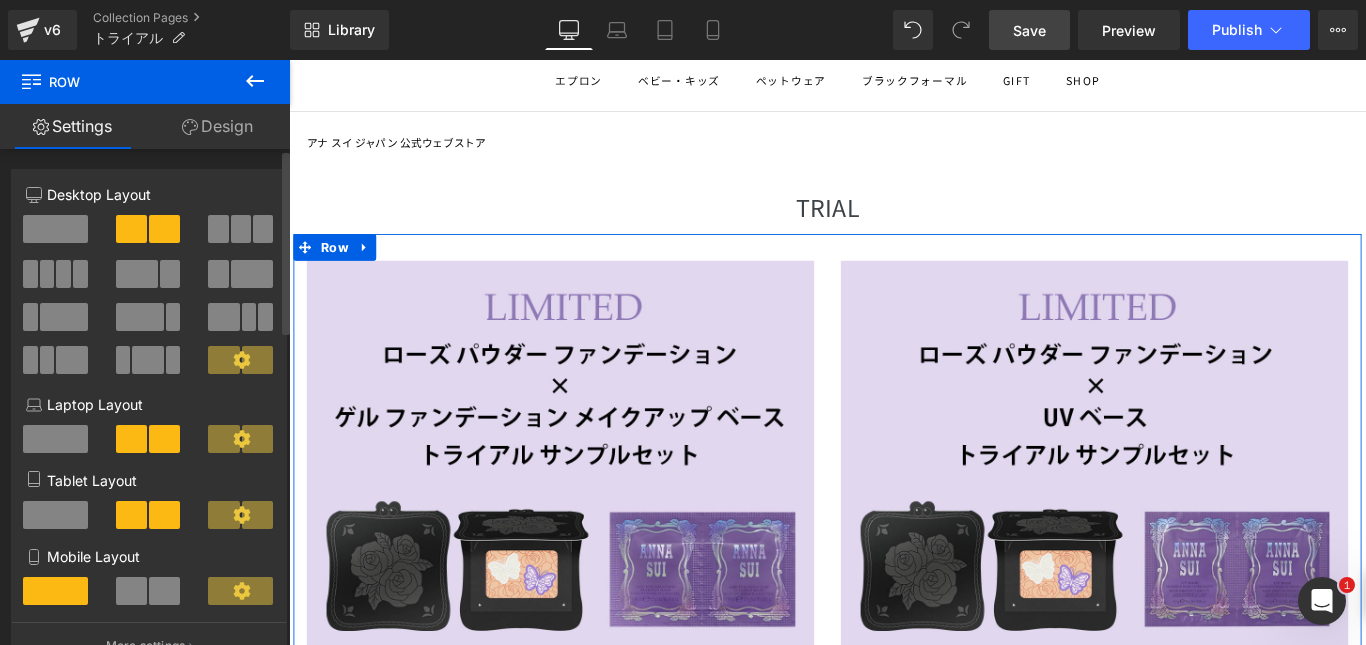 scroll, scrollTop: 260, scrollLeft: 0, axis: vertical 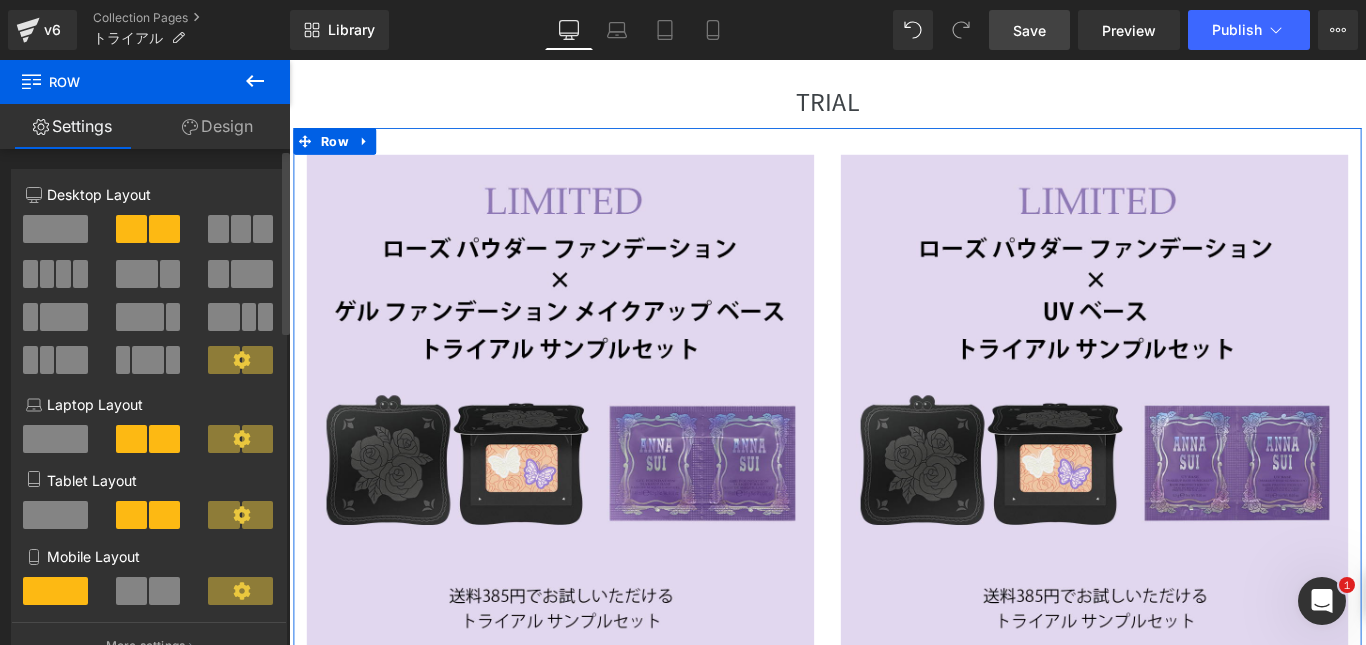 click at bounding box center [164, 229] 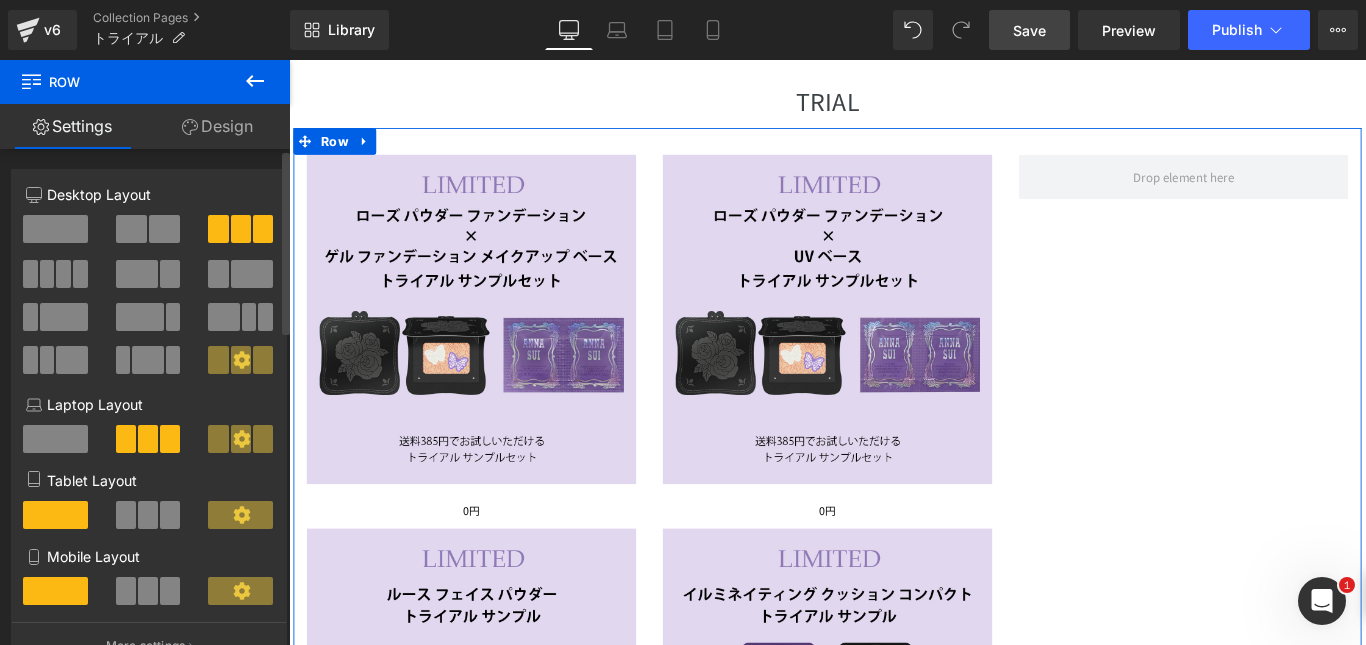 click at bounding box center [63, 274] 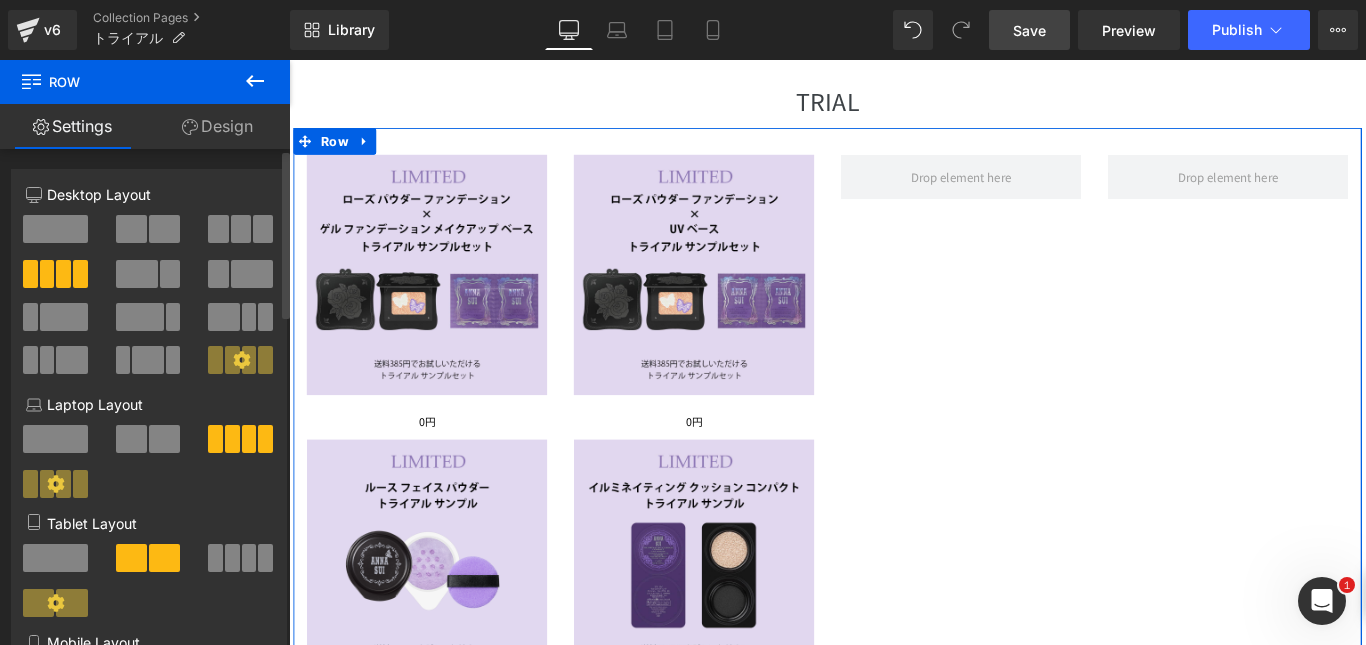 click at bounding box center [249, 439] 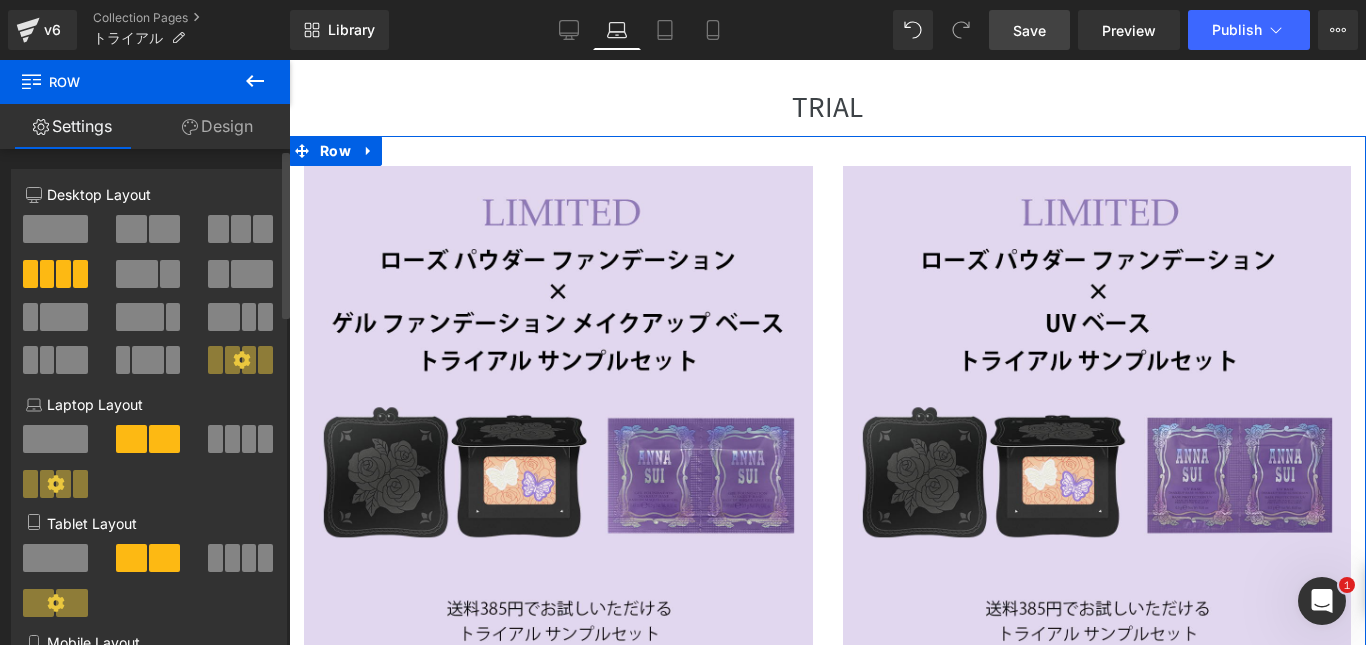 click at bounding box center (232, 439) 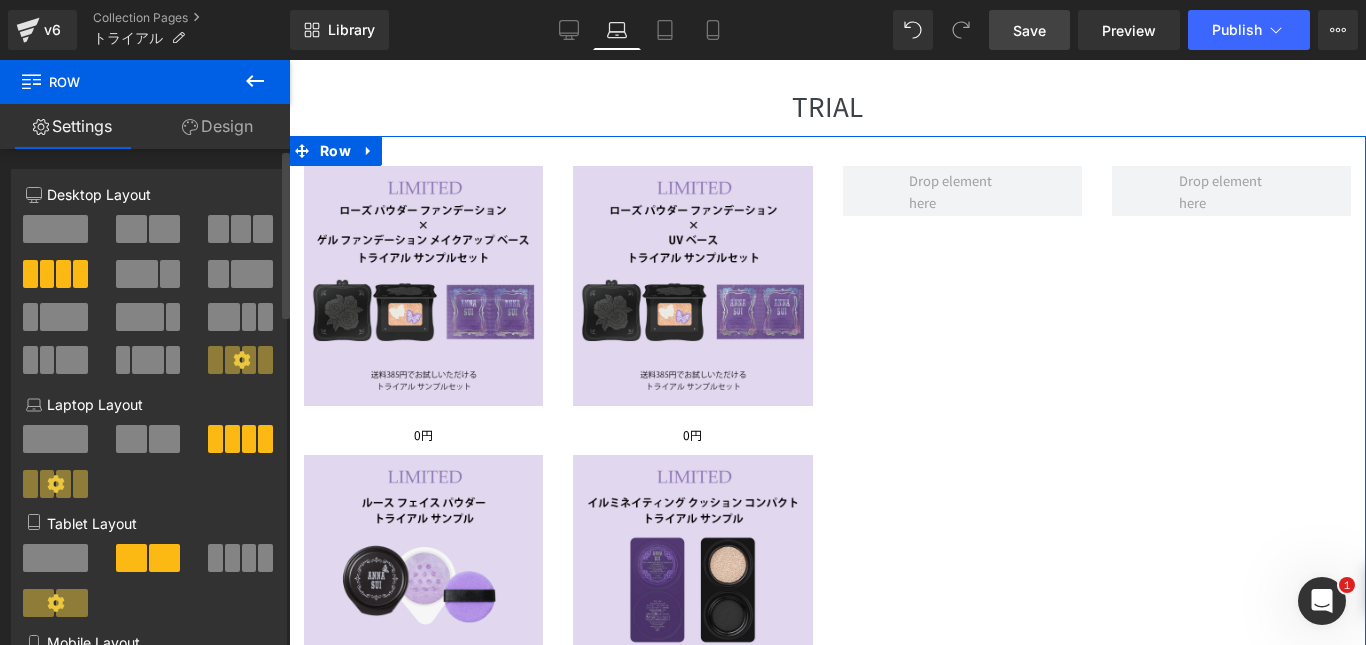 click at bounding box center [63, 274] 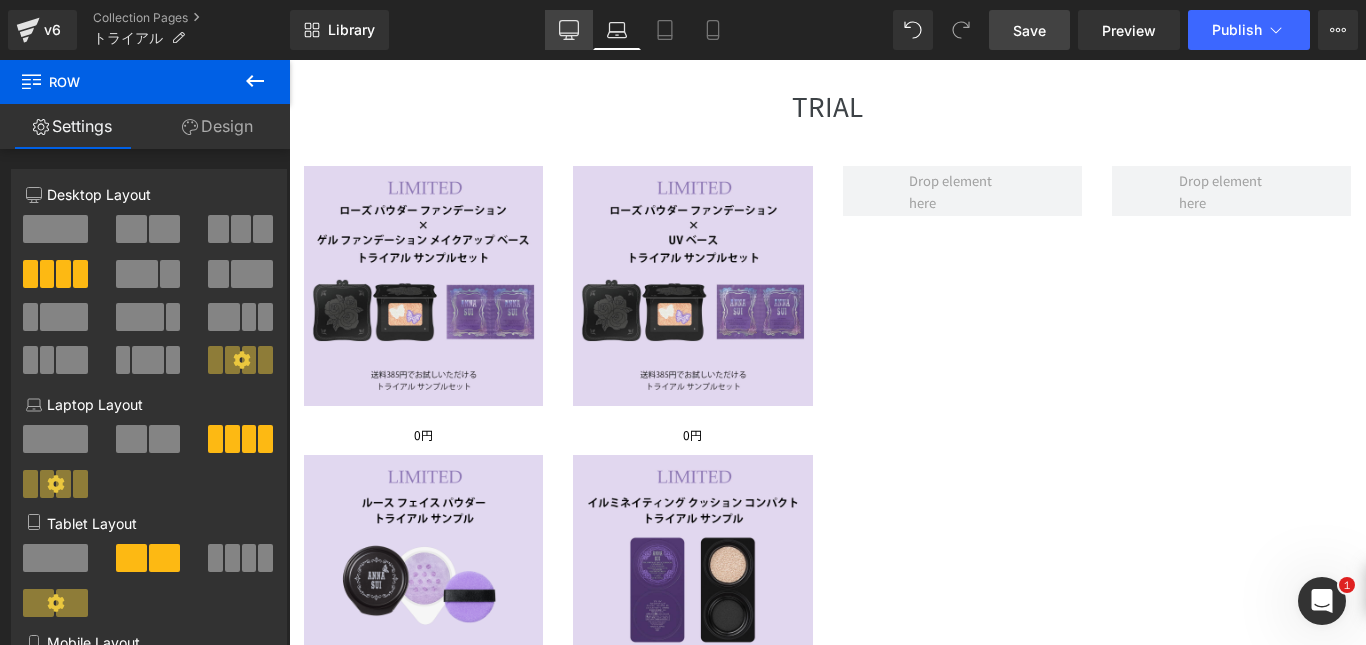 click 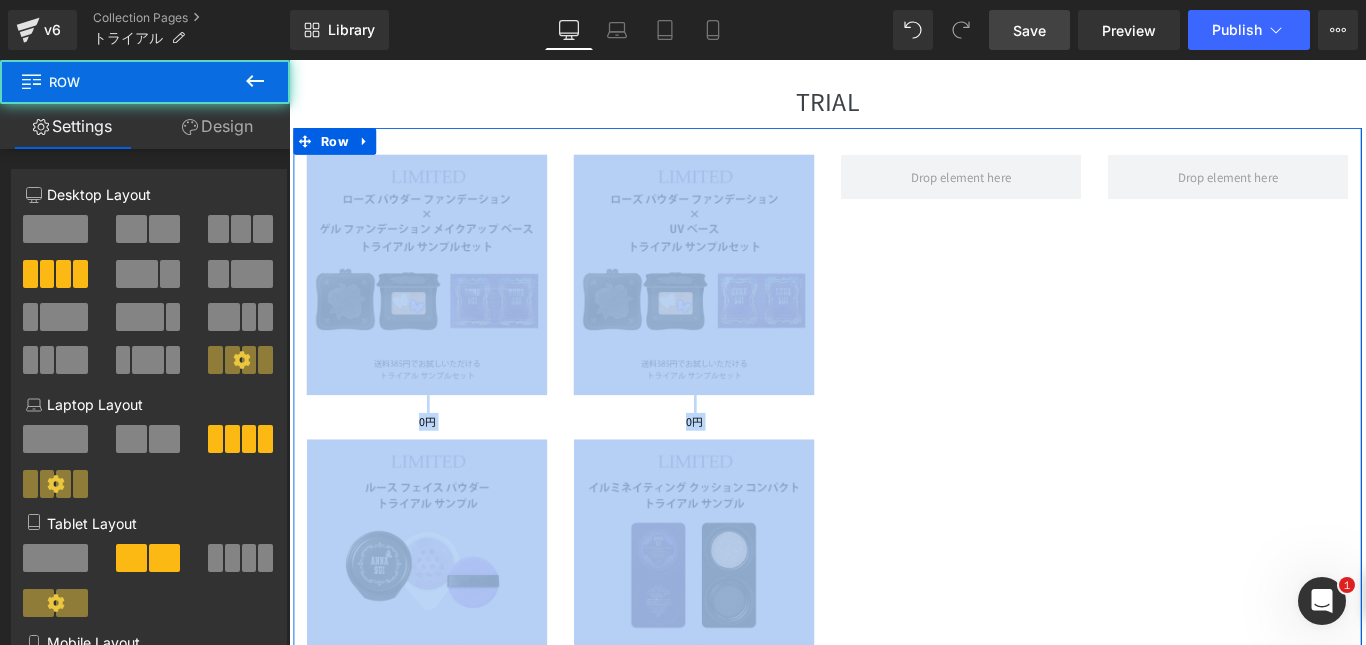 drag, startPoint x: 576, startPoint y: 374, endPoint x: 1129, endPoint y: 527, distance: 573.7752 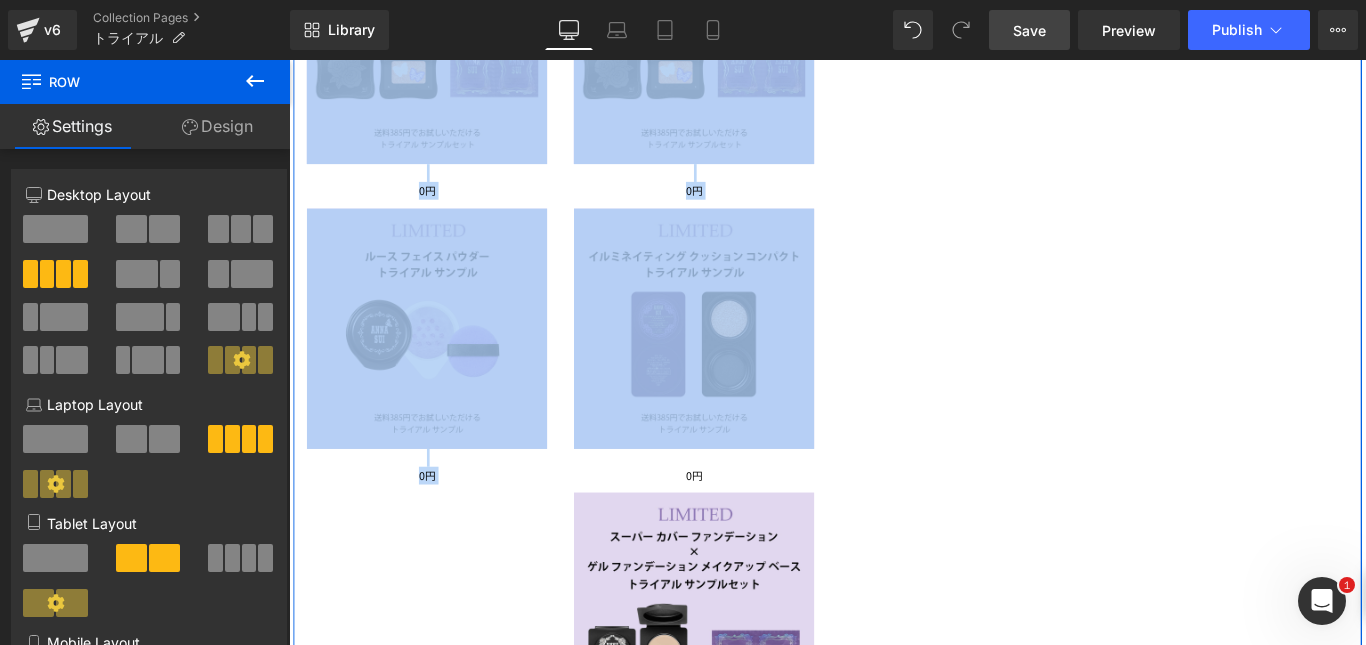 scroll, scrollTop: 507, scrollLeft: 0, axis: vertical 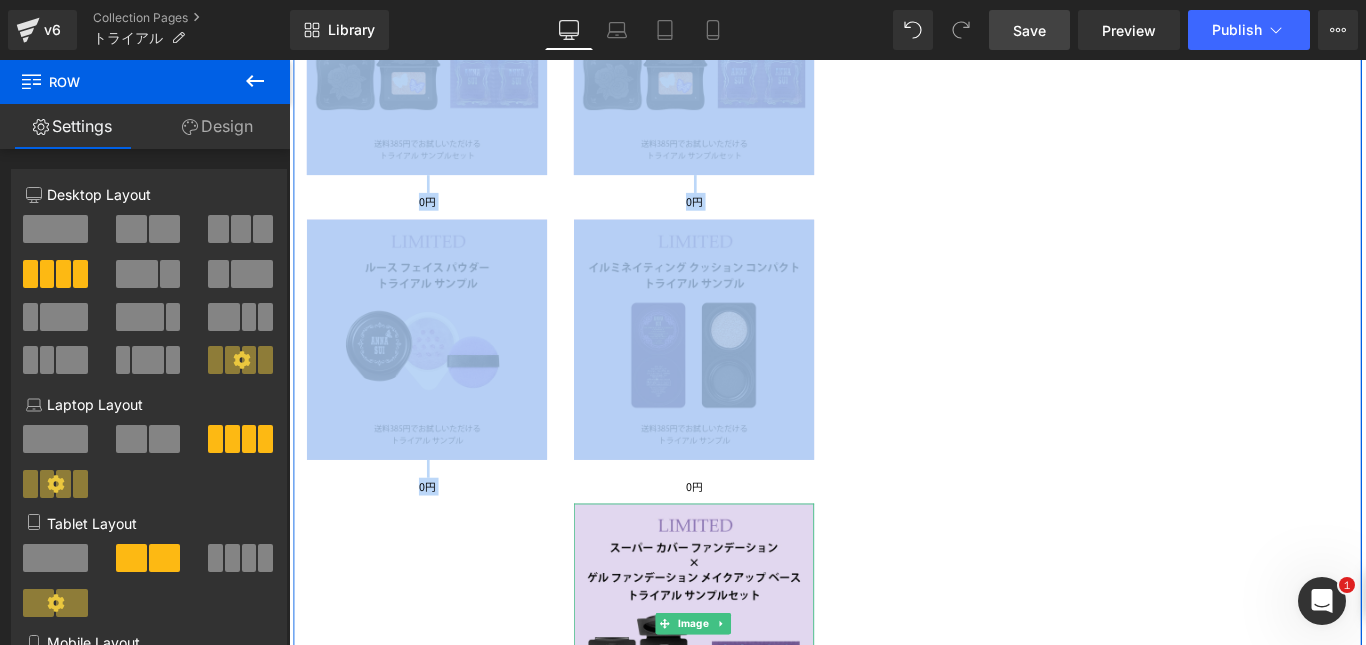 click at bounding box center [744, 693] 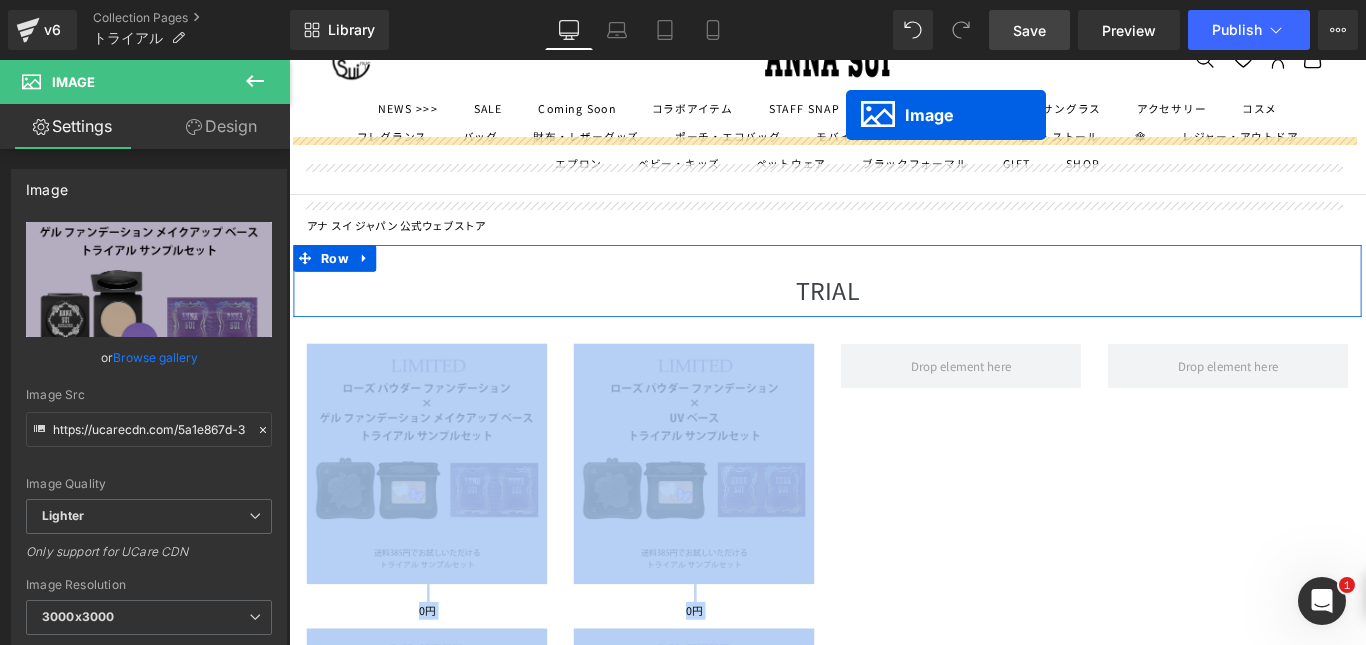 scroll, scrollTop: 7, scrollLeft: 0, axis: vertical 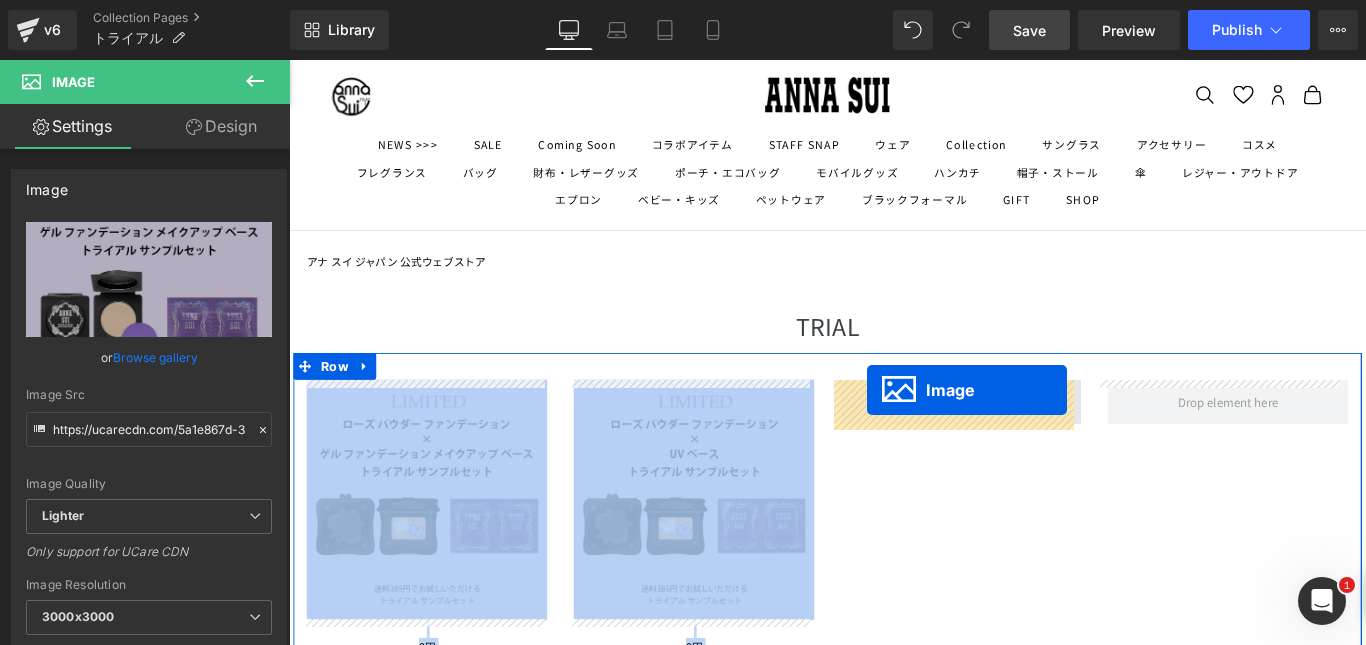 drag, startPoint x: 704, startPoint y: 688, endPoint x: 938, endPoint y: 431, distance: 347.57013 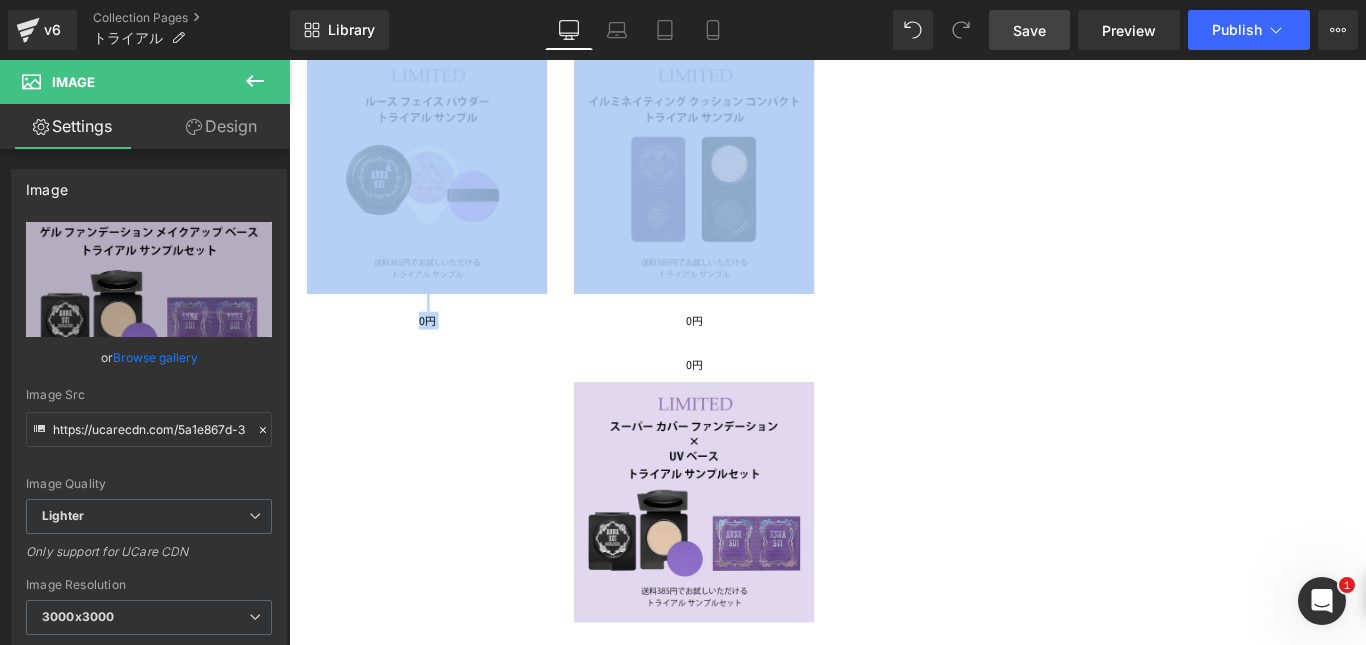 scroll, scrollTop: 694, scrollLeft: 0, axis: vertical 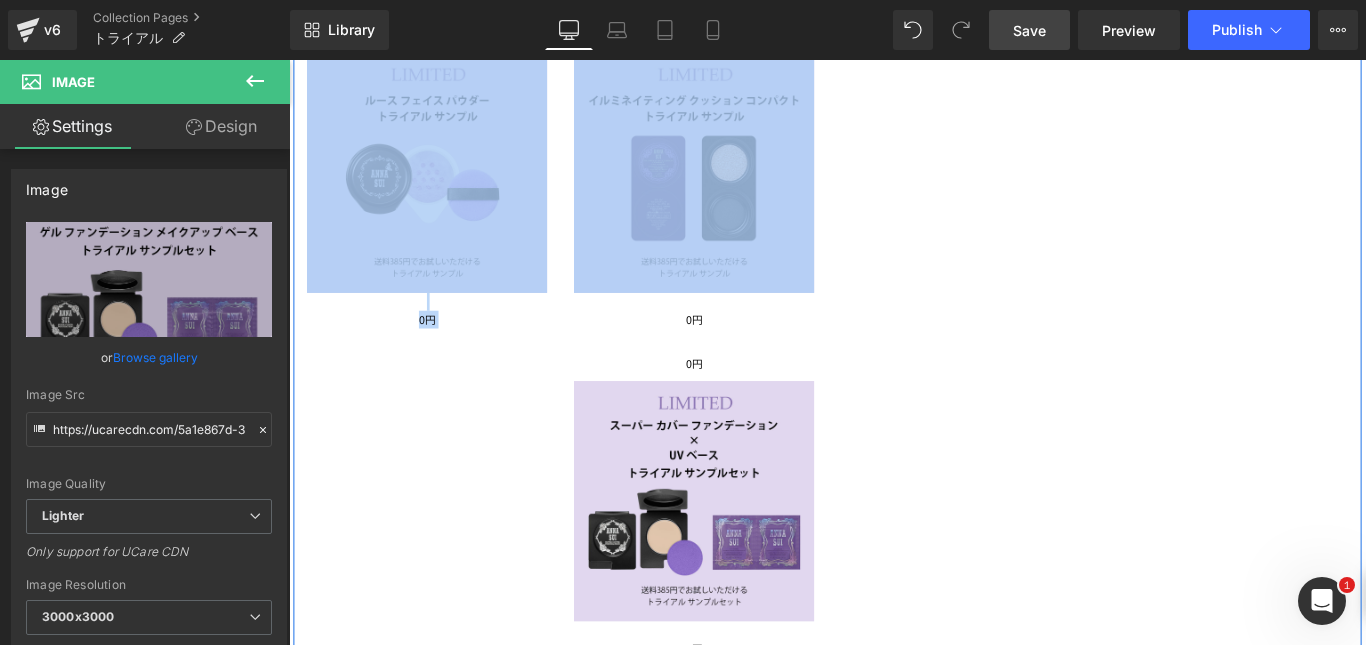 click on "Image         0円 Text Block         Image         0円 Text Block         Image         0円 Text Block         Image         0円 Text Block         0円 Text Block
Image         0円 Text Block         0円 Text Block         Image         Row" at bounding box center (894, 251) 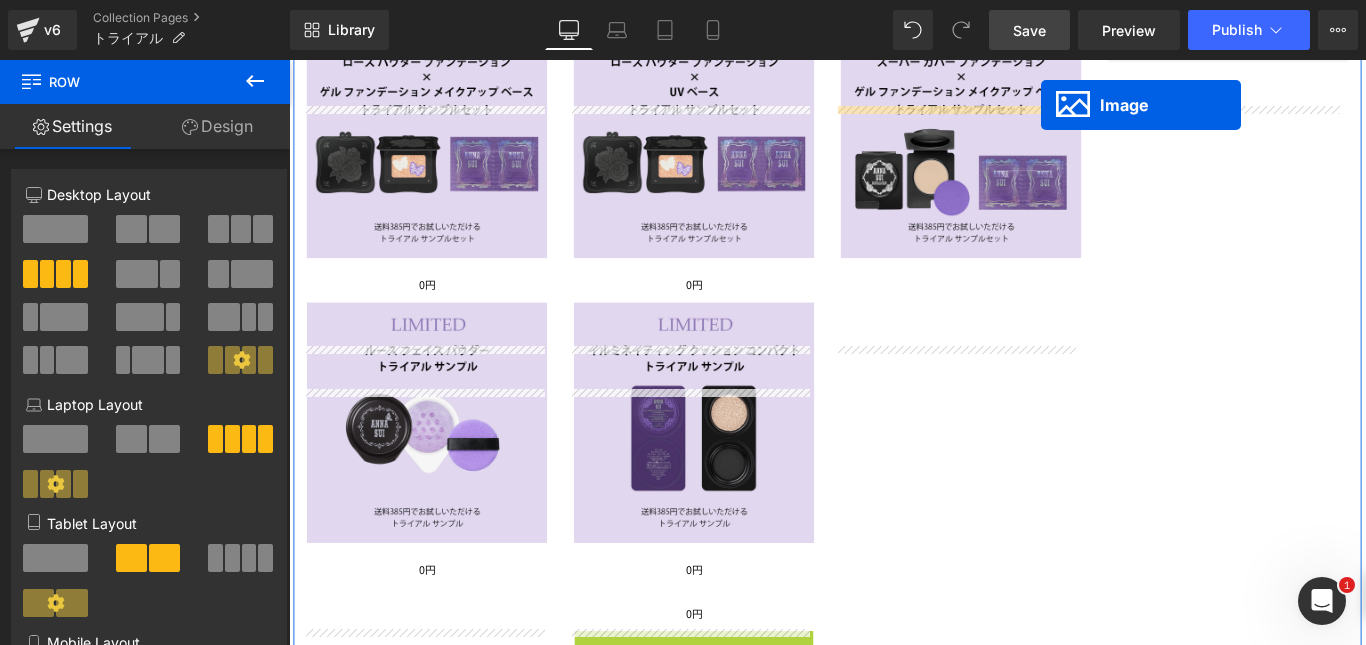 scroll, scrollTop: 214, scrollLeft: 0, axis: vertical 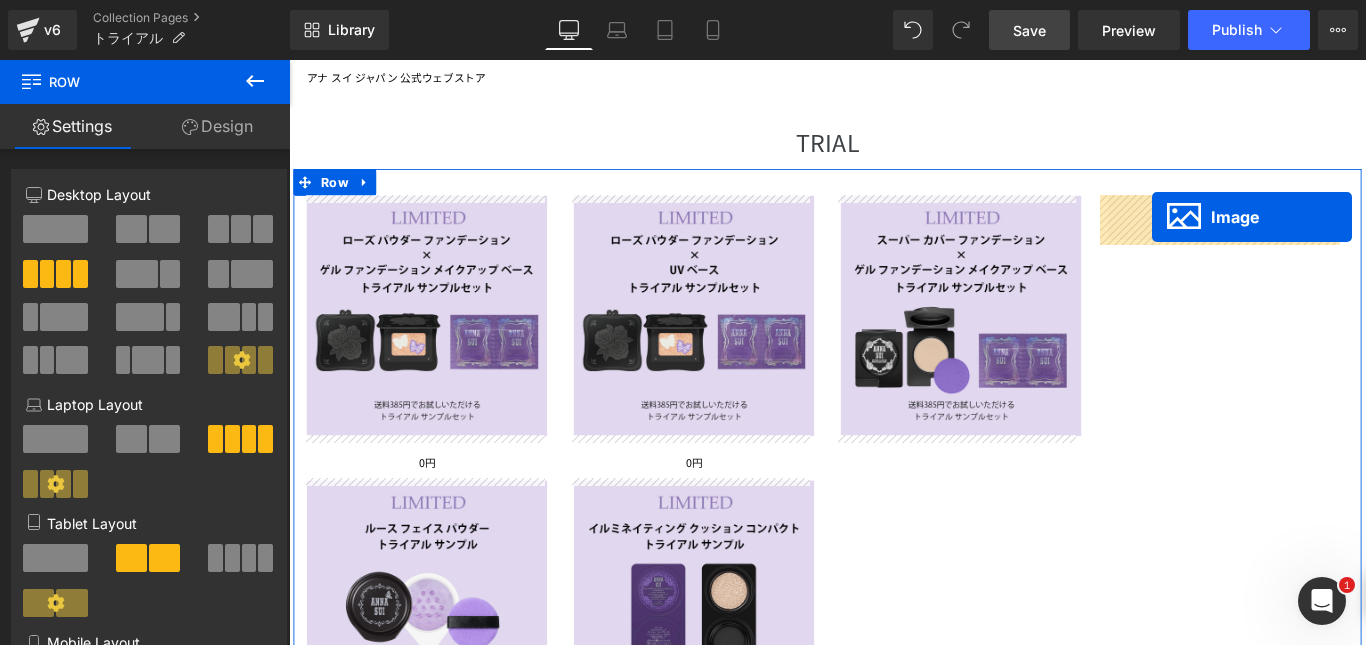 drag, startPoint x: 703, startPoint y: 549, endPoint x: 1259, endPoint y: 236, distance: 638.0478 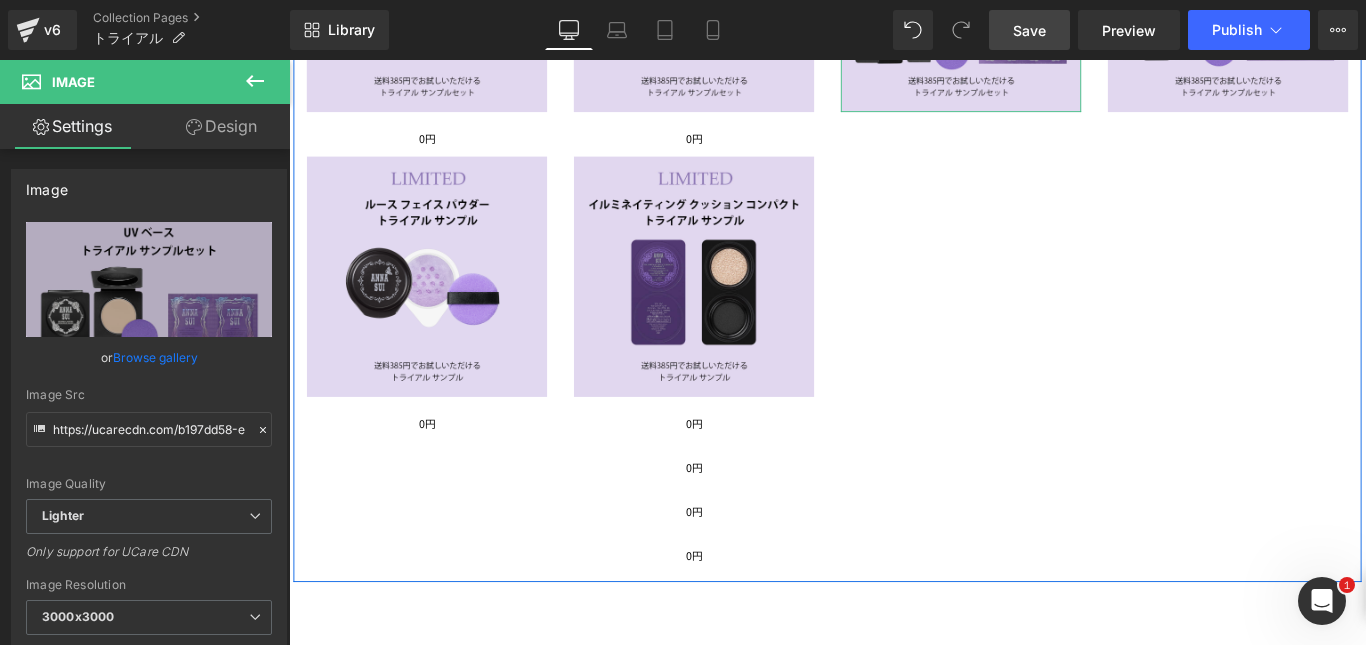 scroll, scrollTop: 583, scrollLeft: 0, axis: vertical 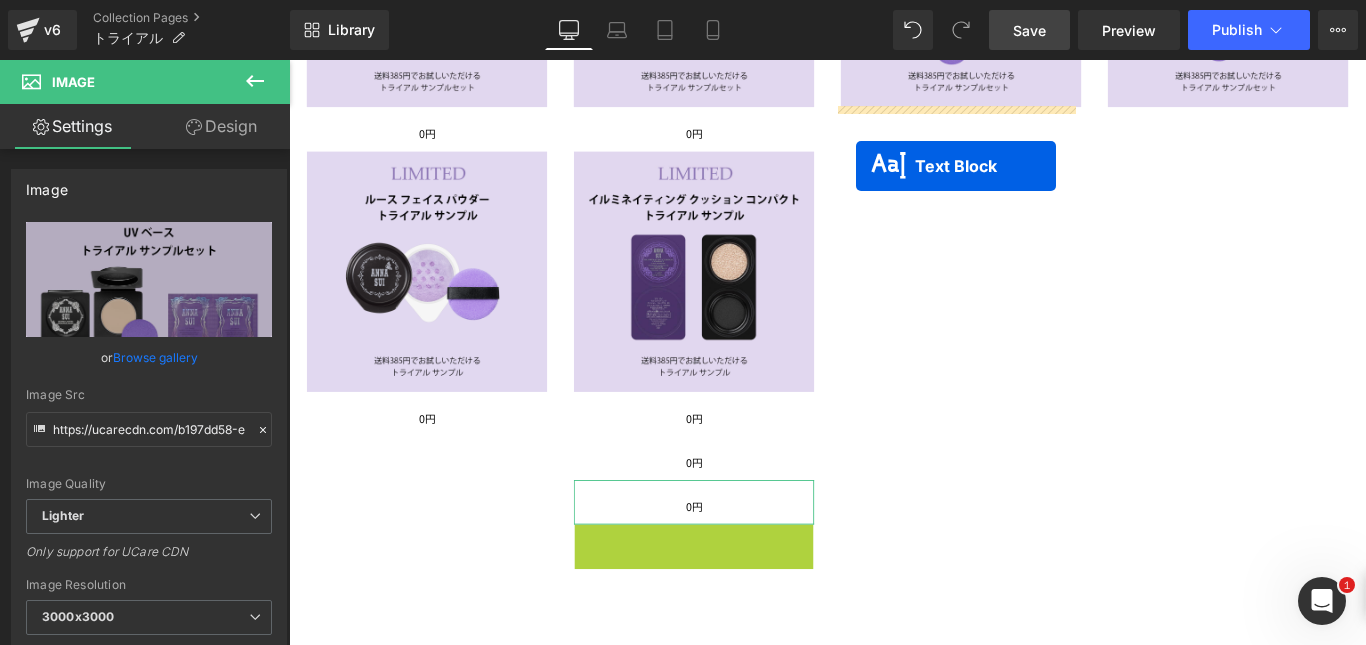 drag, startPoint x: 673, startPoint y: 606, endPoint x: 926, endPoint y: 179, distance: 496.3245 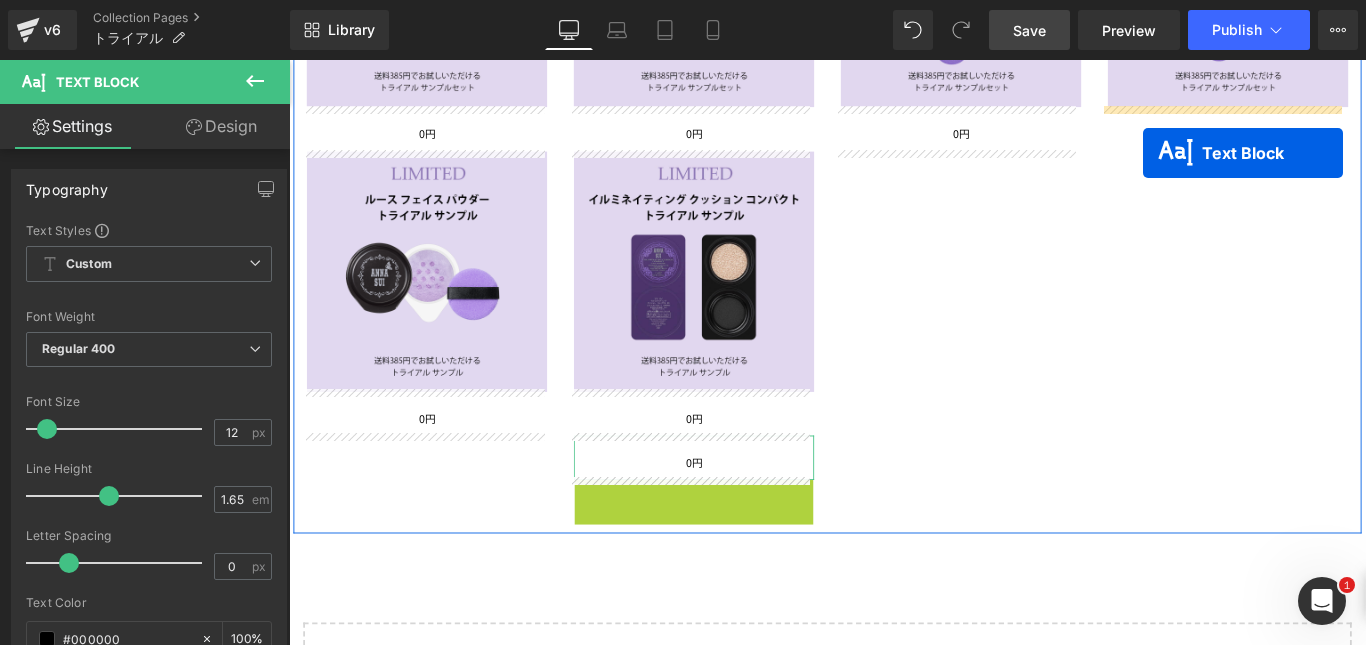 drag, startPoint x: 676, startPoint y: 547, endPoint x: 1248, endPoint y: 165, distance: 687.8285 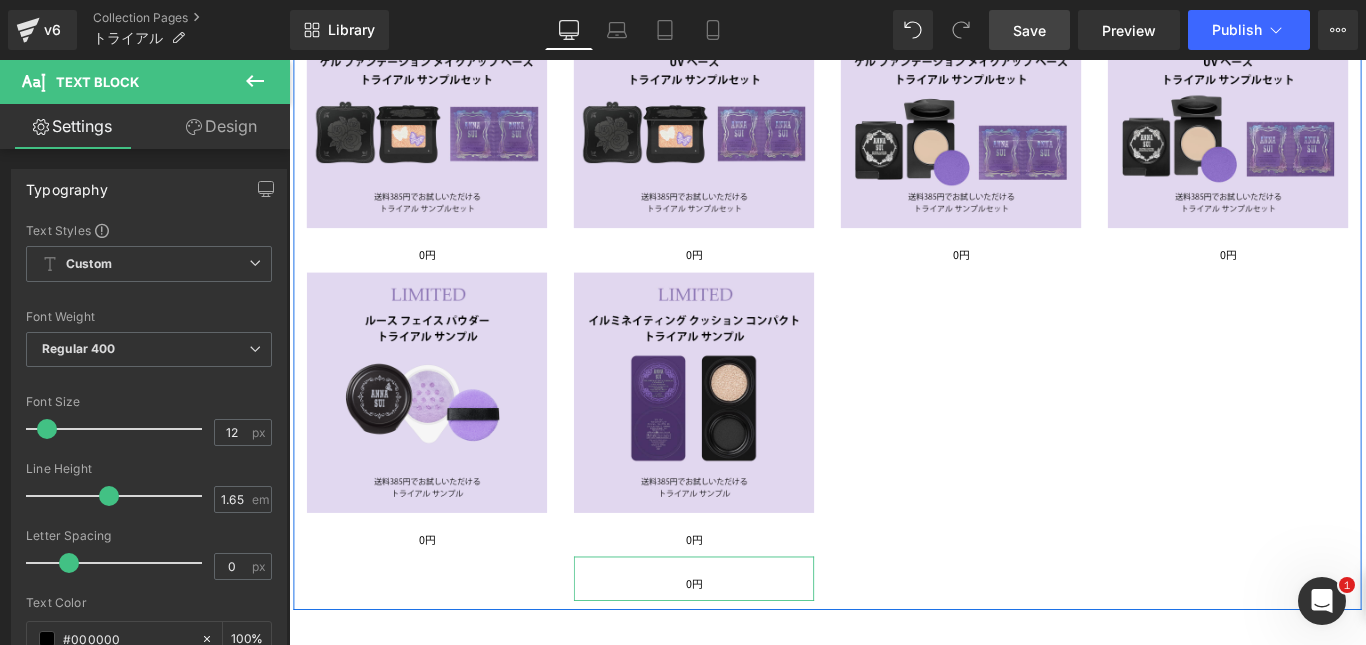 scroll, scrollTop: 448, scrollLeft: 0, axis: vertical 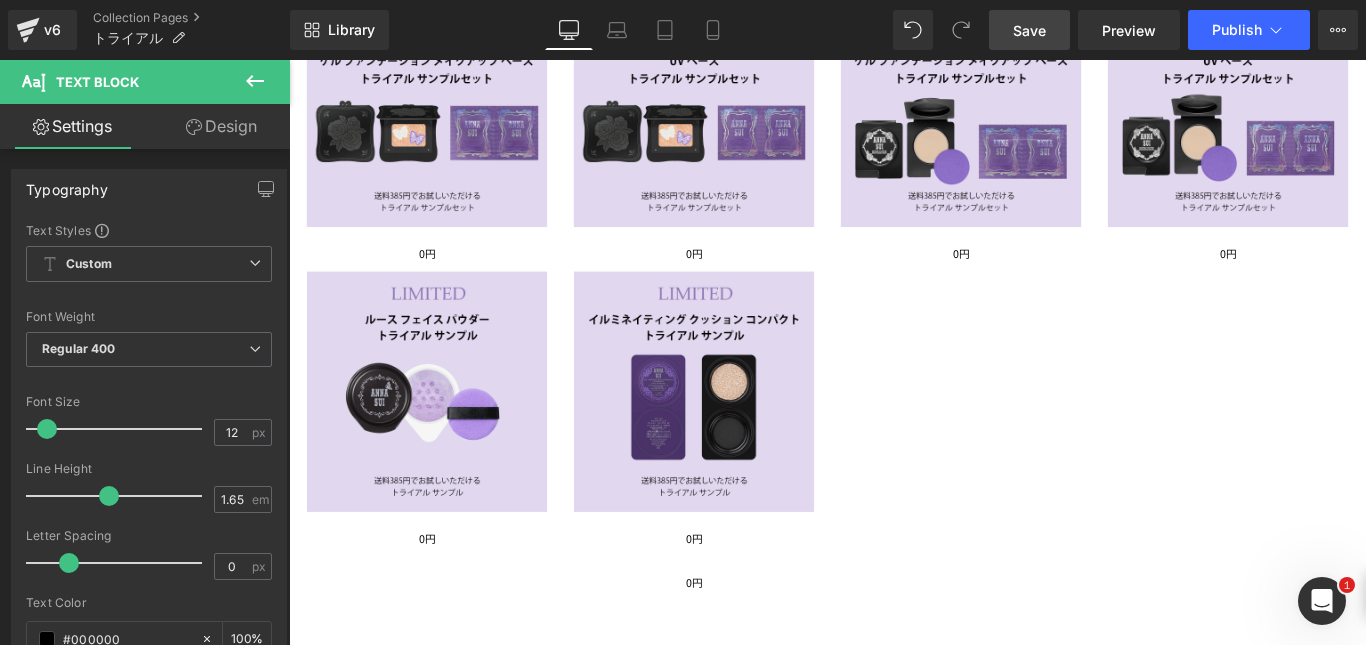 click on "Rendering Content" at bounding box center [683, 566] 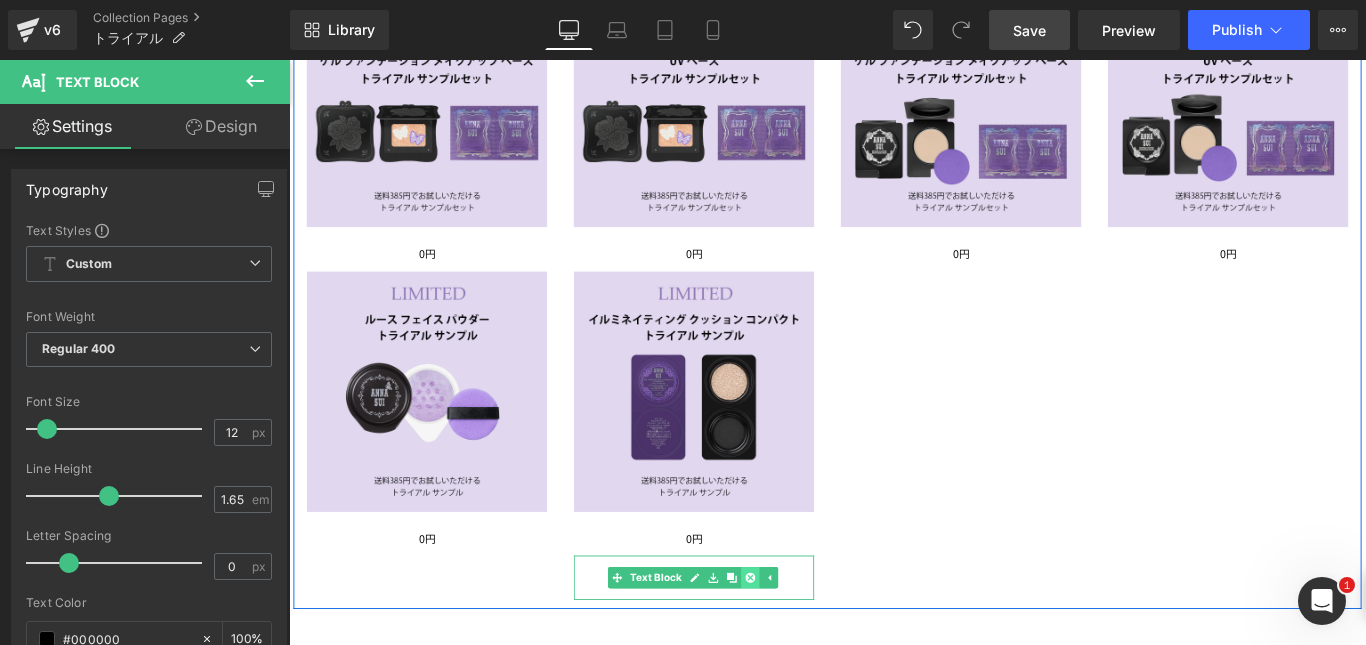 click 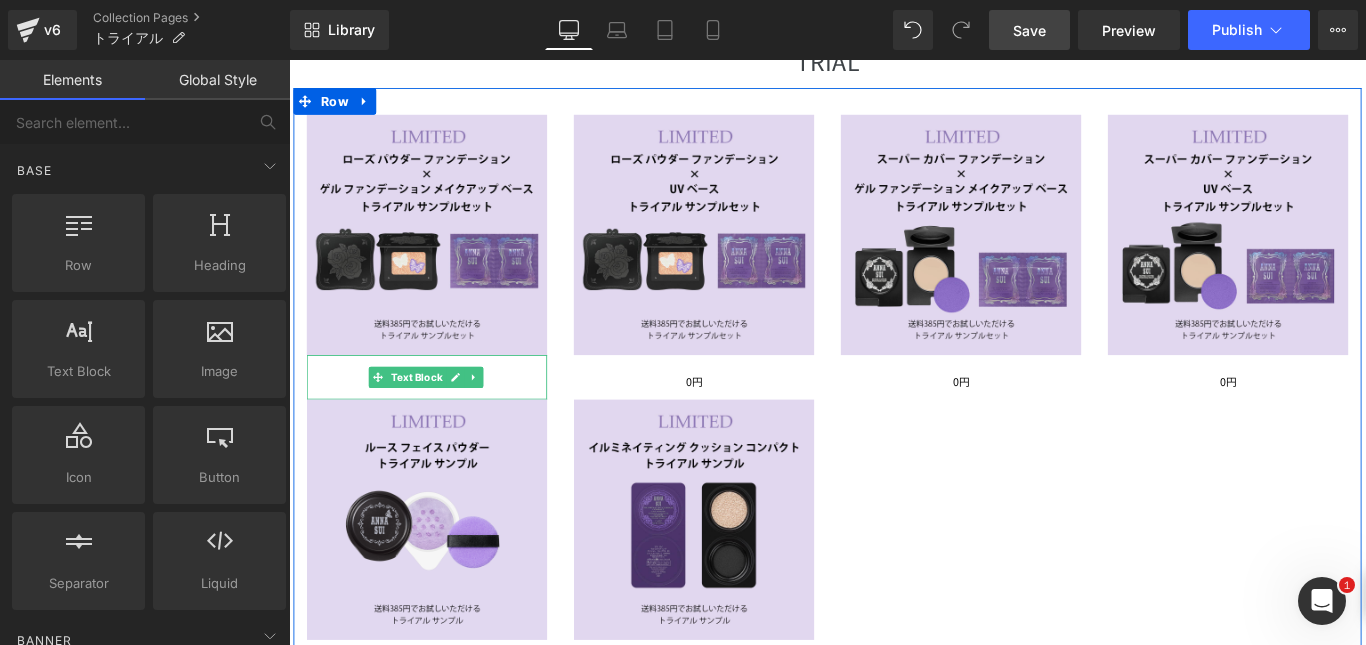 scroll, scrollTop: 304, scrollLeft: 0, axis: vertical 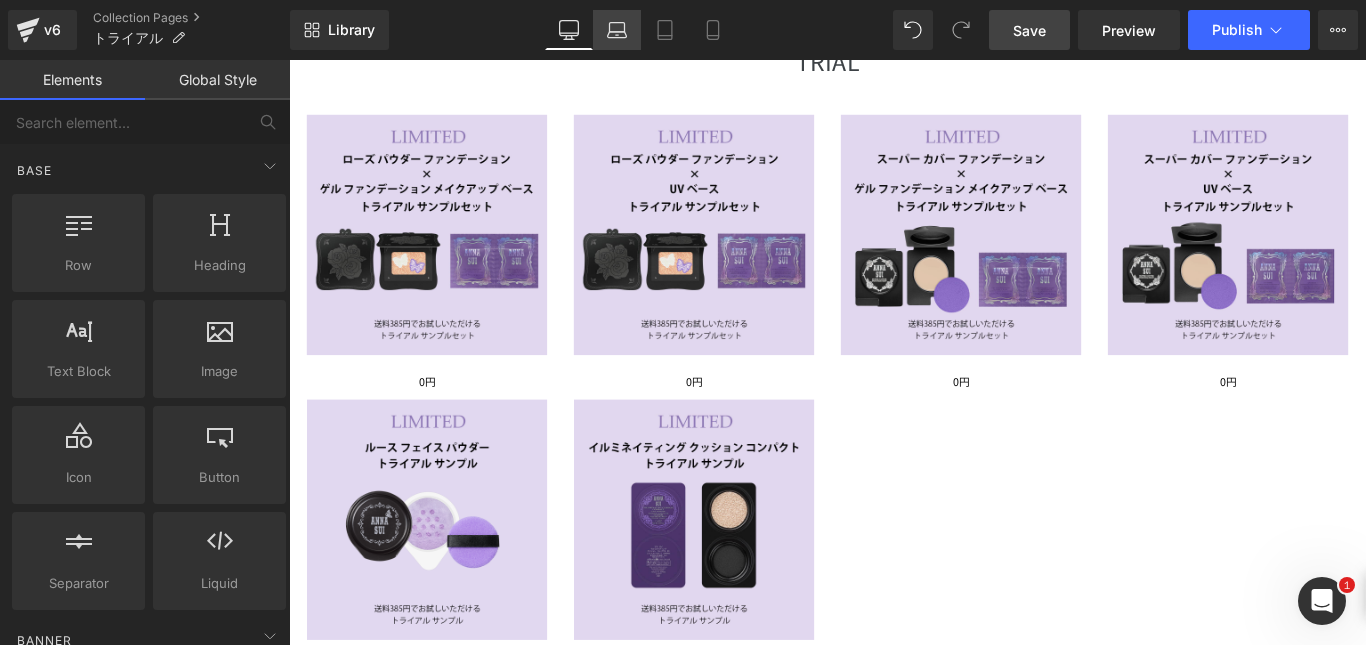 click on "Laptop" at bounding box center (617, 30) 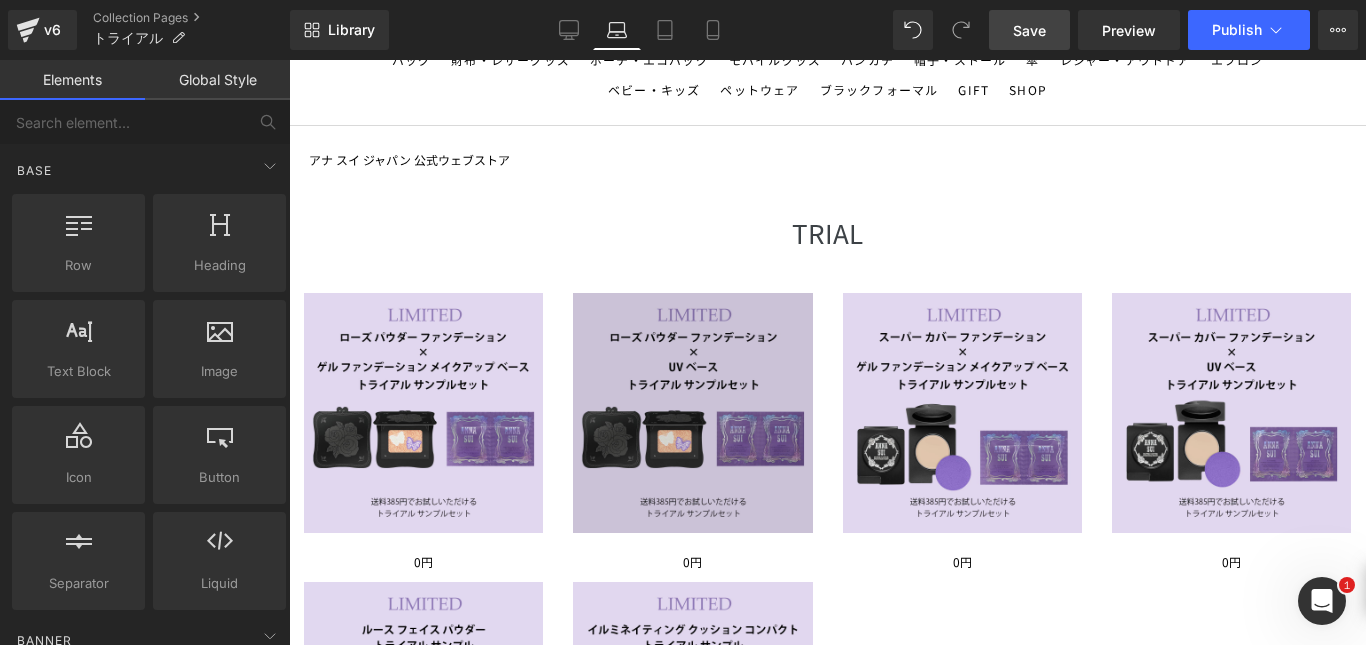 scroll, scrollTop: 132, scrollLeft: 0, axis: vertical 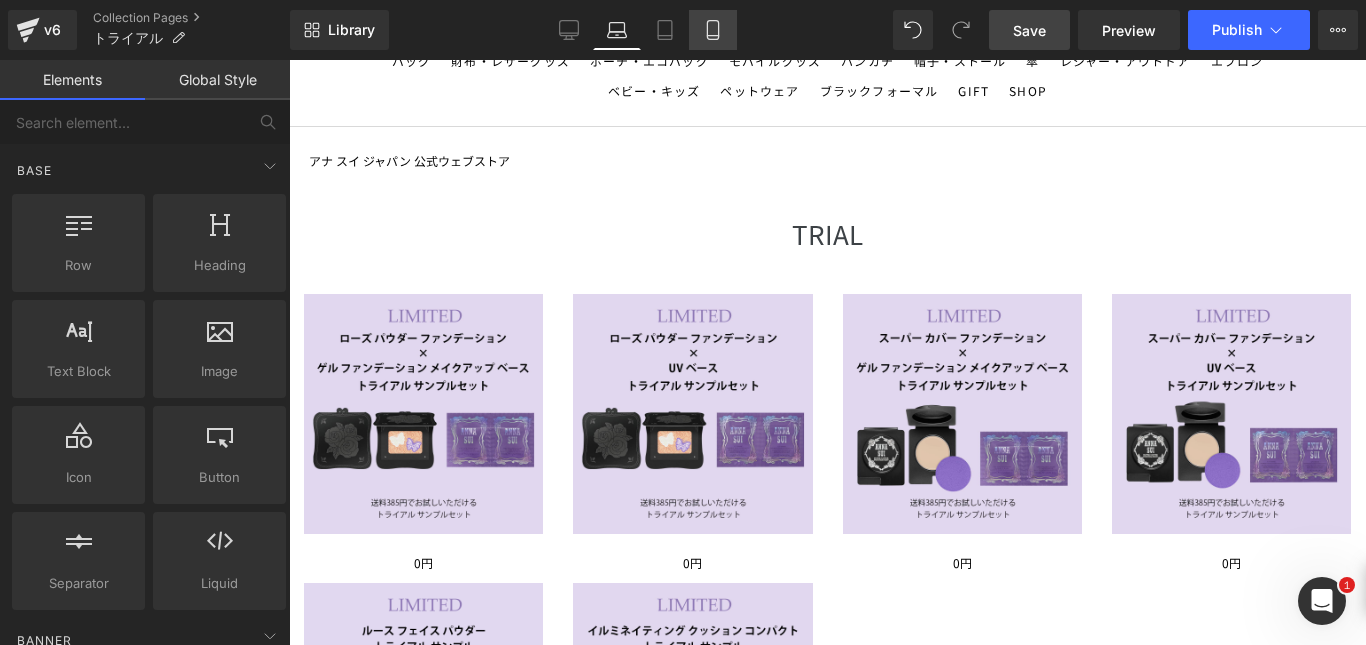 click 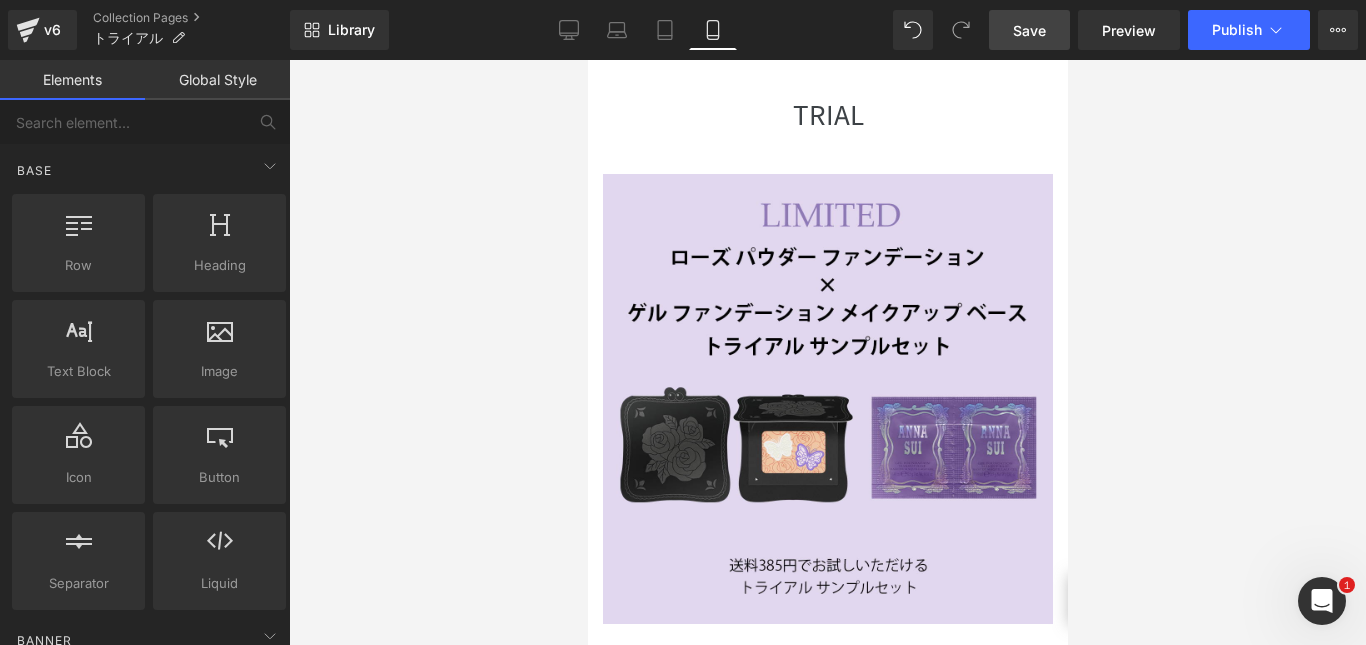 scroll, scrollTop: 135, scrollLeft: 0, axis: vertical 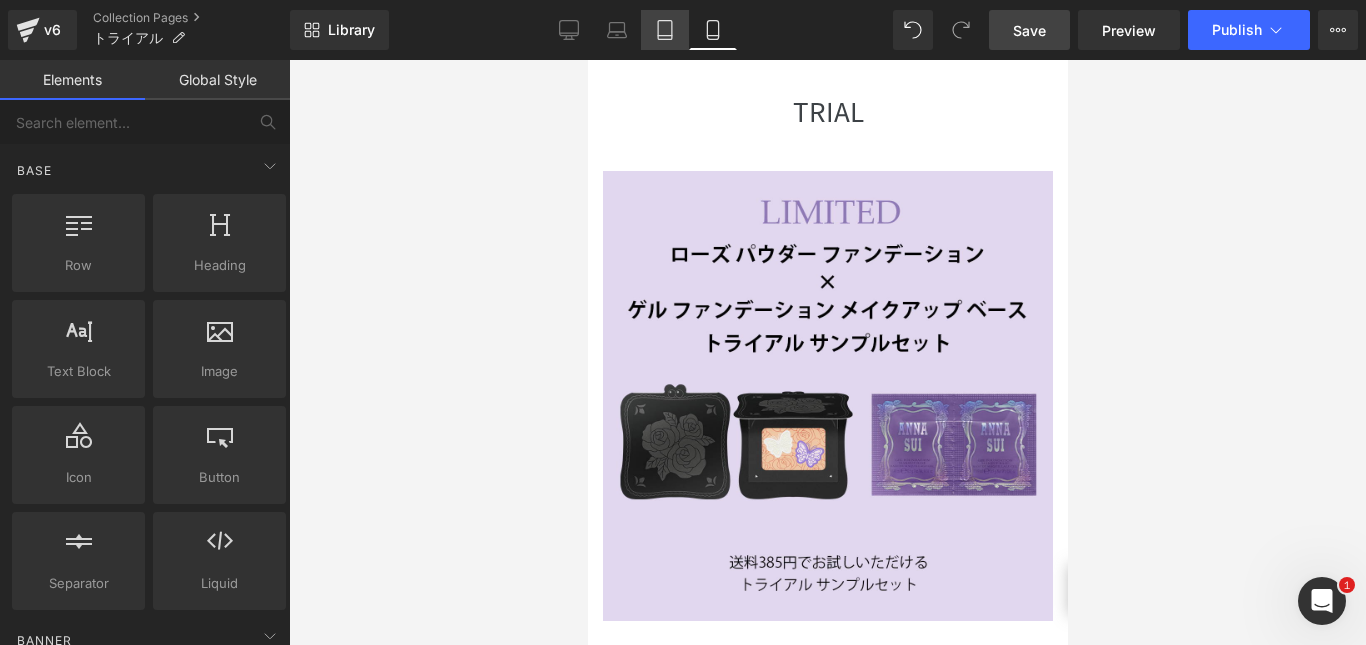 click 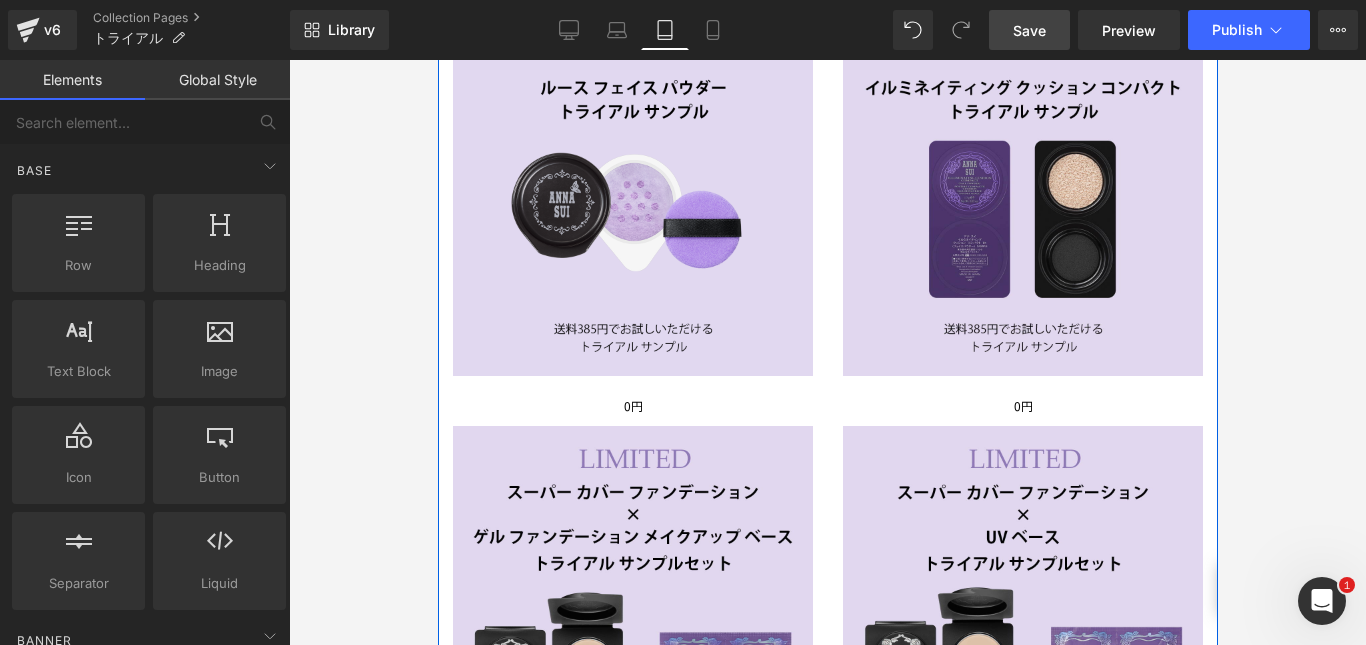 scroll, scrollTop: 622, scrollLeft: 0, axis: vertical 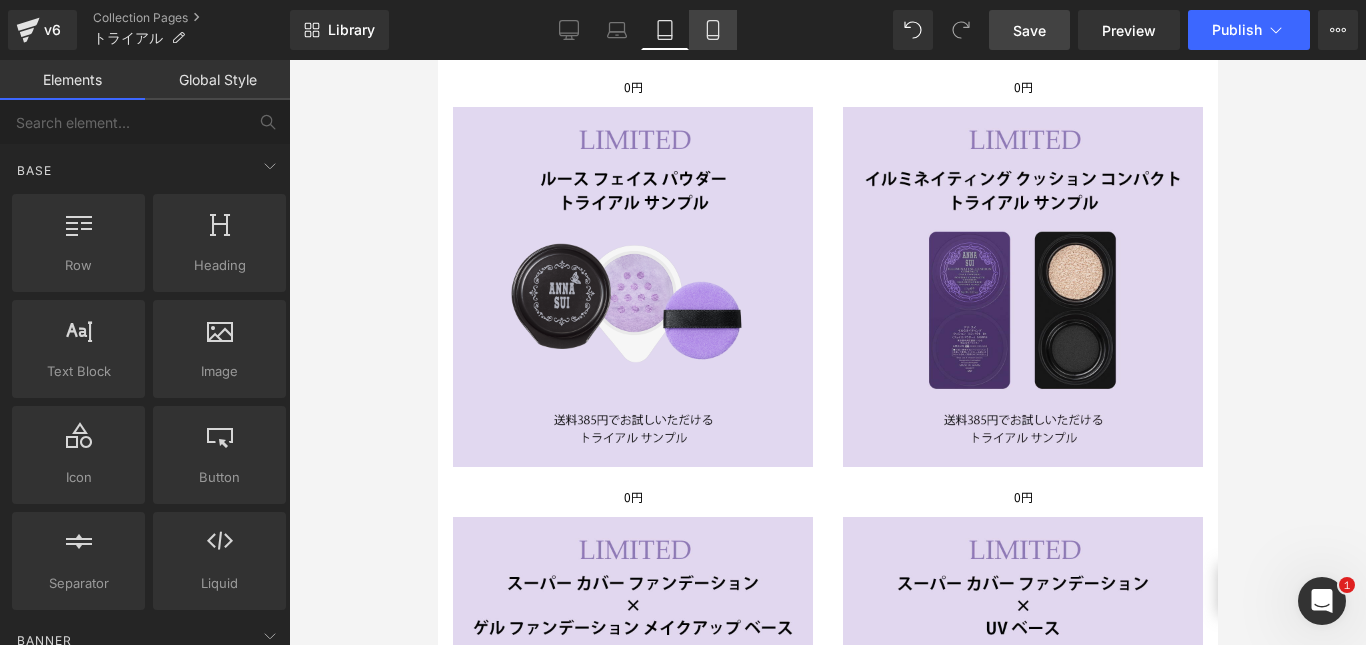 click on "Mobile" at bounding box center (713, 30) 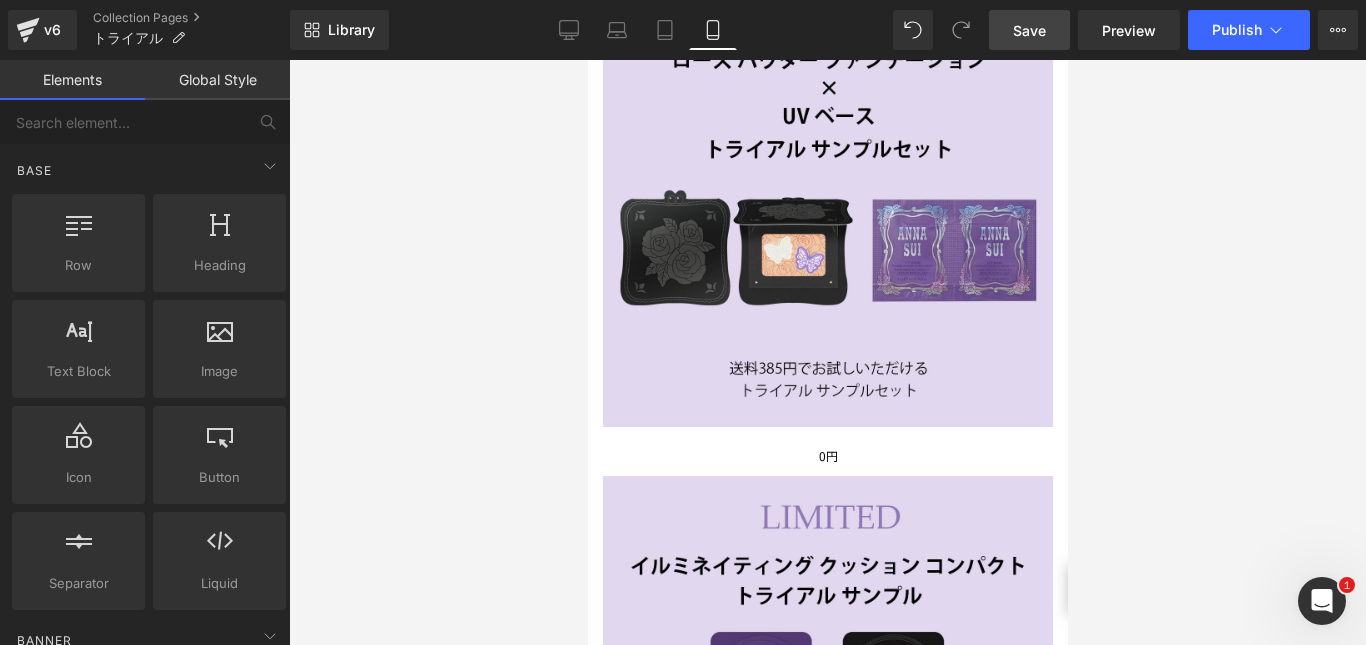 scroll, scrollTop: 1303, scrollLeft: 0, axis: vertical 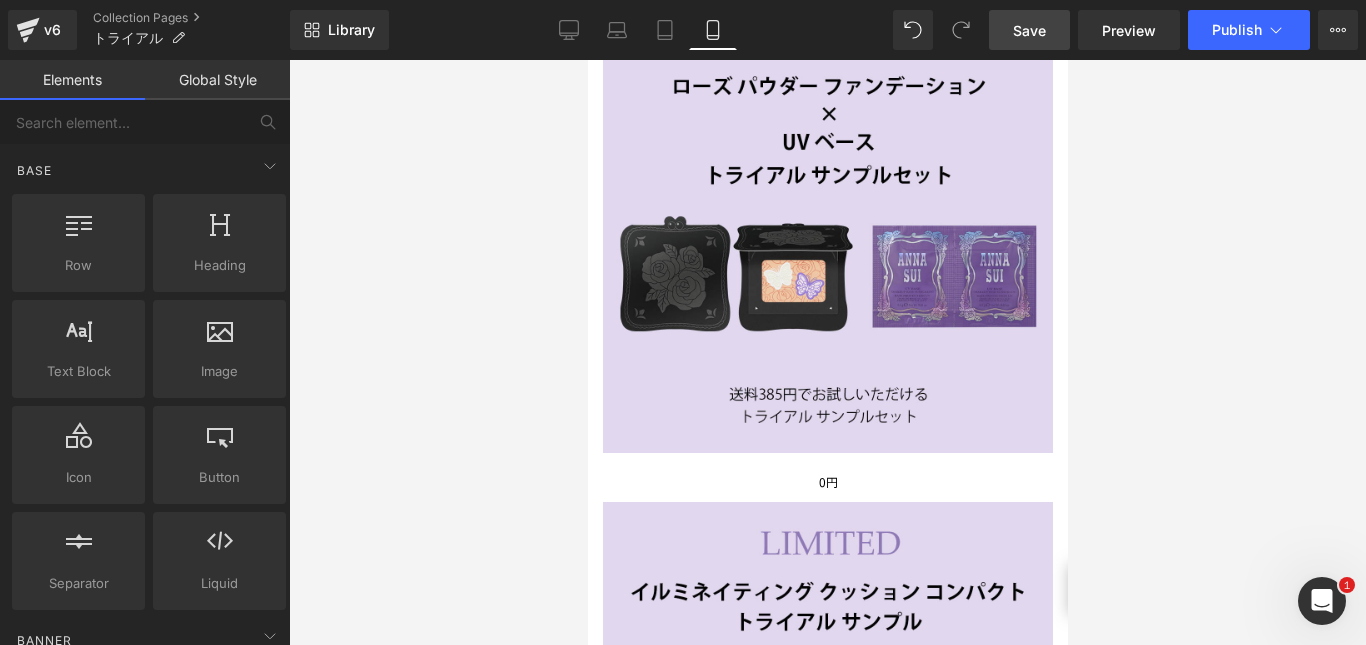 click on "Global Style" at bounding box center (217, 80) 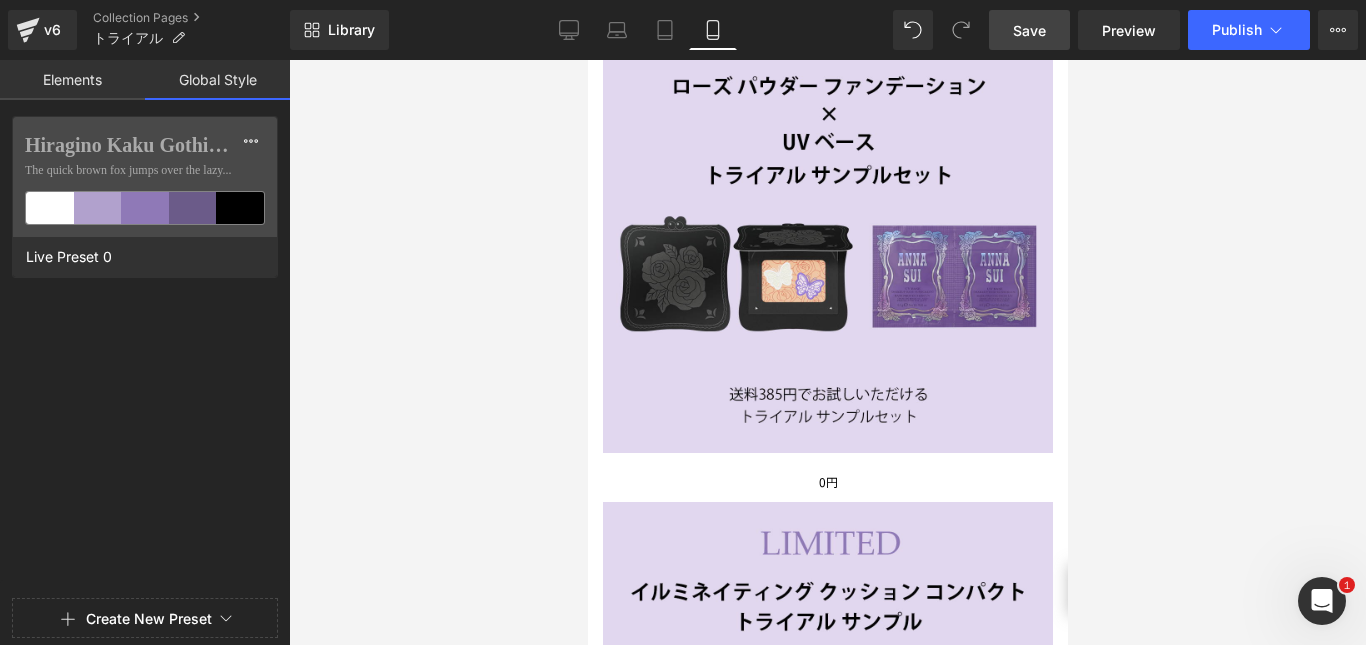 click on "Elements" at bounding box center [72, 80] 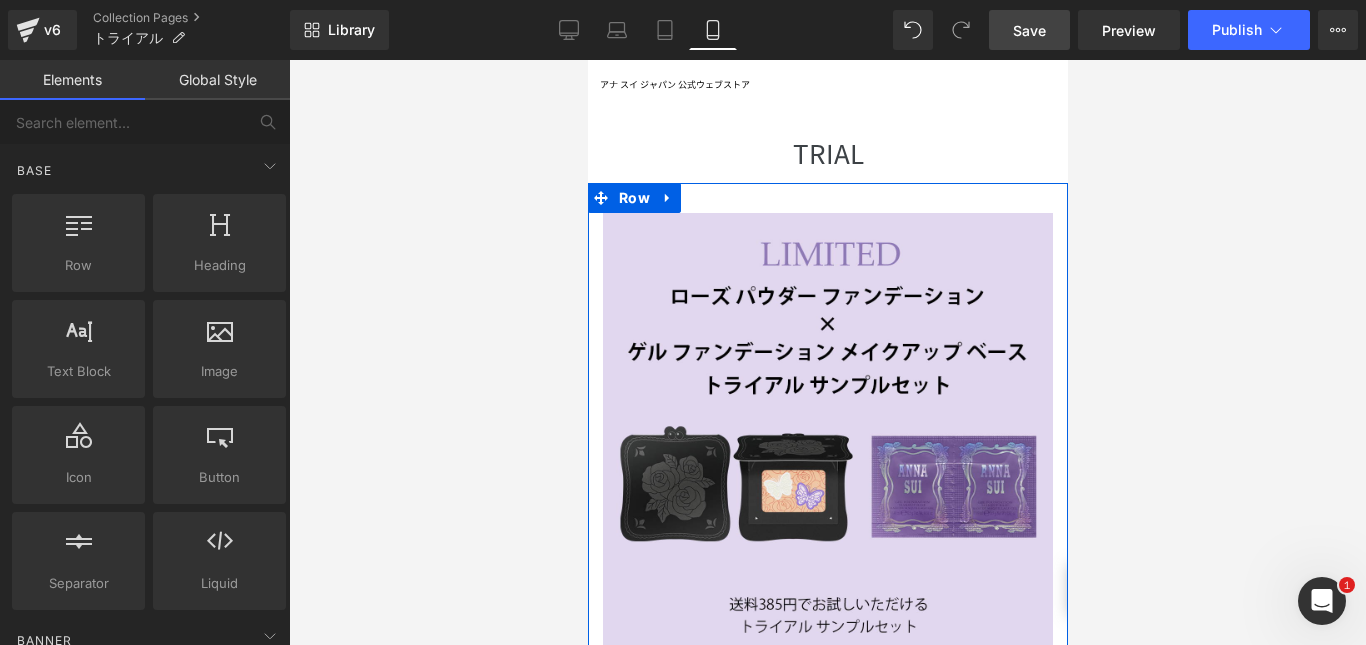 scroll, scrollTop: 0, scrollLeft: 0, axis: both 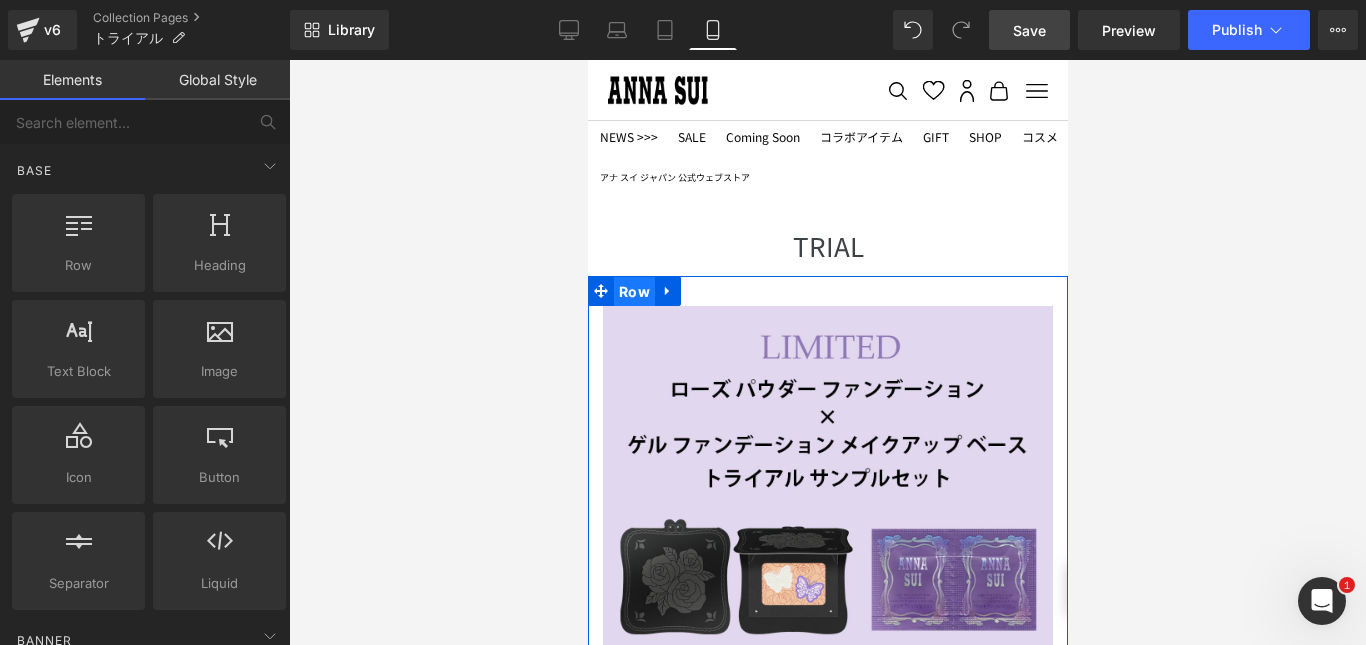 click on "Row" at bounding box center [633, 292] 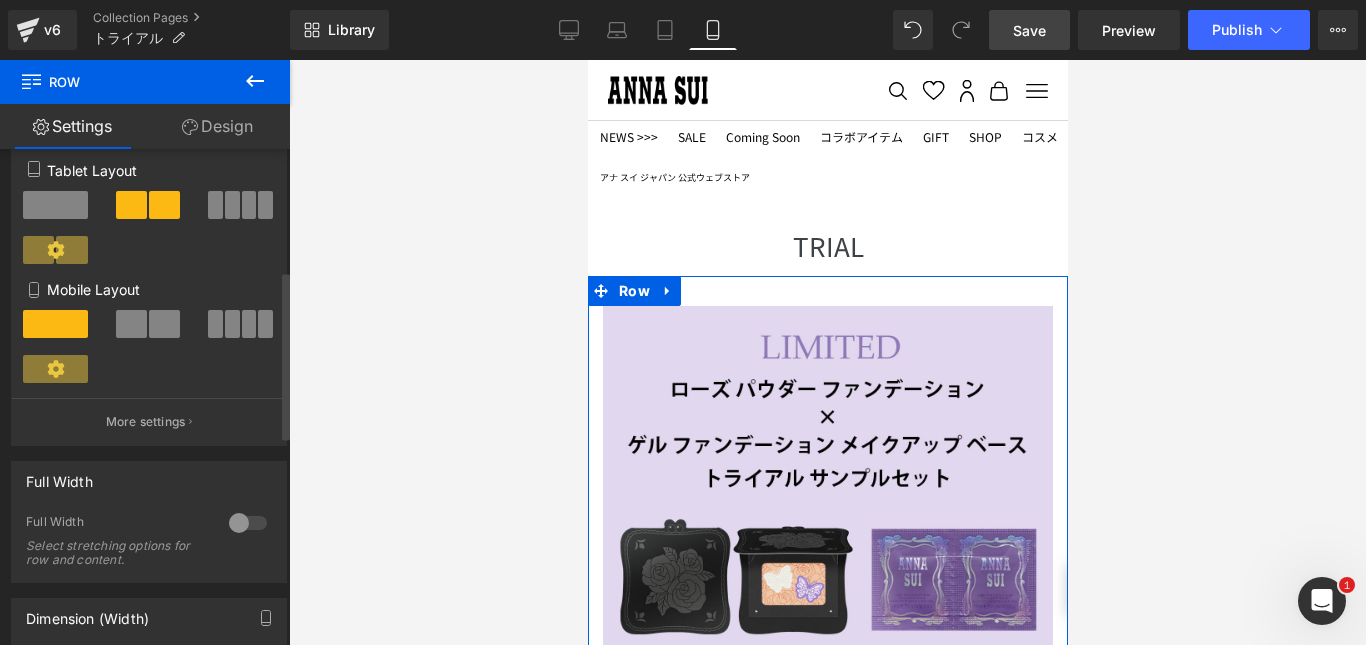 scroll, scrollTop: 360, scrollLeft: 0, axis: vertical 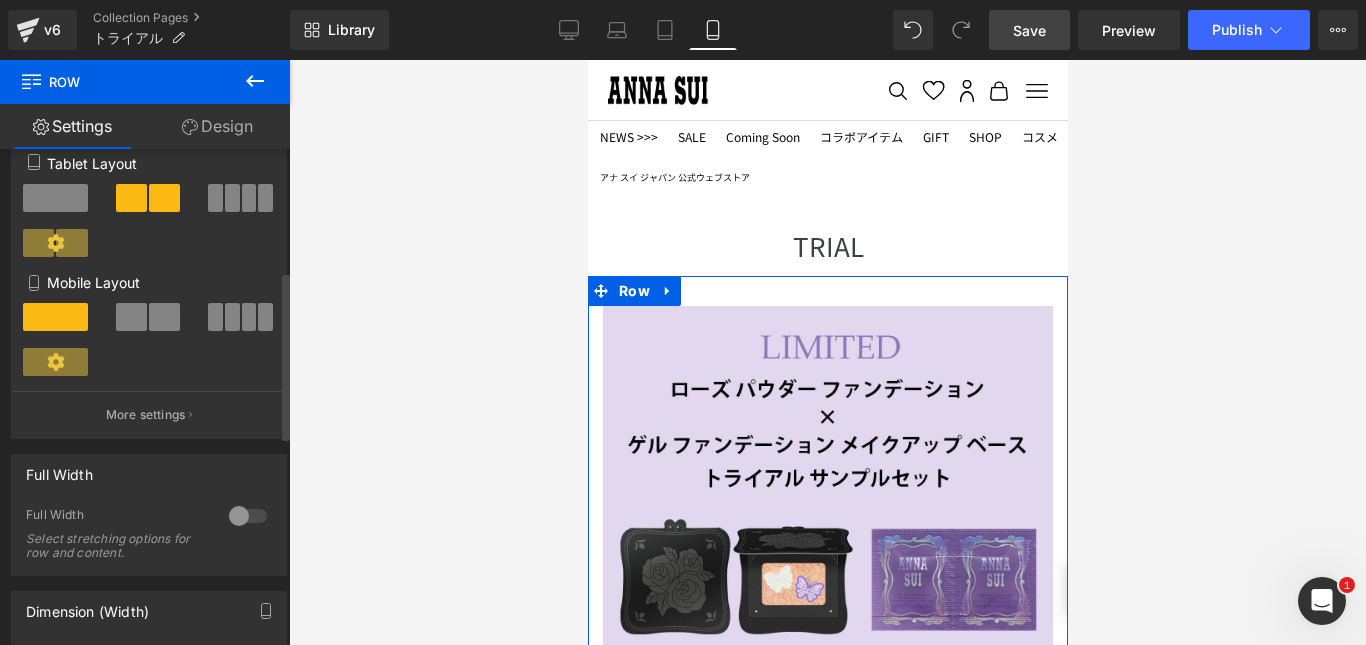 click at bounding box center (164, 317) 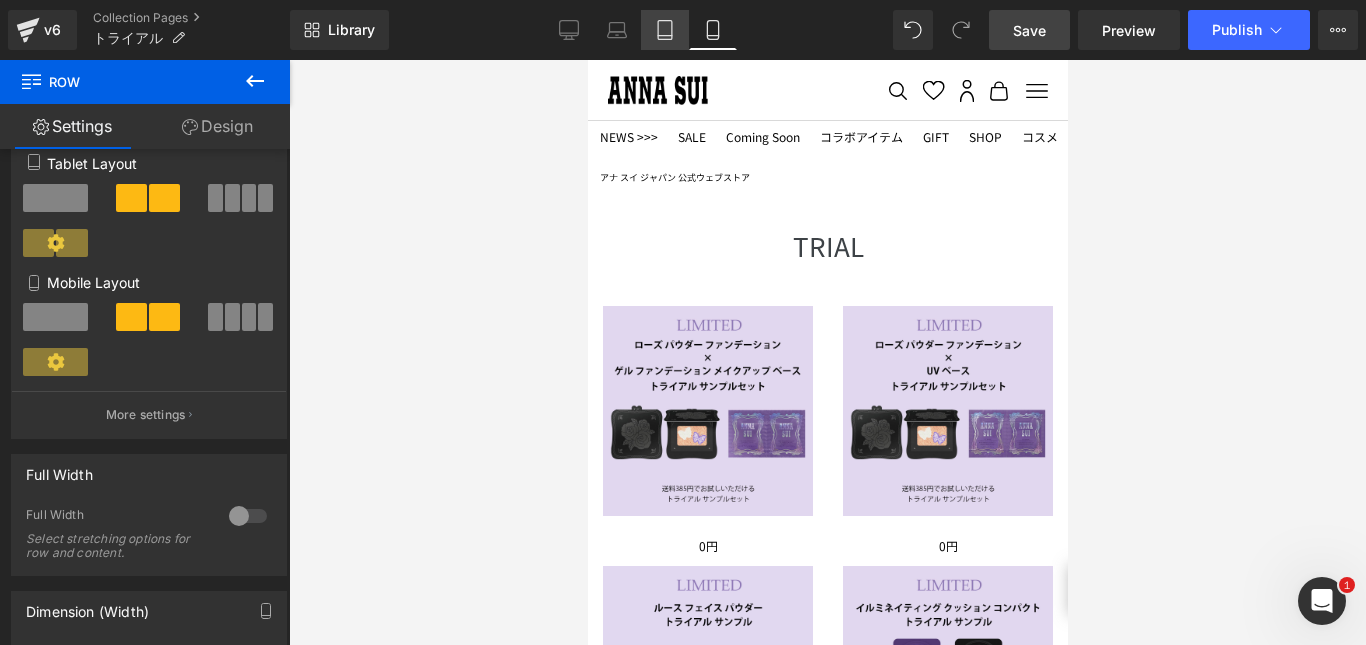 click 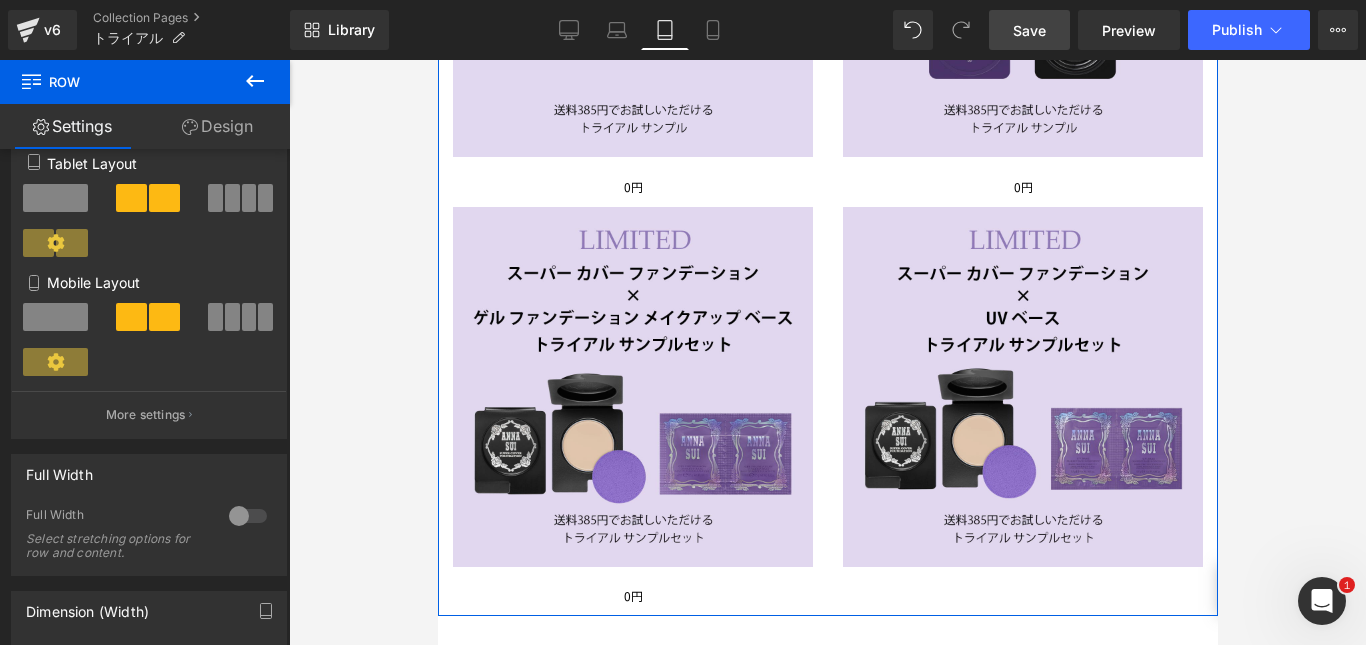 scroll, scrollTop: 962, scrollLeft: 0, axis: vertical 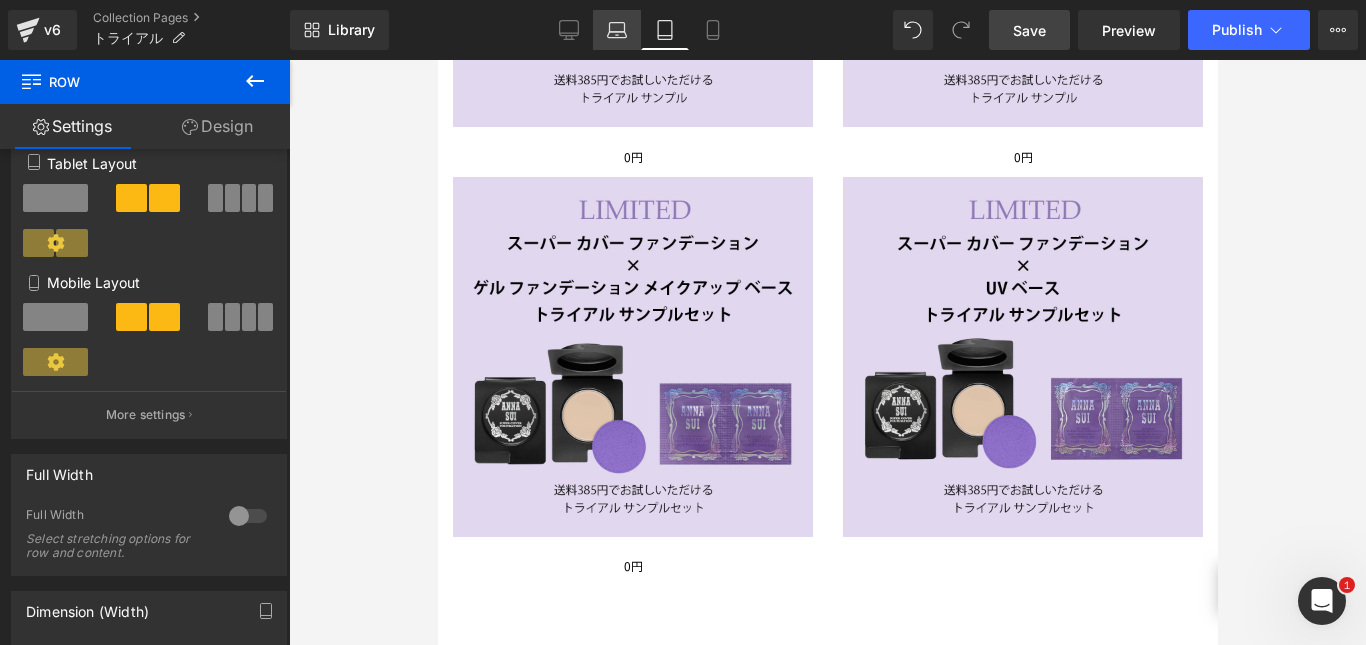 click 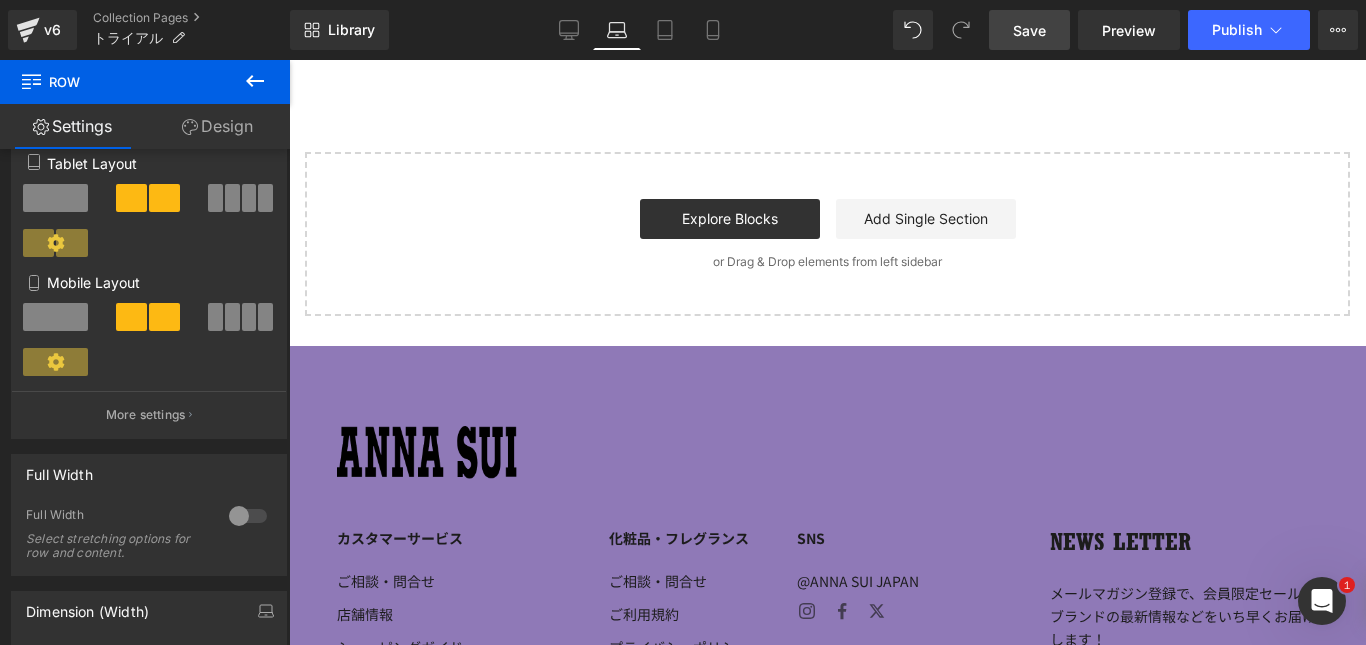 scroll, scrollTop: 138, scrollLeft: 0, axis: vertical 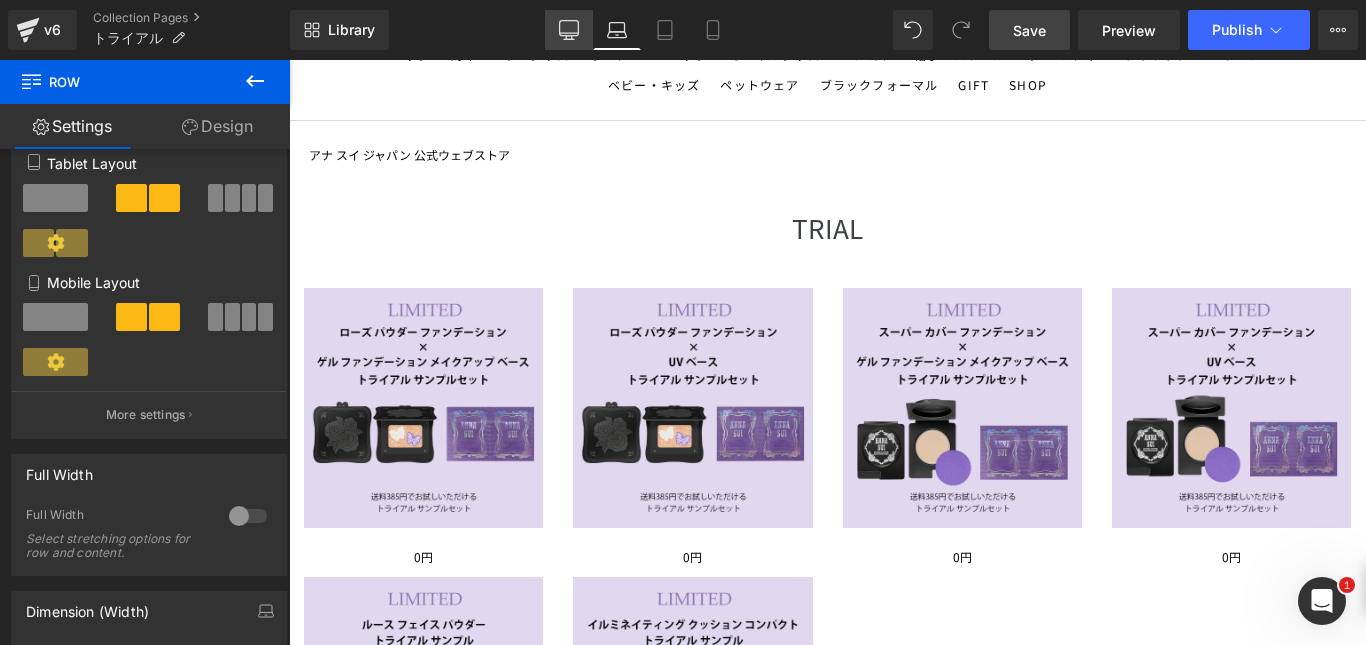 click 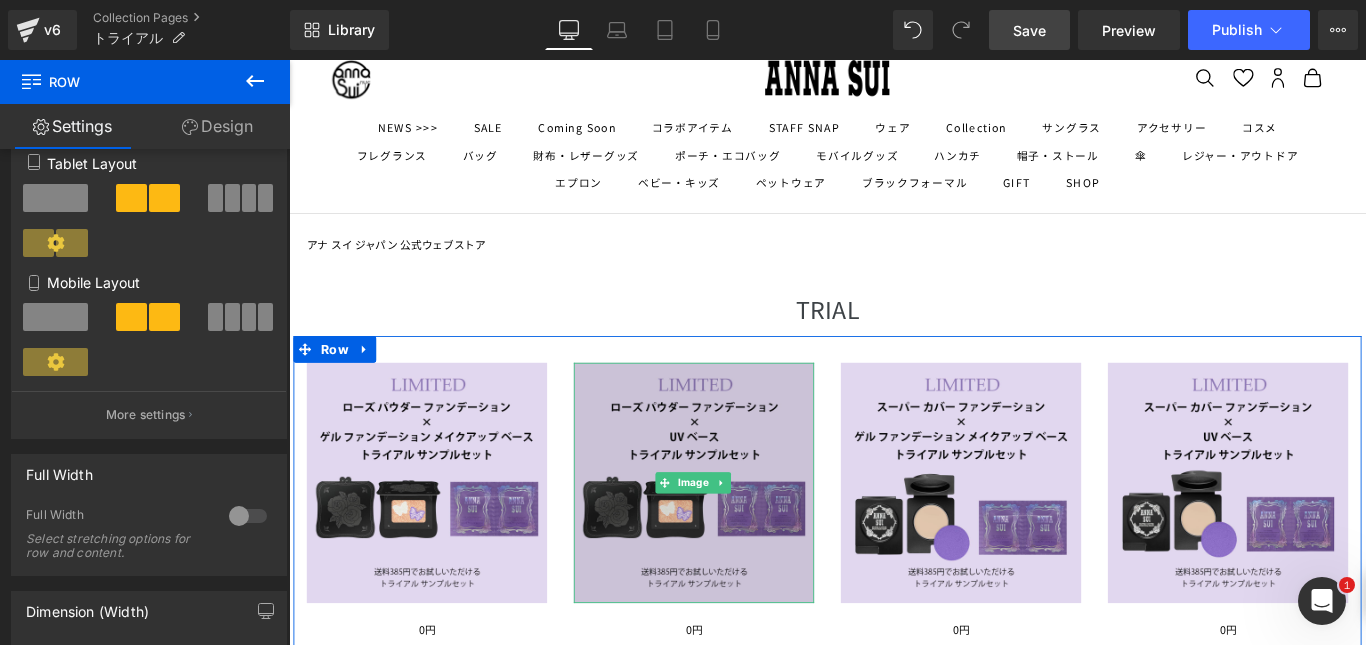 scroll, scrollTop: 0, scrollLeft: 0, axis: both 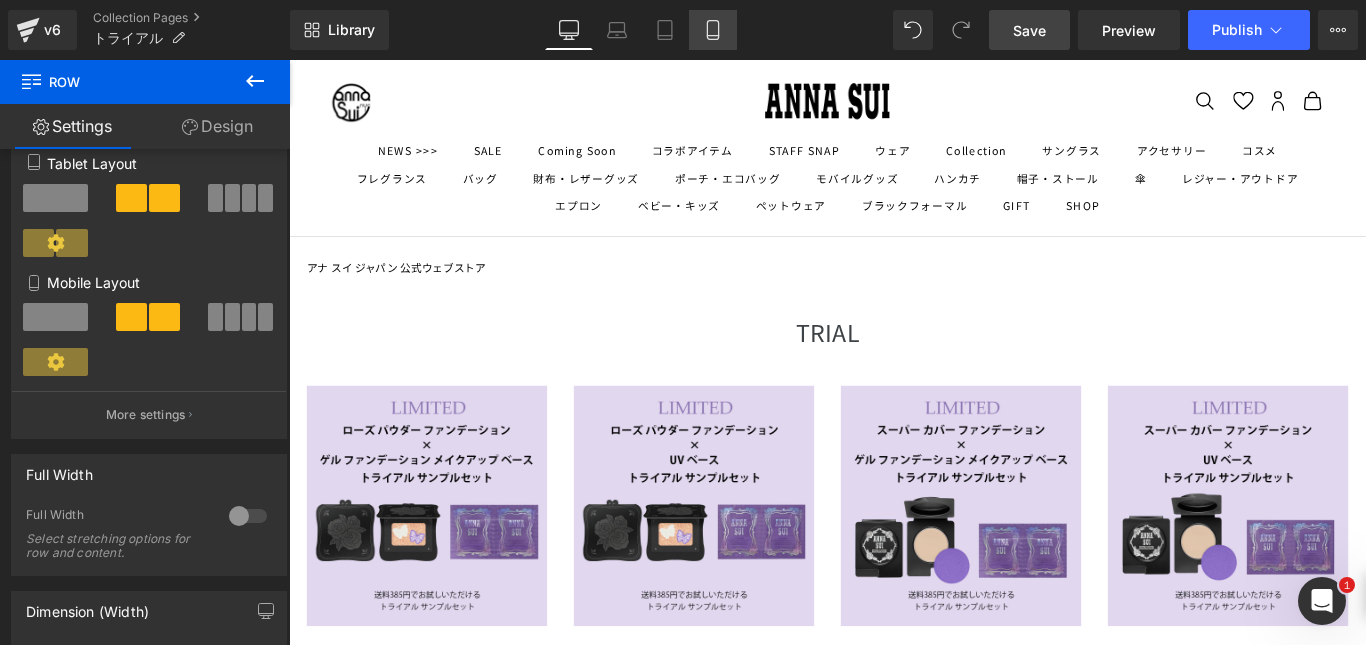click on "Mobile" at bounding box center [713, 30] 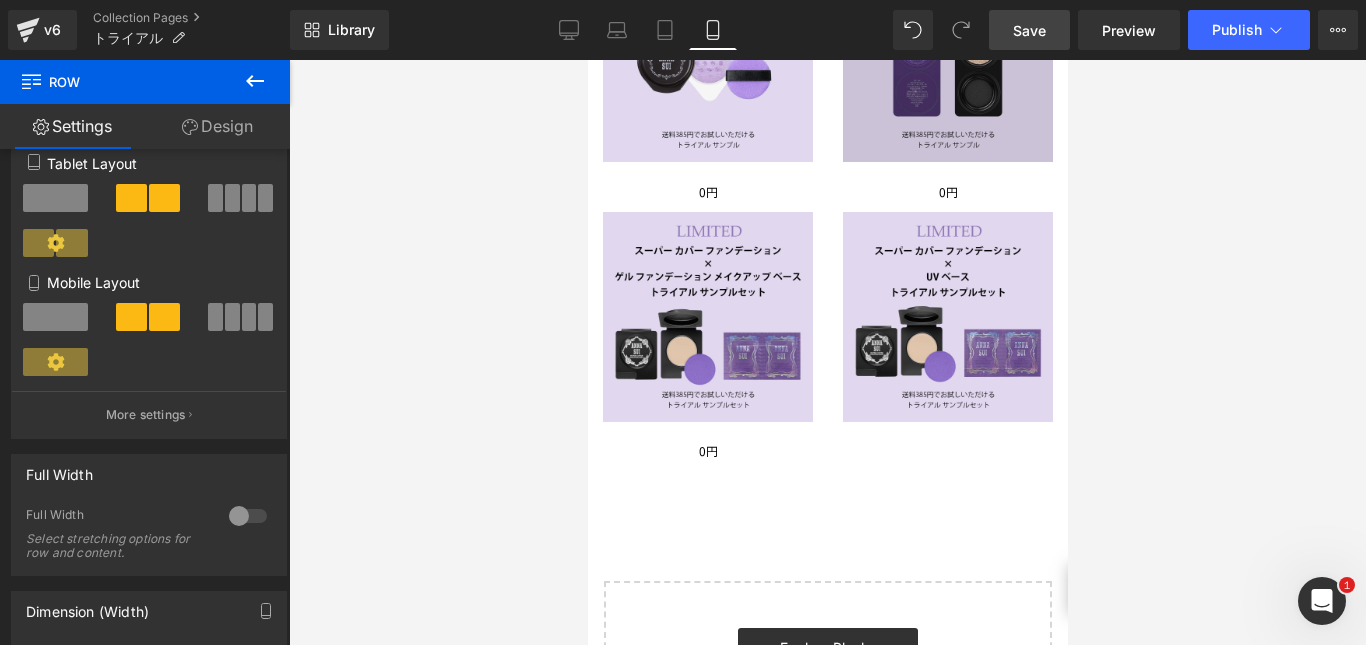 scroll, scrollTop: 619, scrollLeft: 0, axis: vertical 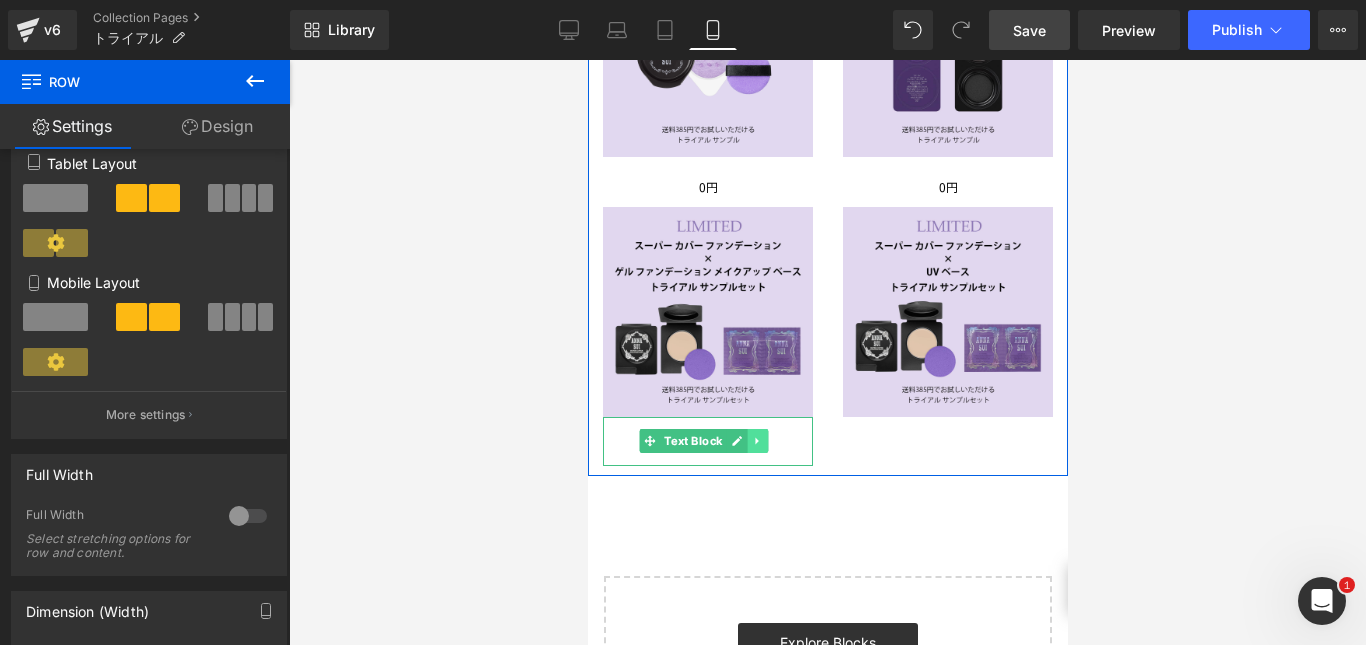 click 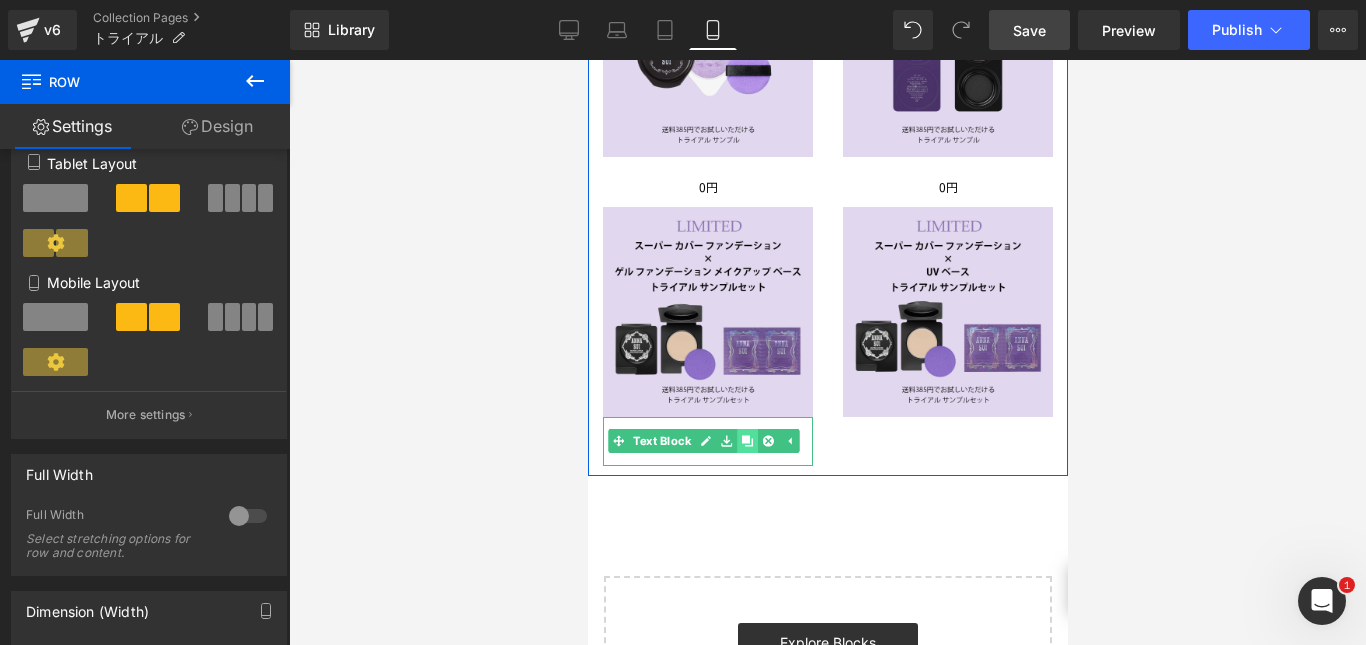 click 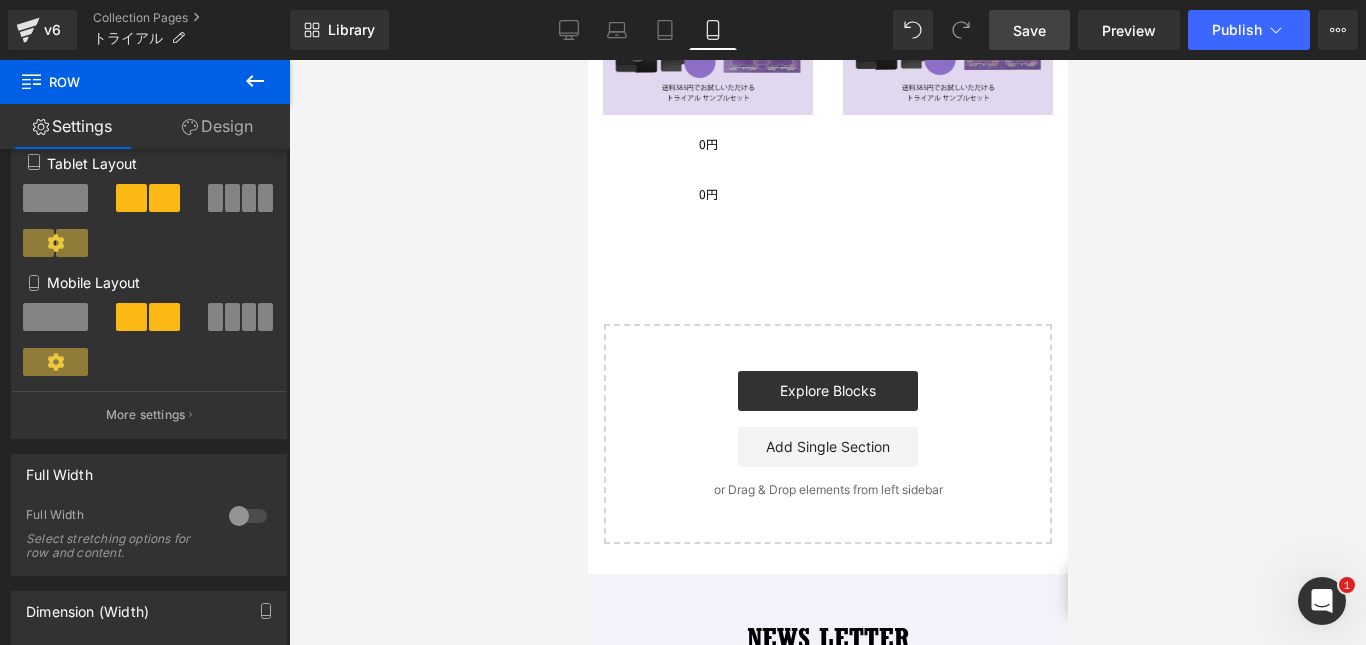 scroll, scrollTop: 923, scrollLeft: 0, axis: vertical 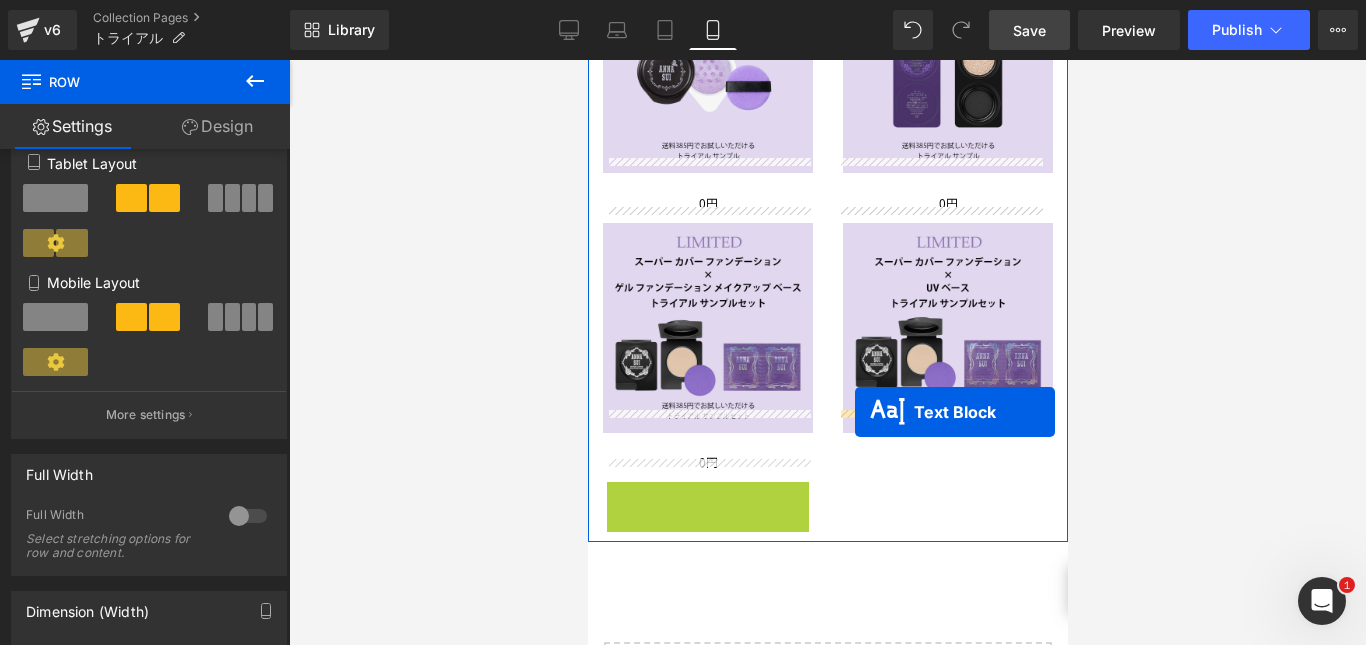 drag, startPoint x: 649, startPoint y: 165, endPoint x: 854, endPoint y: 412, distance: 320.9891 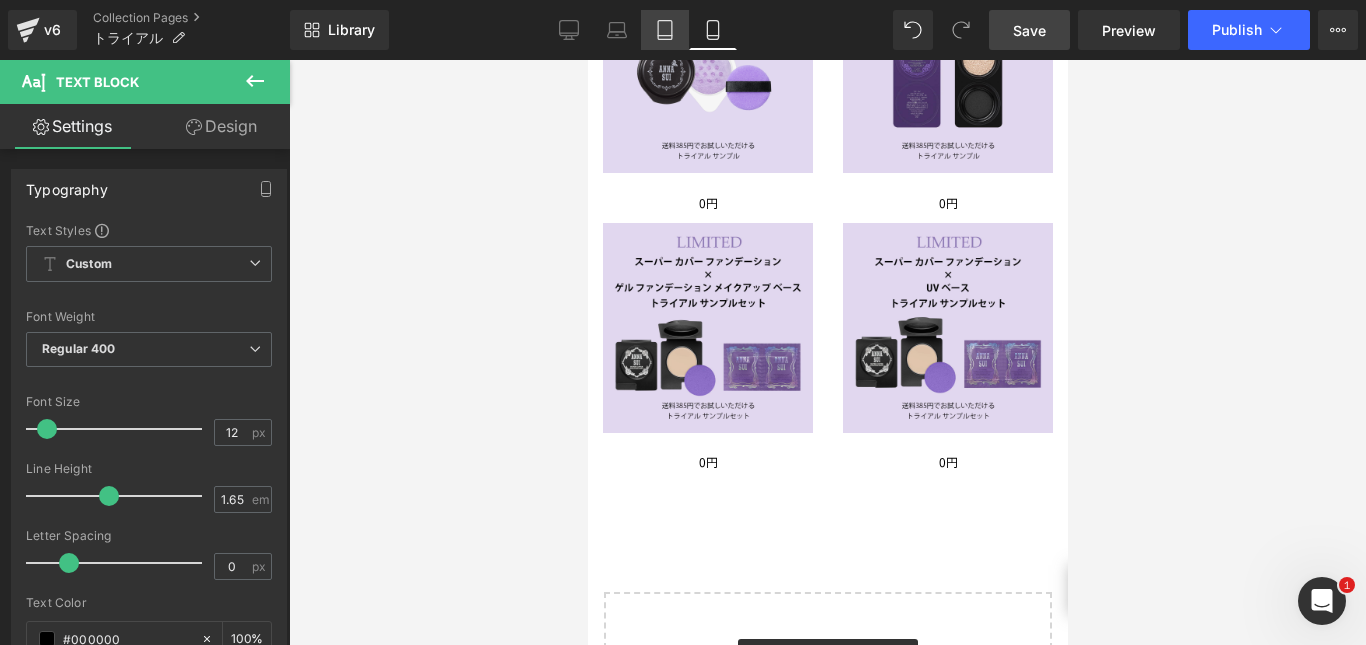 click 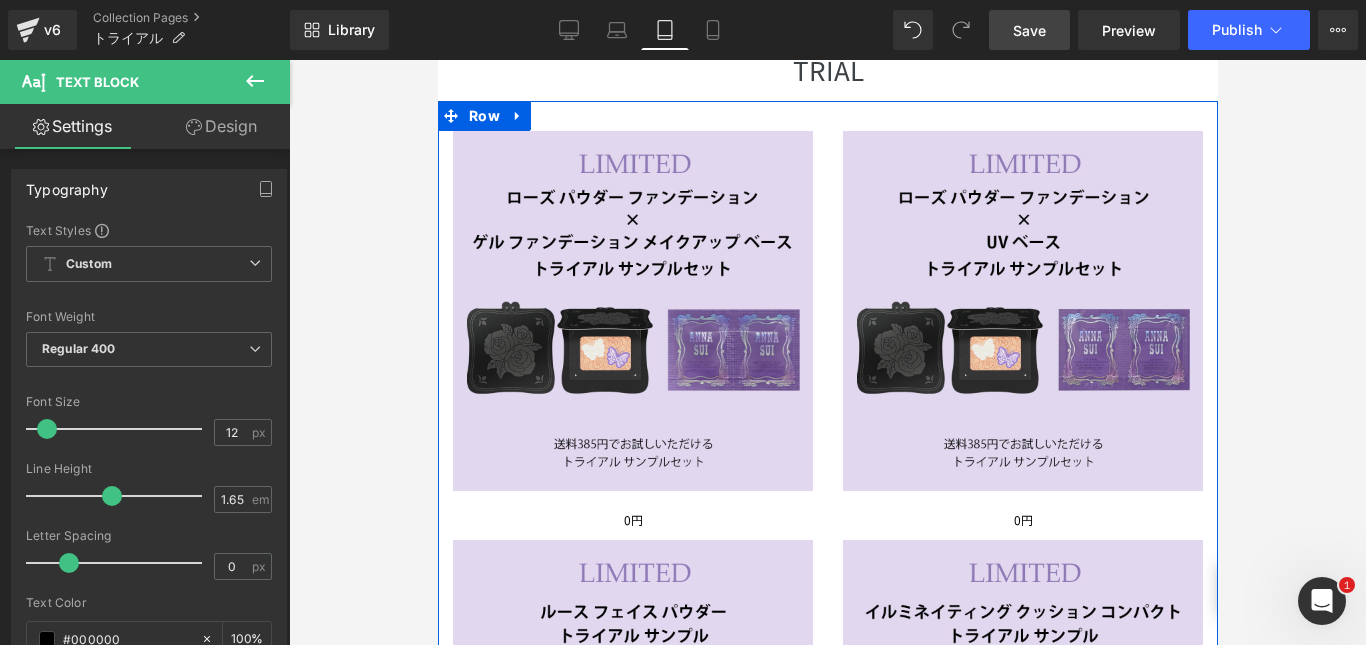 scroll, scrollTop: 185, scrollLeft: 0, axis: vertical 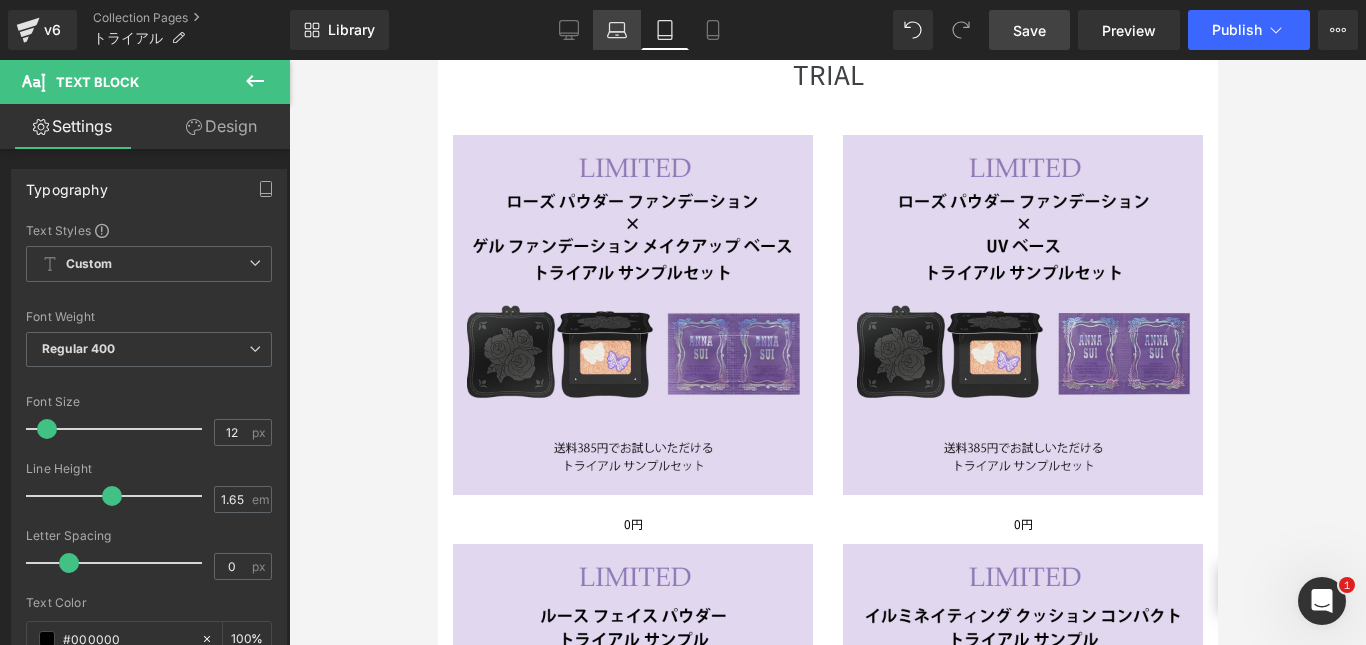 click on "Laptop" at bounding box center (617, 30) 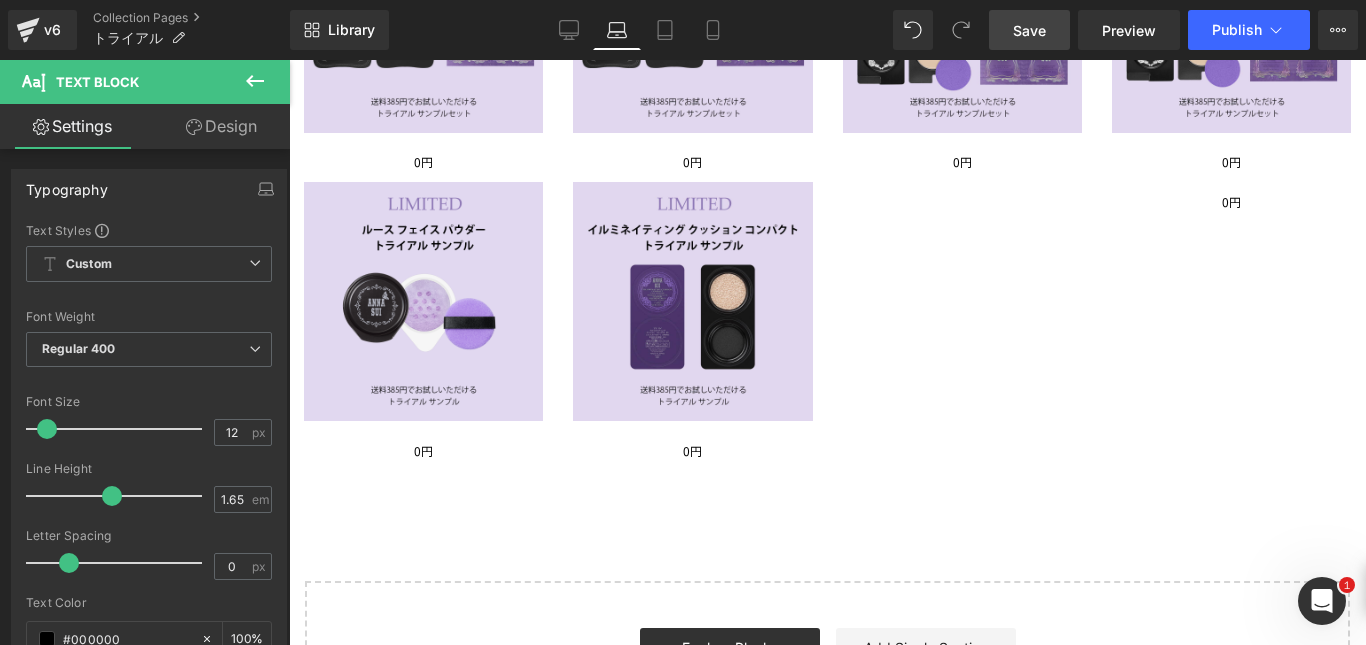 scroll, scrollTop: 554, scrollLeft: 0, axis: vertical 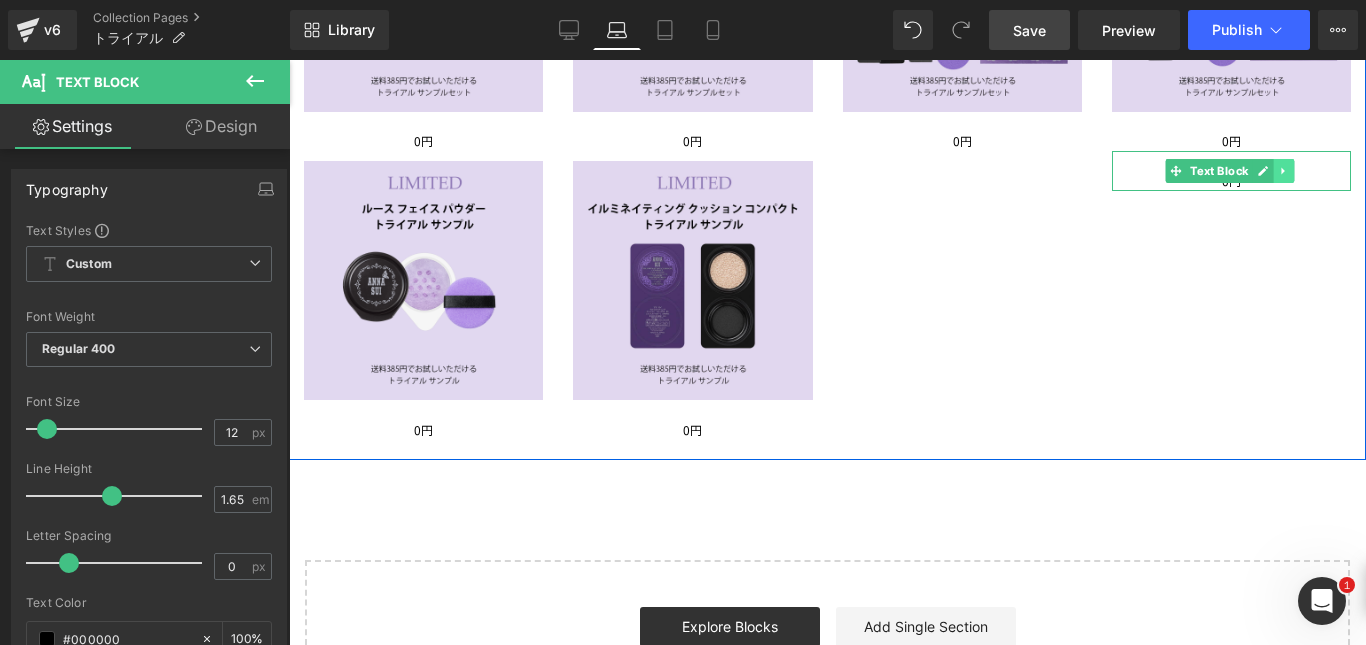 click 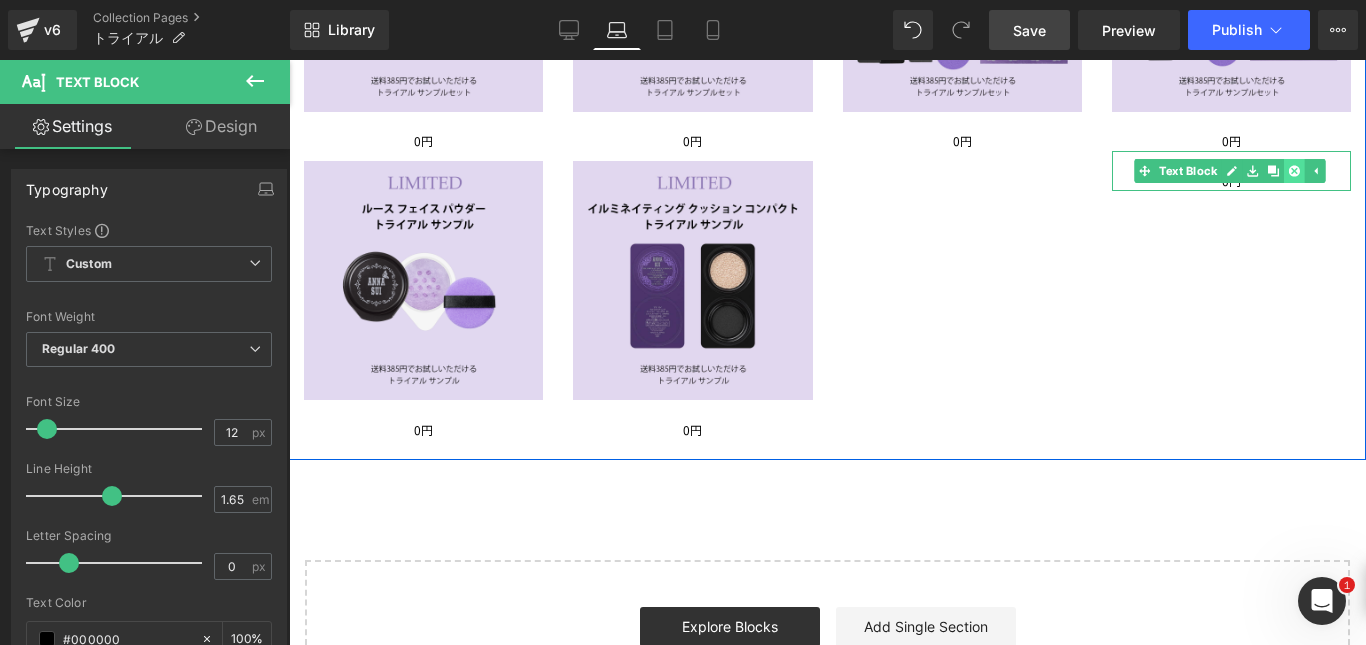 click 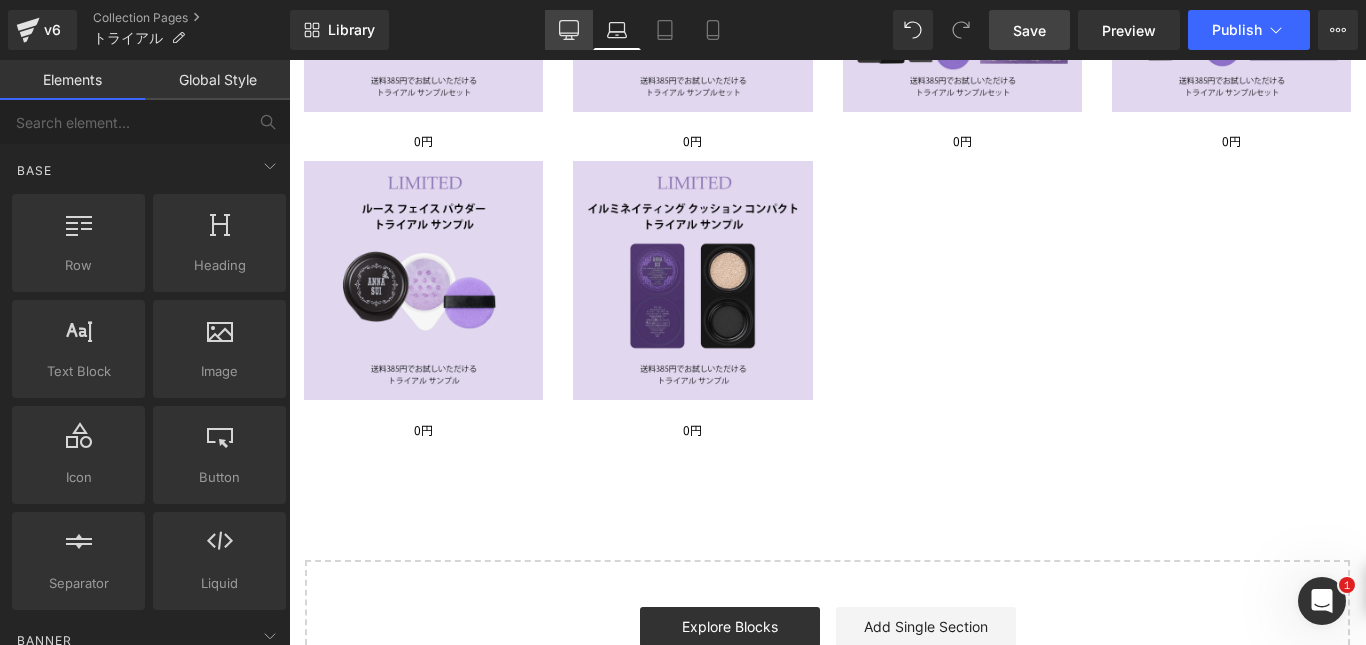 click 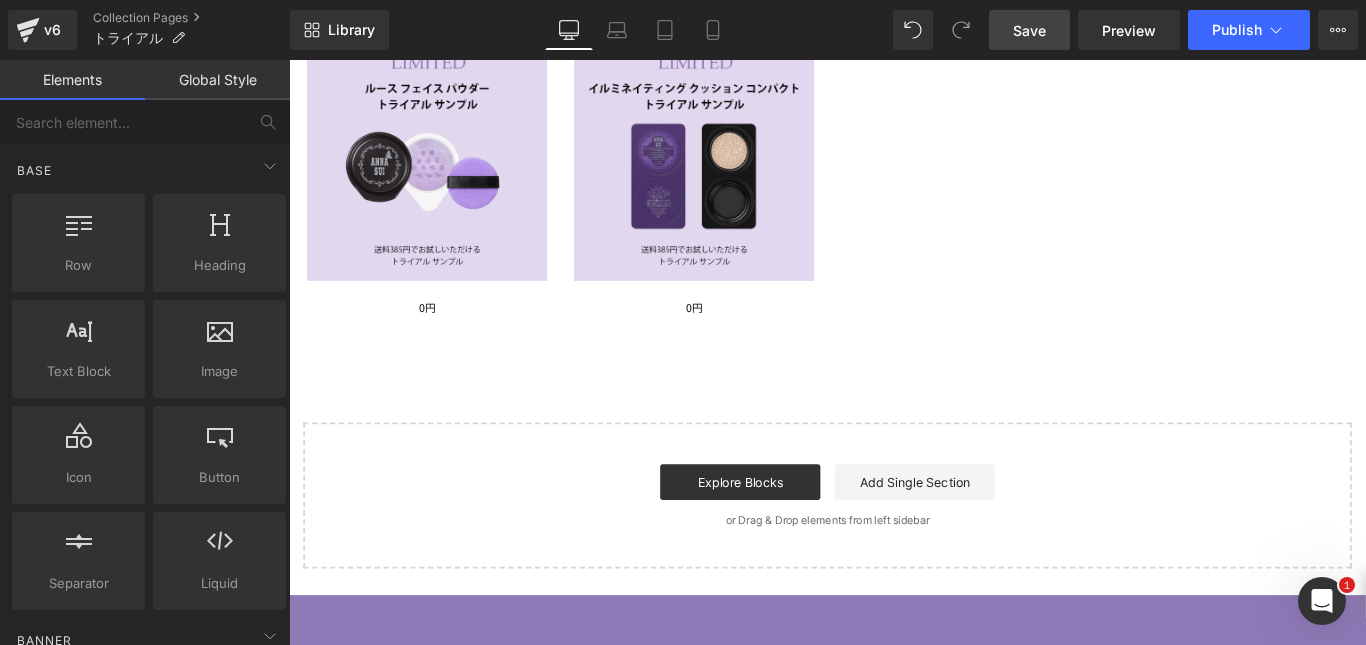 scroll, scrollTop: 721, scrollLeft: 0, axis: vertical 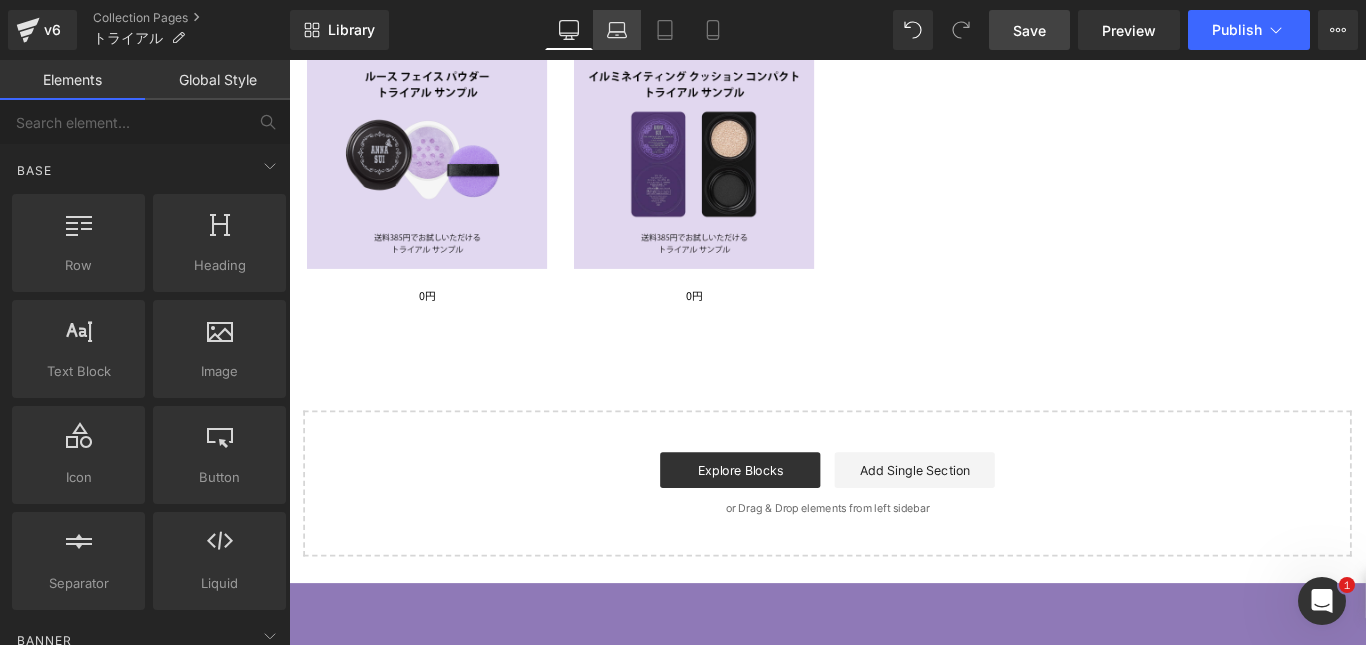 click on "Laptop" at bounding box center (617, 30) 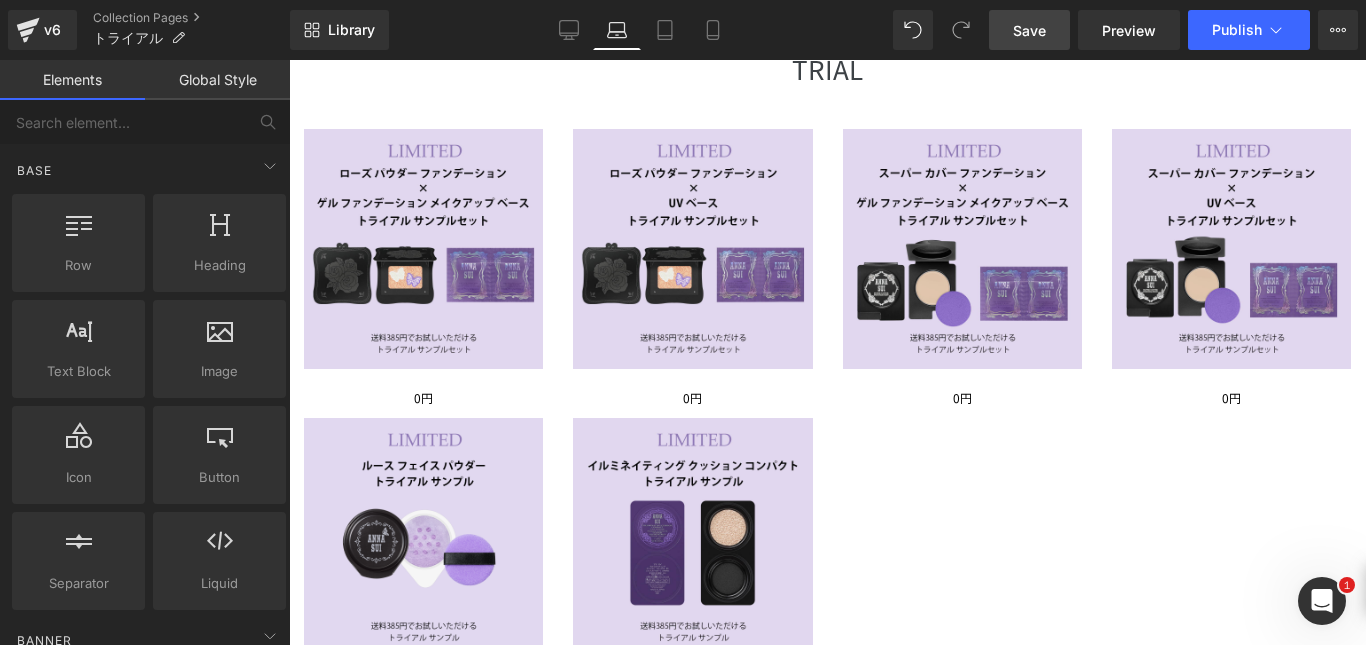 scroll, scrollTop: 352, scrollLeft: 0, axis: vertical 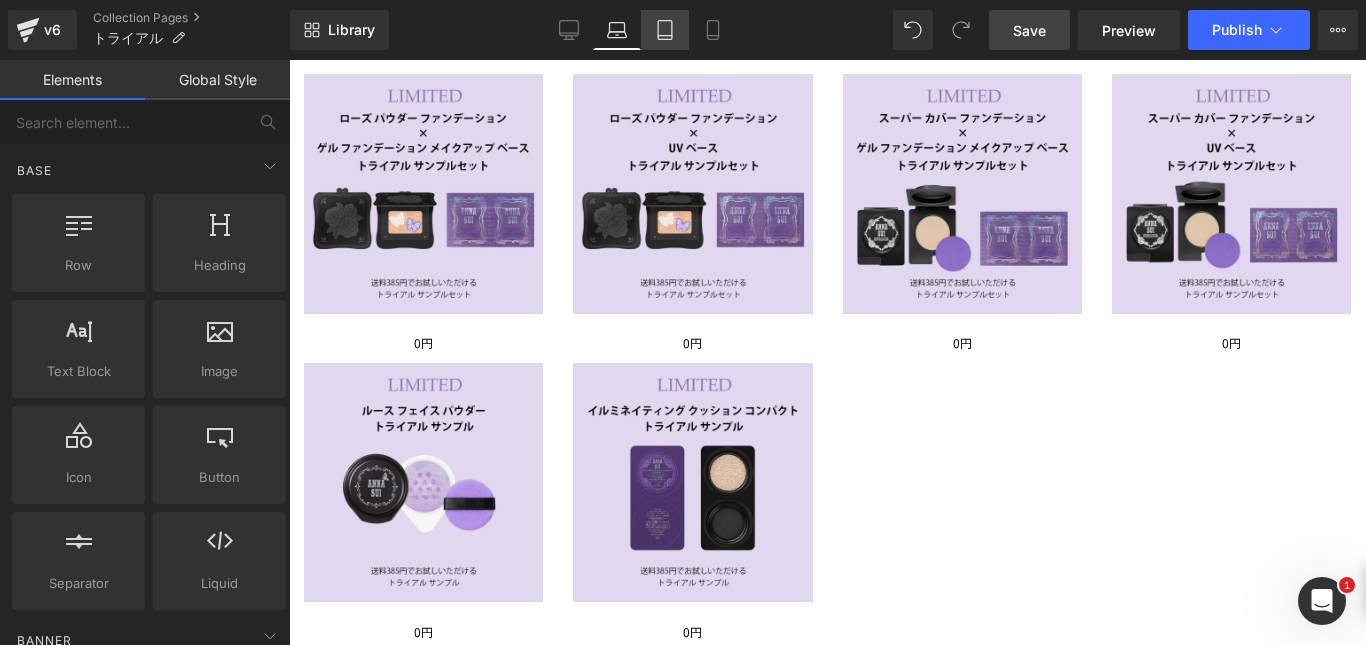 click 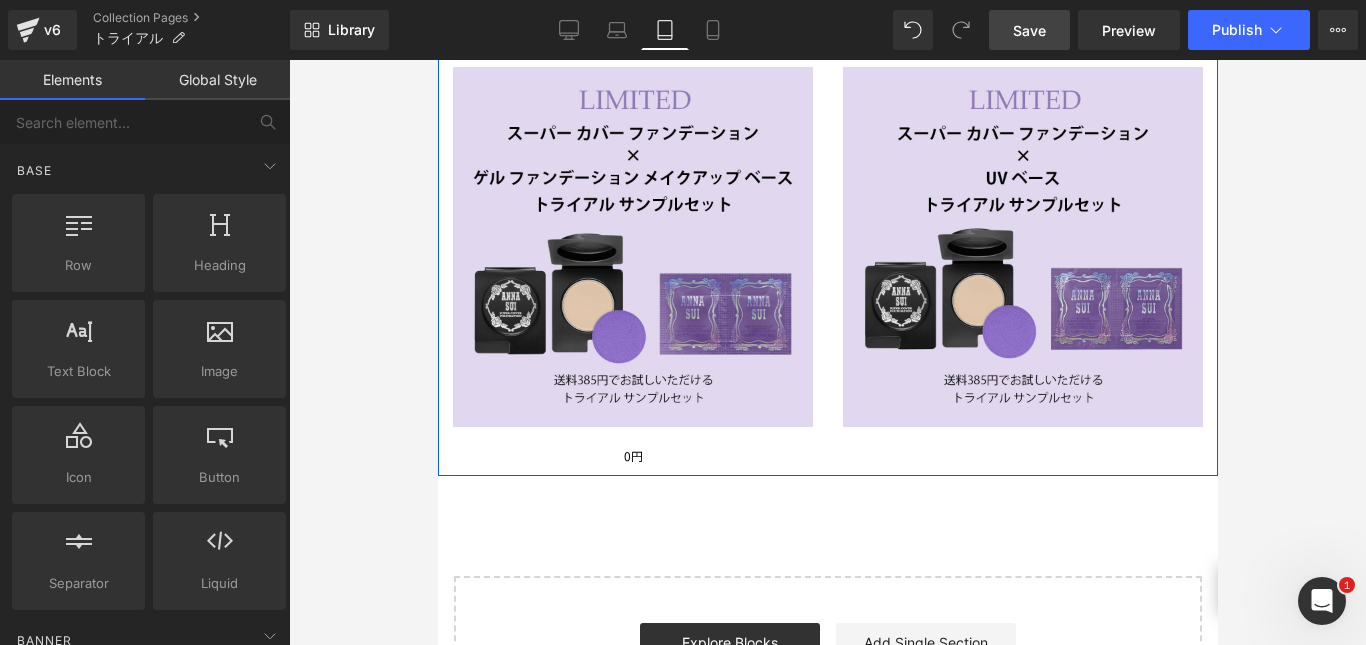 scroll, scrollTop: 1073, scrollLeft: 0, axis: vertical 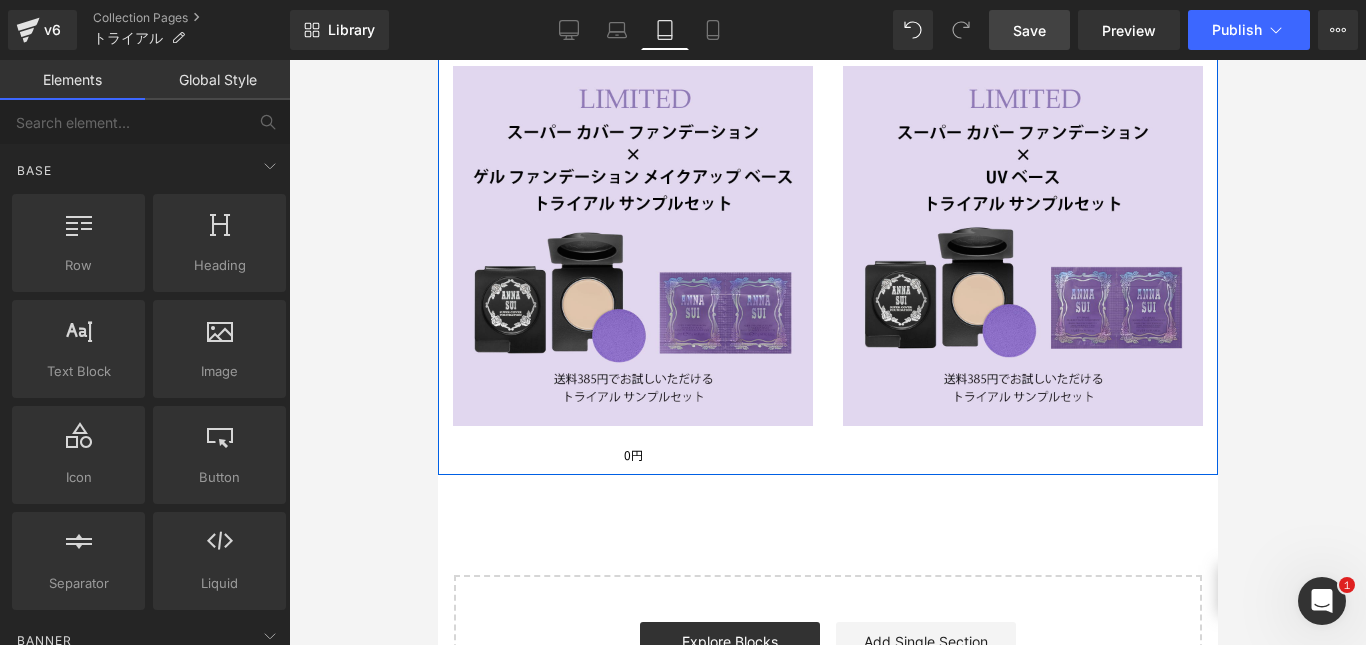 click on "0円 Text Block" at bounding box center [632, 446] 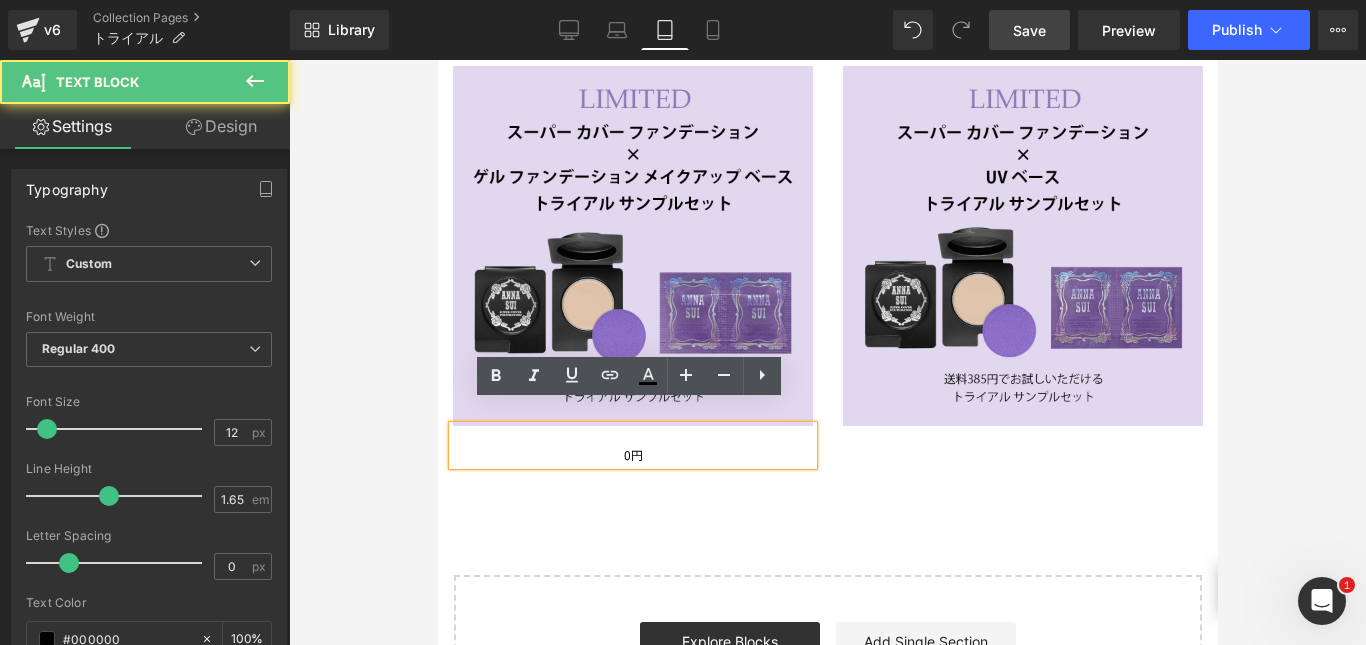 click on "0円" at bounding box center [632, 455] 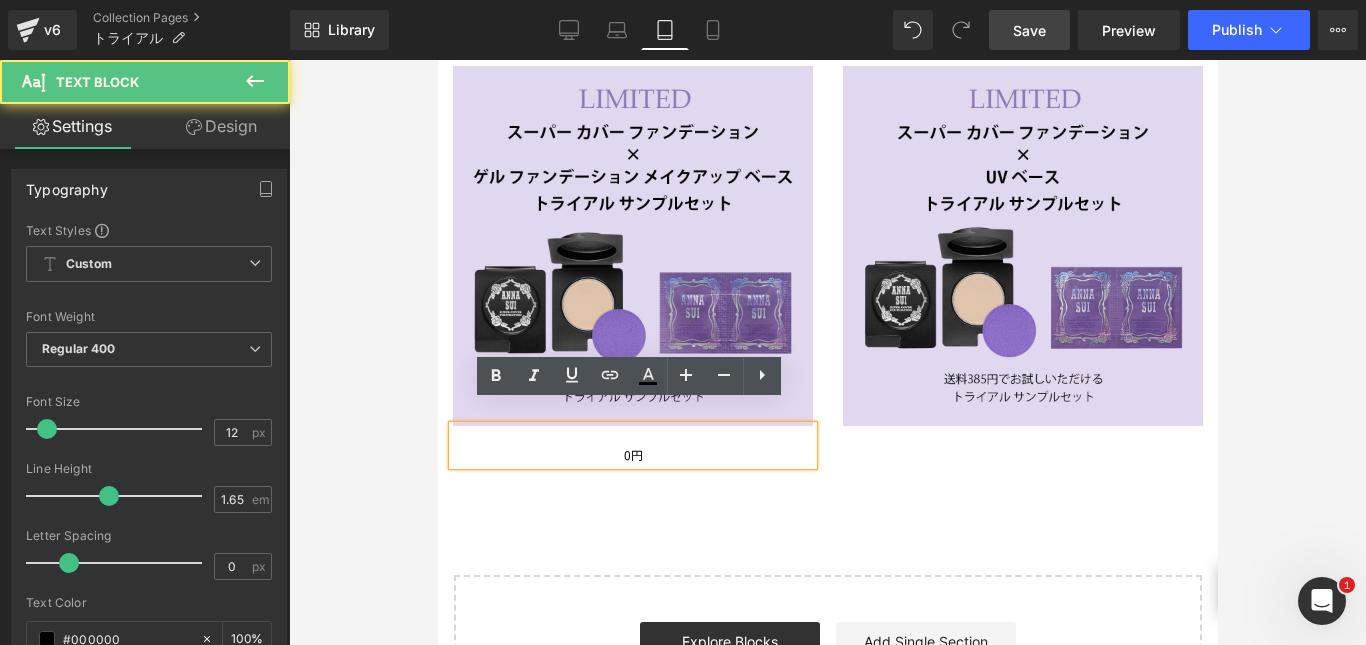 click on "0円" at bounding box center (632, 446) 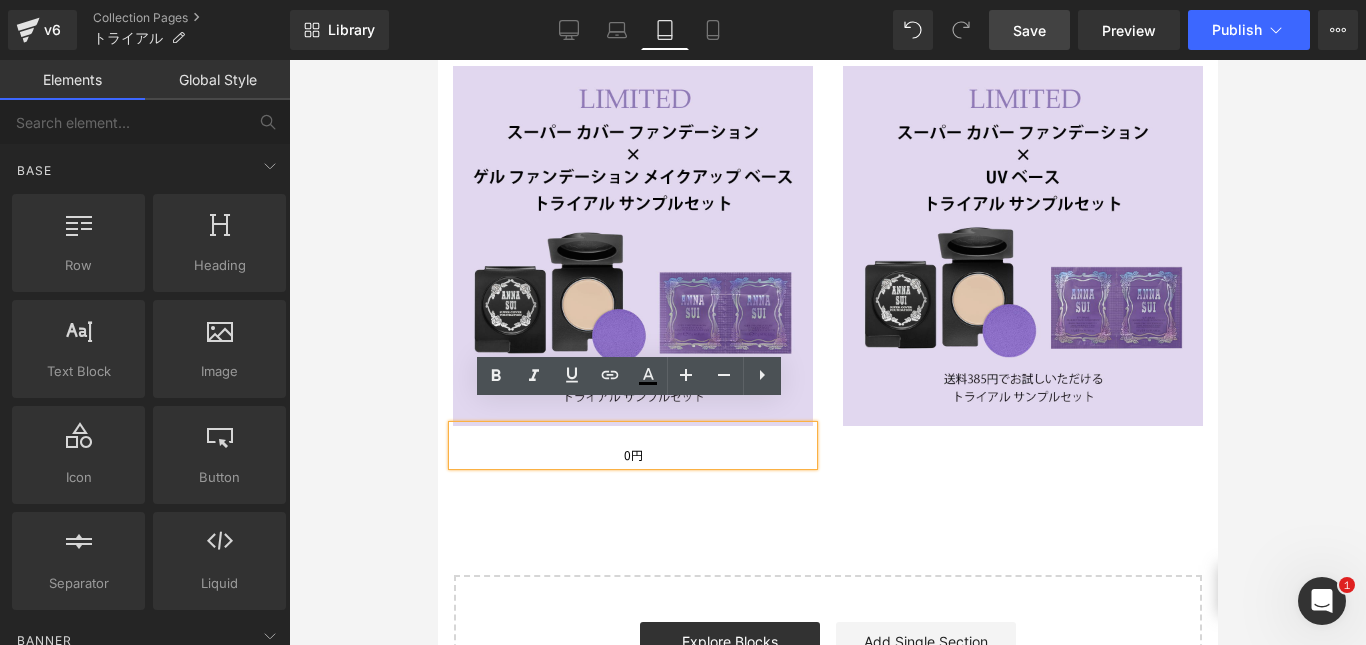 click on "TRIAL Text Block         Row         Image         0円 Text Block         Image         0円 Text Block         Image         0円 Text Block         Image         0円 Text Block         Image         0円 Text Block
Image         0円 Text Block         Row
Select your layout" at bounding box center [827, -63] 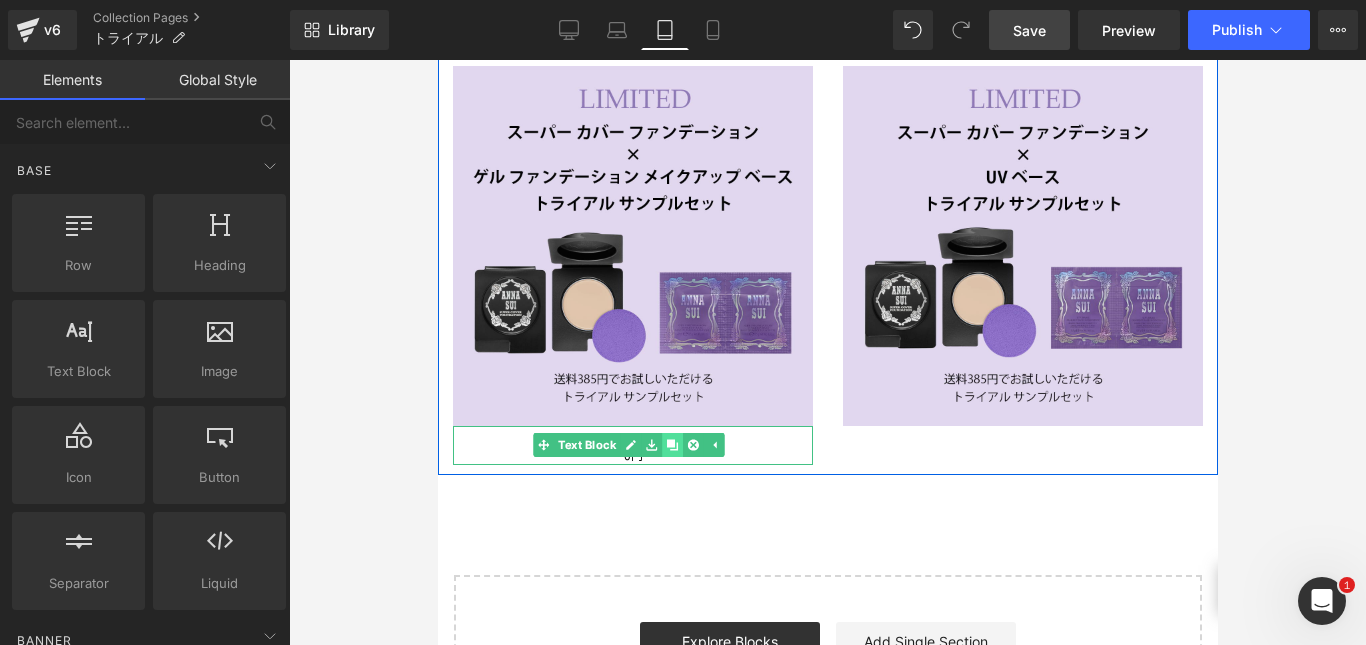 click 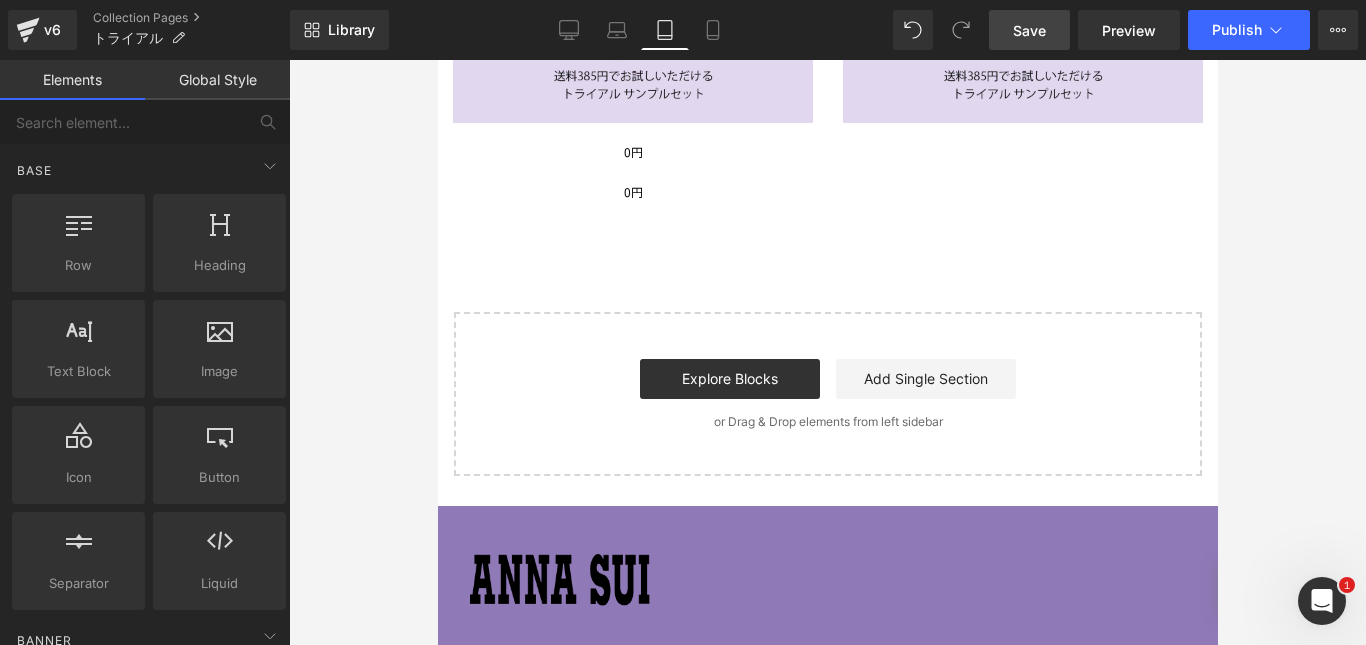 scroll, scrollTop: 1236, scrollLeft: 0, axis: vertical 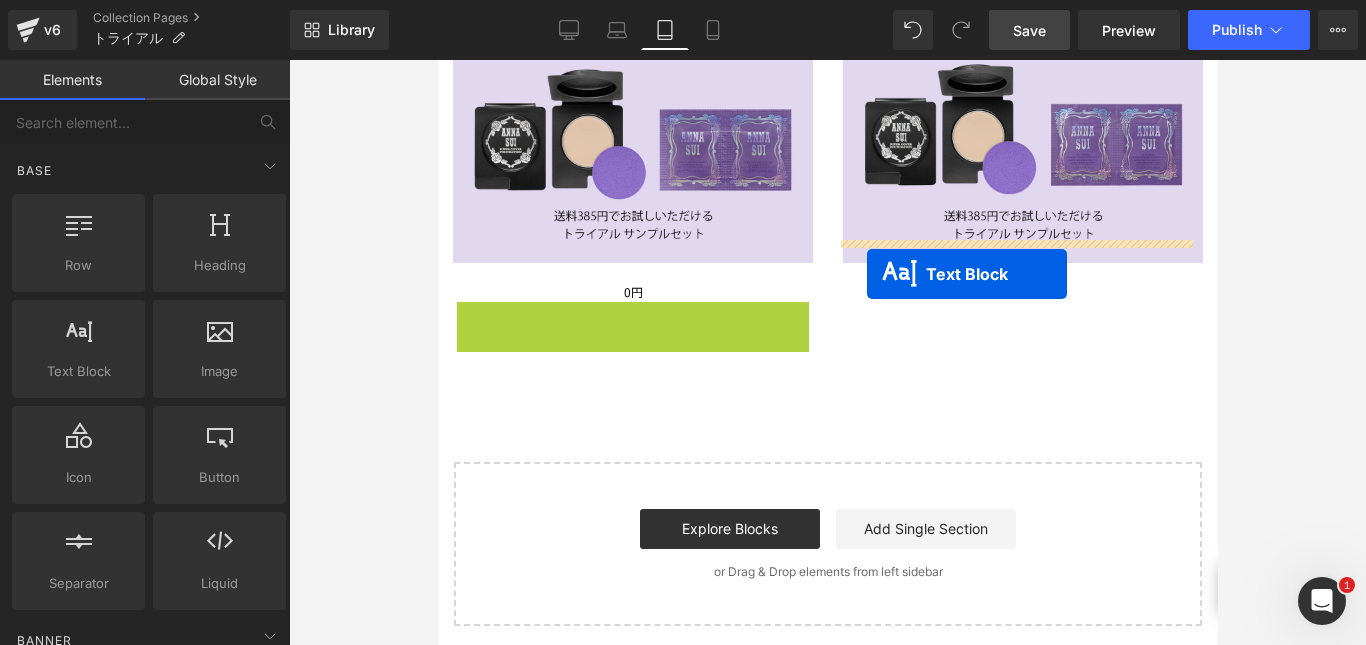drag, startPoint x: 568, startPoint y: 305, endPoint x: 866, endPoint y: 274, distance: 299.60806 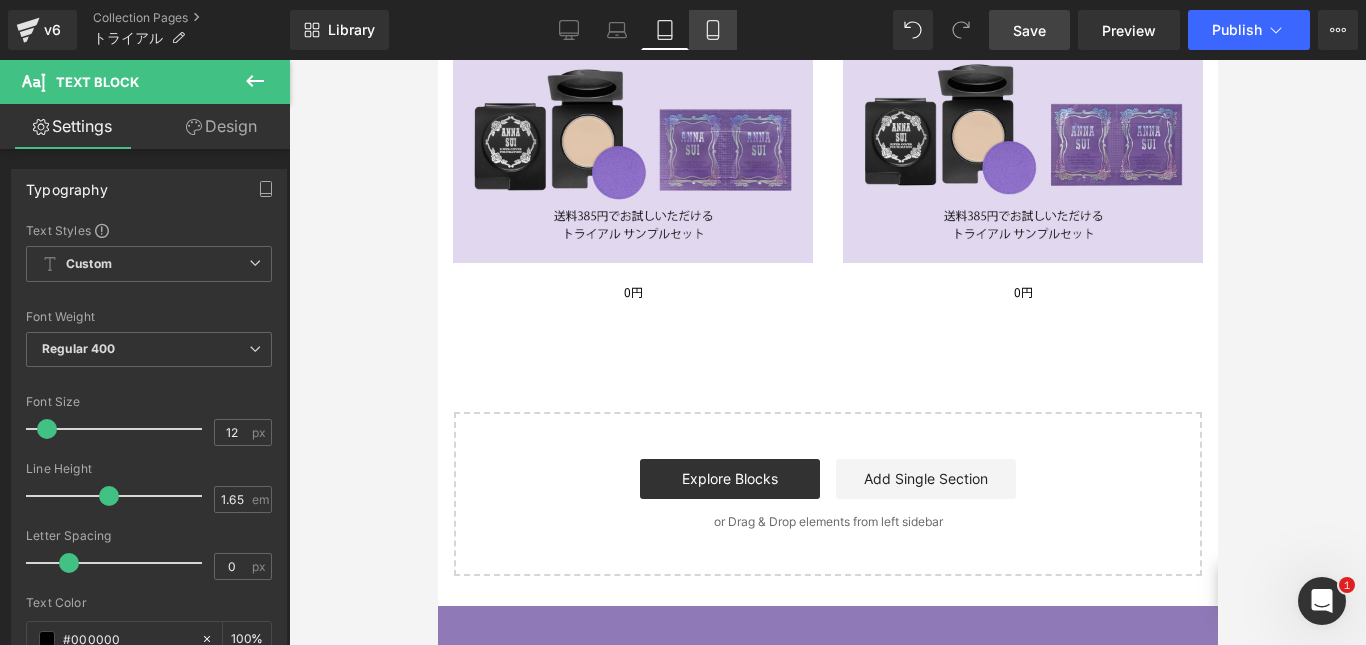 click 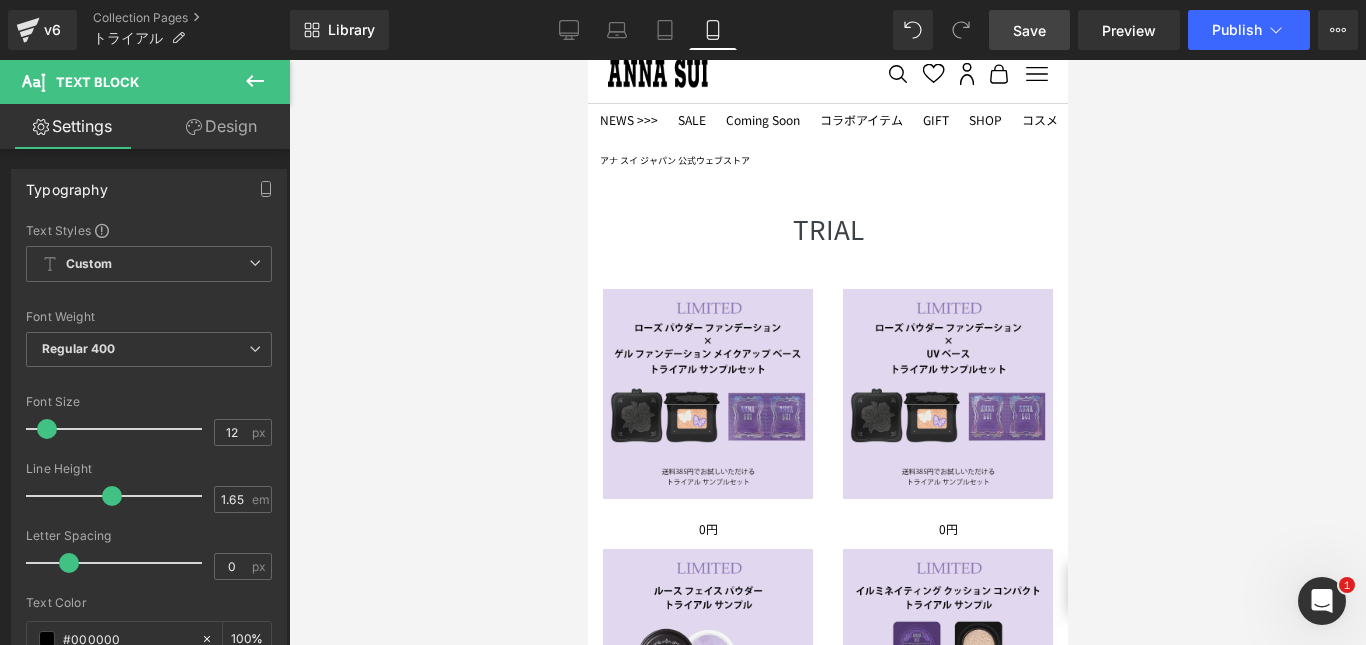 scroll, scrollTop: 0, scrollLeft: 0, axis: both 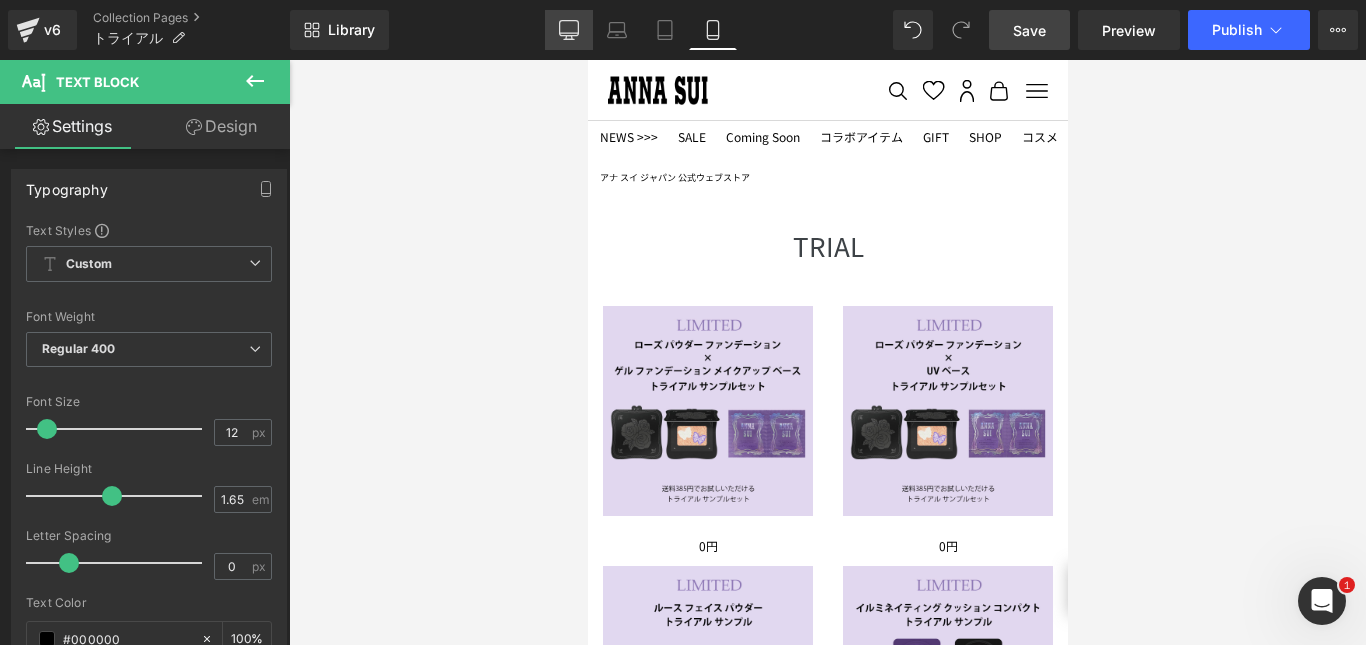 click on "Desktop" at bounding box center [569, 30] 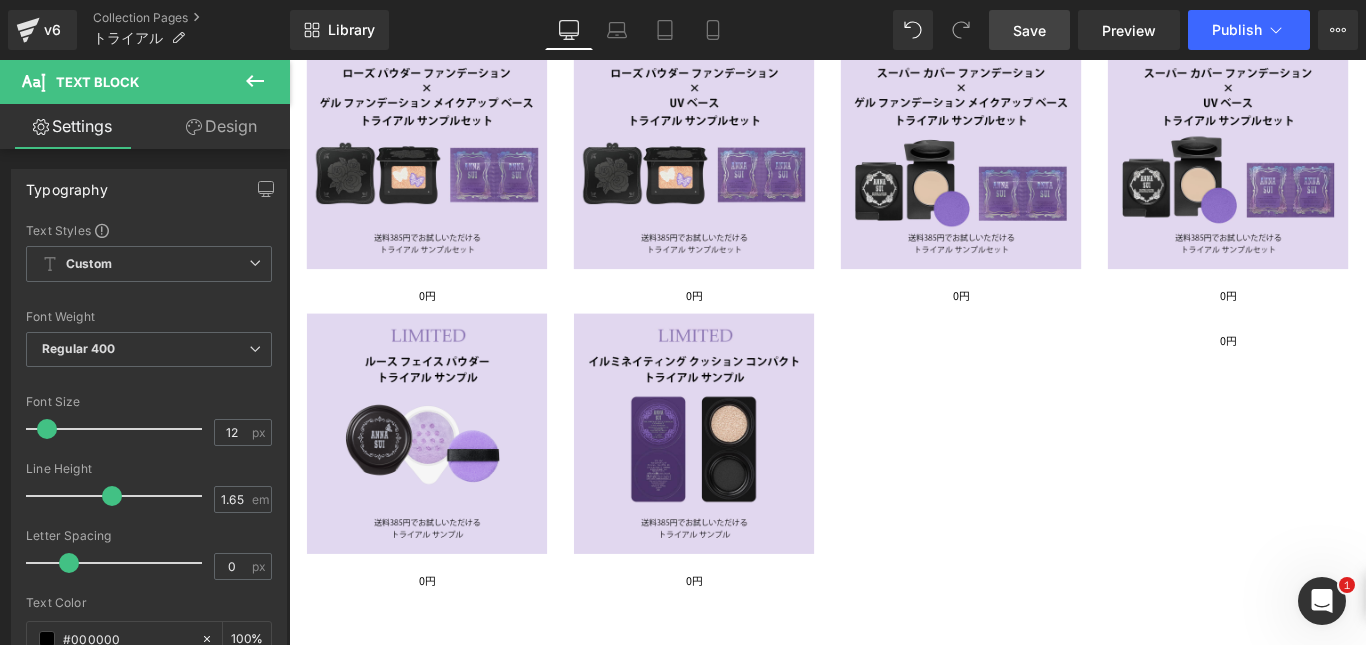 scroll, scrollTop: 405, scrollLeft: 0, axis: vertical 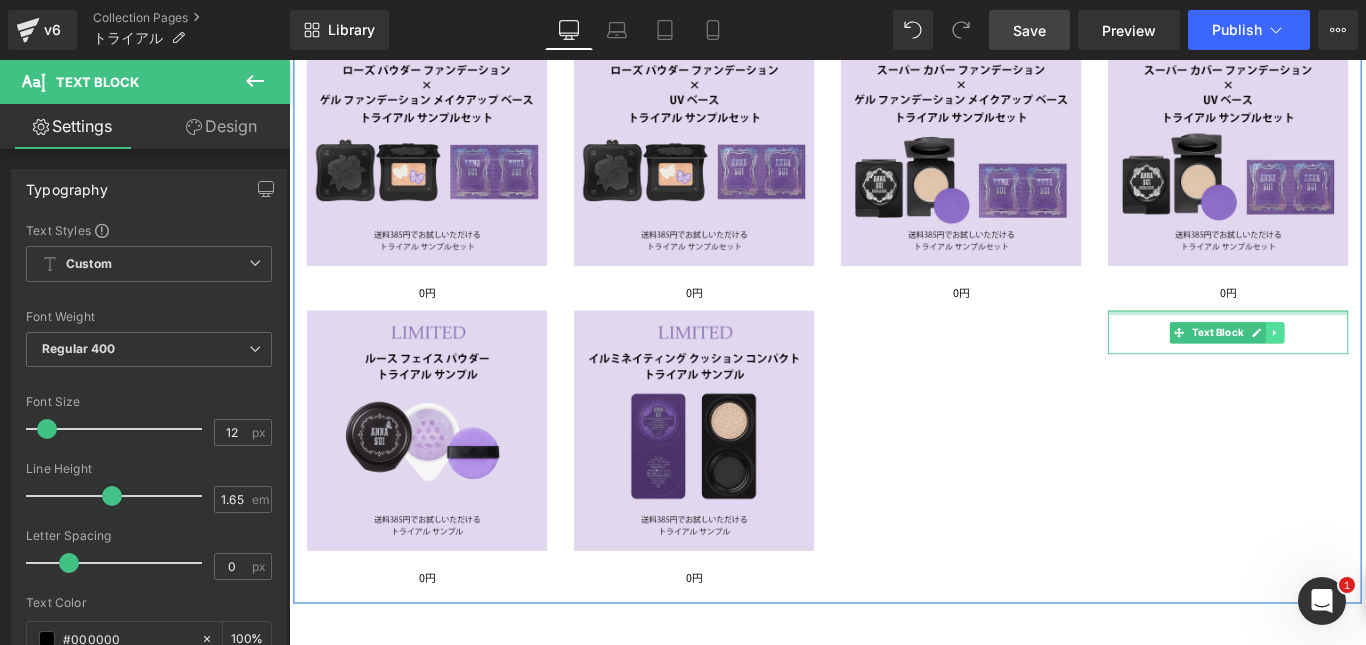 click 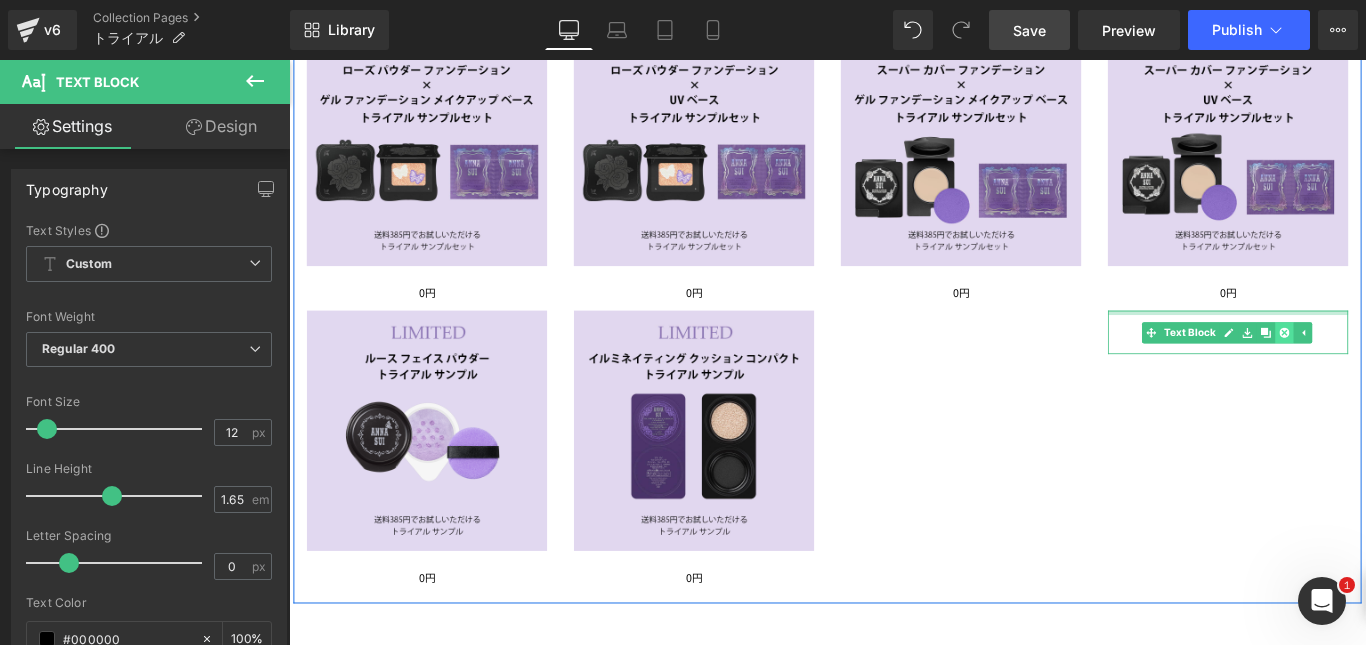click 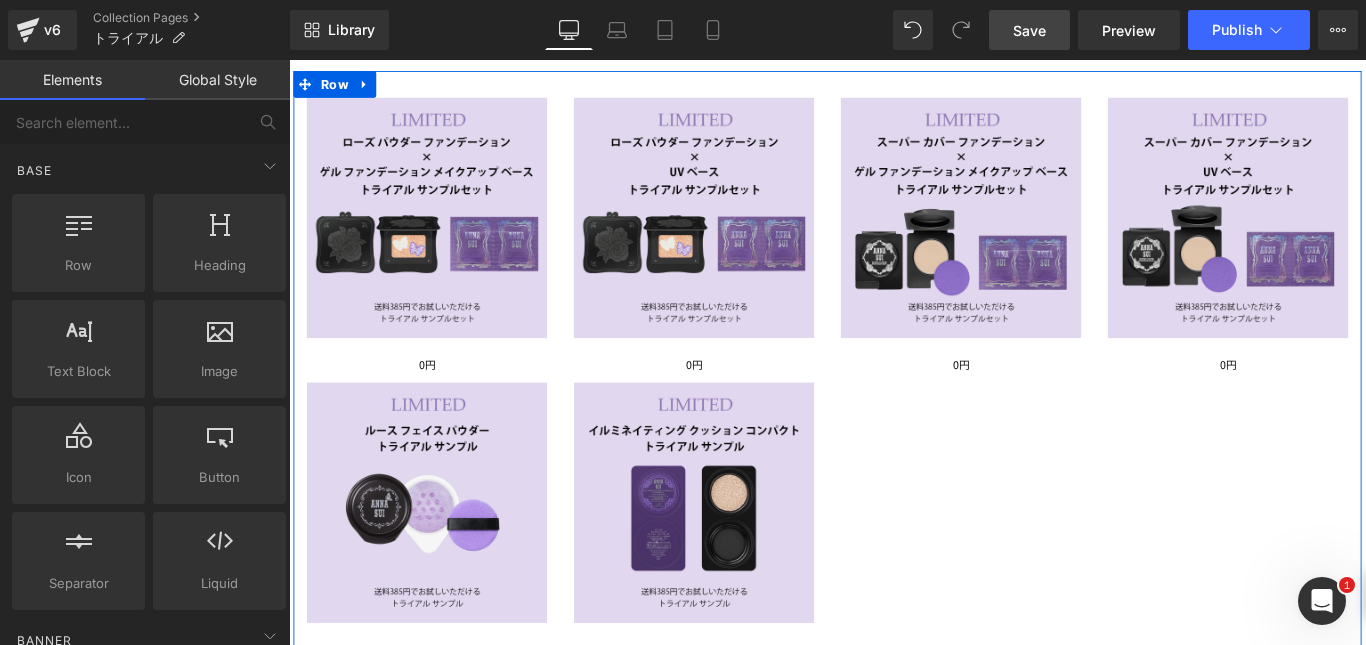scroll, scrollTop: 194, scrollLeft: 0, axis: vertical 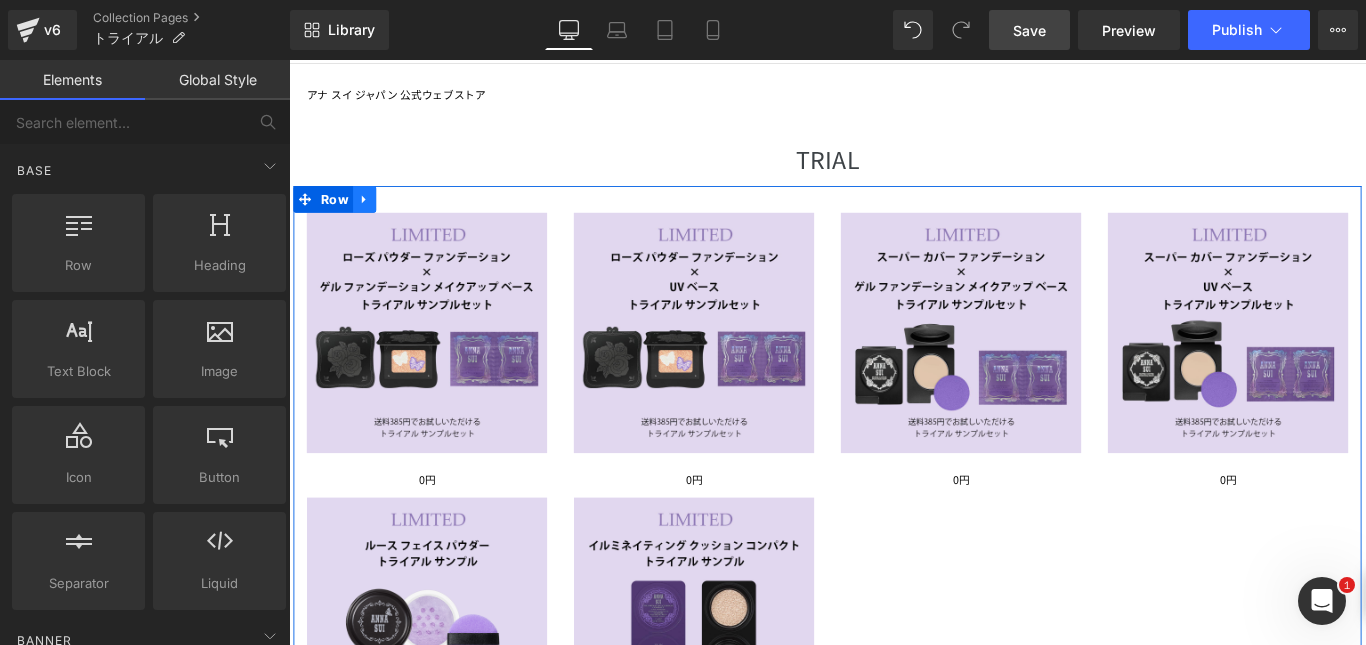 click 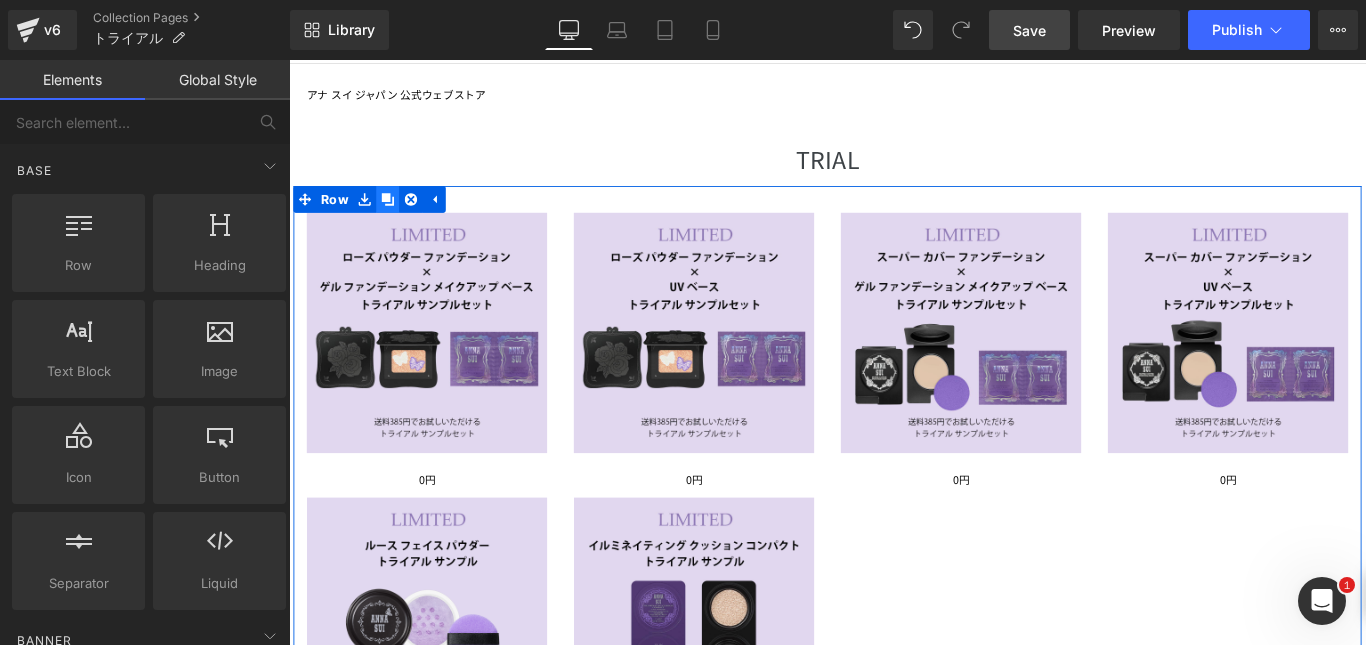 click 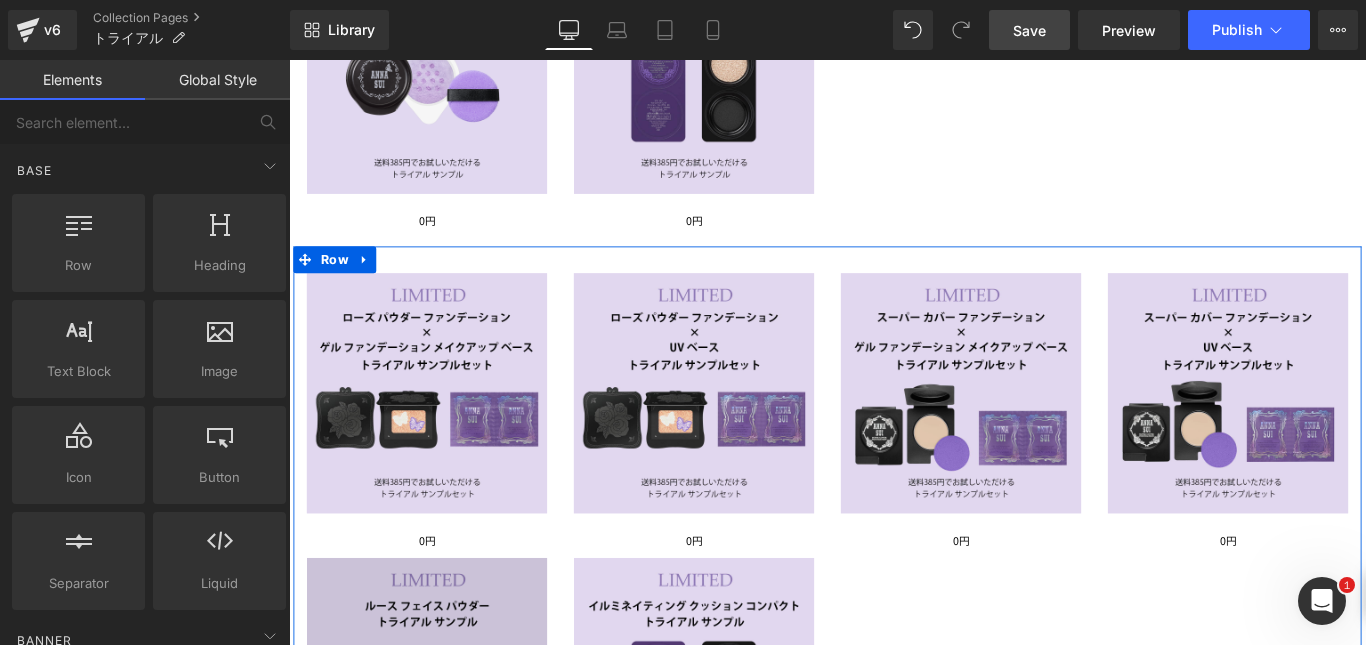 scroll, scrollTop: 805, scrollLeft: 0, axis: vertical 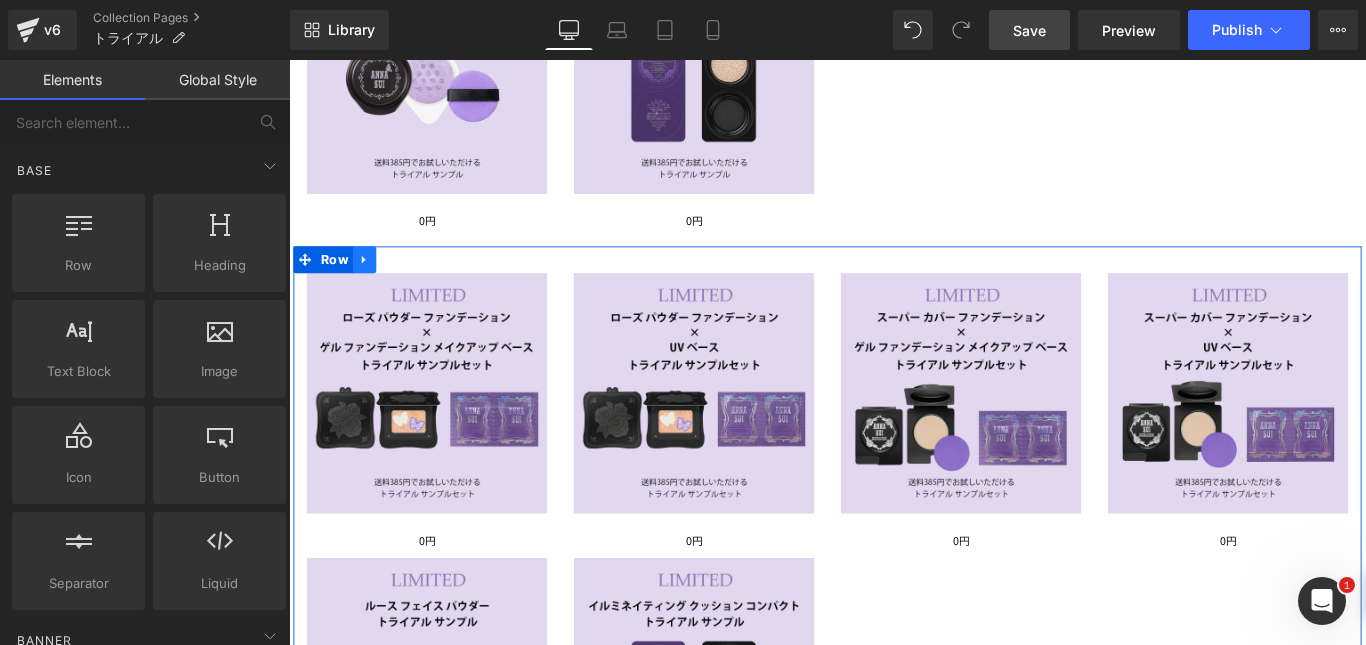click at bounding box center (374, 285) 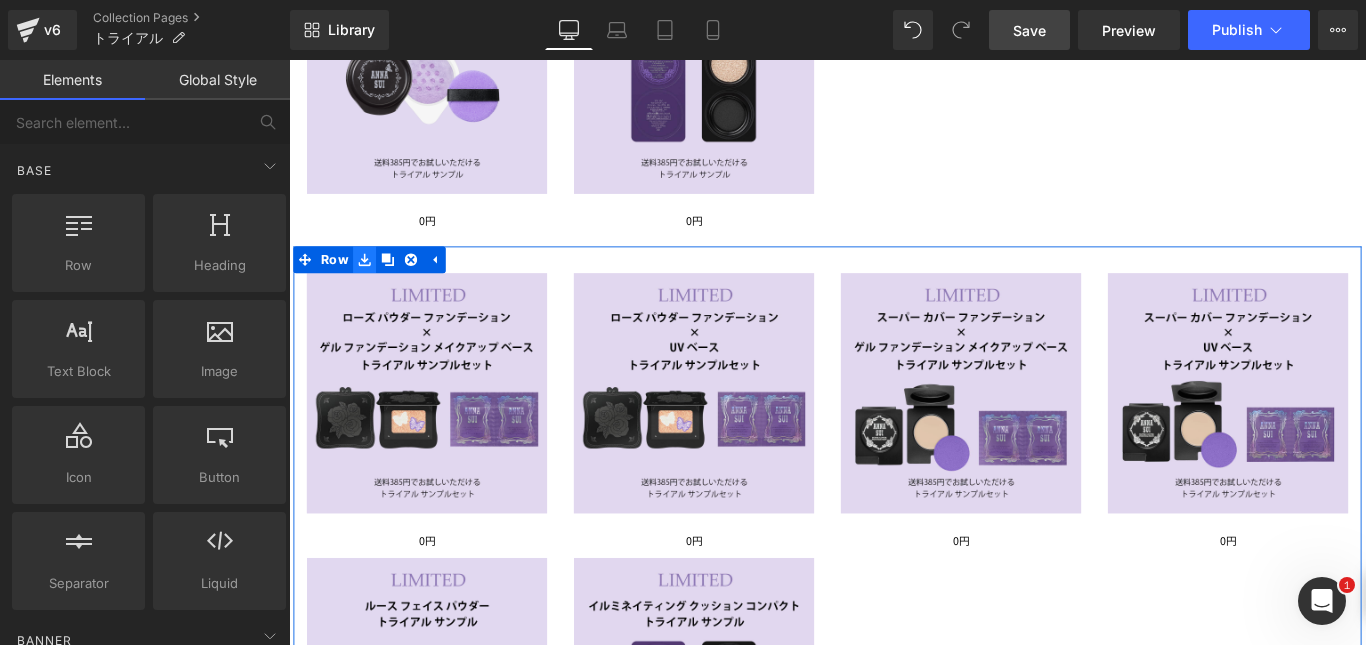 click 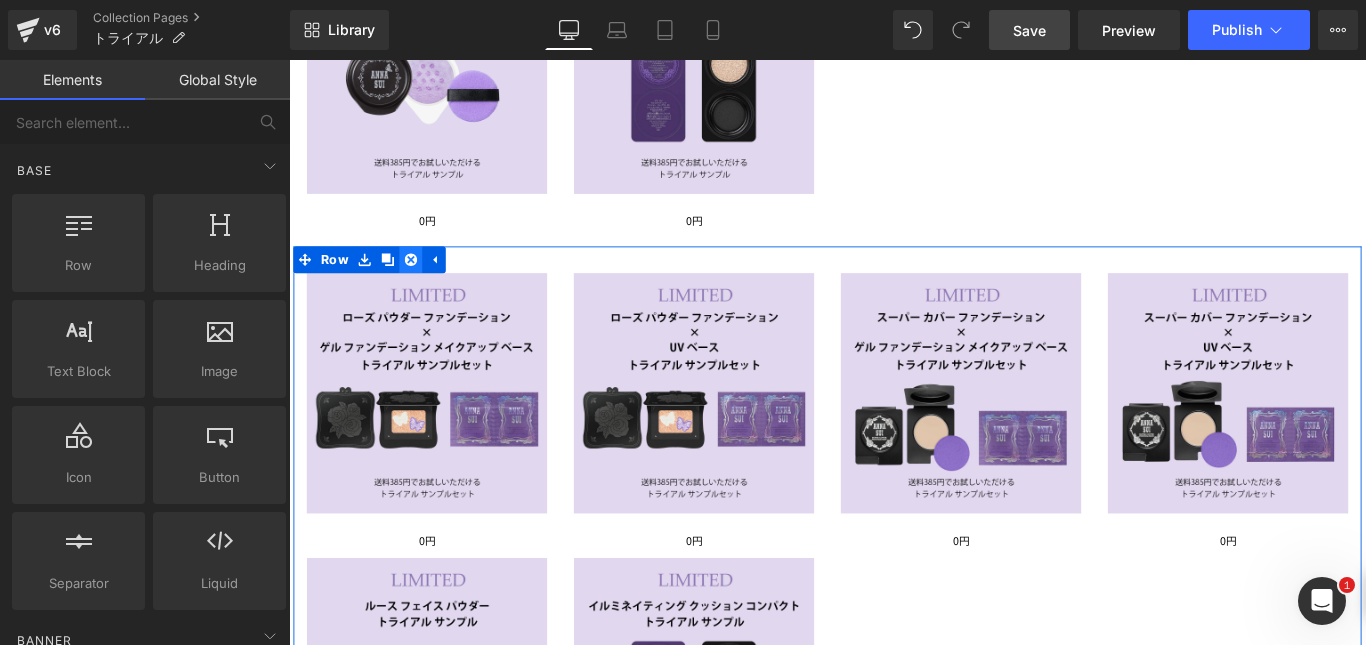 click 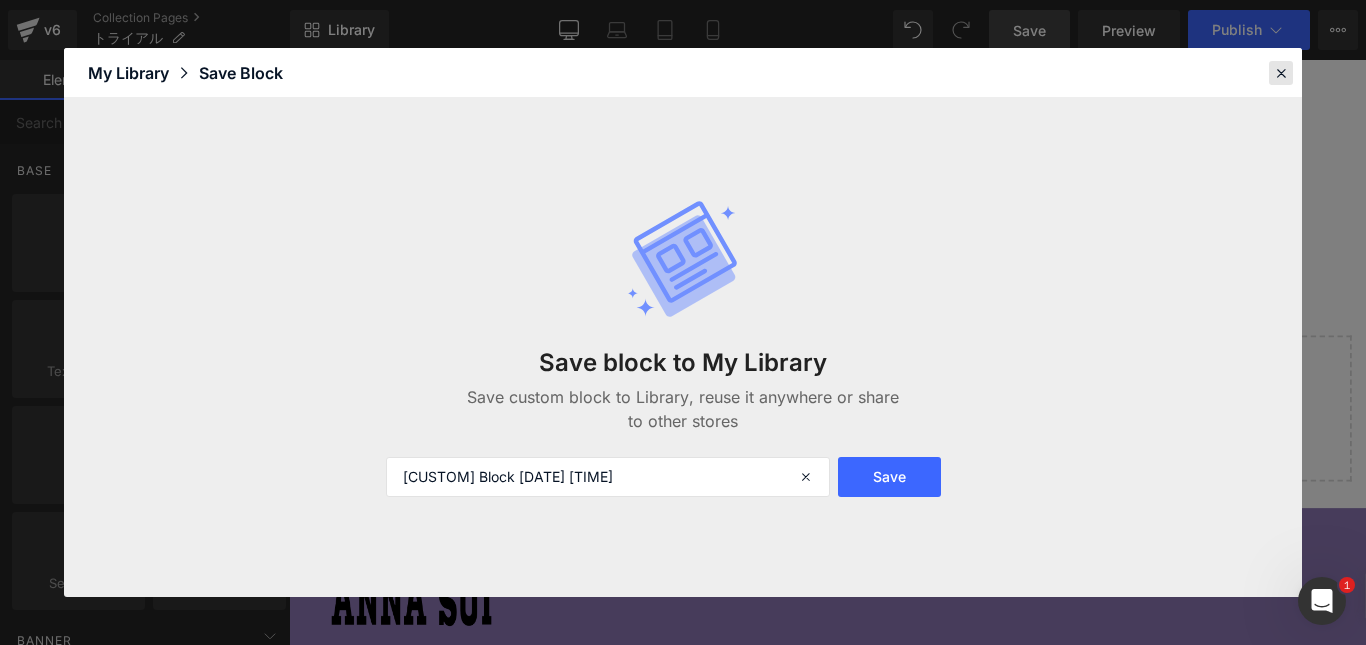 click 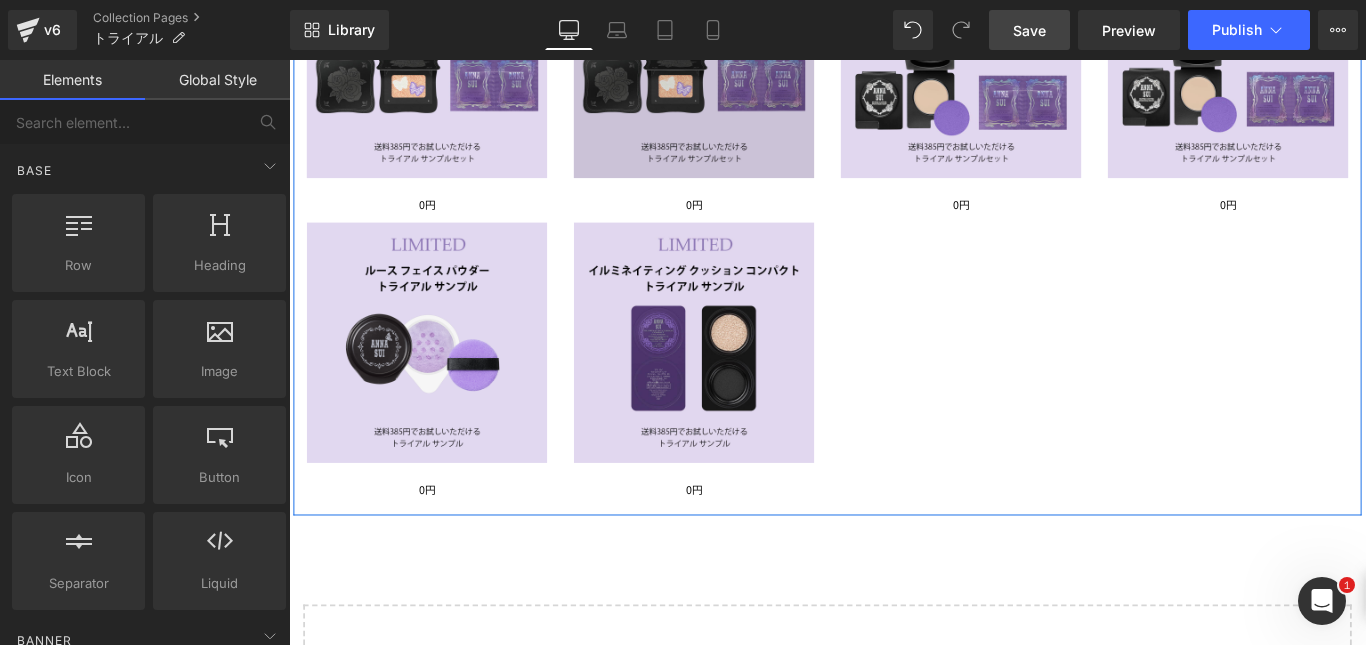 scroll, scrollTop: 505, scrollLeft: 0, axis: vertical 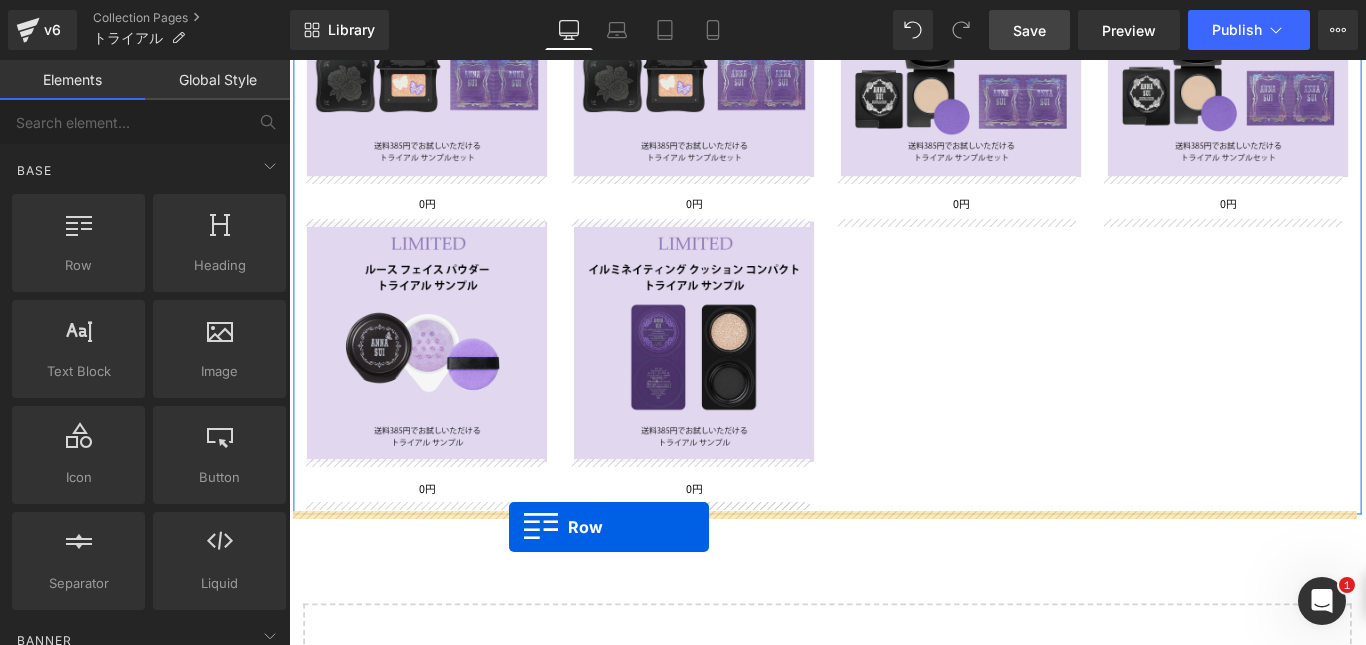 drag, startPoint x: 365, startPoint y: 318, endPoint x: 536, endPoint y: 585, distance: 317.06467 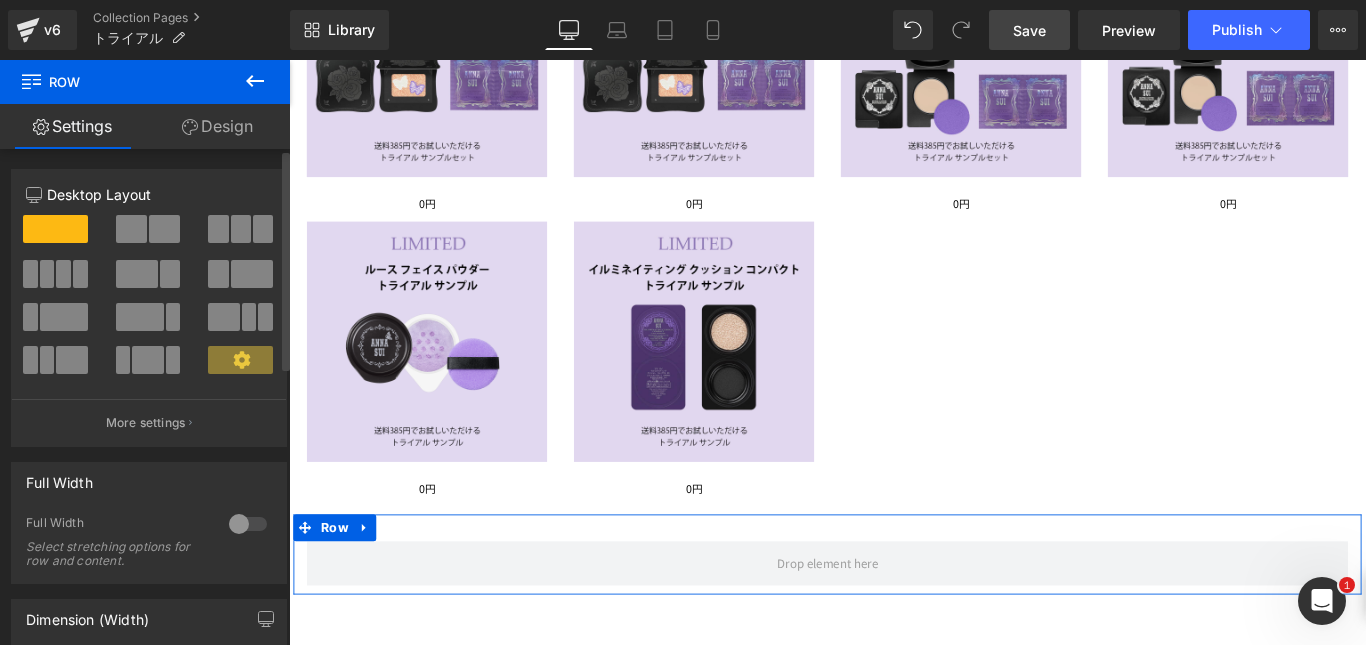click at bounding box center (80, 274) 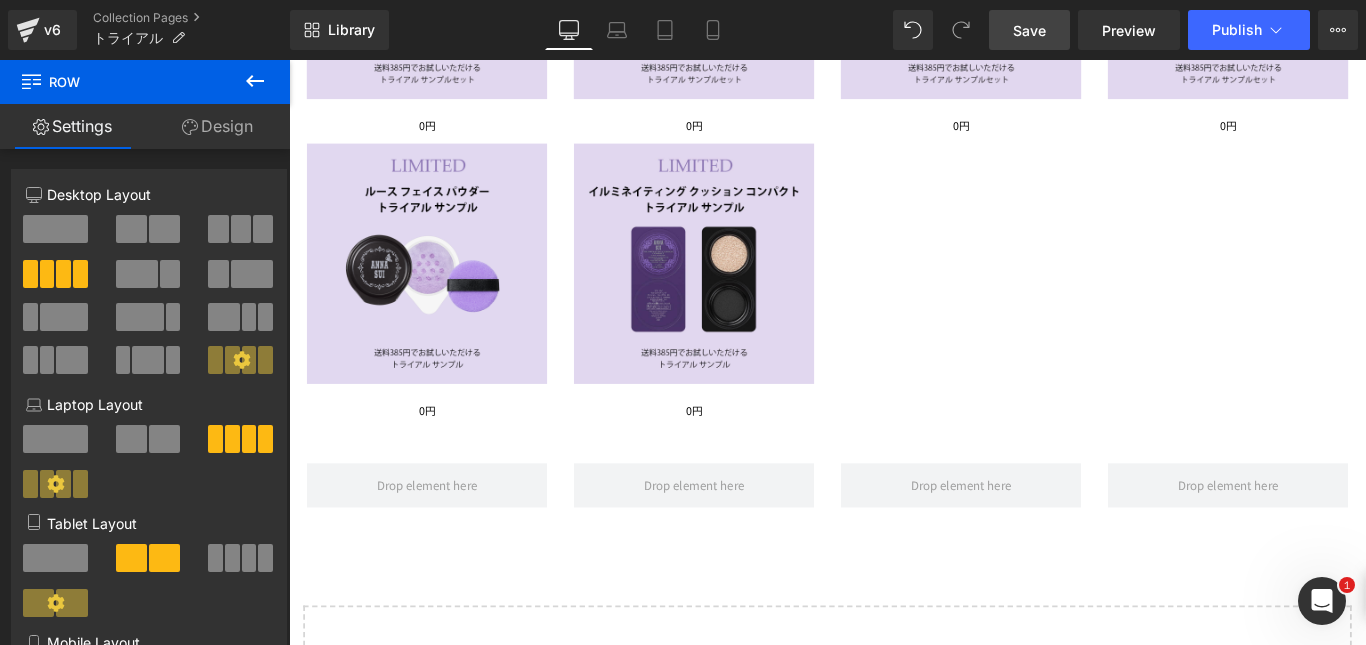 scroll, scrollTop: 641, scrollLeft: 0, axis: vertical 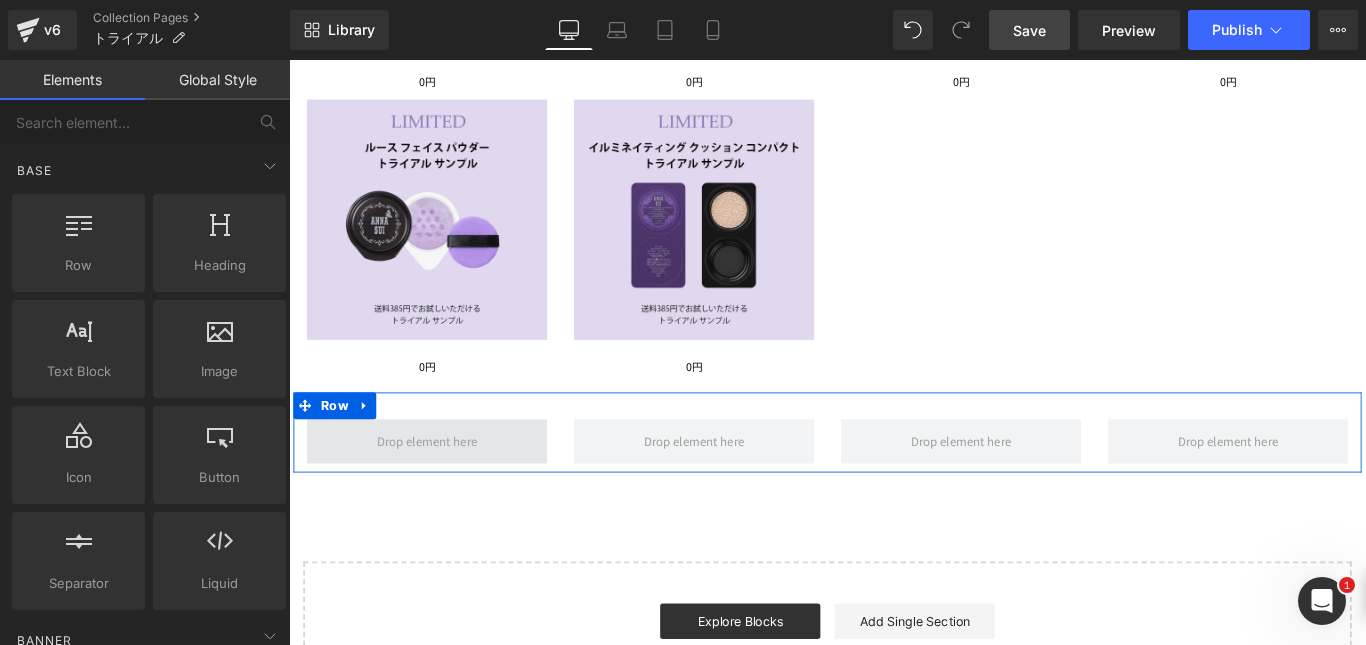 click at bounding box center [444, 489] 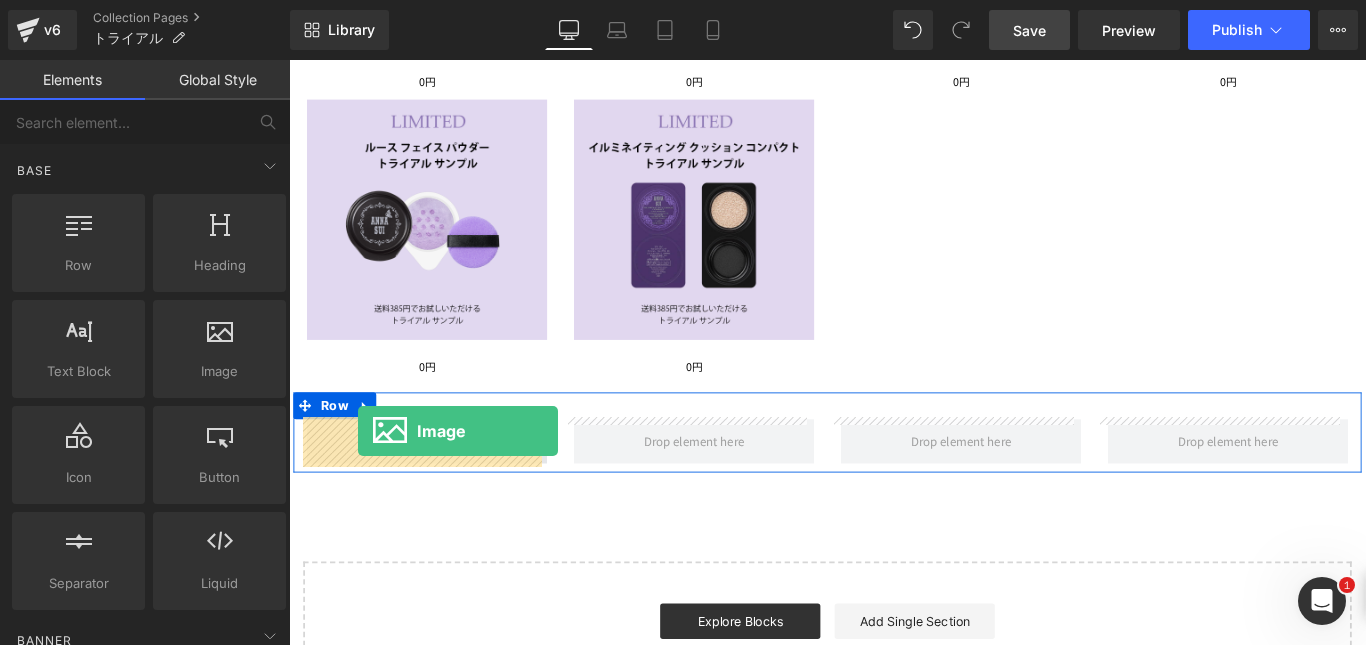 drag, startPoint x: 520, startPoint y: 435, endPoint x: 367, endPoint y: 477, distance: 158.66002 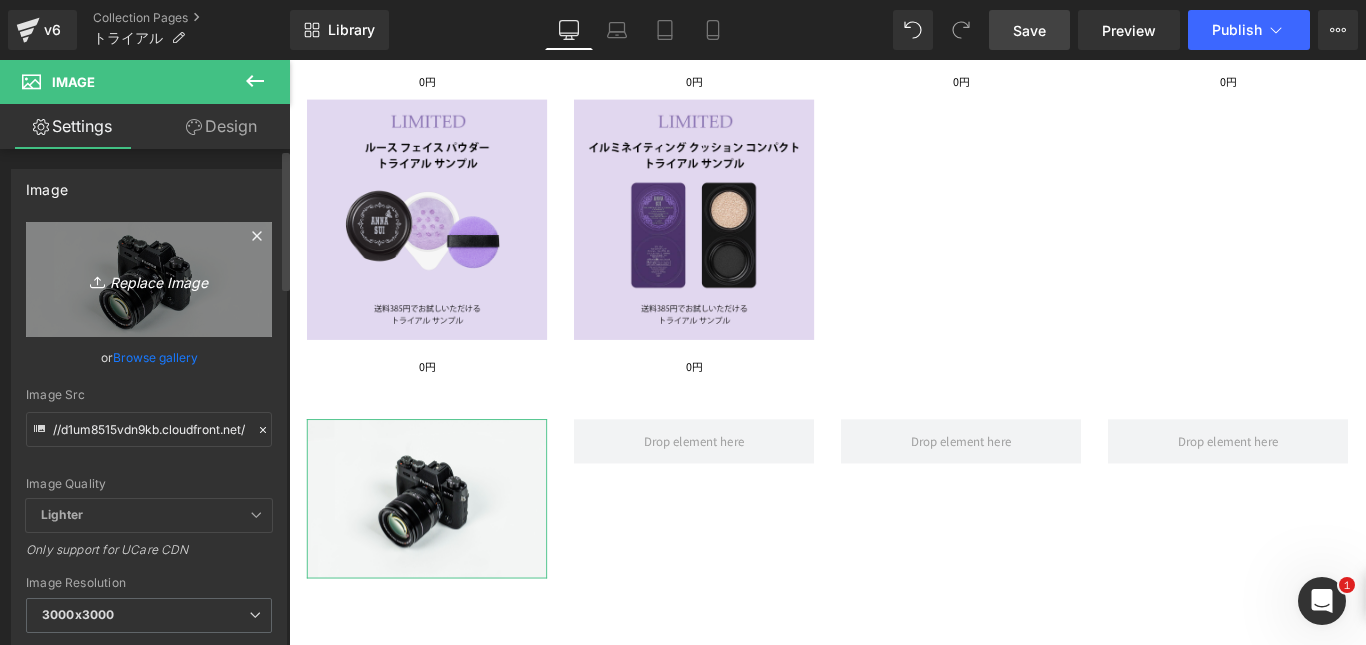 click 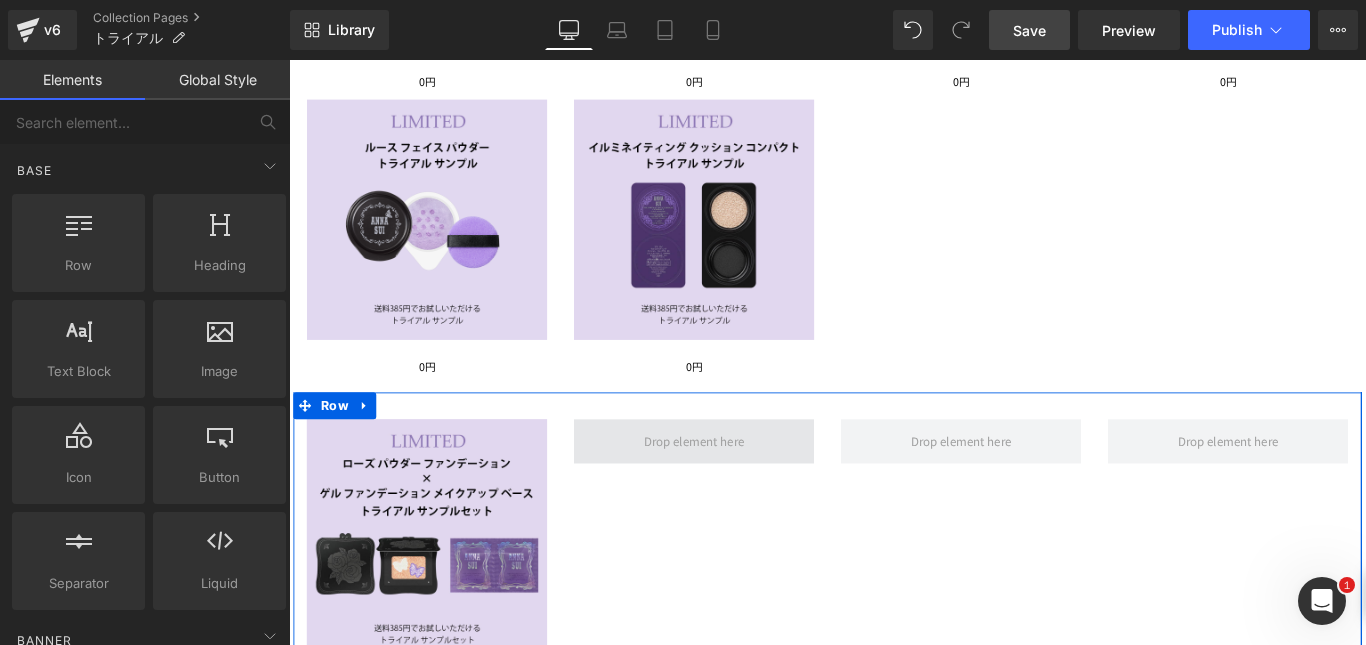 click at bounding box center (744, 489) 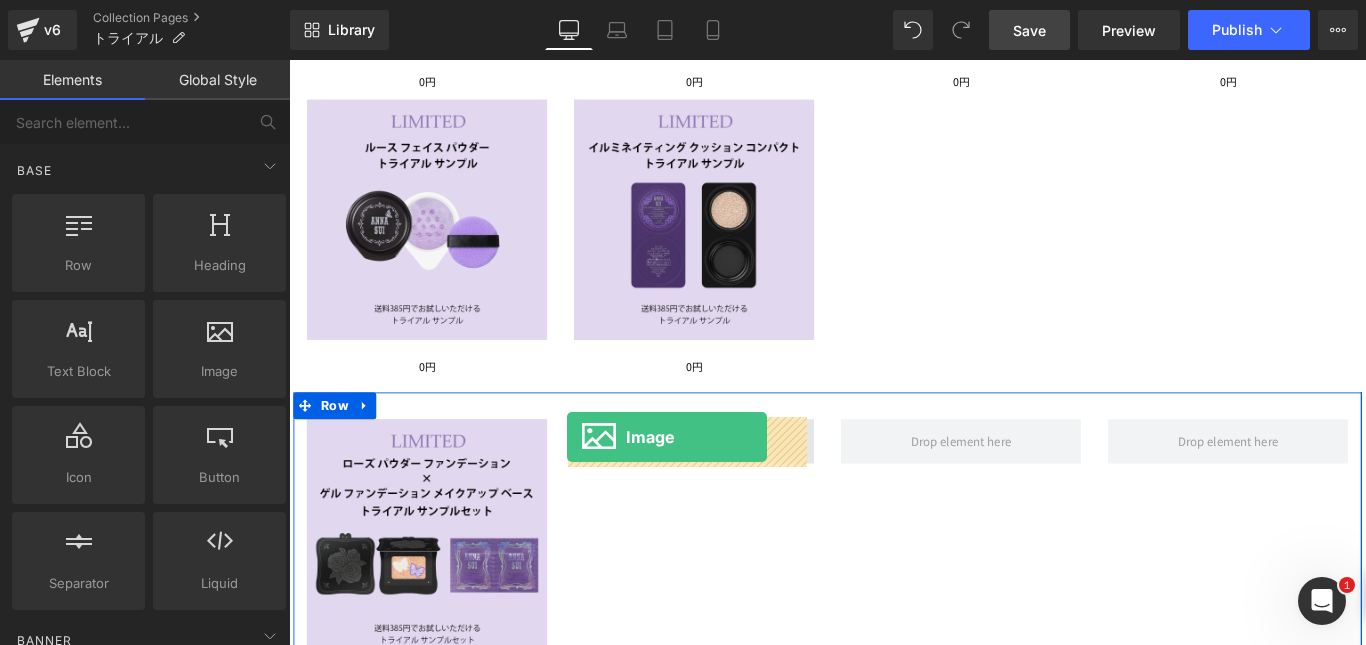 drag, startPoint x: 523, startPoint y: 412, endPoint x: 603, endPoint y: 489, distance: 111.03603 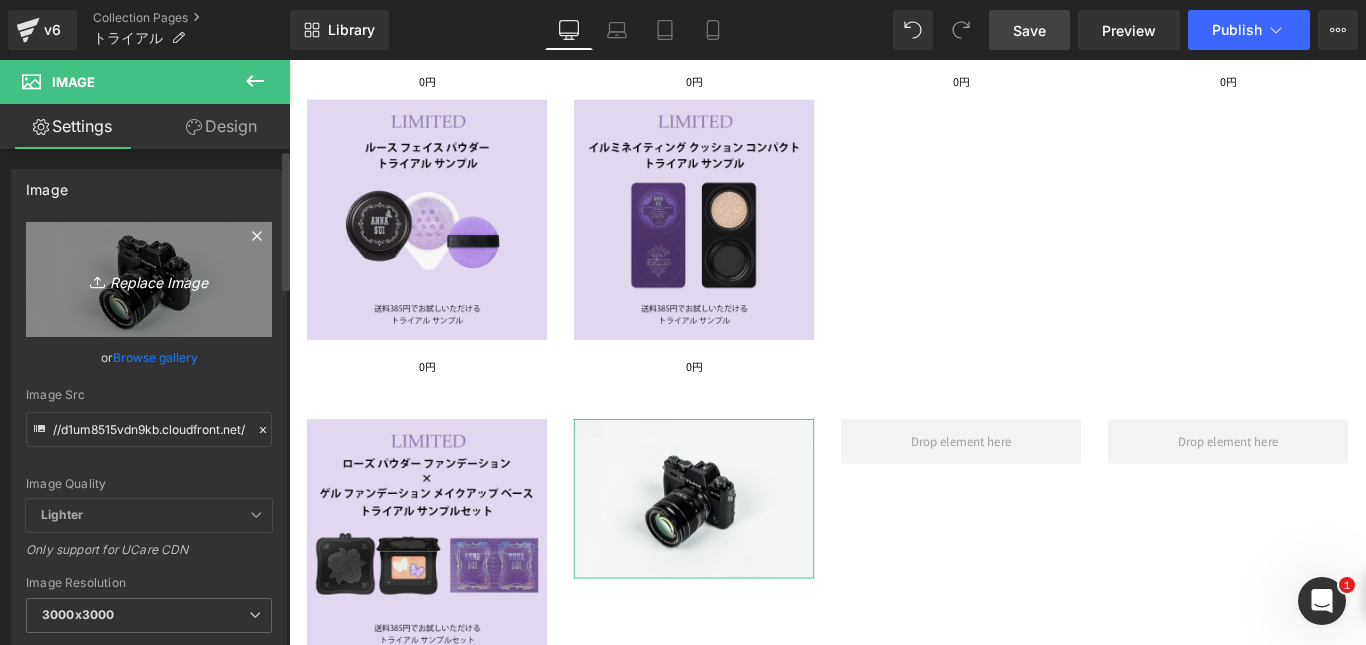click on "Replace Image" at bounding box center [149, 279] 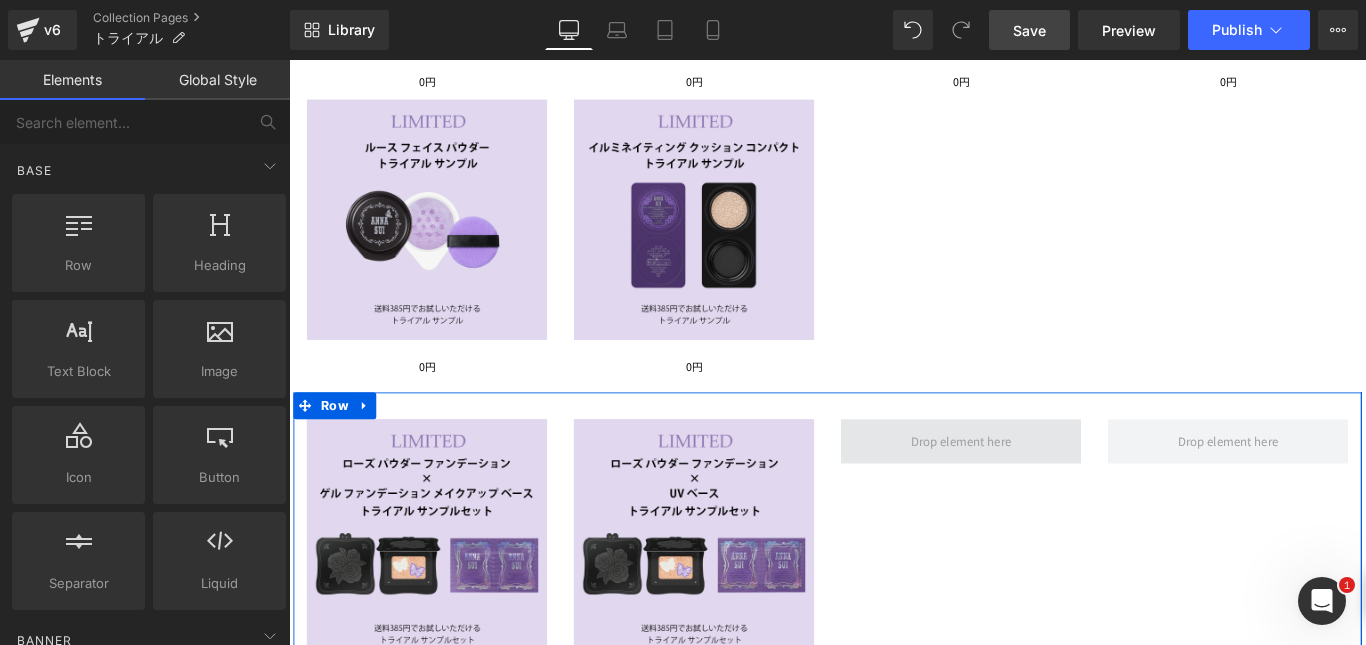 click at bounding box center [1044, 489] 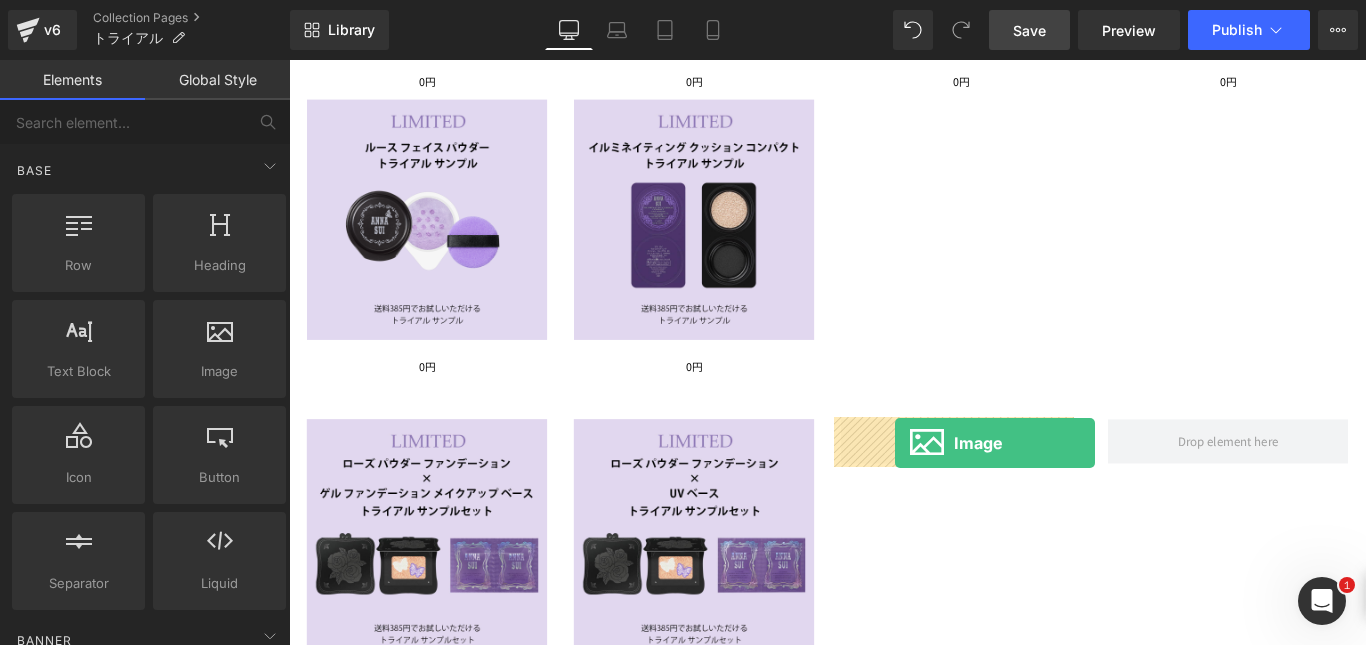 drag, startPoint x: 481, startPoint y: 430, endPoint x: 984, endPoint y: 490, distance: 506.5659 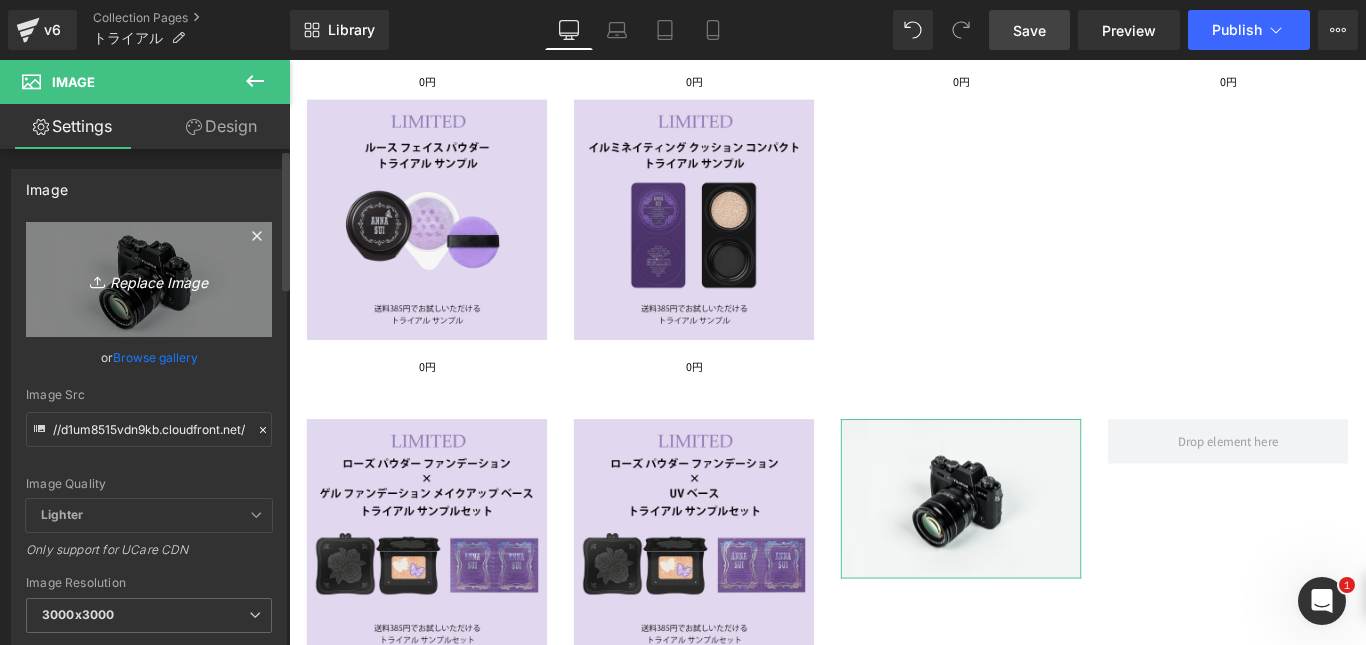 click on "Replace Image" at bounding box center [149, 279] 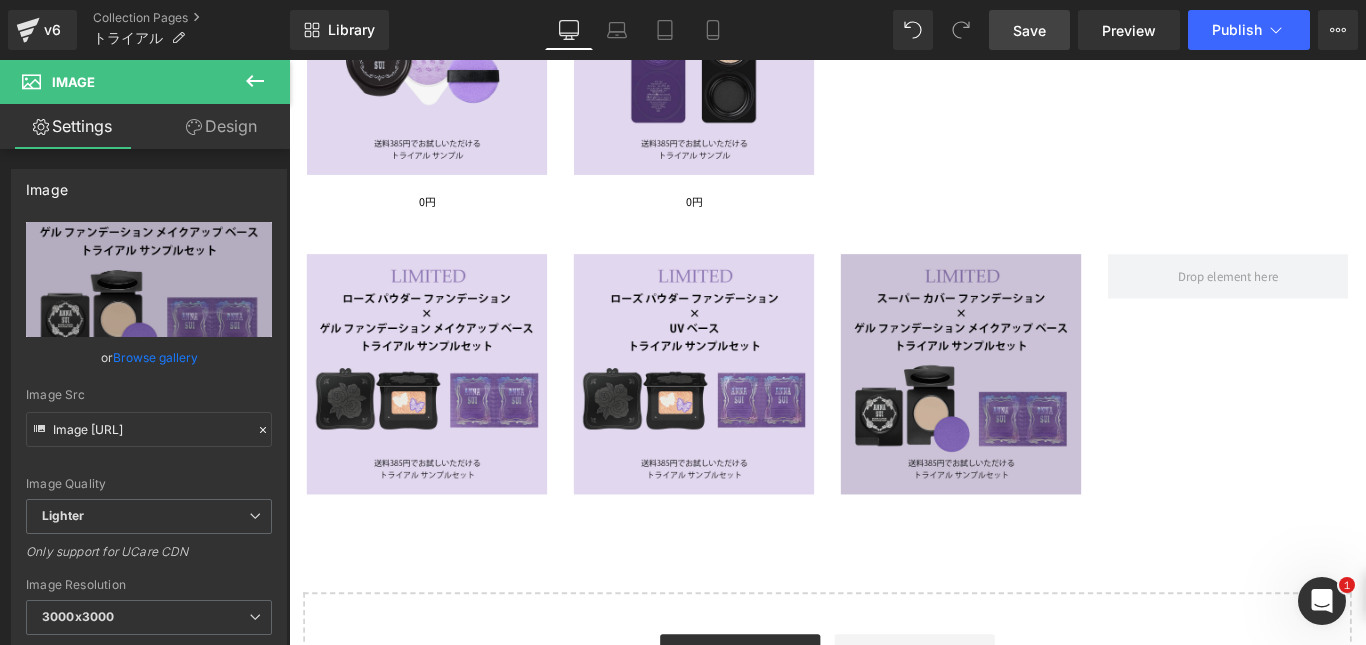 scroll, scrollTop: 820, scrollLeft: 0, axis: vertical 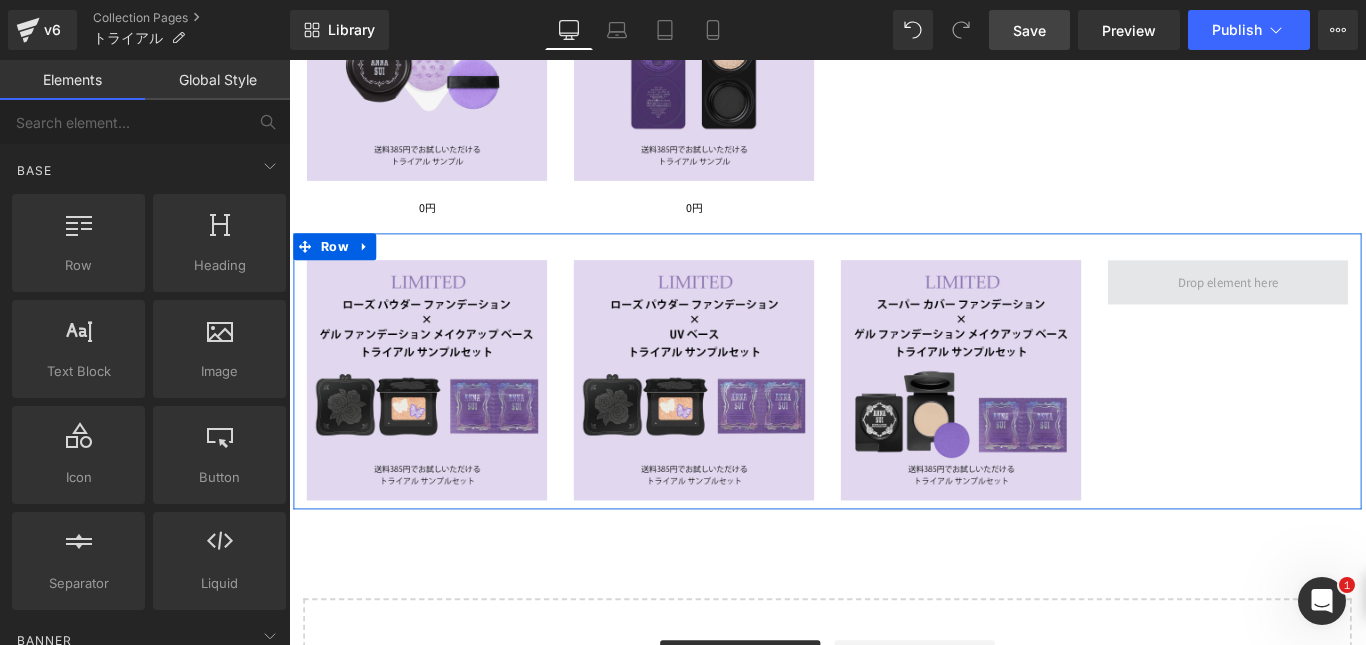 click at bounding box center (1344, 310) 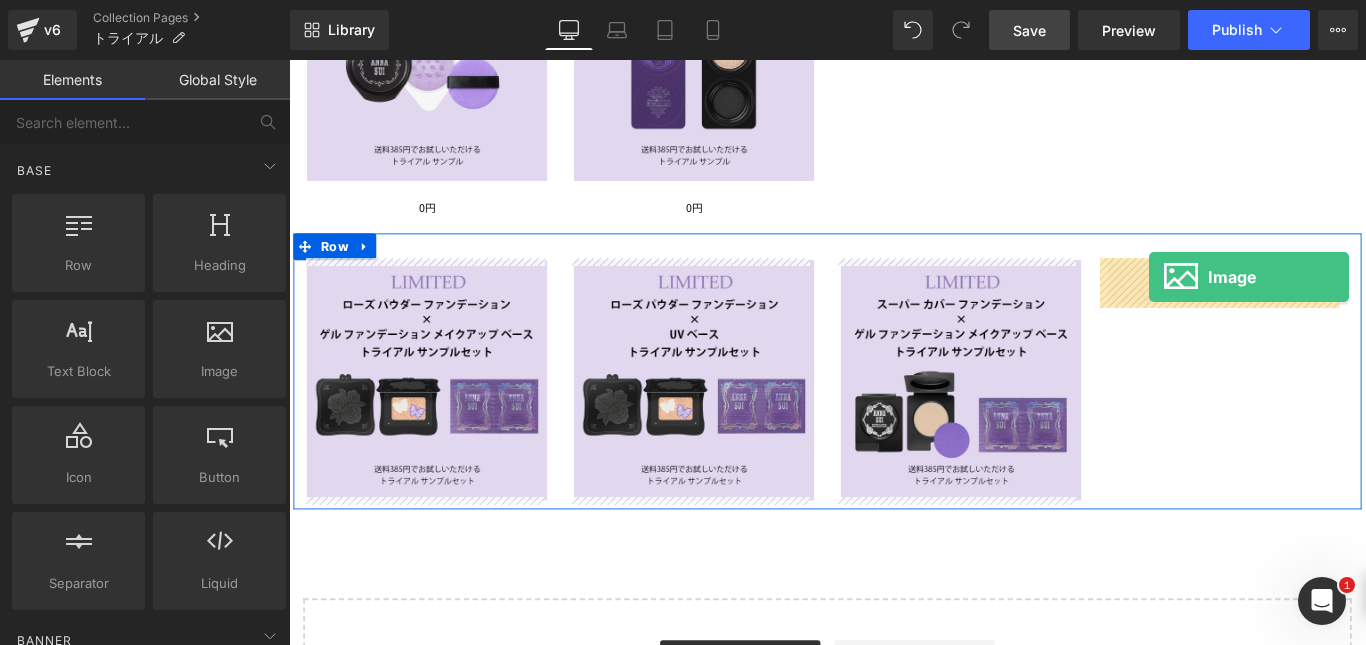 drag, startPoint x: 514, startPoint y: 420, endPoint x: 1255, endPoint y: 304, distance: 750.02466 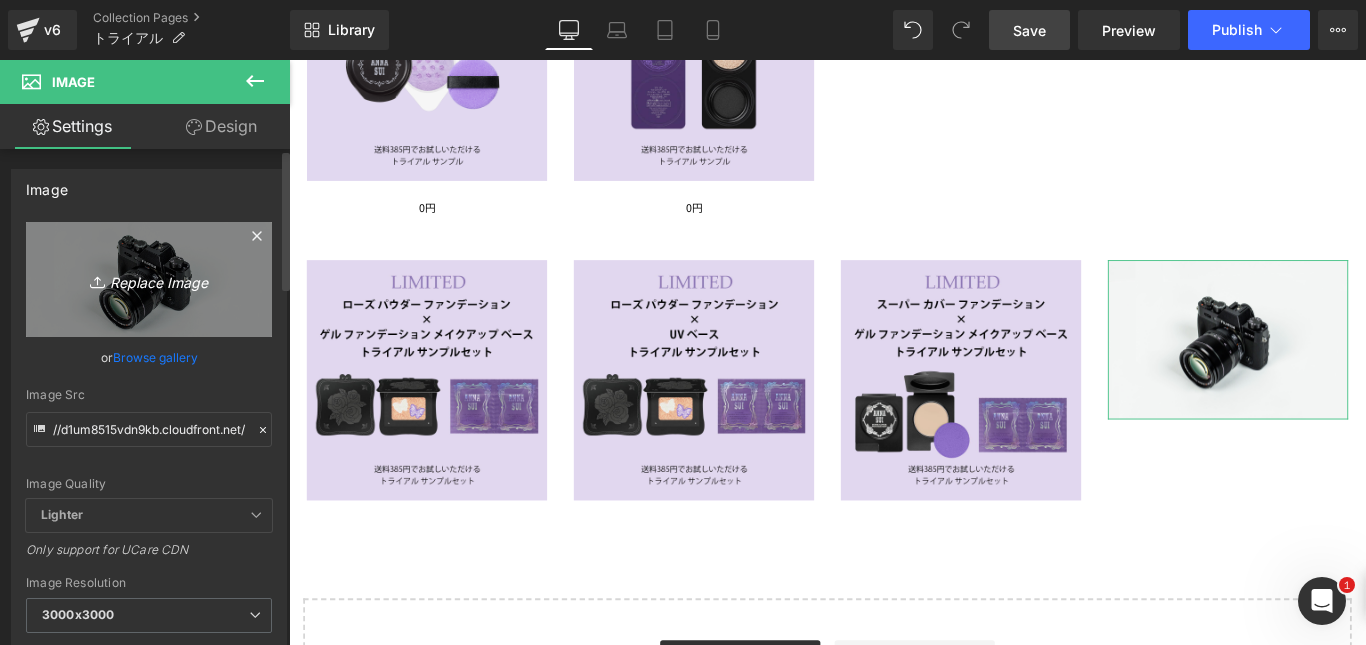 click 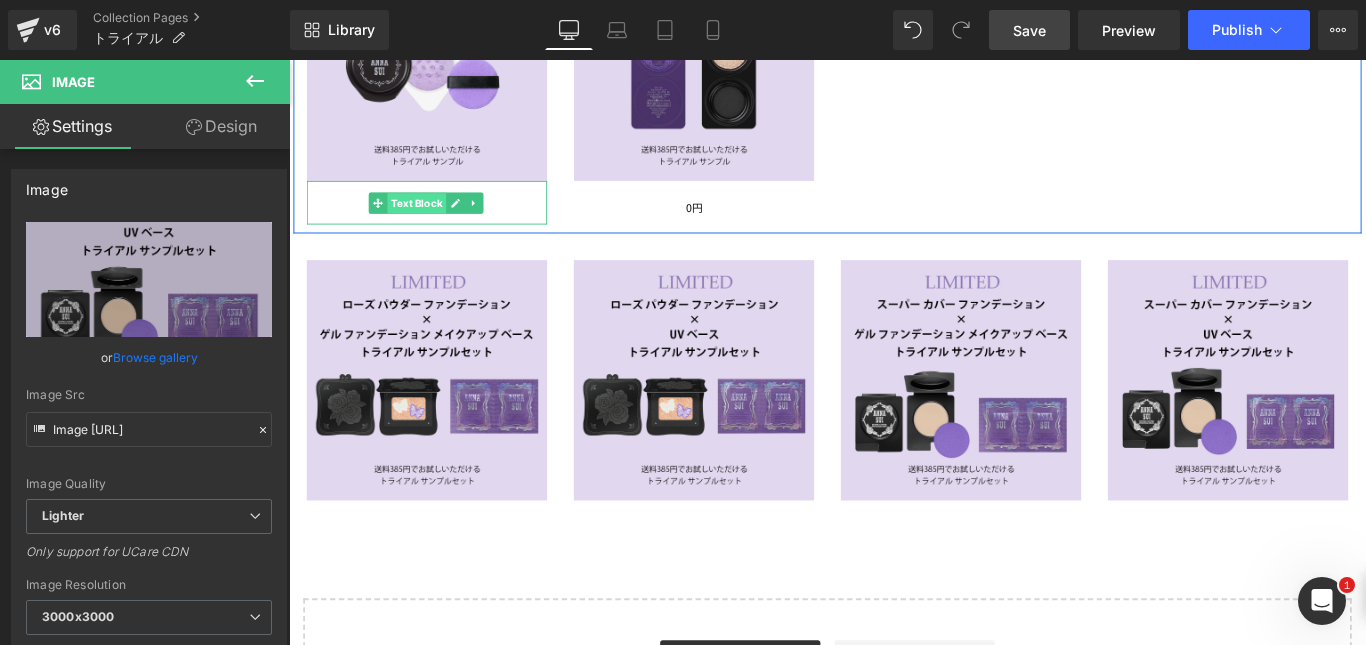 click on "Text Block" at bounding box center (433, 221) 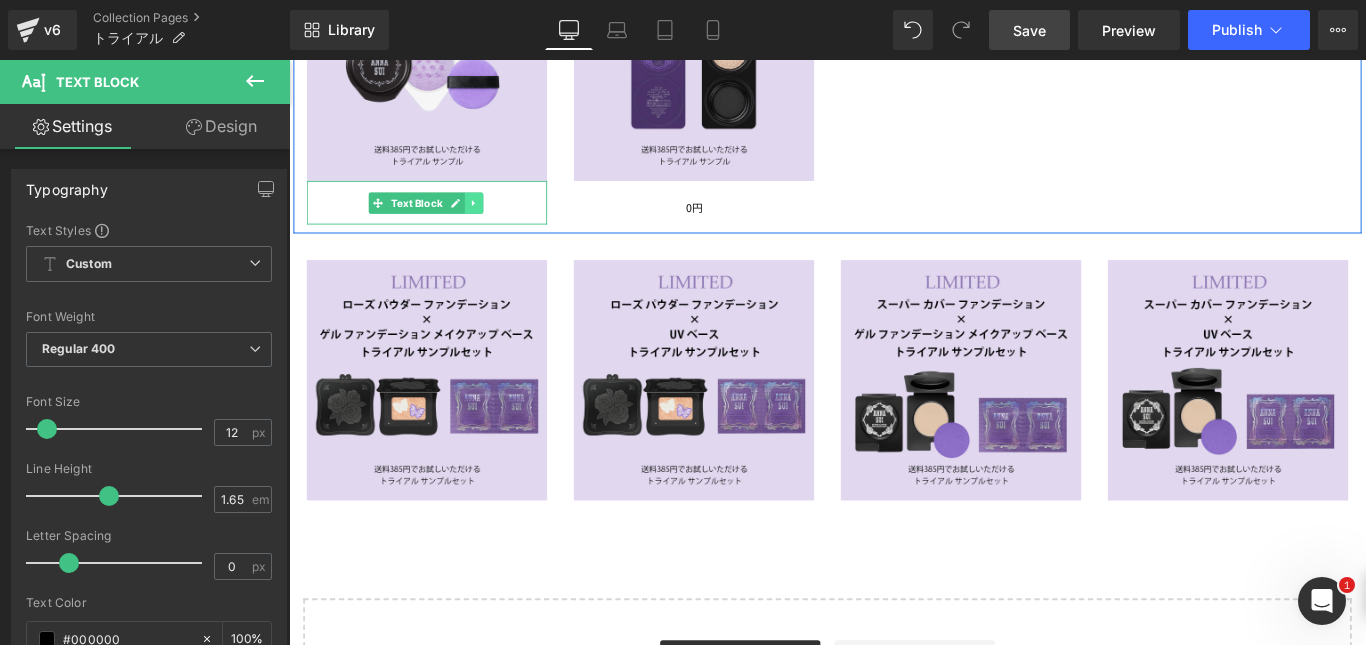 click at bounding box center [497, 221] 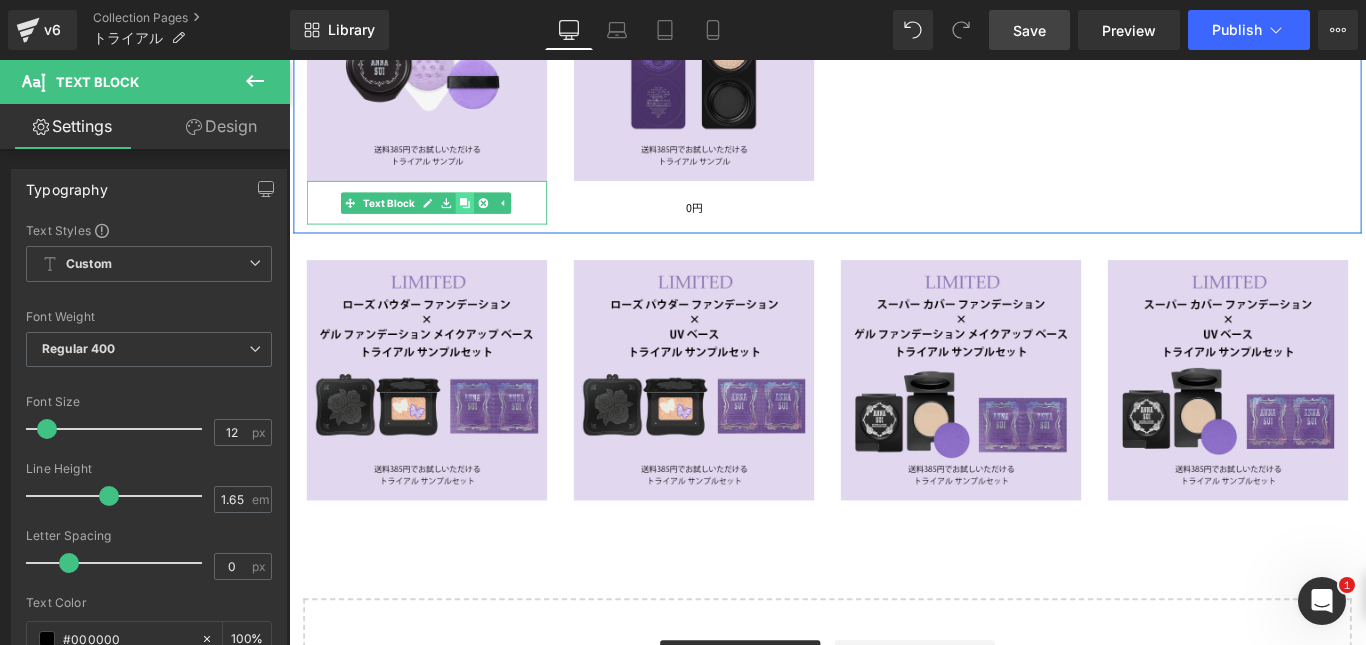 click 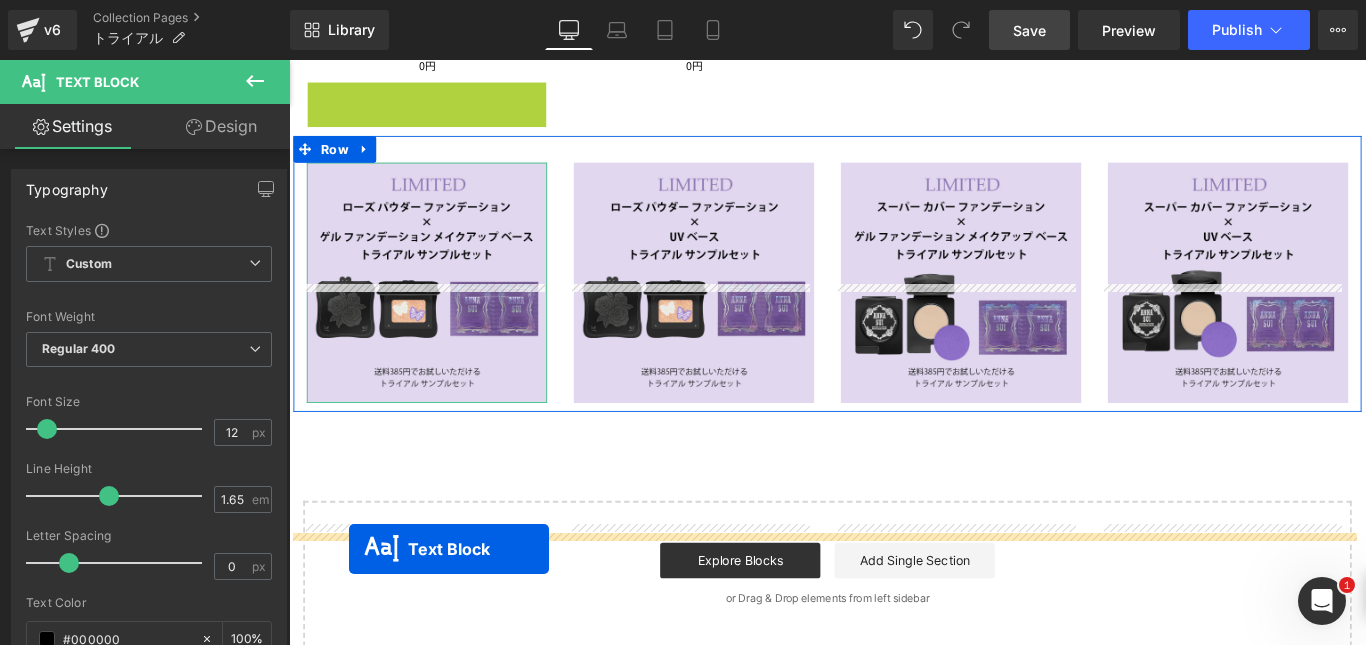 scroll, scrollTop: 1140, scrollLeft: 0, axis: vertical 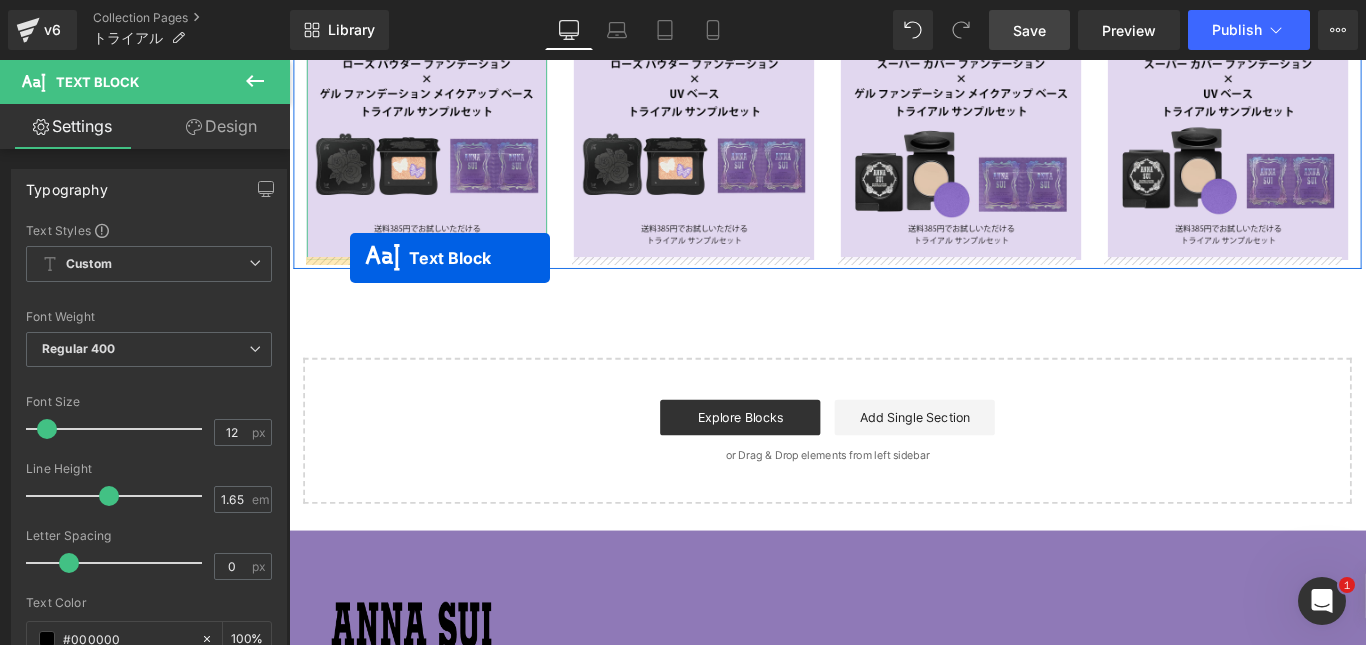 drag, startPoint x: 385, startPoint y: 266, endPoint x: 358, endPoint y: 283, distance: 31.906113 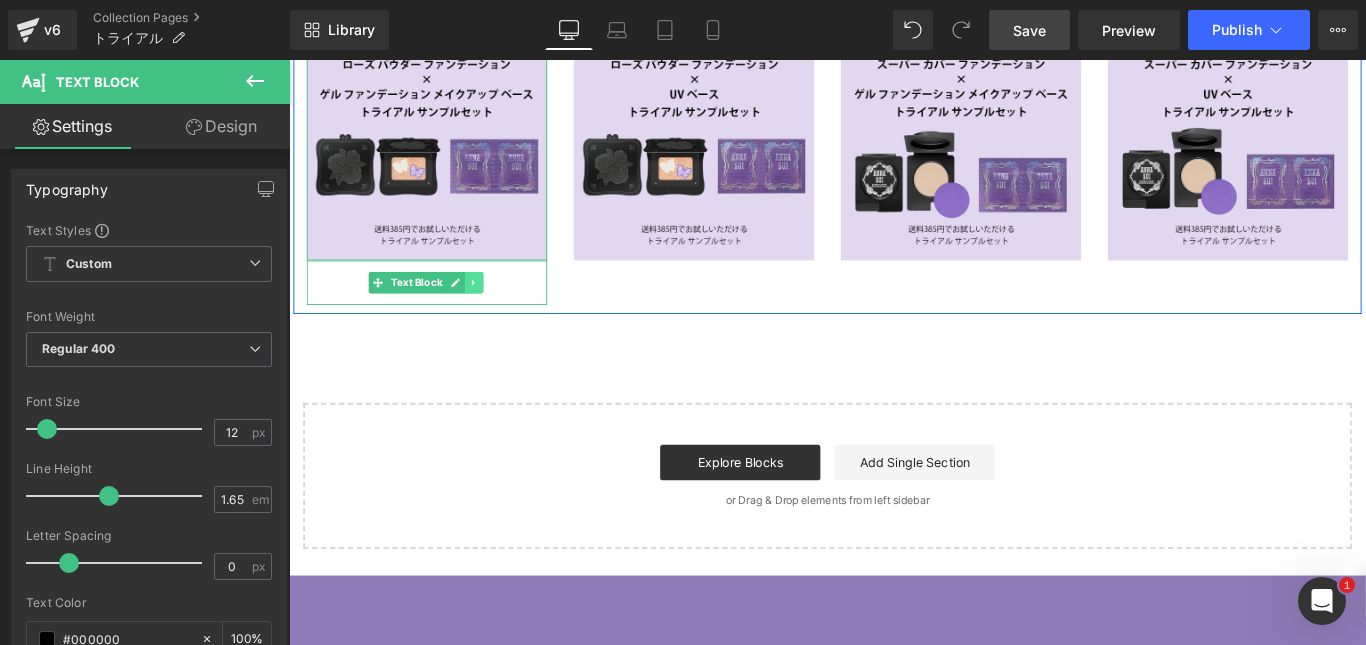 click 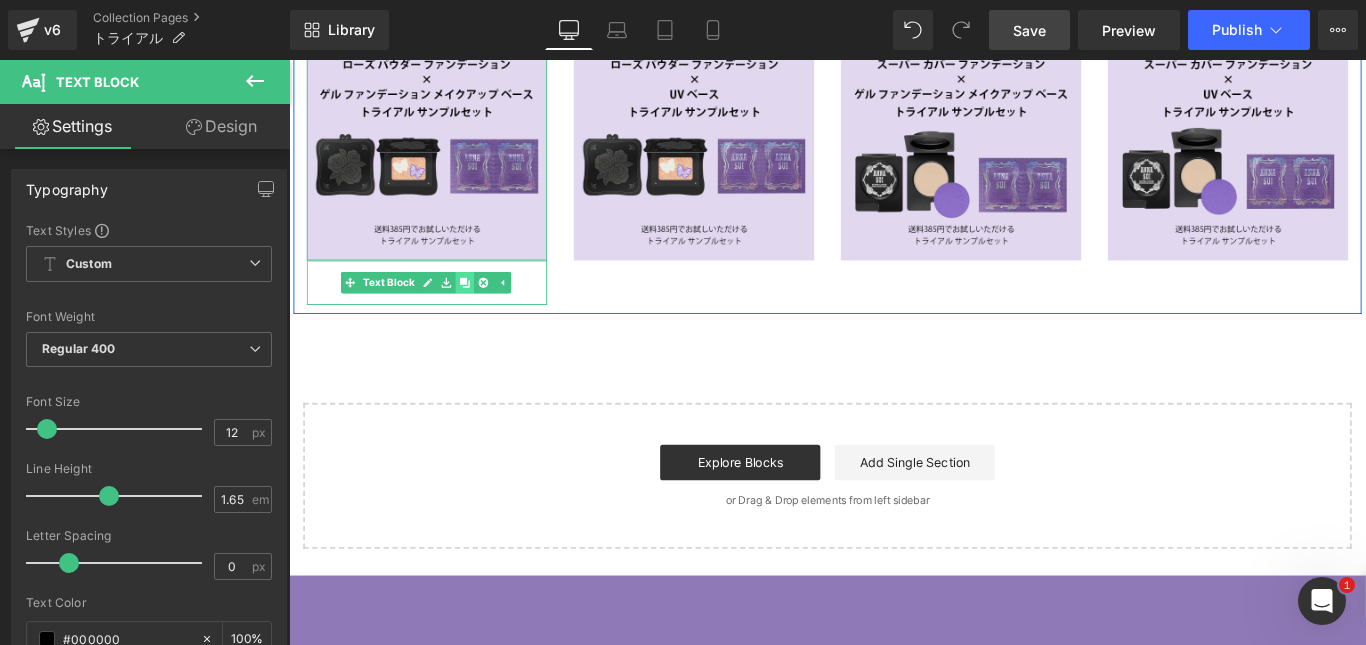 click 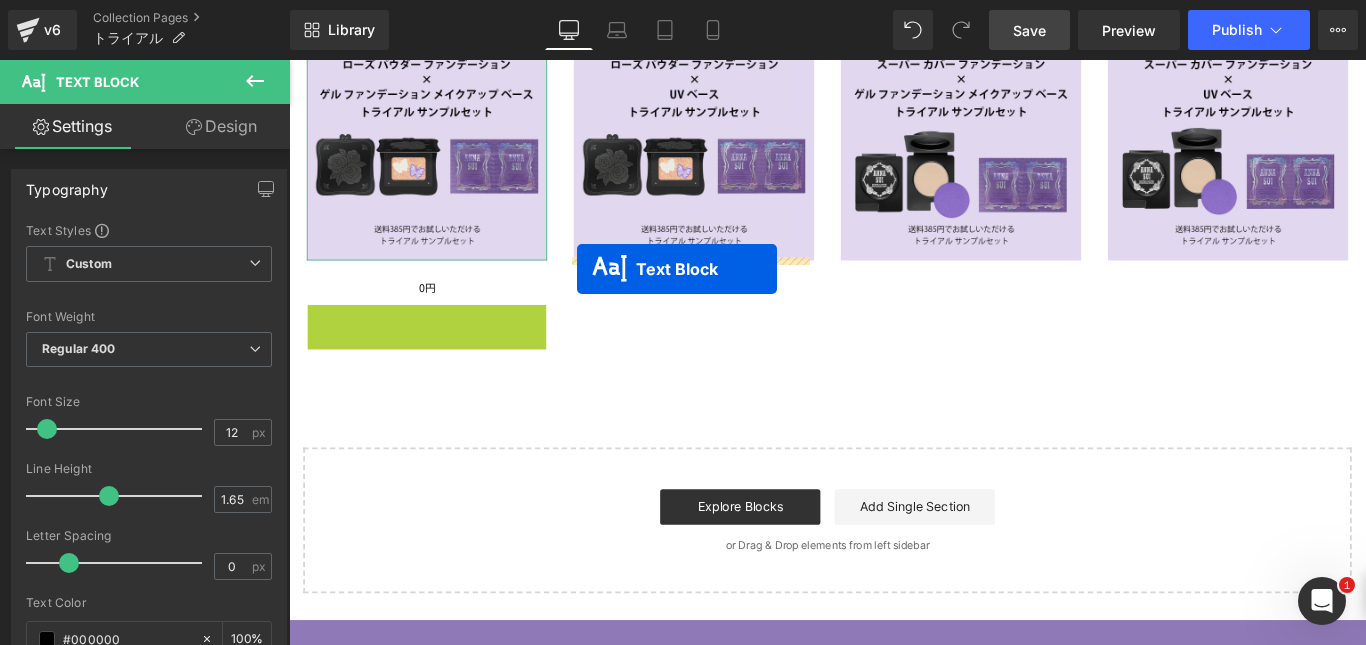 drag, startPoint x: 377, startPoint y: 357, endPoint x: 613, endPoint y: 295, distance: 244.0082 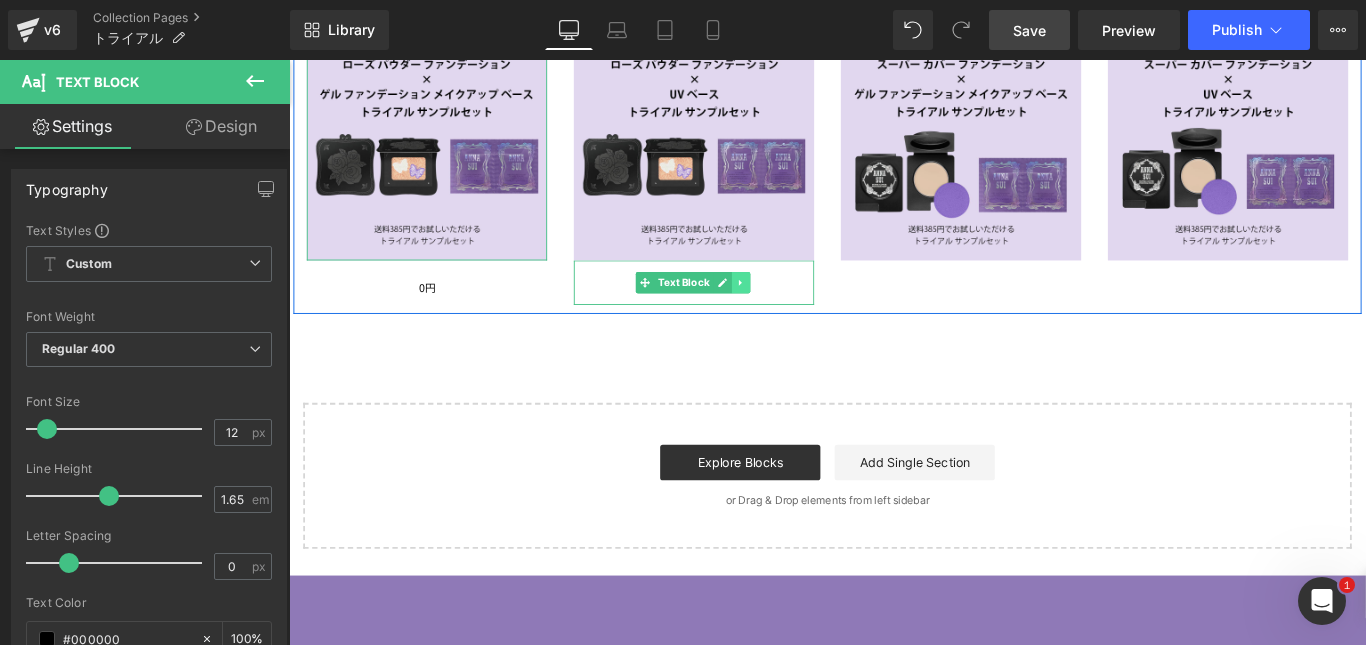 click 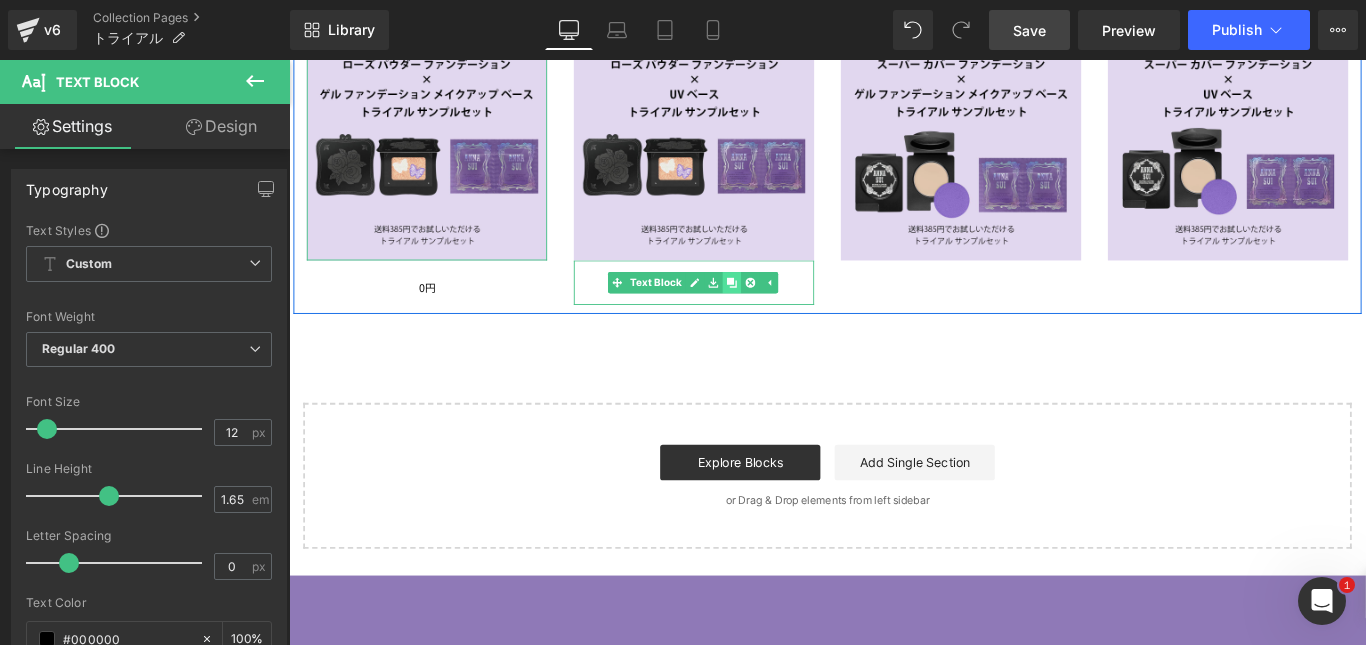 click 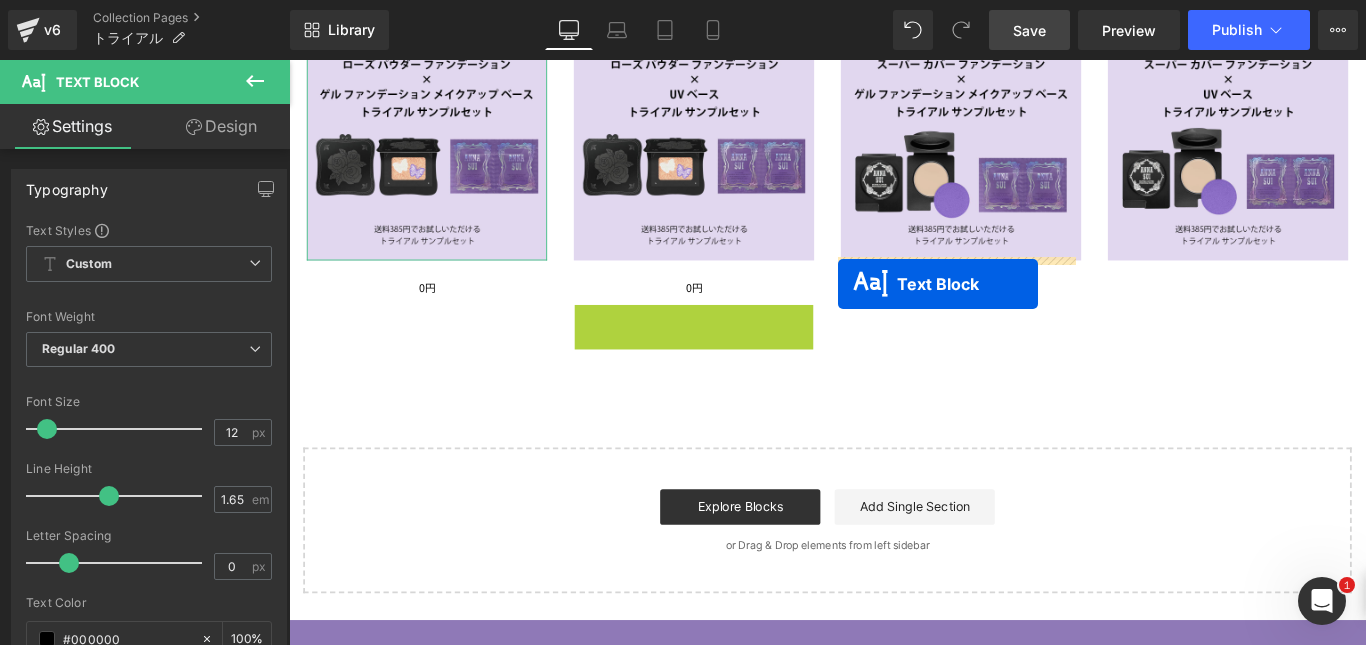 drag, startPoint x: 687, startPoint y: 357, endPoint x: 906, endPoint y: 312, distance: 223.57549 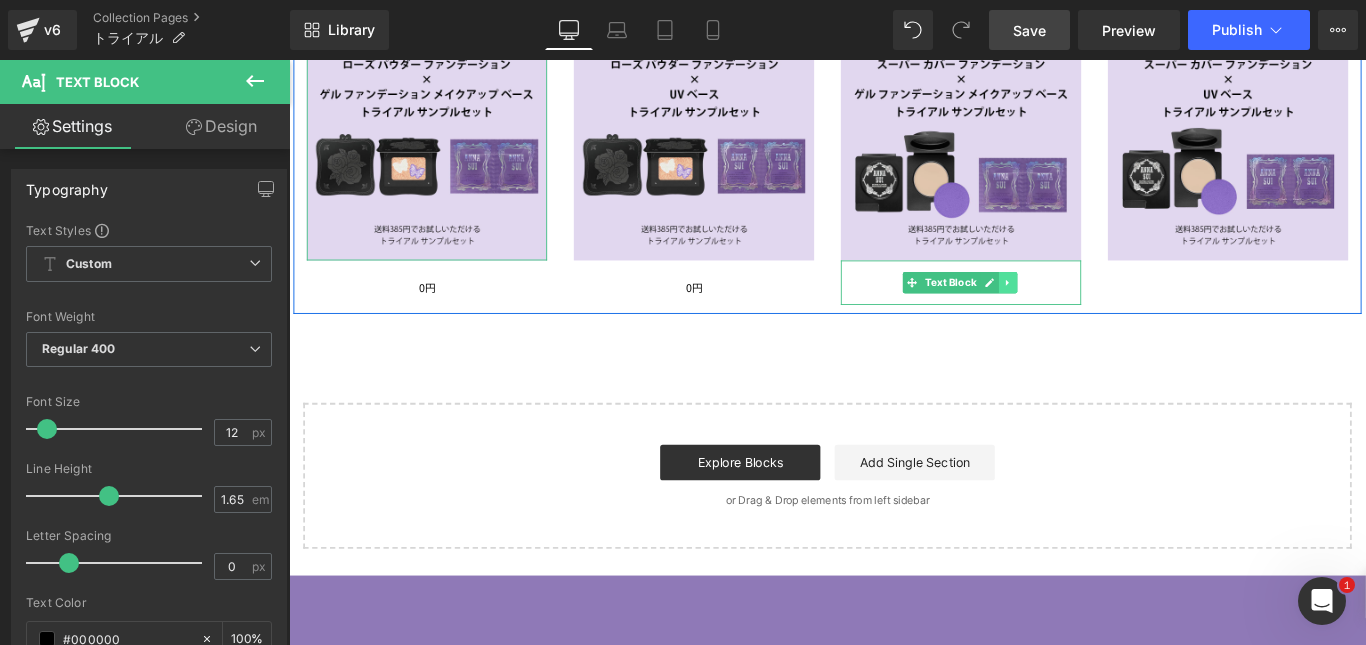 click 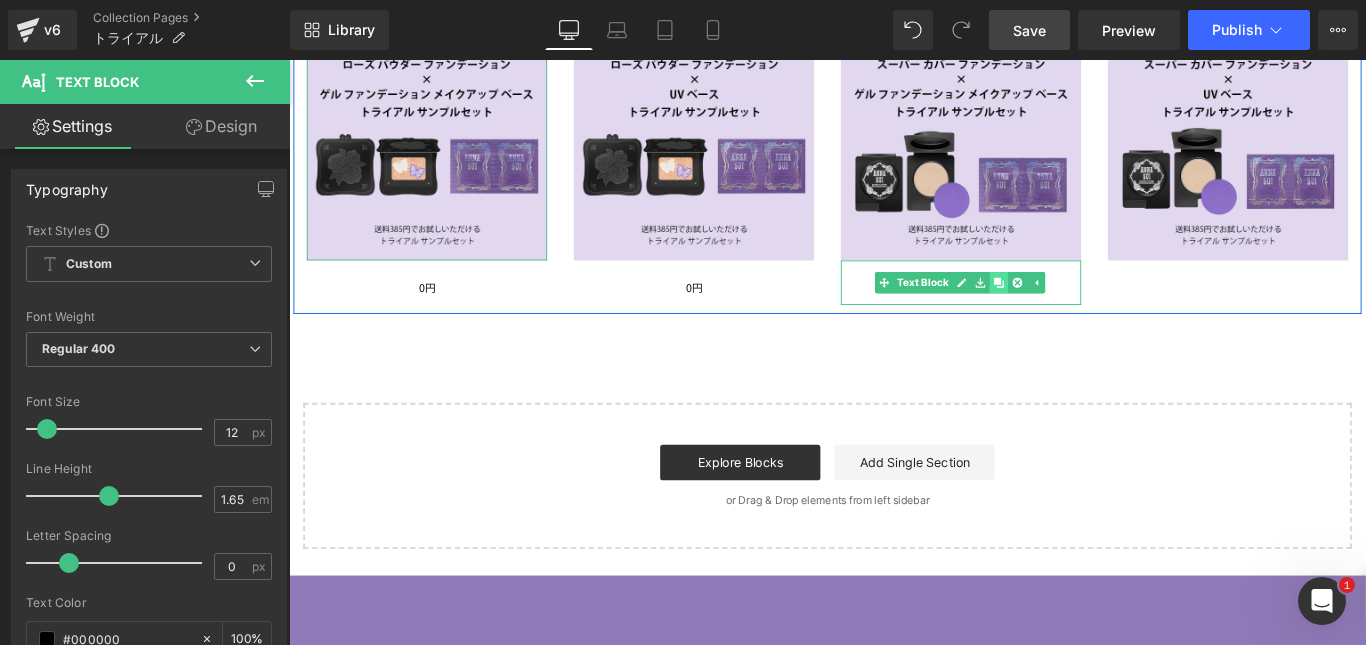 click 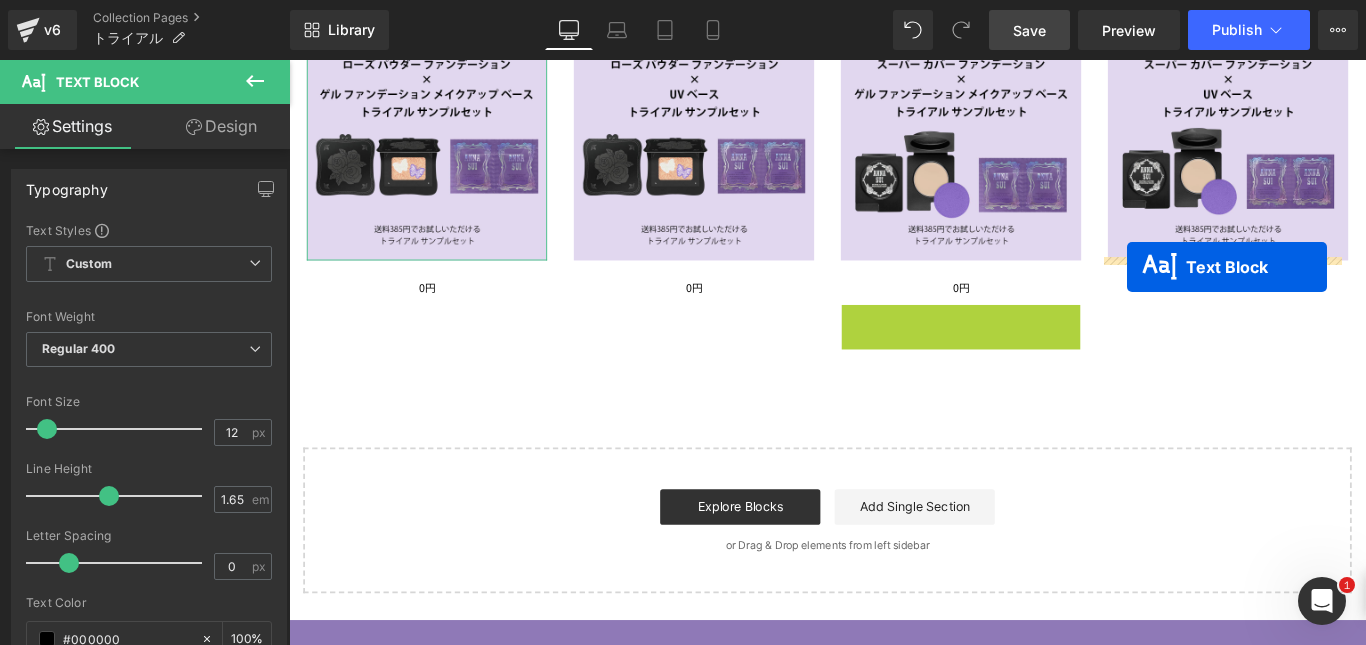 drag, startPoint x: 982, startPoint y: 357, endPoint x: 1229, endPoint y: 292, distance: 255.40947 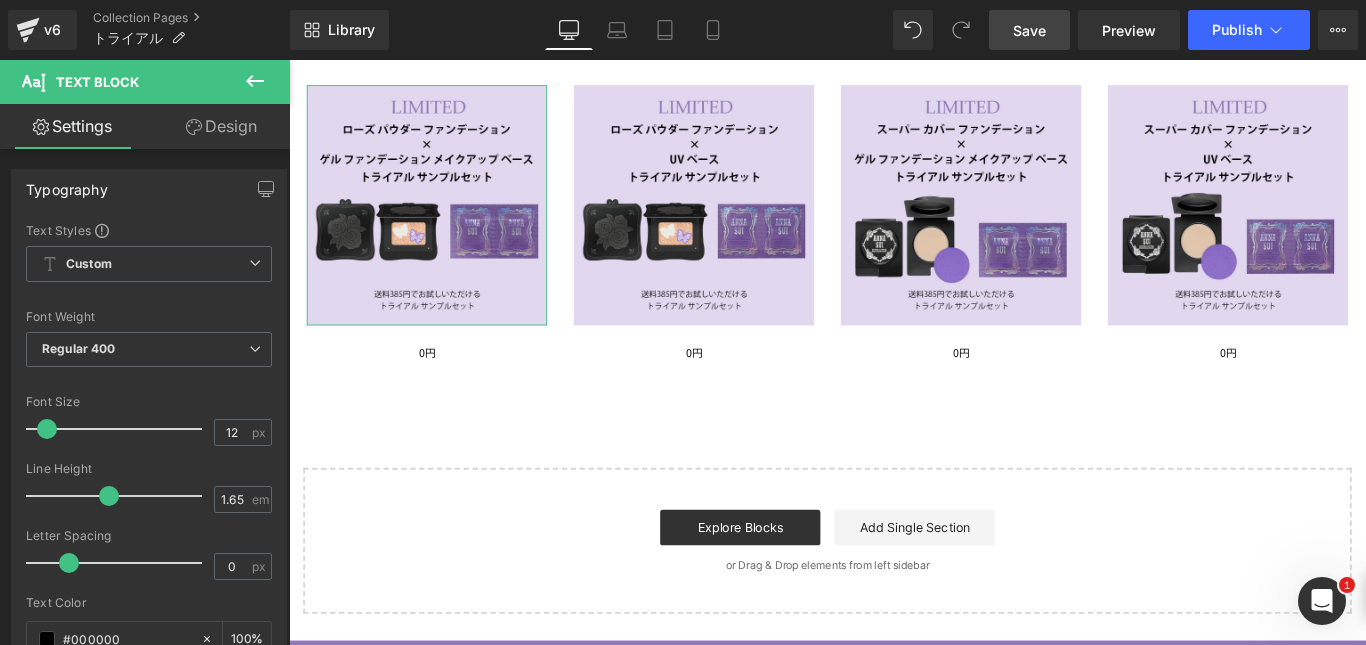 scroll, scrollTop: 1021, scrollLeft: 0, axis: vertical 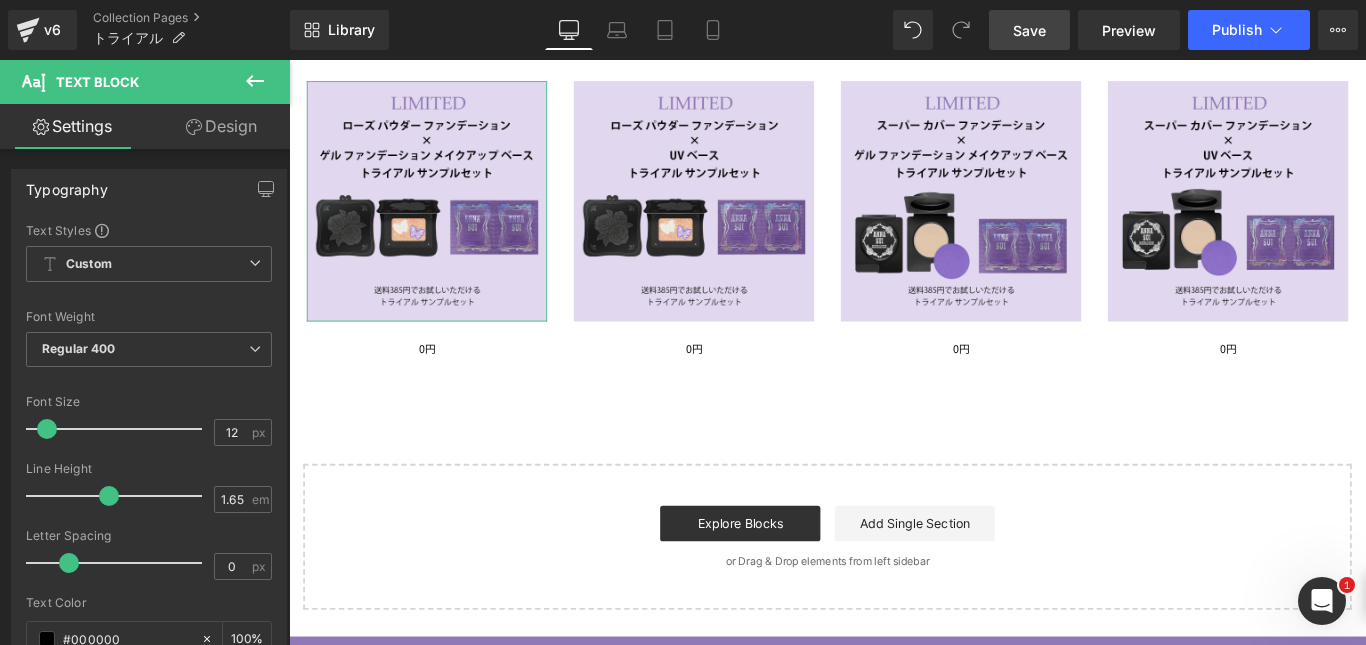 click 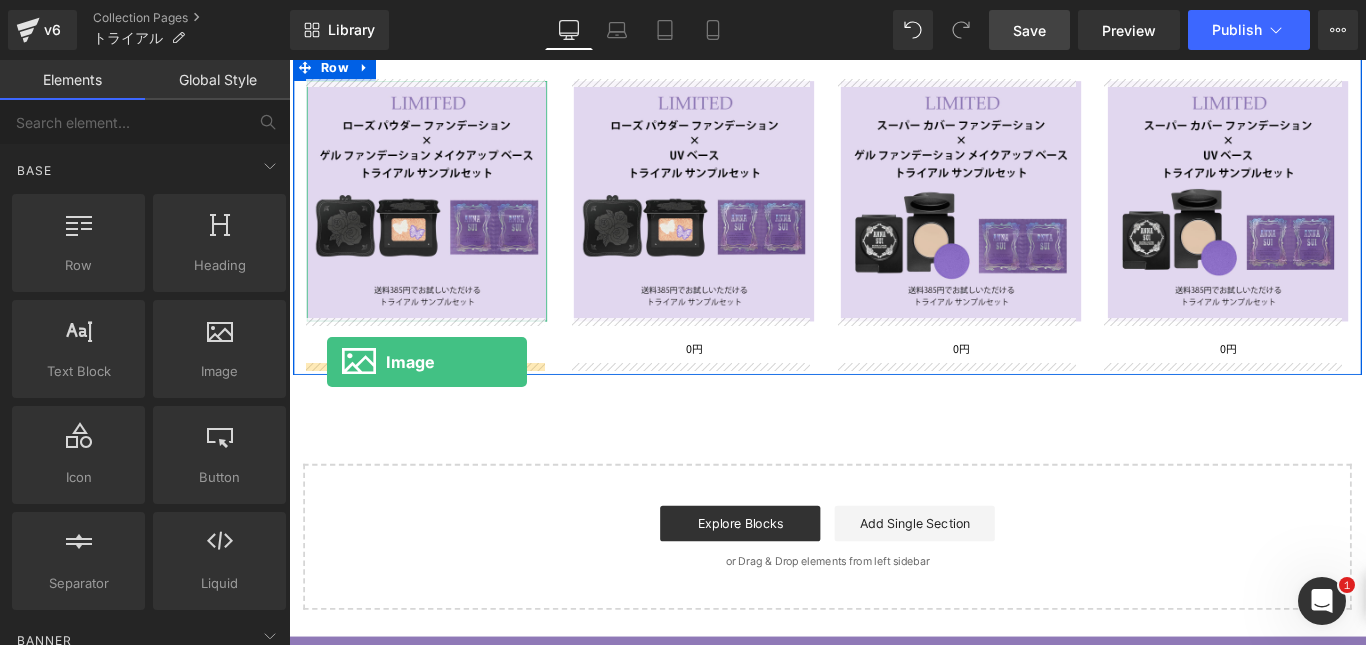 drag, startPoint x: 490, startPoint y: 403, endPoint x: 332, endPoint y: 399, distance: 158.05063 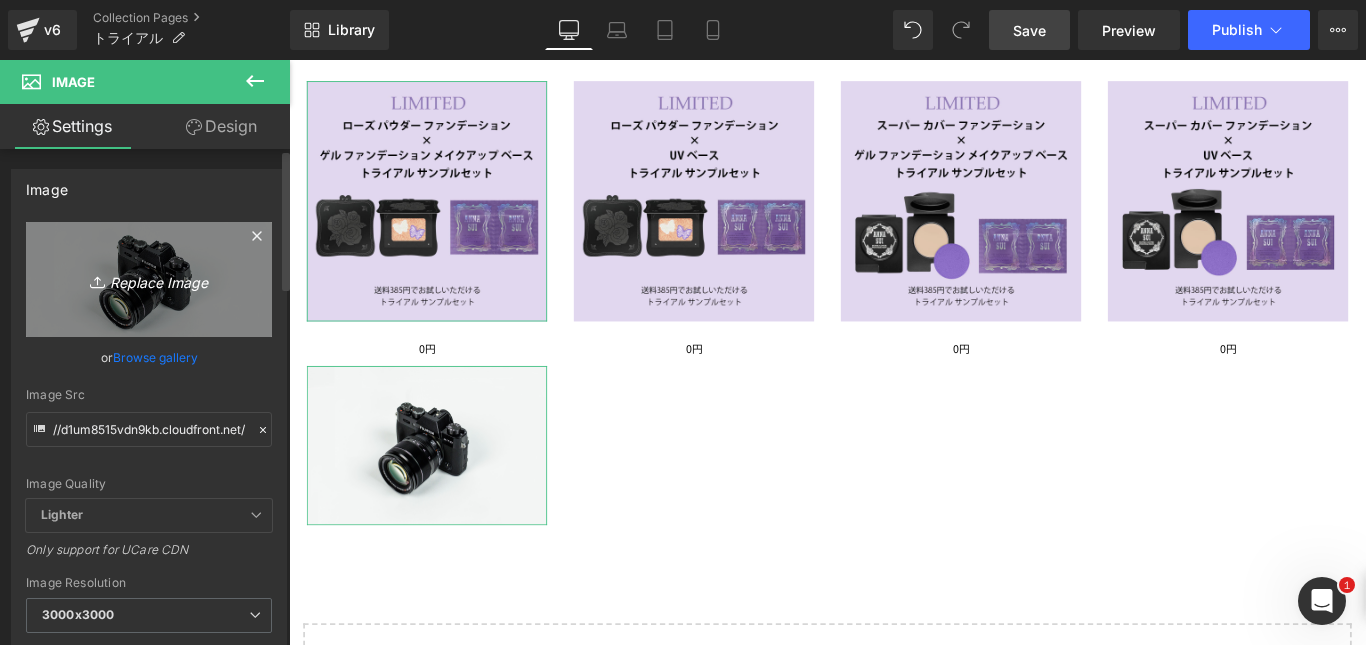 click on "Replace Image" at bounding box center (149, 279) 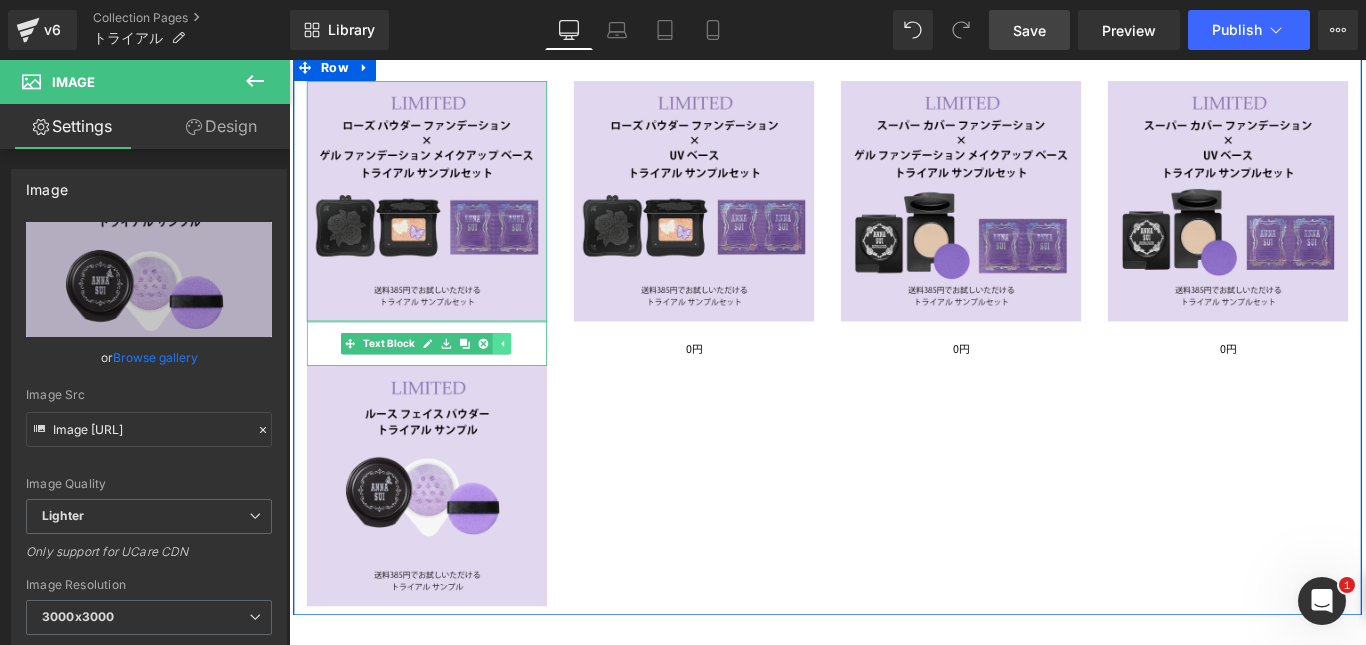click 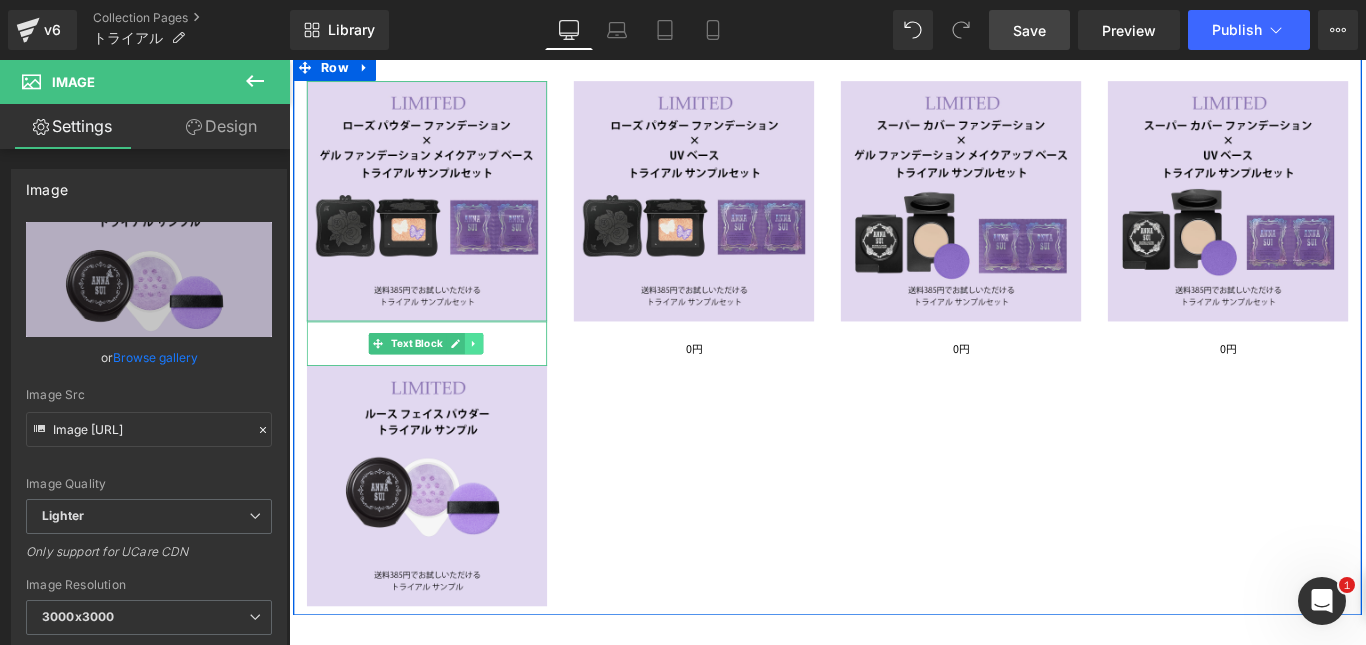 click 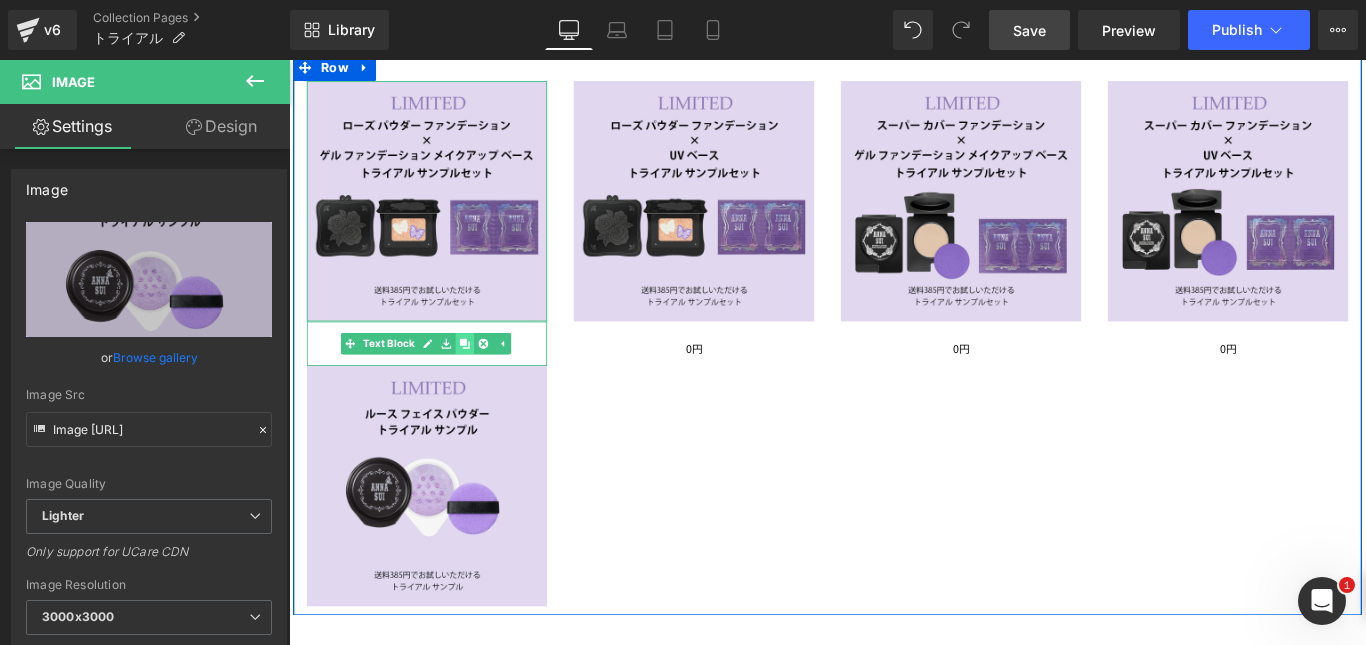 click 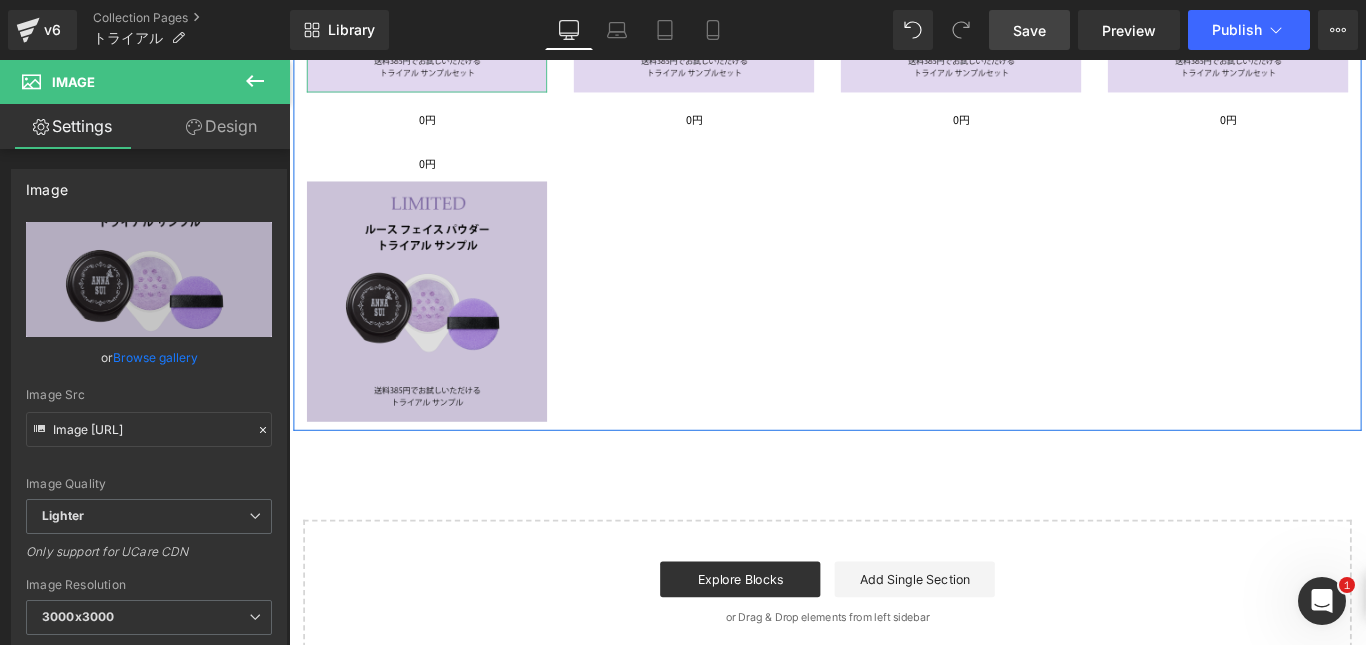 scroll, scrollTop: 1281, scrollLeft: 0, axis: vertical 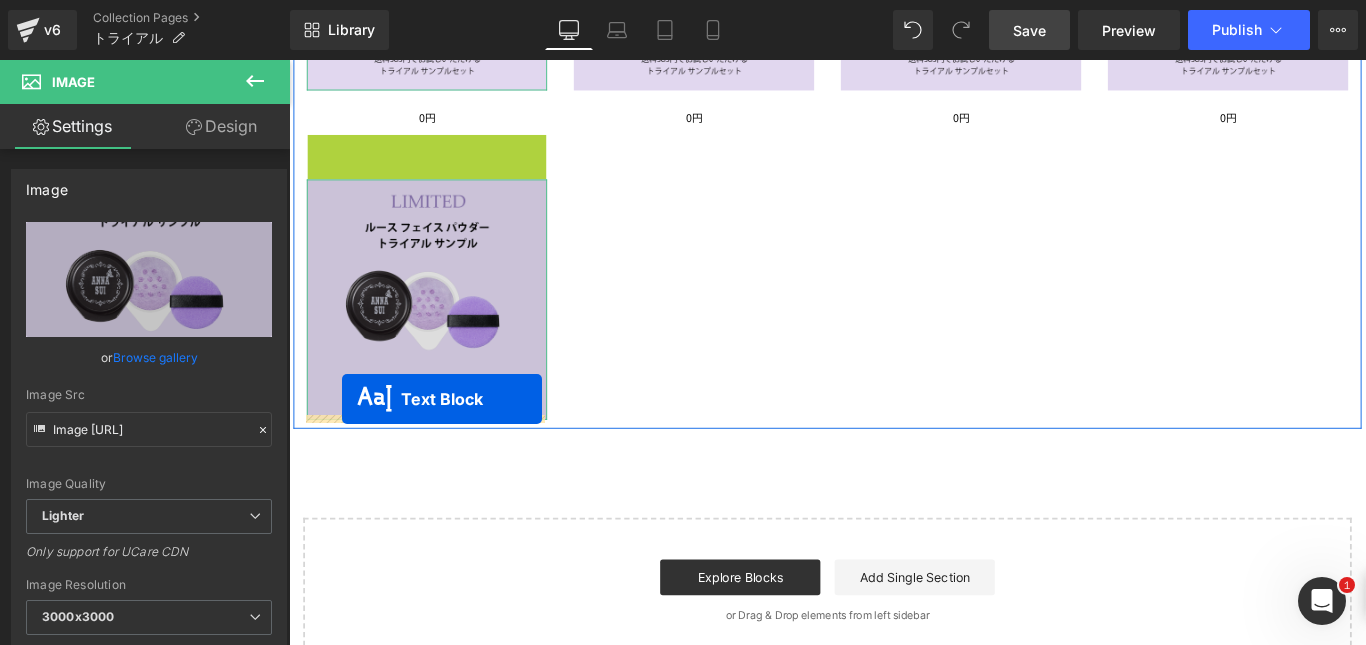 drag, startPoint x: 384, startPoint y: 162, endPoint x: 349, endPoint y: 441, distance: 281.18677 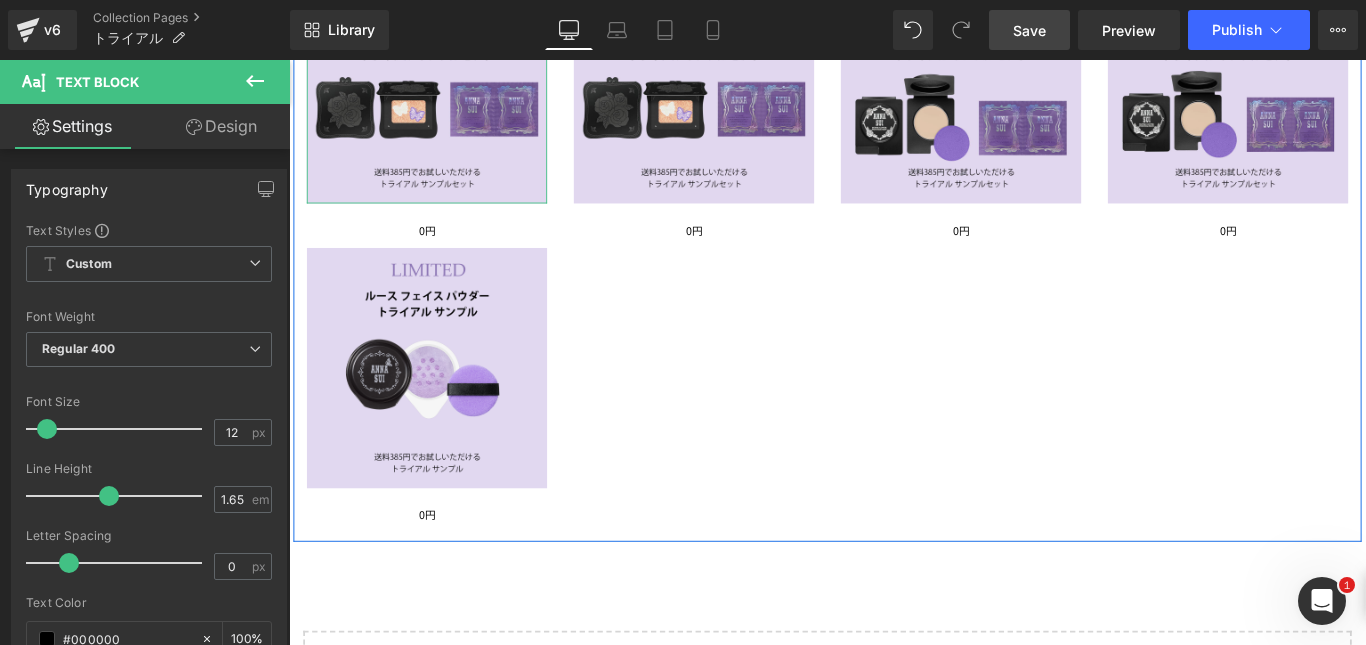 scroll, scrollTop: 1153, scrollLeft: 0, axis: vertical 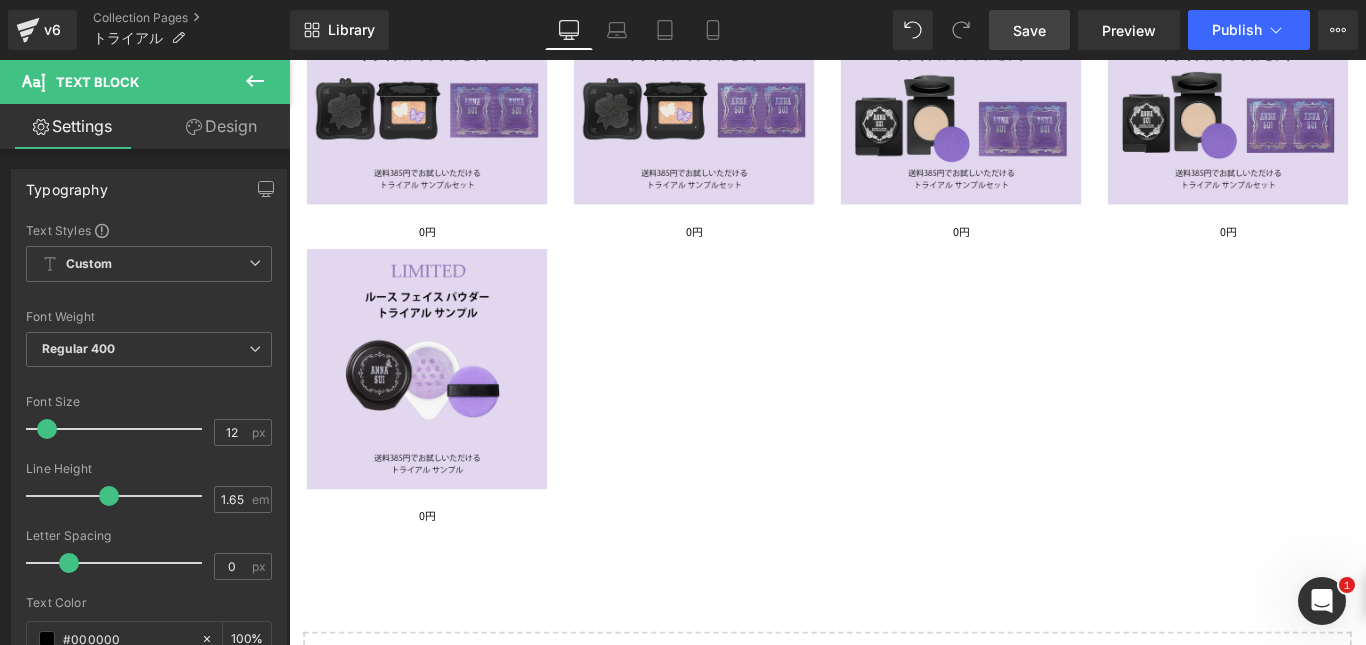 click at bounding box center [255, 82] 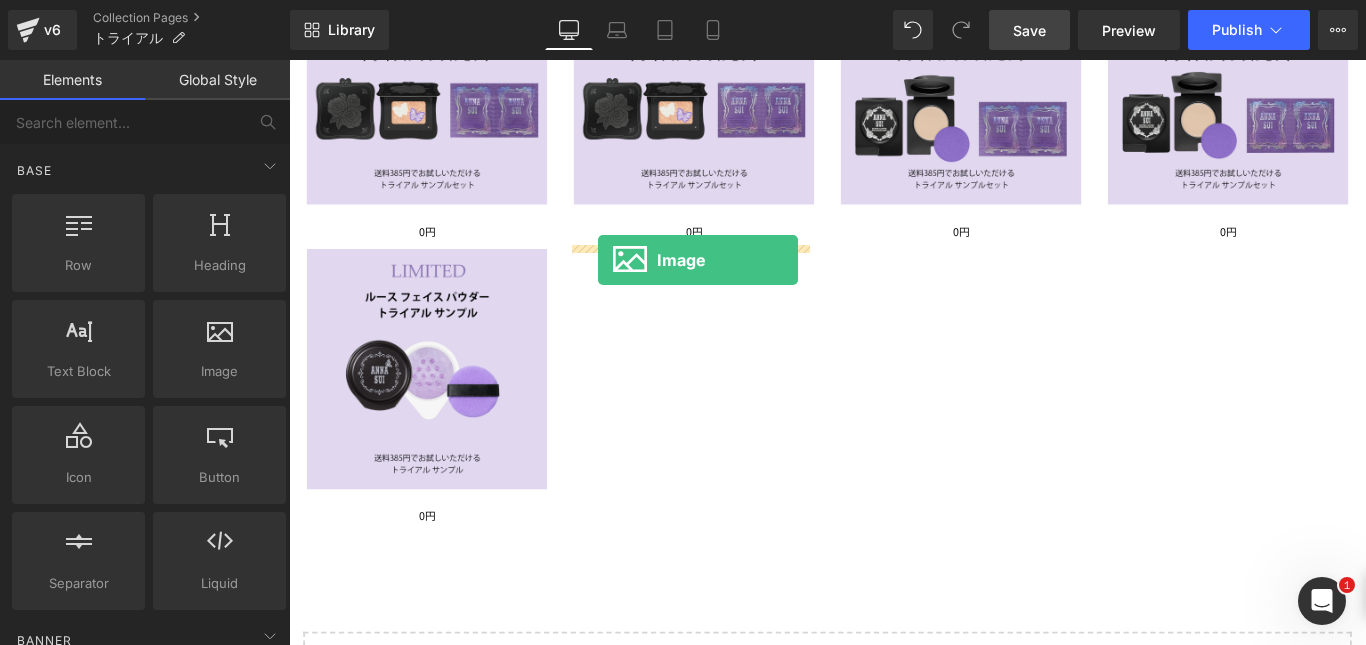 drag, startPoint x: 501, startPoint y: 406, endPoint x: 636, endPoint y: 285, distance: 181.28983 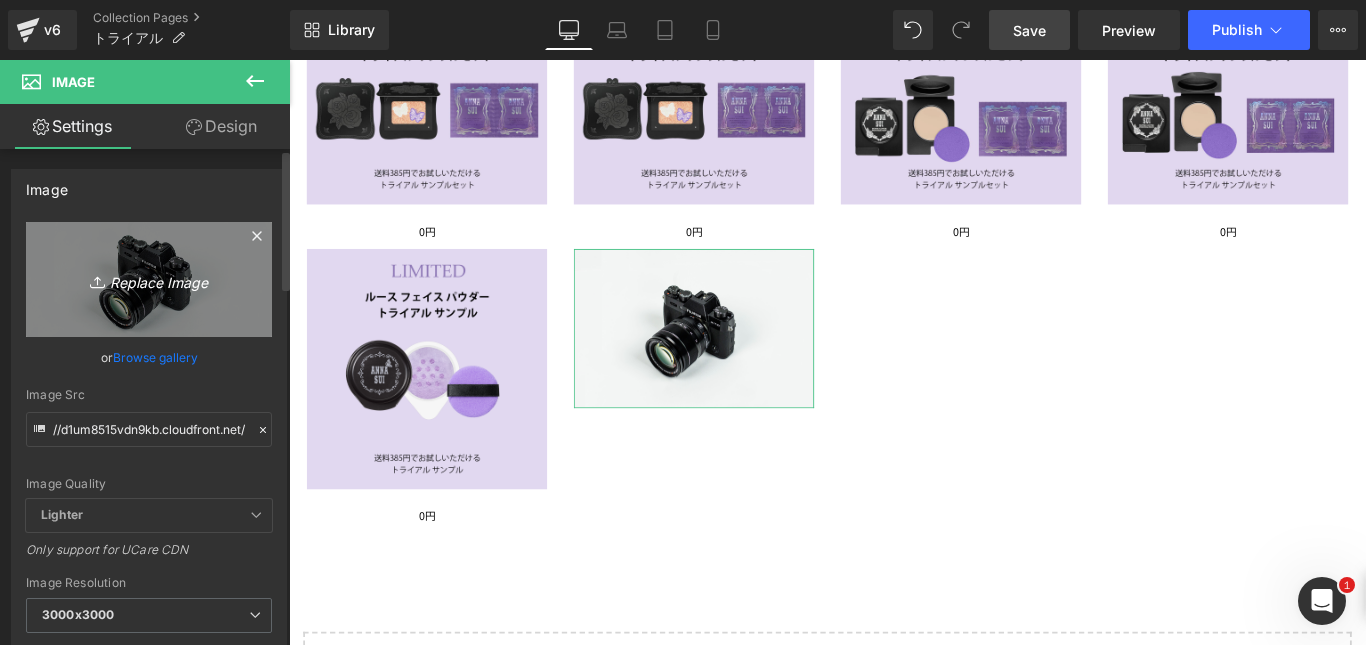 click 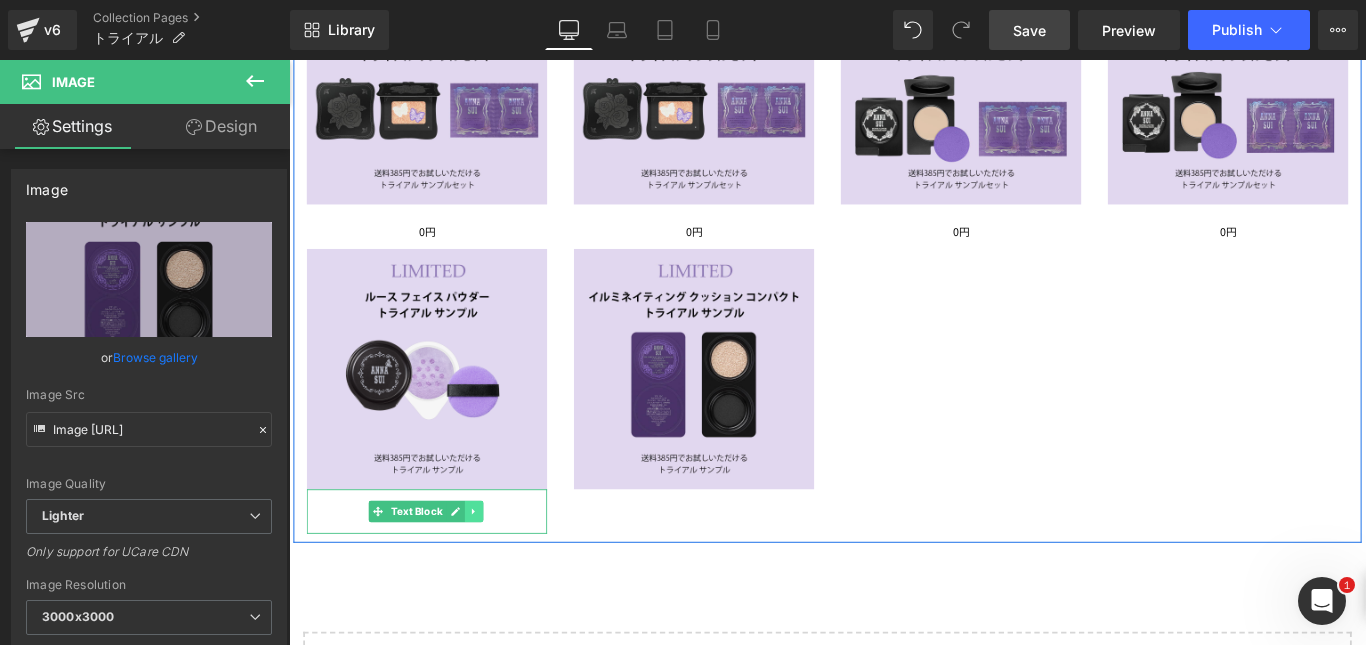 click 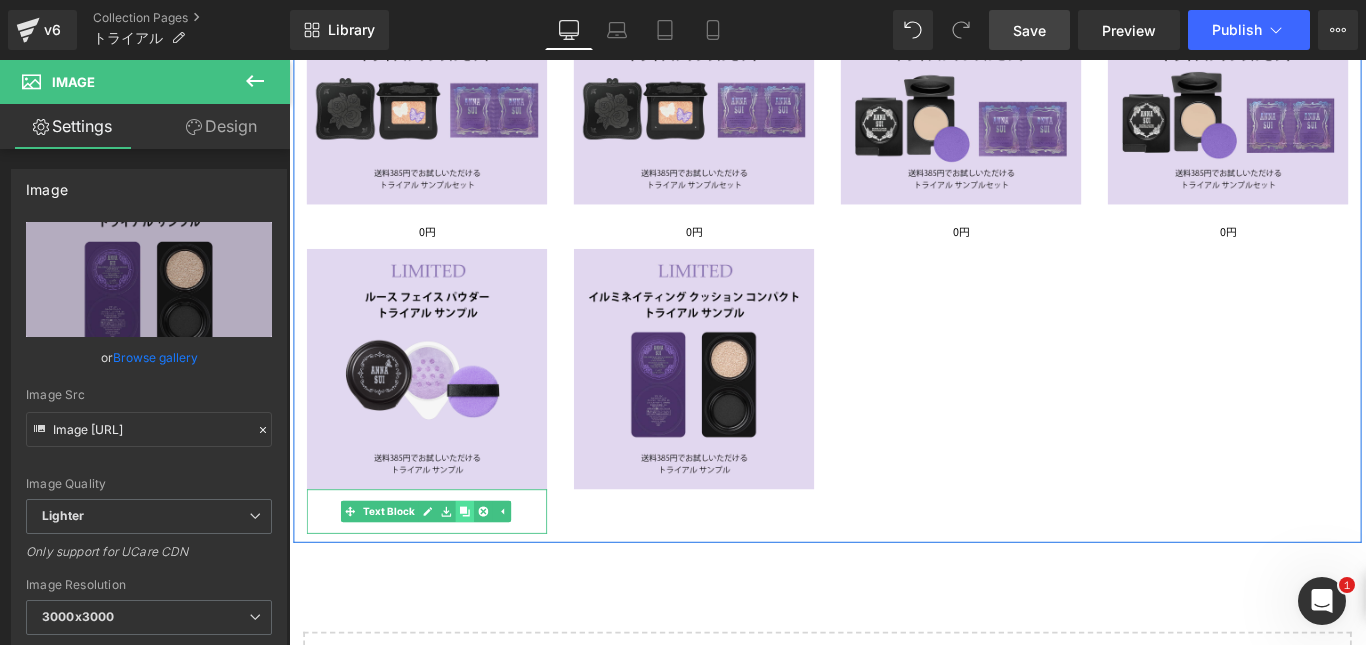 click 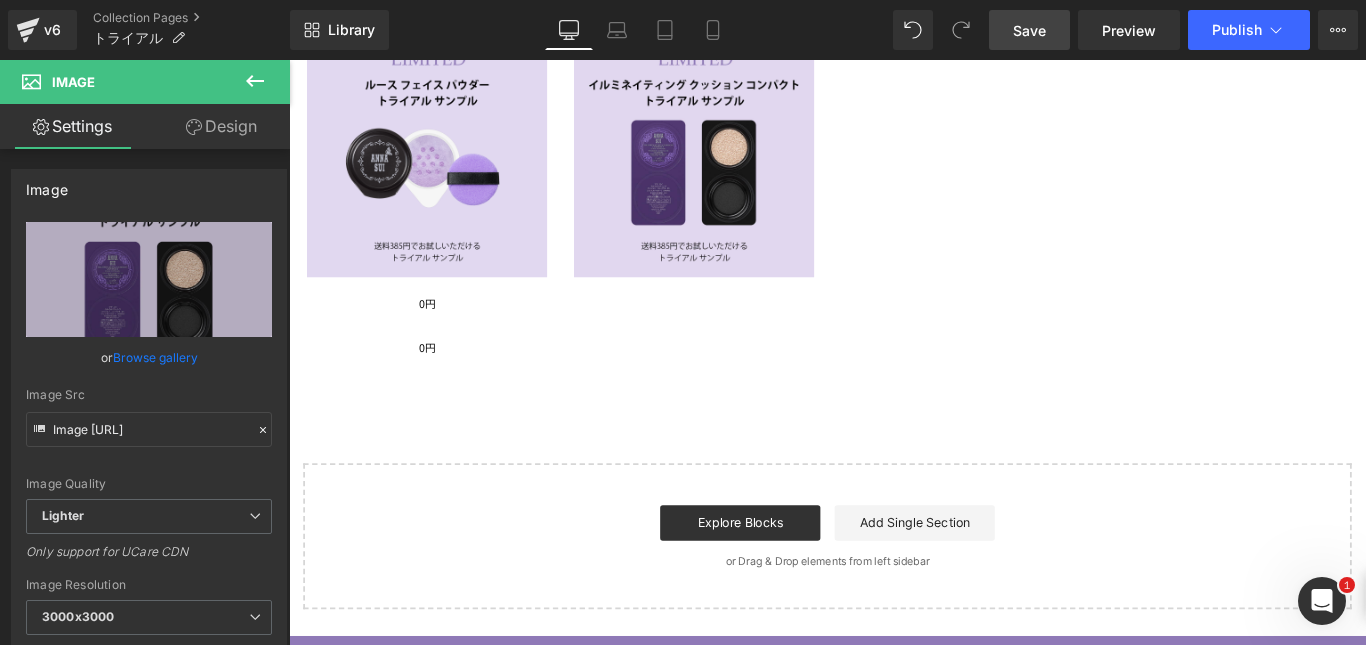 scroll, scrollTop: 1385, scrollLeft: 0, axis: vertical 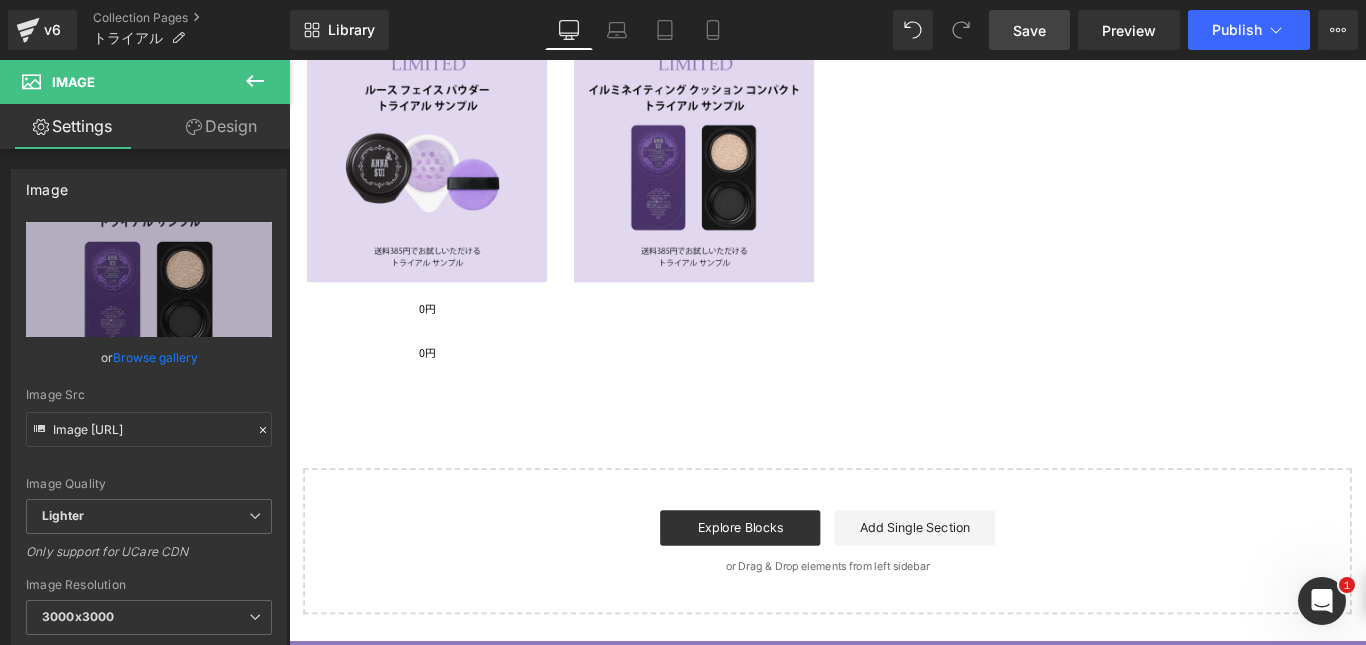 click on "0円 Text Block" at bounding box center (444, 385) 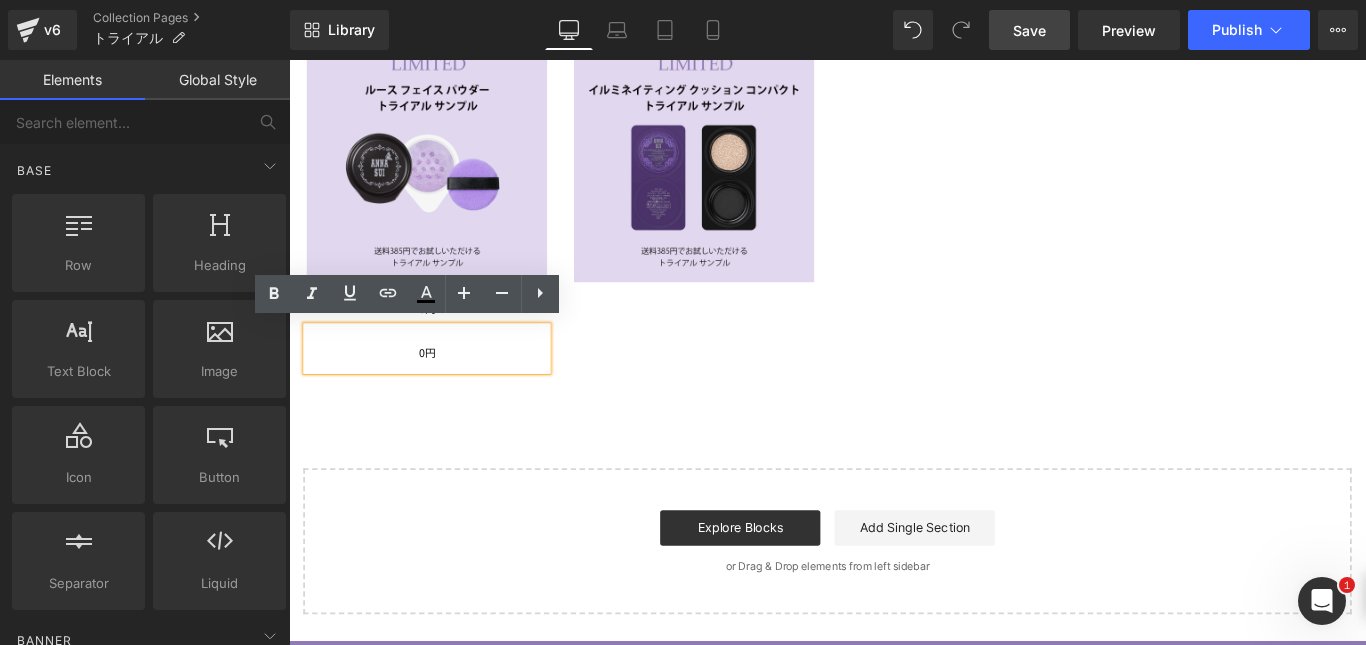 click on "TRIAL Text Block         Row         Image         0円 Text Block         Image         0円 Text Block         Image         0円 Text Block         Image         0円 Text Block         Image         0円 Text Block
Image         0円 Text Block         Row
Image         0円 Text Block
Image         0円 Text Block         0円 Text Block
Image         0円 Text Block
Image
Image         0円 Text Block
Image         0円 Text Block
Row
Select your layout" at bounding box center (894, -193) 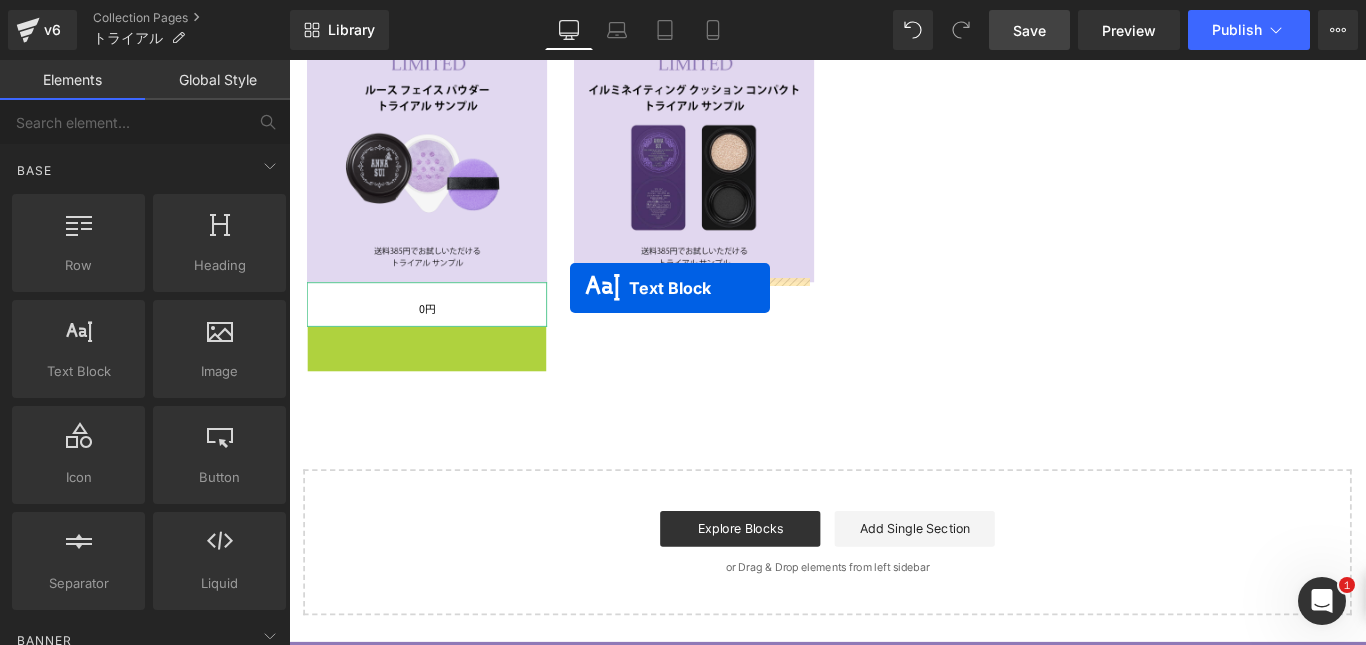 drag, startPoint x: 382, startPoint y: 377, endPoint x: 605, endPoint y: 316, distance: 231.19257 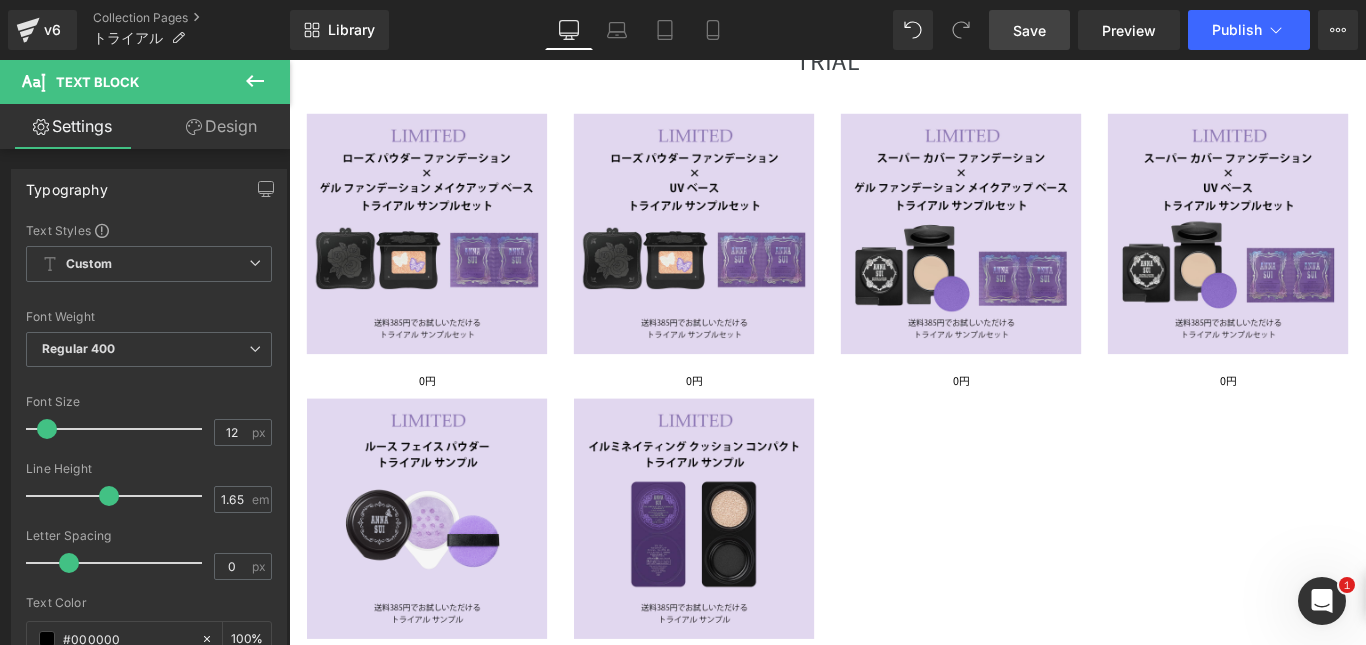 scroll, scrollTop: 300, scrollLeft: 0, axis: vertical 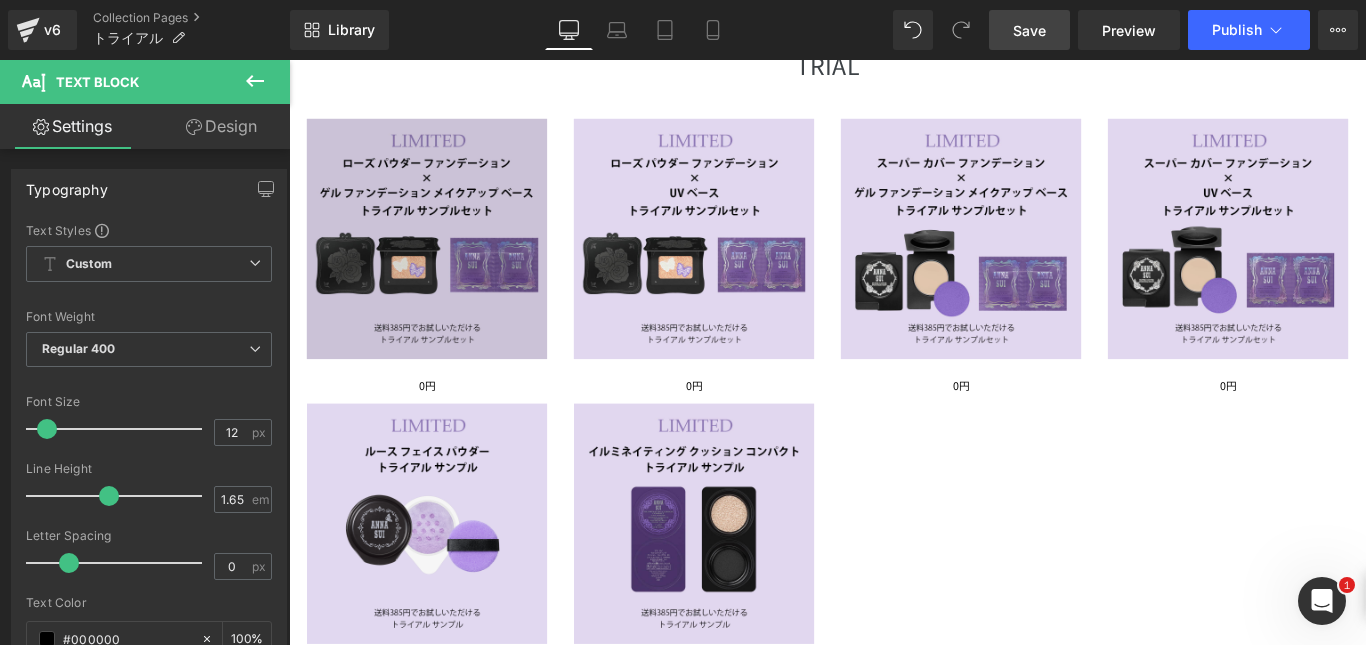 click at bounding box center [444, 261] 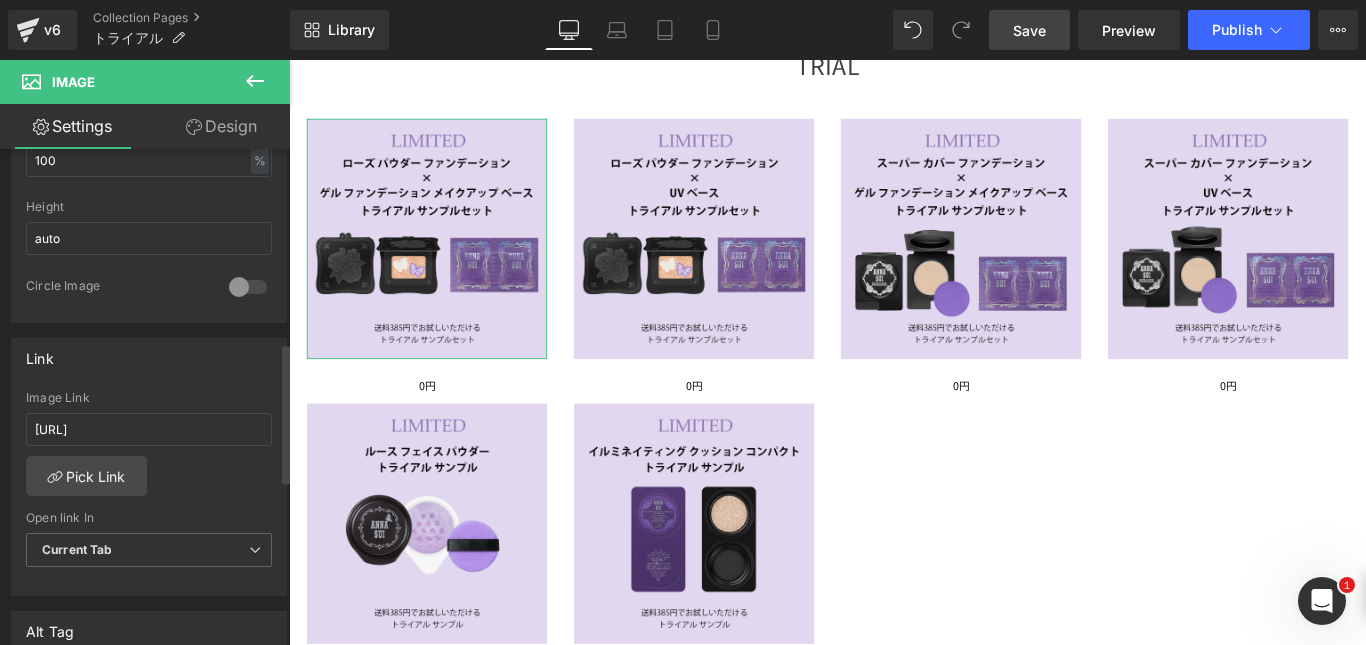 scroll, scrollTop: 690, scrollLeft: 0, axis: vertical 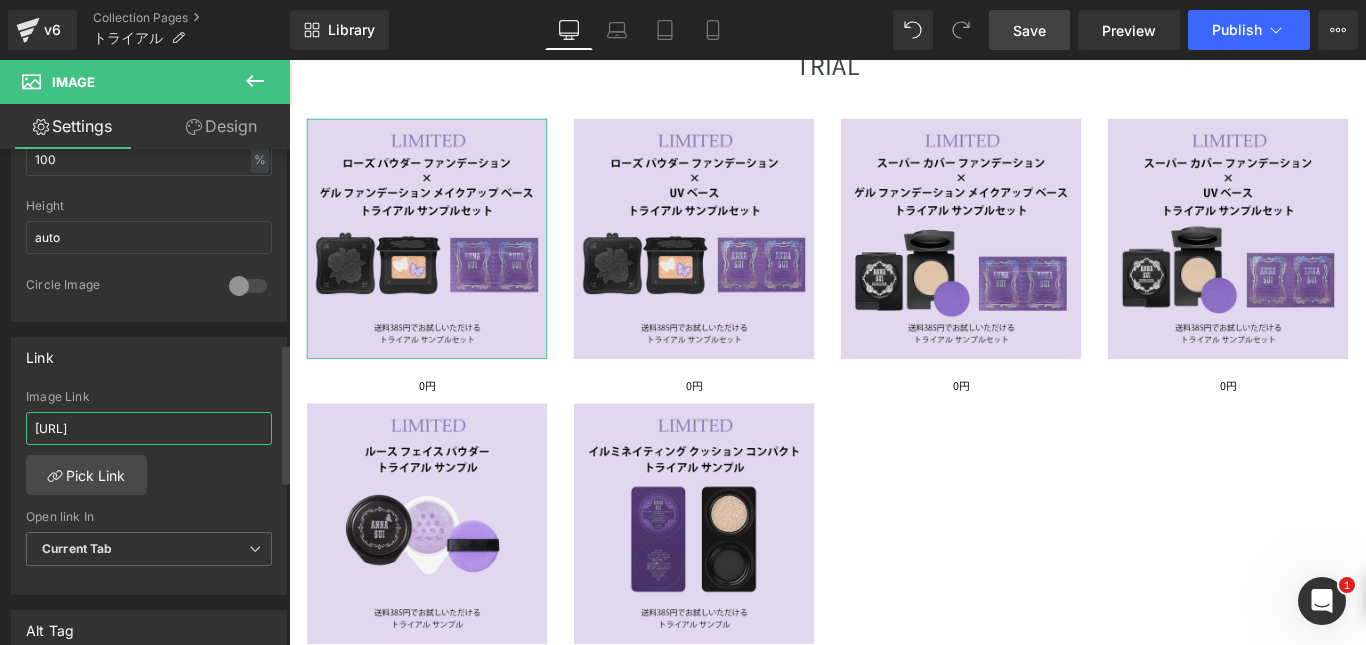 drag, startPoint x: 32, startPoint y: 431, endPoint x: 264, endPoint y: 437, distance: 232.07758 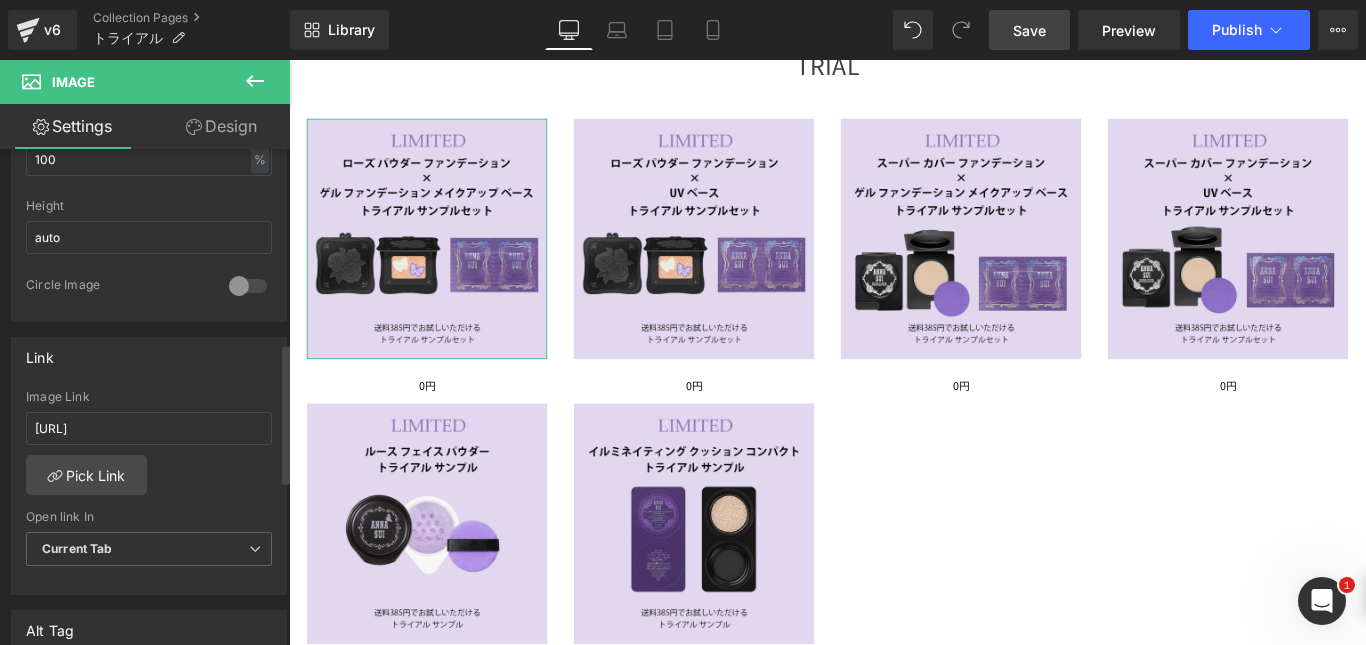 scroll, scrollTop: 0, scrollLeft: 0, axis: both 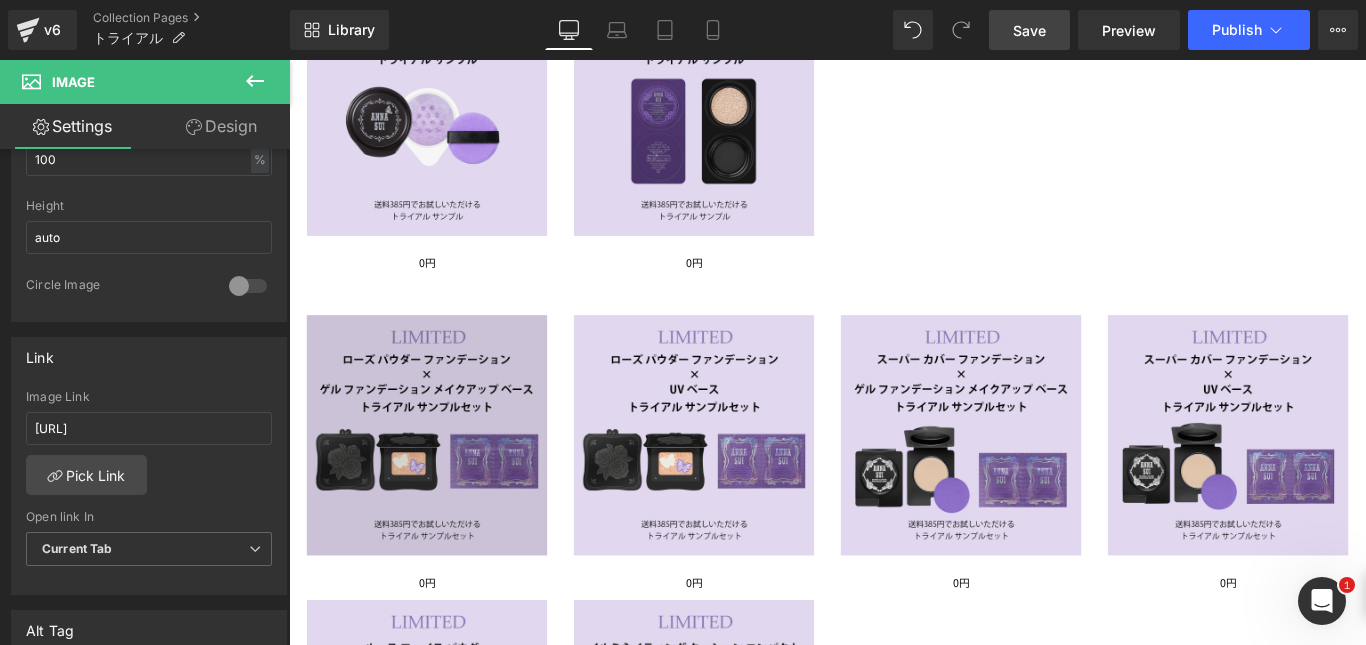 drag, startPoint x: 577, startPoint y: 497, endPoint x: 385, endPoint y: 494, distance: 192.02344 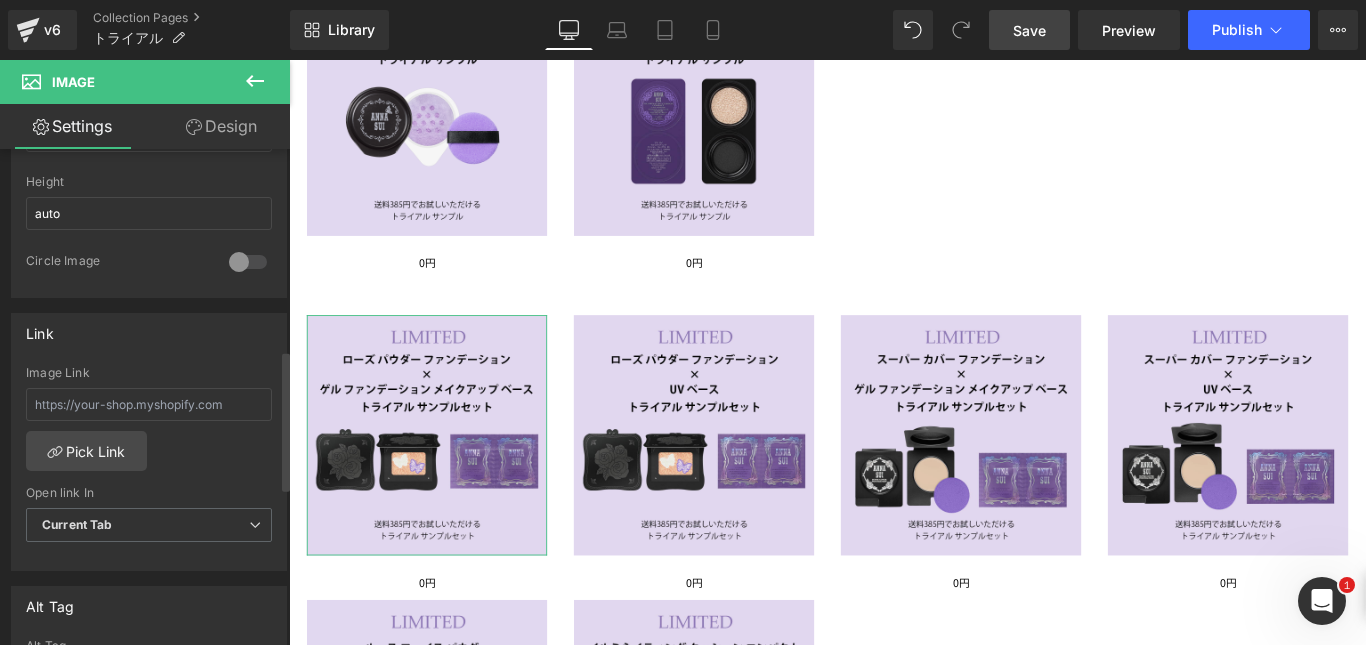 scroll, scrollTop: 715, scrollLeft: 0, axis: vertical 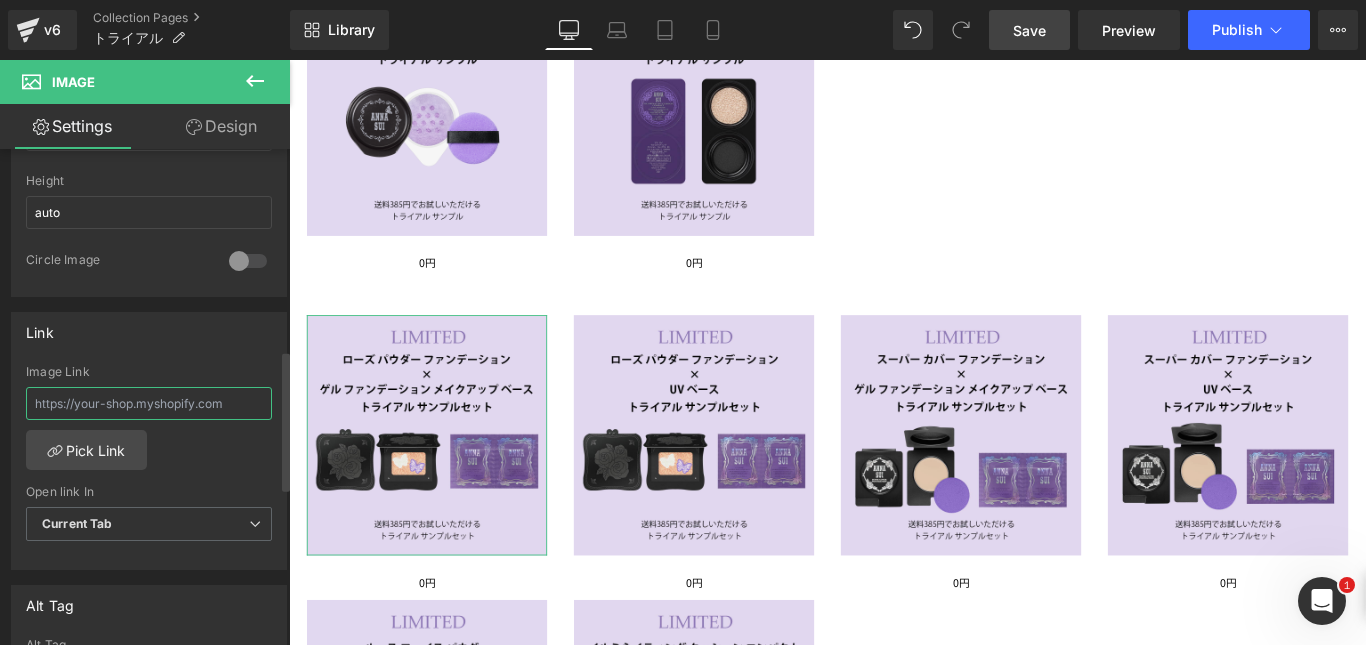 click at bounding box center [149, 403] 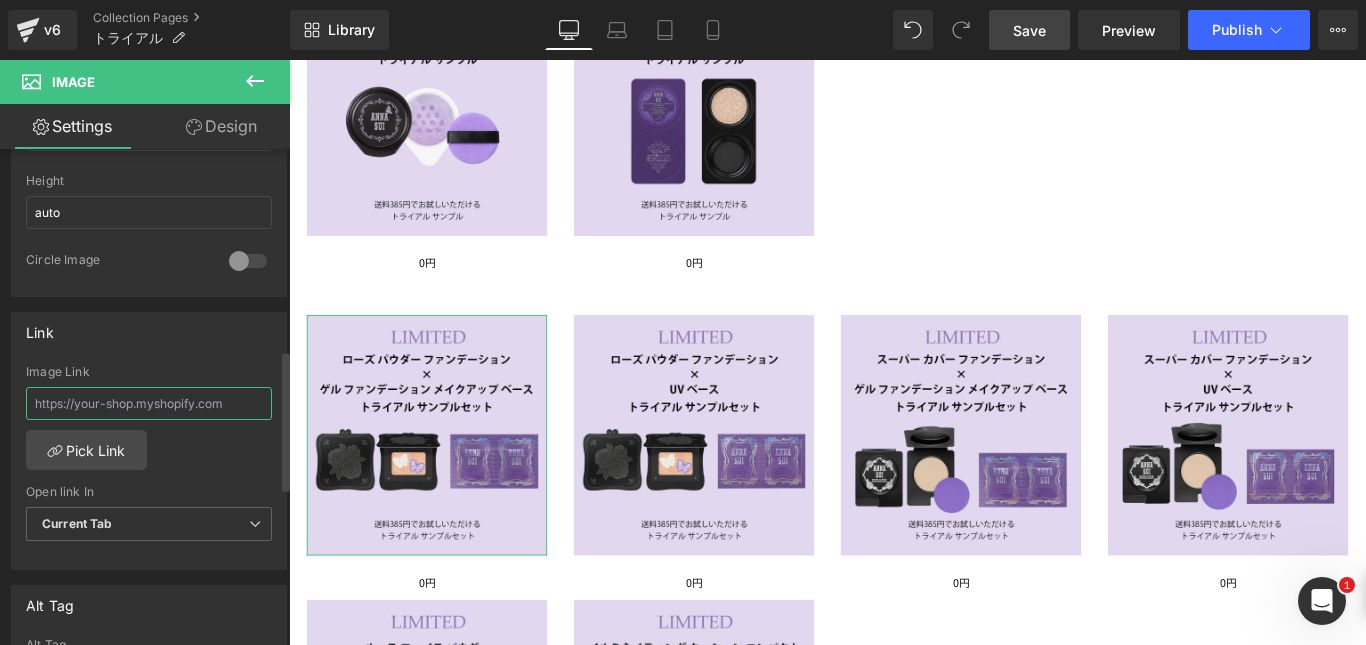 paste on "[URL]" 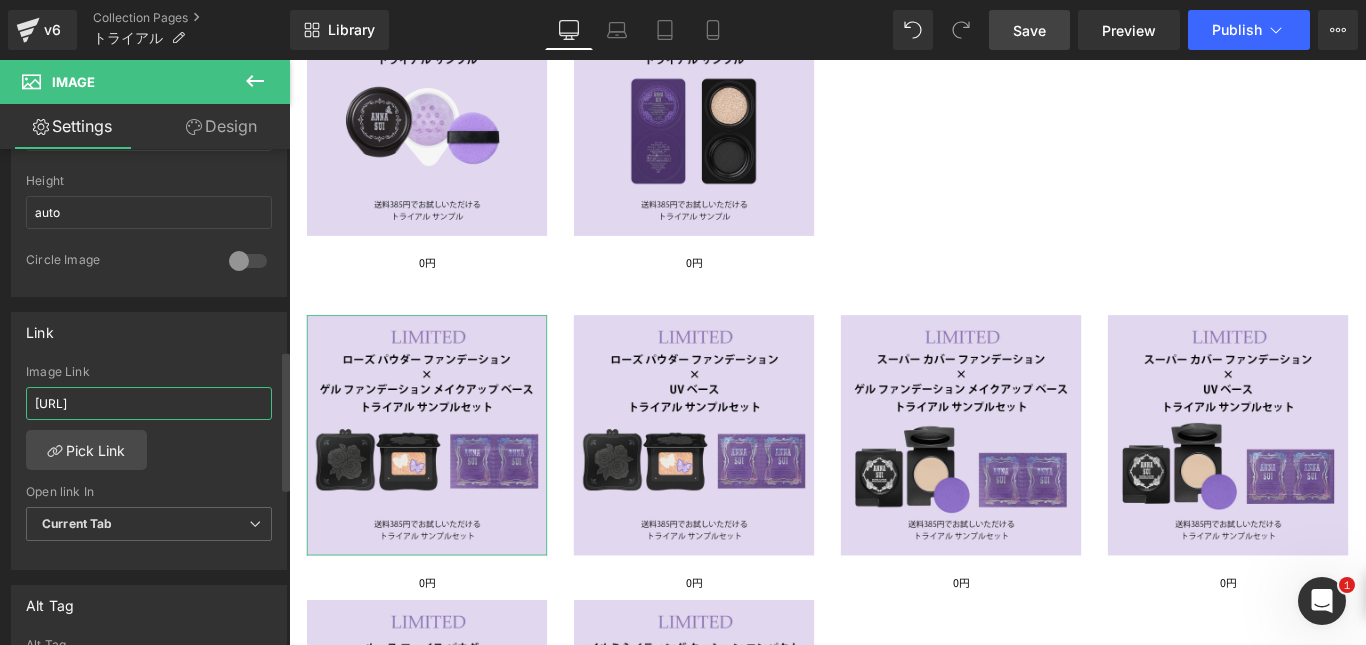 scroll, scrollTop: 0, scrollLeft: 8, axis: horizontal 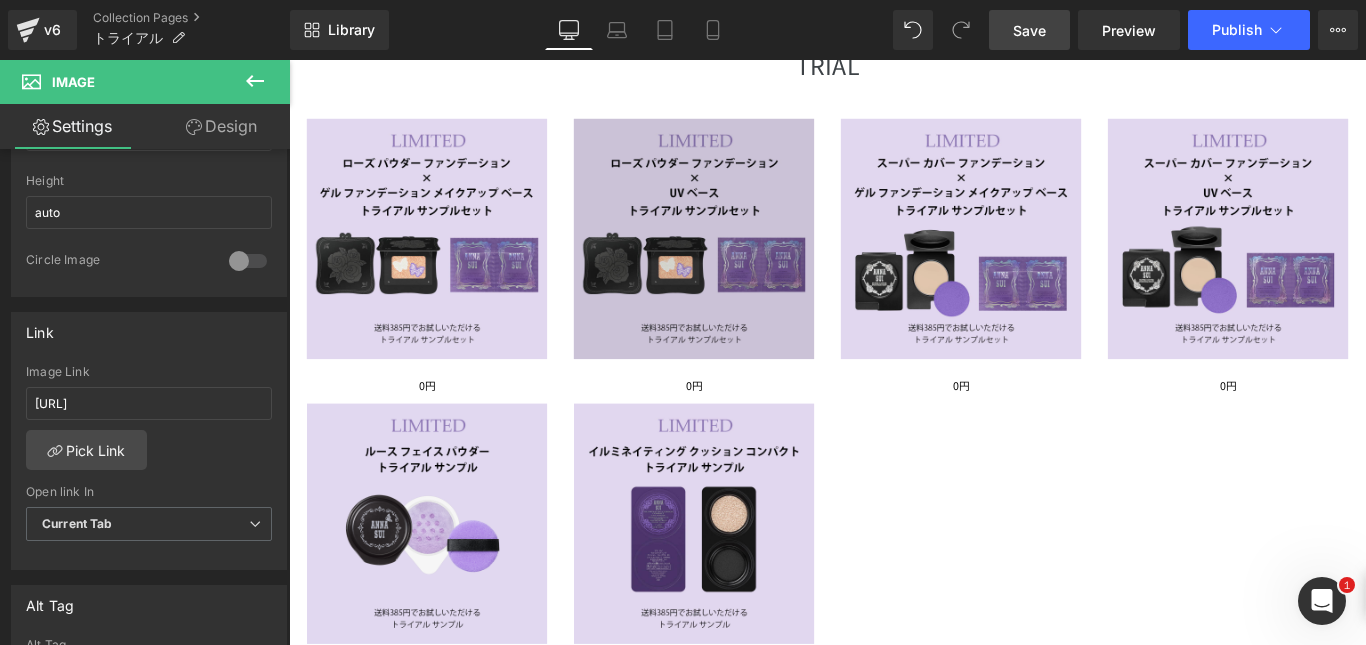 click at bounding box center (744, 261) 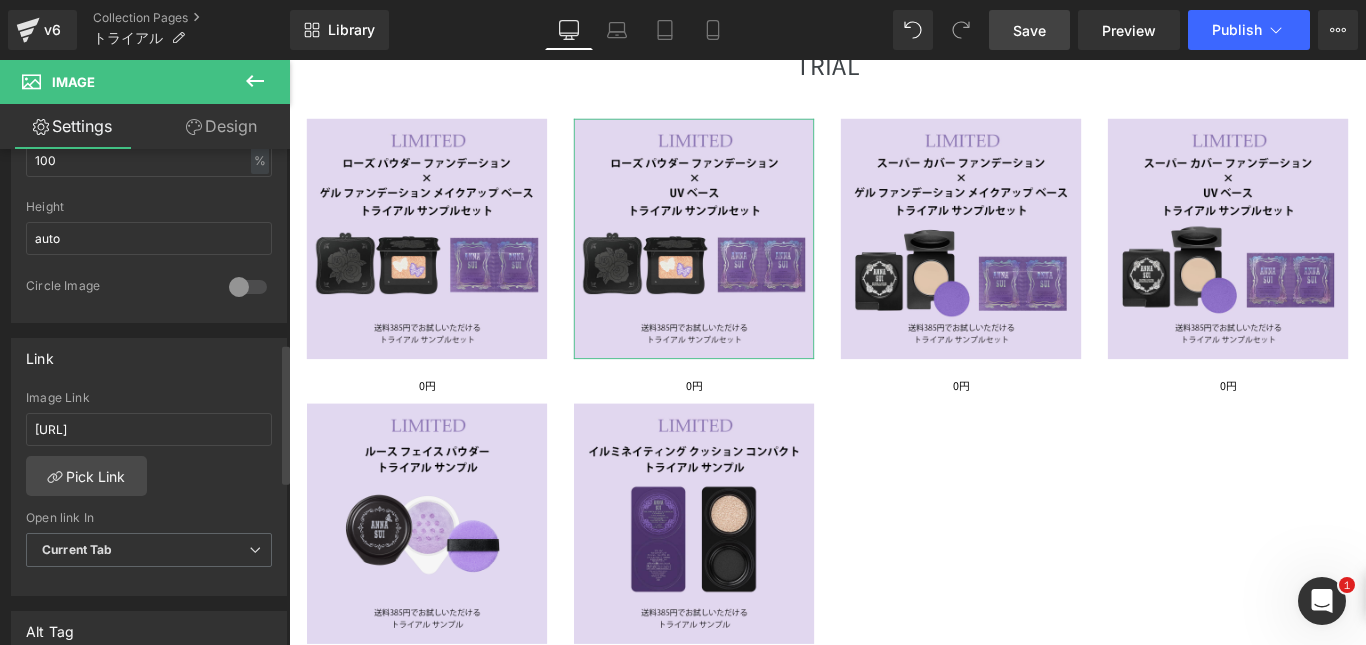 scroll, scrollTop: 690, scrollLeft: 0, axis: vertical 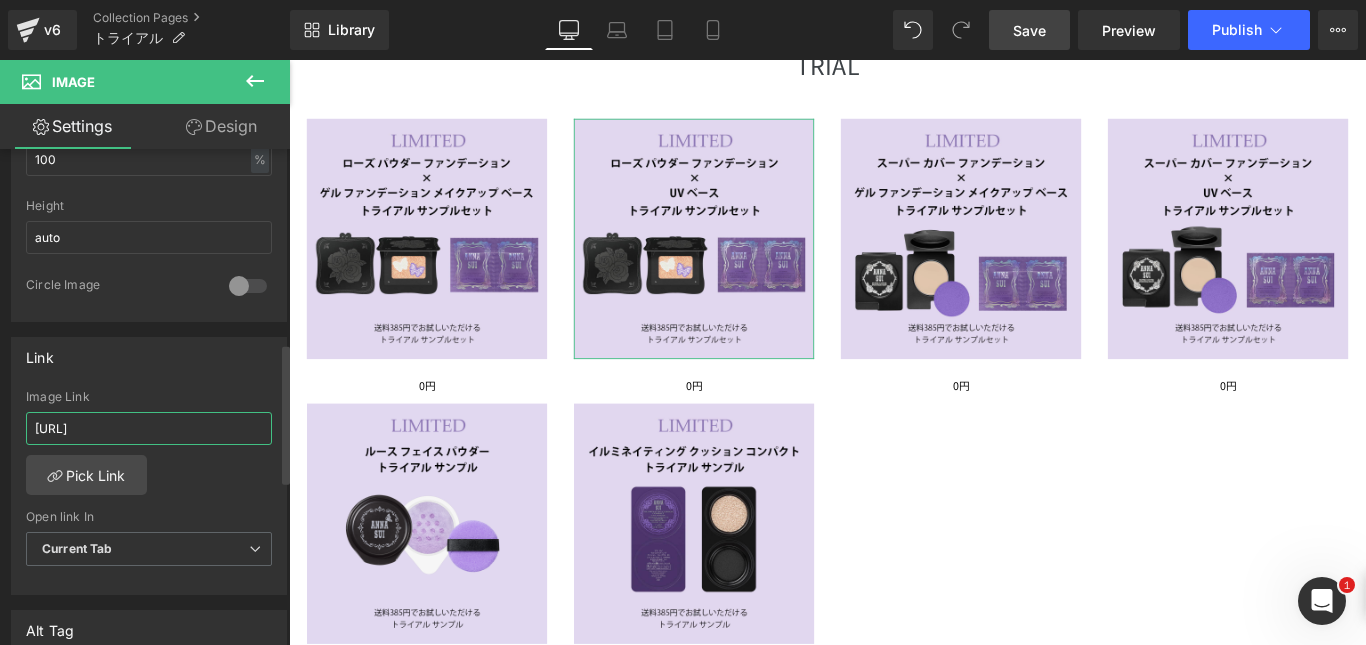 drag, startPoint x: 36, startPoint y: 436, endPoint x: 281, endPoint y: 431, distance: 245.05101 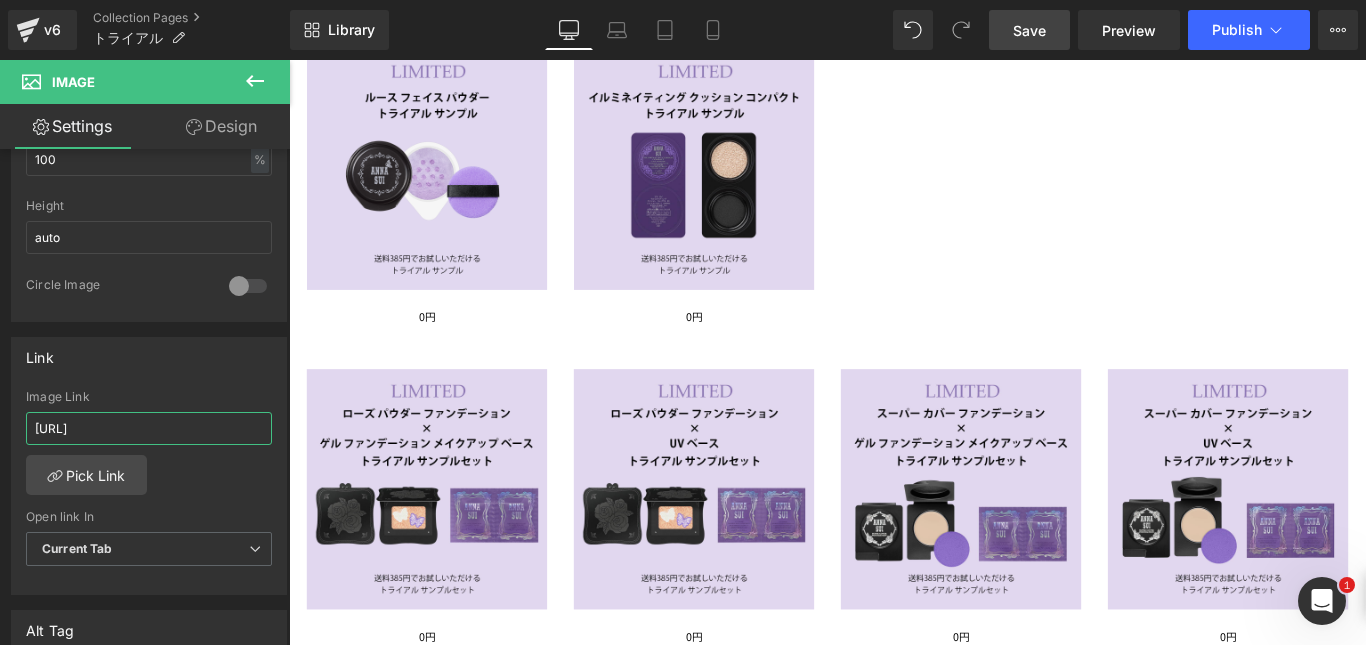 scroll, scrollTop: 704, scrollLeft: 0, axis: vertical 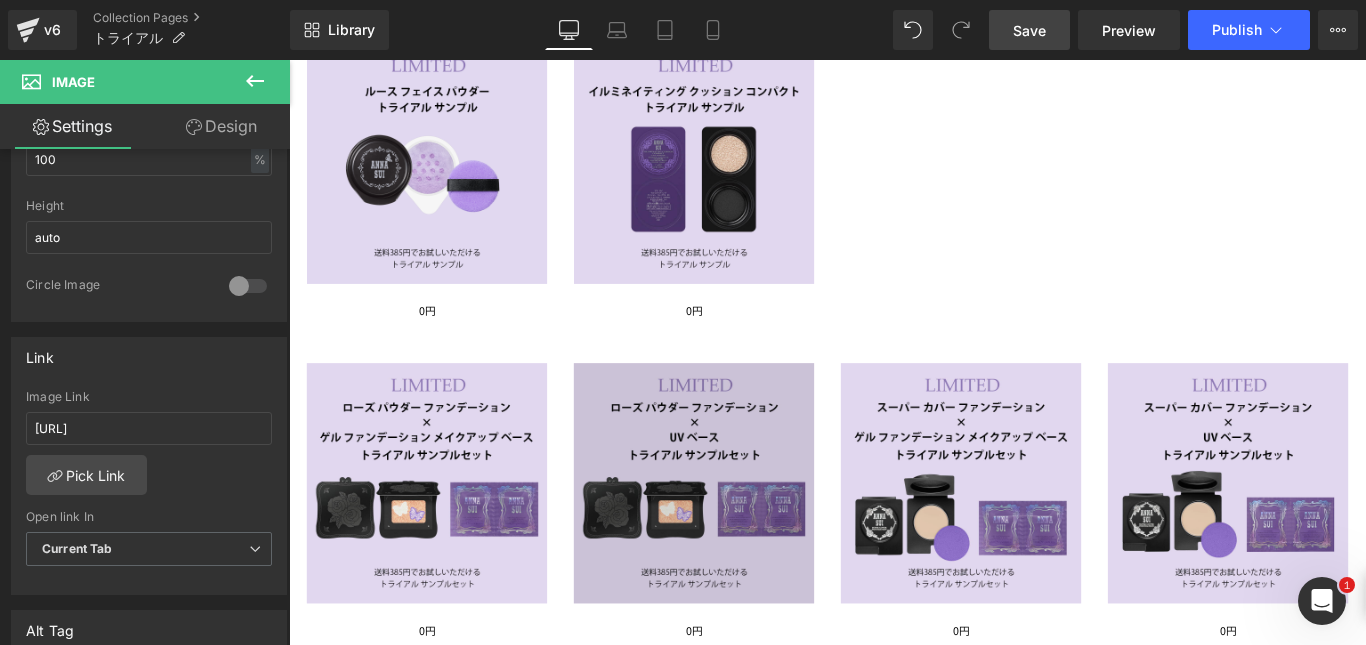 click at bounding box center [744, 536] 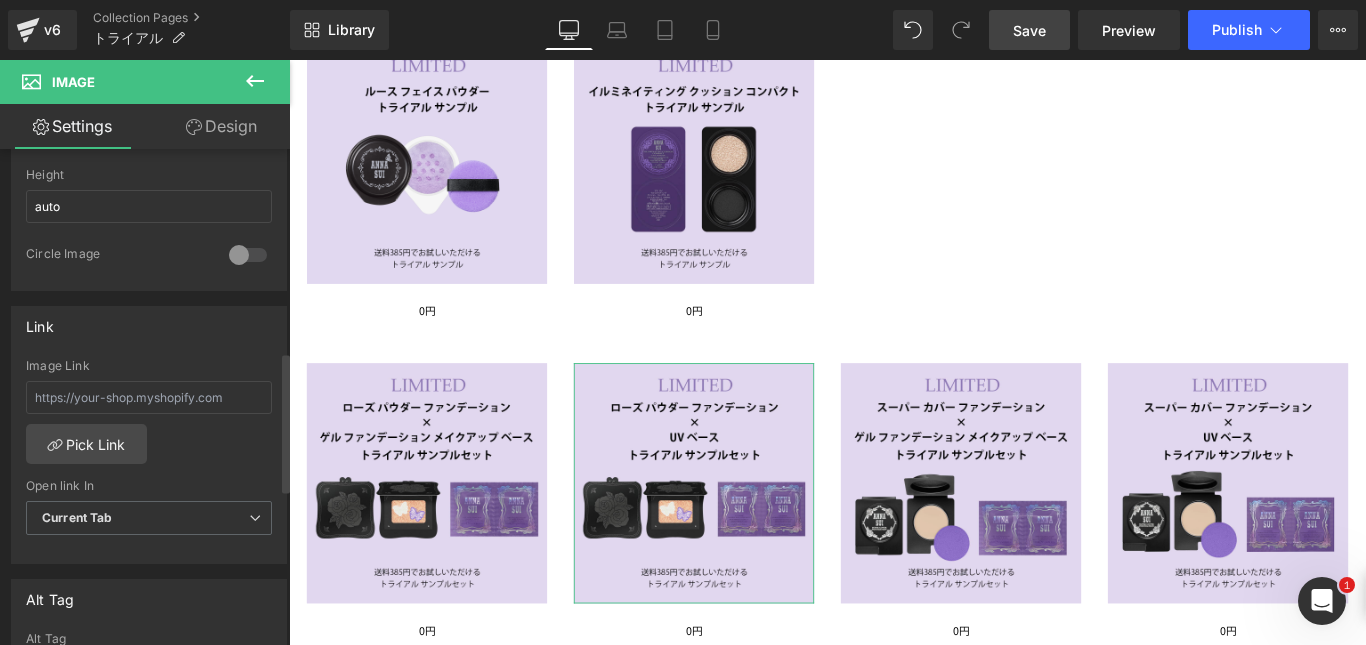 scroll, scrollTop: 738, scrollLeft: 0, axis: vertical 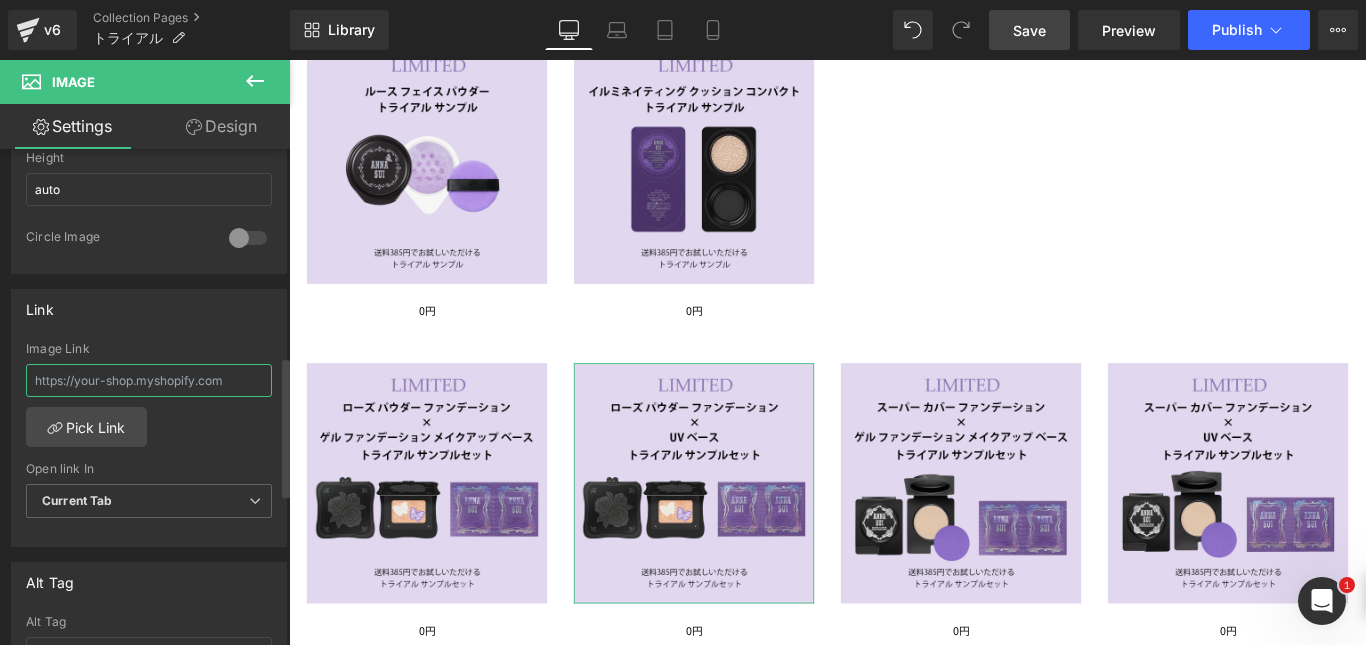 click at bounding box center [149, 380] 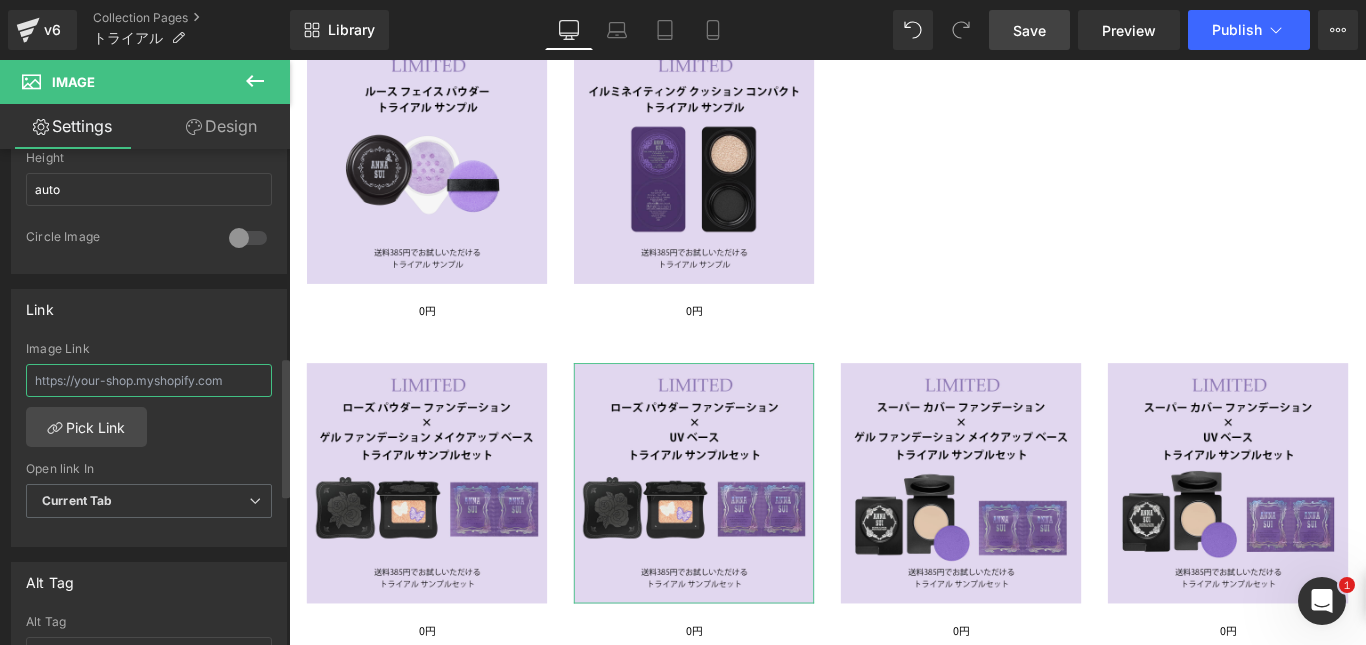 paste on "[URL]" 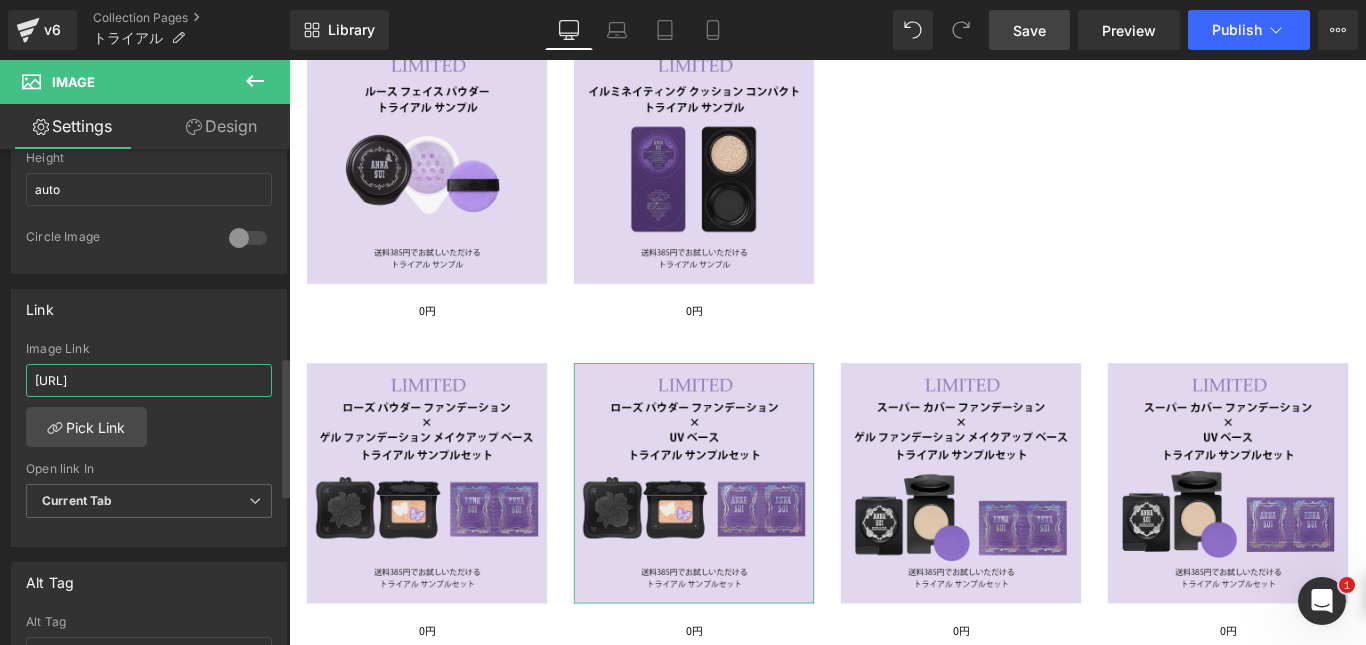 scroll, scrollTop: 0, scrollLeft: 11, axis: horizontal 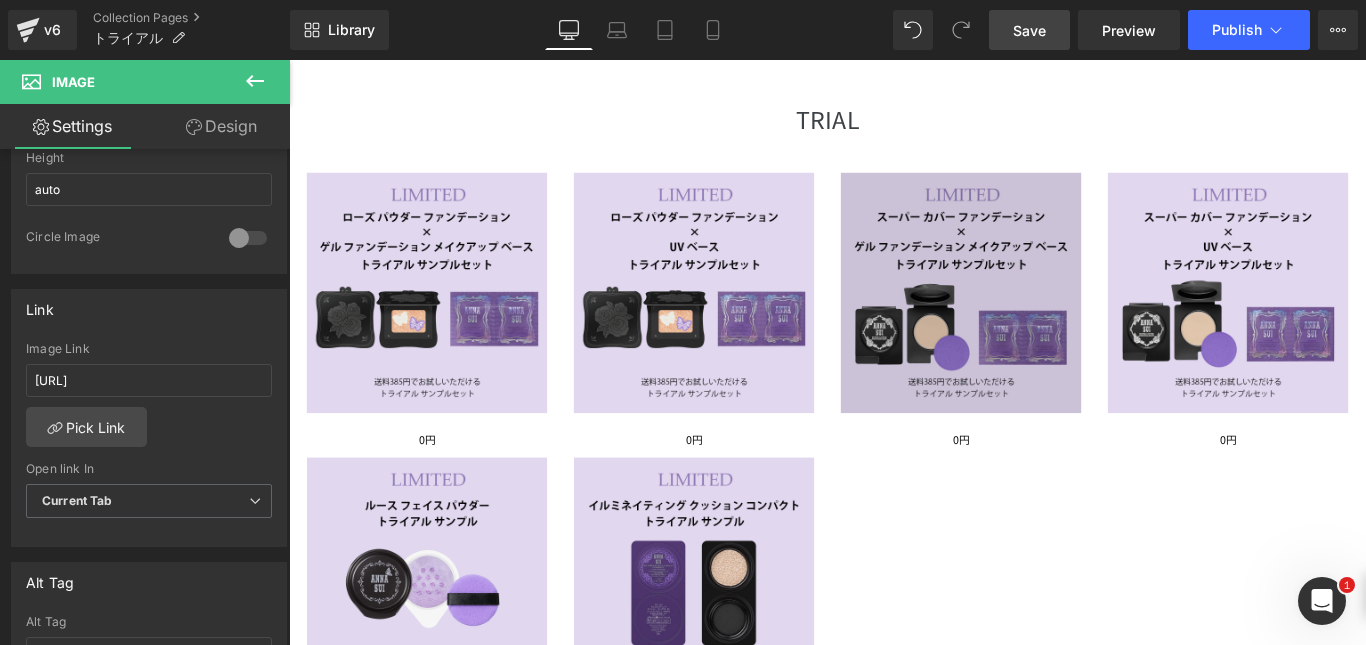 click at bounding box center (1044, 322) 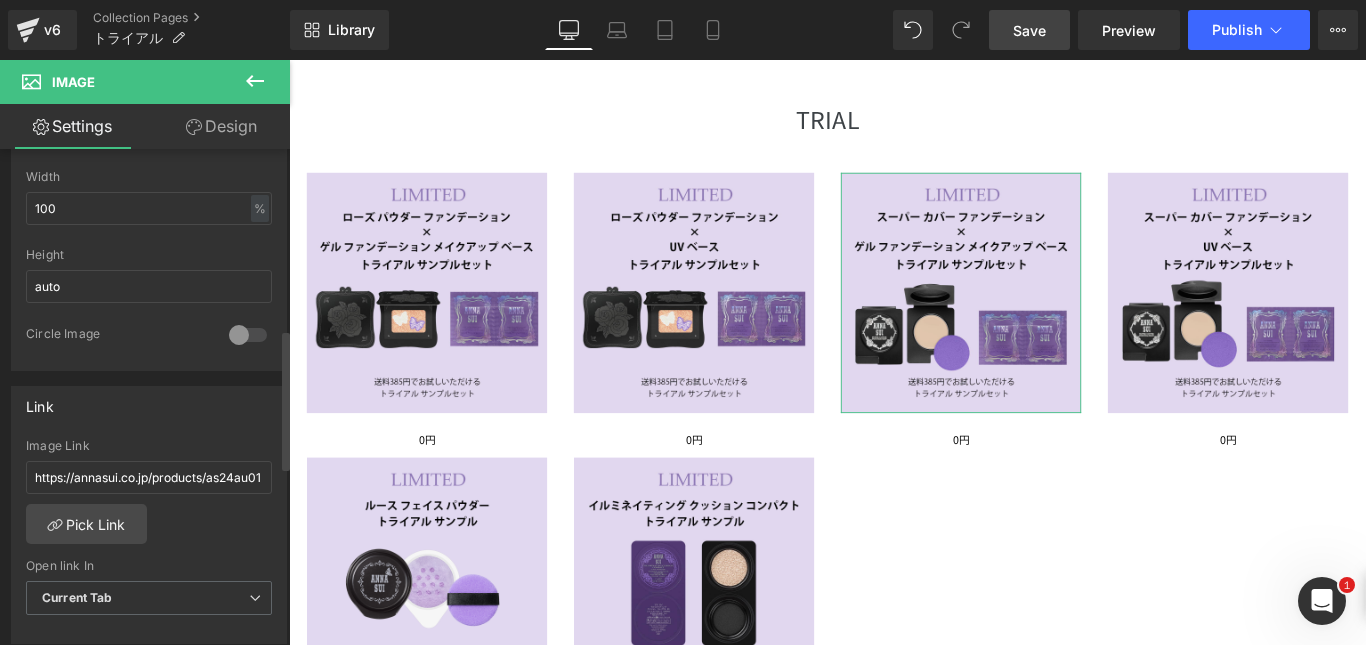 scroll, scrollTop: 665, scrollLeft: 0, axis: vertical 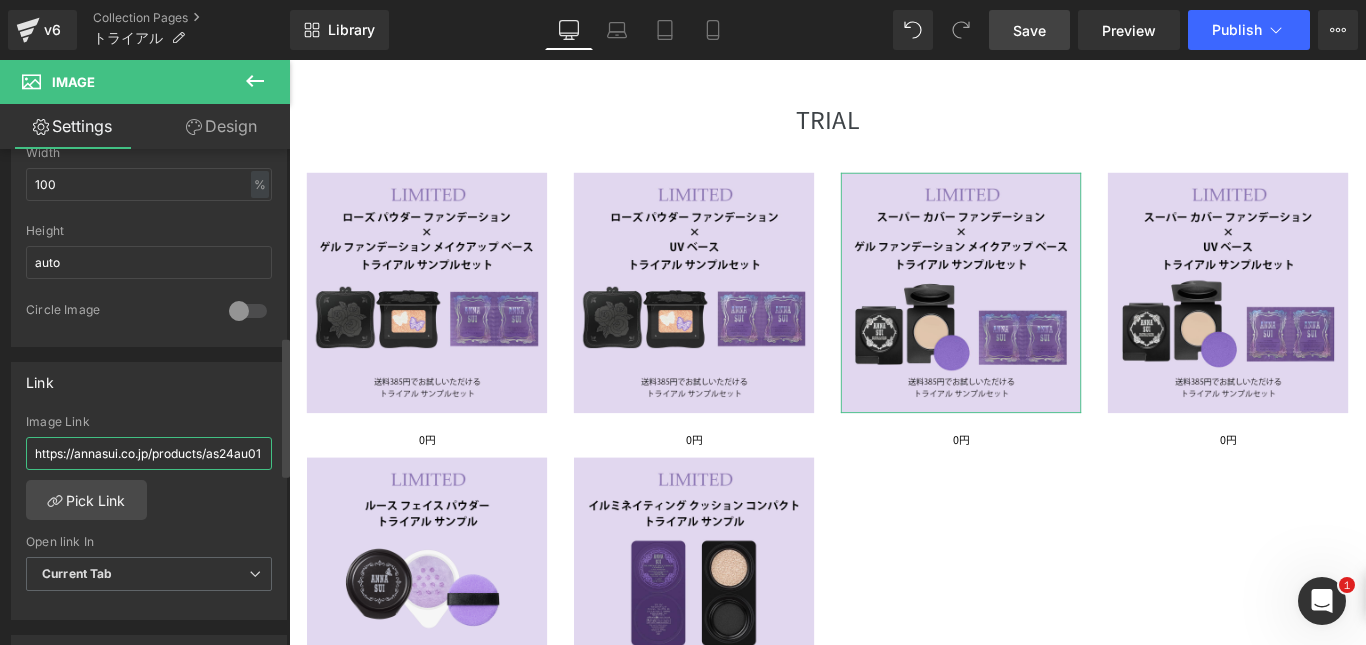 drag, startPoint x: 34, startPoint y: 453, endPoint x: 266, endPoint y: 446, distance: 232.10558 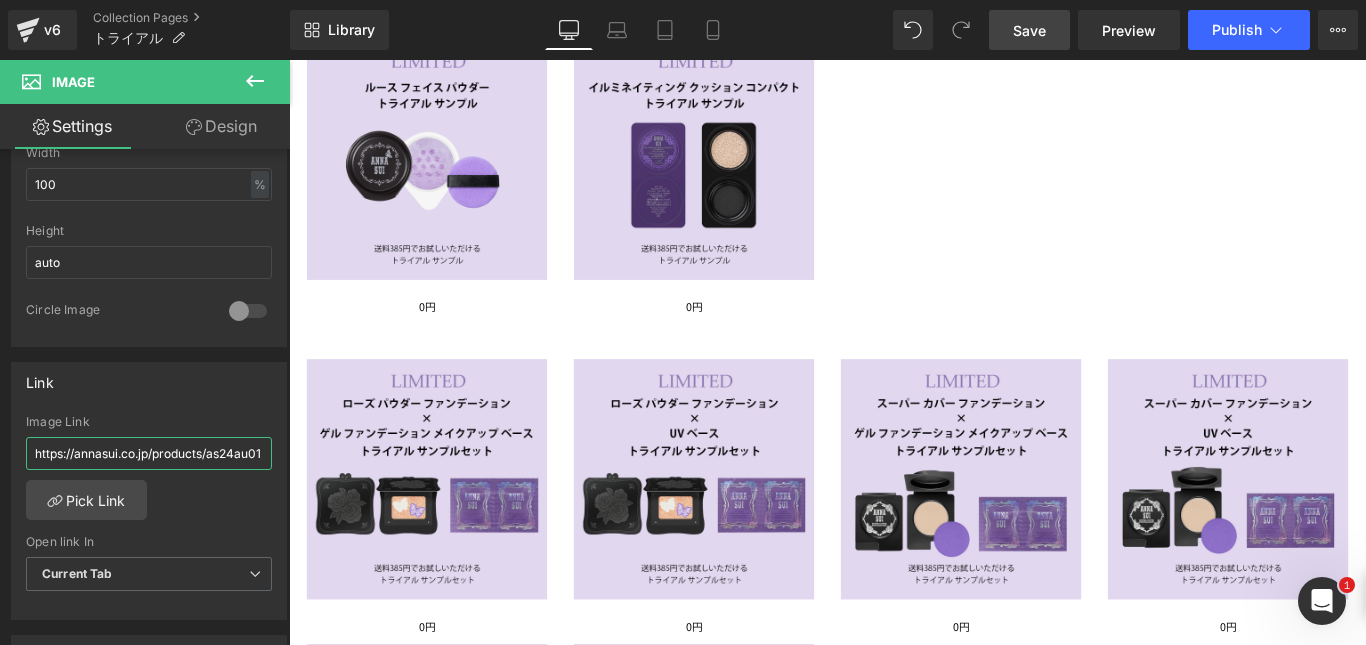 scroll, scrollTop: 710, scrollLeft: 0, axis: vertical 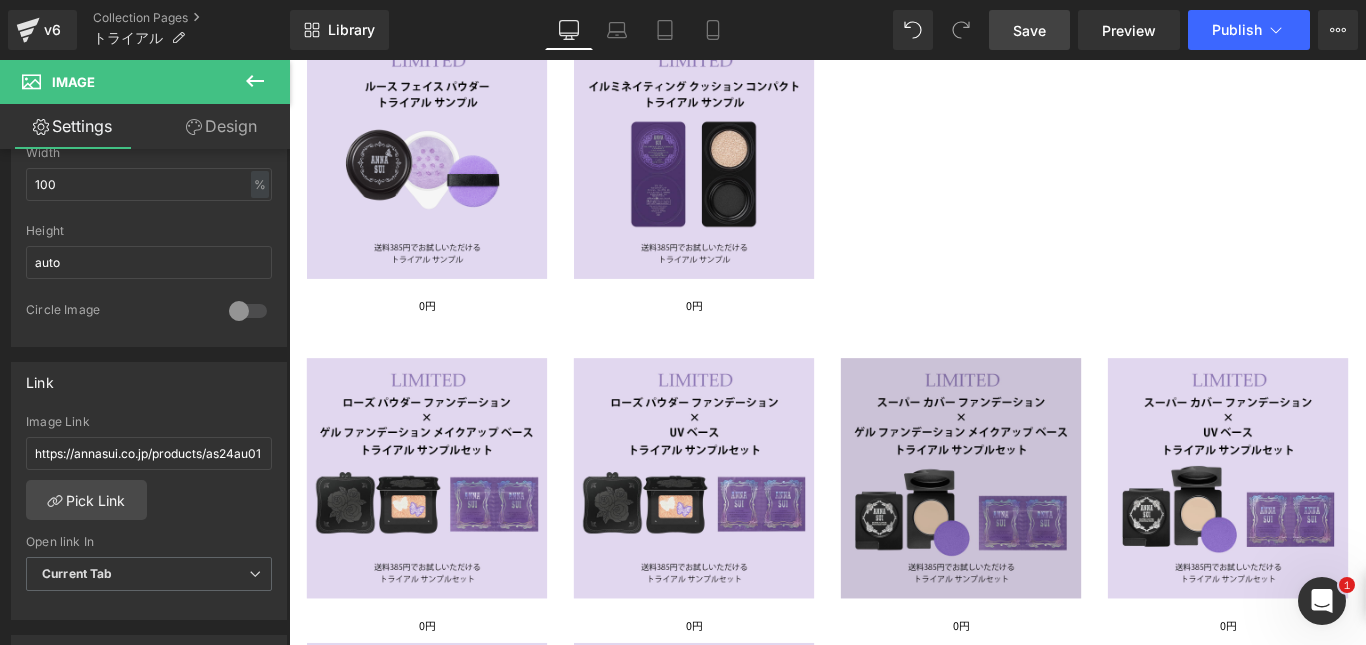 click at bounding box center [1044, 530] 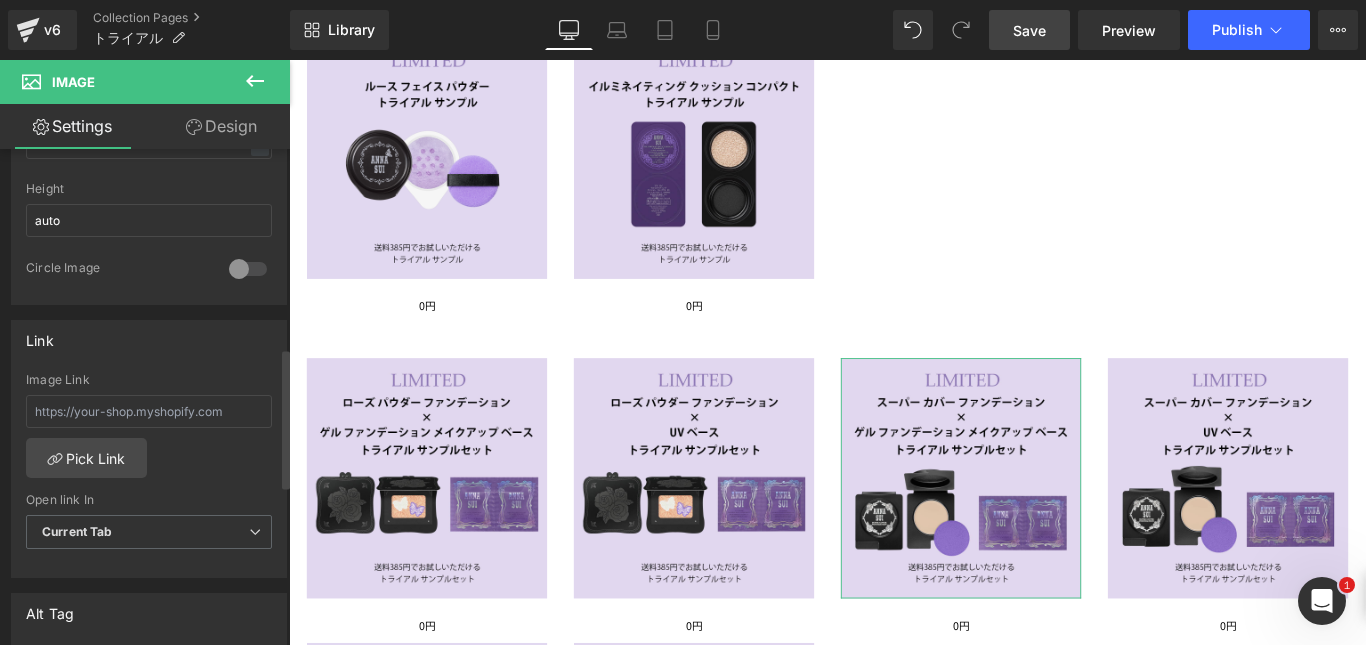 scroll, scrollTop: 732, scrollLeft: 0, axis: vertical 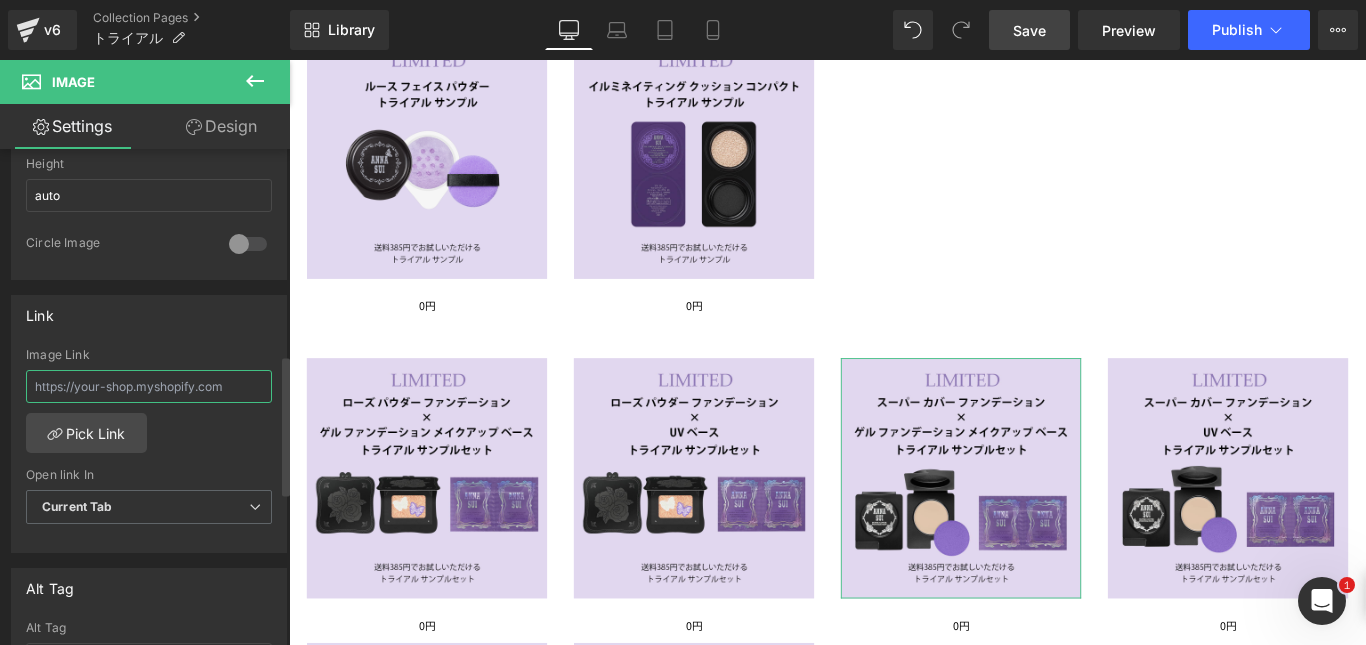 click at bounding box center [149, 386] 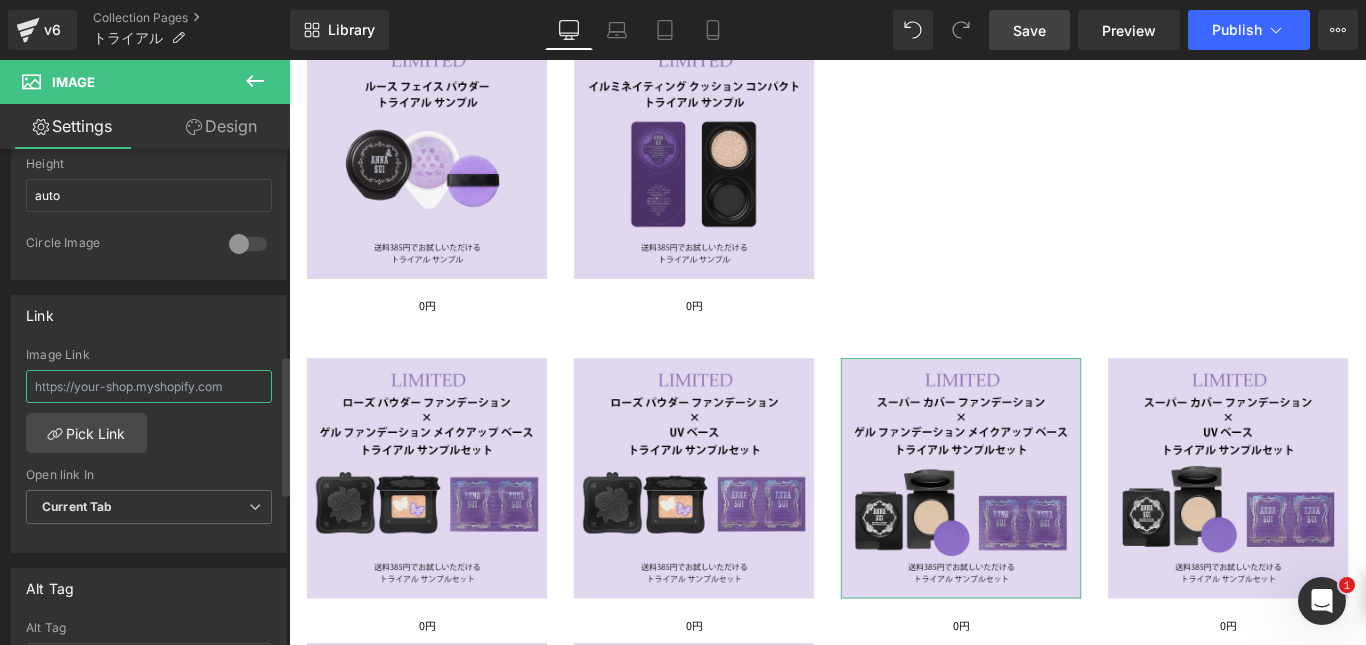 paste on "https://annasui.co.jp/products/as24au01" 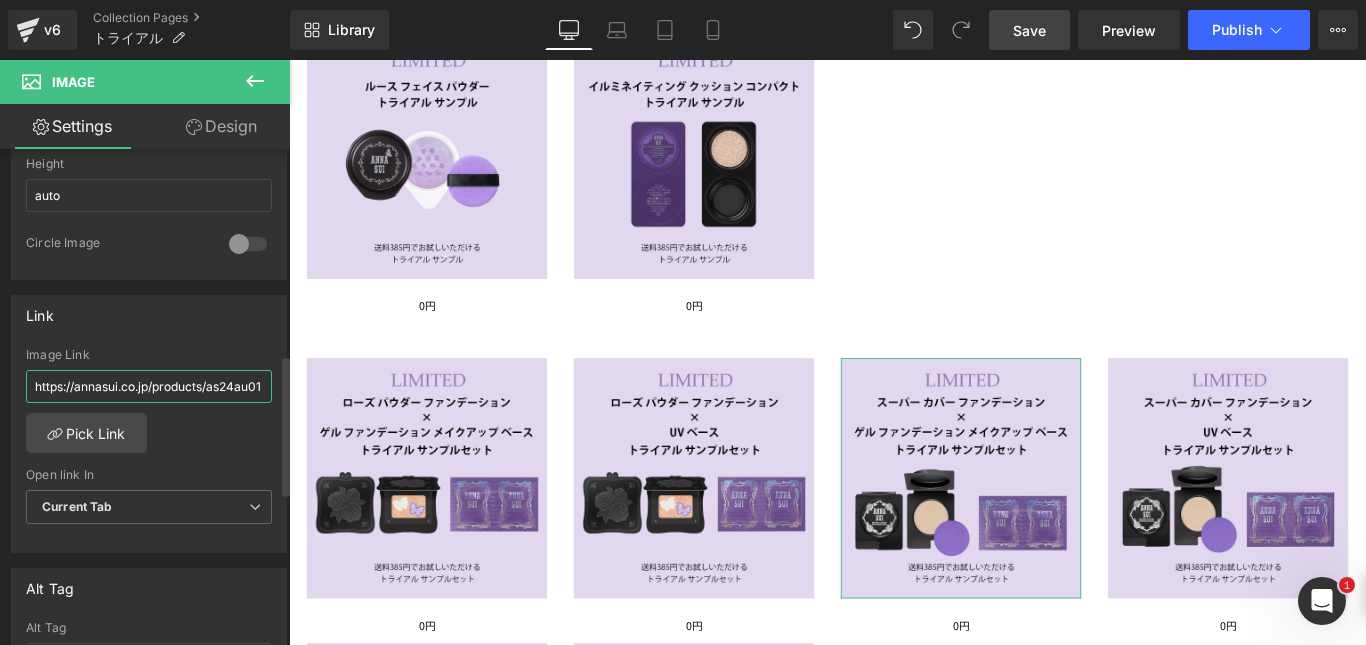 scroll, scrollTop: 0, scrollLeft: 9, axis: horizontal 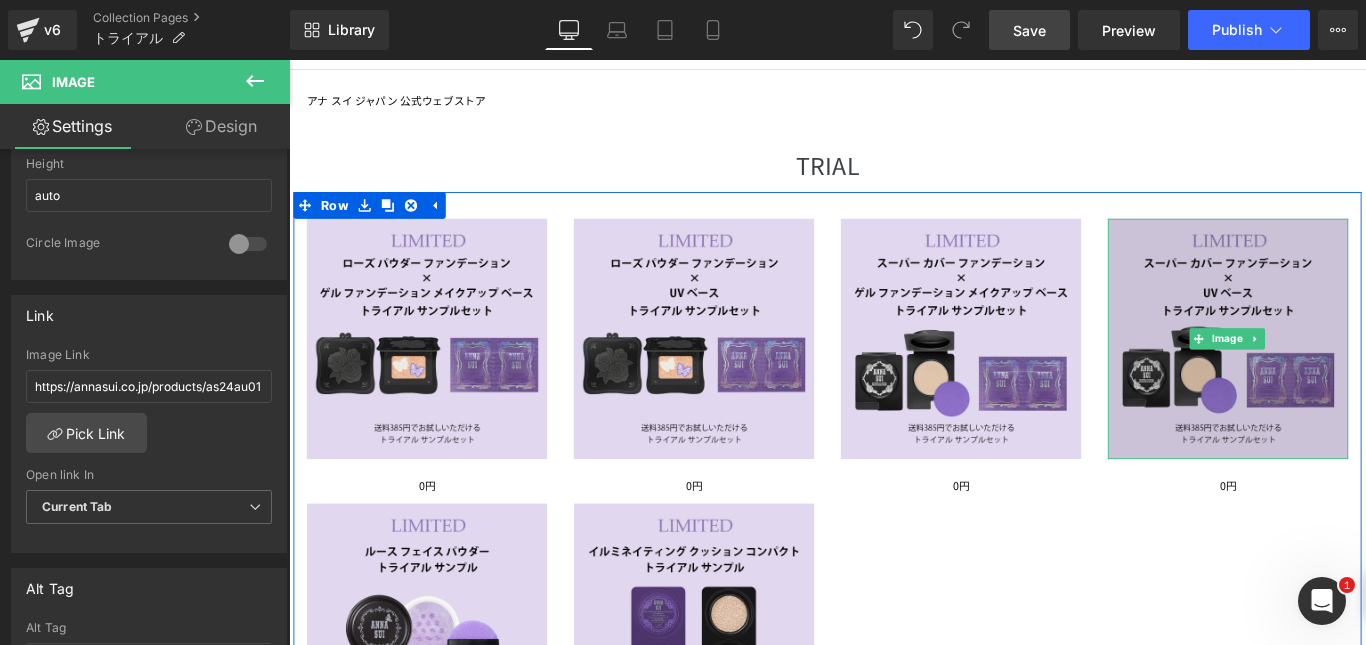click at bounding box center [1344, 373] 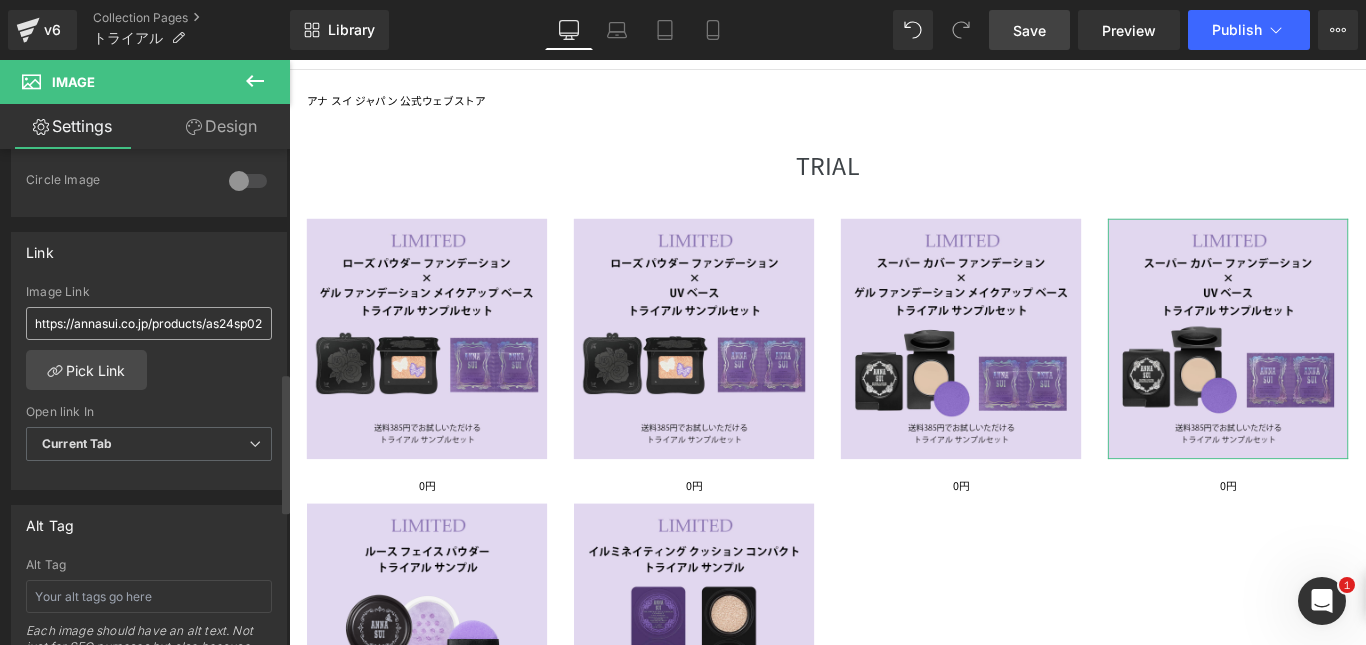 scroll, scrollTop: 796, scrollLeft: 0, axis: vertical 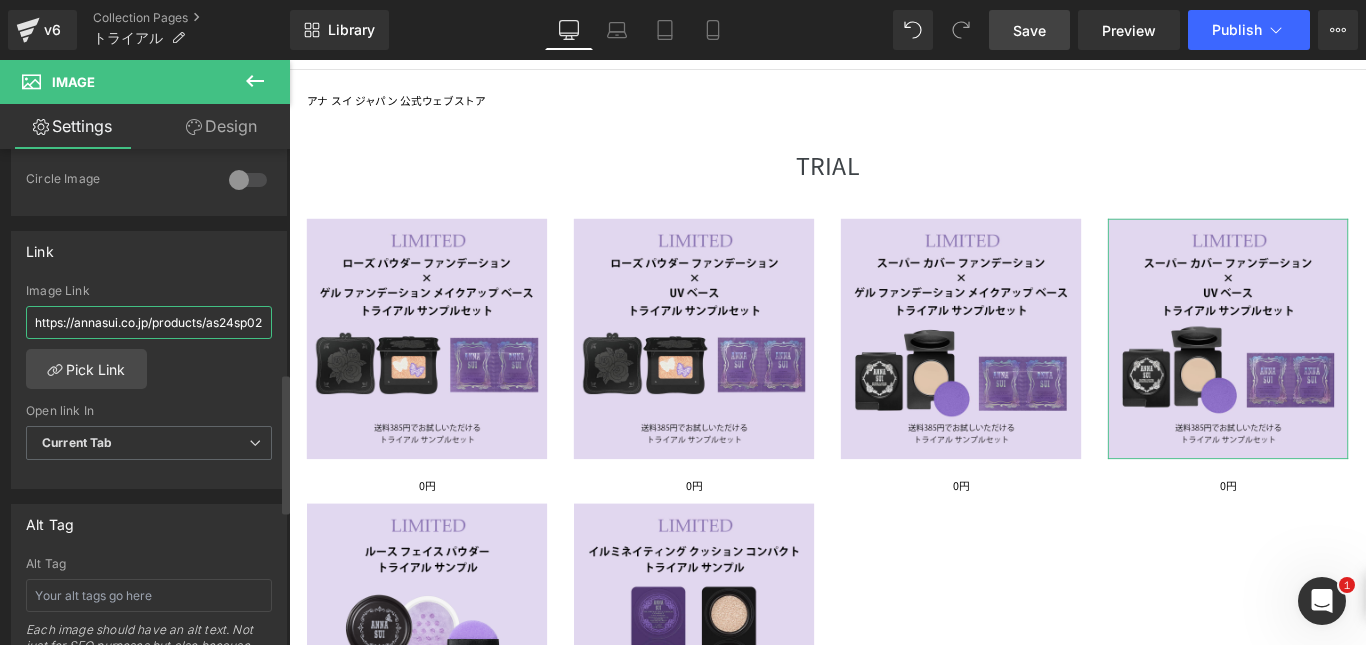 drag, startPoint x: 34, startPoint y: 324, endPoint x: 266, endPoint y: 326, distance: 232.00862 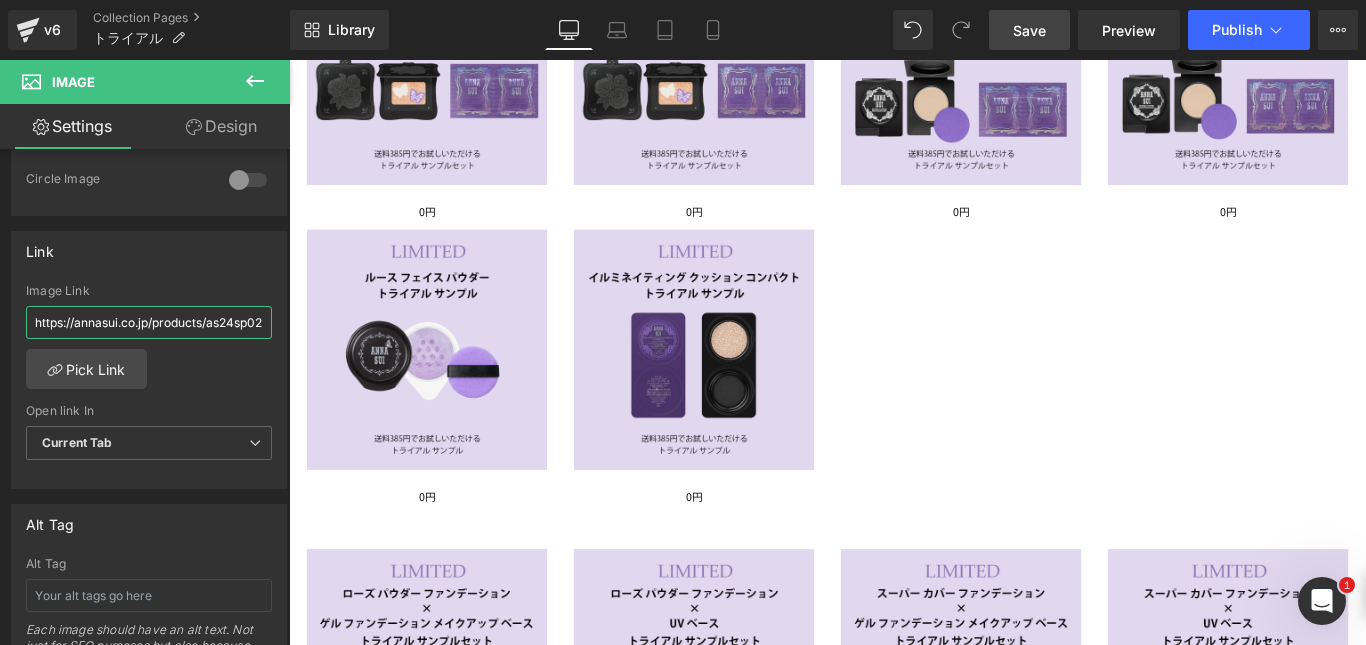 scroll, scrollTop: 580, scrollLeft: 0, axis: vertical 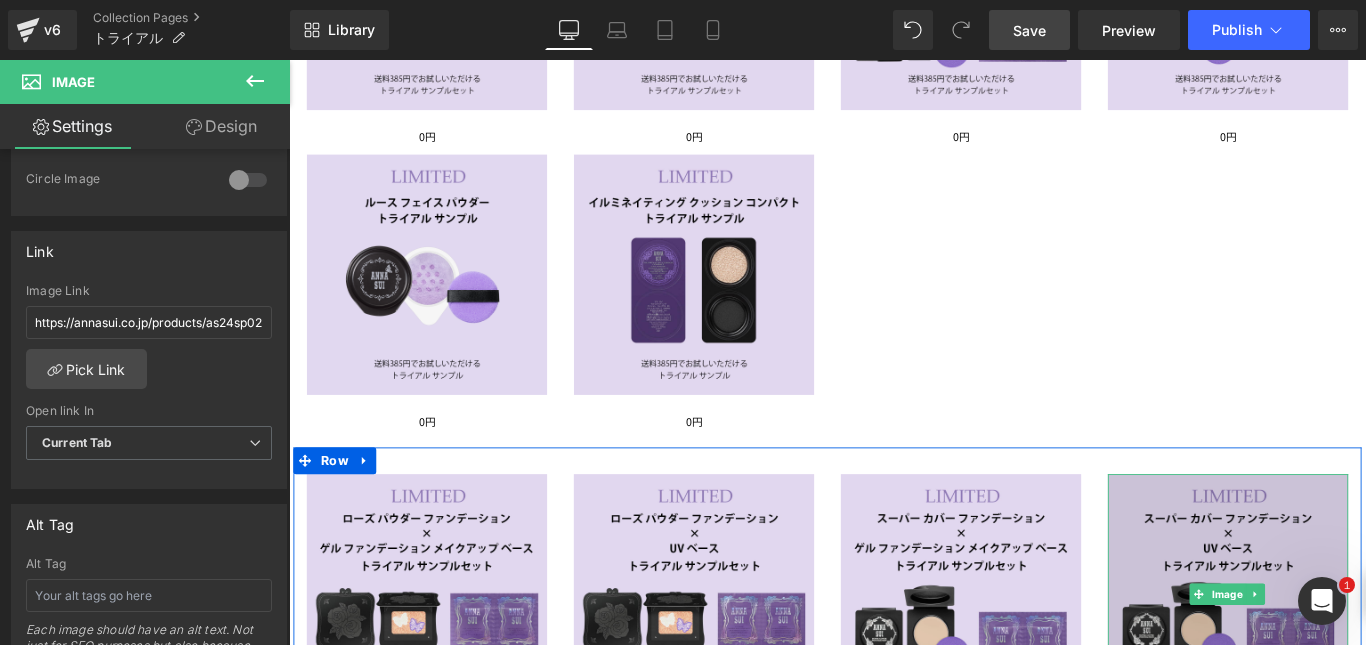 click at bounding box center (1344, 660) 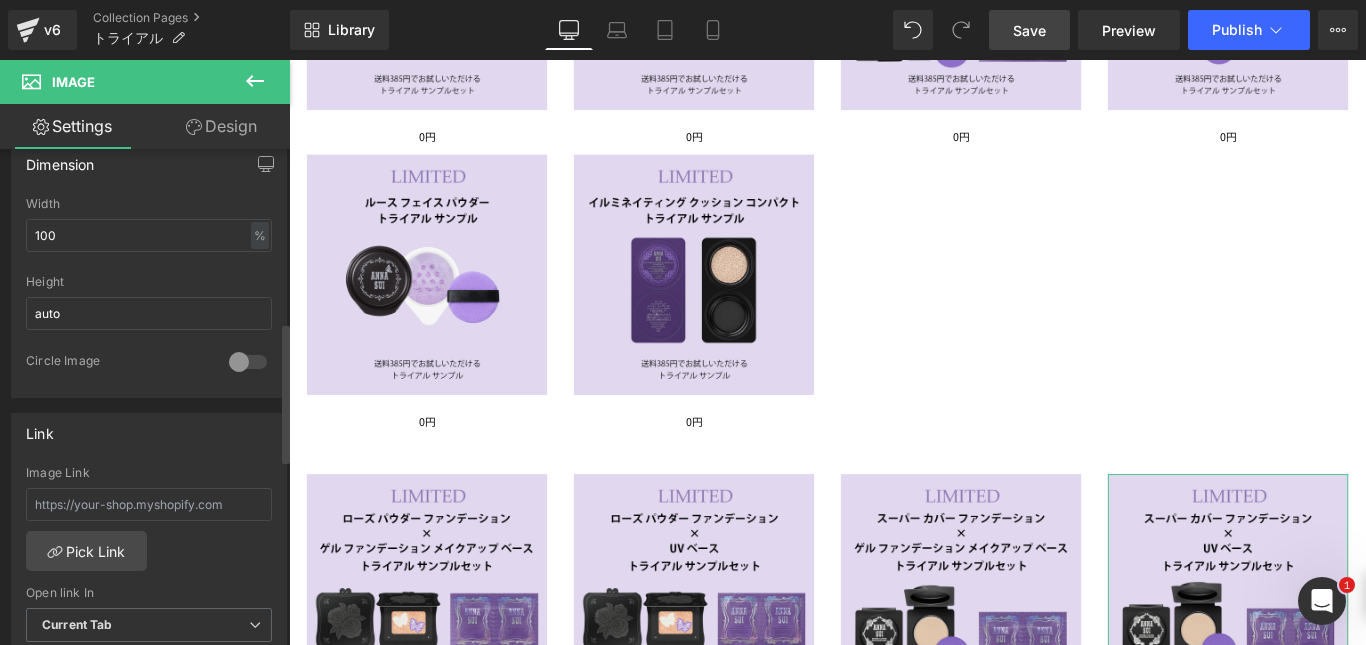 scroll, scrollTop: 617, scrollLeft: 0, axis: vertical 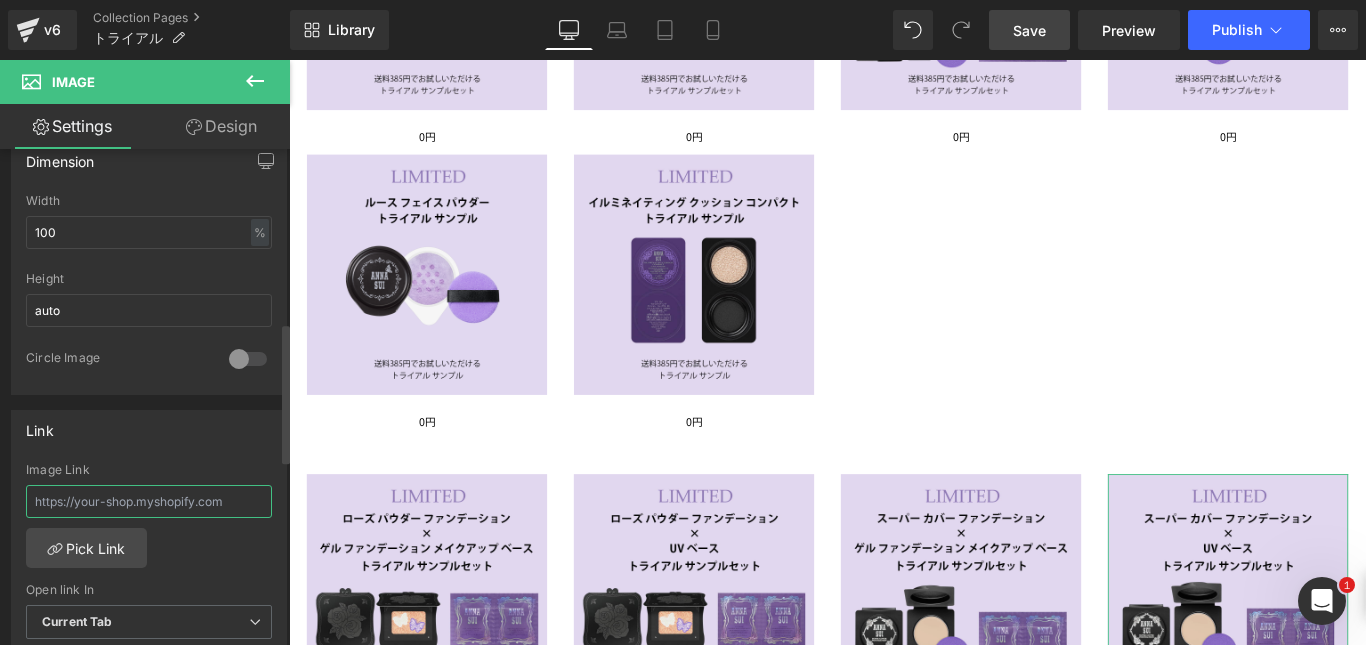 click at bounding box center (149, 501) 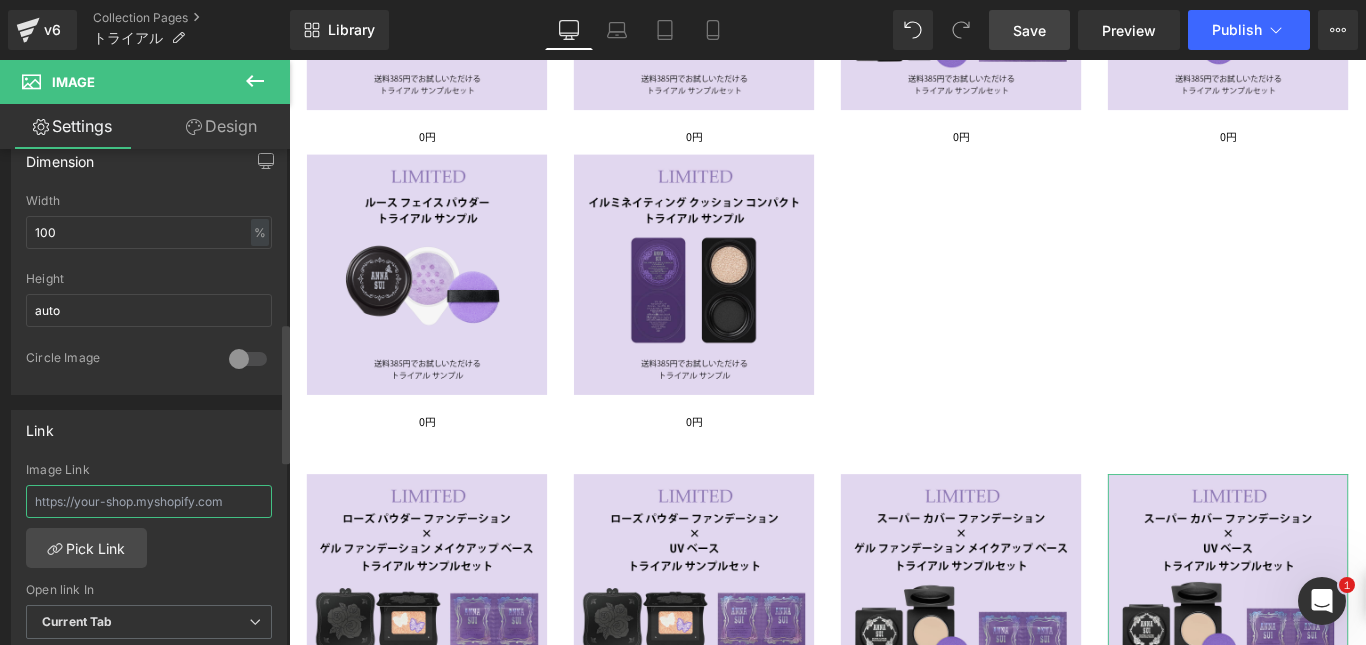 paste on "https://annasui.co.jp/products/as24sp02" 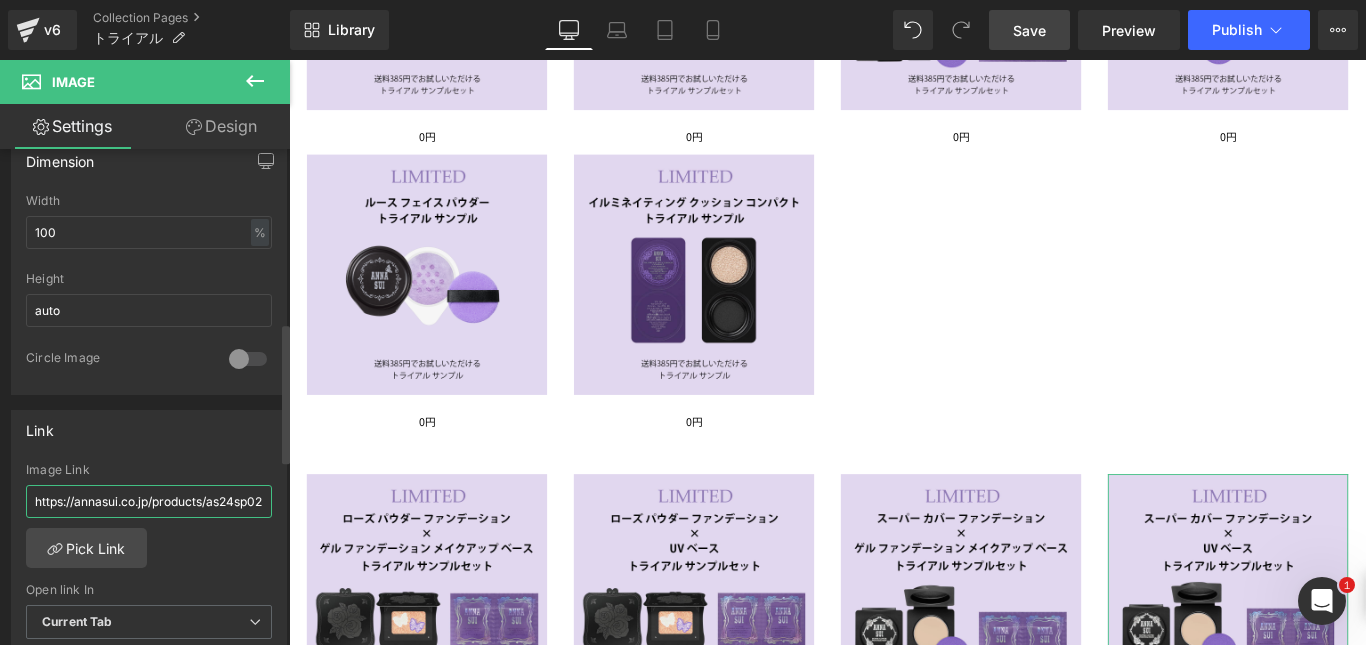 scroll, scrollTop: 0, scrollLeft: 11, axis: horizontal 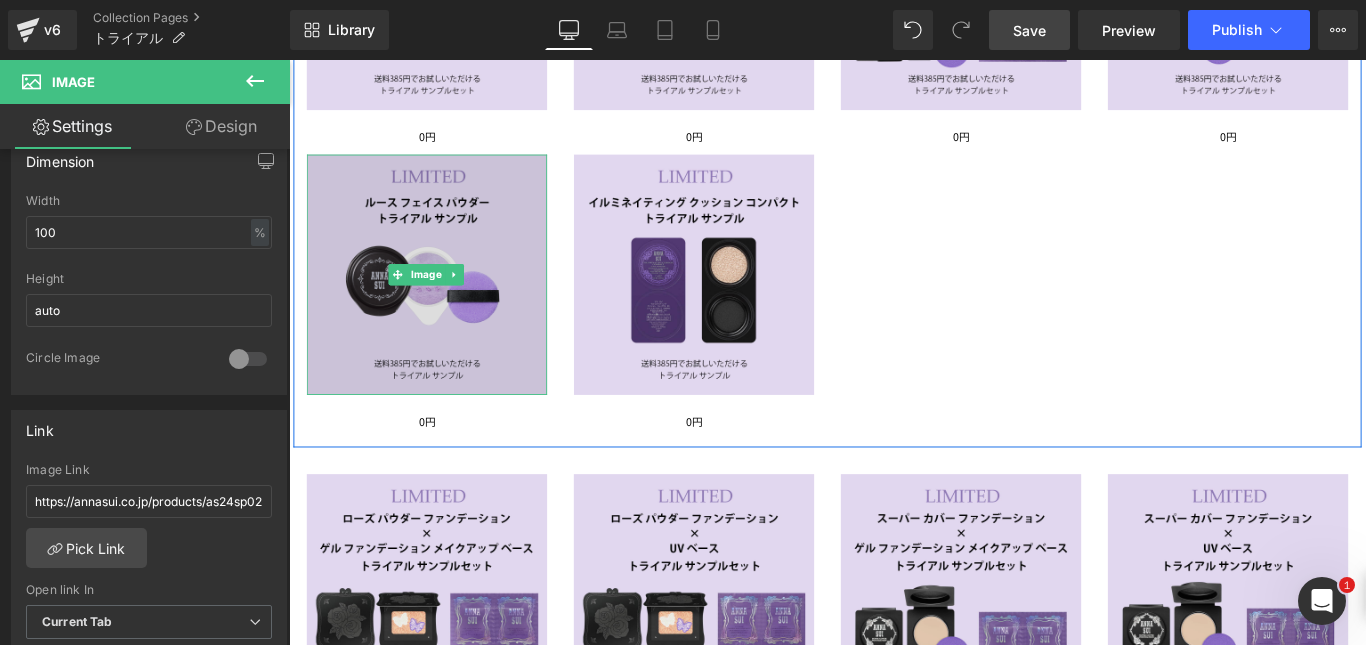 click at bounding box center [444, 301] 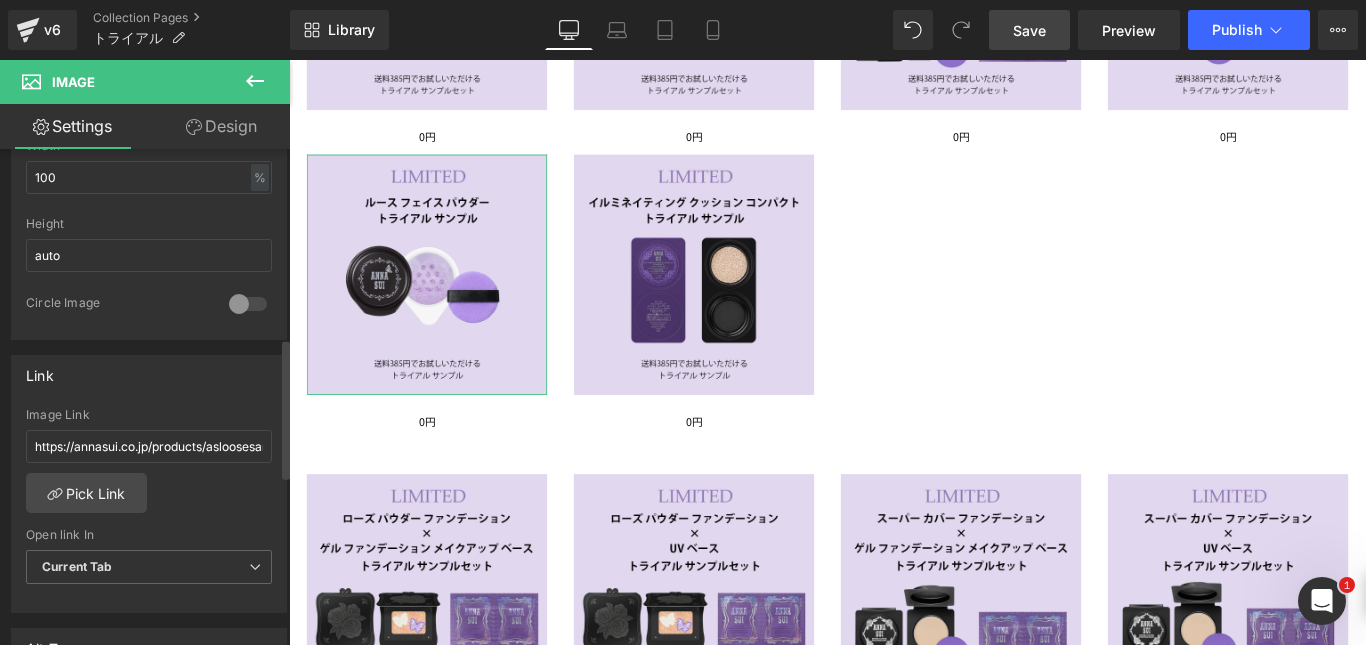 scroll, scrollTop: 673, scrollLeft: 0, axis: vertical 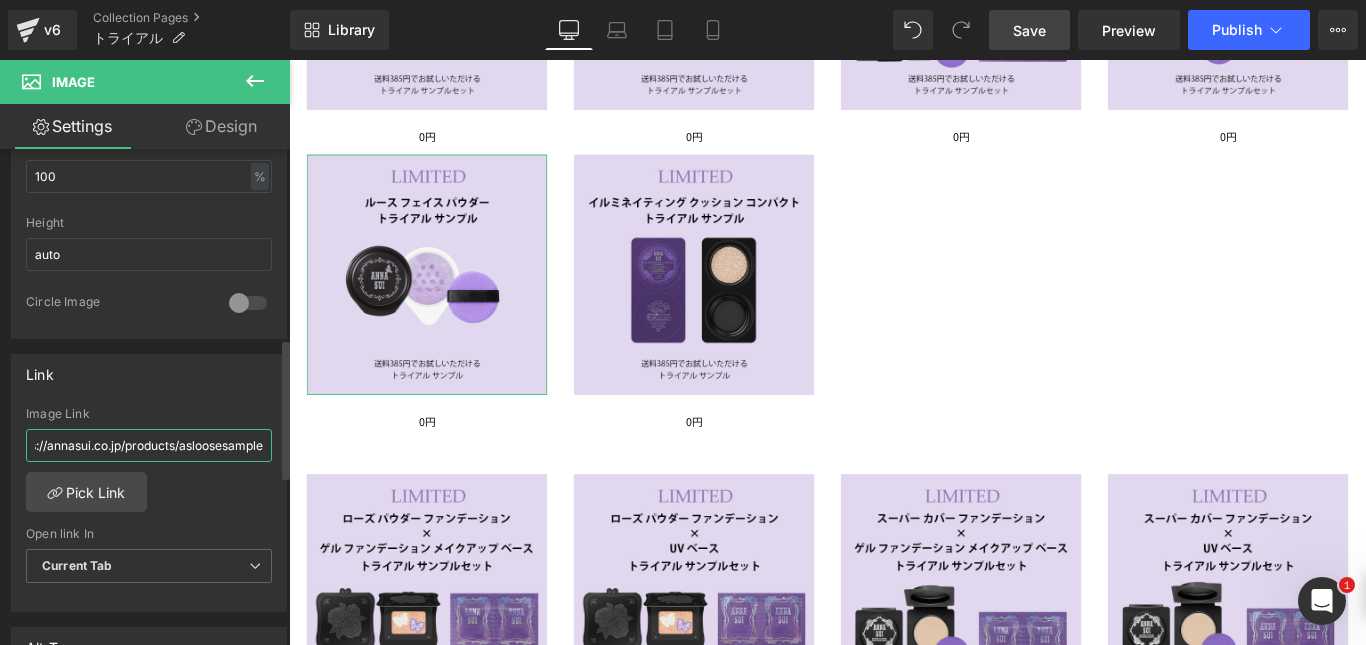 drag, startPoint x: 35, startPoint y: 445, endPoint x: 256, endPoint y: 453, distance: 221.14474 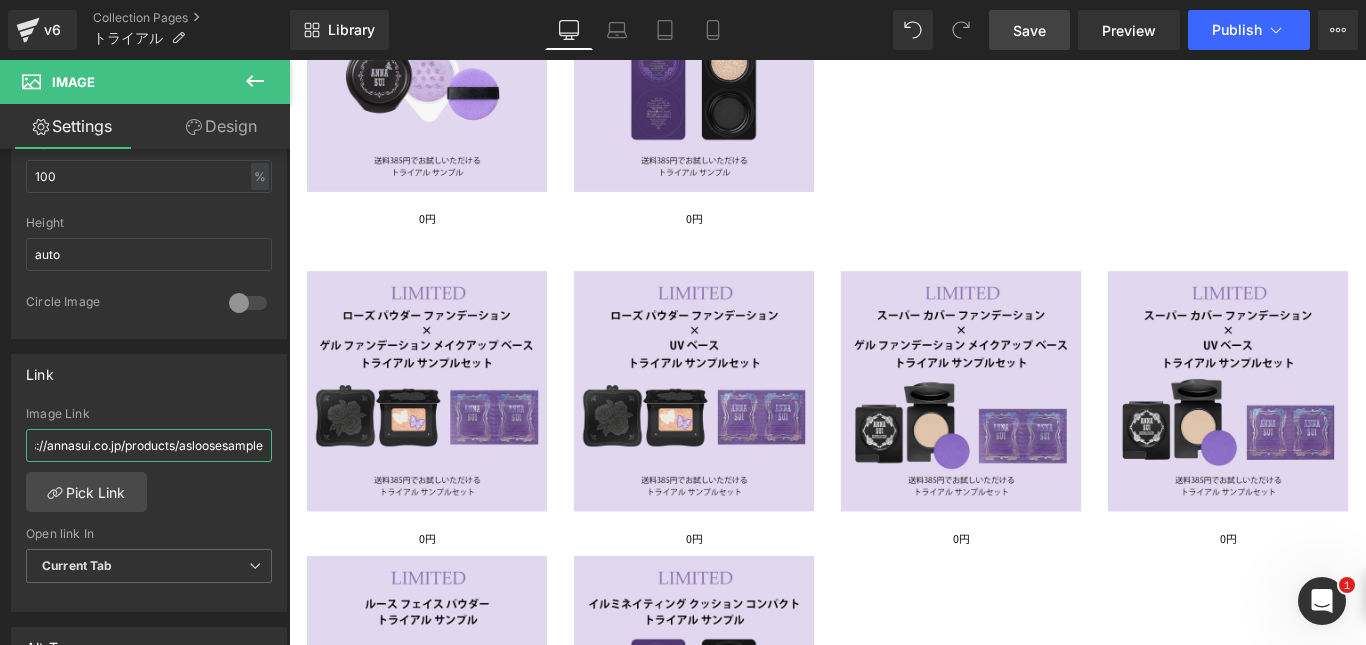 scroll, scrollTop: 1001, scrollLeft: 0, axis: vertical 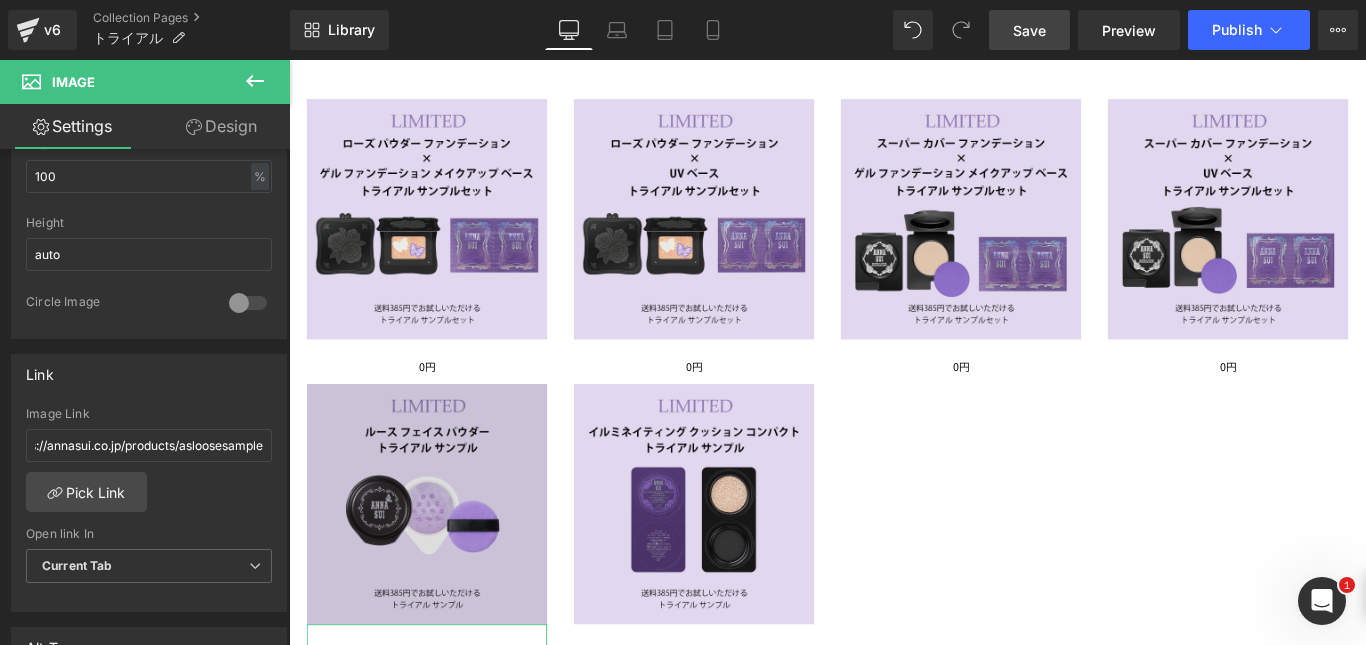 click at bounding box center (444, 559) 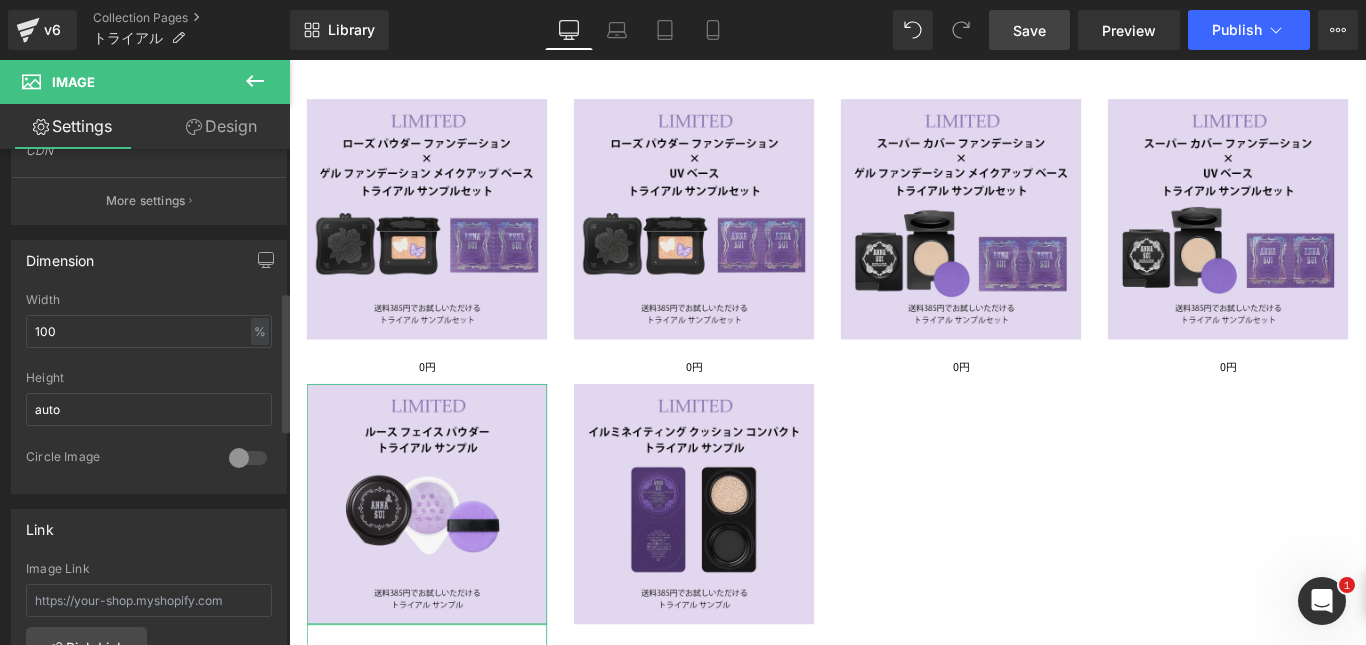 scroll, scrollTop: 552, scrollLeft: 0, axis: vertical 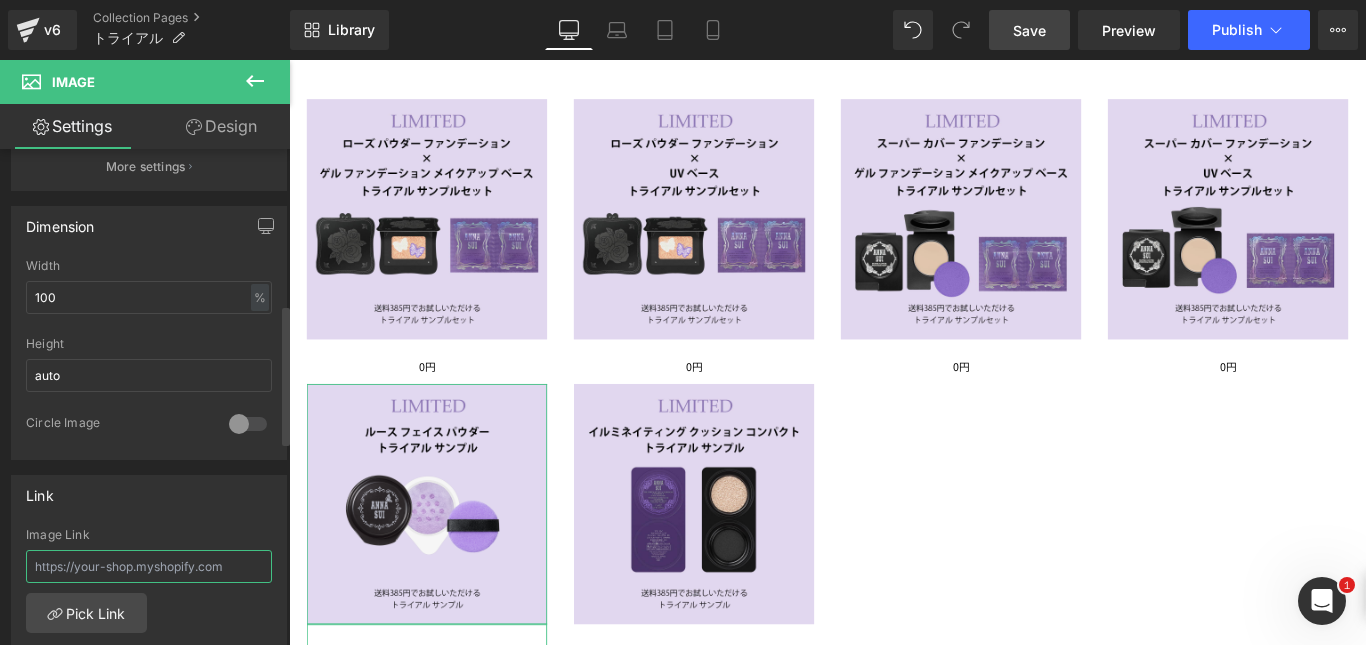 click at bounding box center [149, 566] 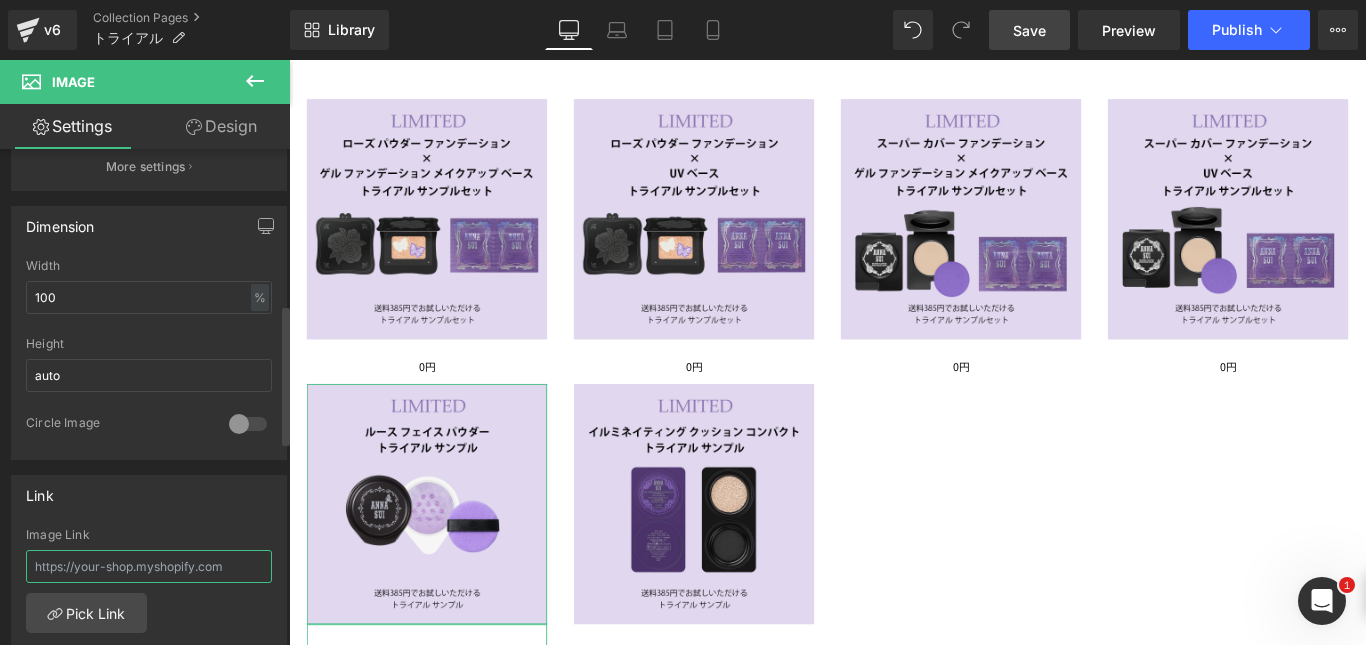 paste on "https://annasui.co.jp/products/asloosesample" 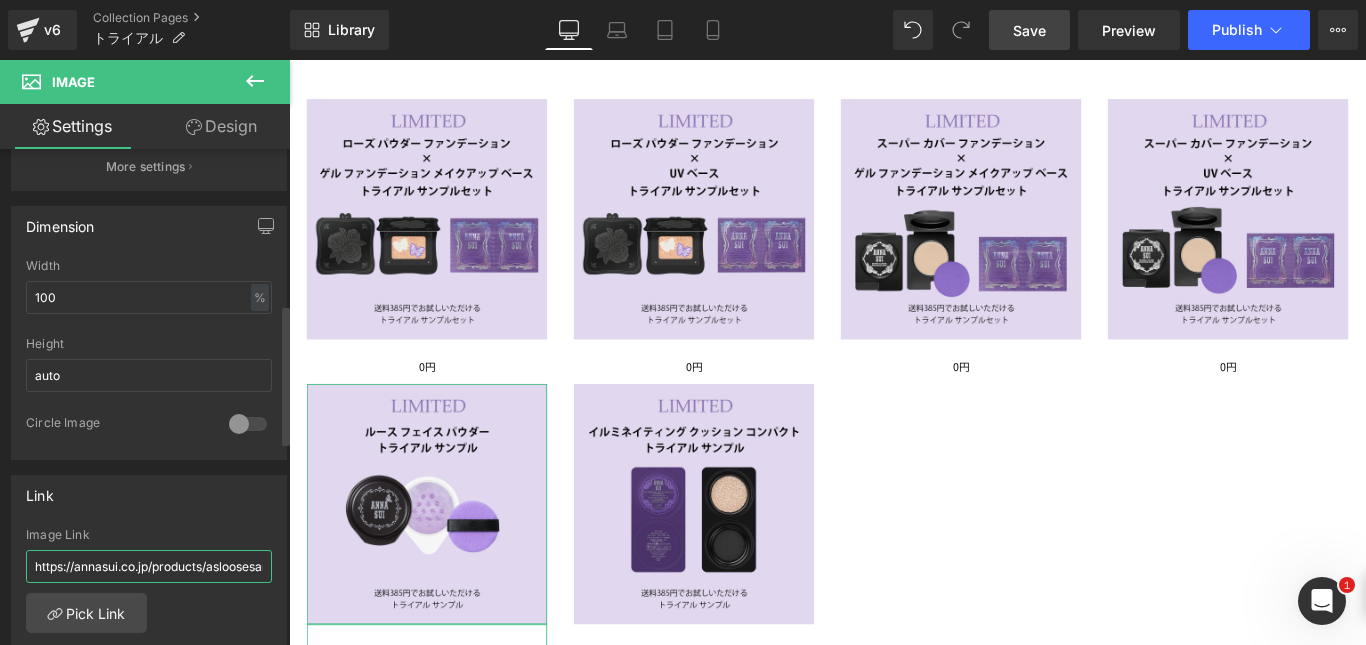 scroll, scrollTop: 0, scrollLeft: 39, axis: horizontal 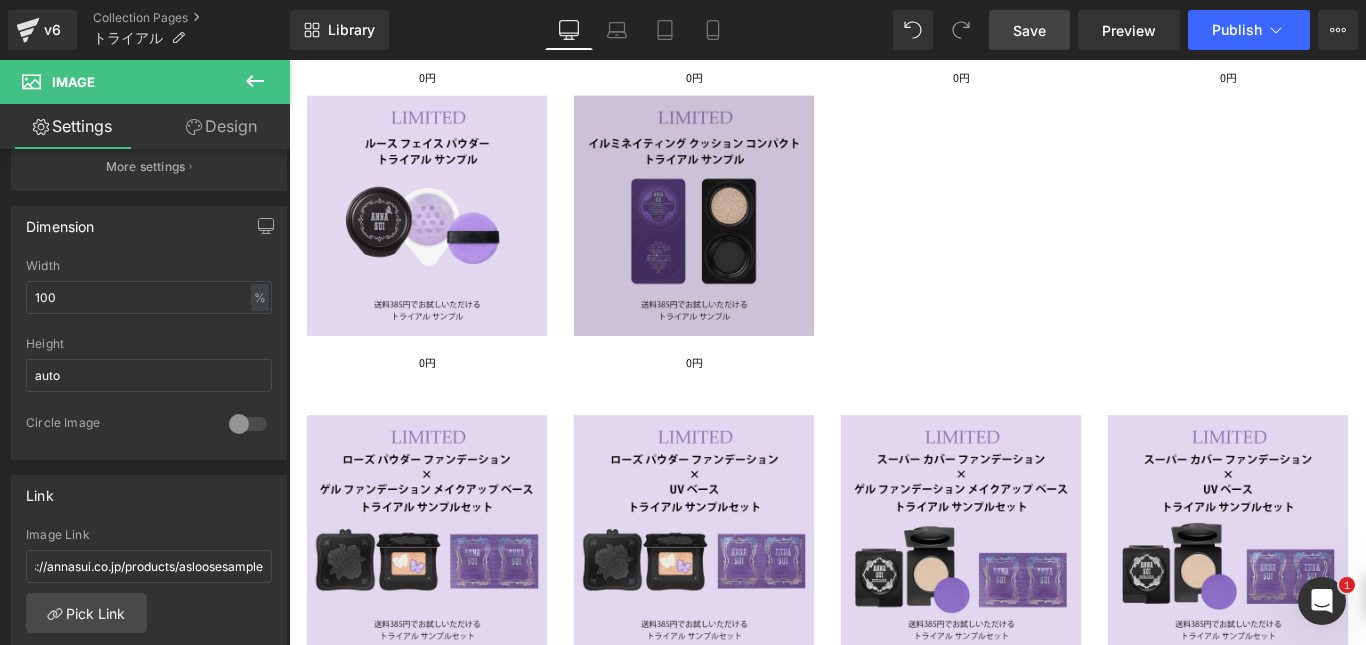 click at bounding box center (744, 235) 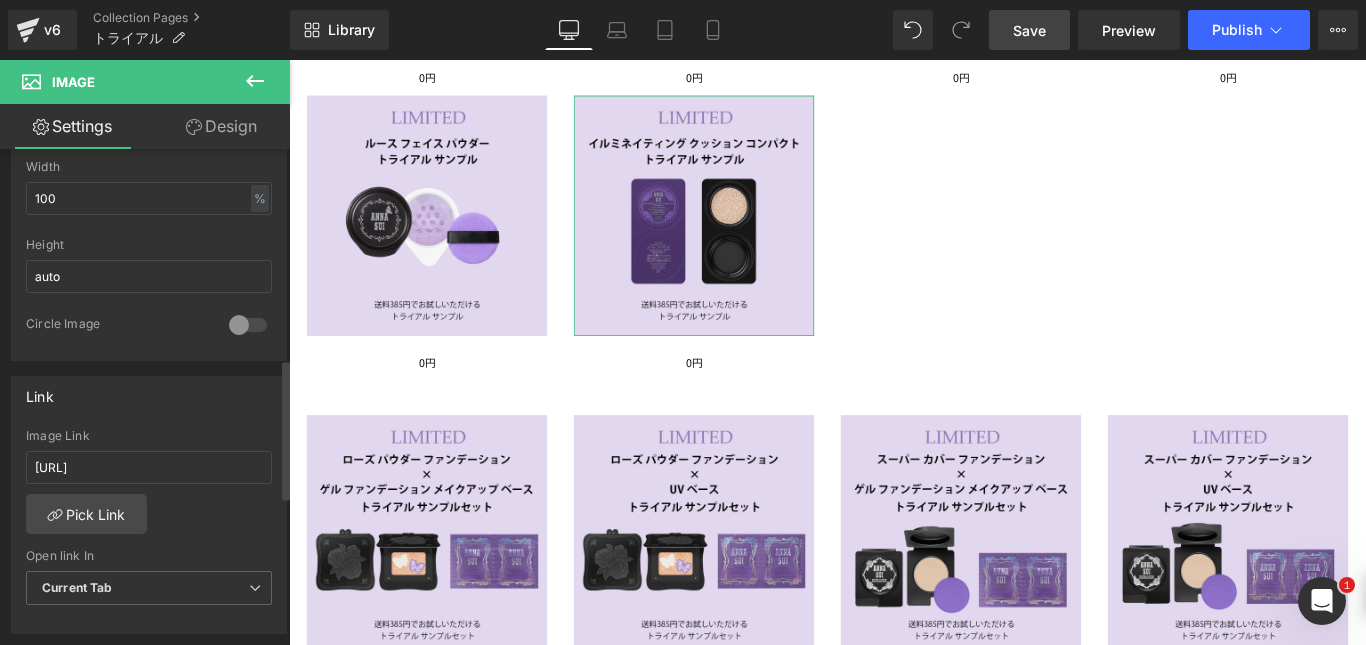 scroll, scrollTop: 766, scrollLeft: 0, axis: vertical 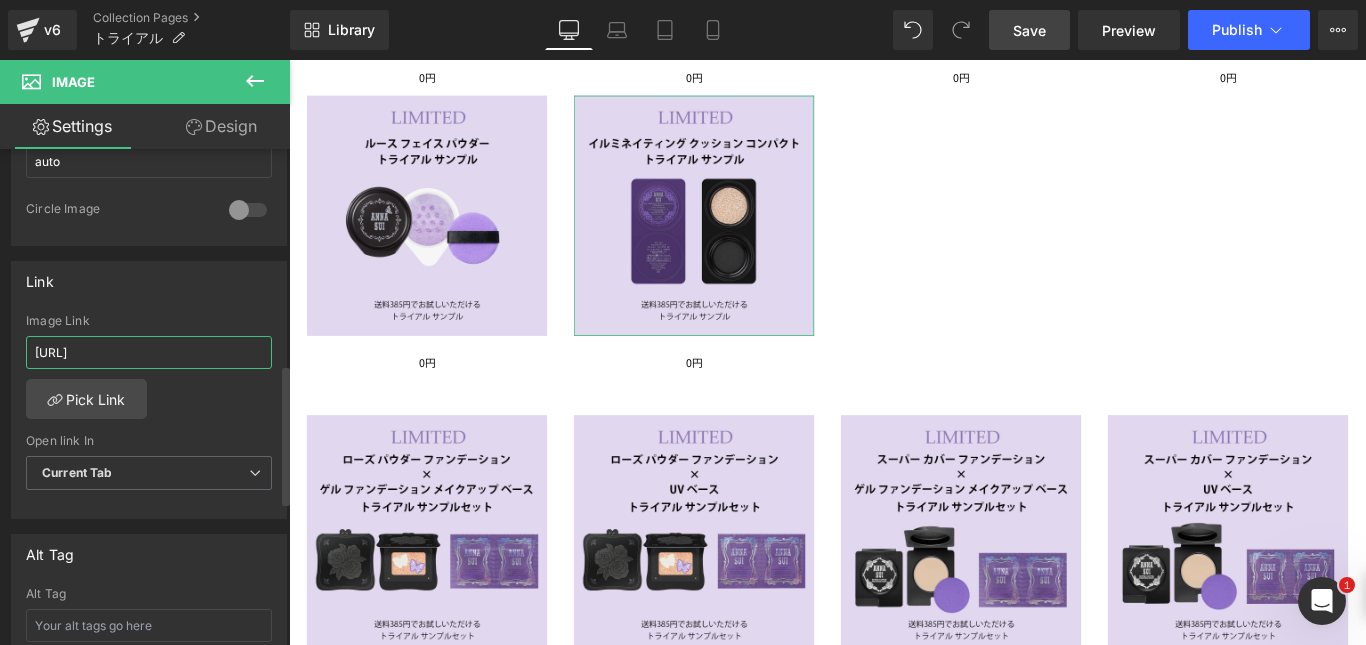 drag, startPoint x: 34, startPoint y: 352, endPoint x: 275, endPoint y: 361, distance: 241.16798 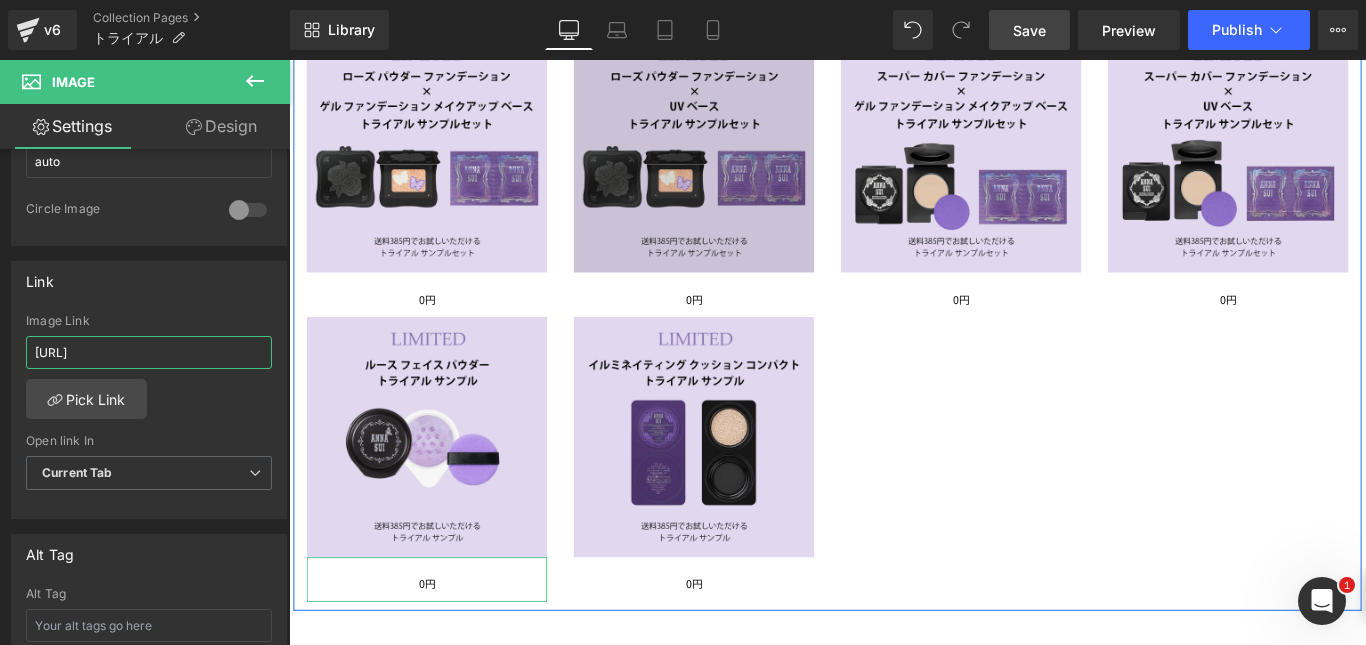 scroll, scrollTop: 1081, scrollLeft: 0, axis: vertical 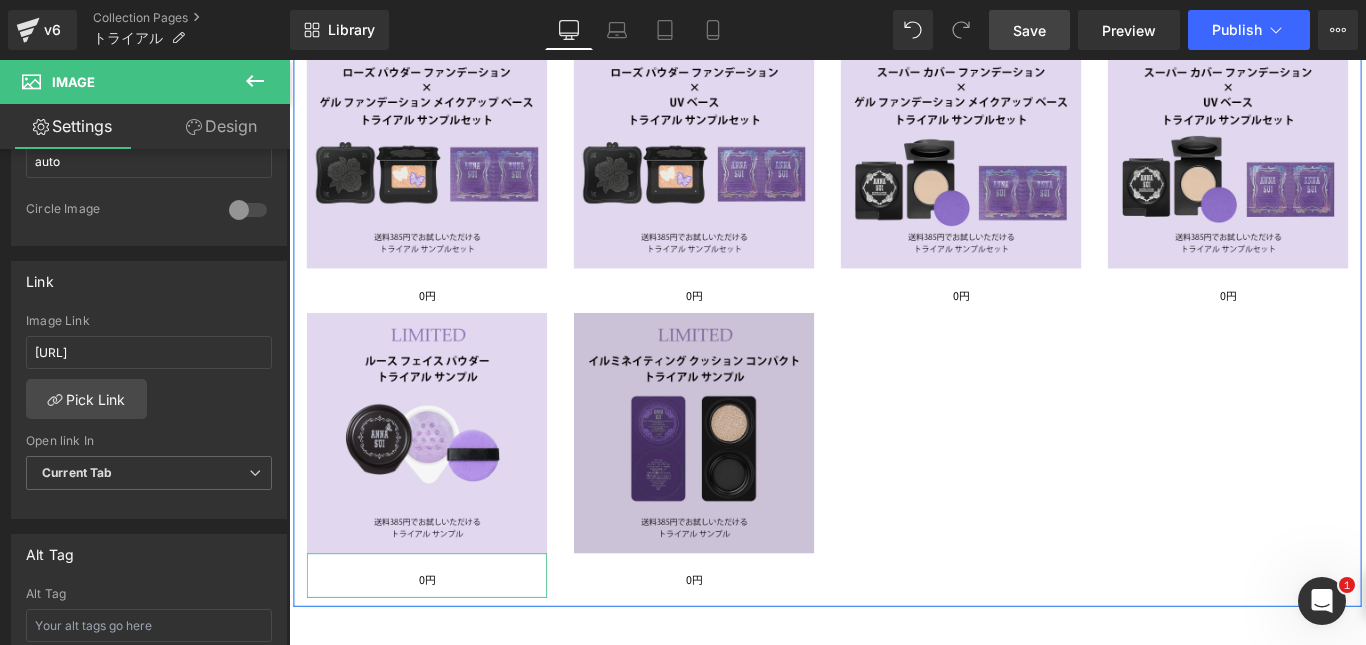 click at bounding box center (744, 479) 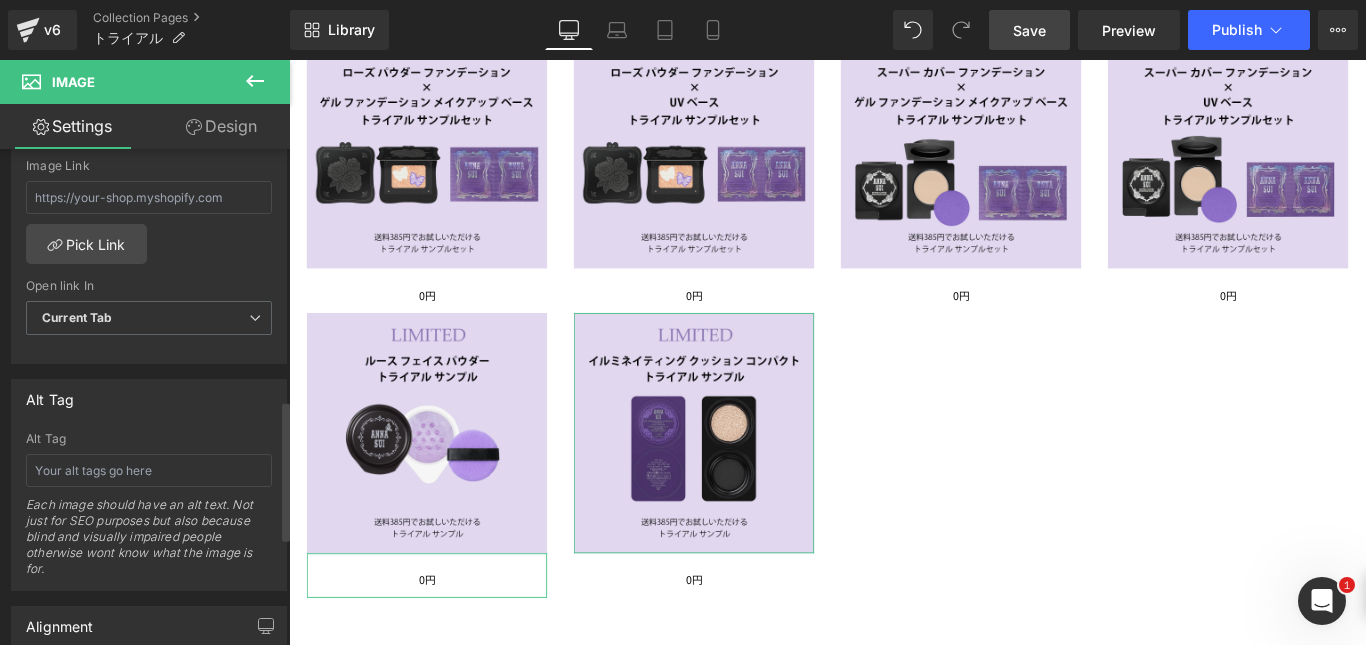scroll, scrollTop: 869, scrollLeft: 0, axis: vertical 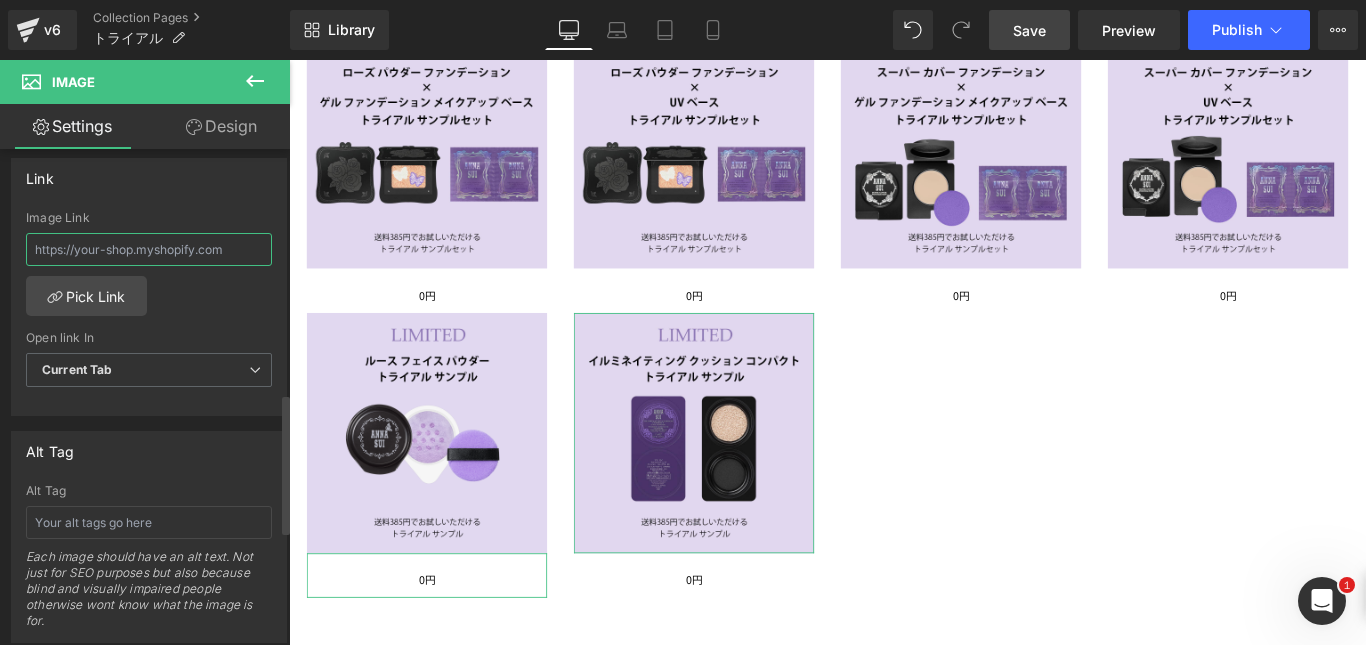 click at bounding box center [149, 249] 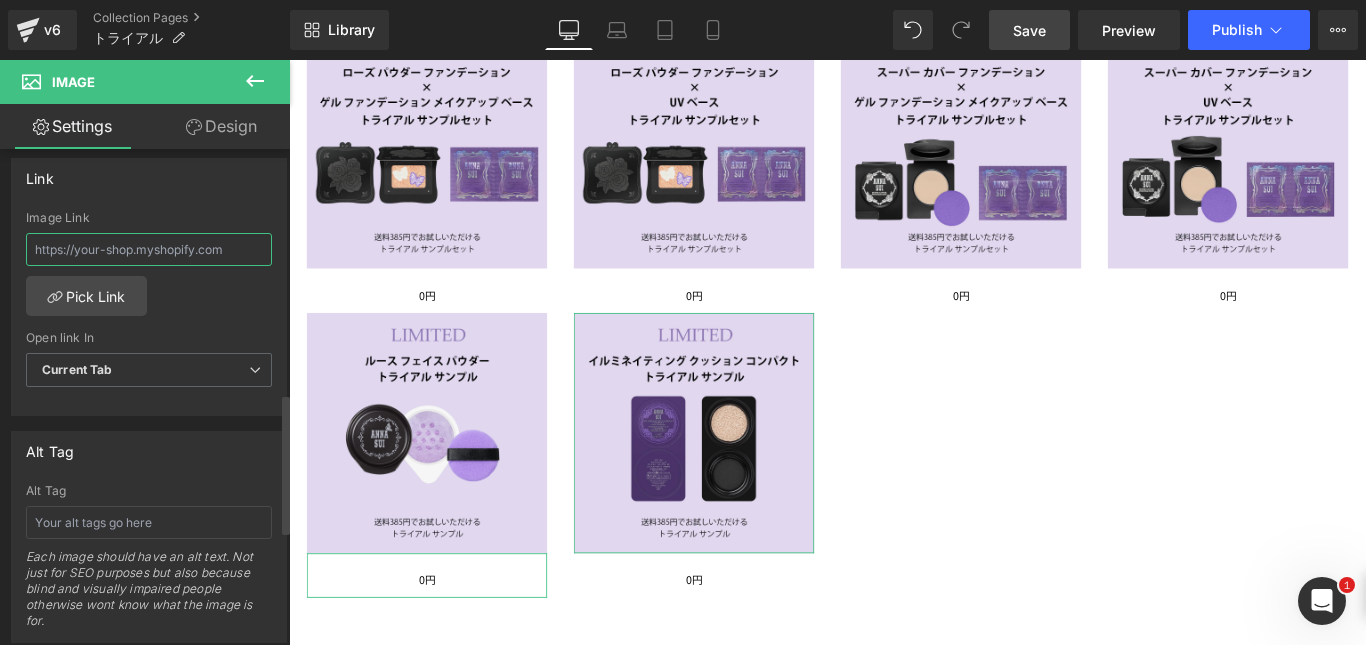 paste on "[URL]" 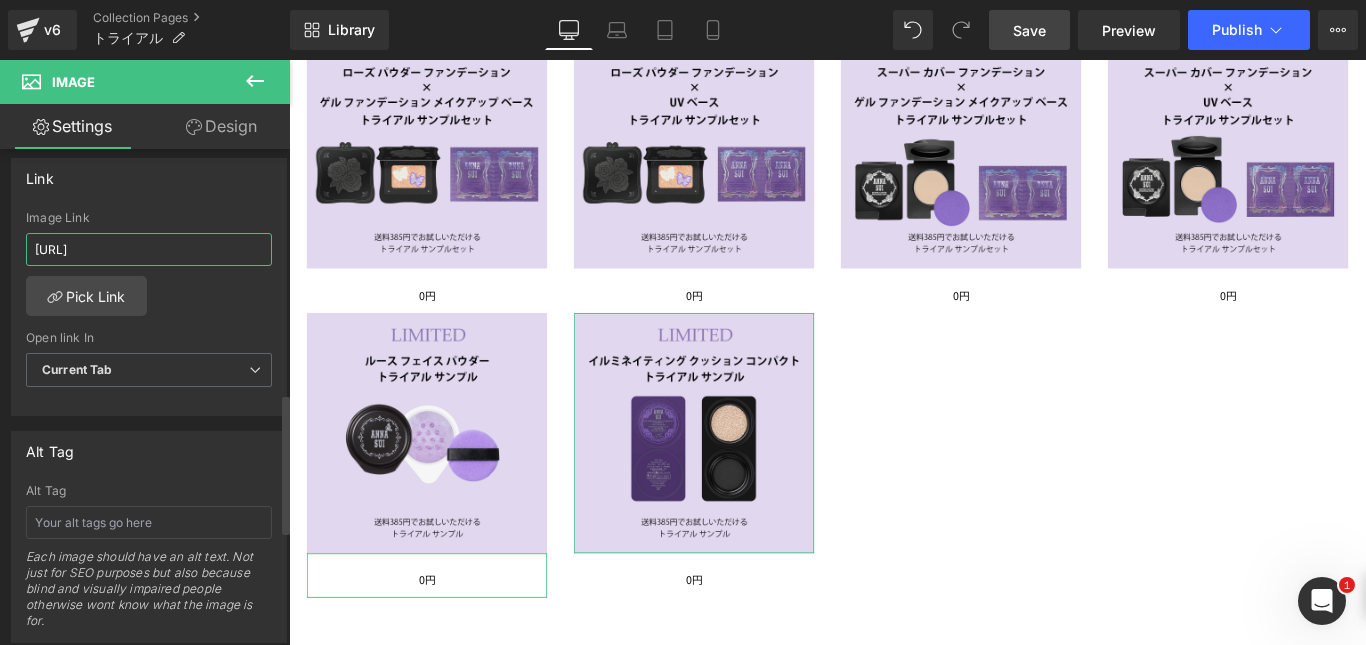 scroll, scrollTop: 0, scrollLeft: 25, axis: horizontal 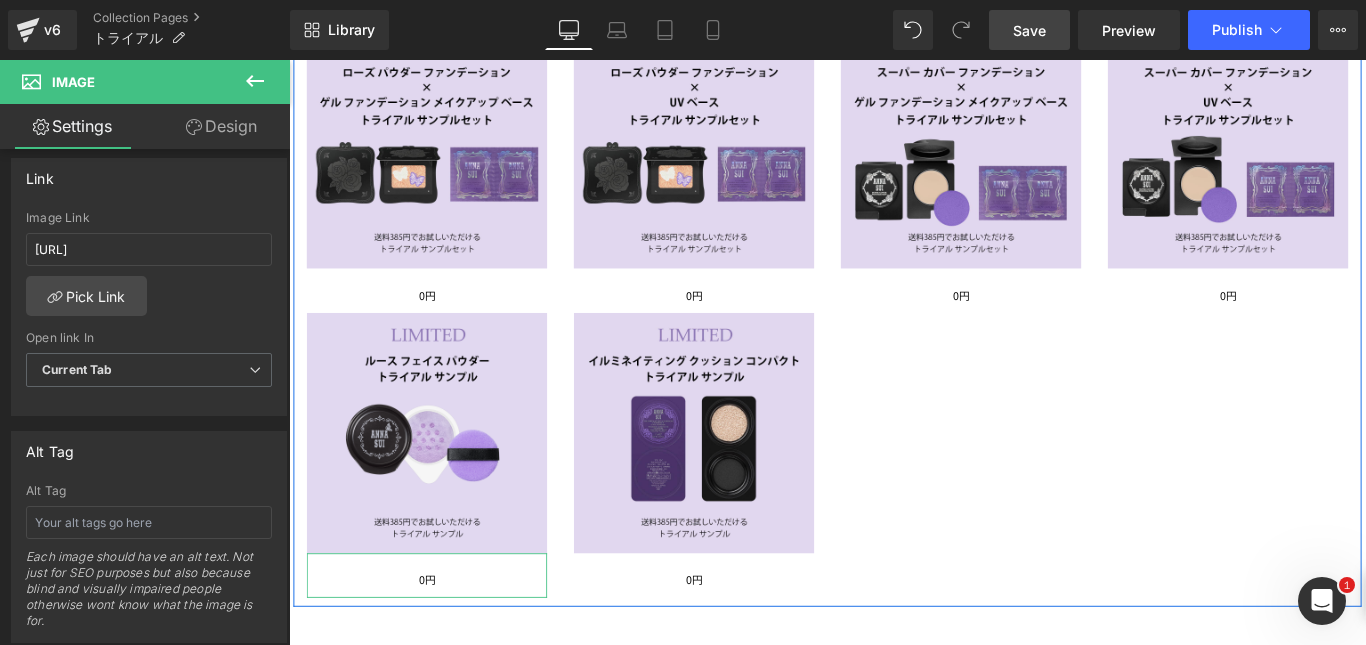 click on "Image         0円 Text Block
Image         0円 Text Block
Image         0円 Text Block
Image         0円 Text Block
Image         0円 Text Block
Image         0円 Text Block
Row" at bounding box center (894, 333) 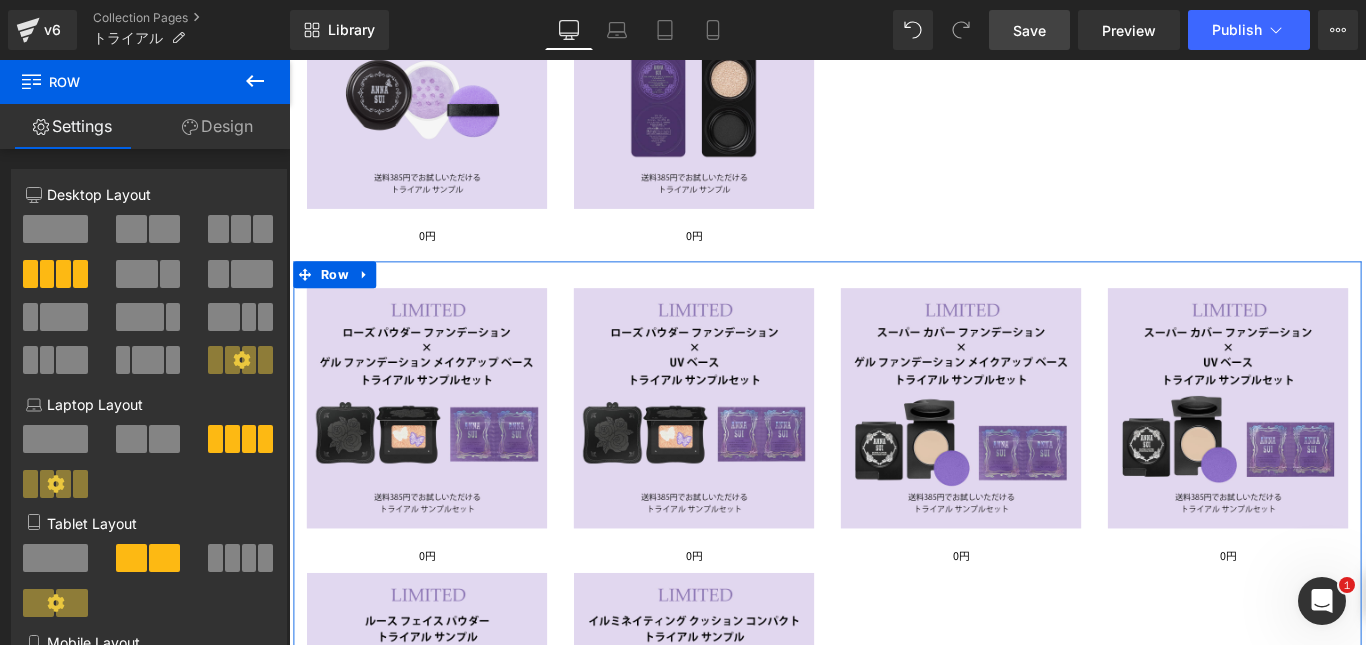scroll, scrollTop: 788, scrollLeft: 0, axis: vertical 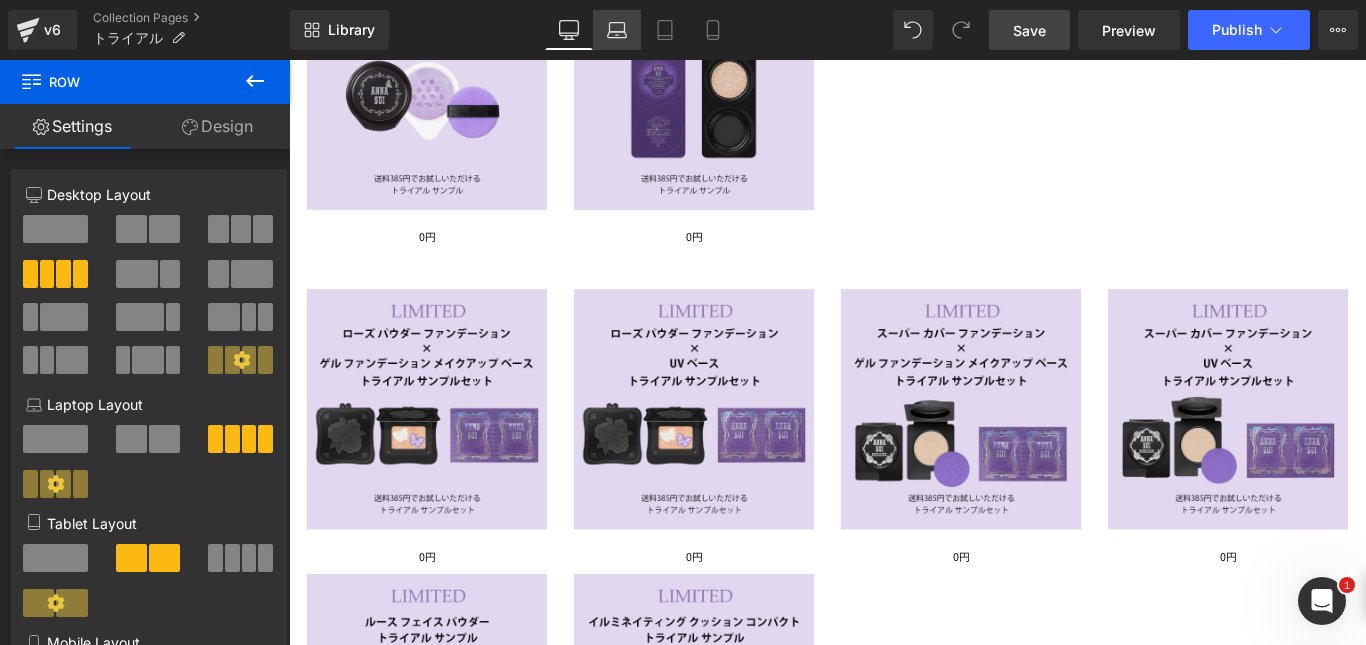 click 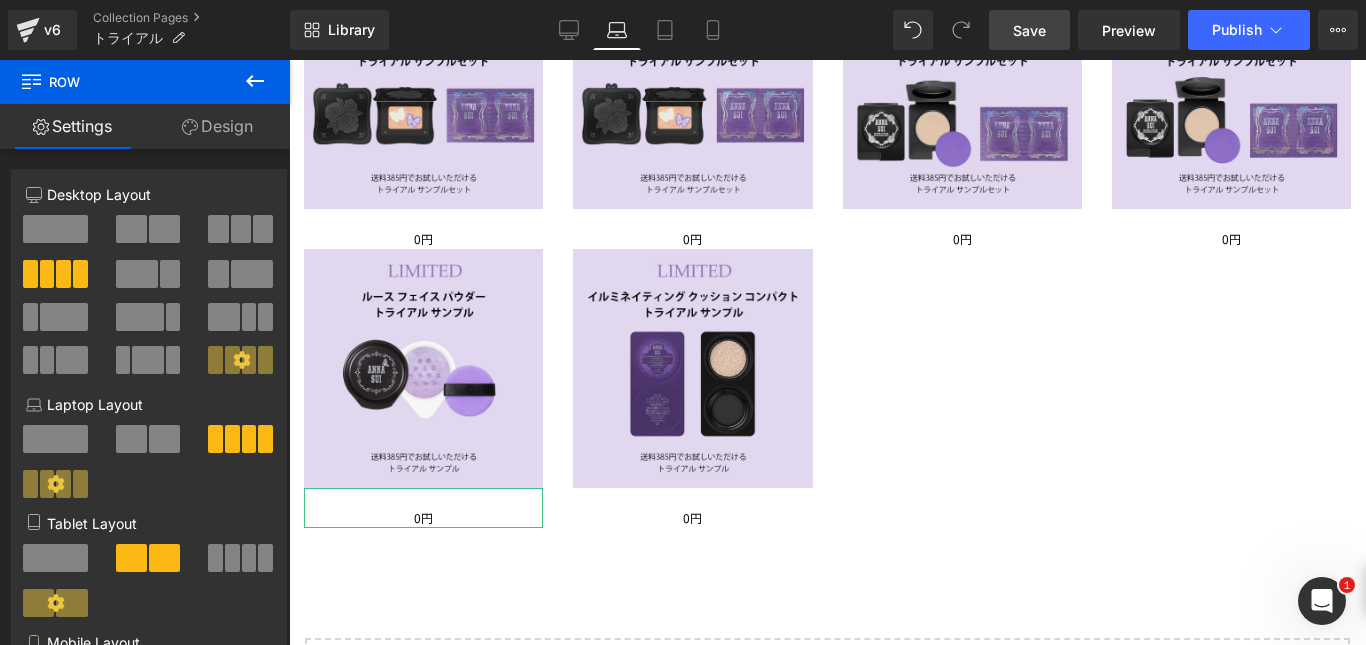 scroll, scrollTop: 1075, scrollLeft: 0, axis: vertical 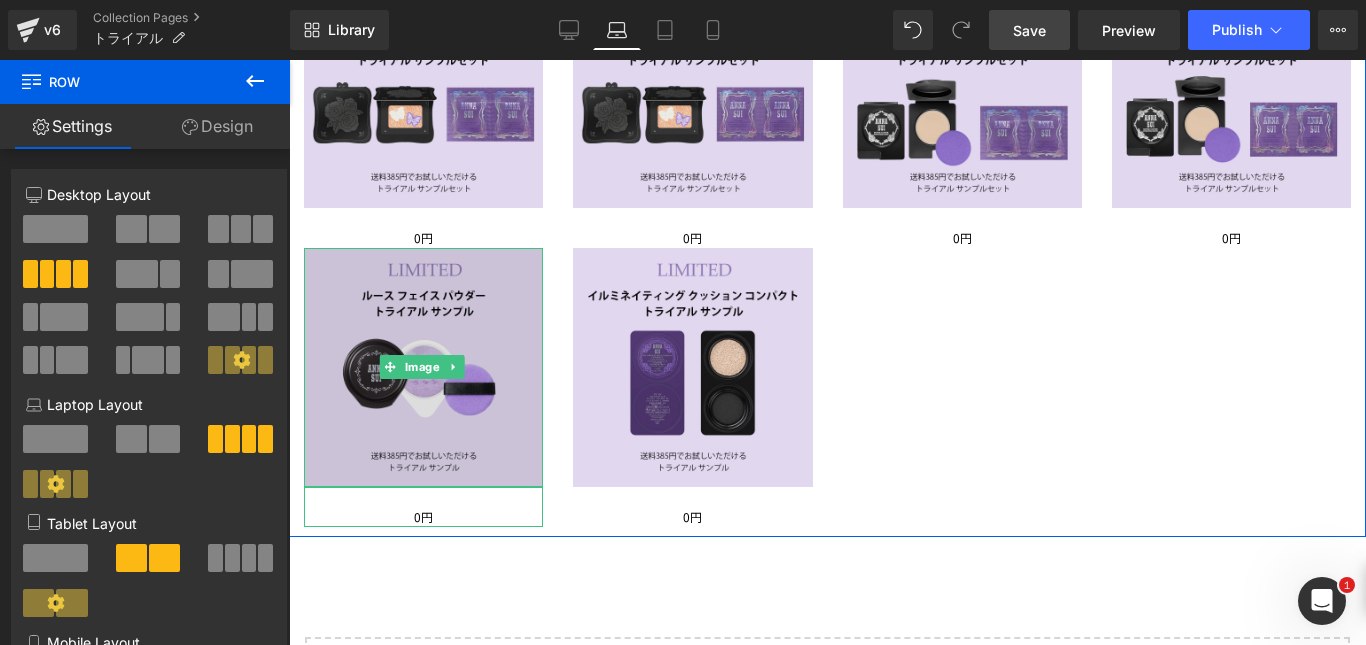 click at bounding box center (423, 367) 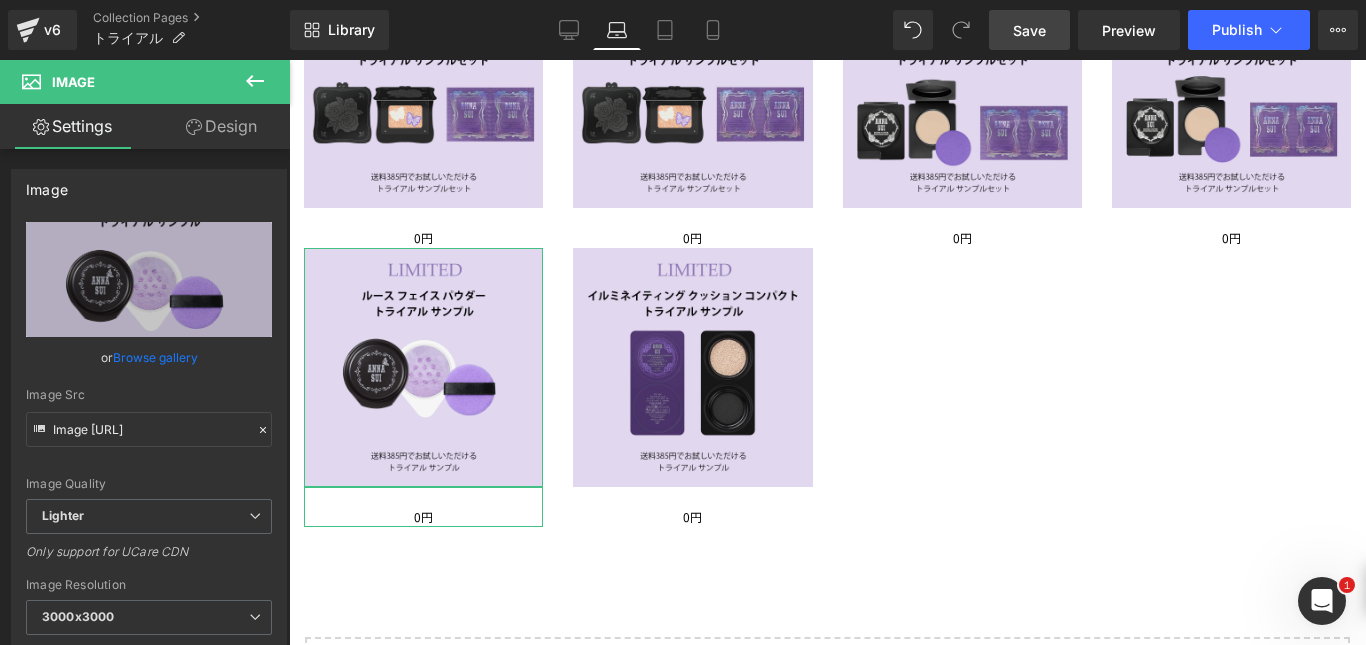 click on "Design" at bounding box center [221, 126] 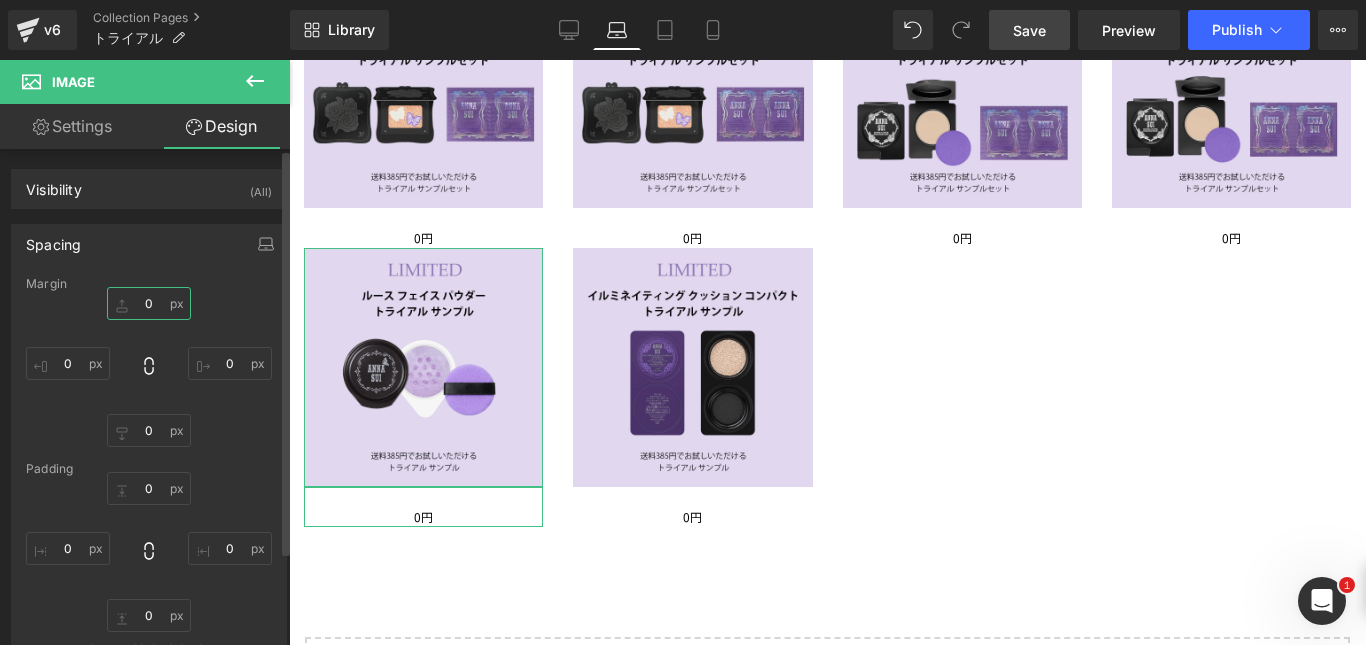 click on "0" at bounding box center [149, 303] 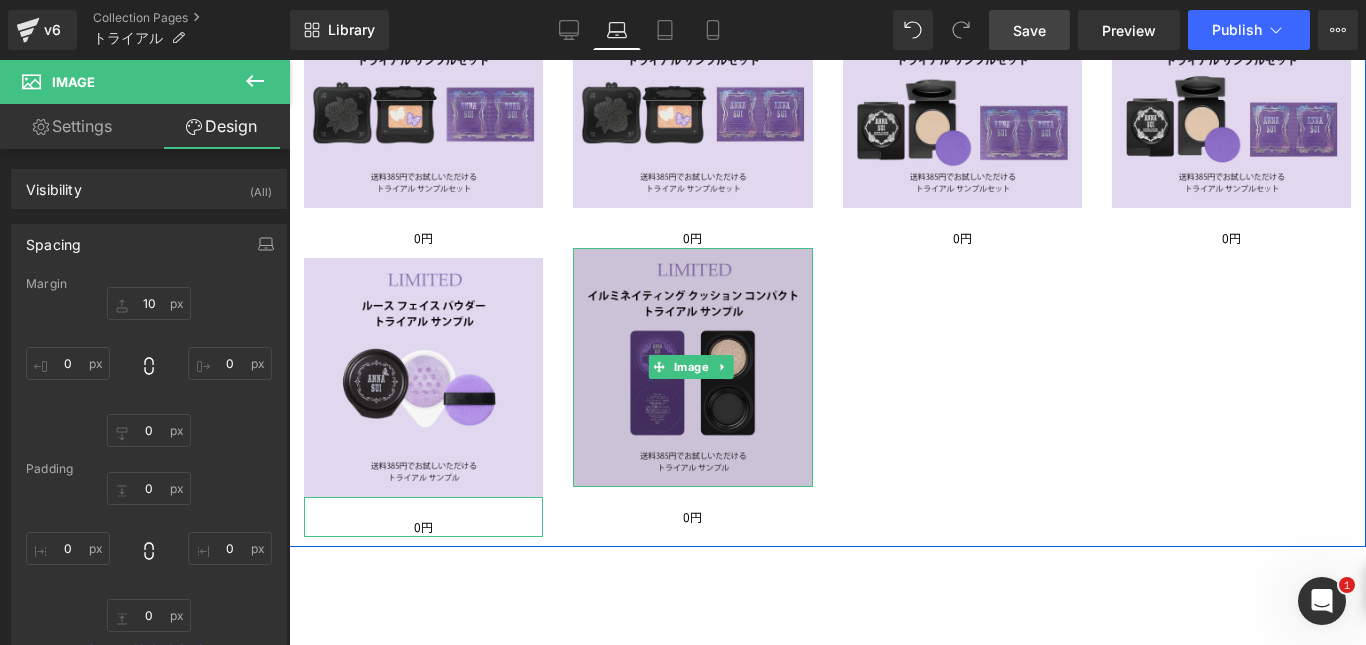 click at bounding box center (692, 367) 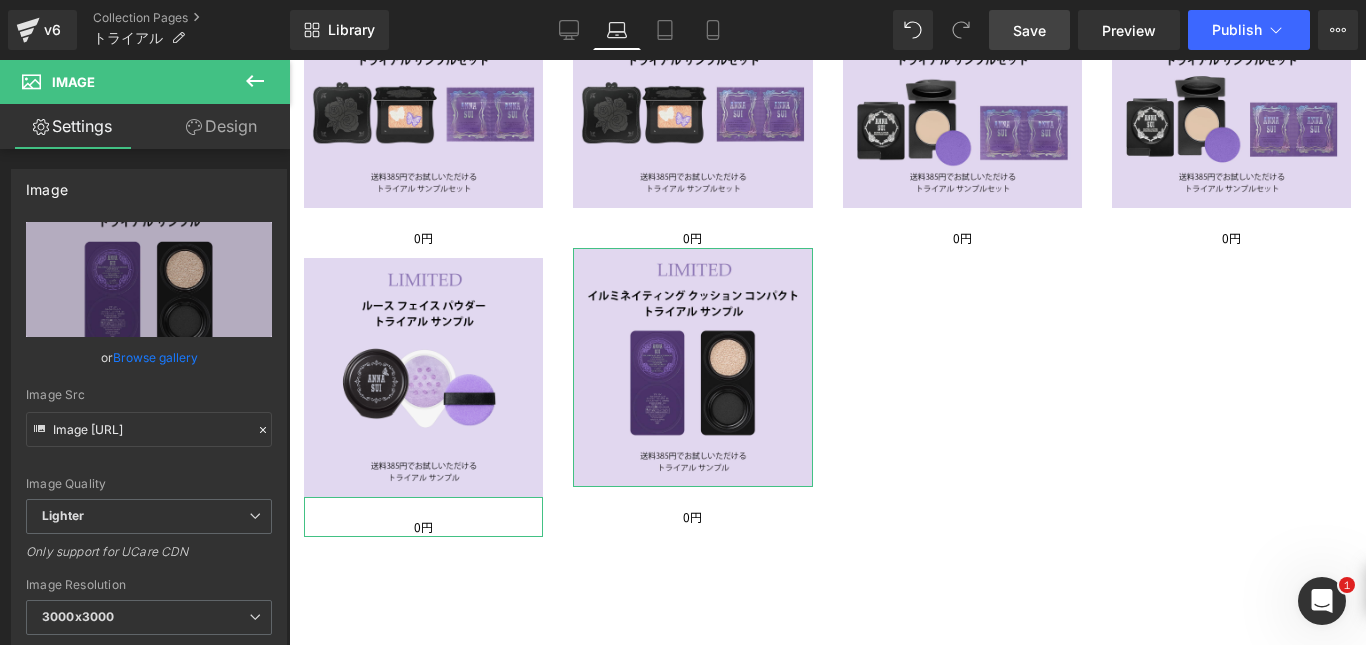 click on "Design" at bounding box center [221, 126] 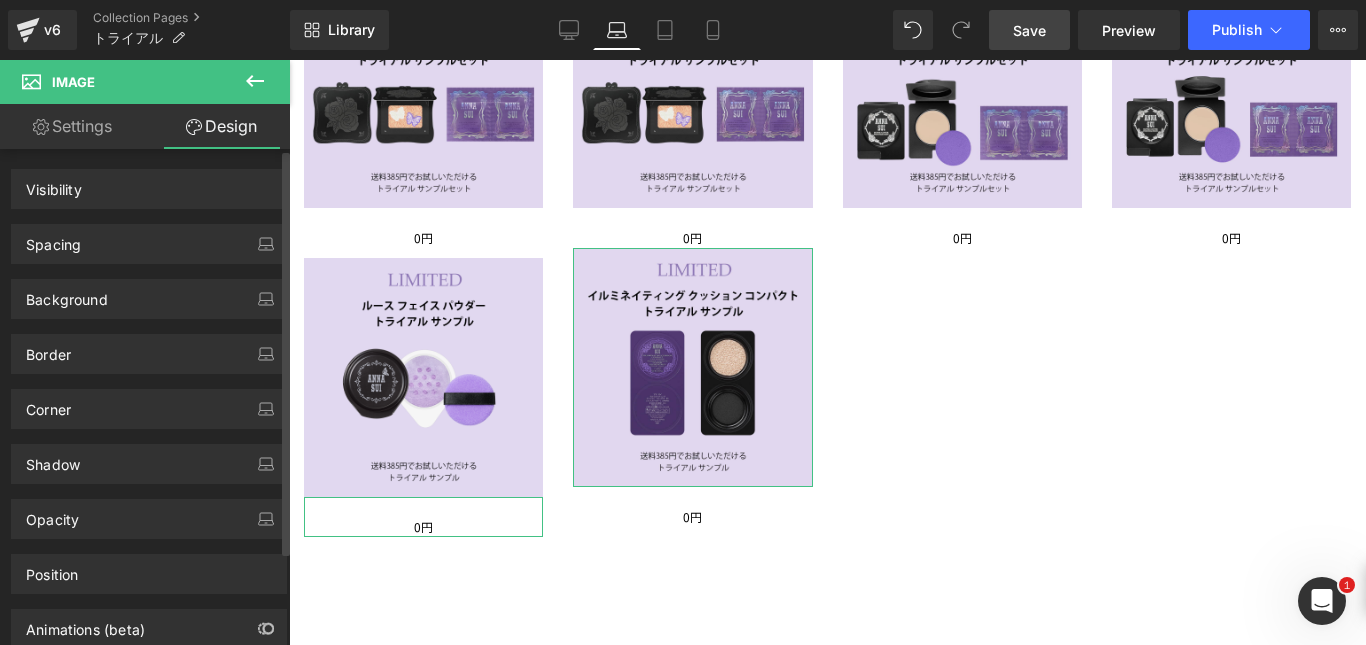 click on "Spacing" at bounding box center [149, 244] 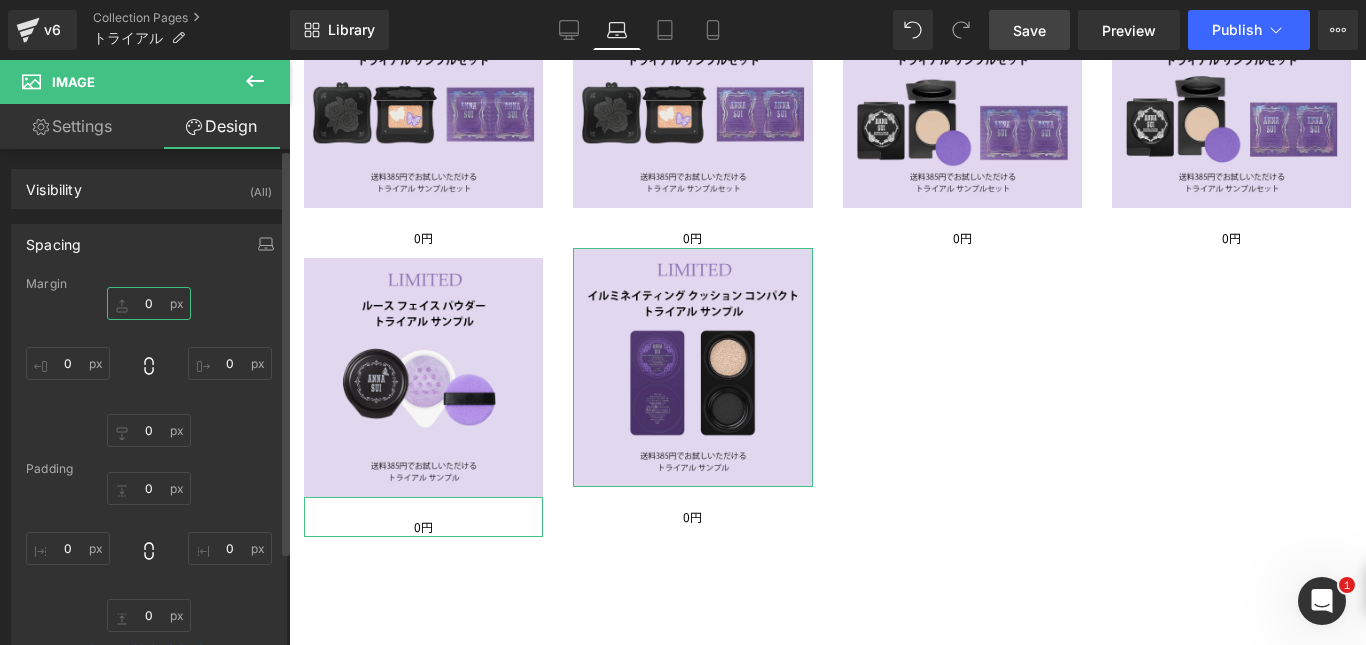 click on "0" at bounding box center [149, 303] 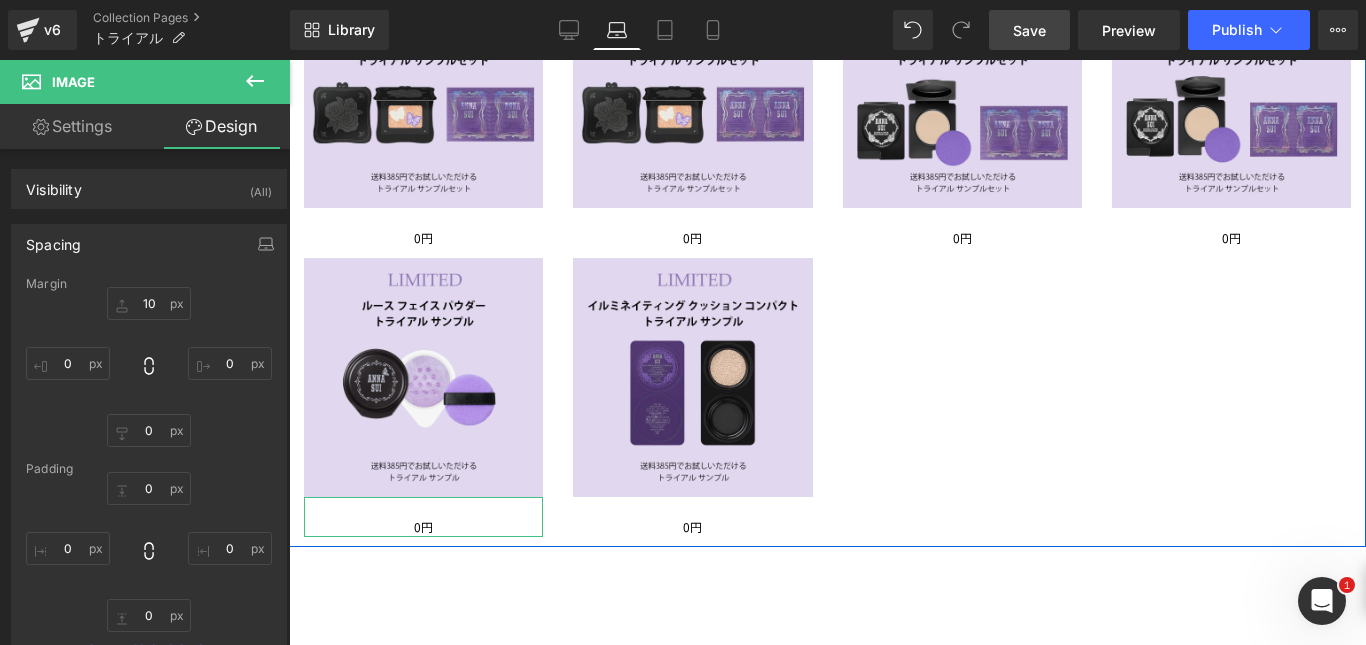 click on "Image         0円 Text Block
Image         0円 Text Block
Image         0円 Text Block
Image         0円 Text Block
Image         0円 Text Block
Image         0円 Text Block
Row" at bounding box center [827, 243] 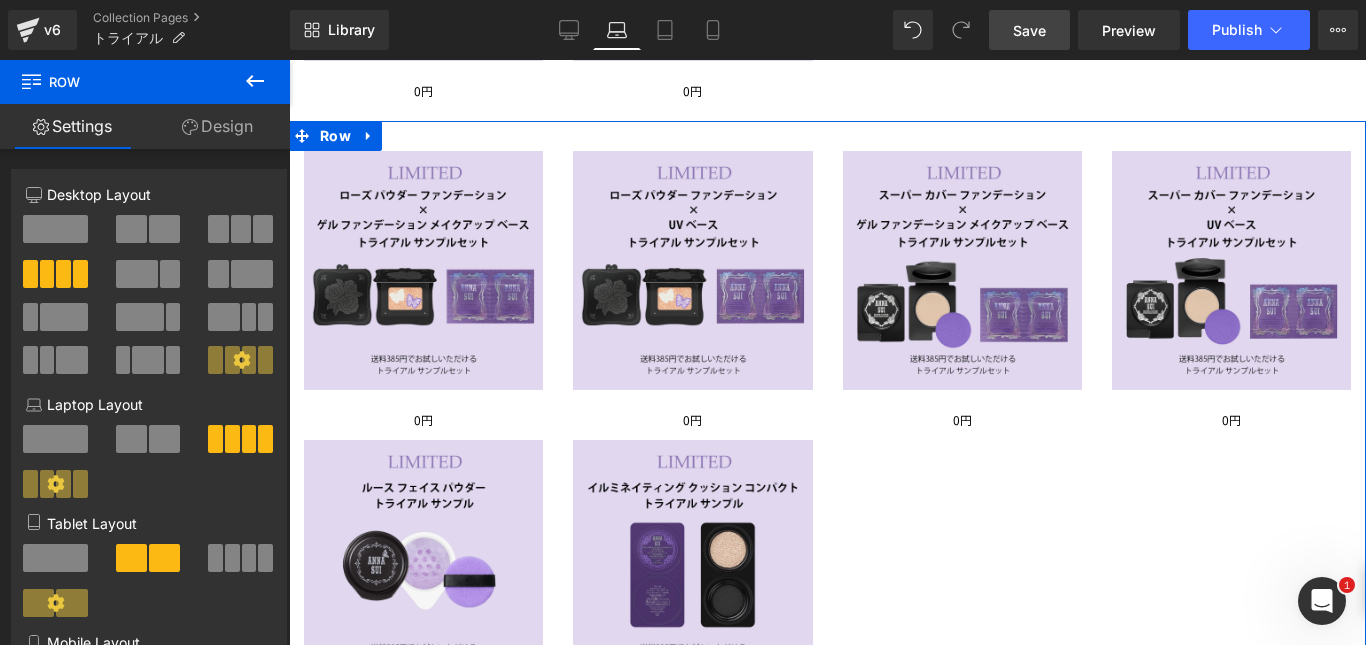 scroll, scrollTop: 892, scrollLeft: 0, axis: vertical 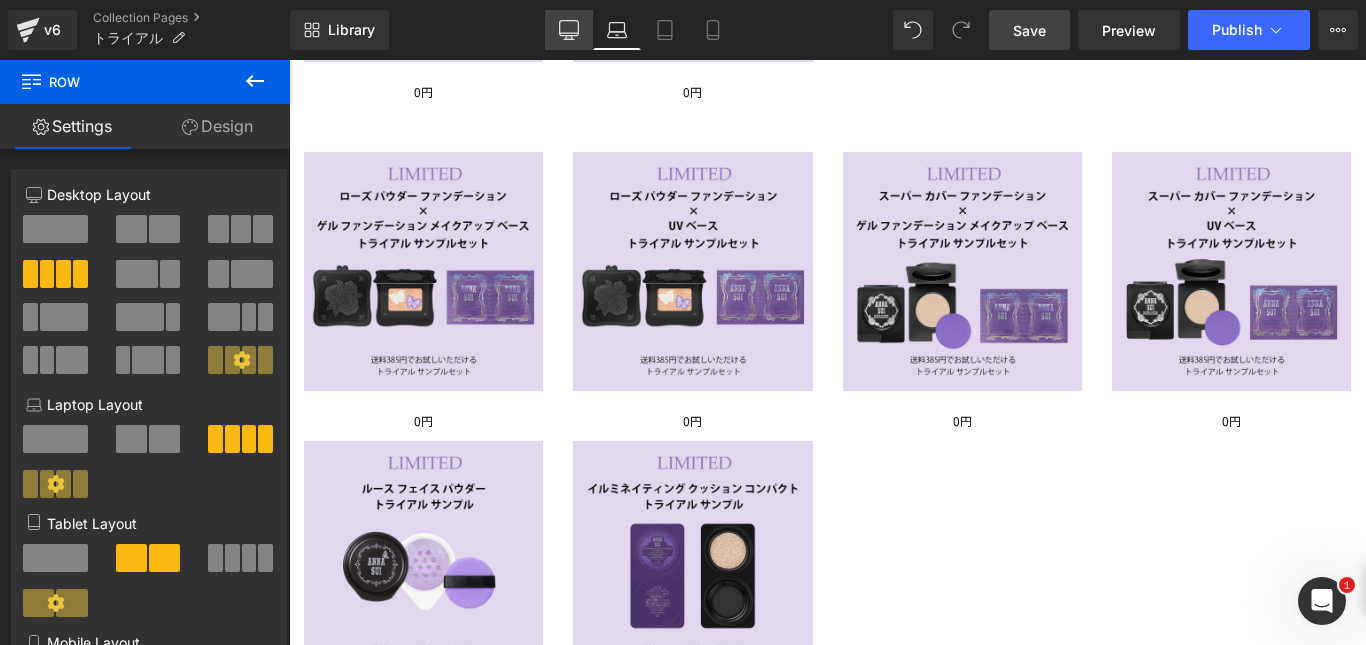 click 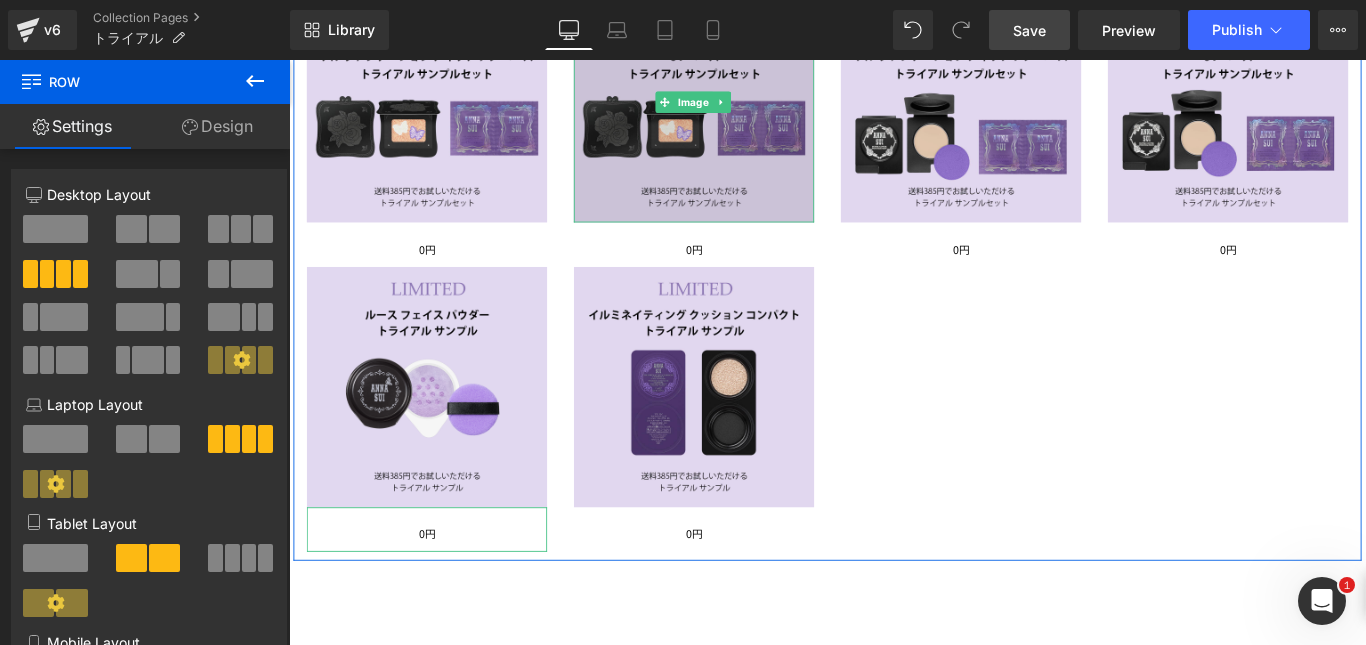 scroll, scrollTop: 1045, scrollLeft: 0, axis: vertical 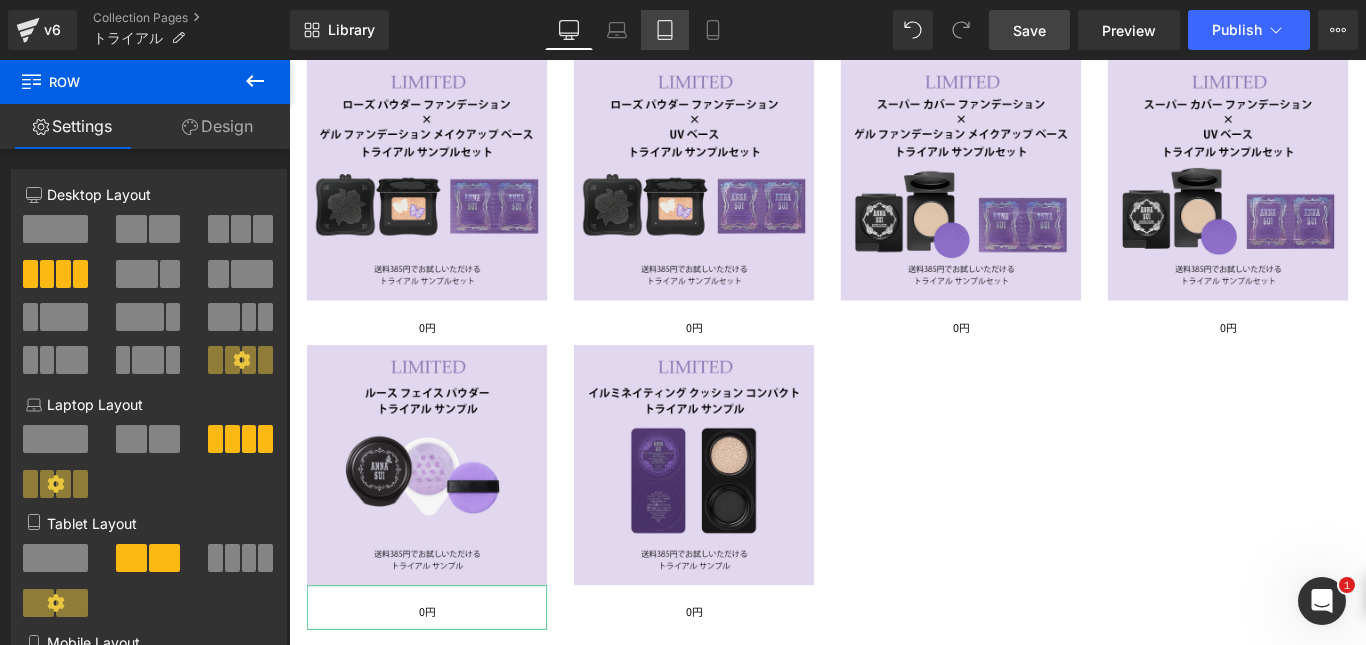 click 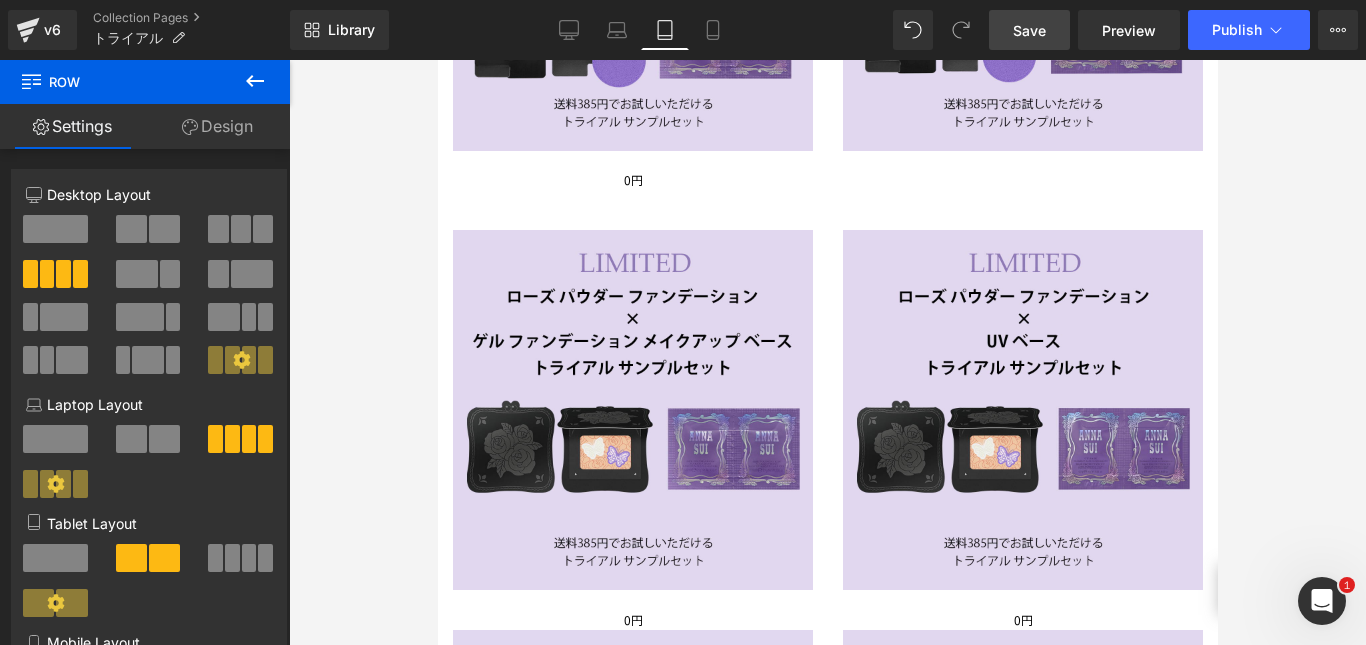 scroll, scrollTop: 1347, scrollLeft: 0, axis: vertical 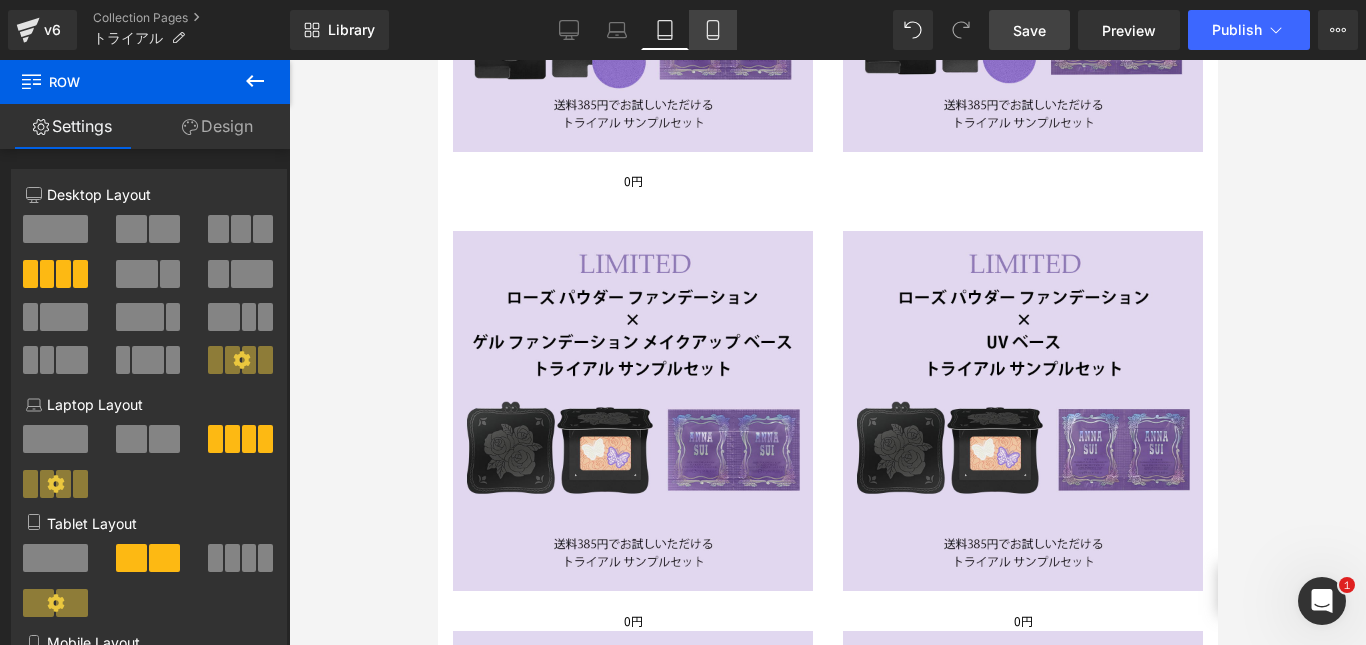 click on "Mobile" at bounding box center (713, 30) 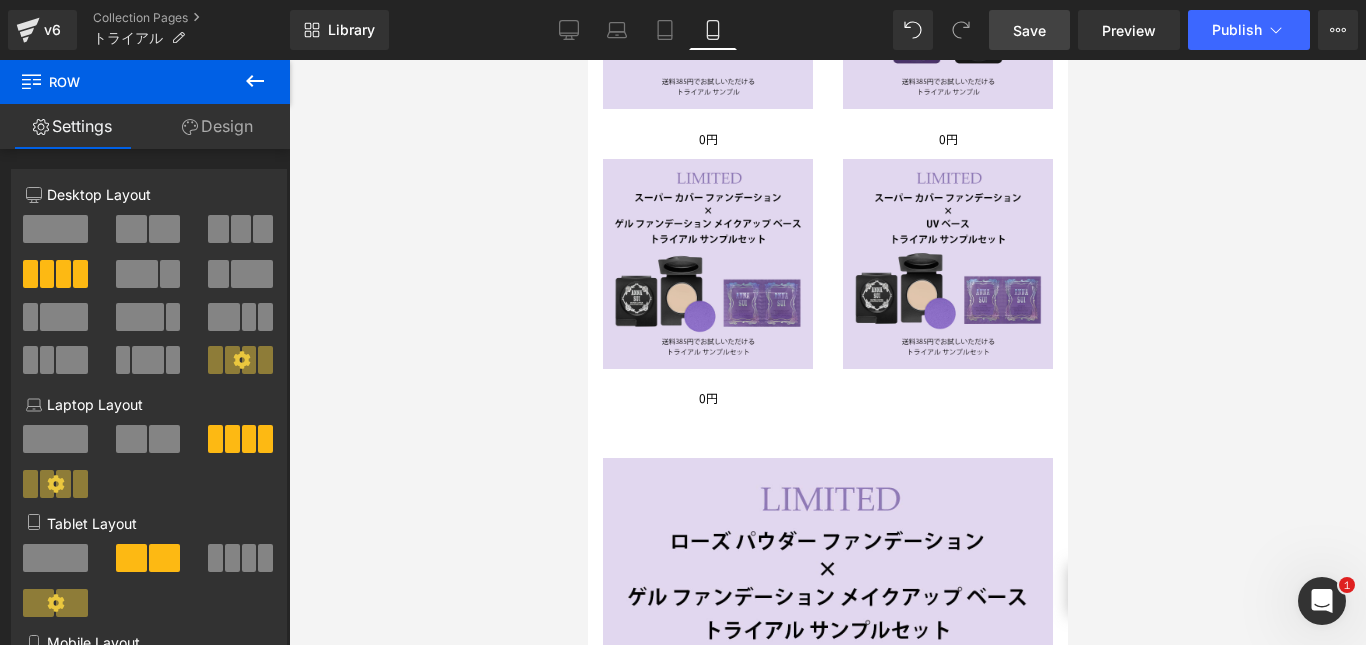 scroll, scrollTop: 699, scrollLeft: 0, axis: vertical 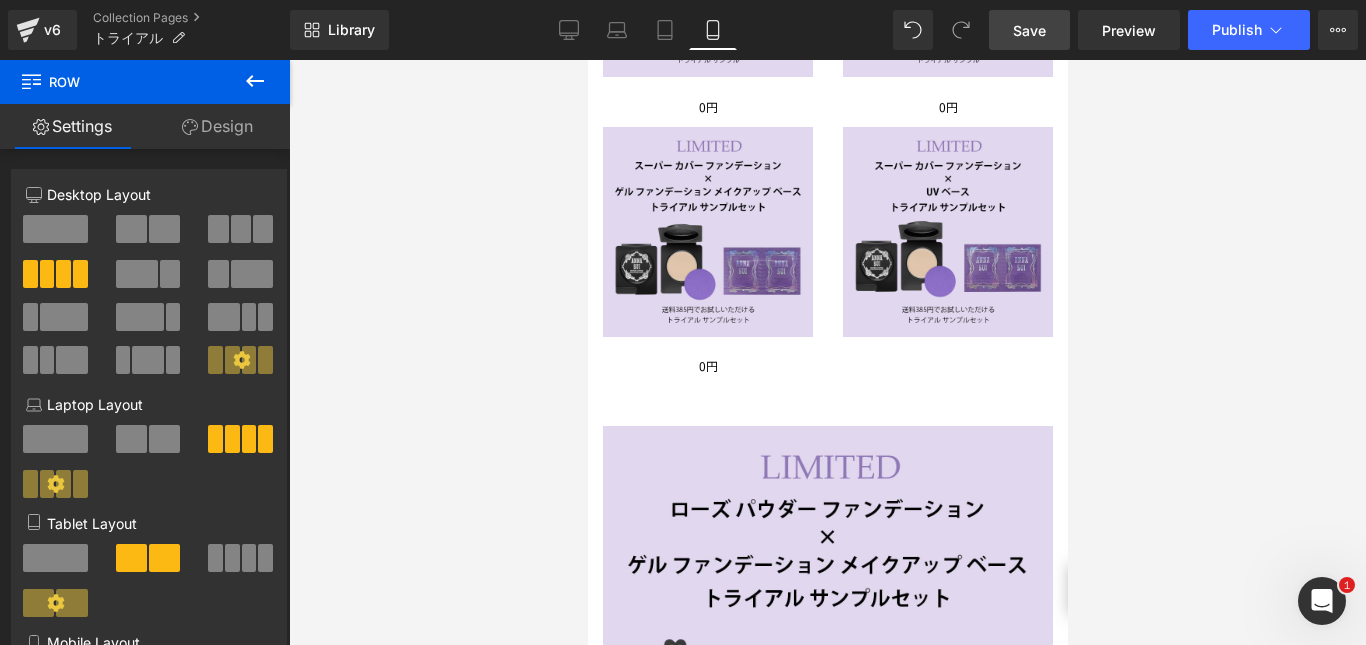 click at bounding box center [827, 651] 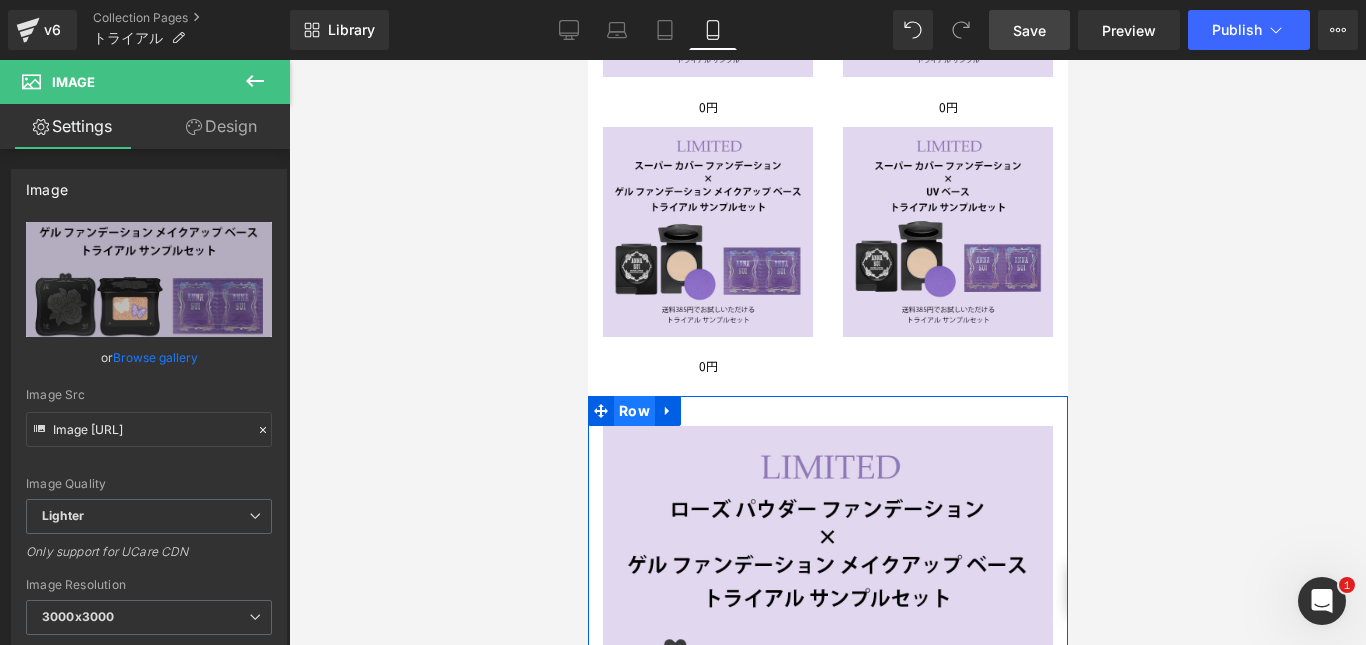 click on "Row" at bounding box center [633, 411] 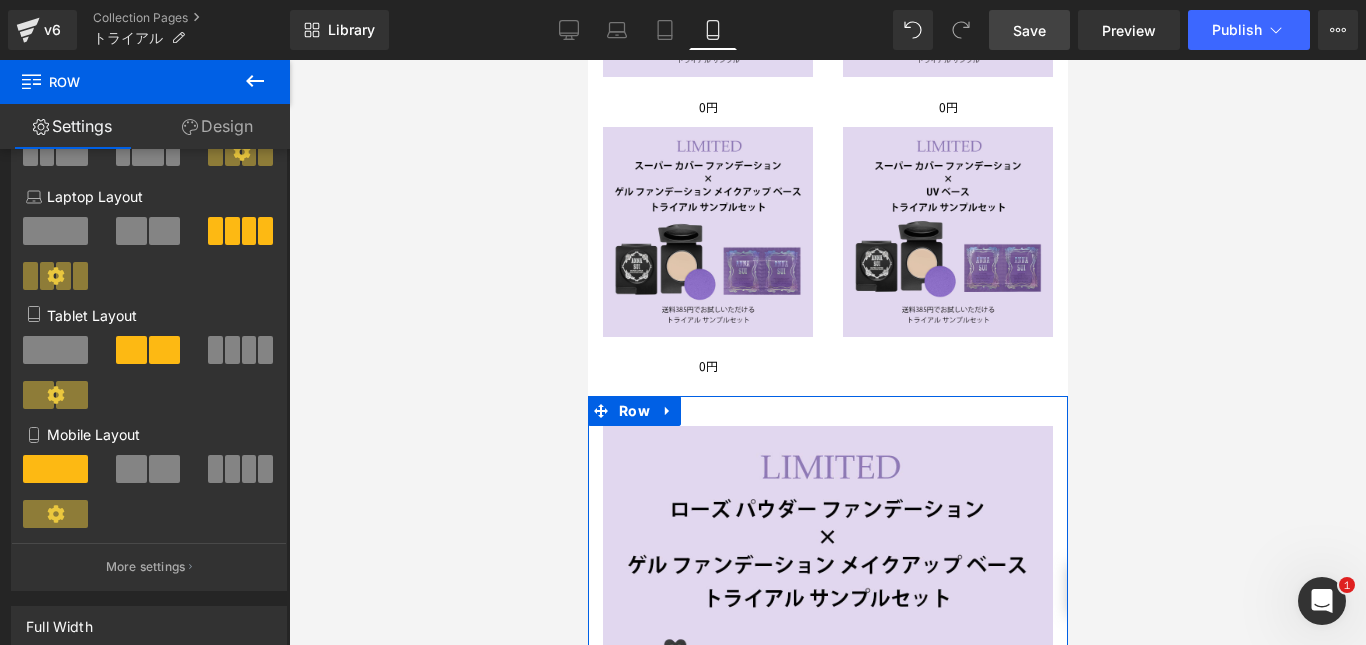 scroll, scrollTop: 211, scrollLeft: 0, axis: vertical 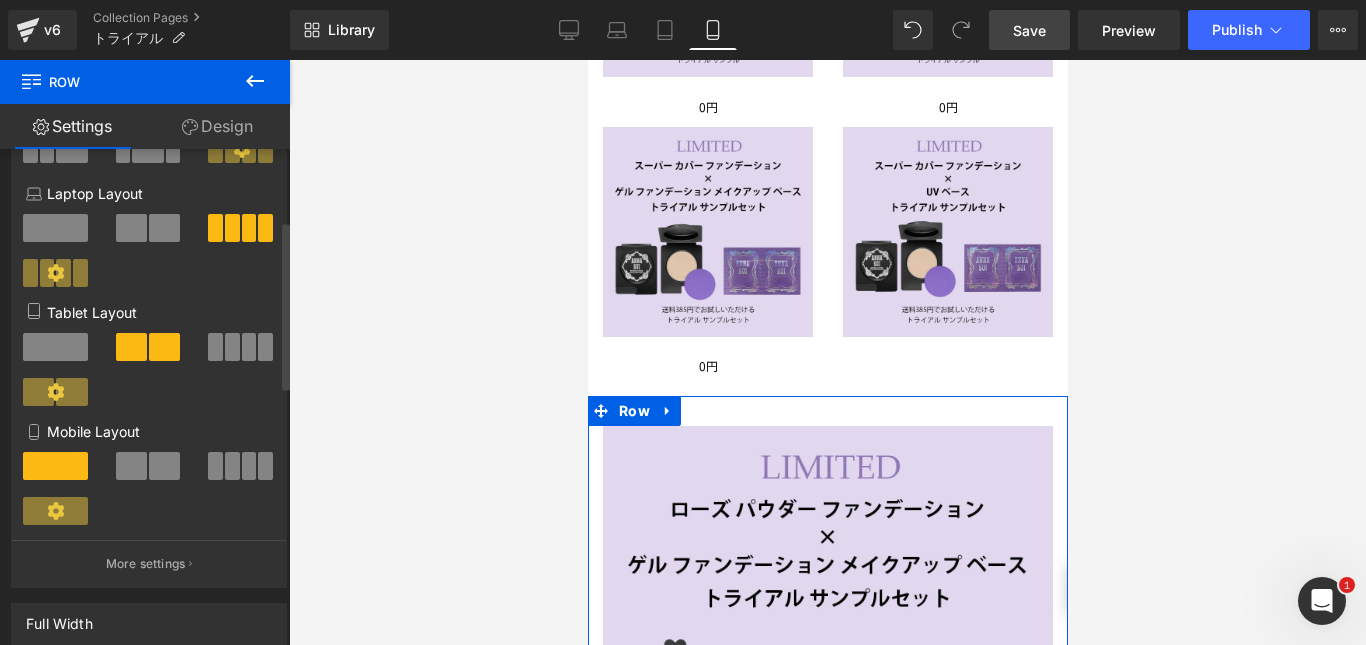 click at bounding box center (131, 466) 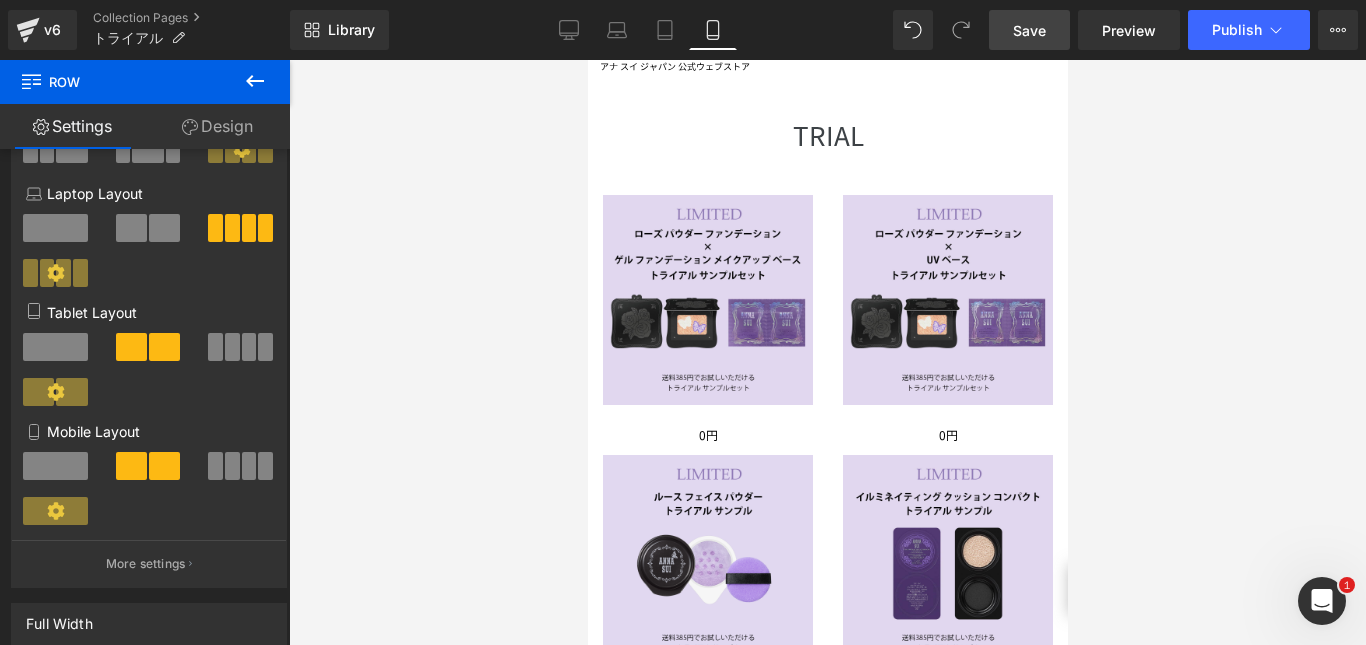 scroll, scrollTop: 110, scrollLeft: 0, axis: vertical 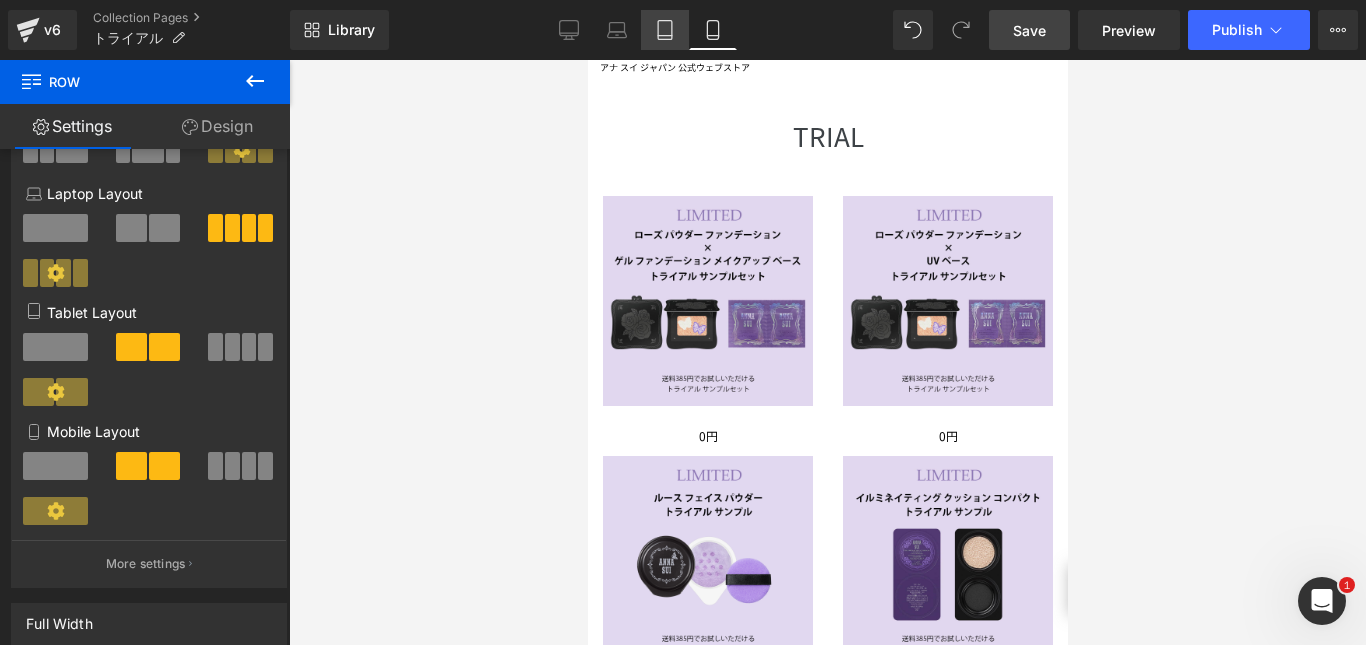 click on "Tablet" at bounding box center [665, 30] 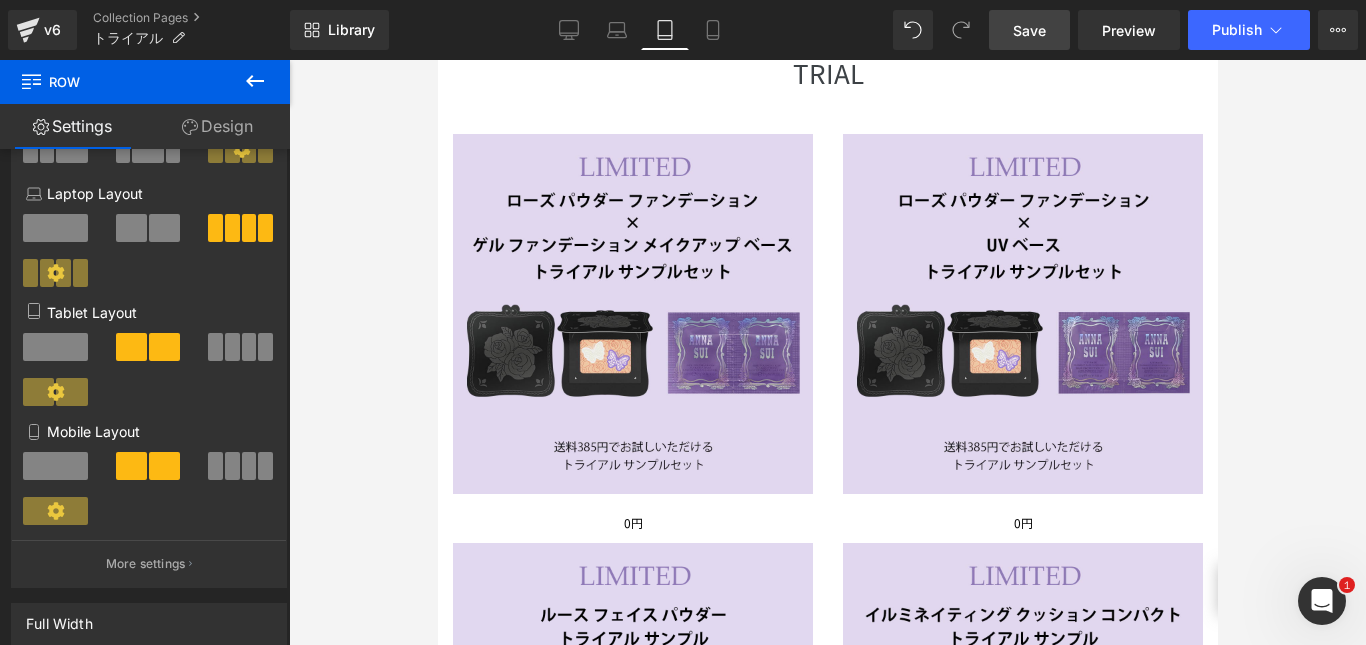 scroll, scrollTop: 177, scrollLeft: 0, axis: vertical 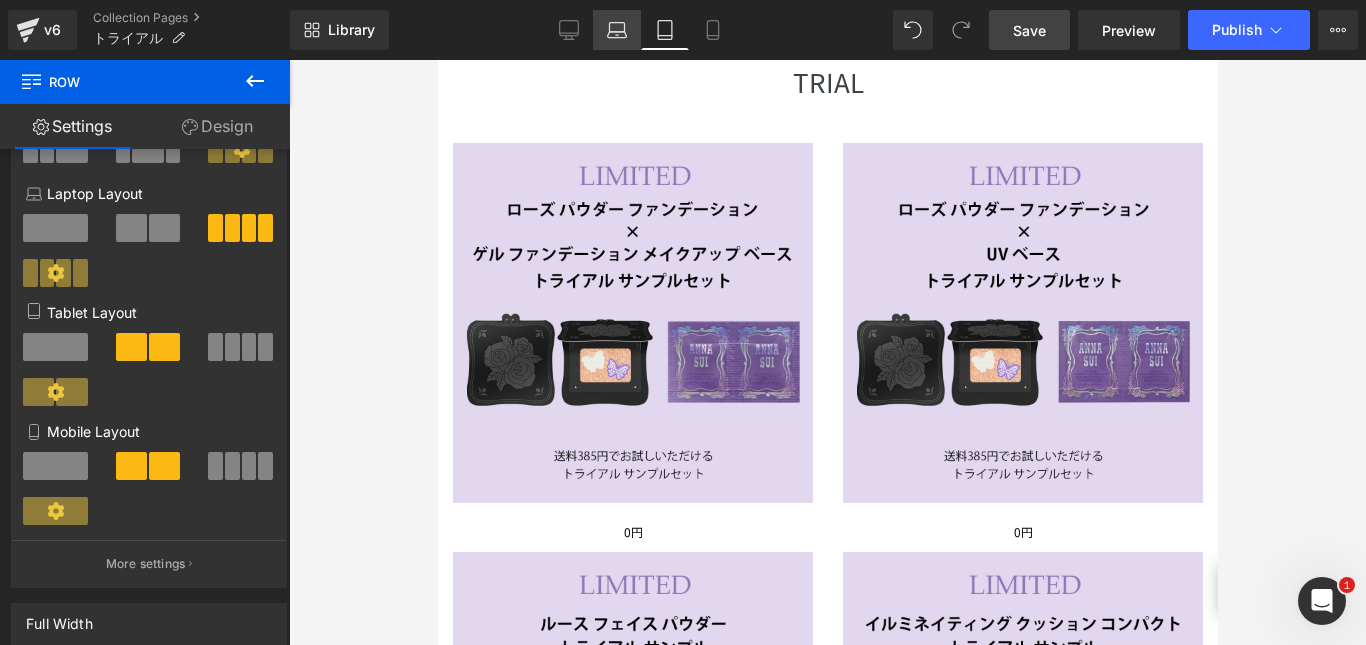 click 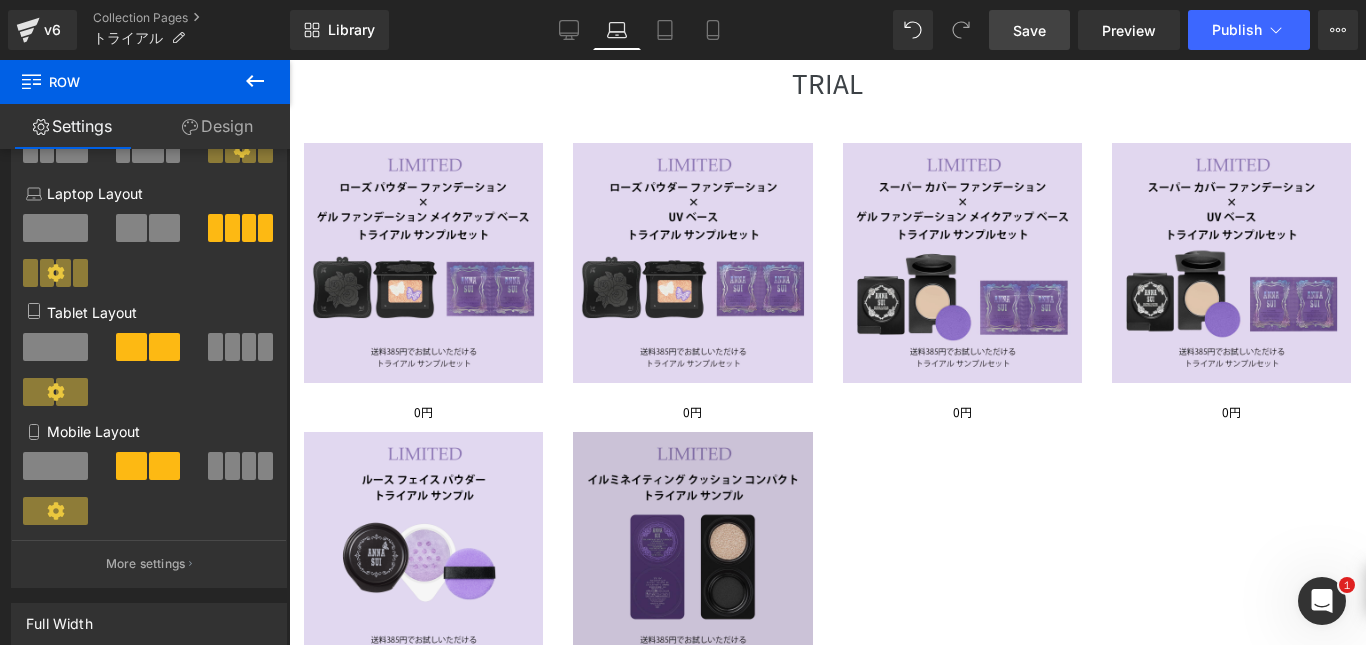scroll, scrollTop: 286, scrollLeft: 0, axis: vertical 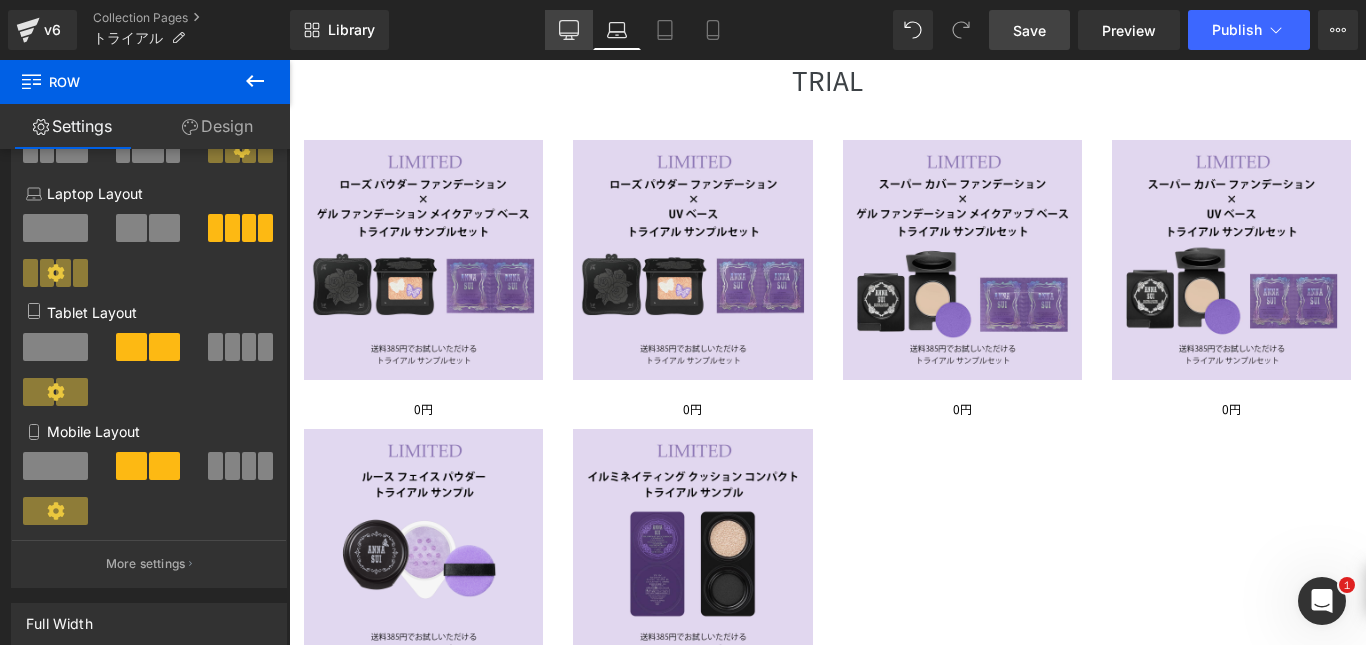 click on "Desktop" at bounding box center [569, 30] 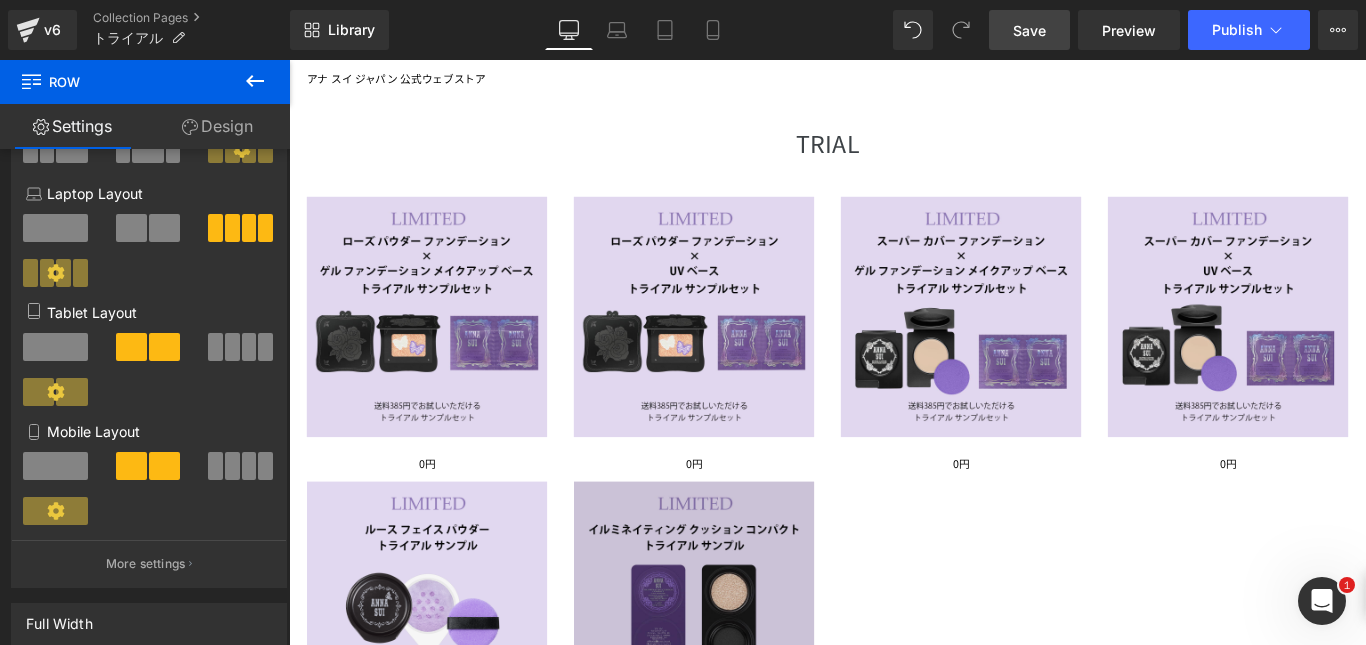 scroll, scrollTop: 219, scrollLeft: 0, axis: vertical 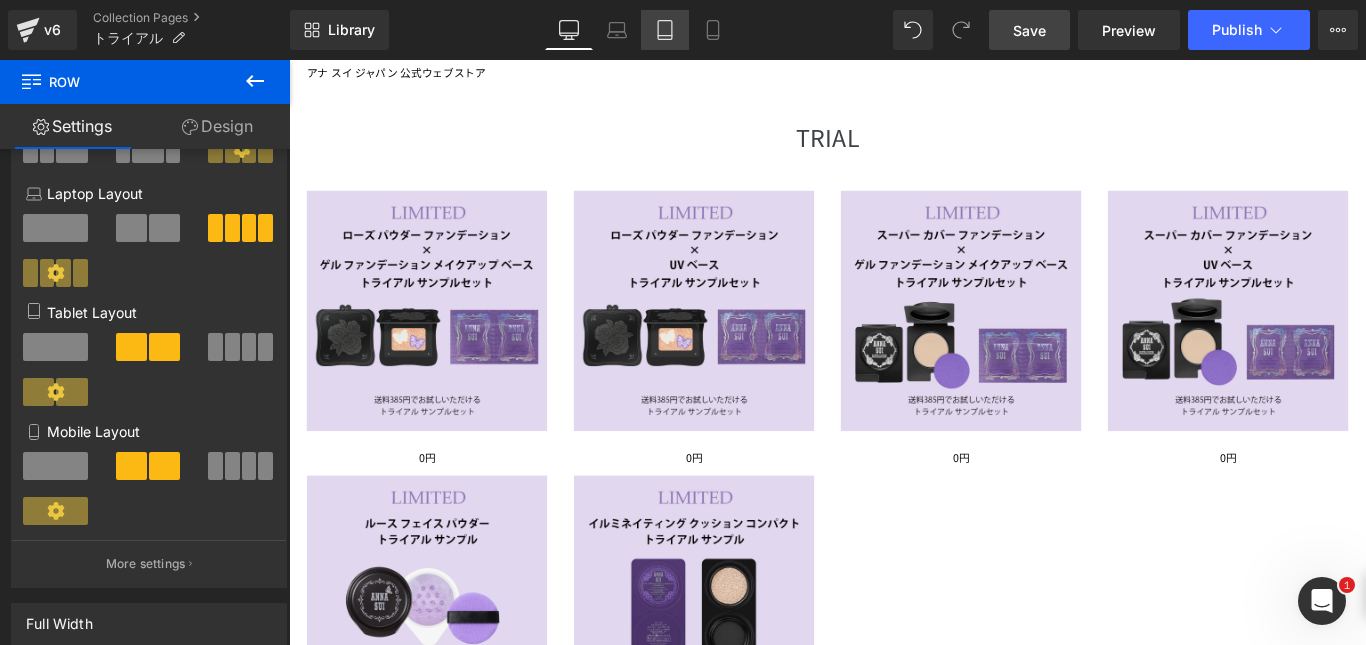 click 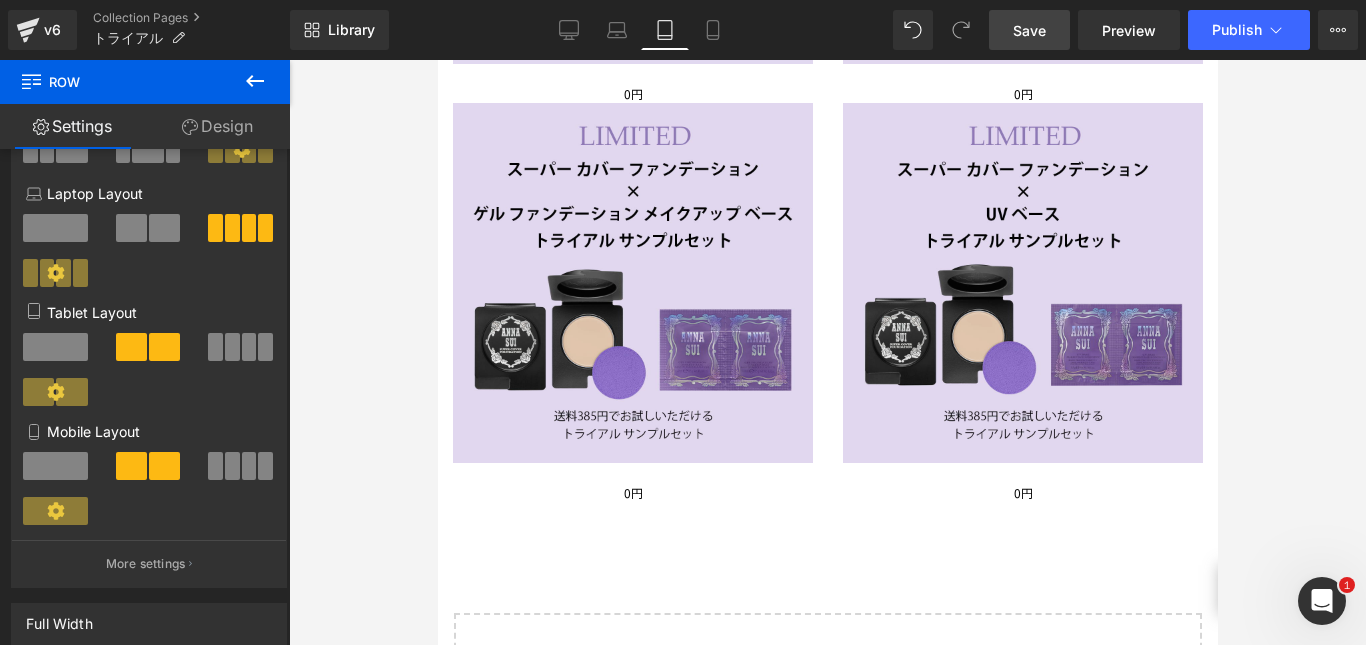 scroll, scrollTop: 2275, scrollLeft: 0, axis: vertical 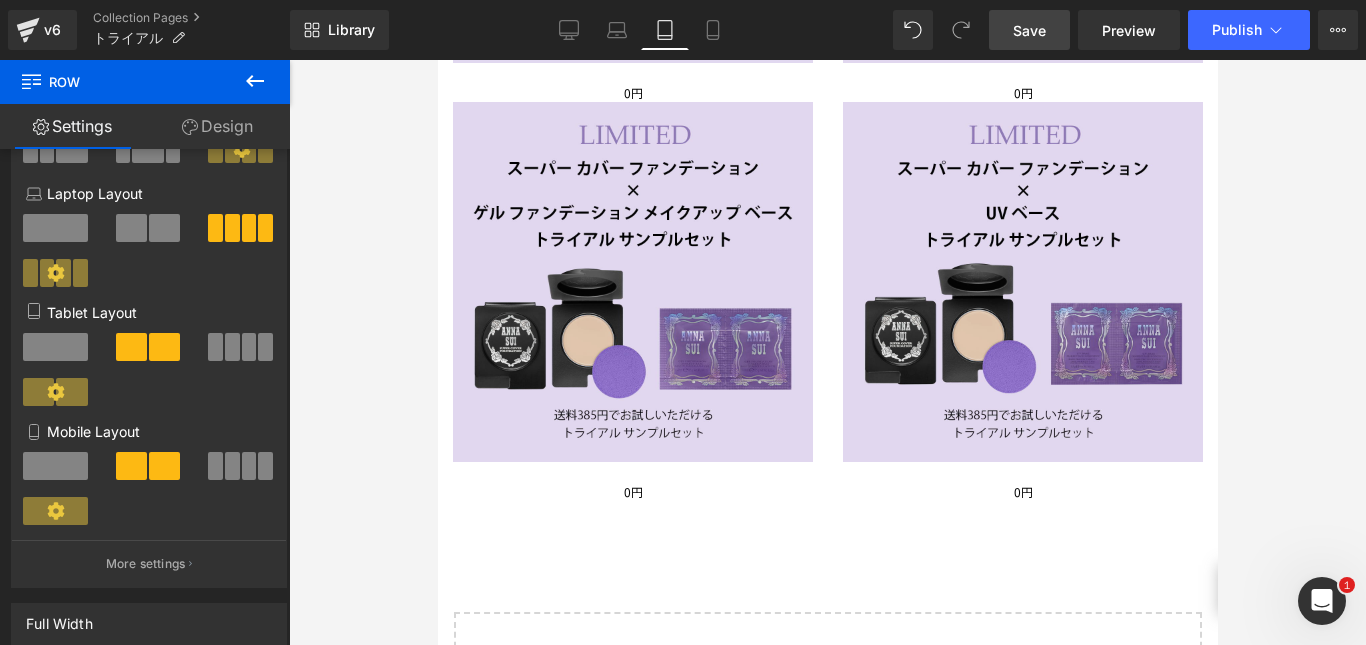 click on "0円" at bounding box center (1022, 492) 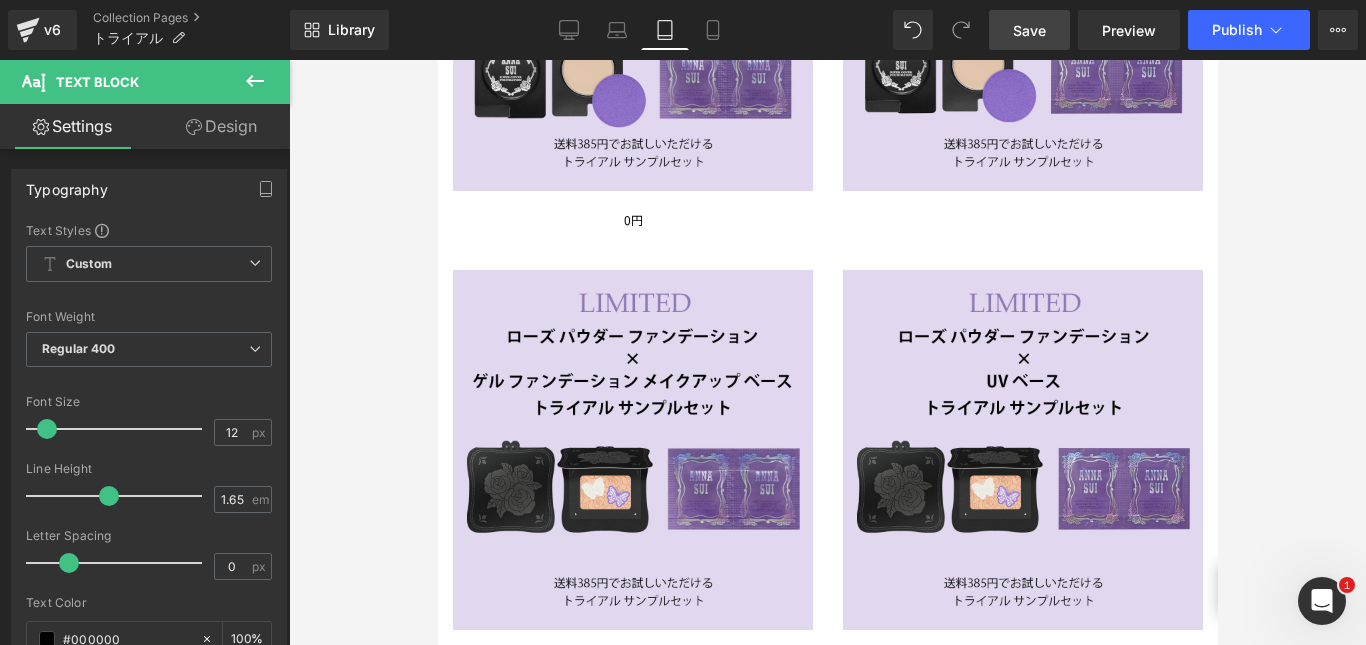 scroll, scrollTop: 1306, scrollLeft: 0, axis: vertical 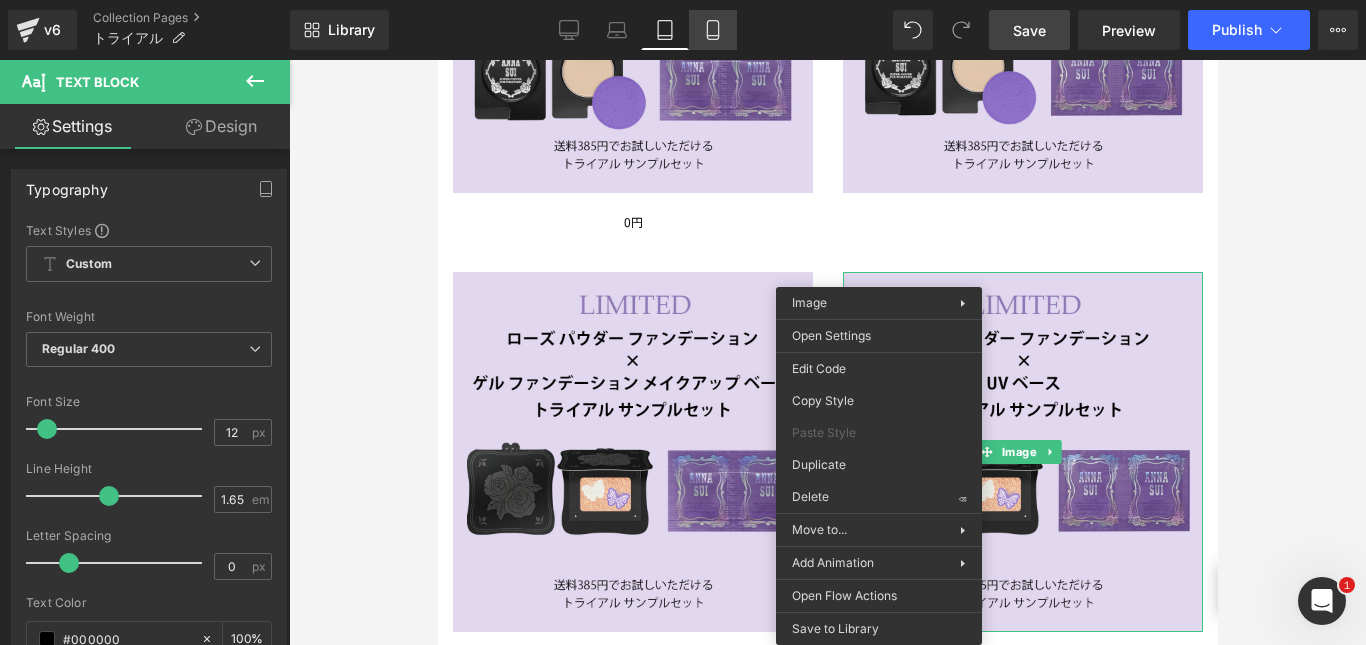 click 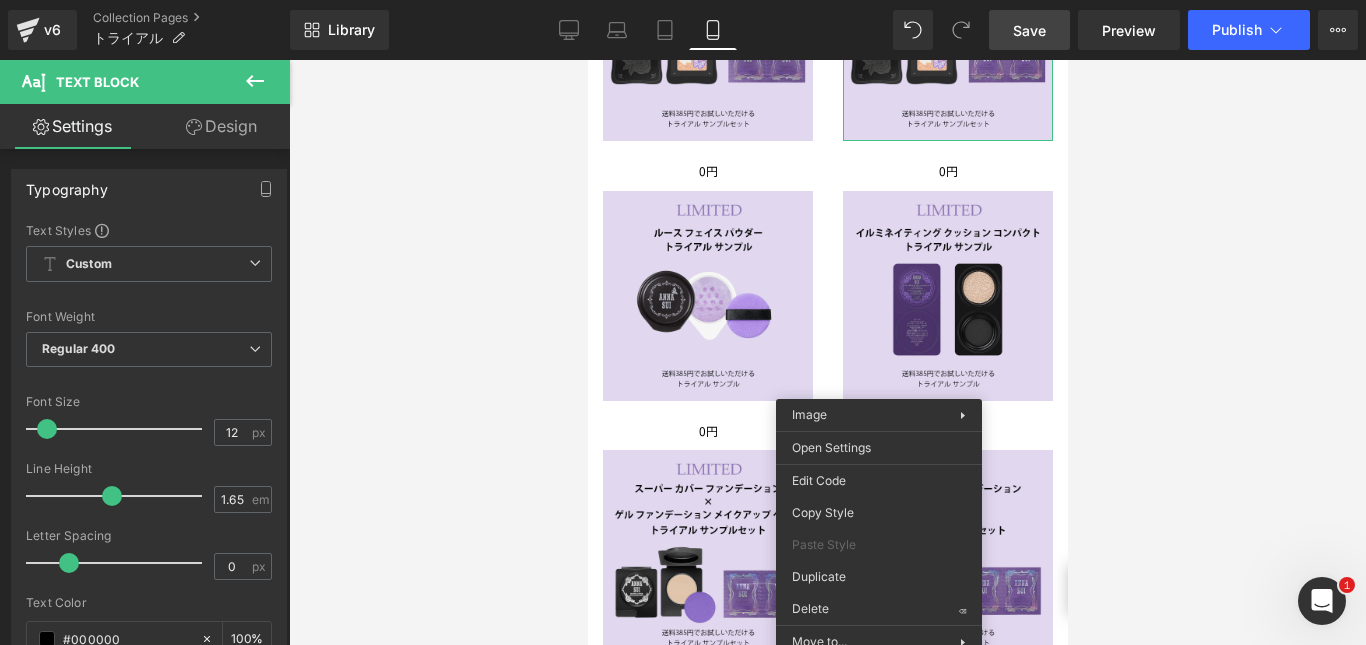 scroll, scrollTop: 1284, scrollLeft: 0, axis: vertical 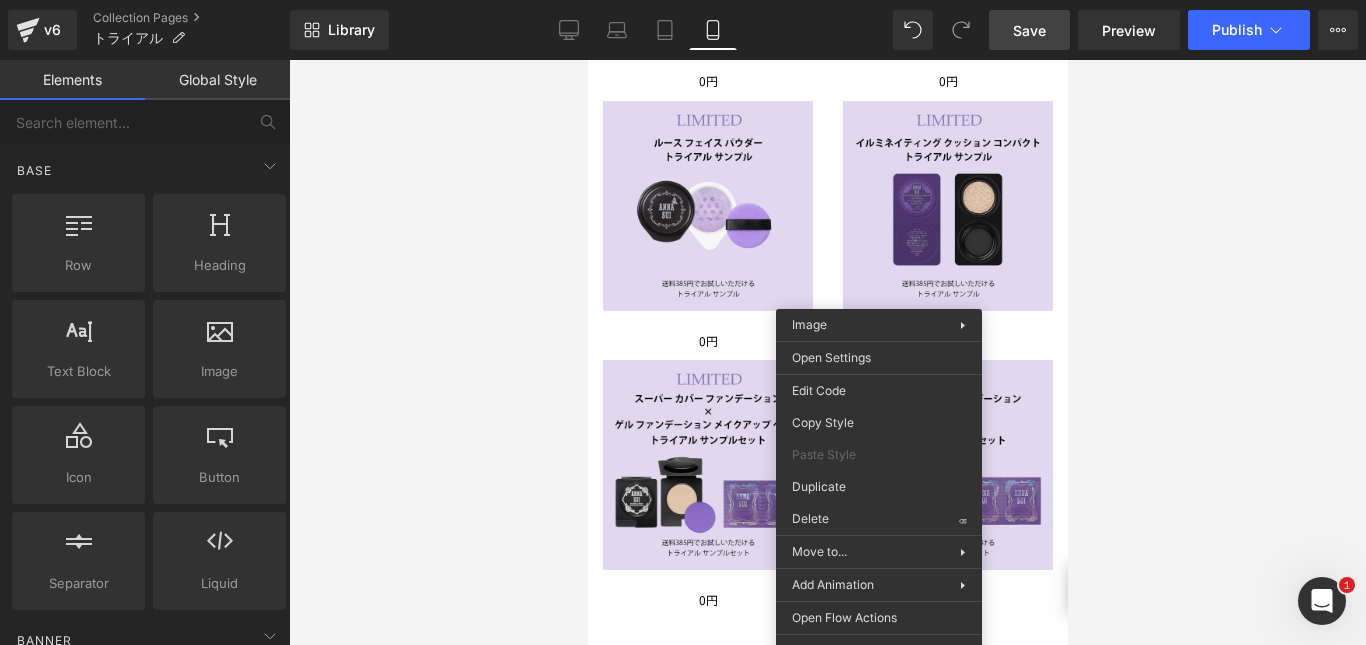 click at bounding box center [827, 352] 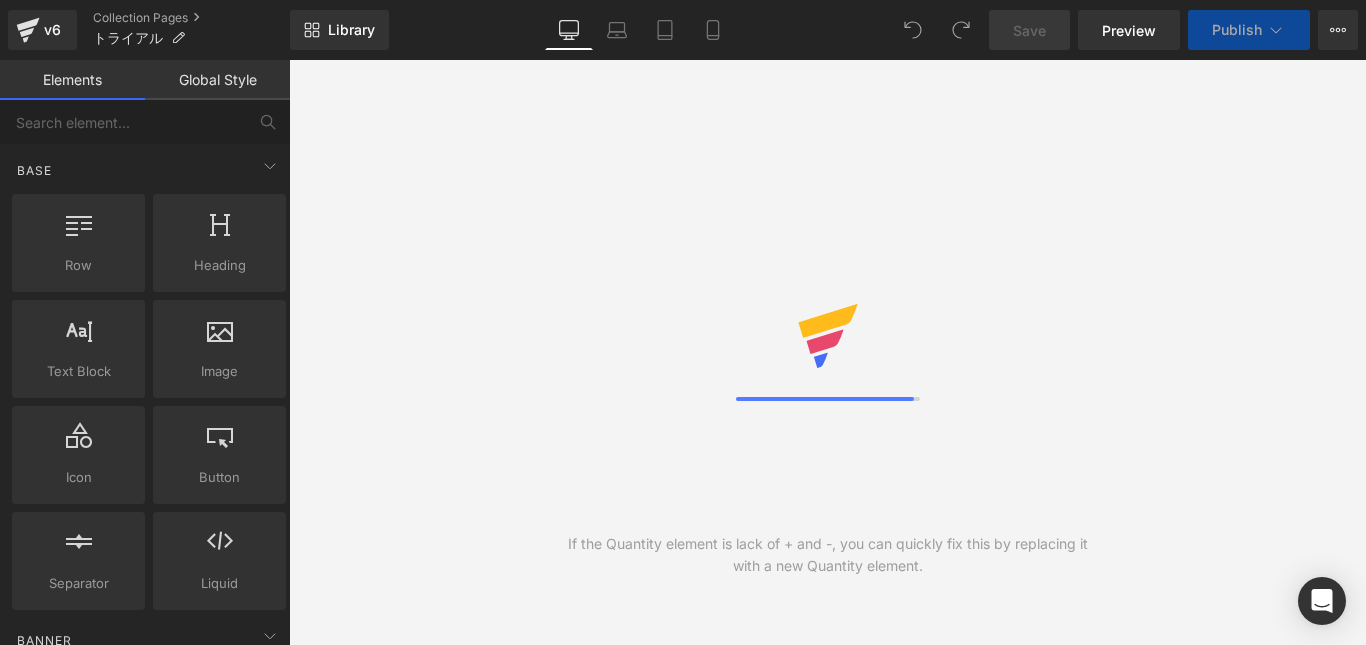 scroll, scrollTop: 0, scrollLeft: 0, axis: both 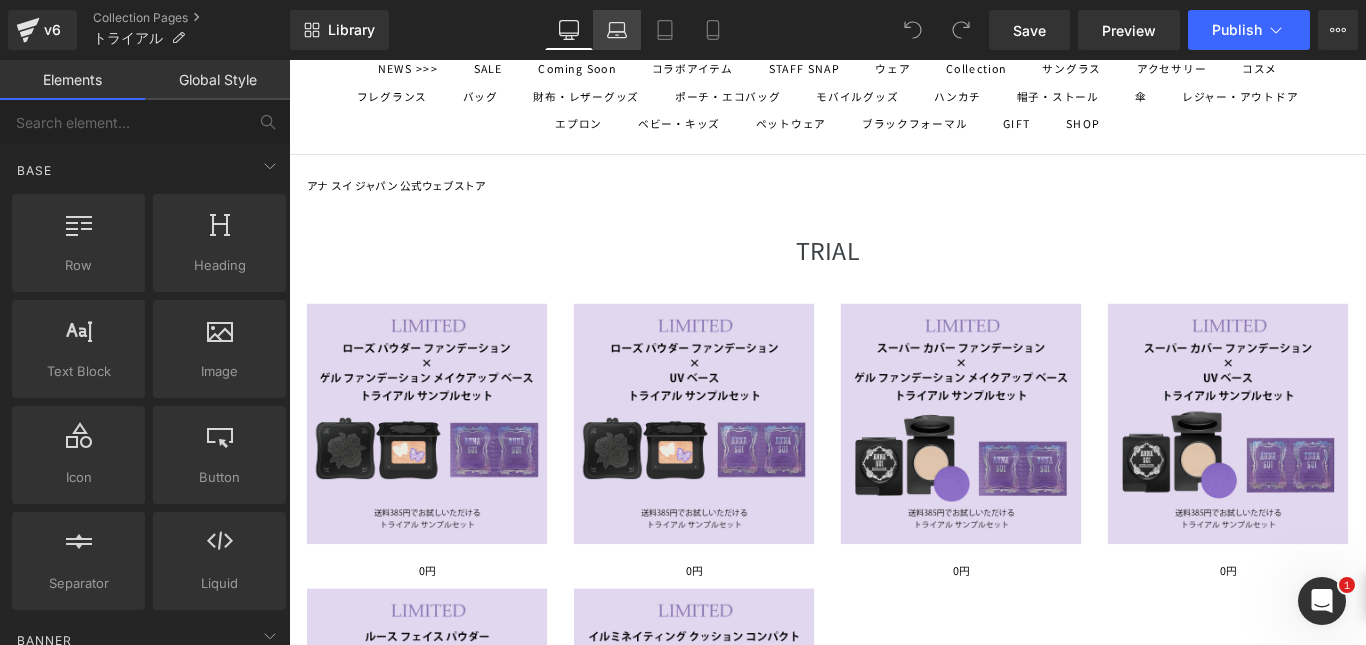 click 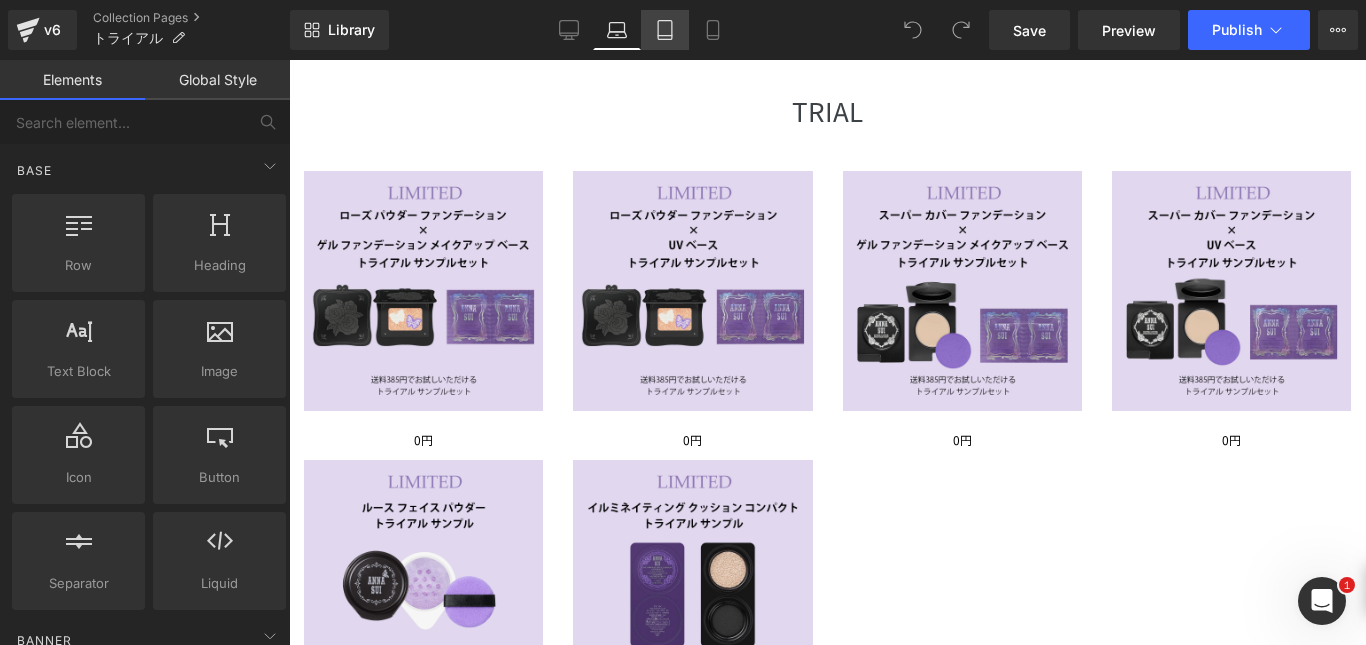 click 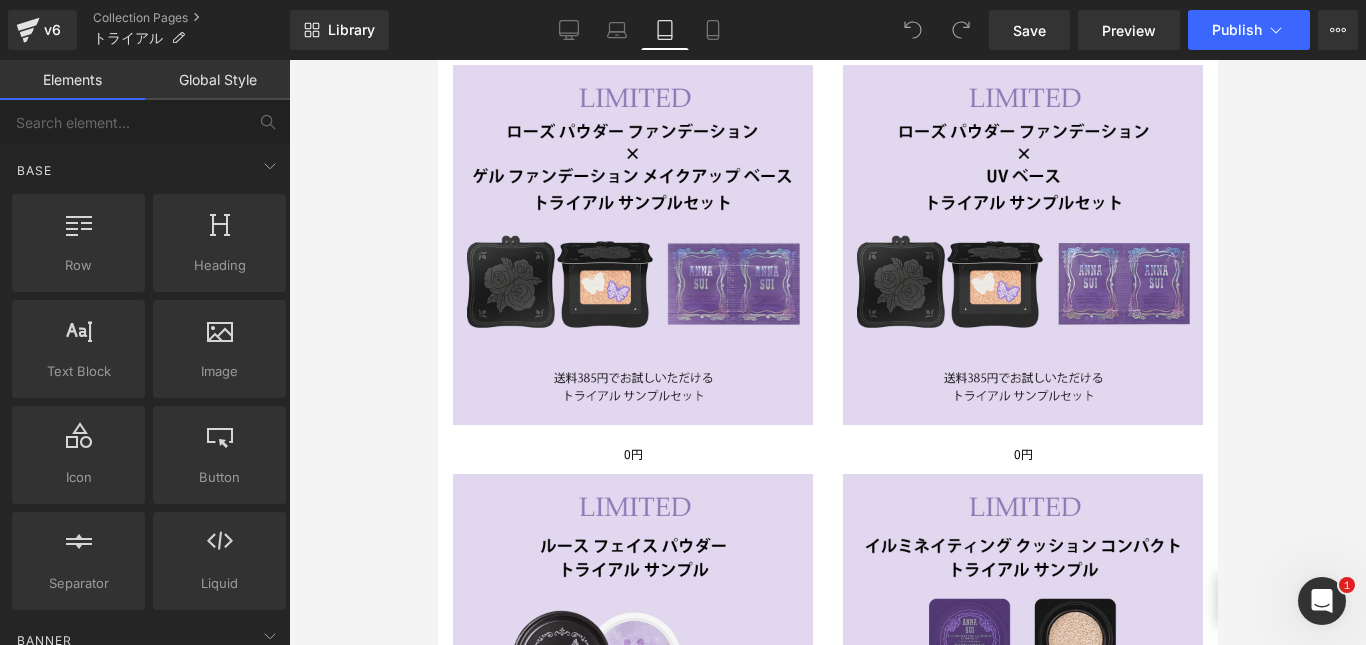 scroll, scrollTop: 229, scrollLeft: 0, axis: vertical 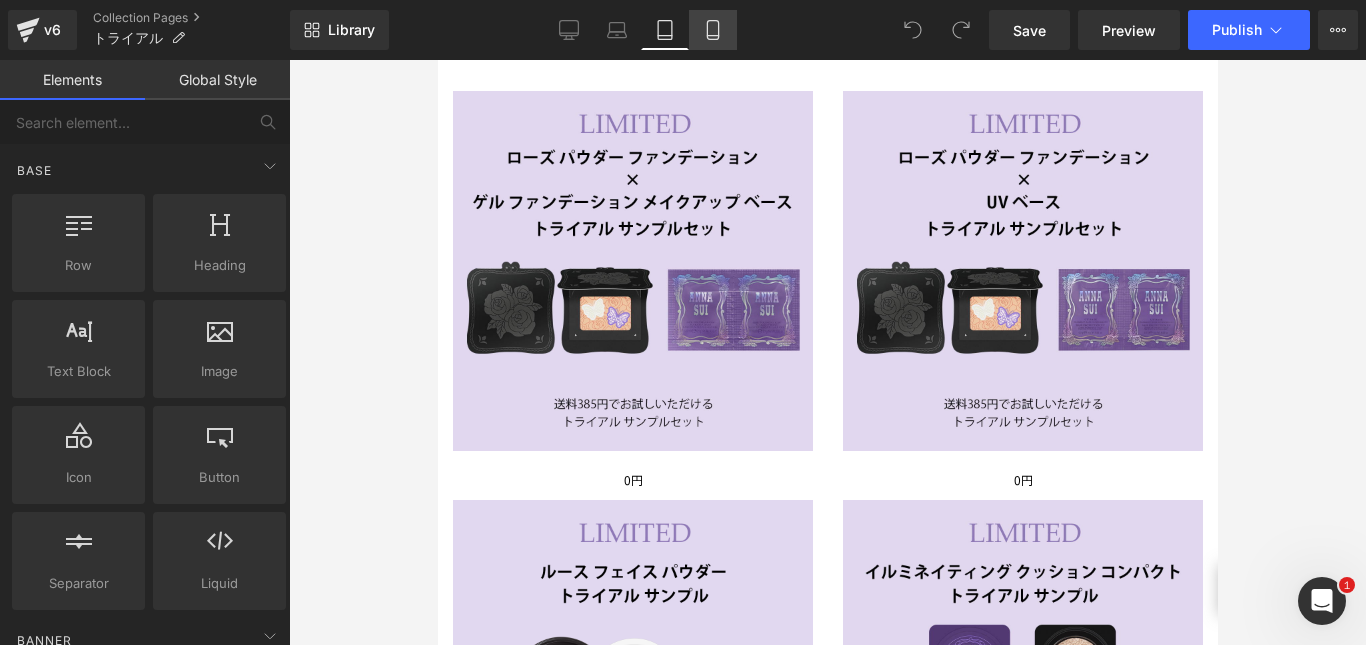 click 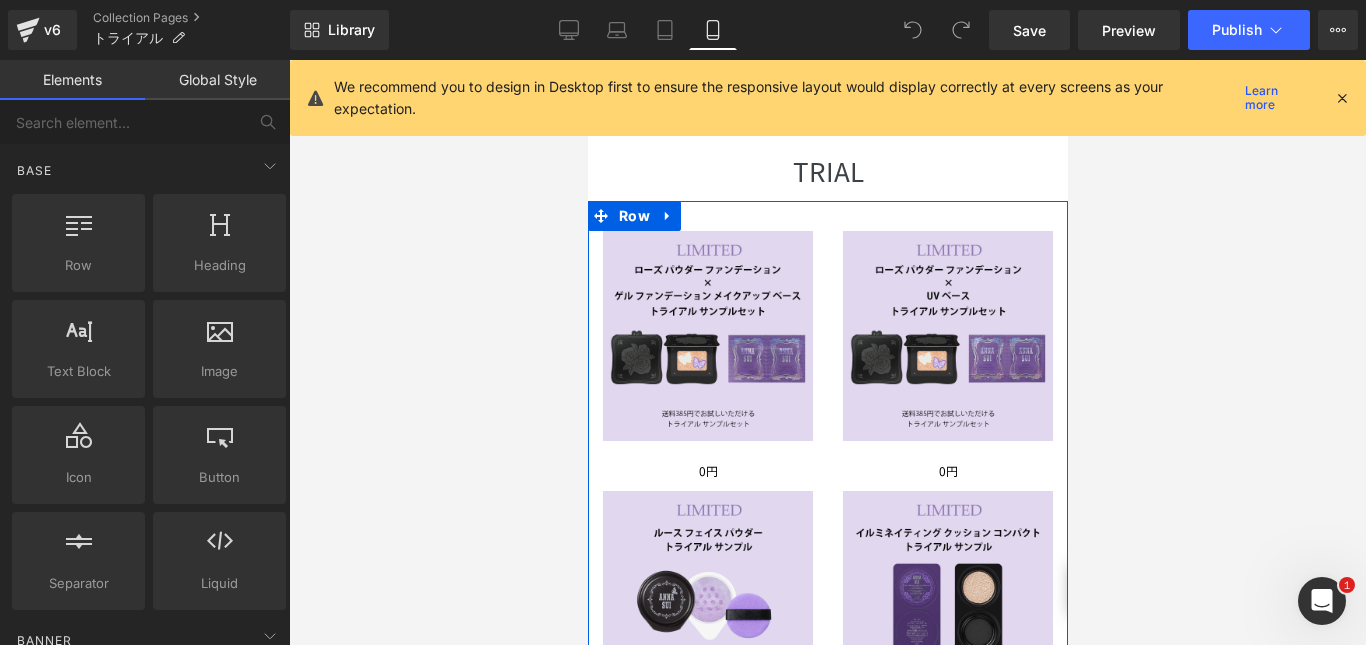 scroll, scrollTop: 0, scrollLeft: 0, axis: both 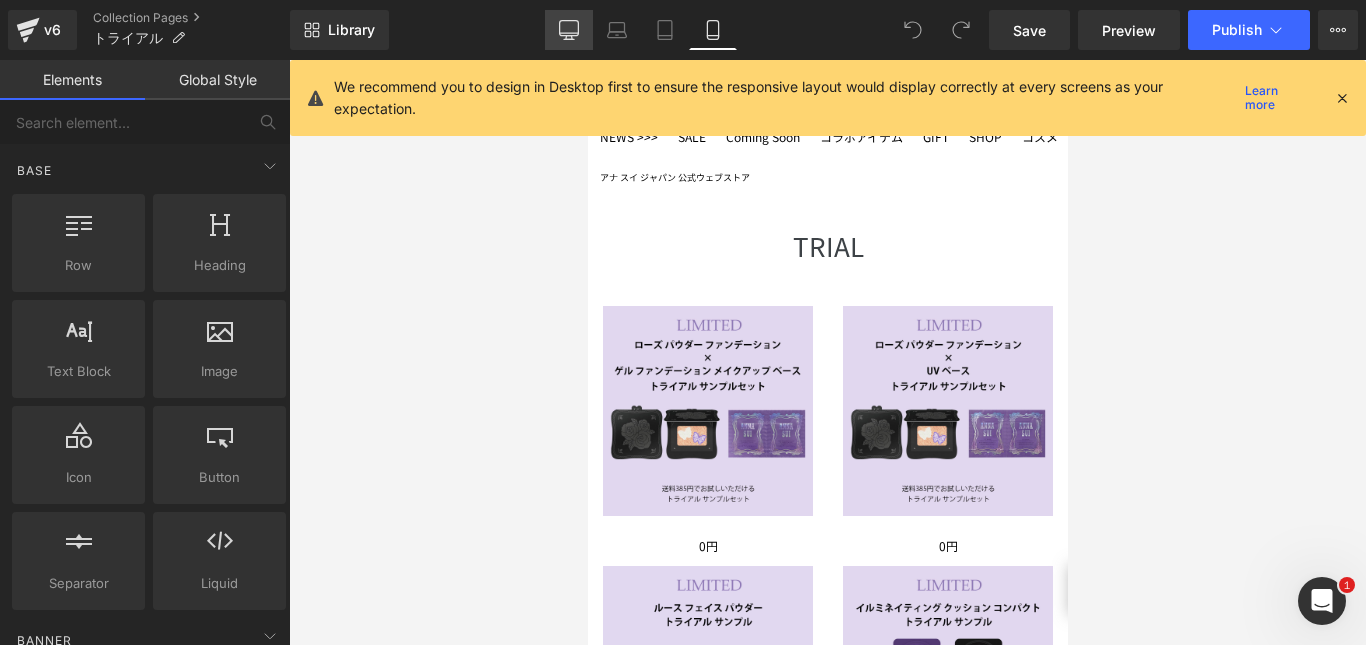 click 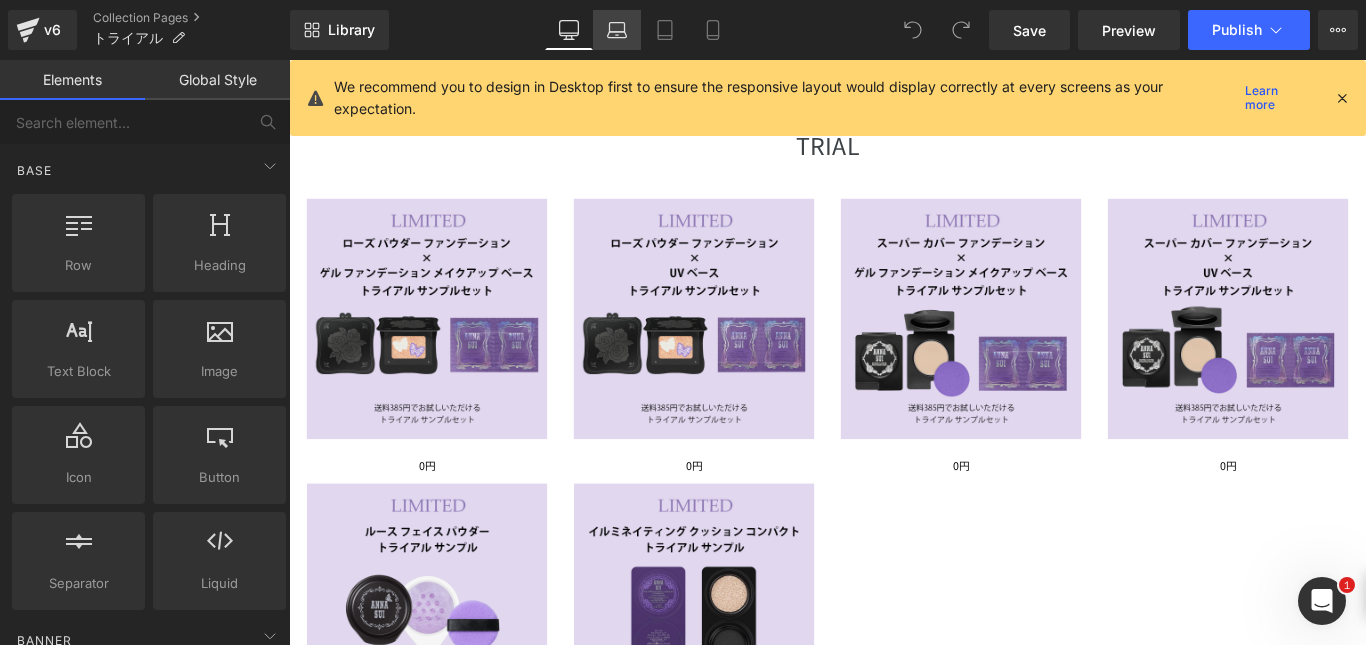 click 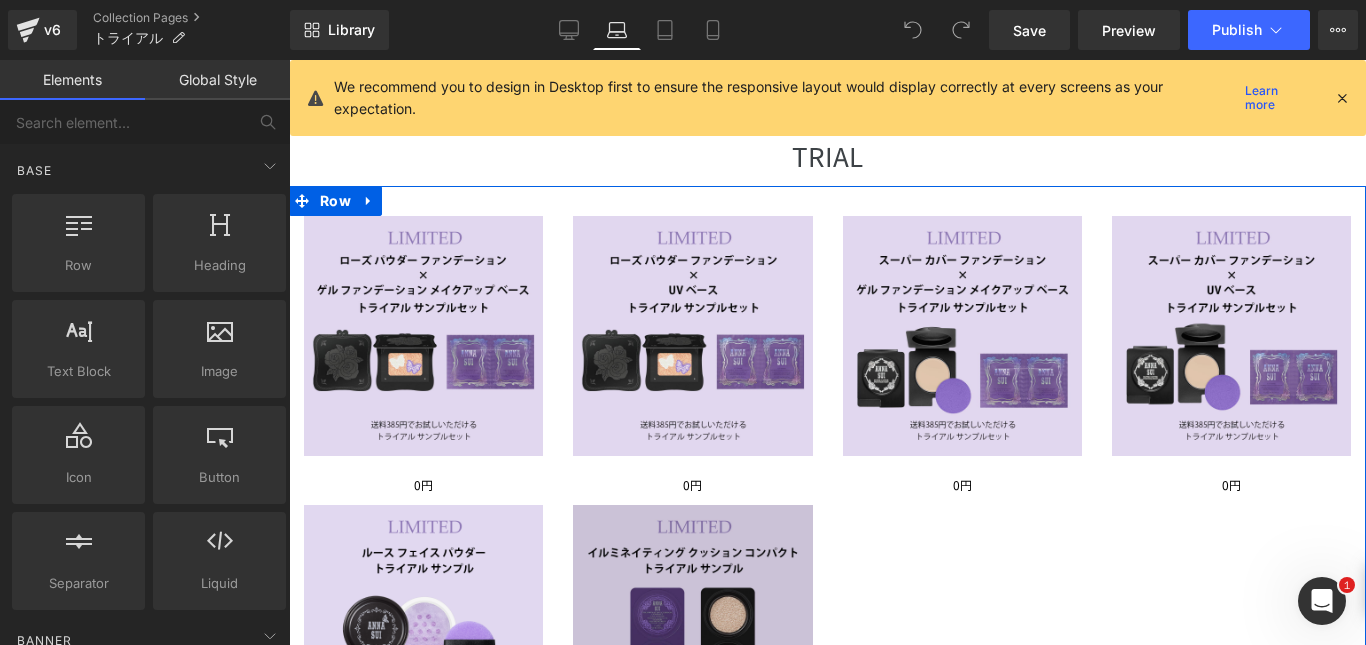 scroll, scrollTop: 161, scrollLeft: 0, axis: vertical 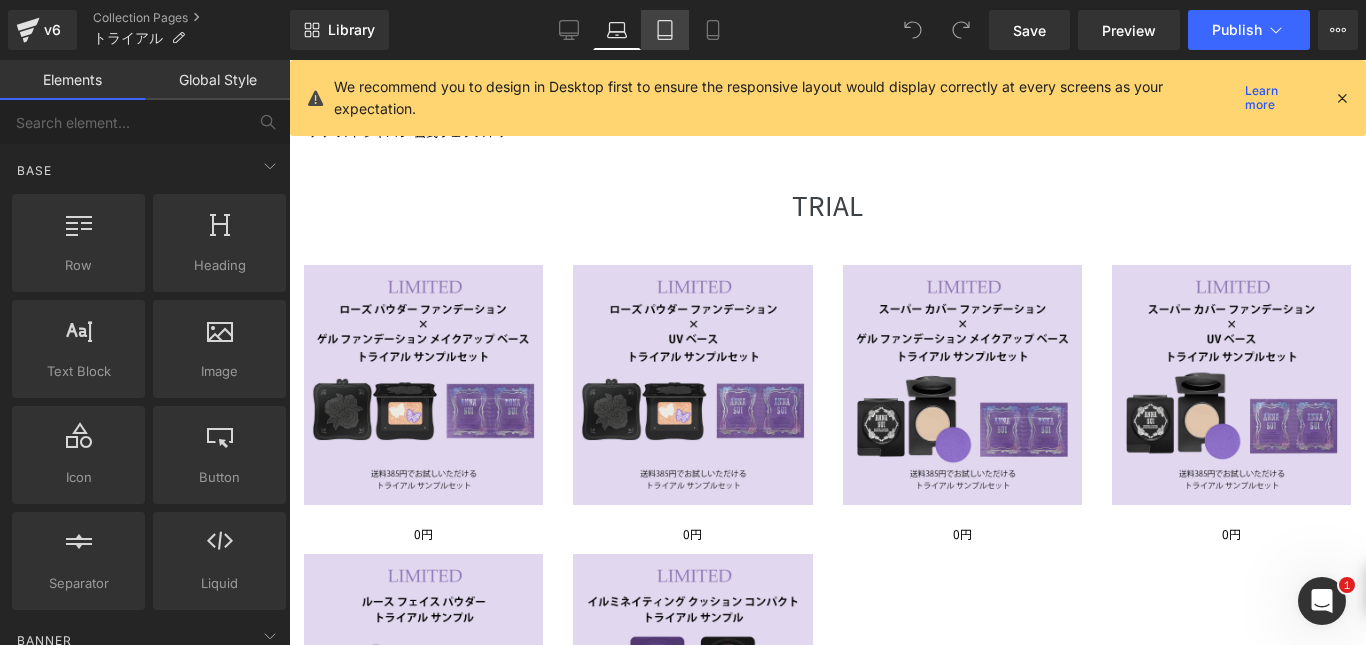 click 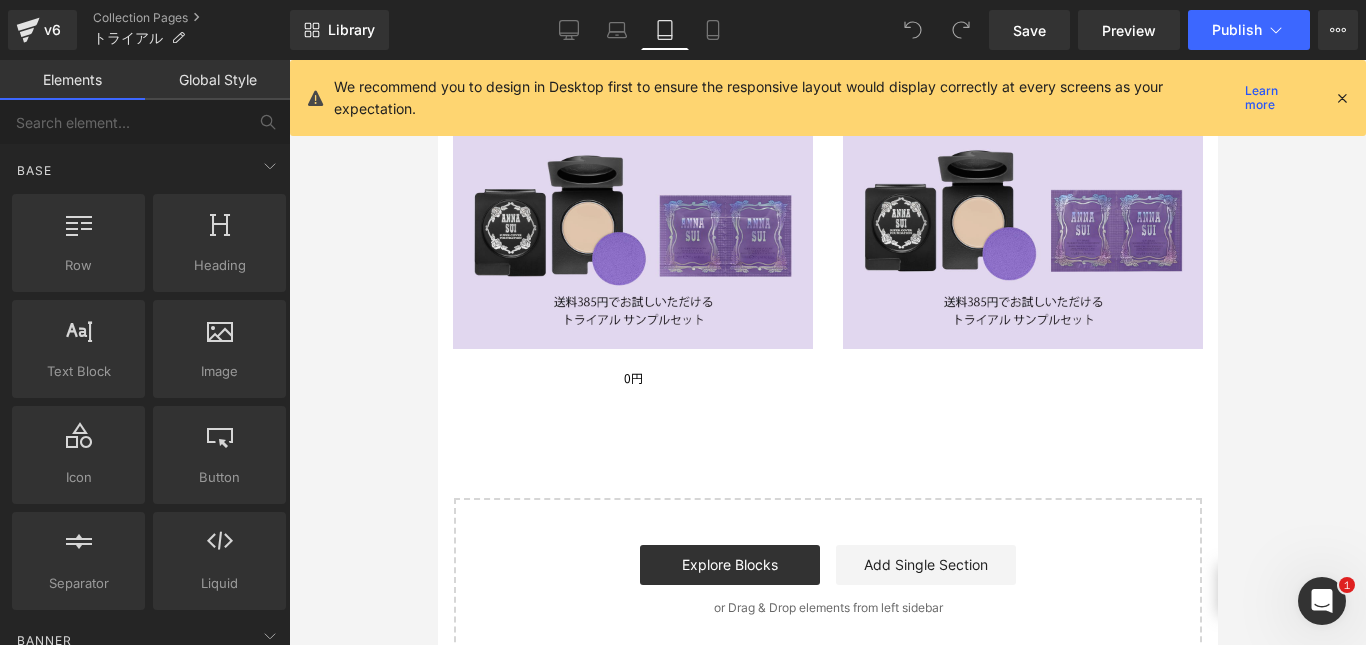 scroll, scrollTop: 1151, scrollLeft: 0, axis: vertical 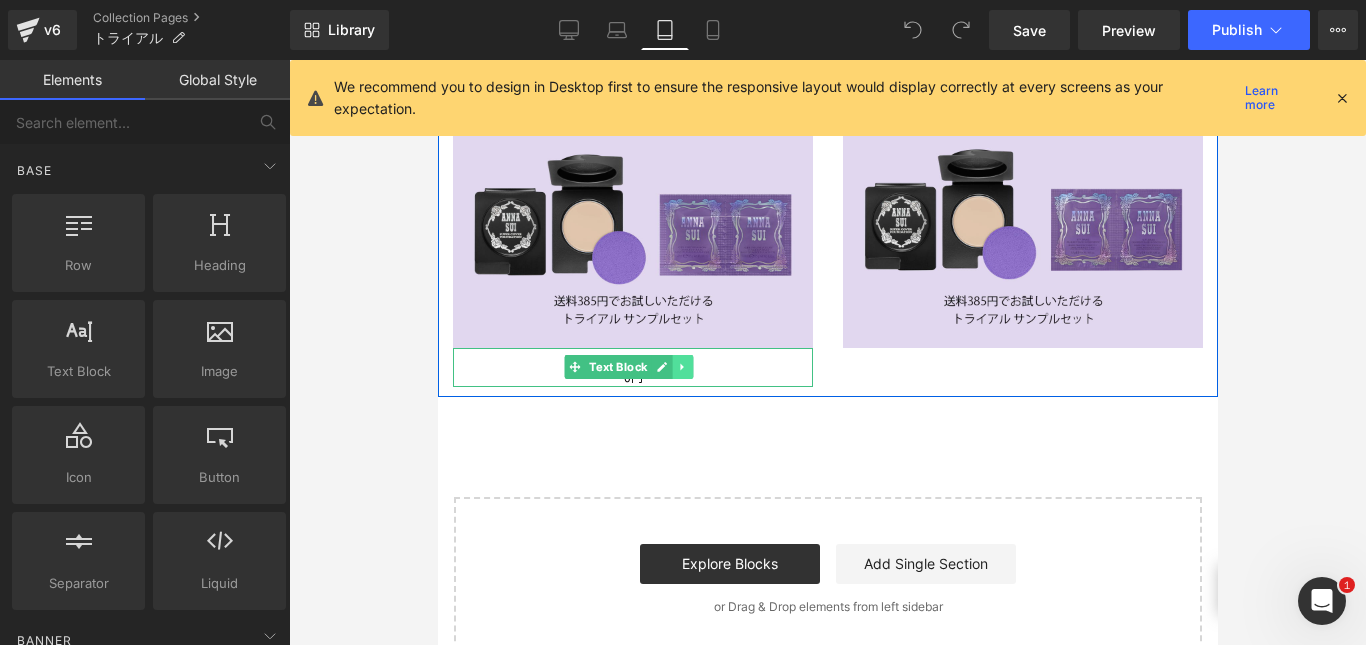 click at bounding box center (682, 367) 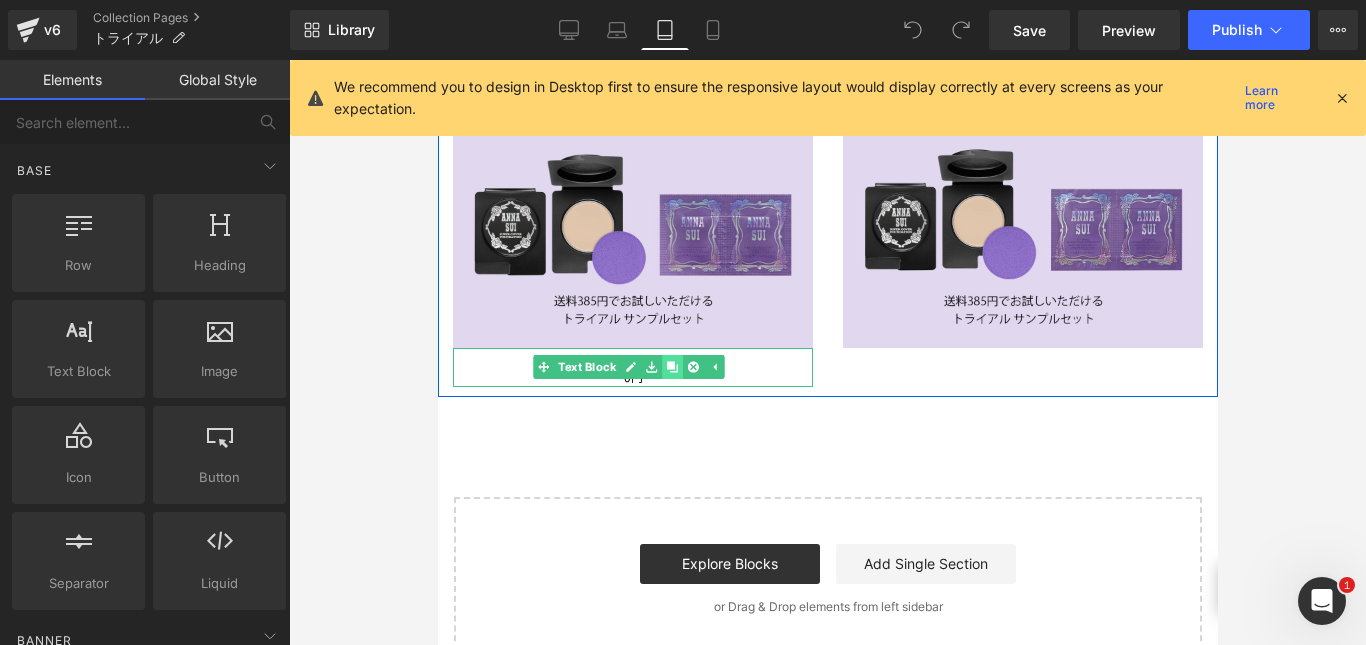 click 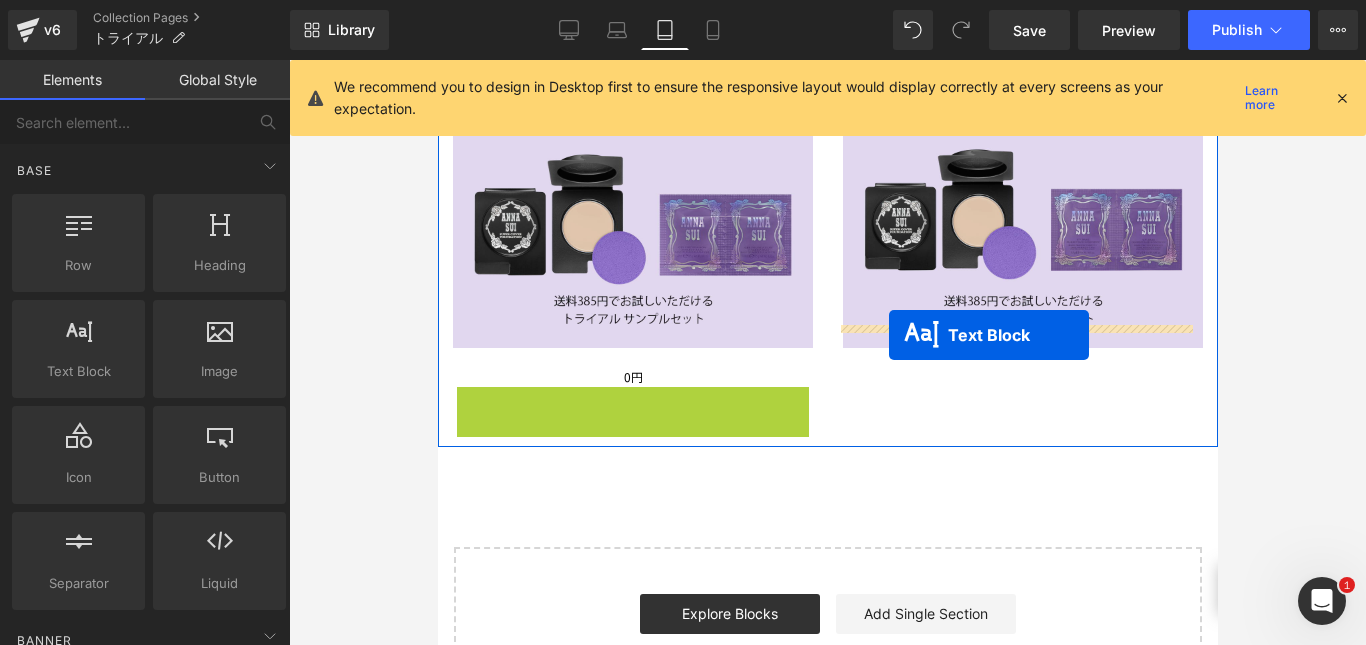 drag, startPoint x: 567, startPoint y: 380, endPoint x: 888, endPoint y: 335, distance: 324.13885 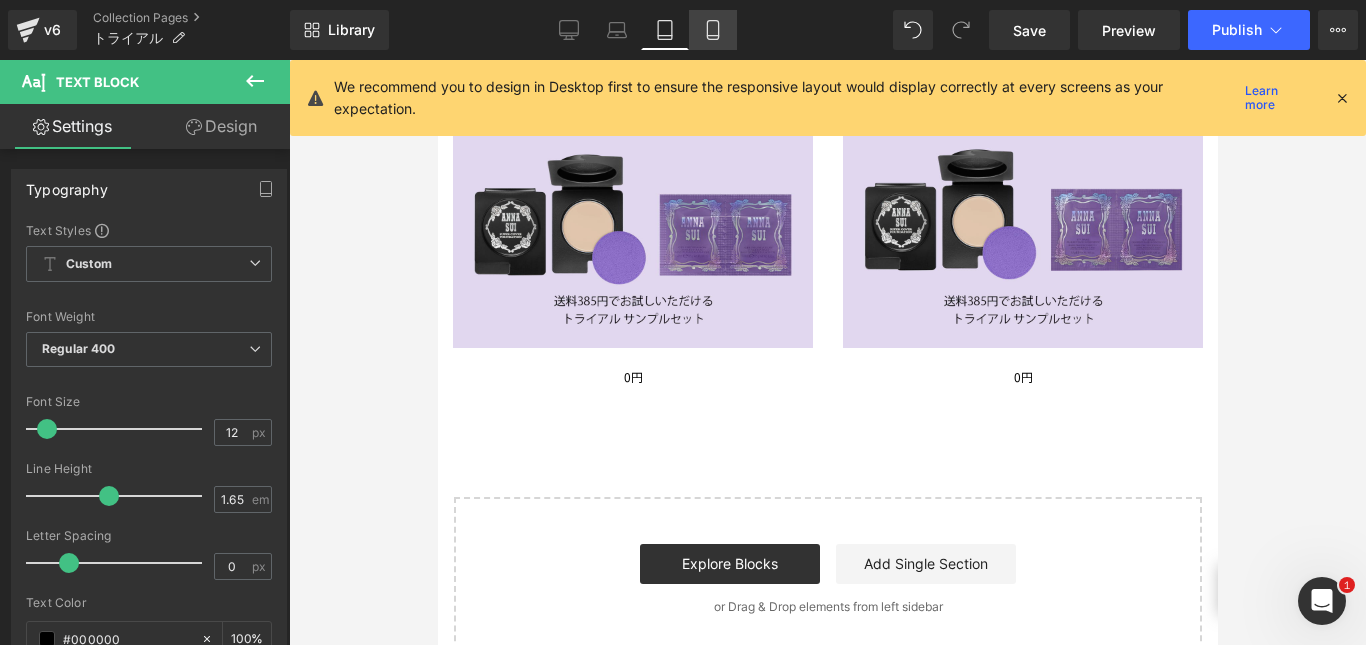 click 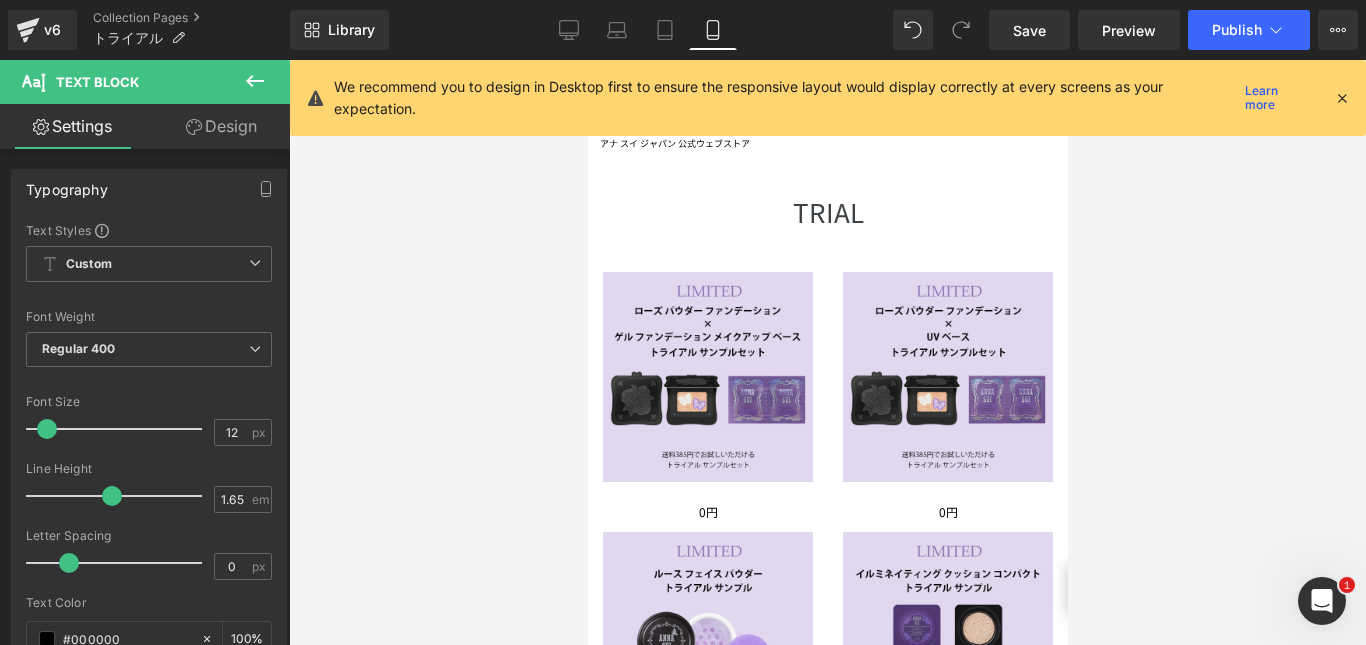 scroll, scrollTop: 0, scrollLeft: 0, axis: both 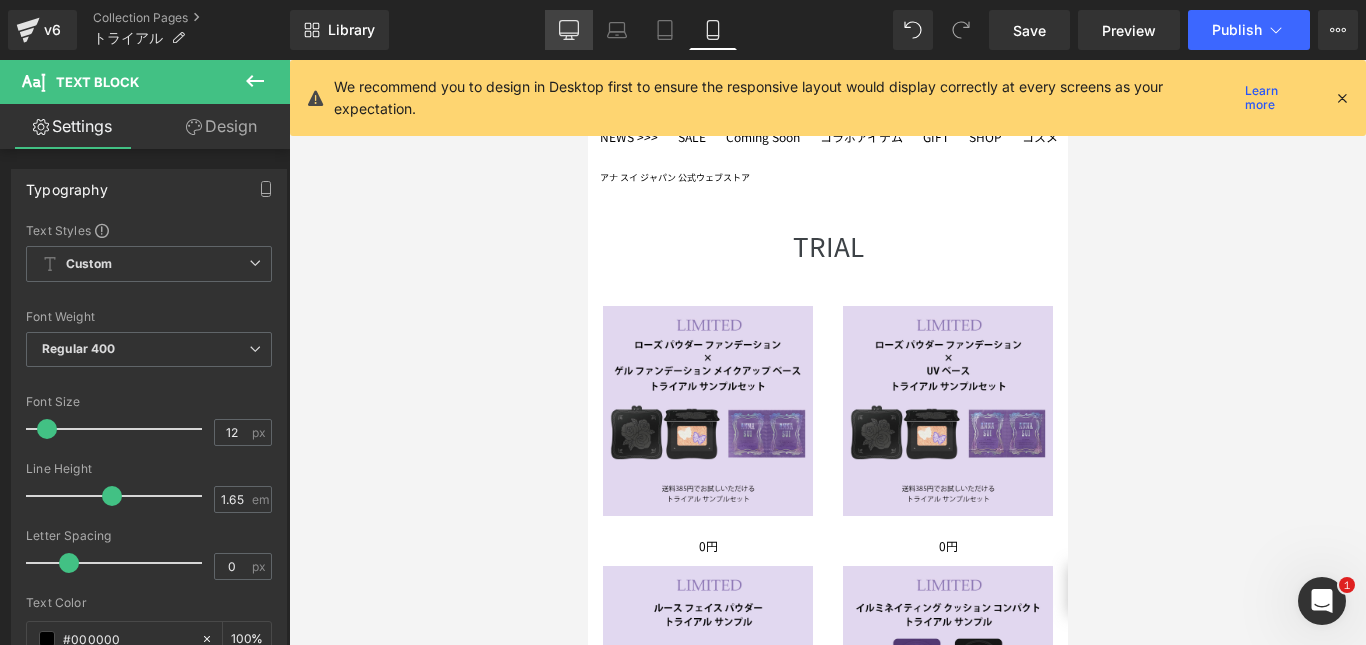 click 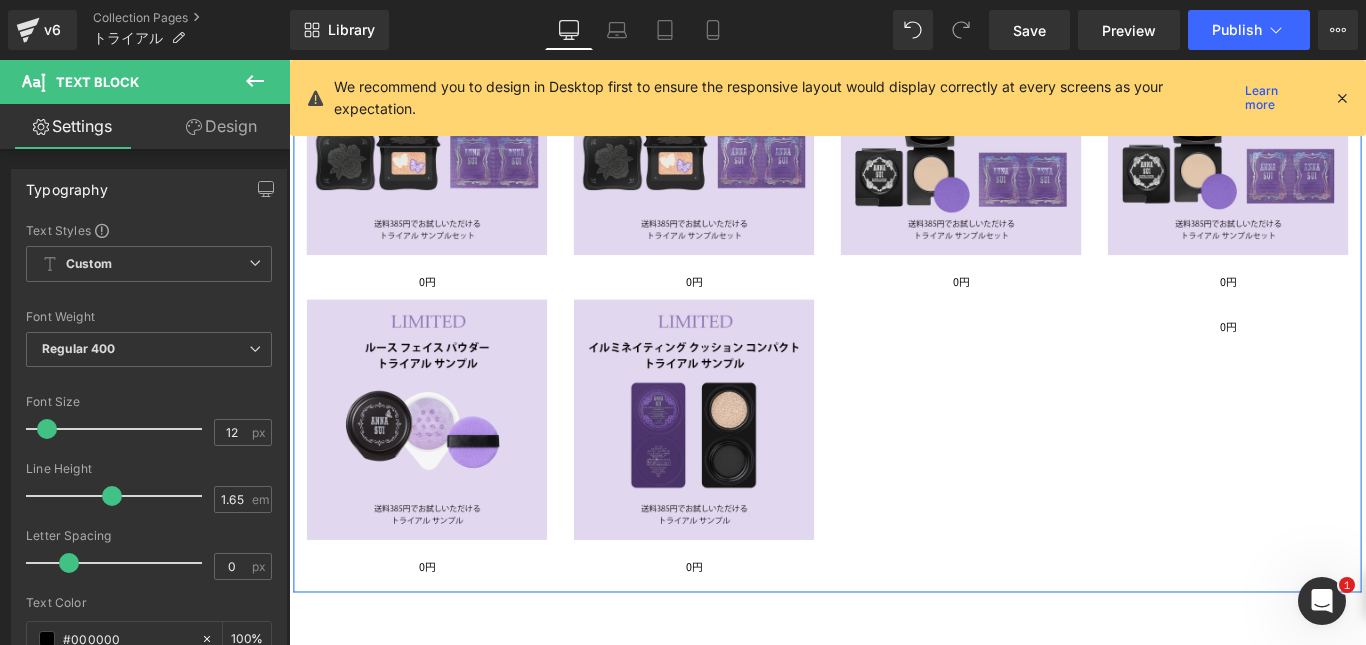 scroll, scrollTop: 418, scrollLeft: 0, axis: vertical 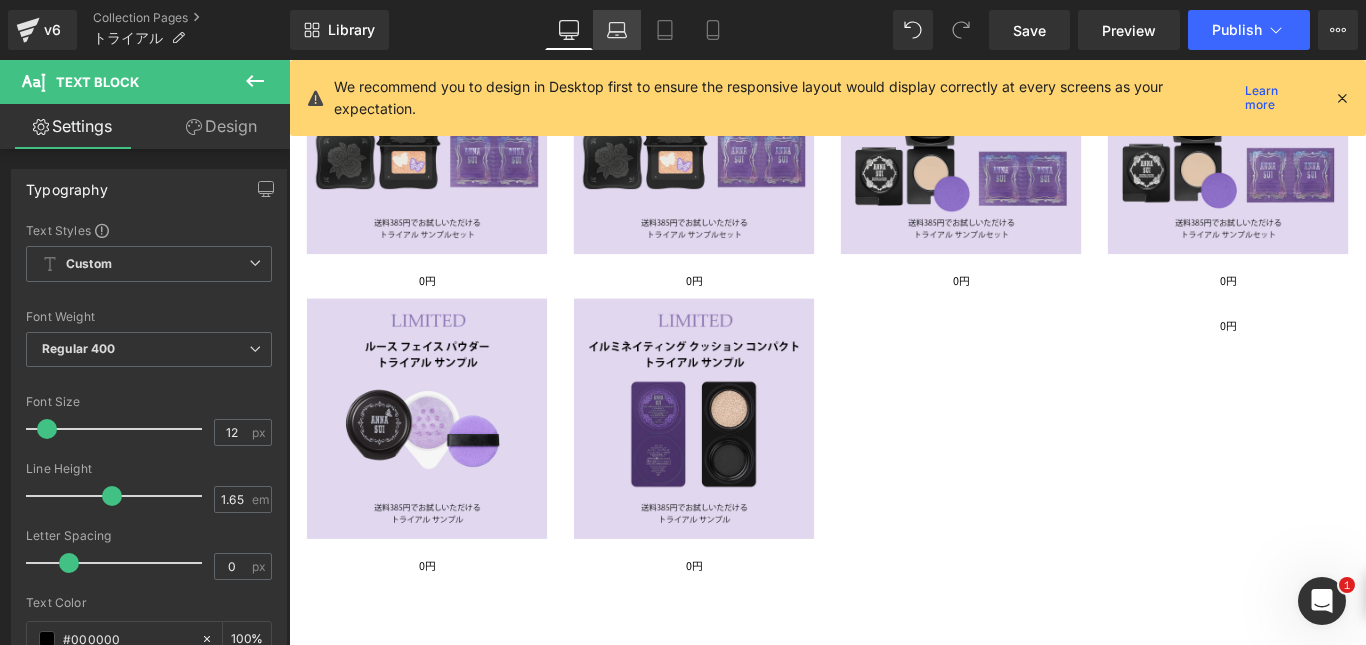 click 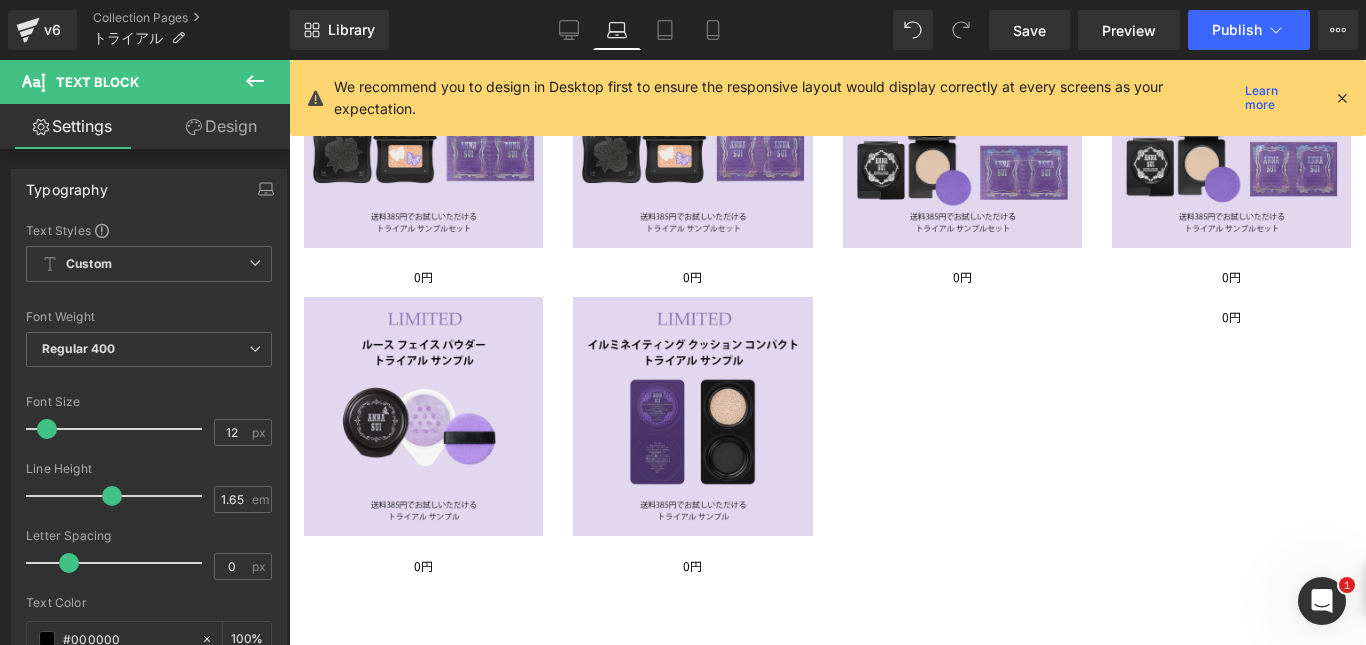scroll, scrollTop: 375, scrollLeft: 0, axis: vertical 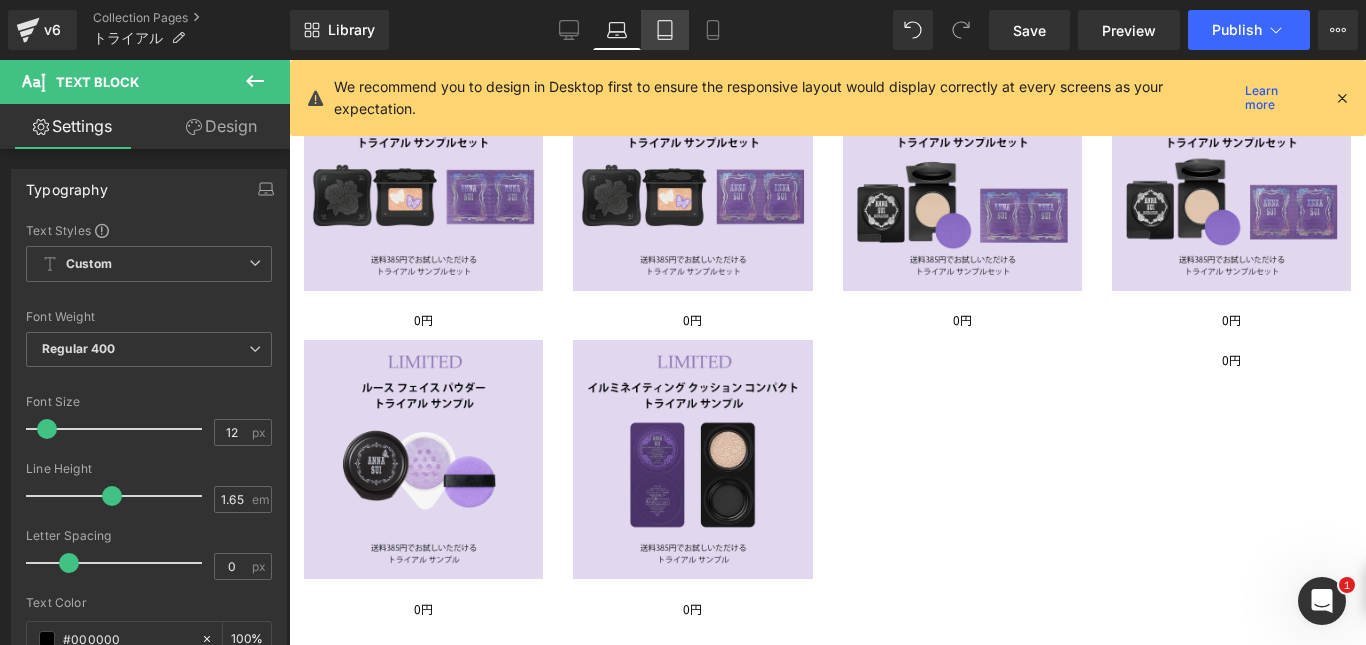 click 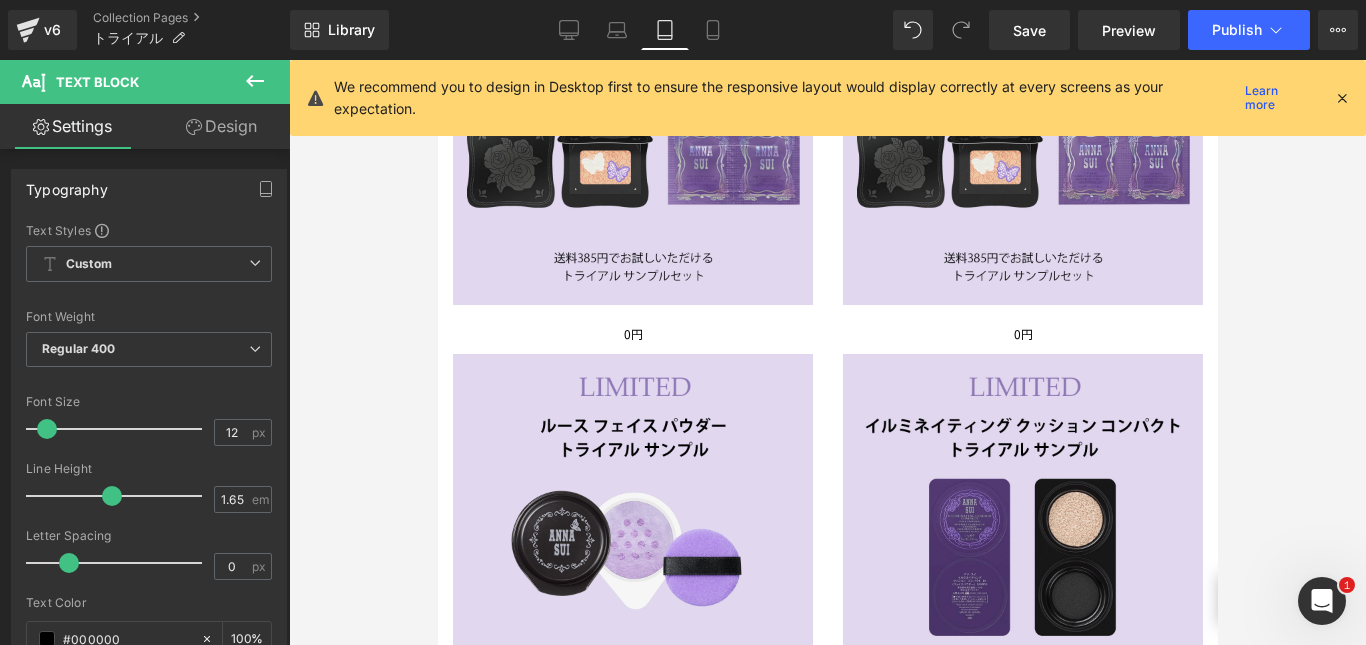 scroll, scrollTop: 1150, scrollLeft: 0, axis: vertical 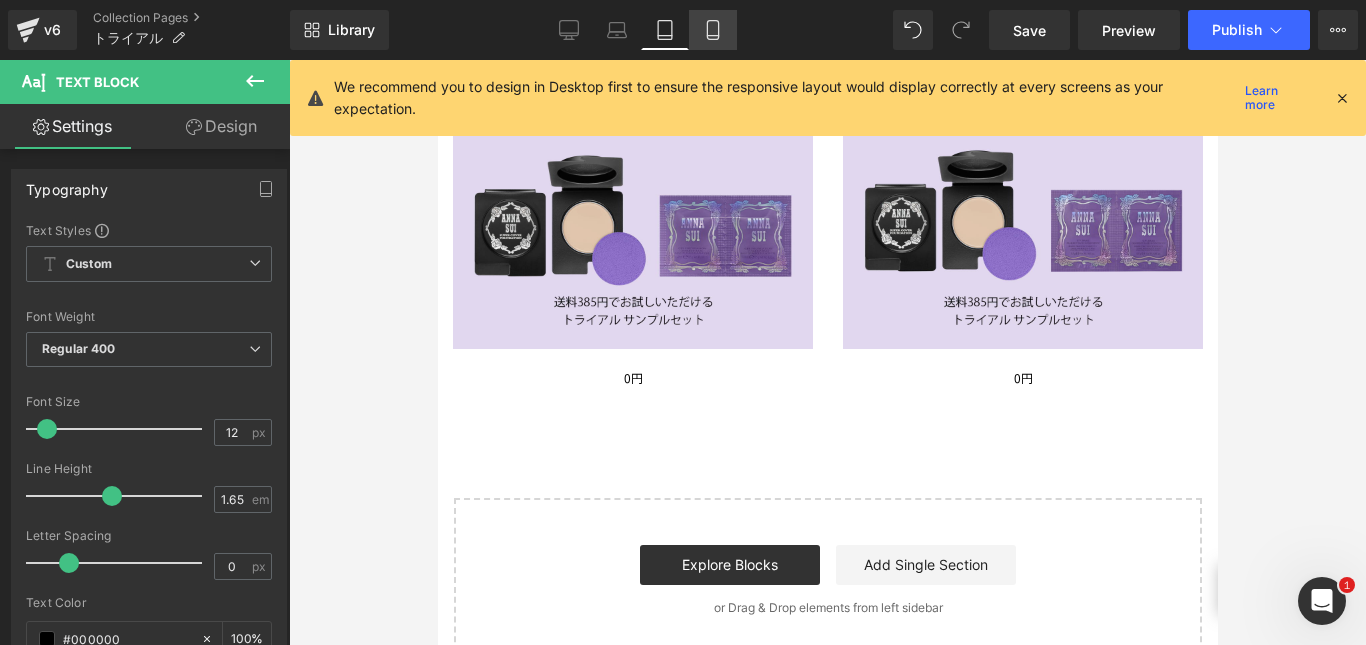 click 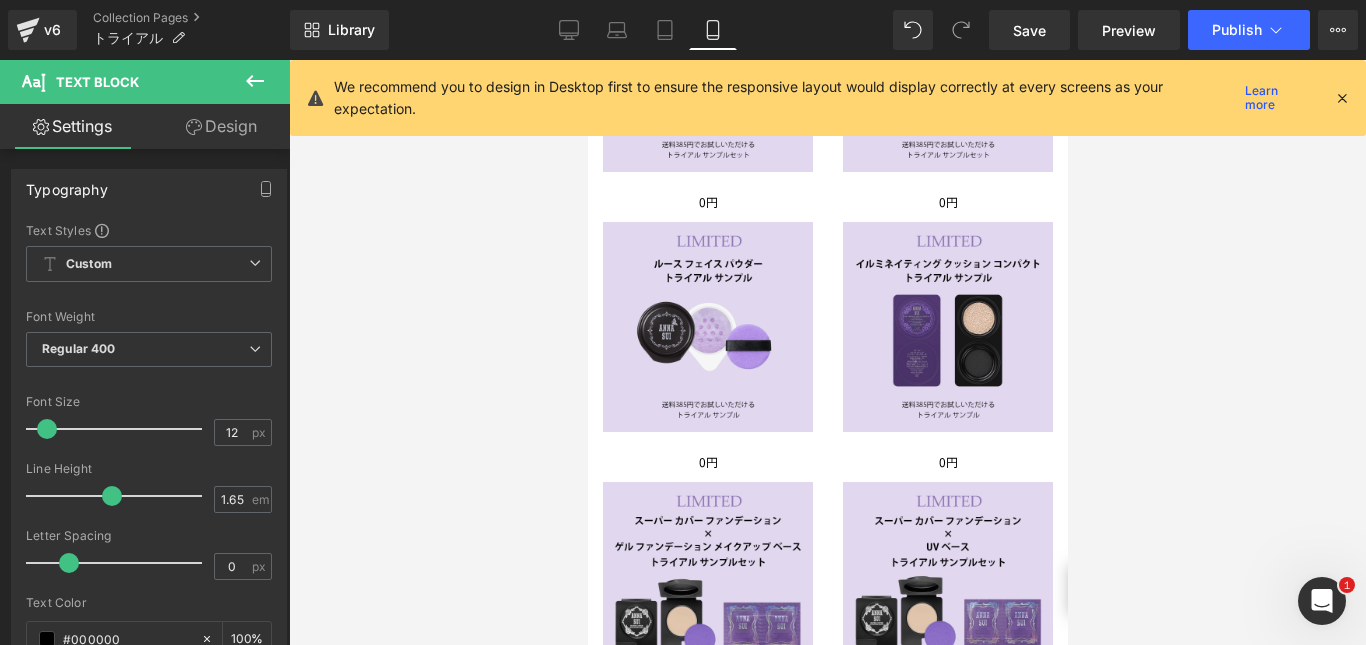 scroll, scrollTop: 345, scrollLeft: 0, axis: vertical 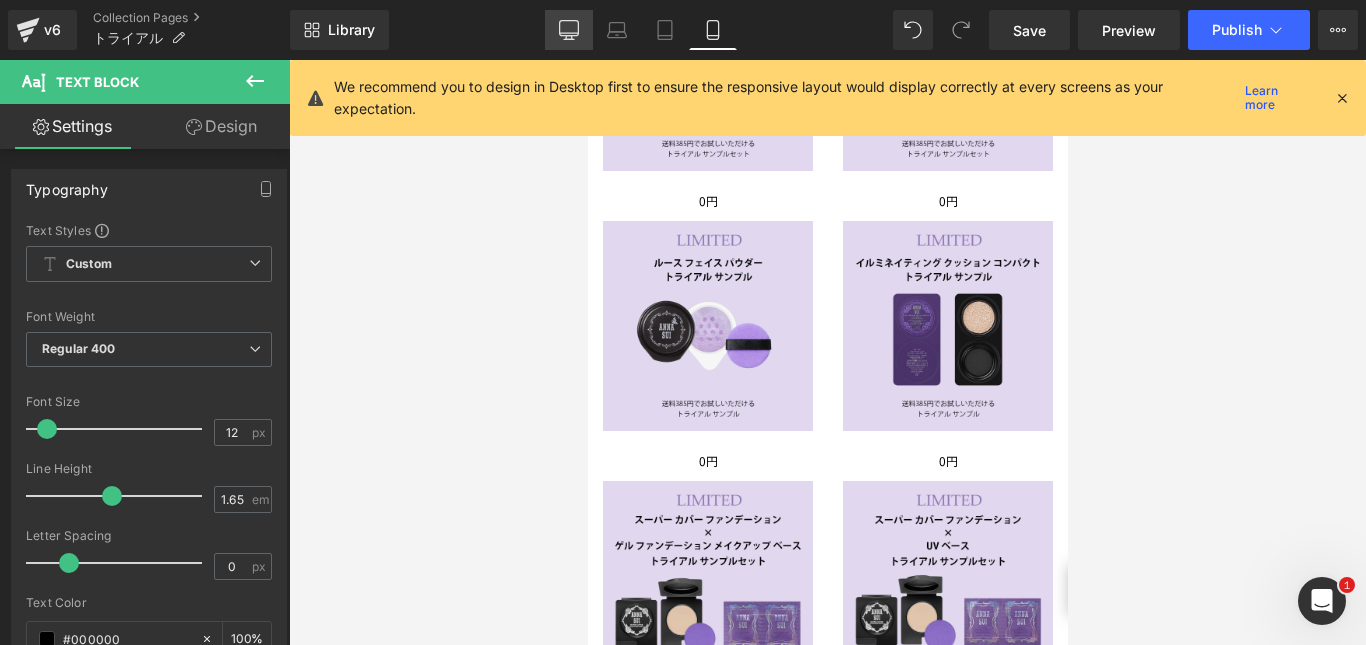 click 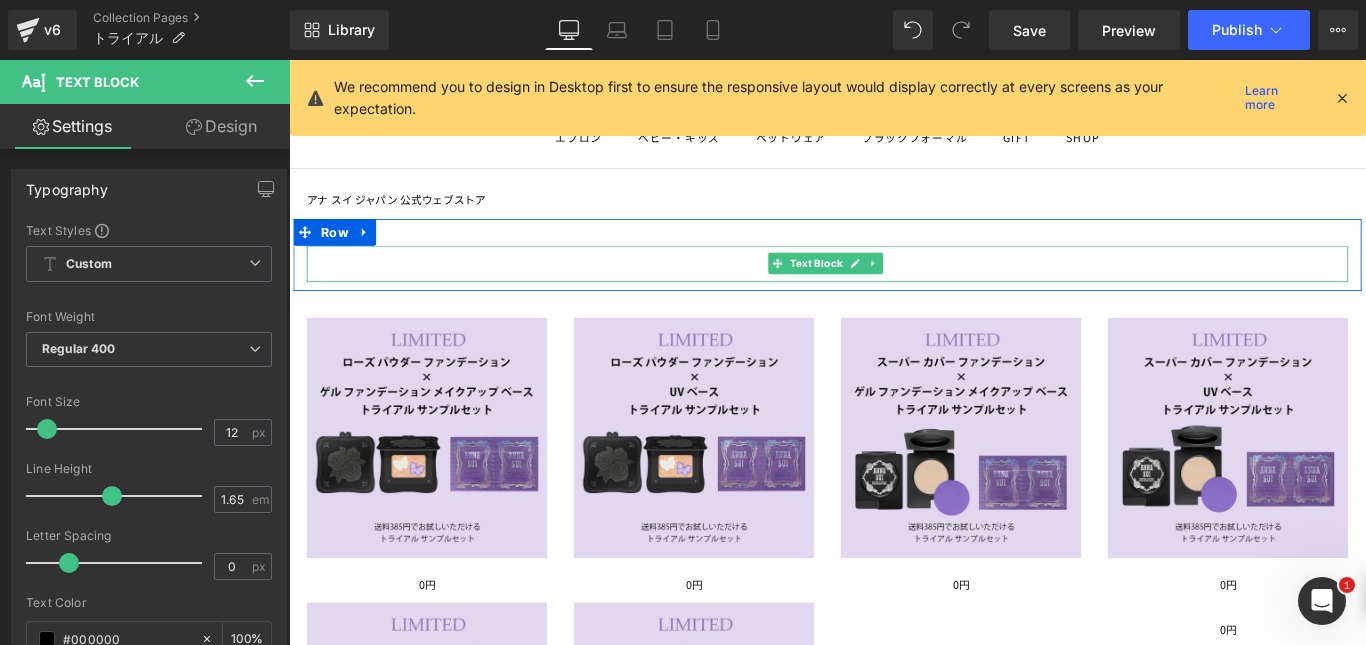 scroll, scrollTop: 0, scrollLeft: 0, axis: both 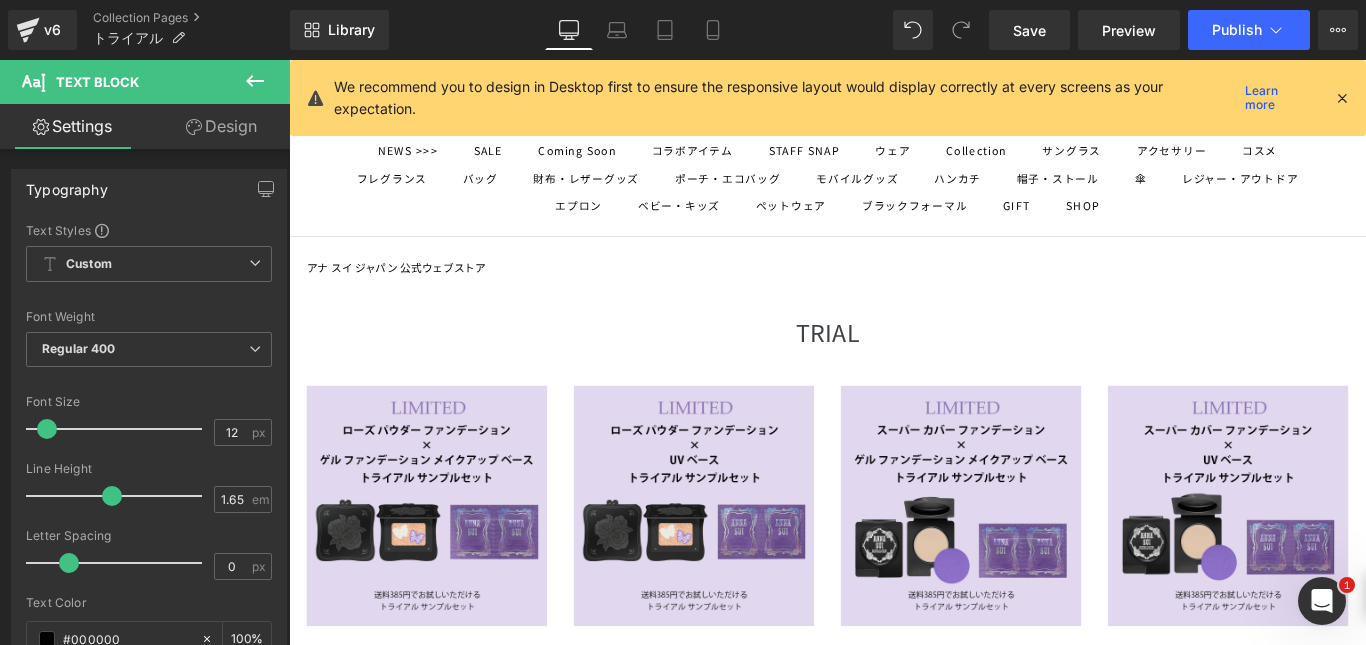 click 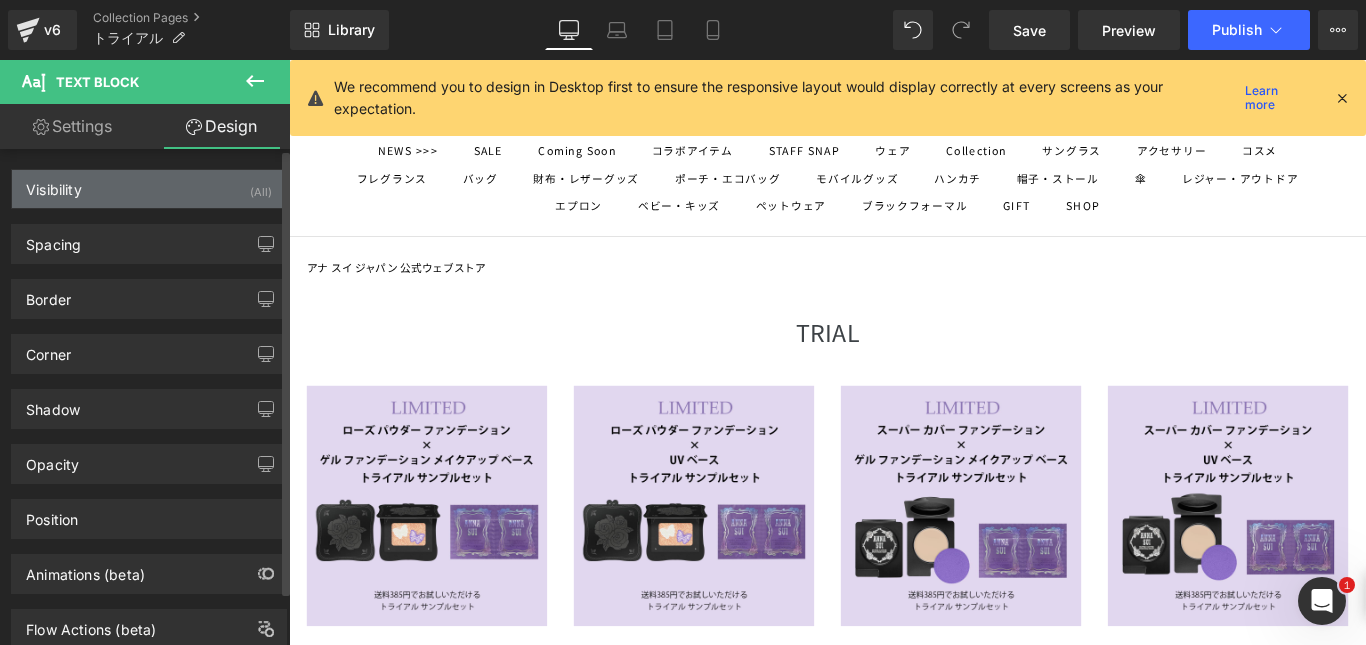 click on "Visibility
(All)" at bounding box center (149, 189) 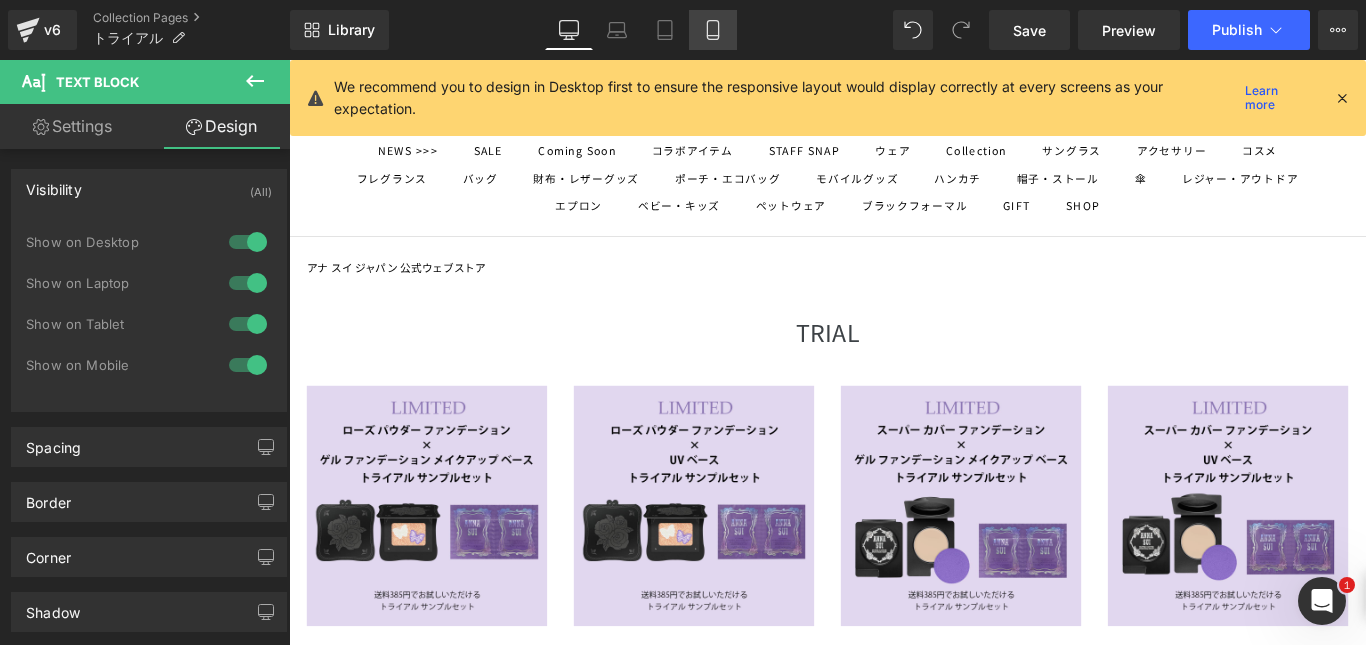 click 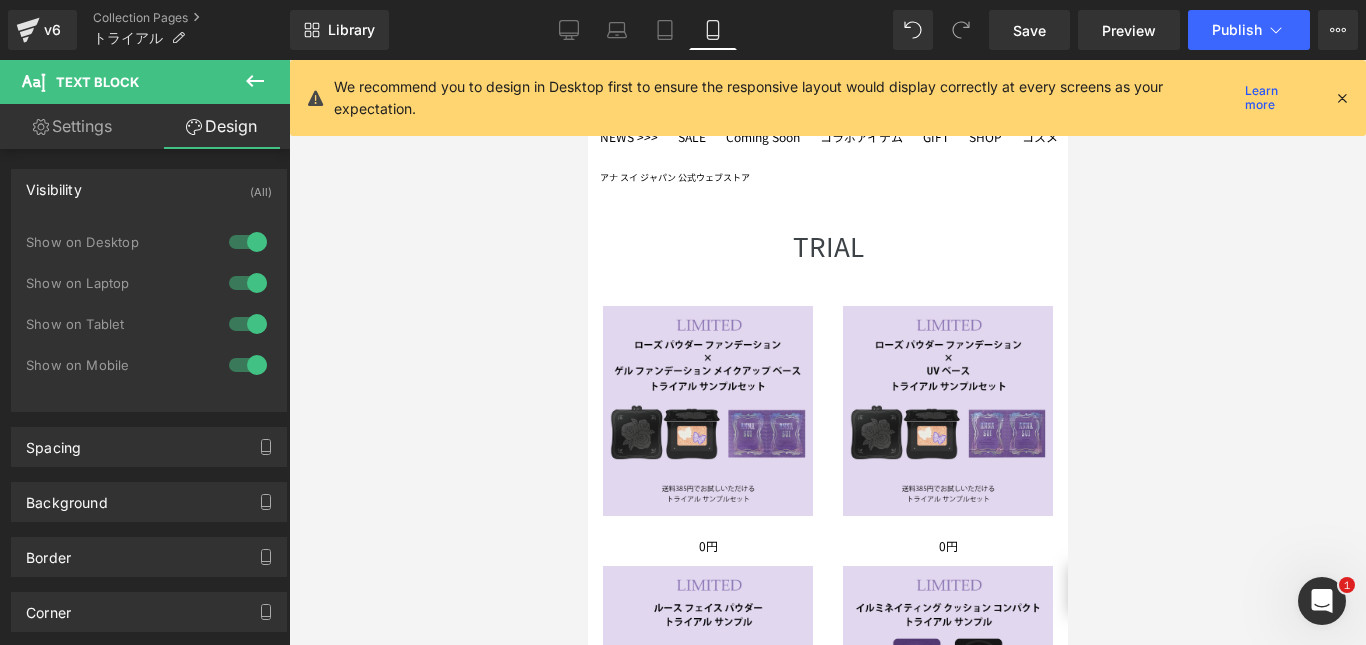 scroll, scrollTop: 269, scrollLeft: 0, axis: vertical 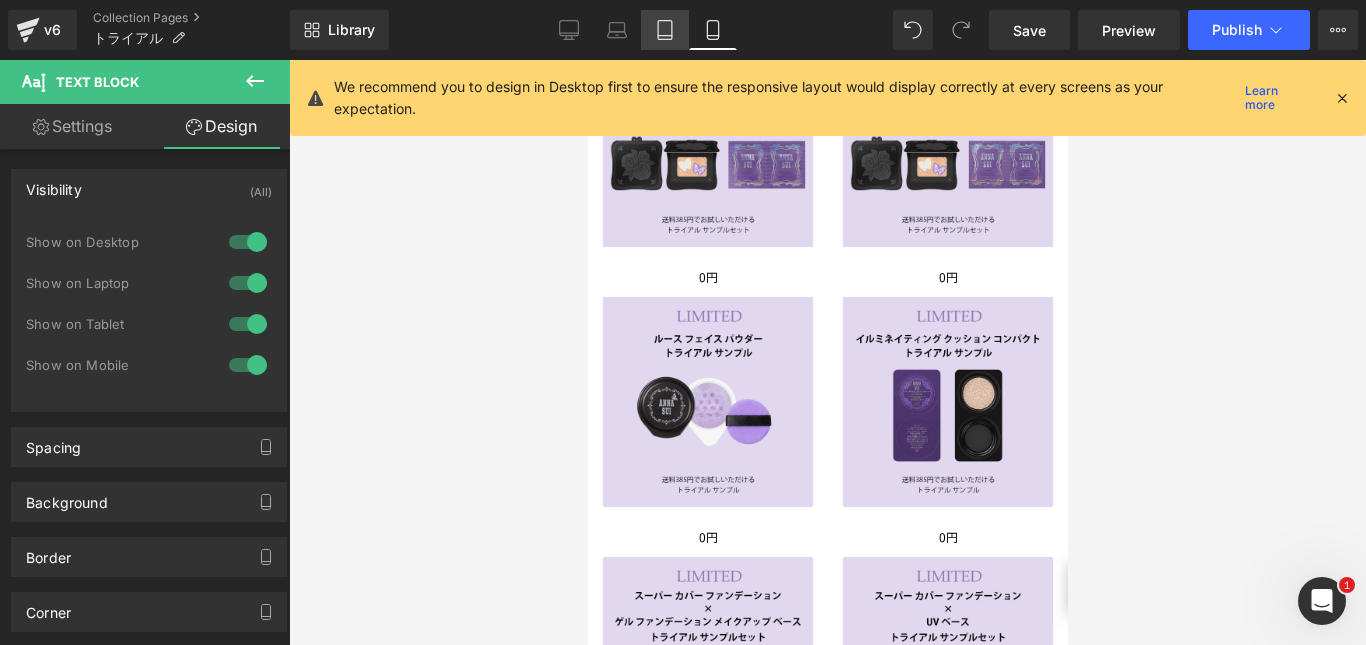 click 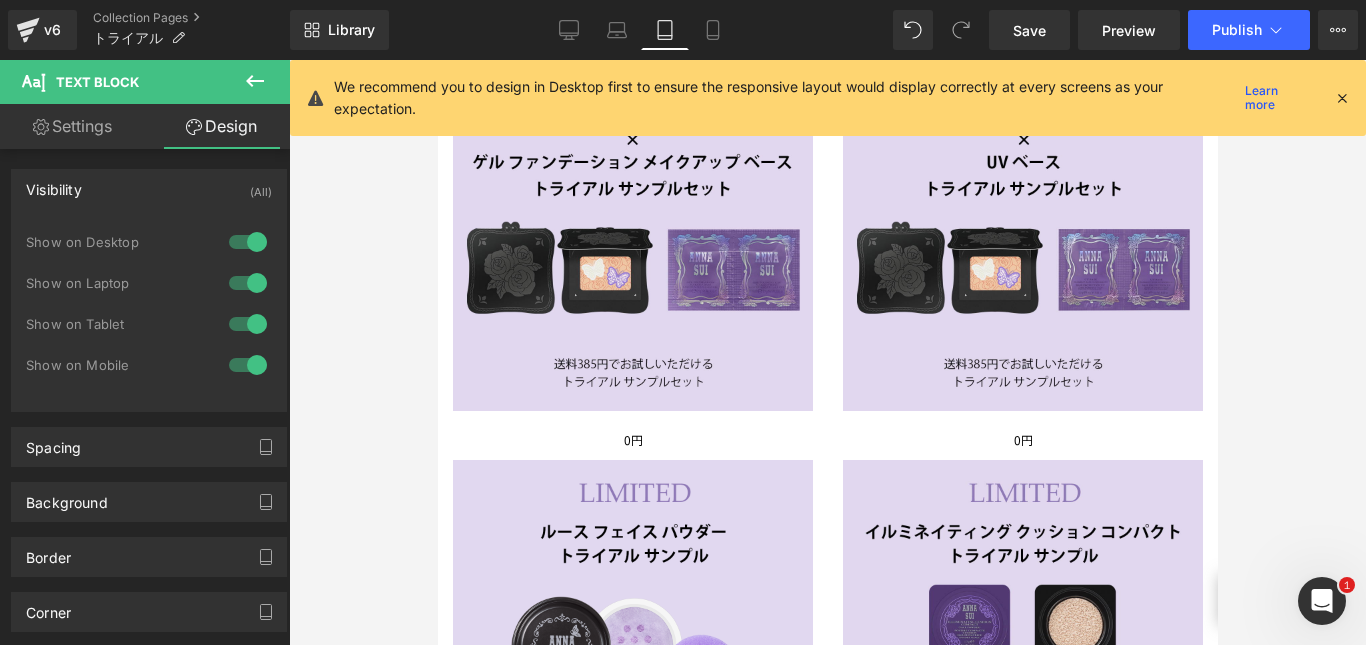 scroll, scrollTop: 732, scrollLeft: 0, axis: vertical 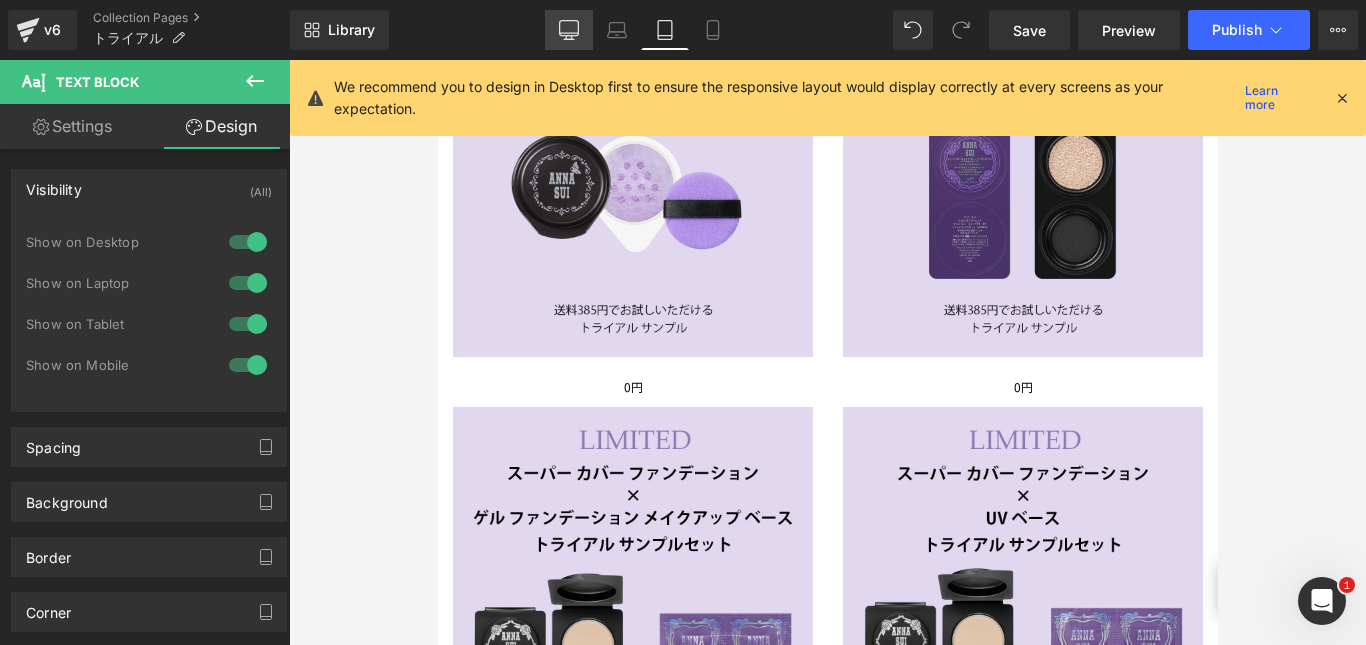 click 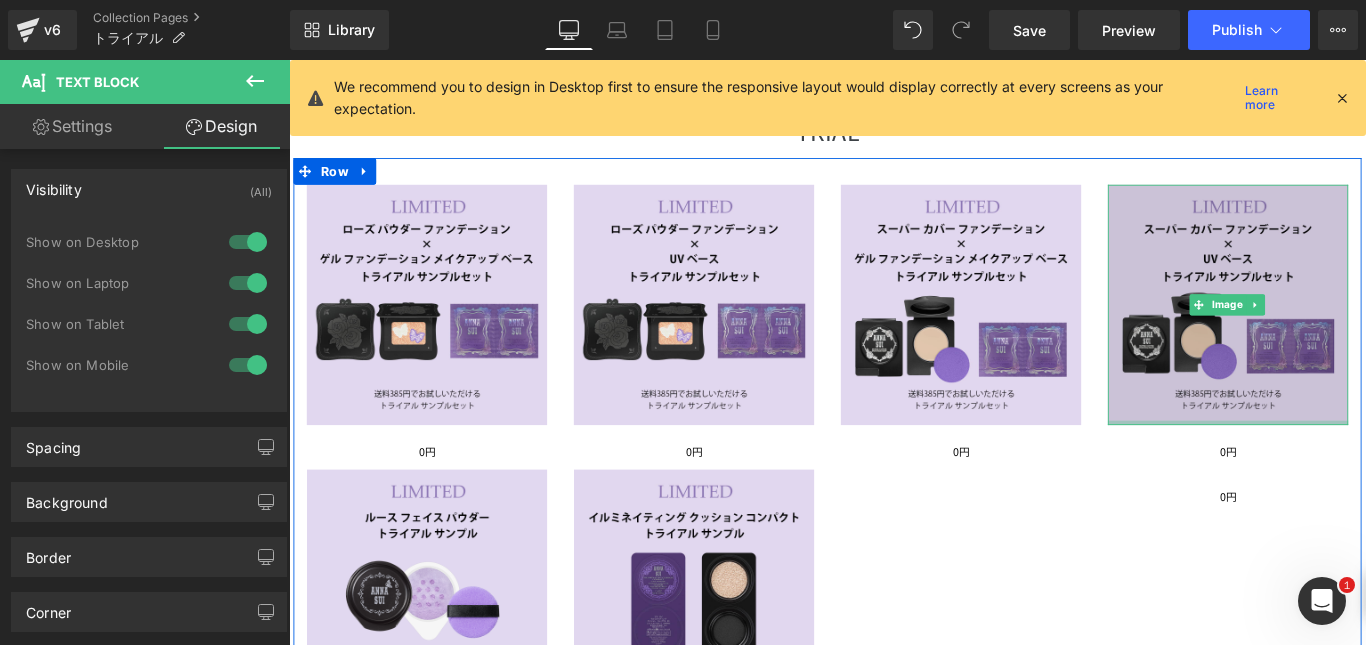 scroll, scrollTop: 235, scrollLeft: 0, axis: vertical 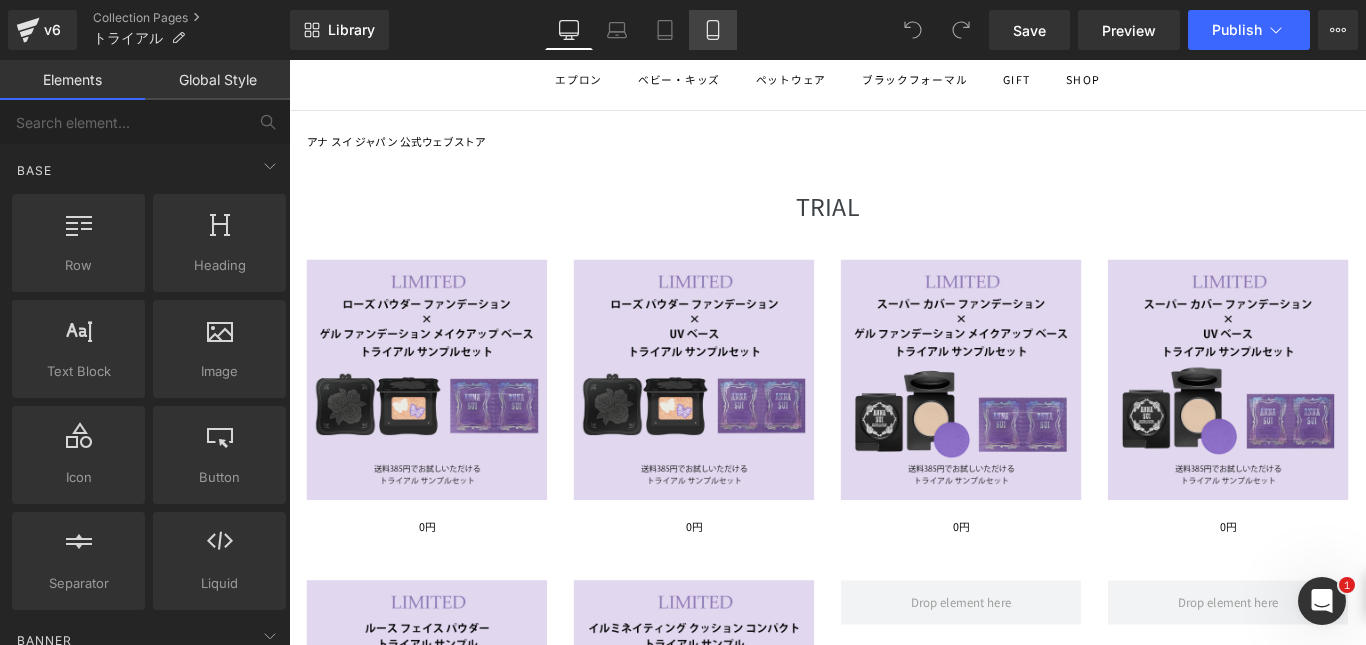click 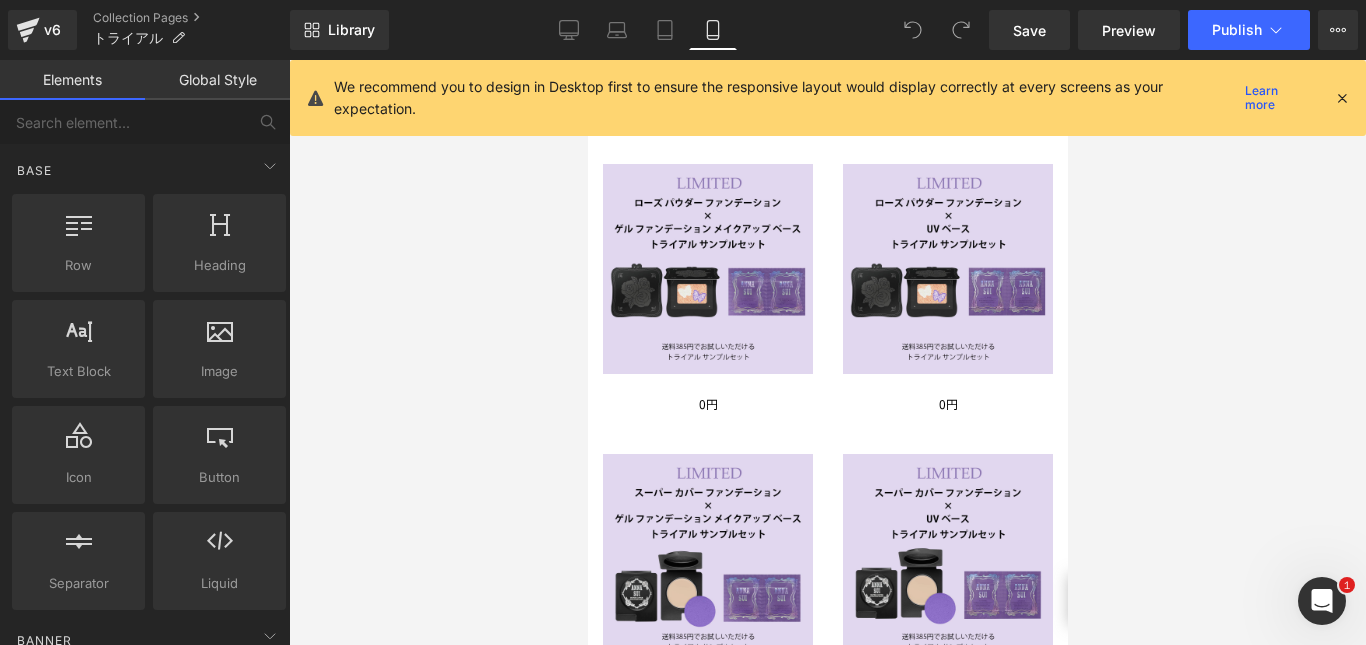 scroll, scrollTop: 135, scrollLeft: 0, axis: vertical 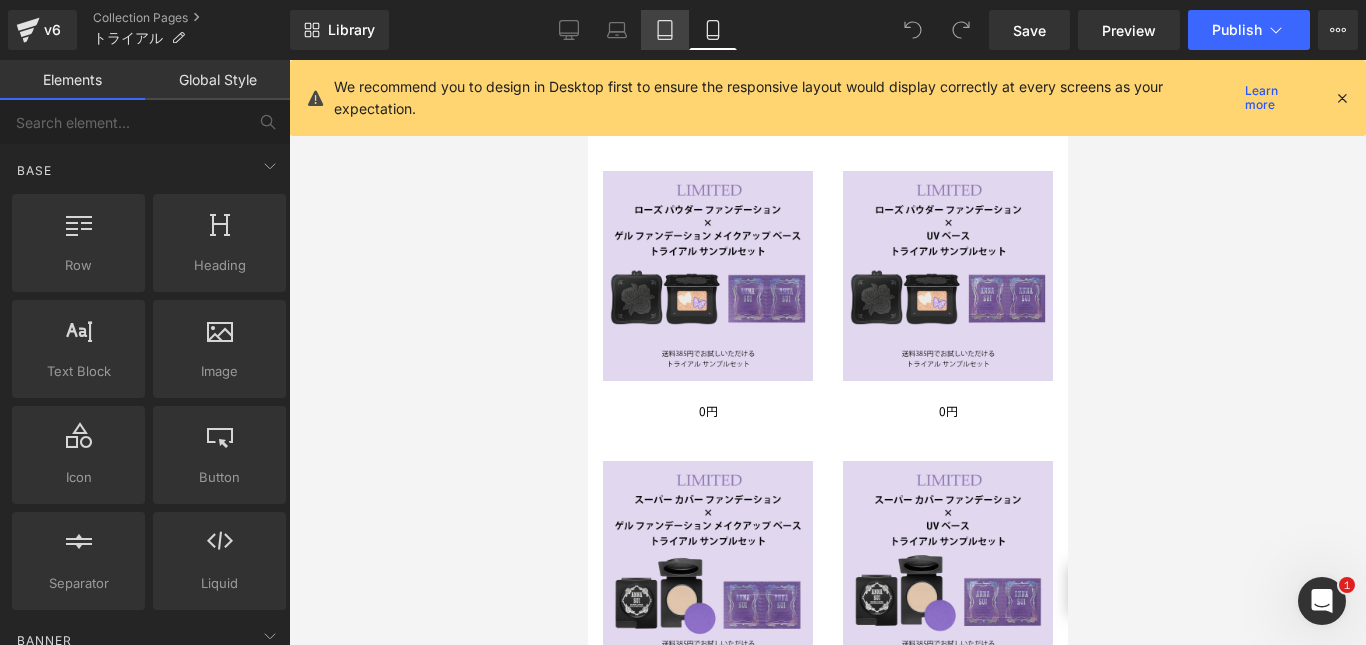 click 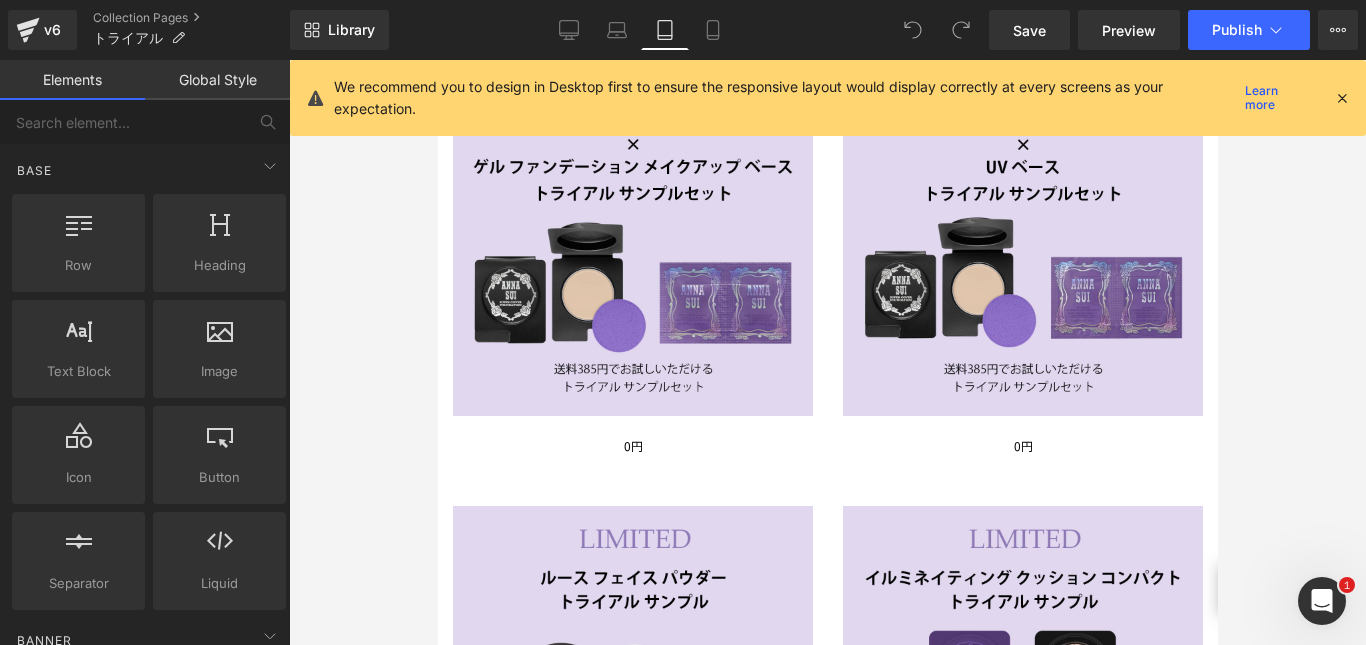 scroll, scrollTop: 688, scrollLeft: 0, axis: vertical 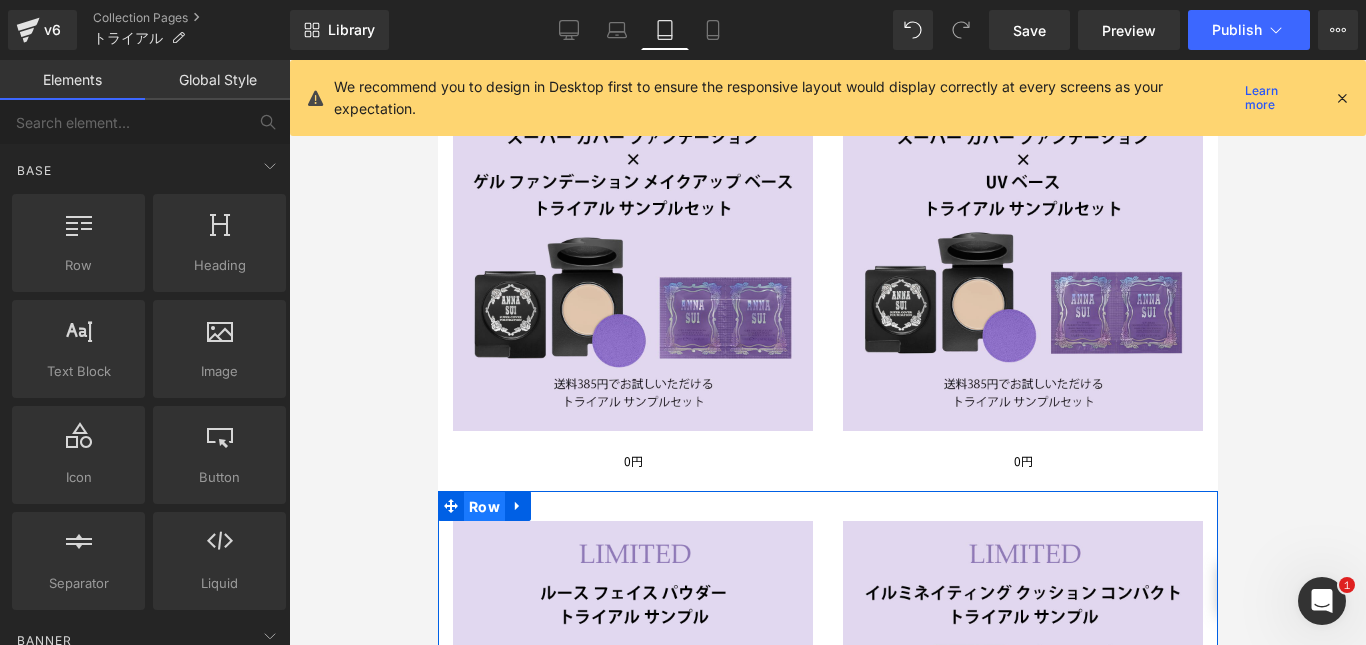 click on "Row" at bounding box center [483, 507] 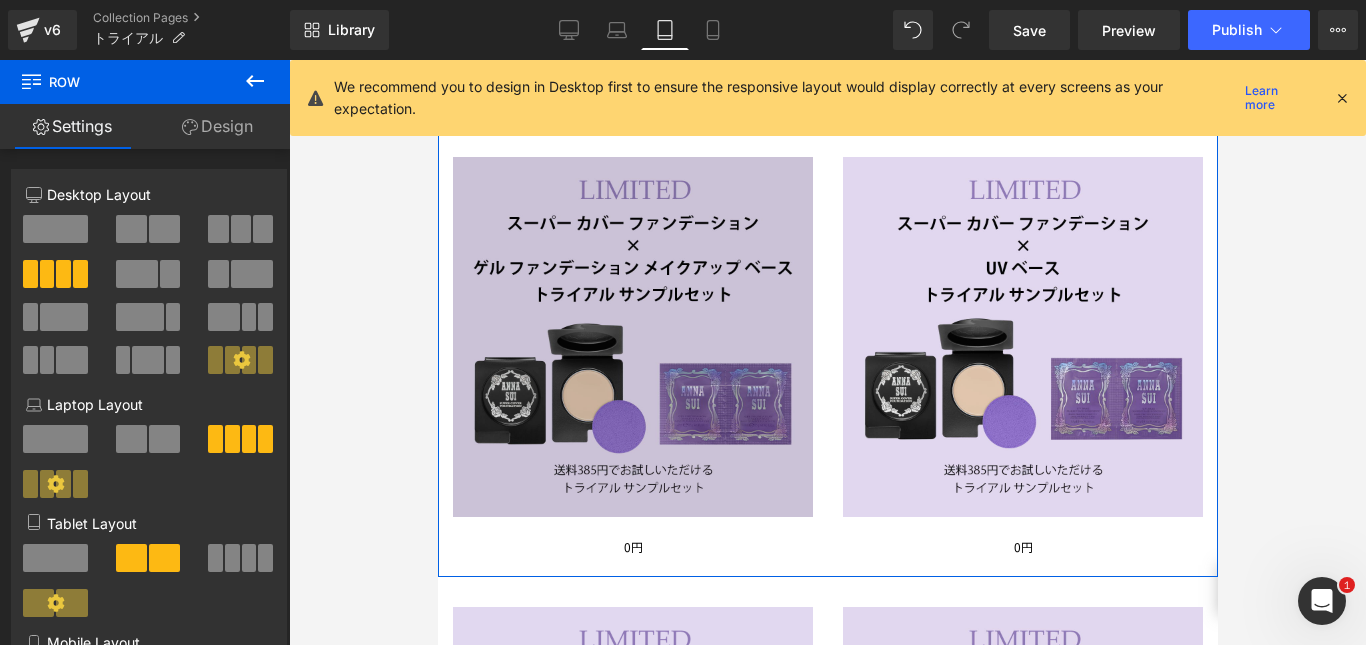 scroll, scrollTop: 598, scrollLeft: 0, axis: vertical 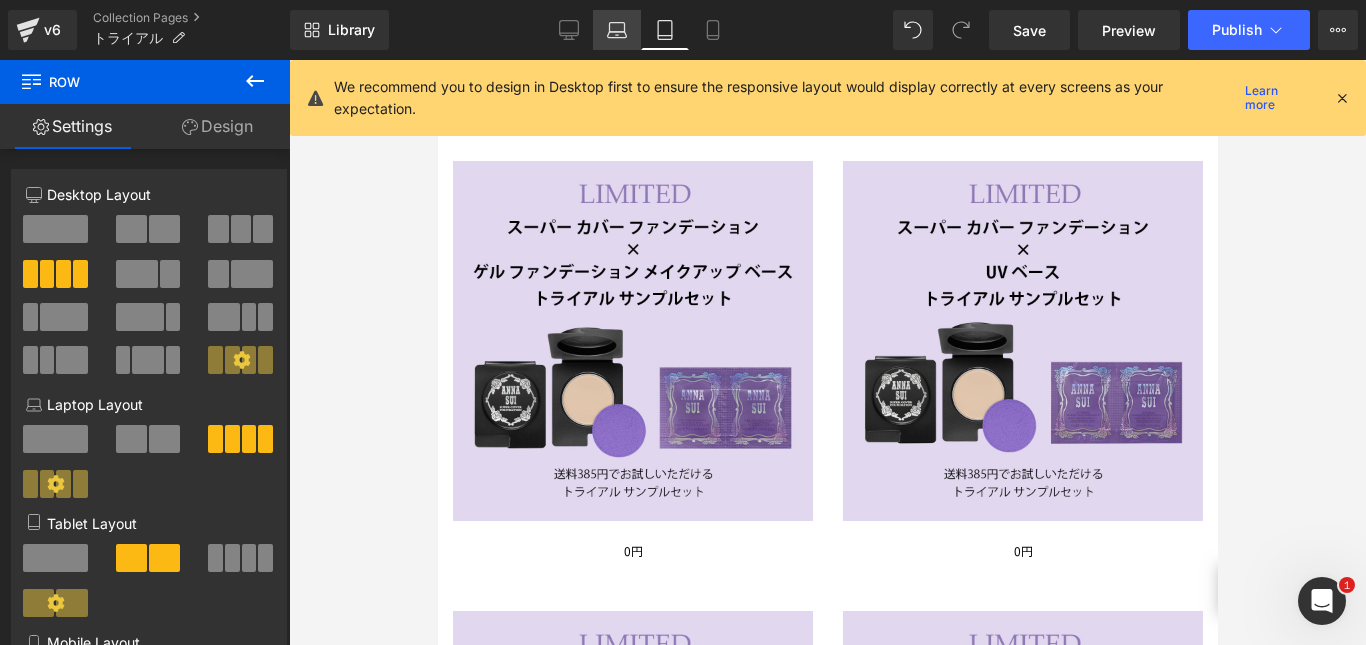 click 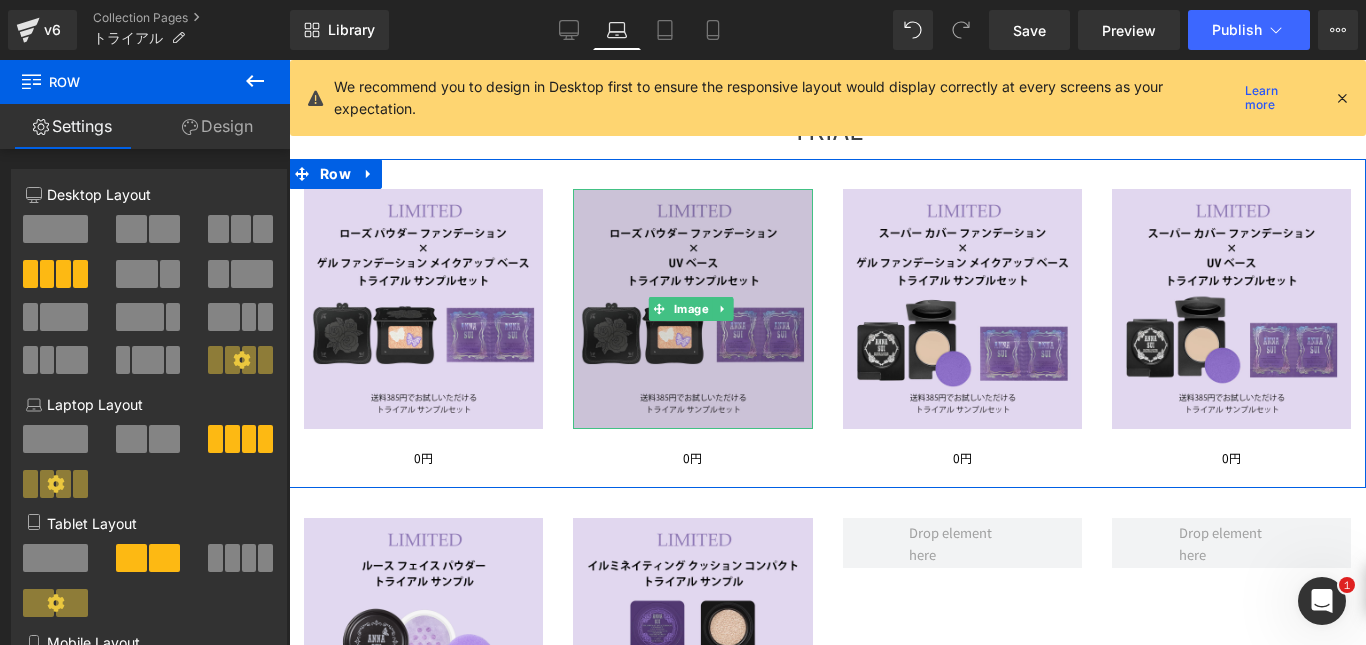 scroll, scrollTop: 238, scrollLeft: 0, axis: vertical 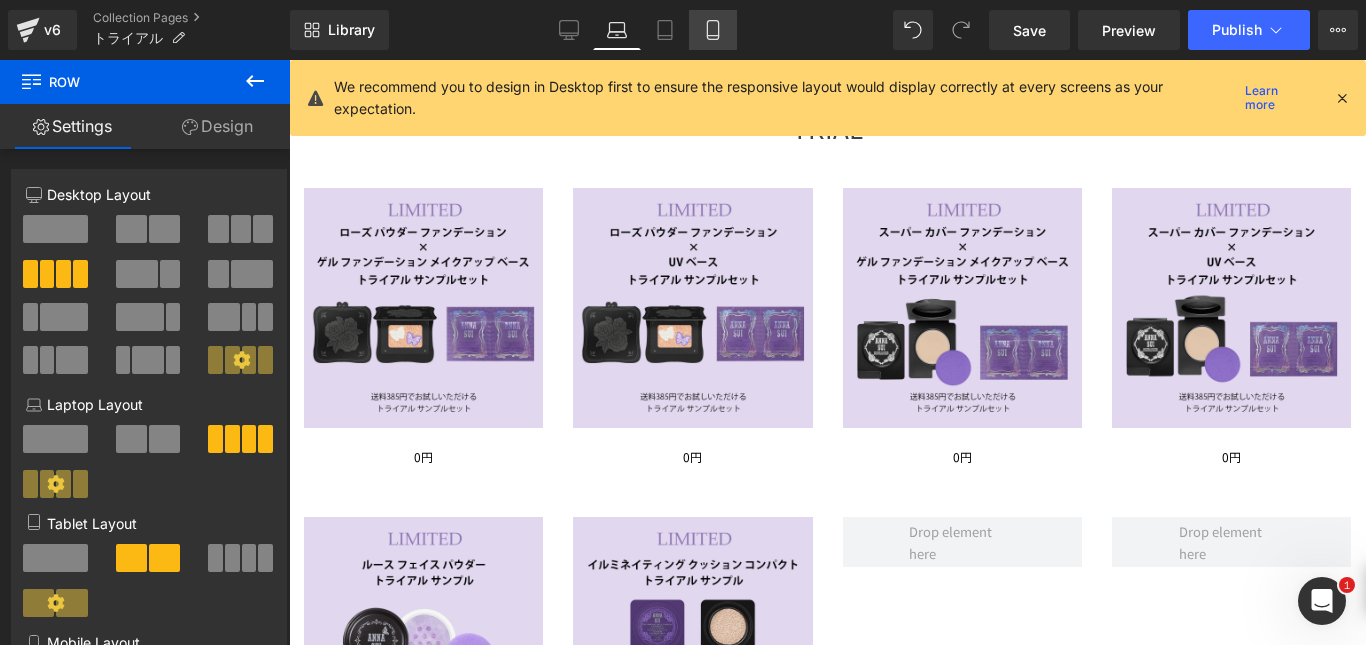 click 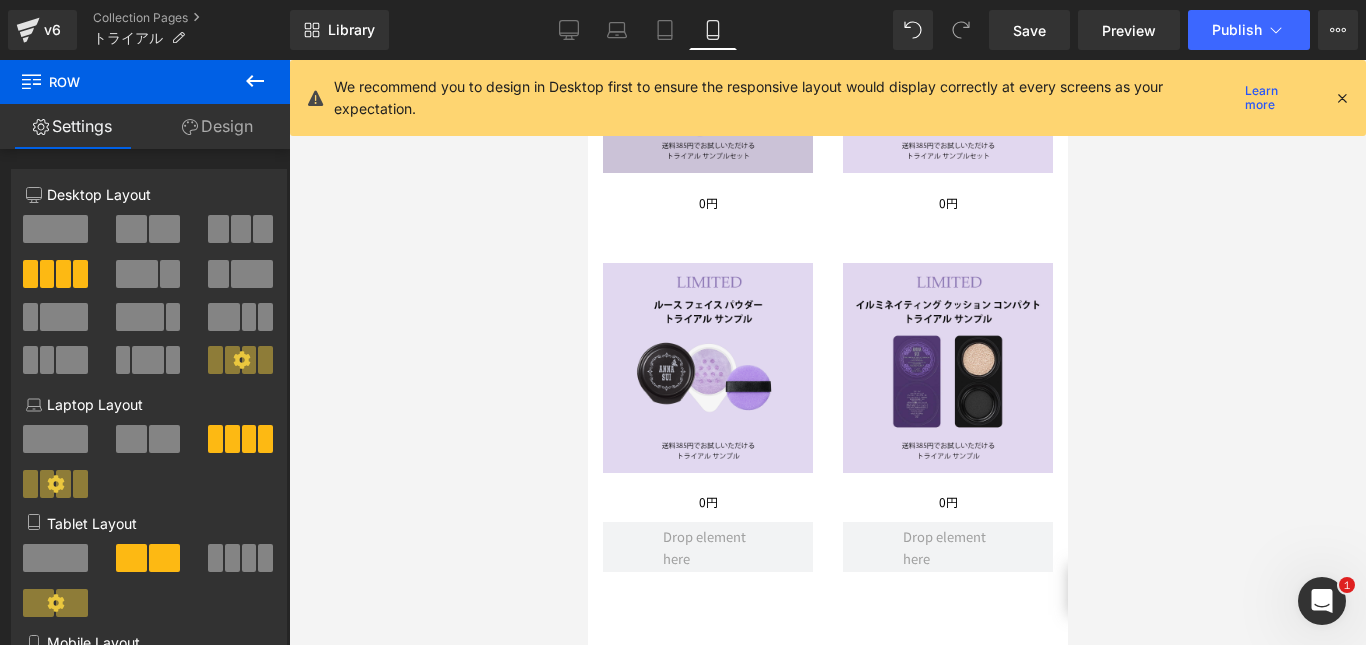 scroll, scrollTop: 634, scrollLeft: 0, axis: vertical 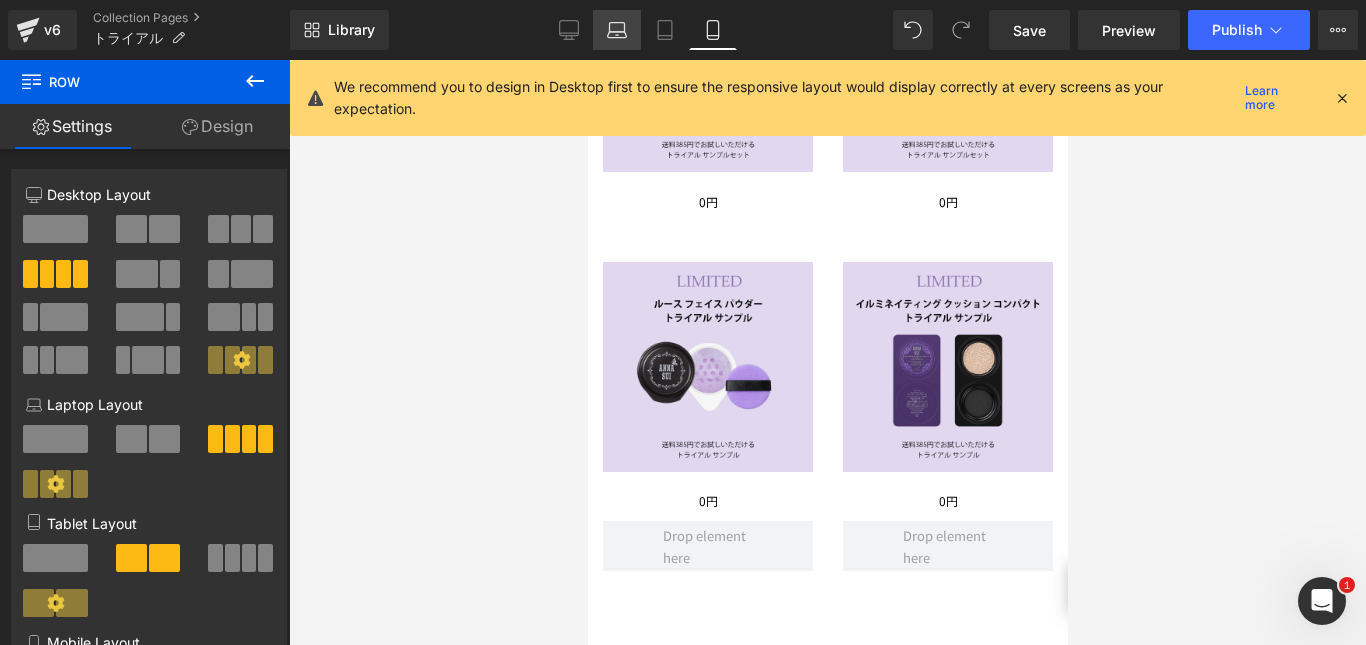 click 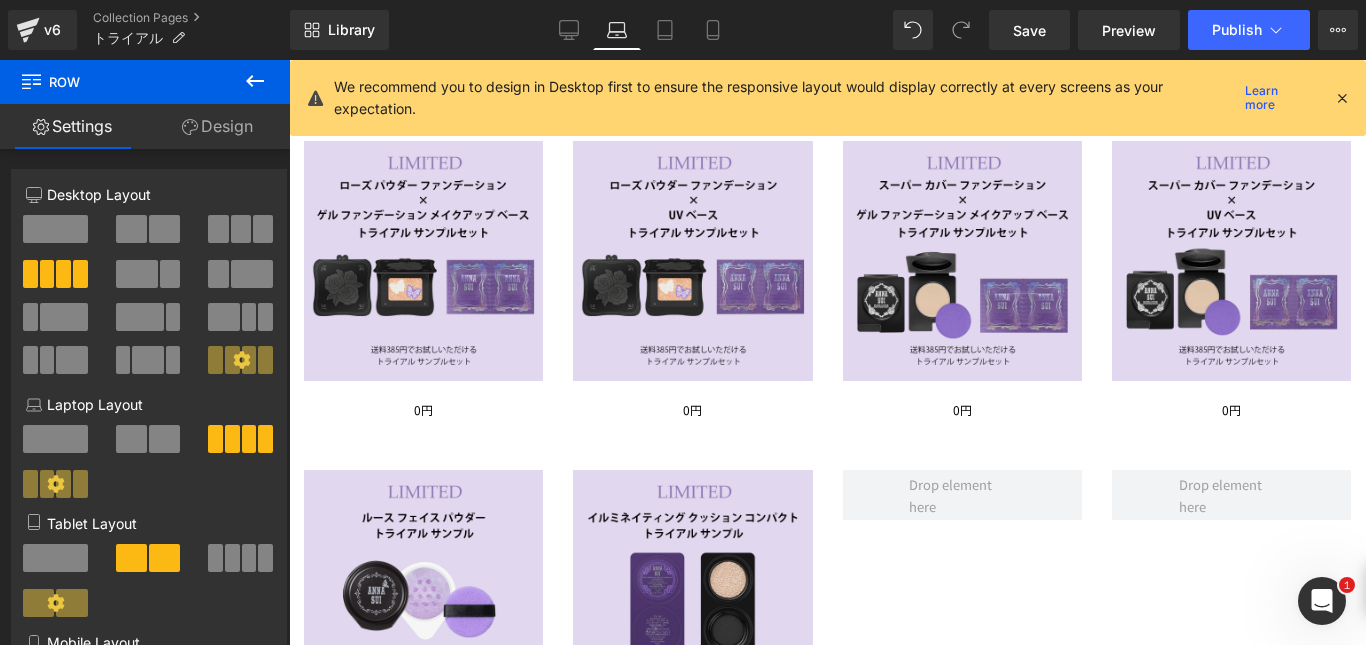 scroll, scrollTop: 286, scrollLeft: 0, axis: vertical 